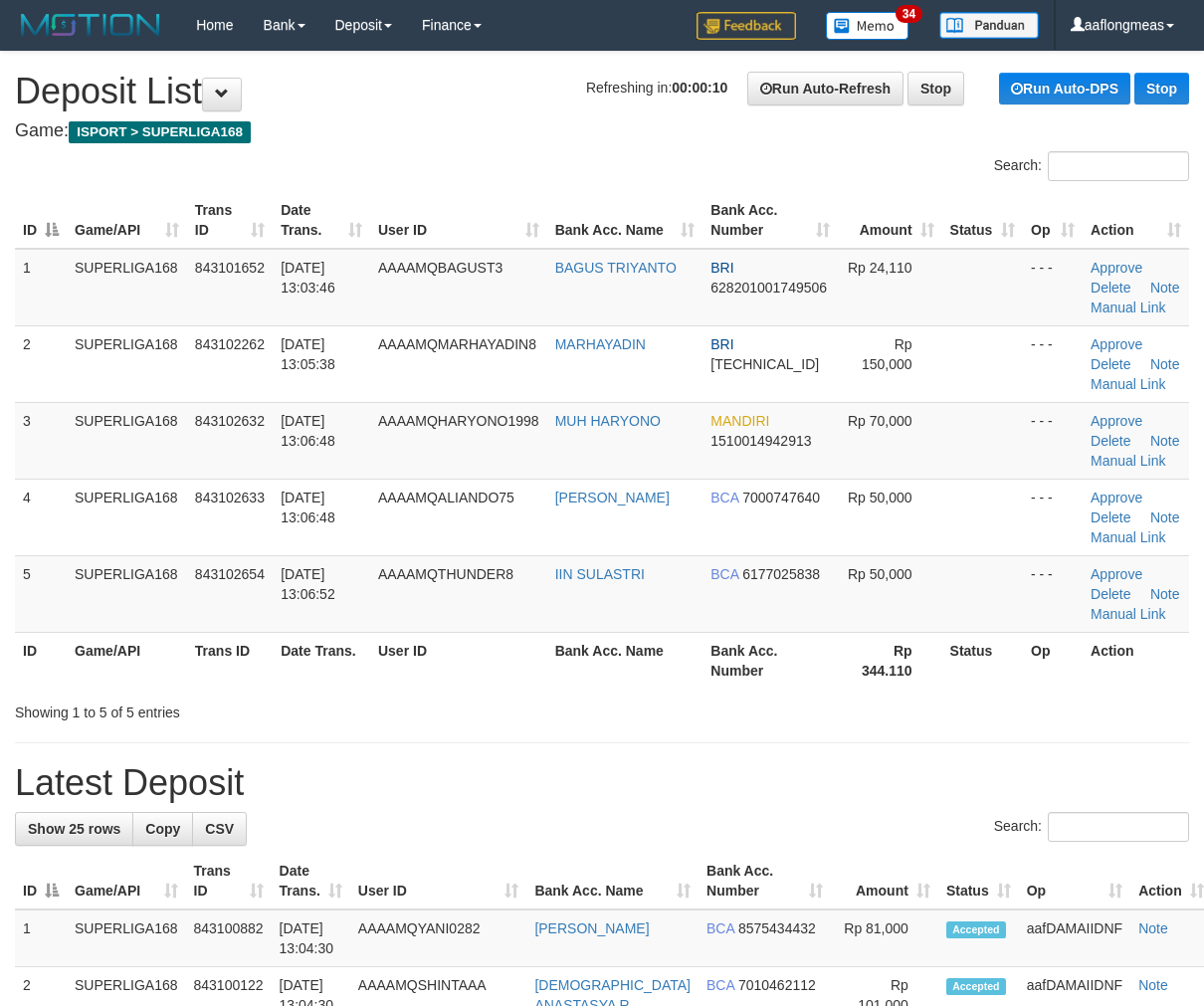 scroll, scrollTop: 0, scrollLeft: 0, axis: both 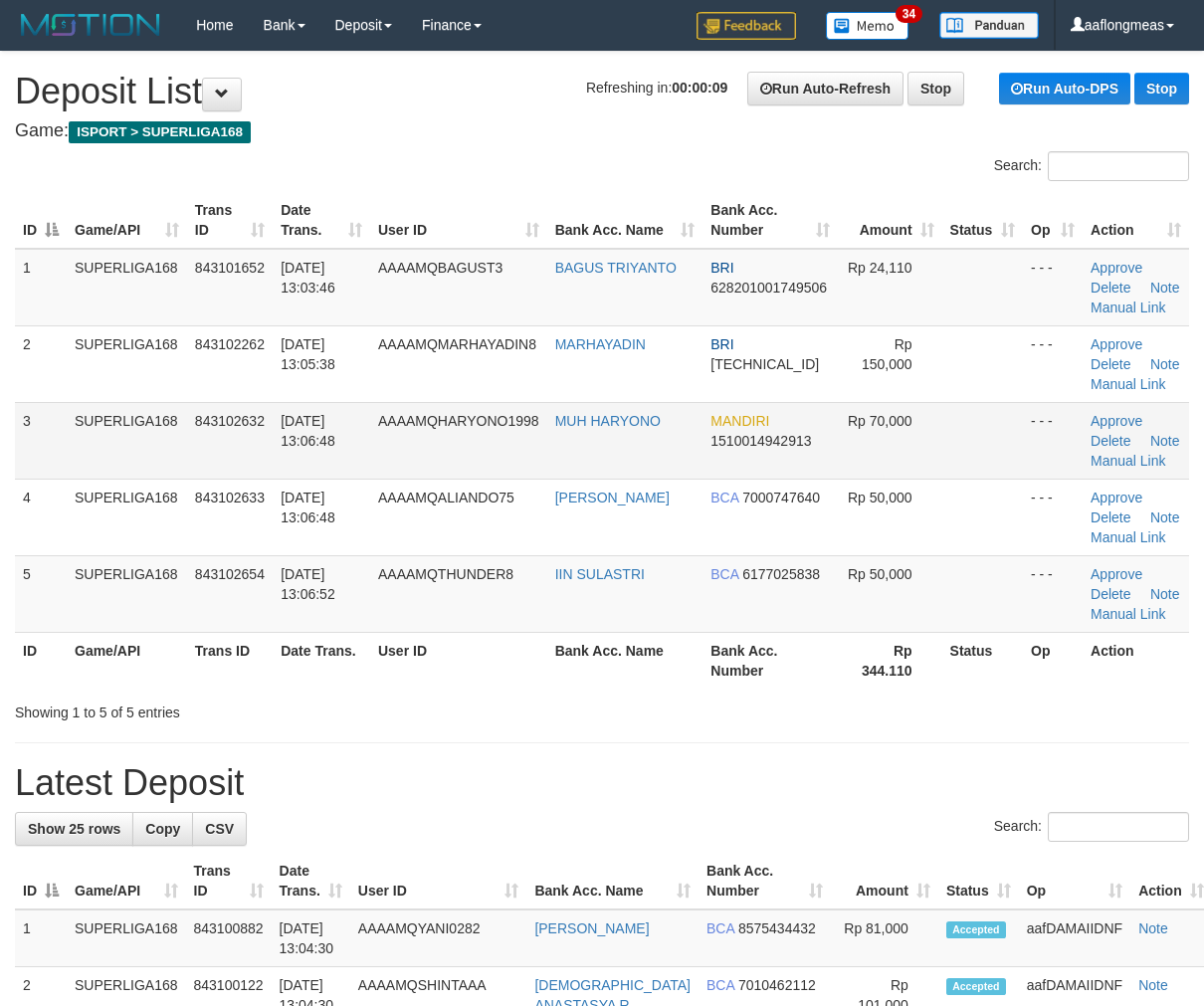 drag, startPoint x: 976, startPoint y: 436, endPoint x: 1212, endPoint y: 492, distance: 242.55309 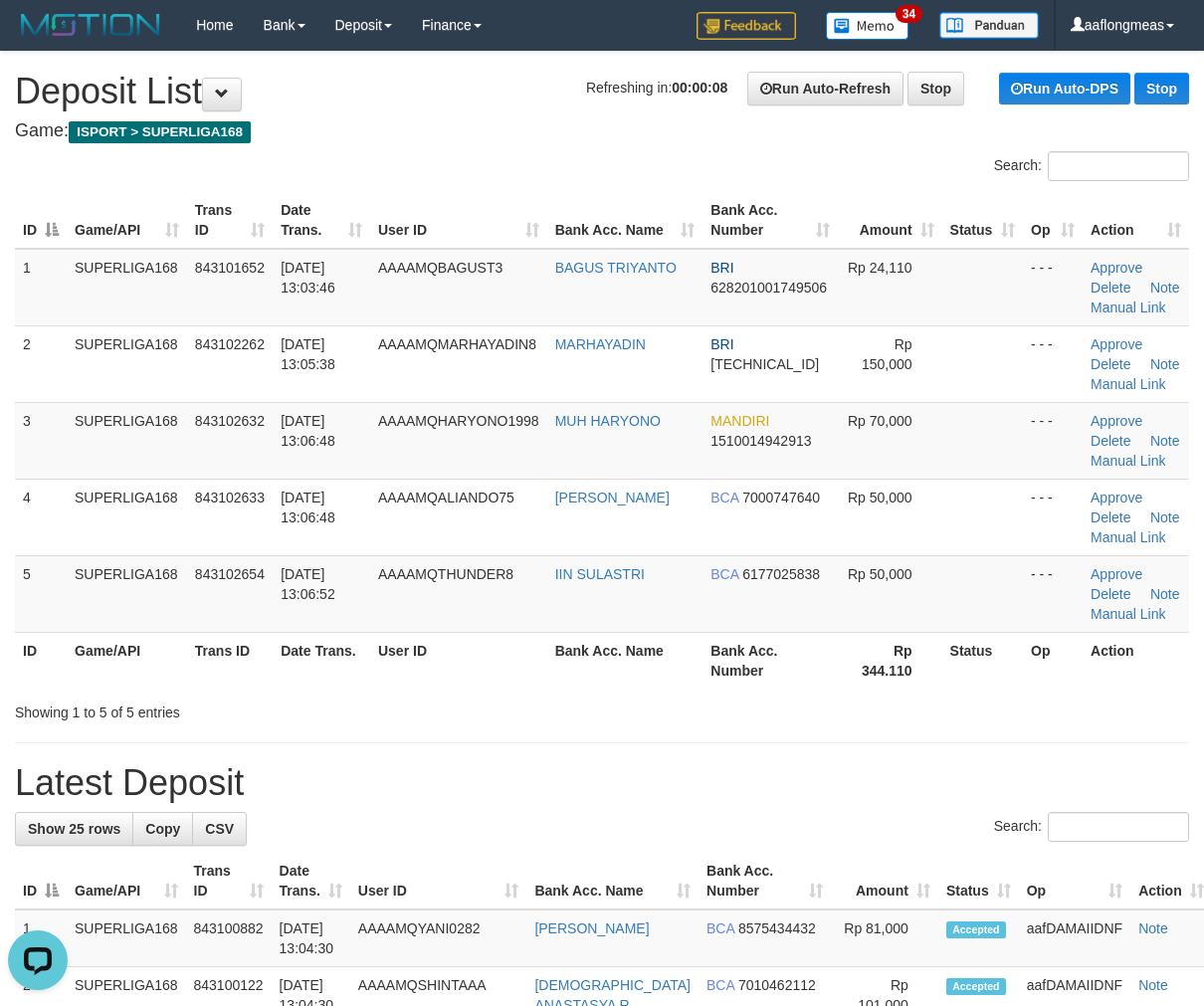 scroll, scrollTop: 0, scrollLeft: 0, axis: both 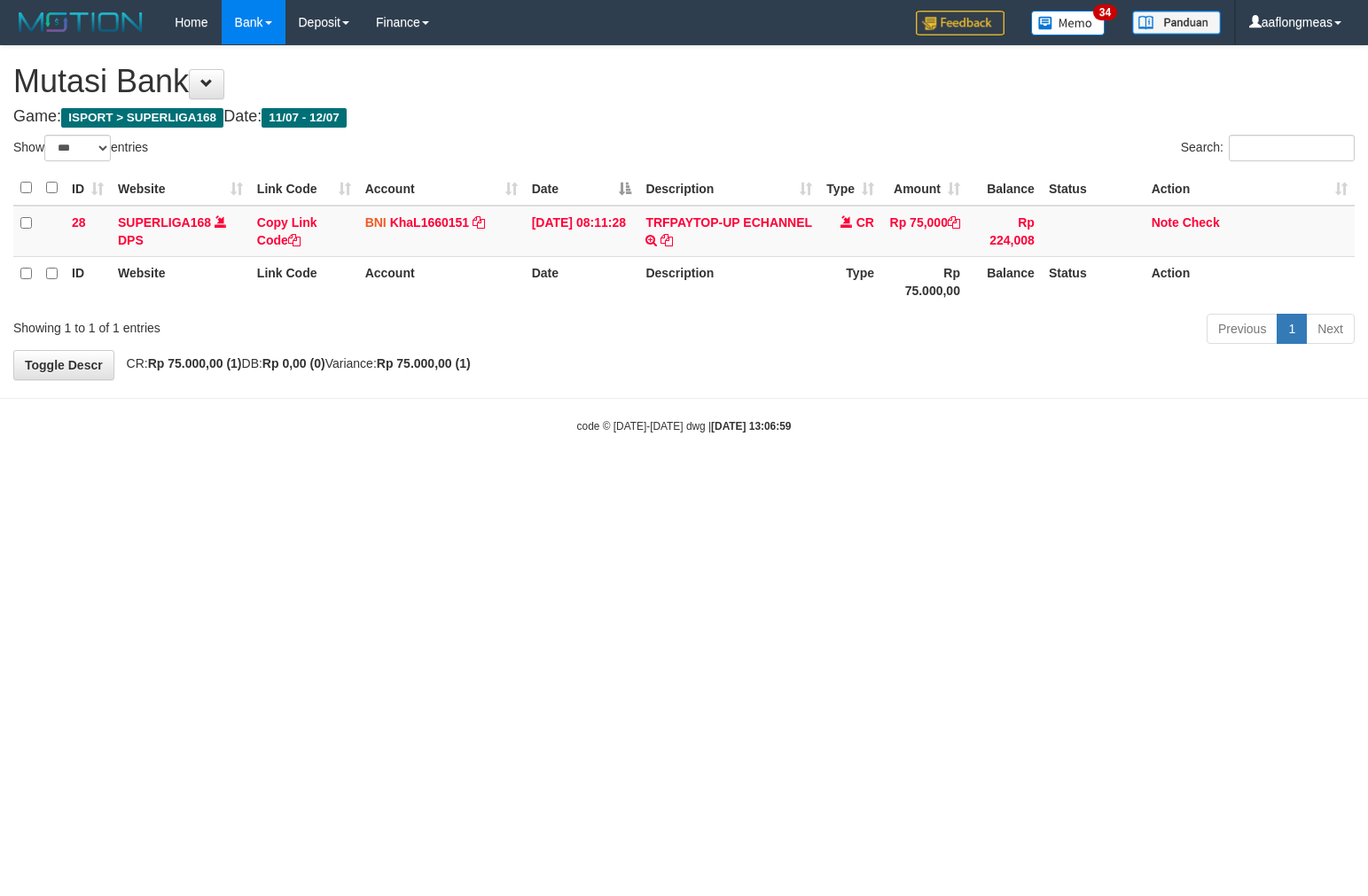select on "***" 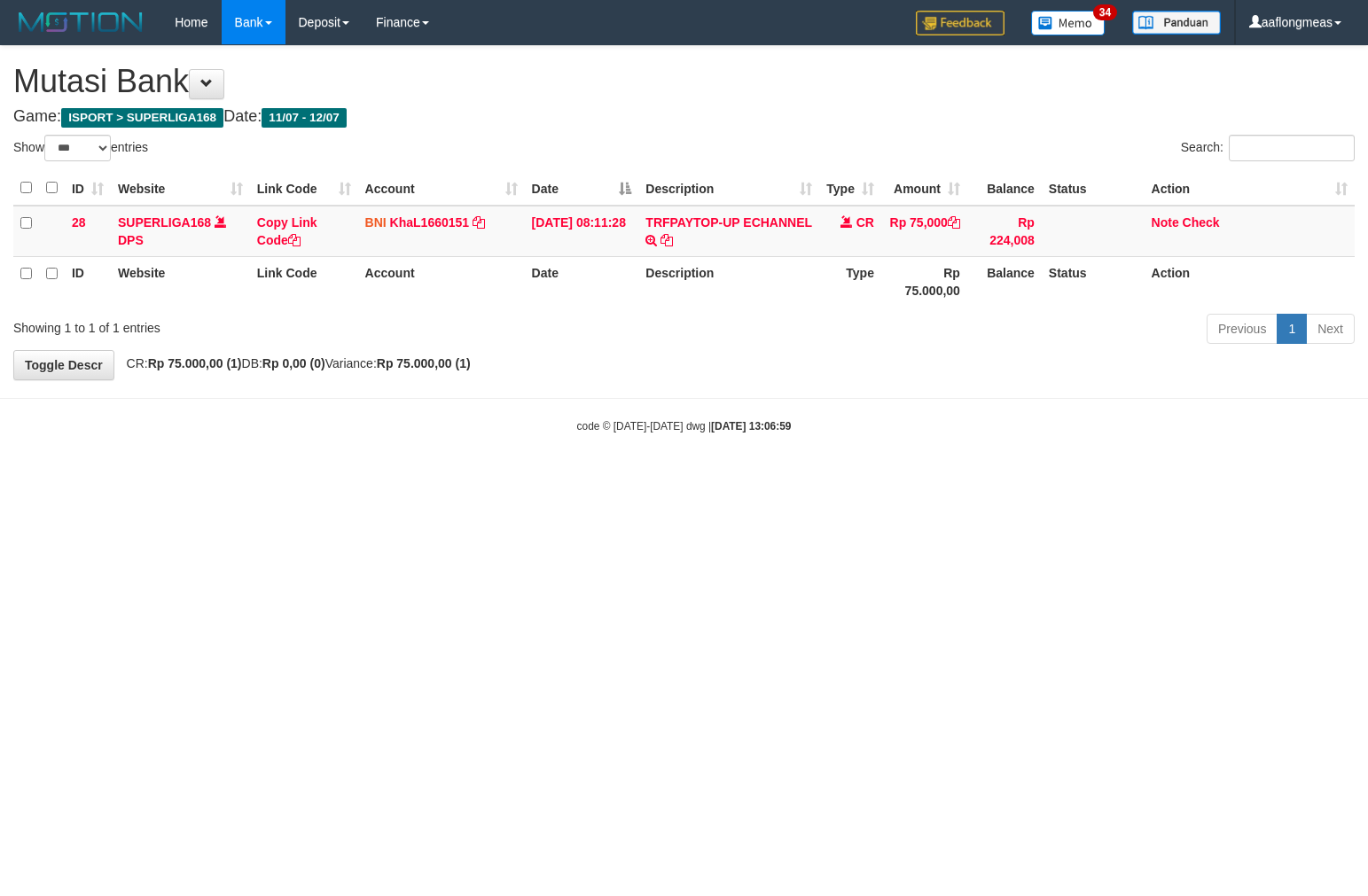 scroll, scrollTop: 0, scrollLeft: 0, axis: both 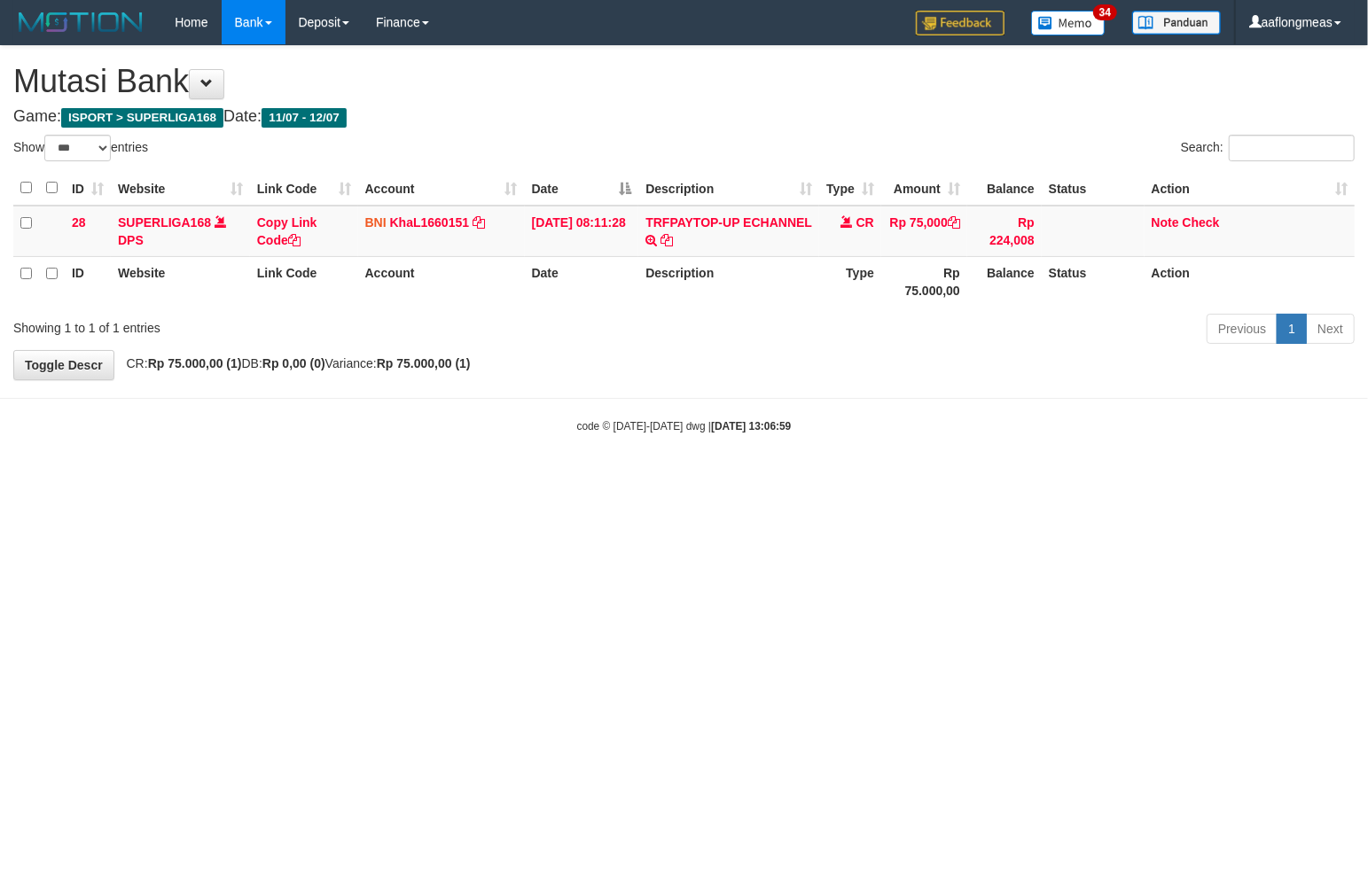 click on "Toggle navigation
Home
Bank
Account List
Load
By Website
Group
[ISPORT]													SUPERLIGA168
By Load Group (DPS)" at bounding box center (684, 239) 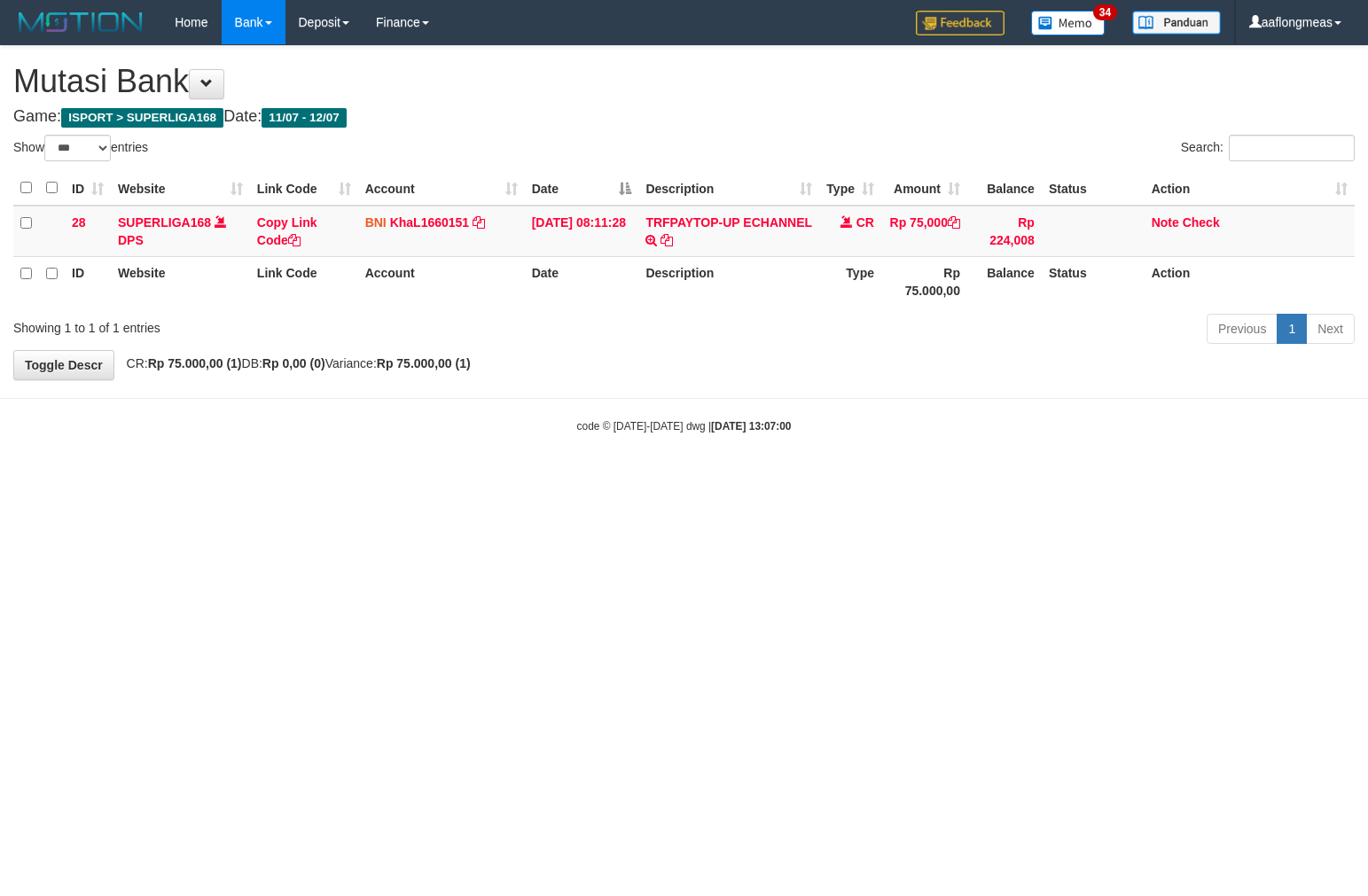 select on "***" 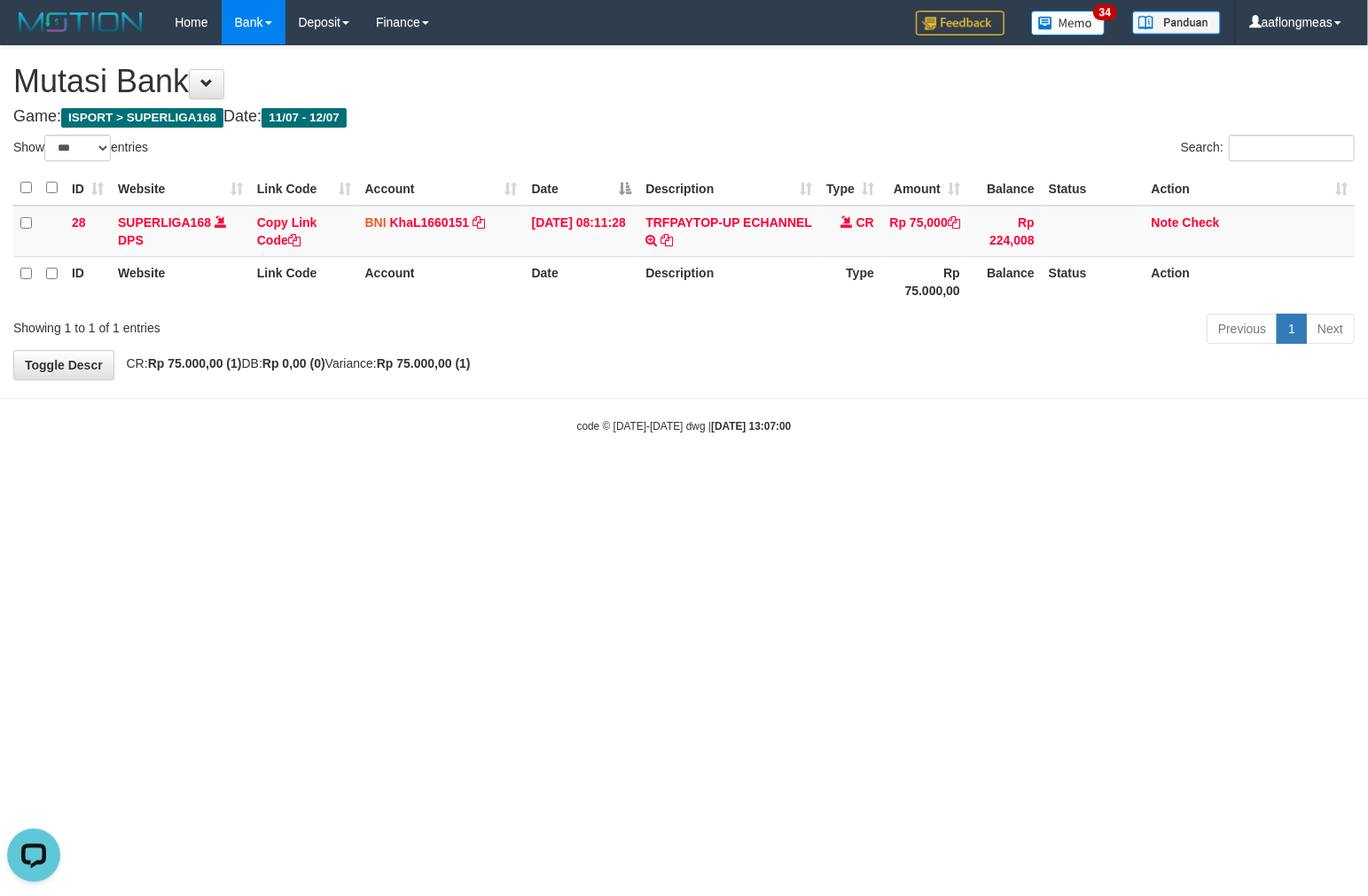 scroll, scrollTop: 0, scrollLeft: 0, axis: both 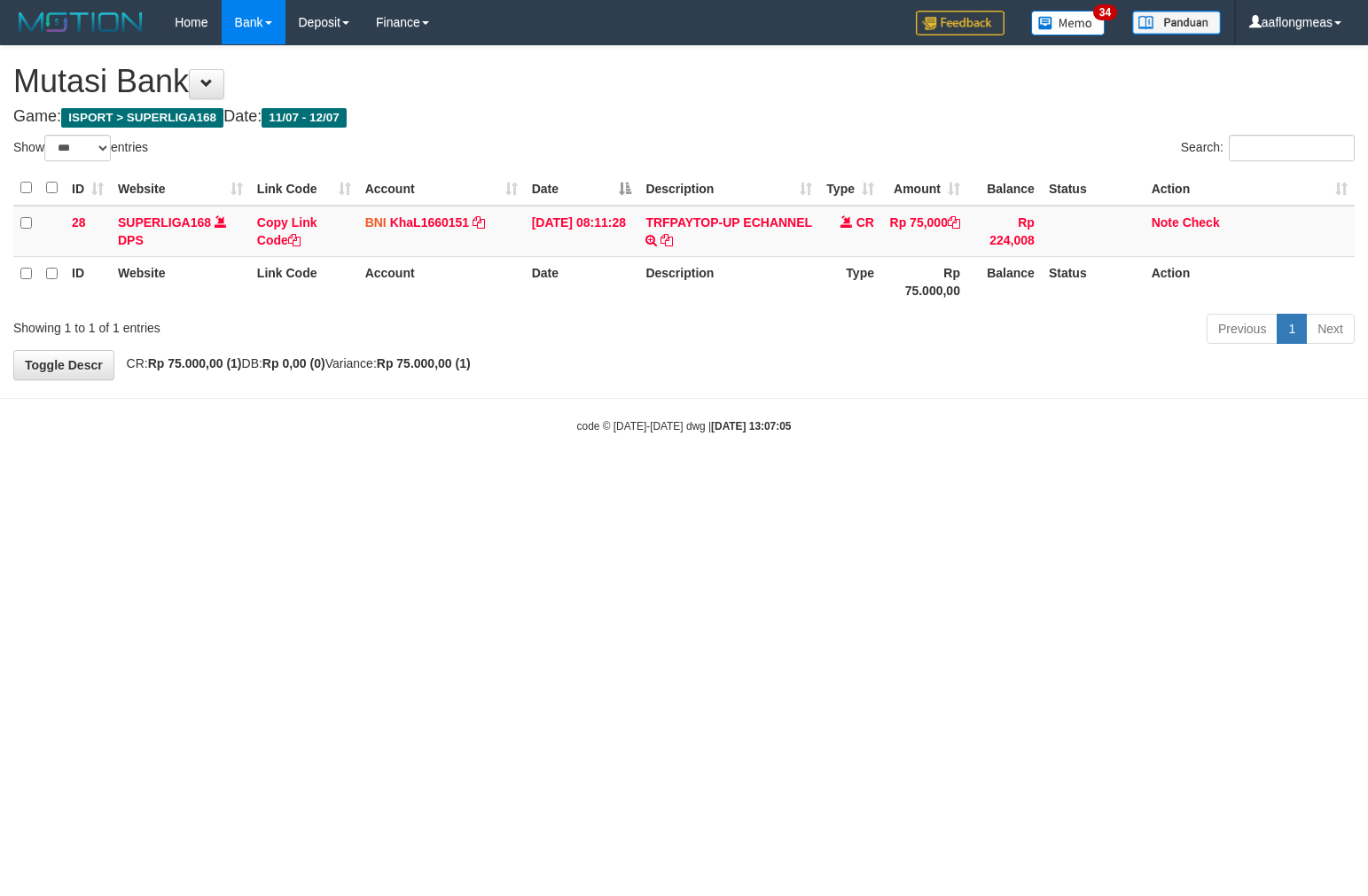 select on "***" 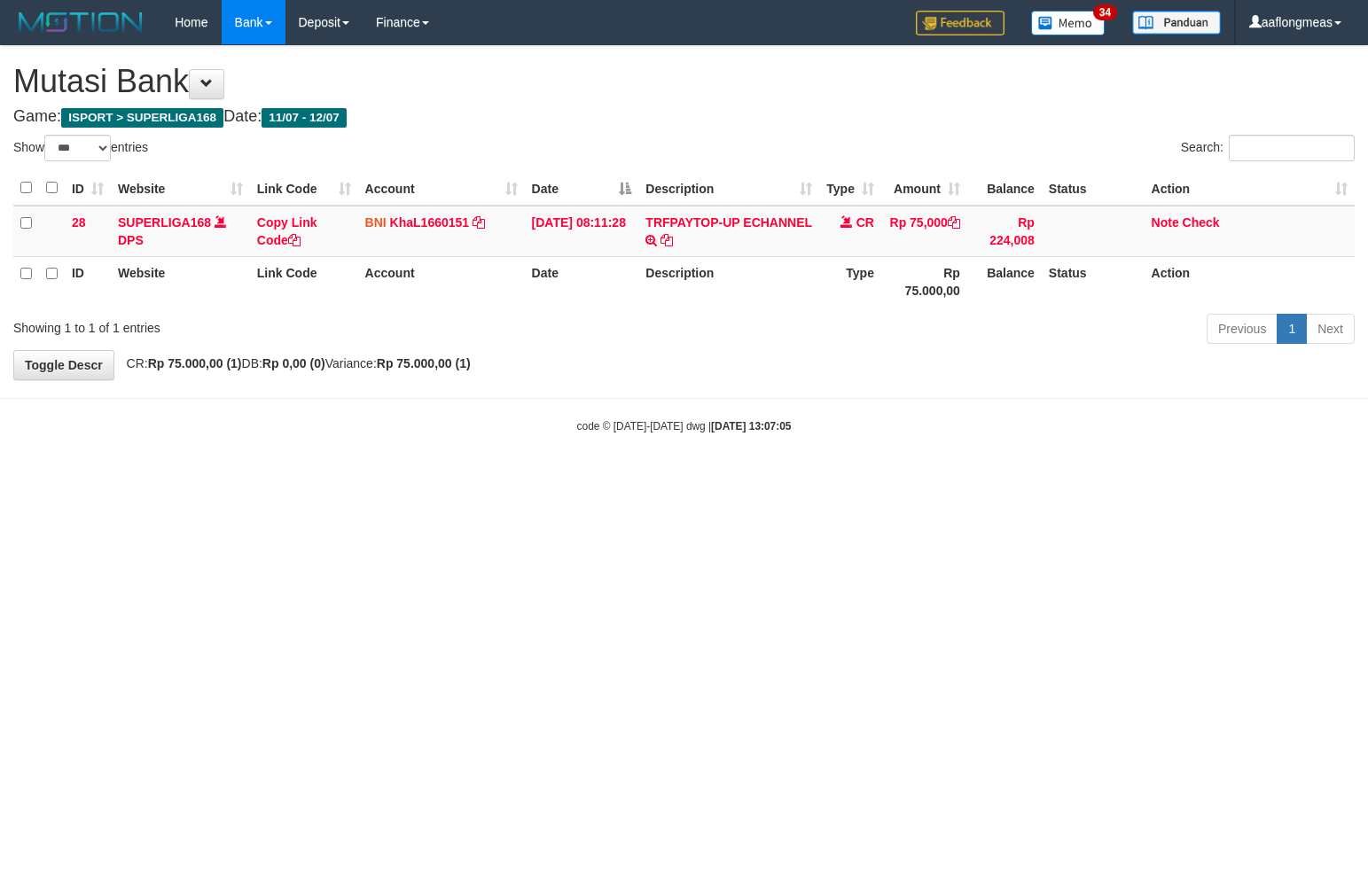 scroll, scrollTop: 0, scrollLeft: 0, axis: both 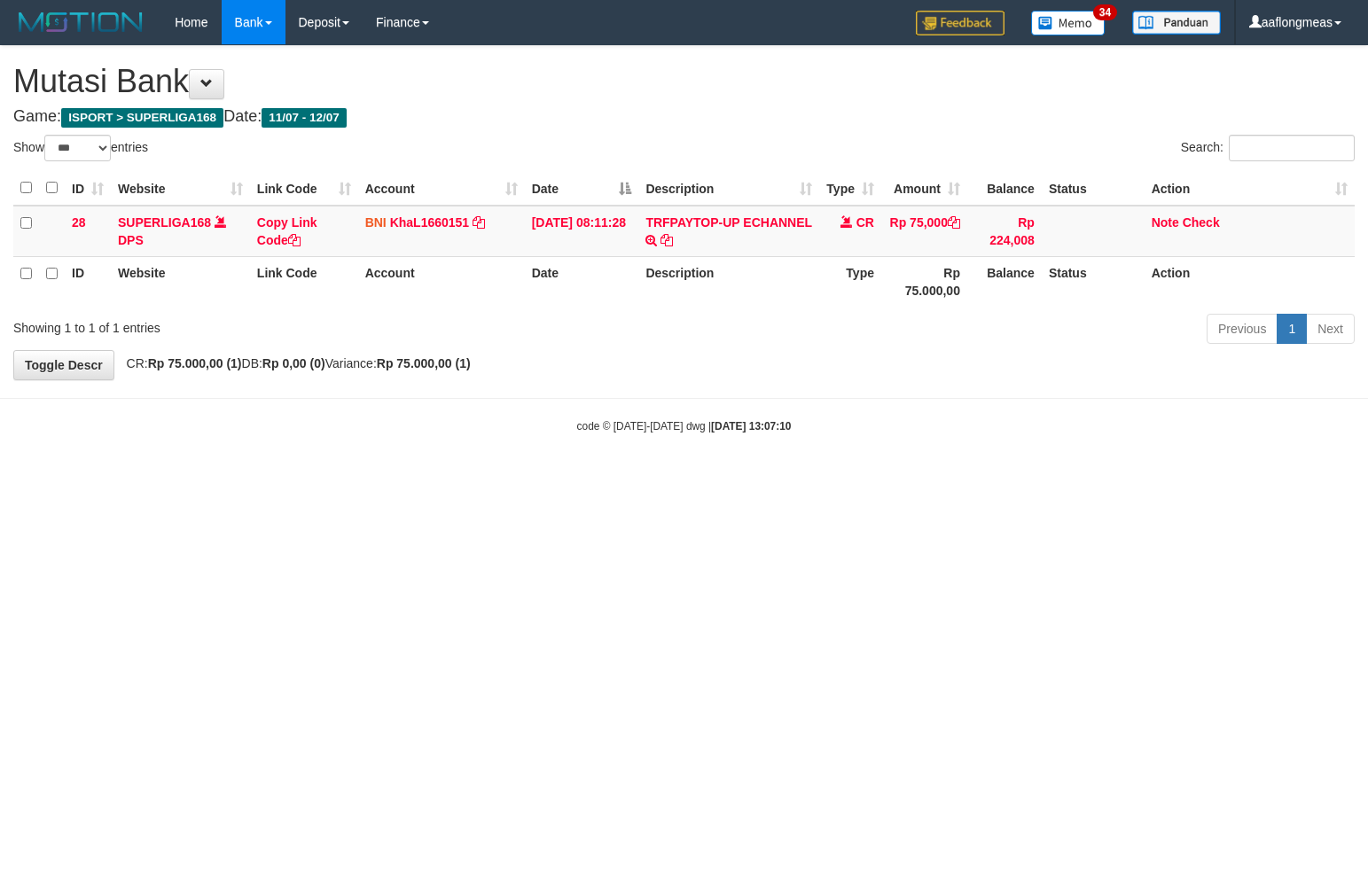 select on "***" 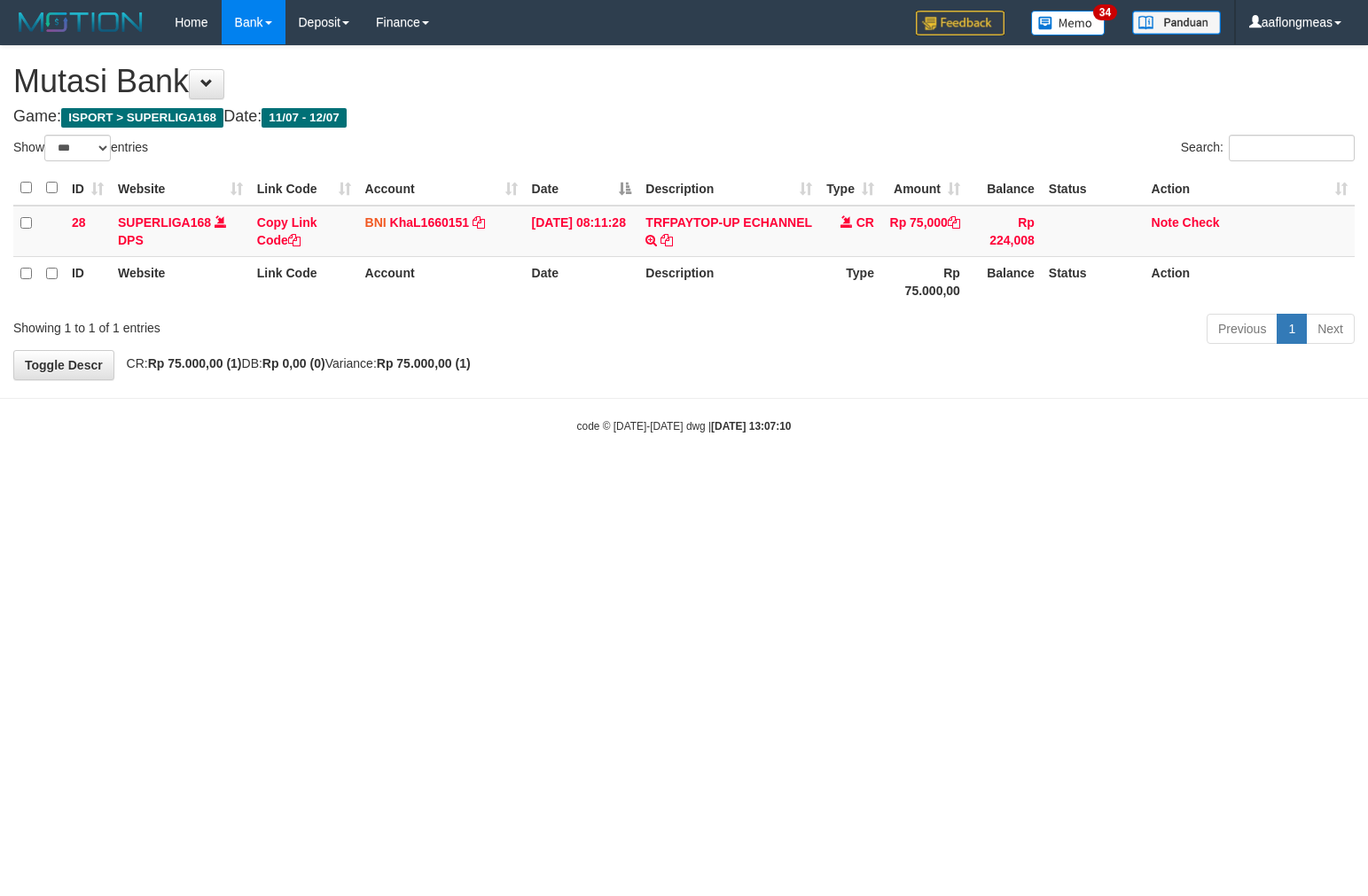 scroll, scrollTop: 0, scrollLeft: 0, axis: both 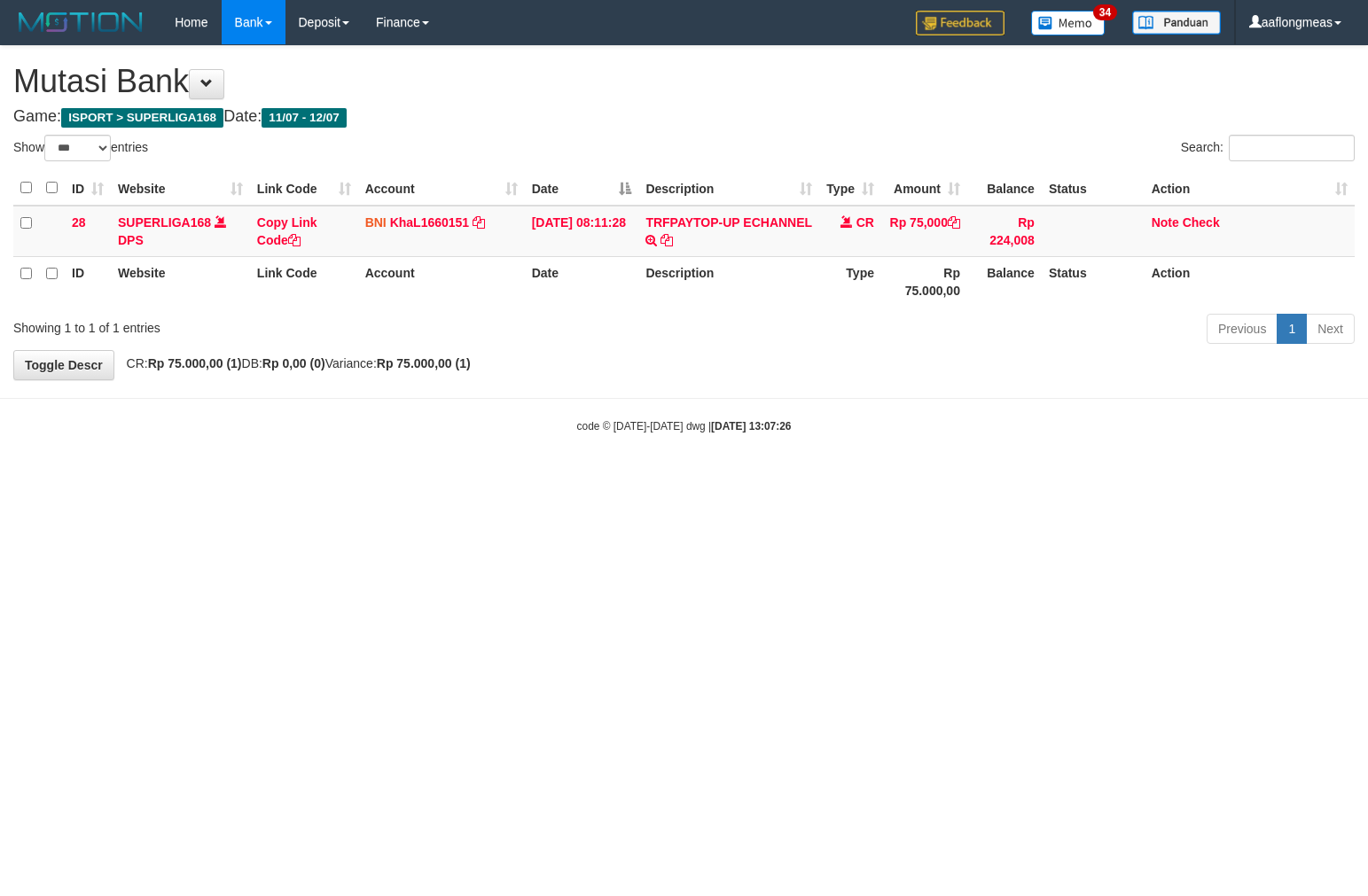 select on "***" 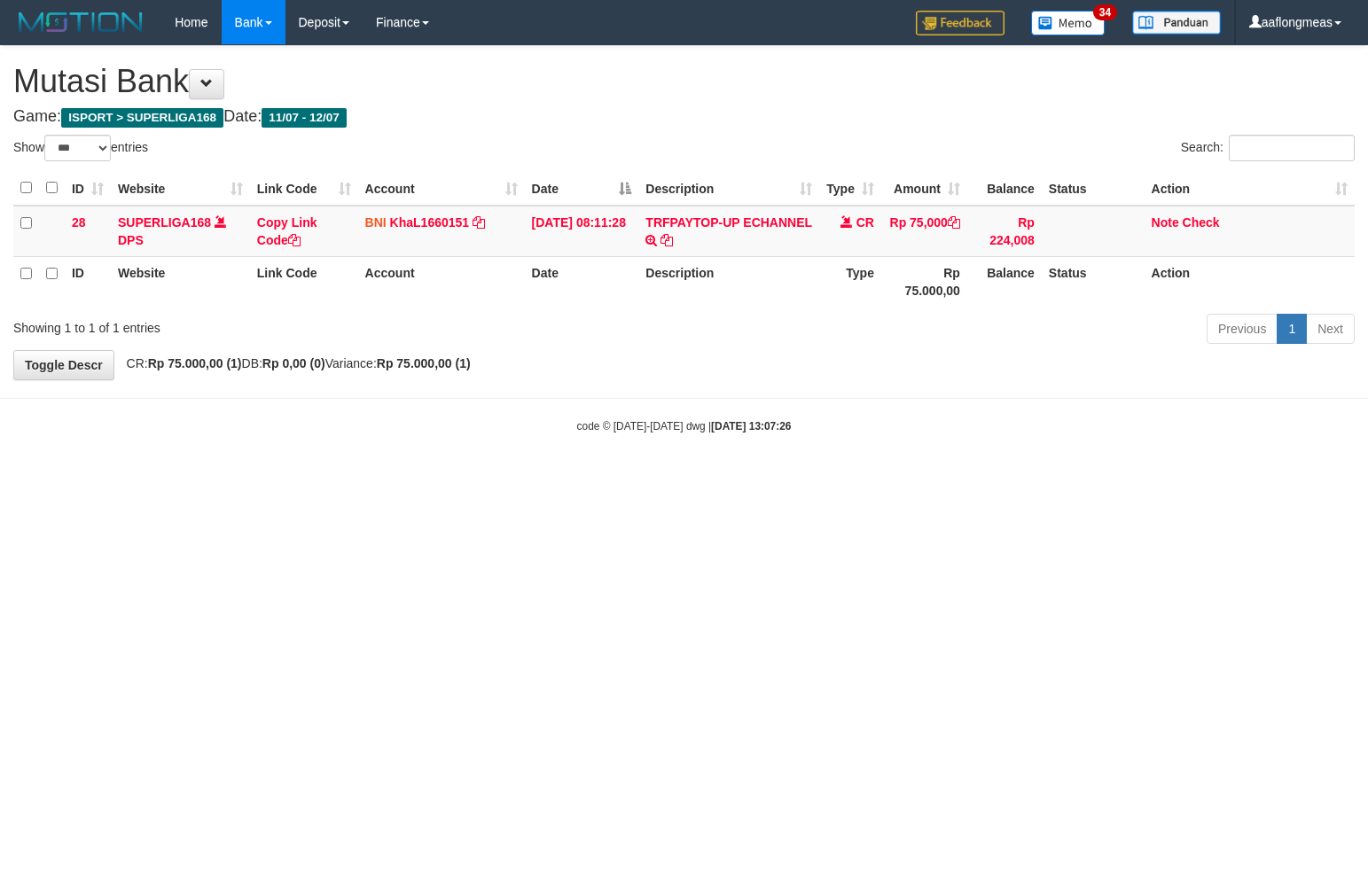 scroll, scrollTop: 0, scrollLeft: 0, axis: both 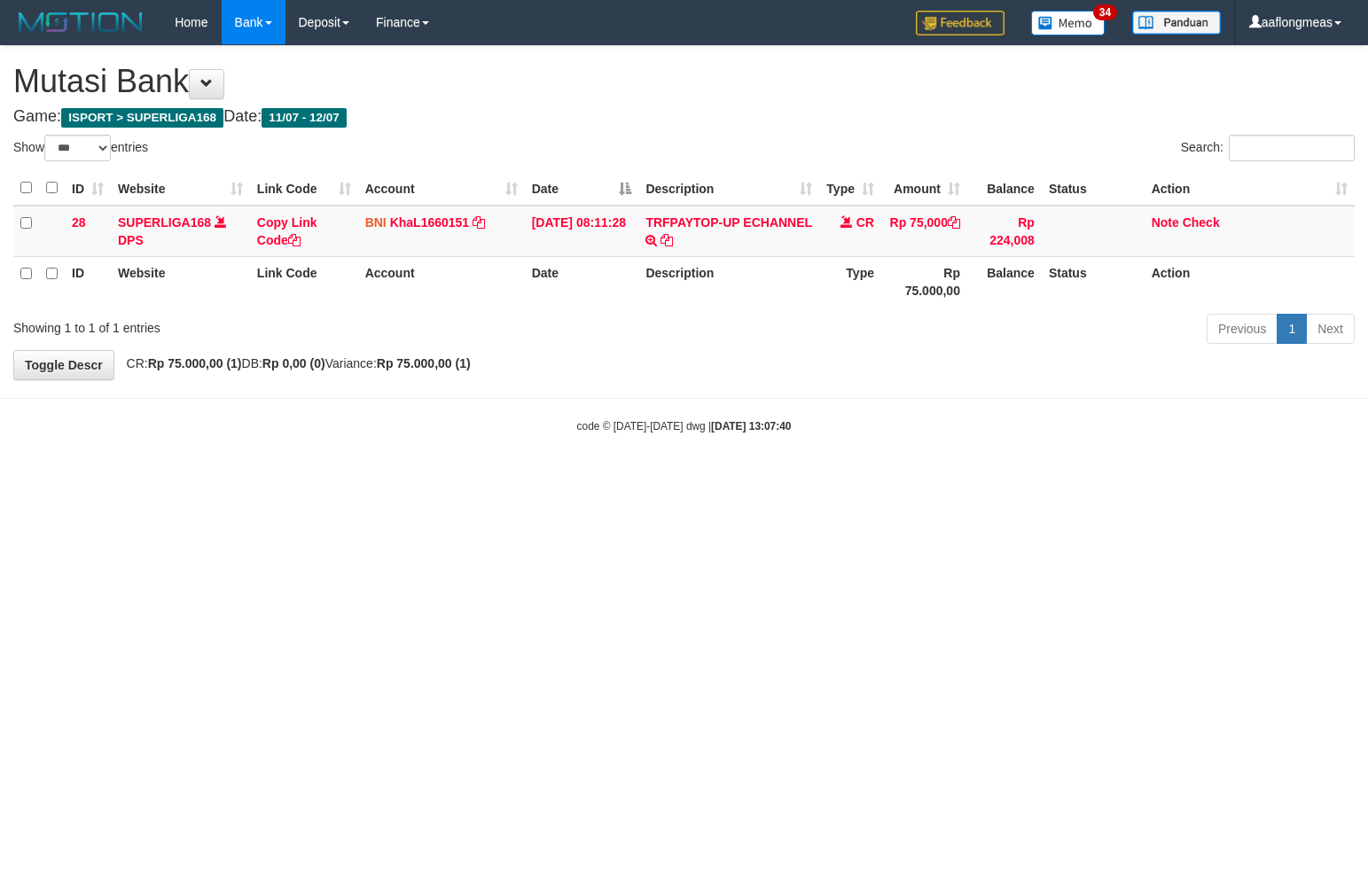 select on "***" 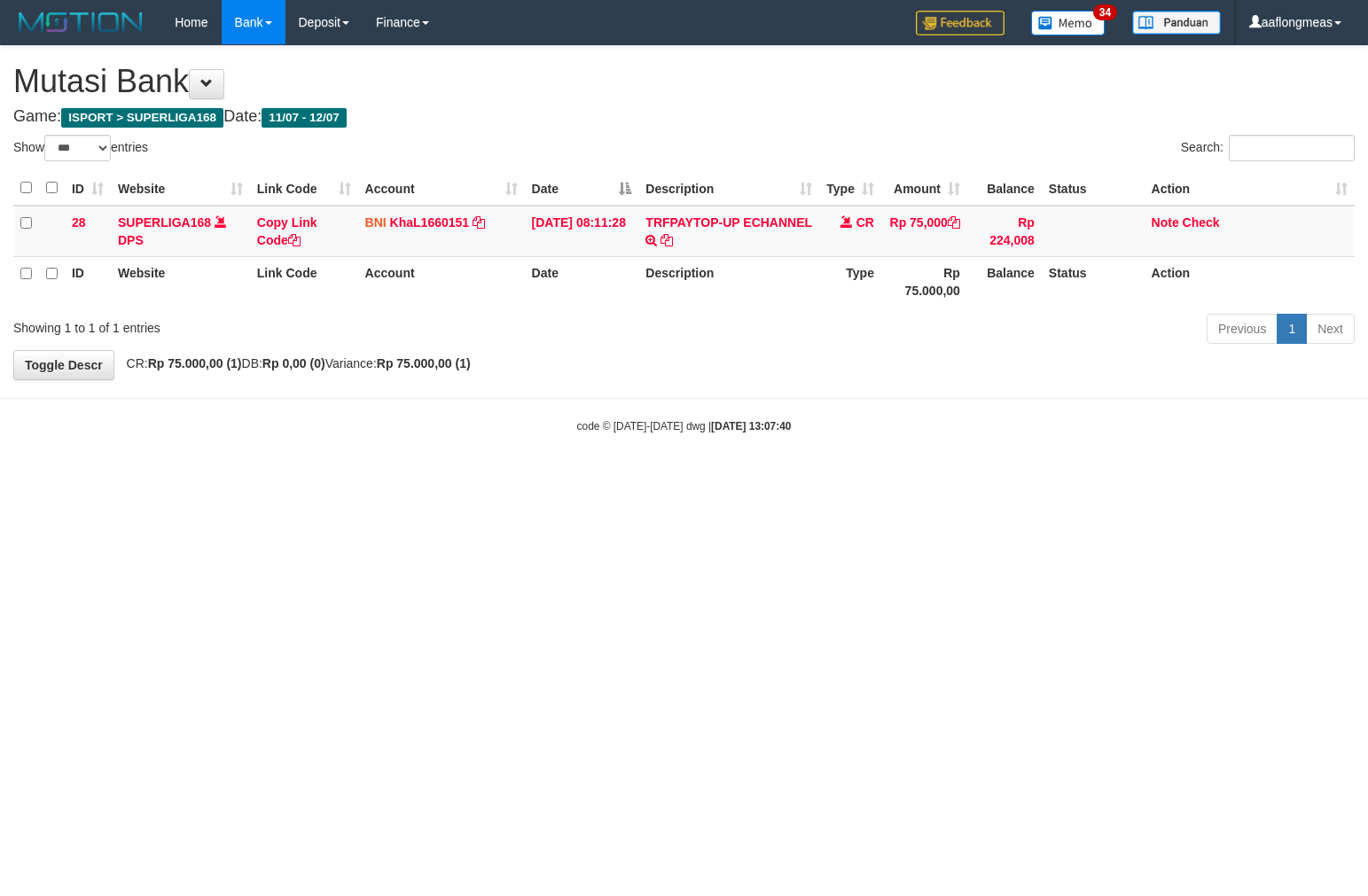 scroll, scrollTop: 0, scrollLeft: 0, axis: both 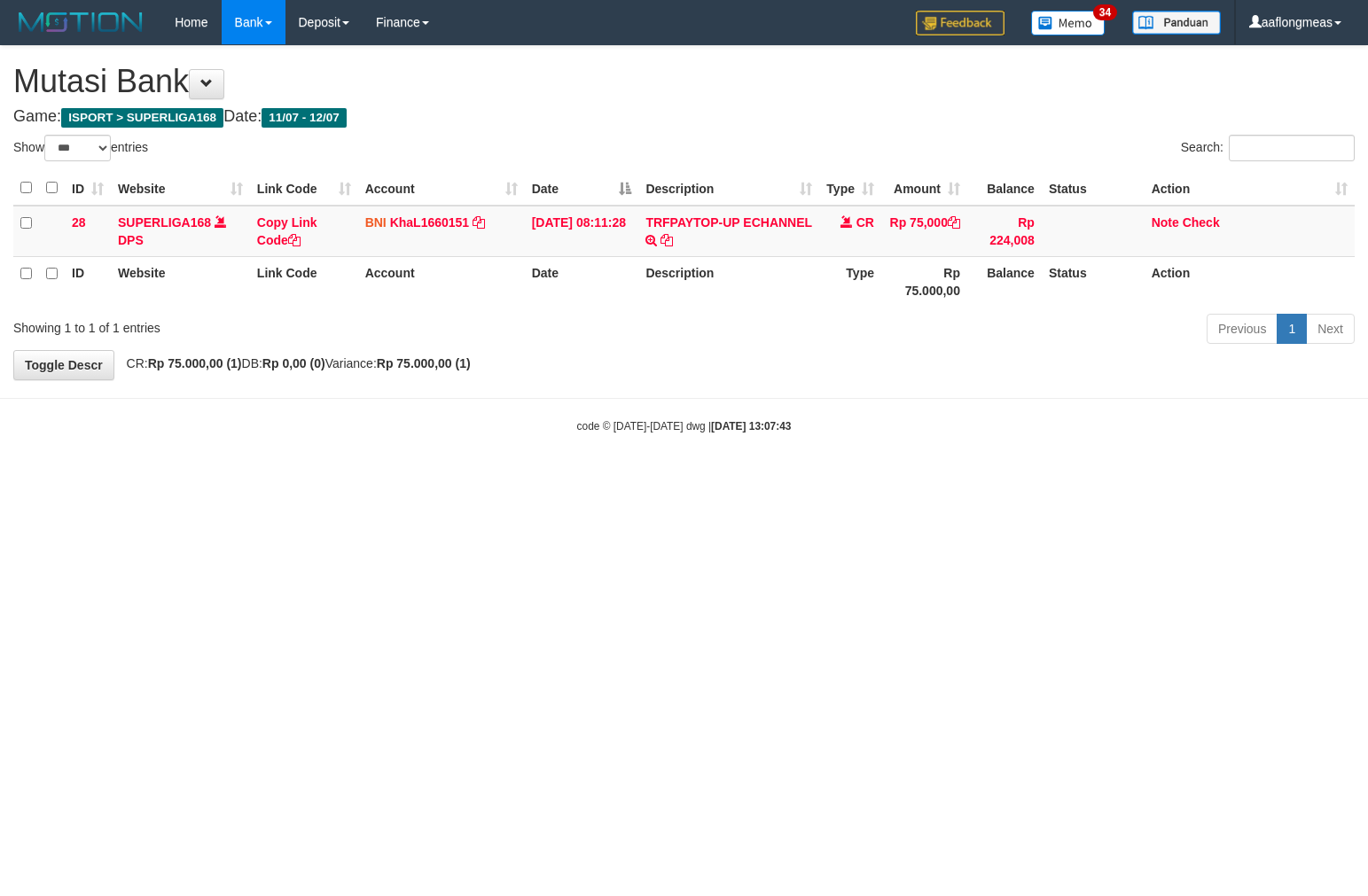 select on "***" 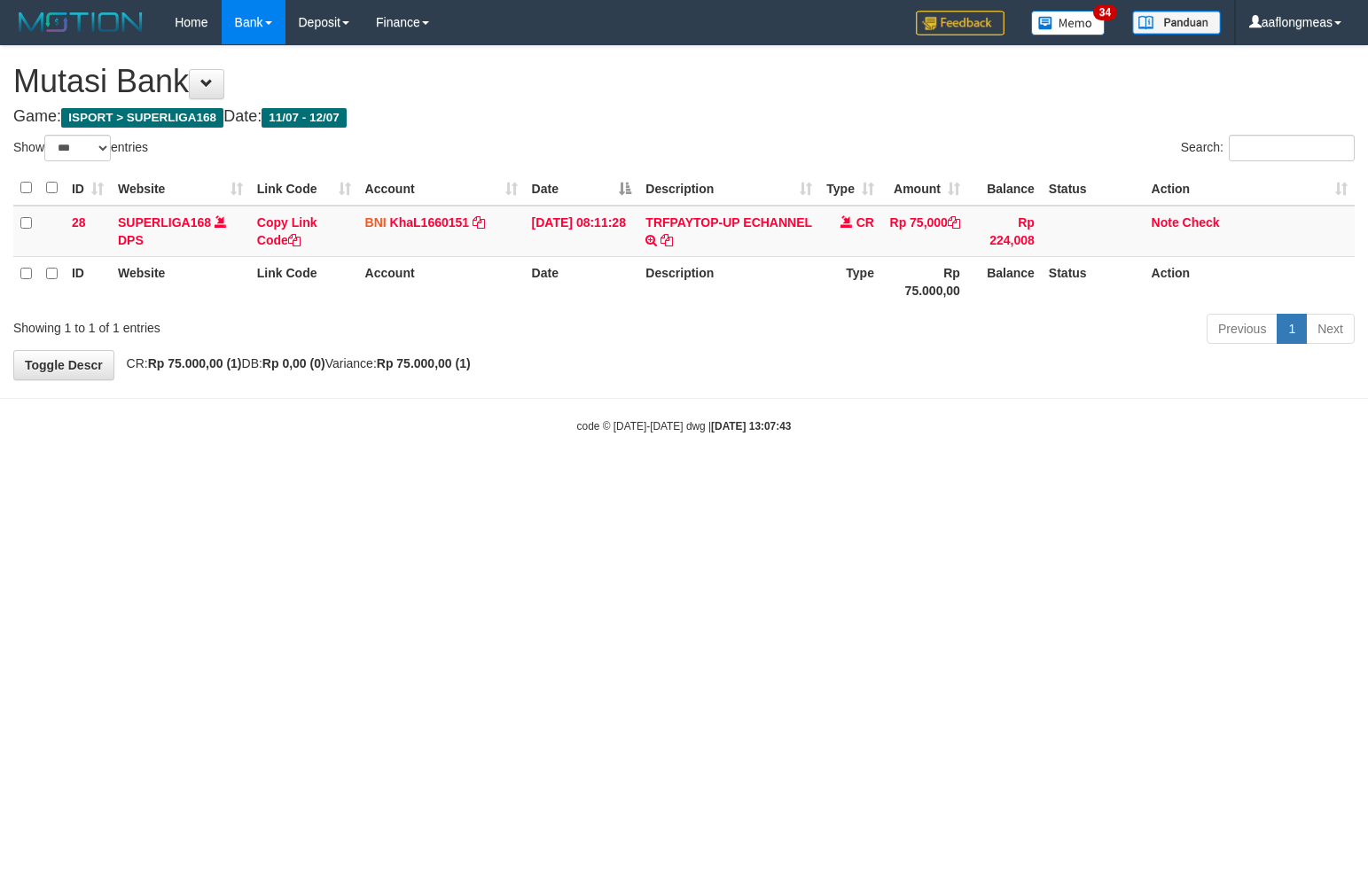 scroll, scrollTop: 0, scrollLeft: 0, axis: both 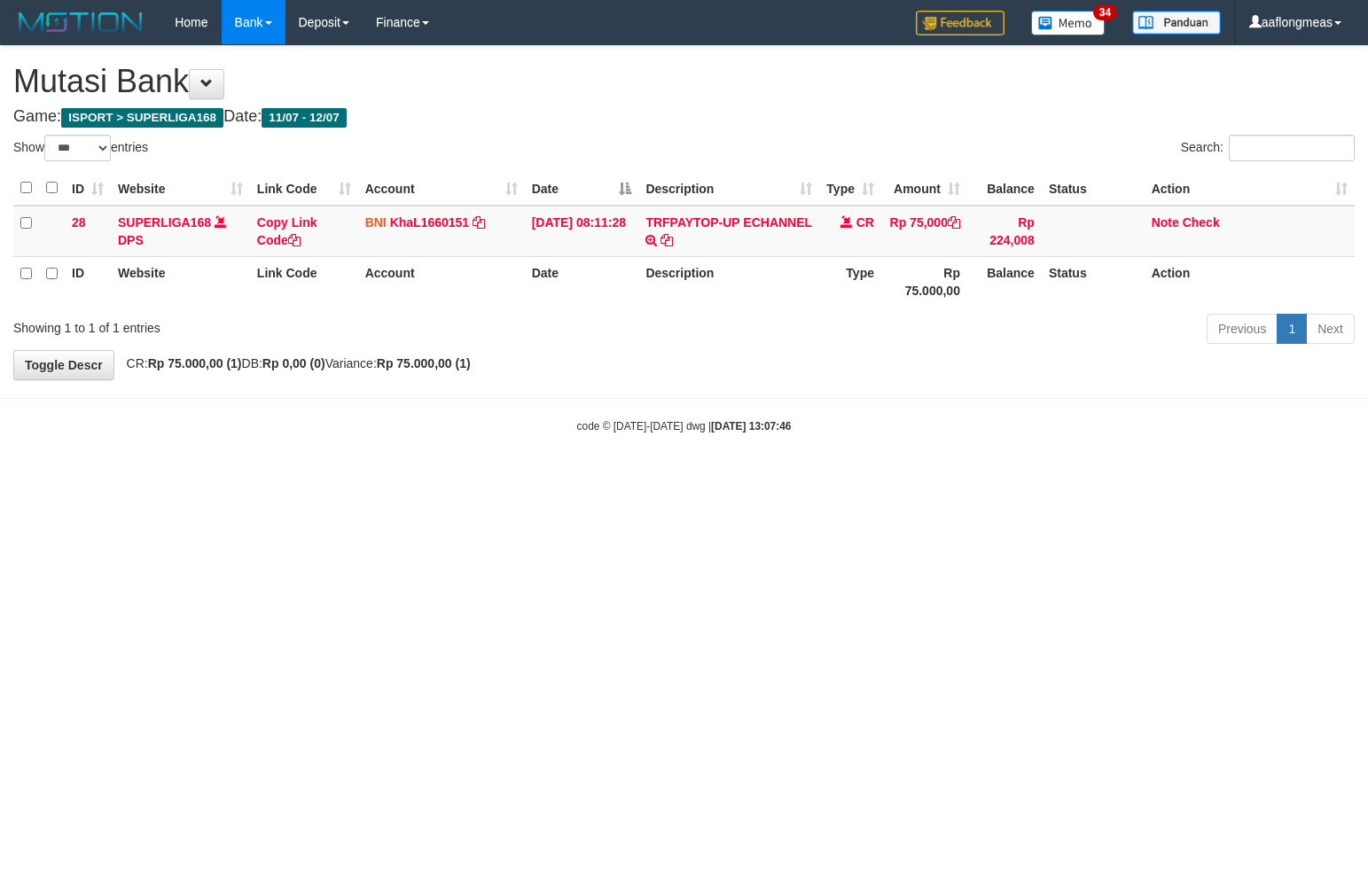 select on "***" 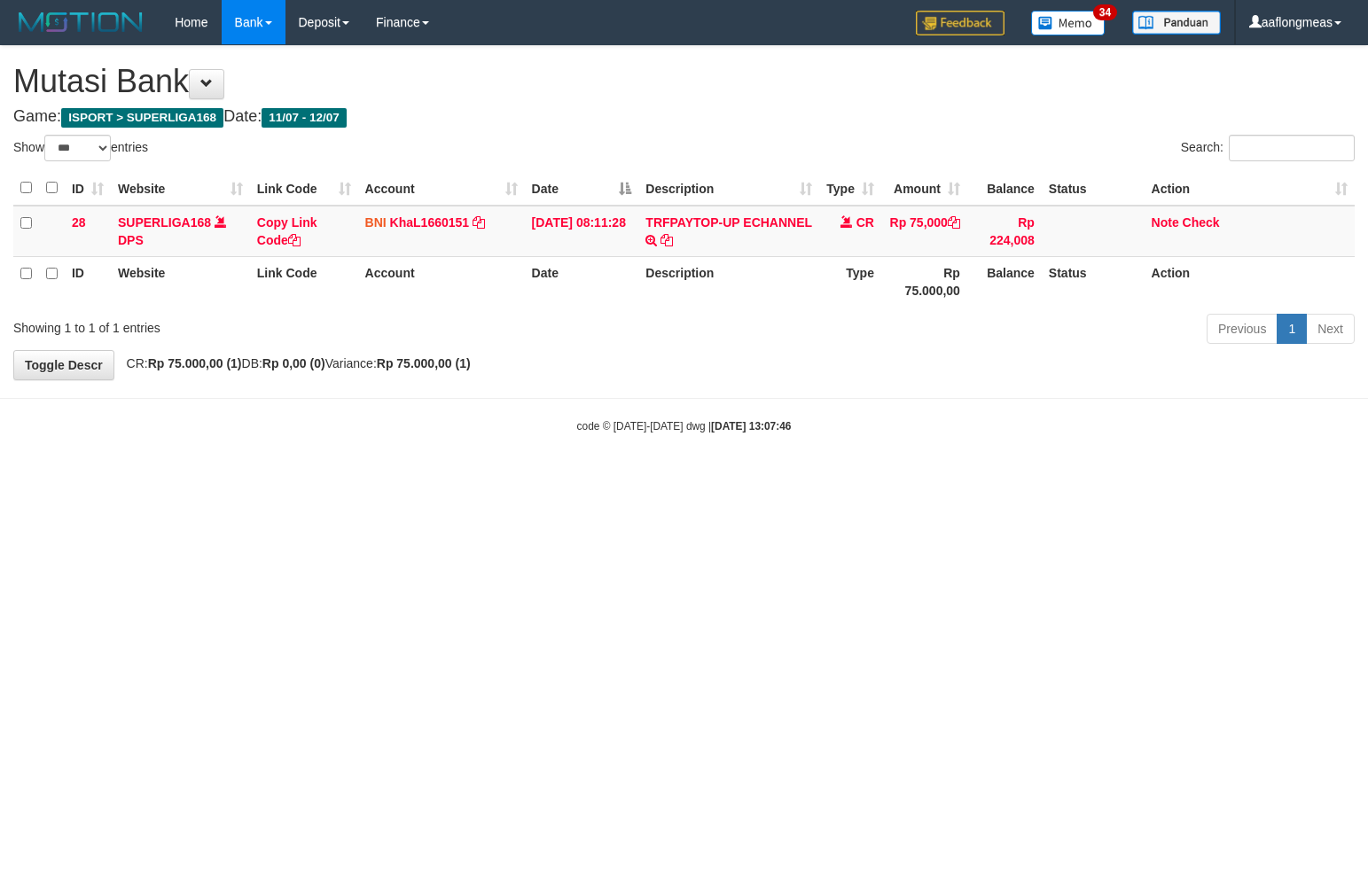 scroll, scrollTop: 0, scrollLeft: 0, axis: both 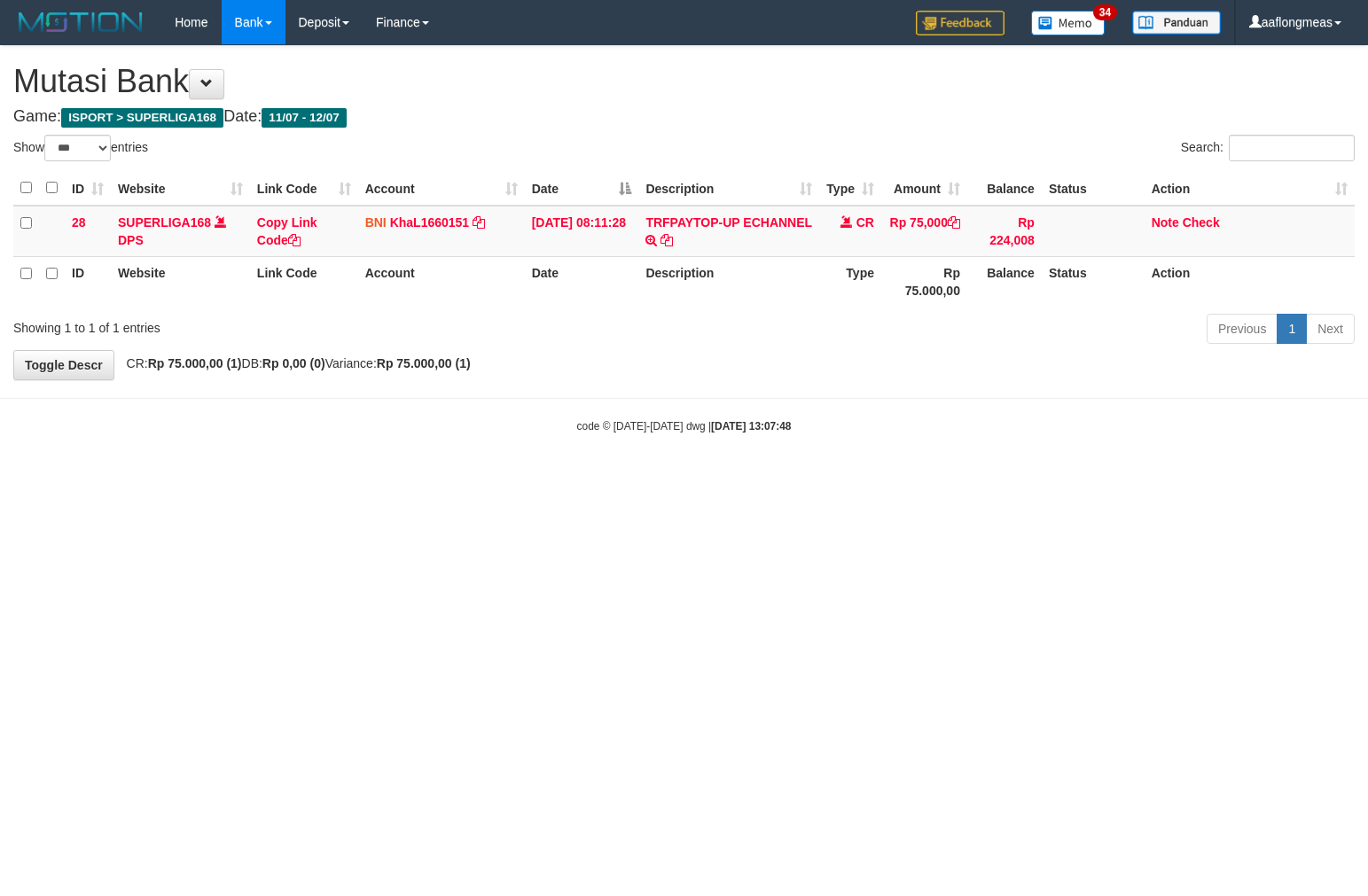 select on "***" 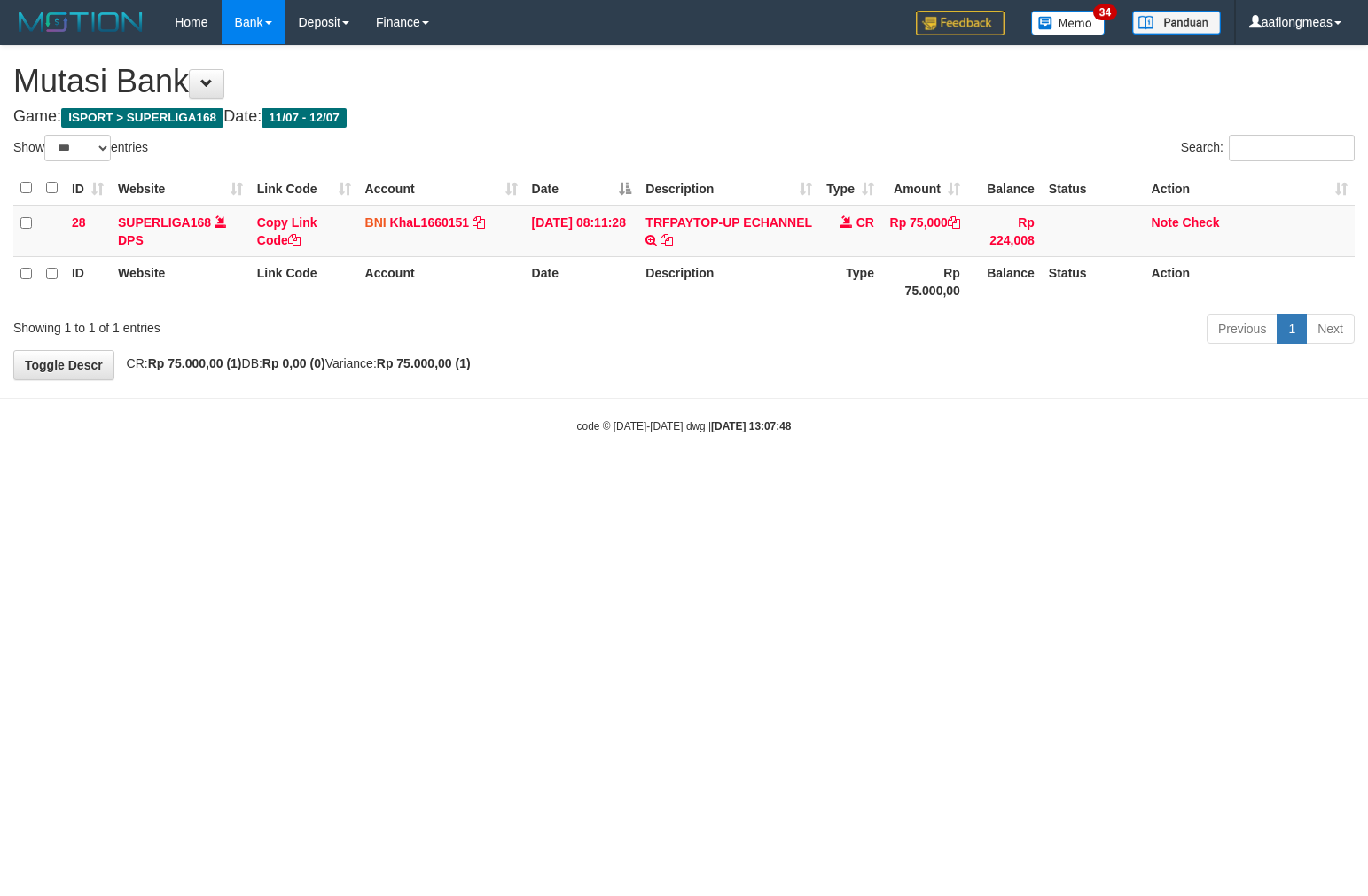 scroll, scrollTop: 0, scrollLeft: 0, axis: both 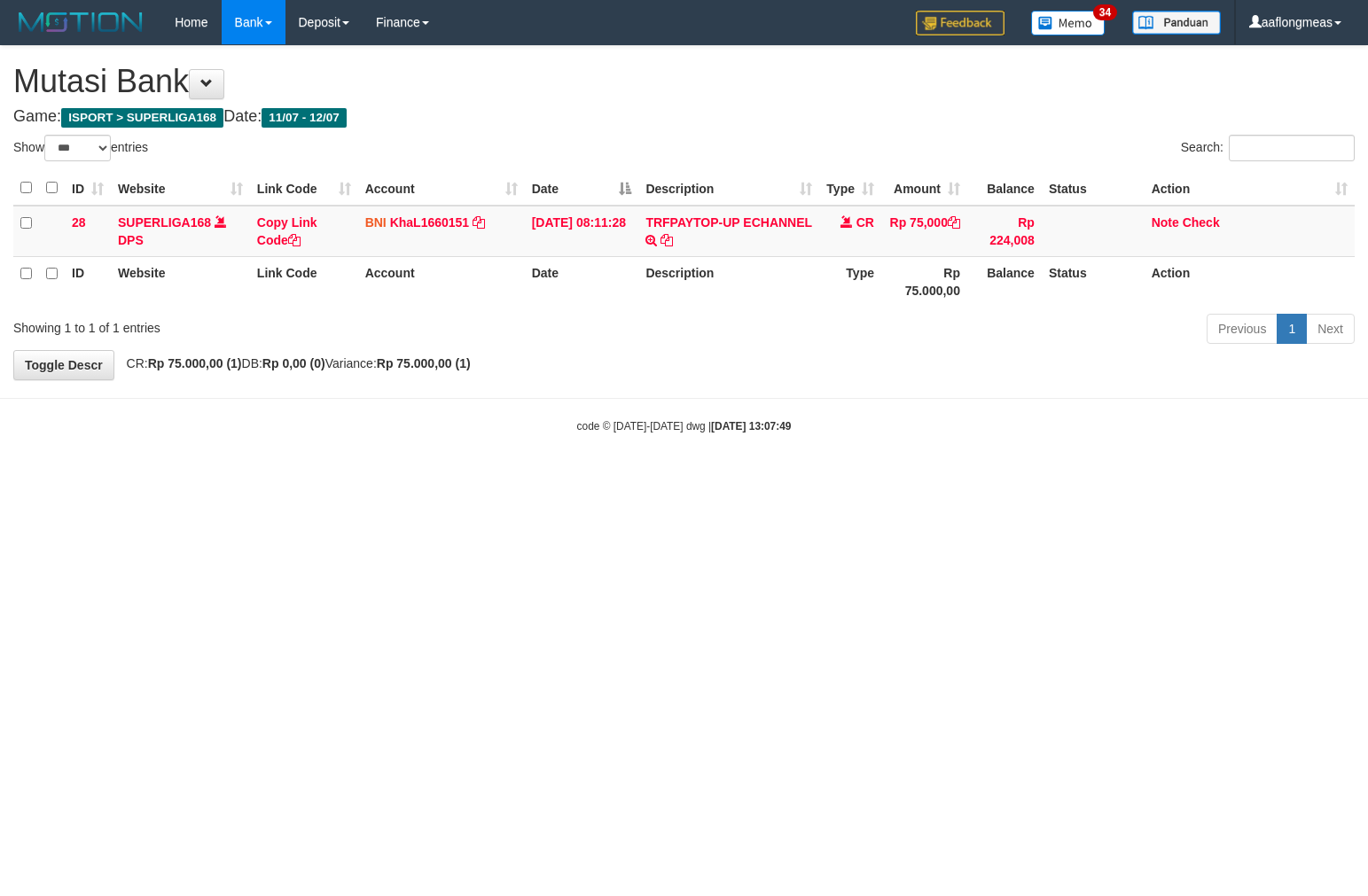 select on "***" 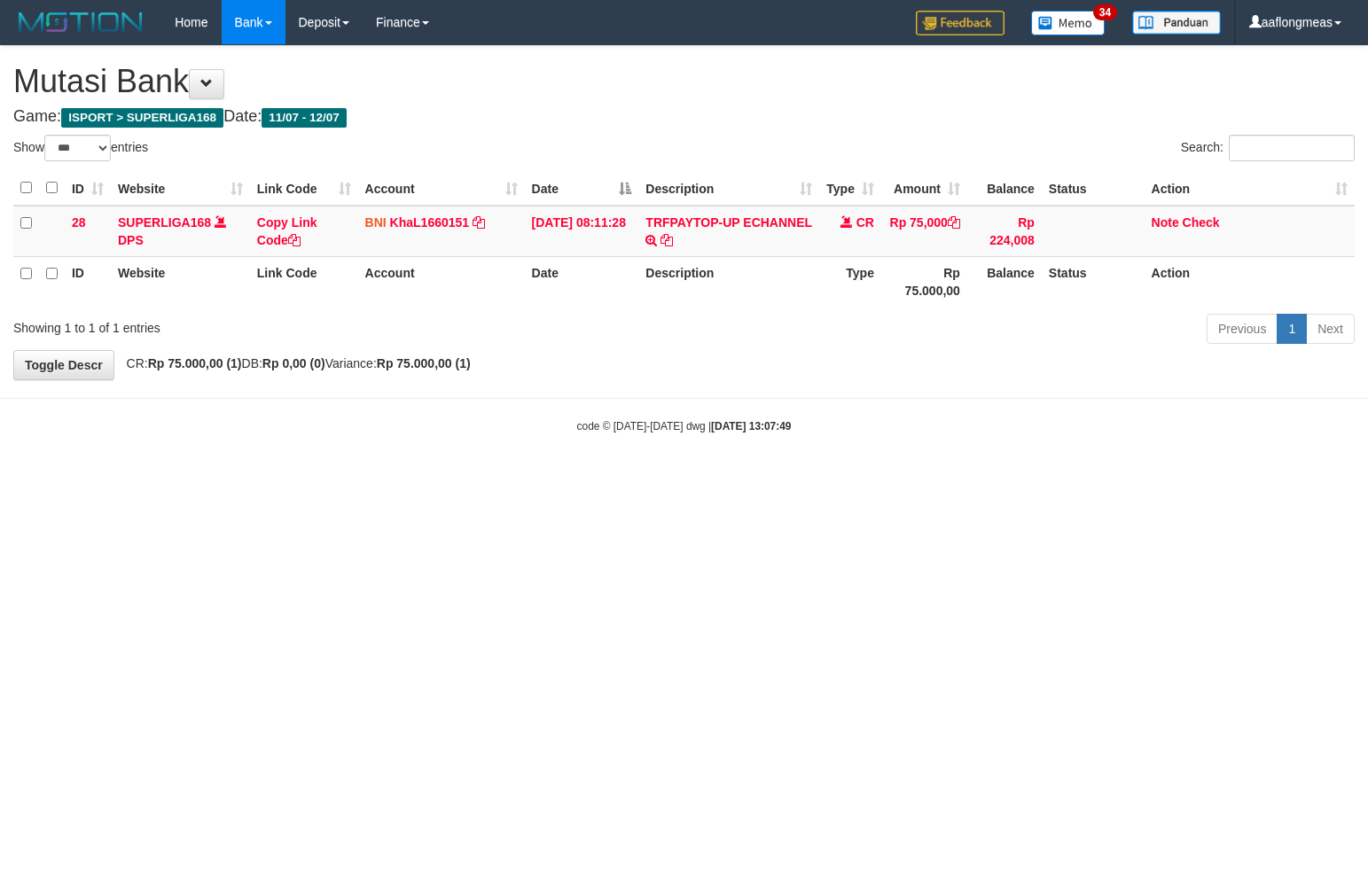 scroll, scrollTop: 0, scrollLeft: 0, axis: both 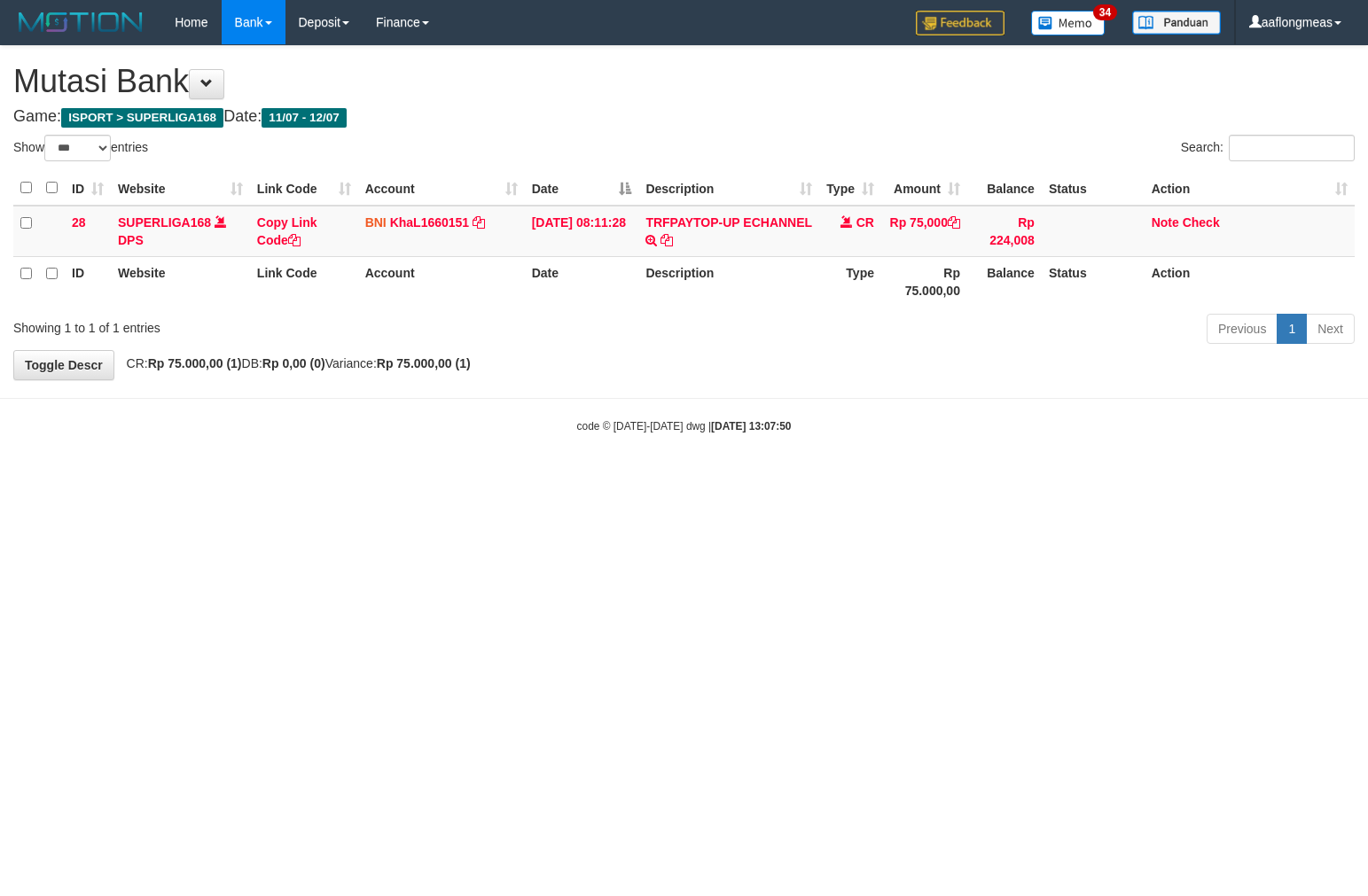 select on "***" 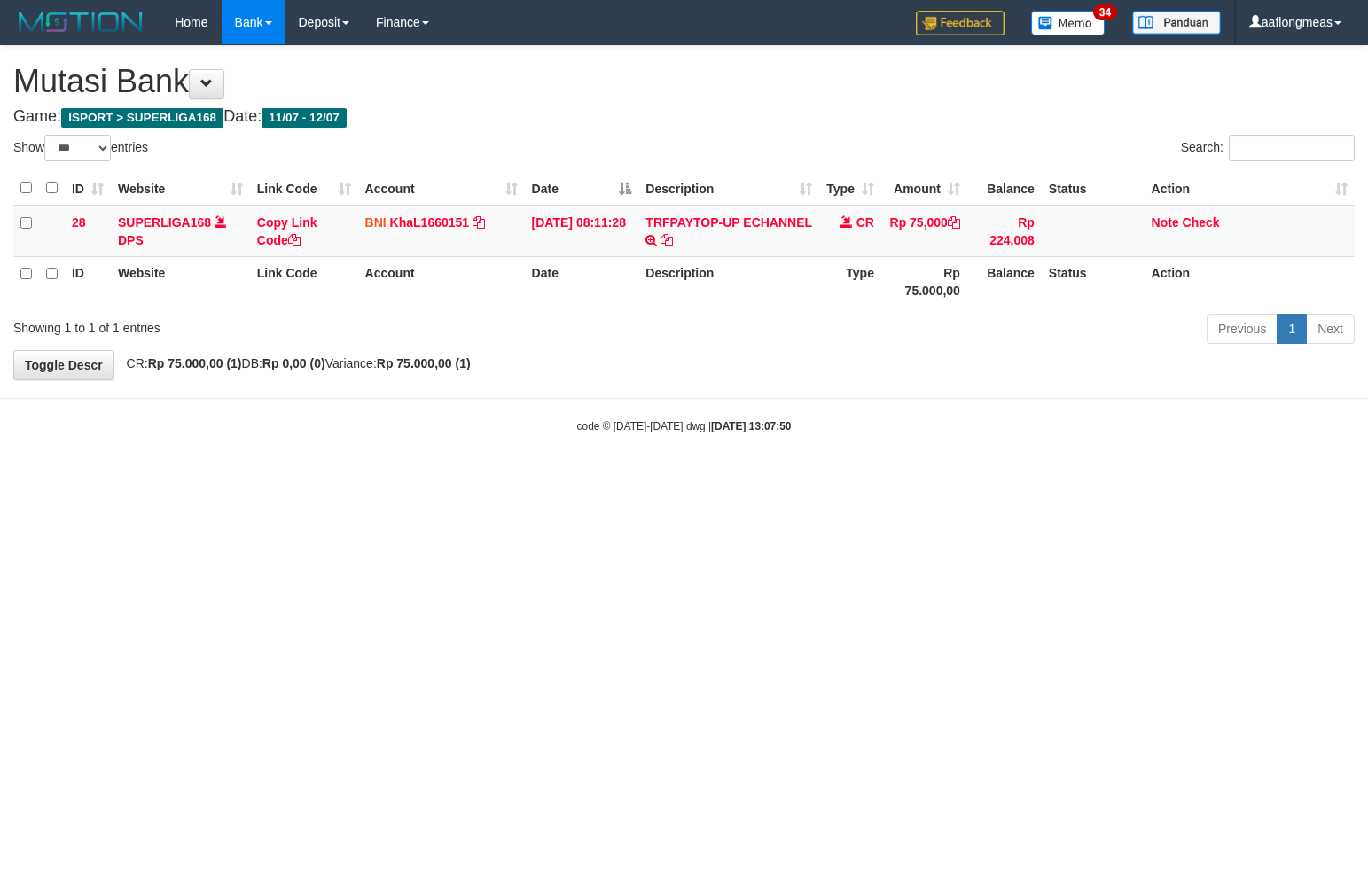 scroll, scrollTop: 0, scrollLeft: 0, axis: both 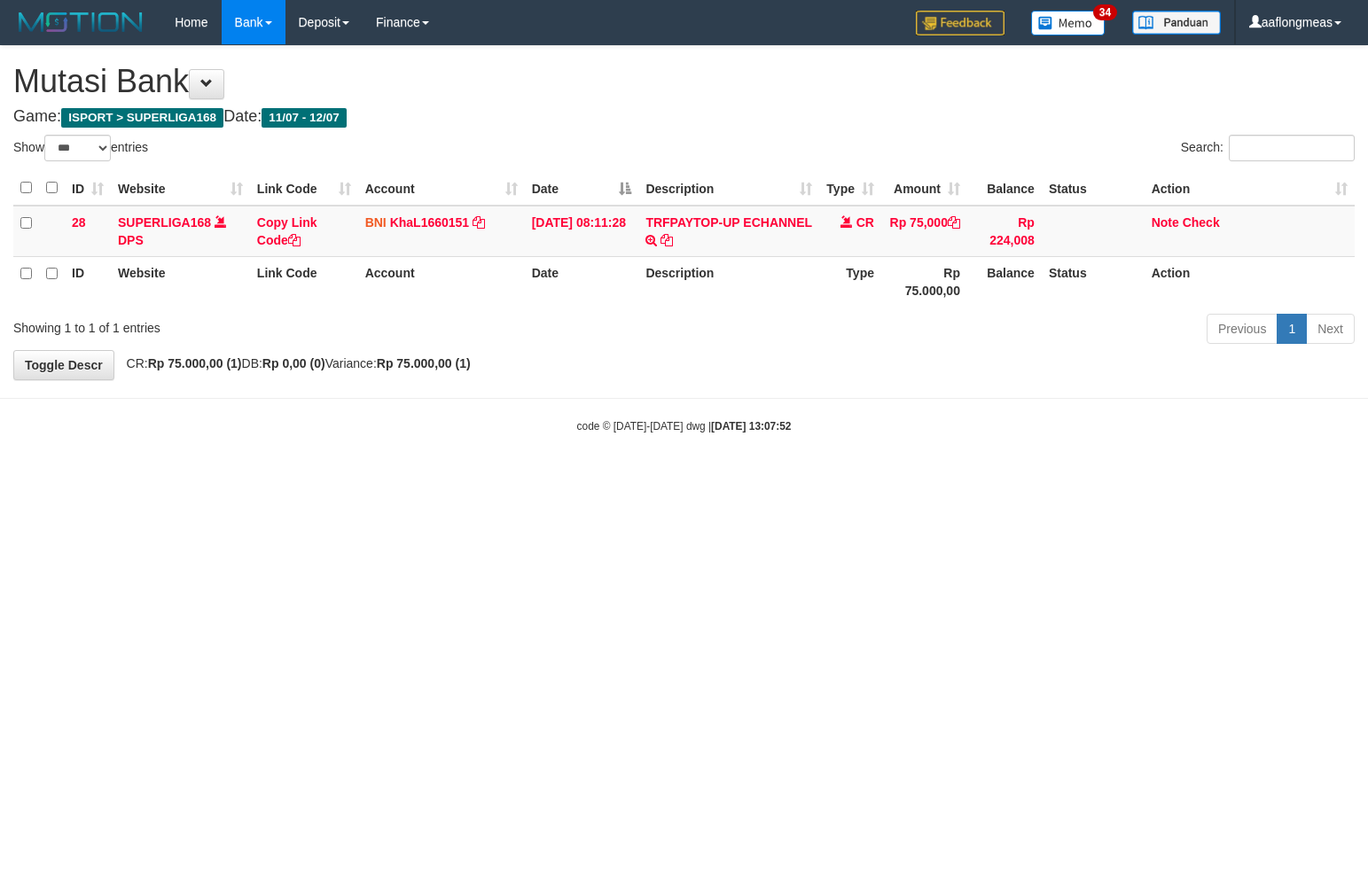 select on "***" 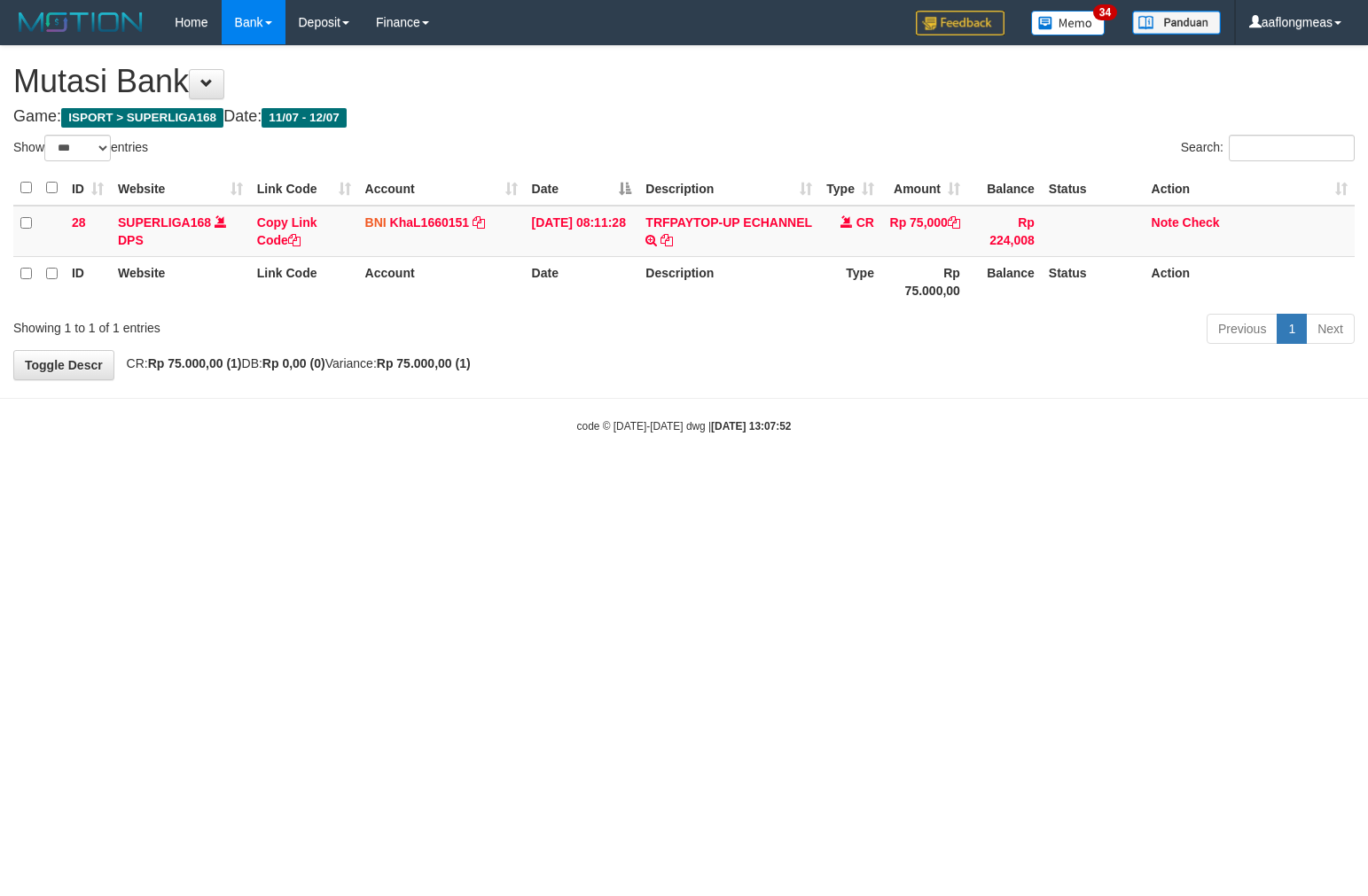 scroll, scrollTop: 0, scrollLeft: 0, axis: both 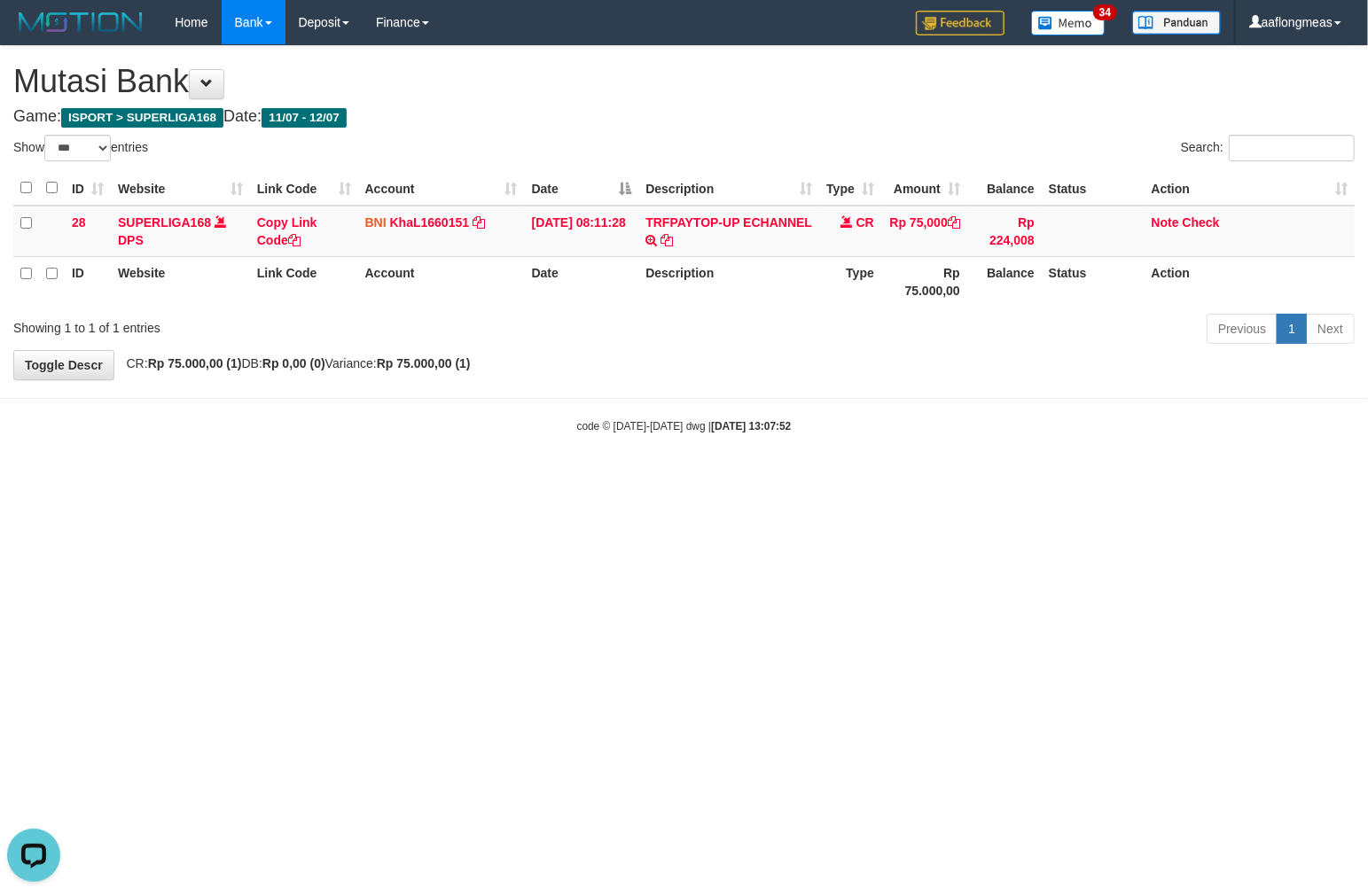 click on "Toggle navigation
Home
Bank
Account List
Load
By Website
Group
[ISPORT]													SUPERLIGA168
By Load Group (DPS)" at bounding box center [684, 239] 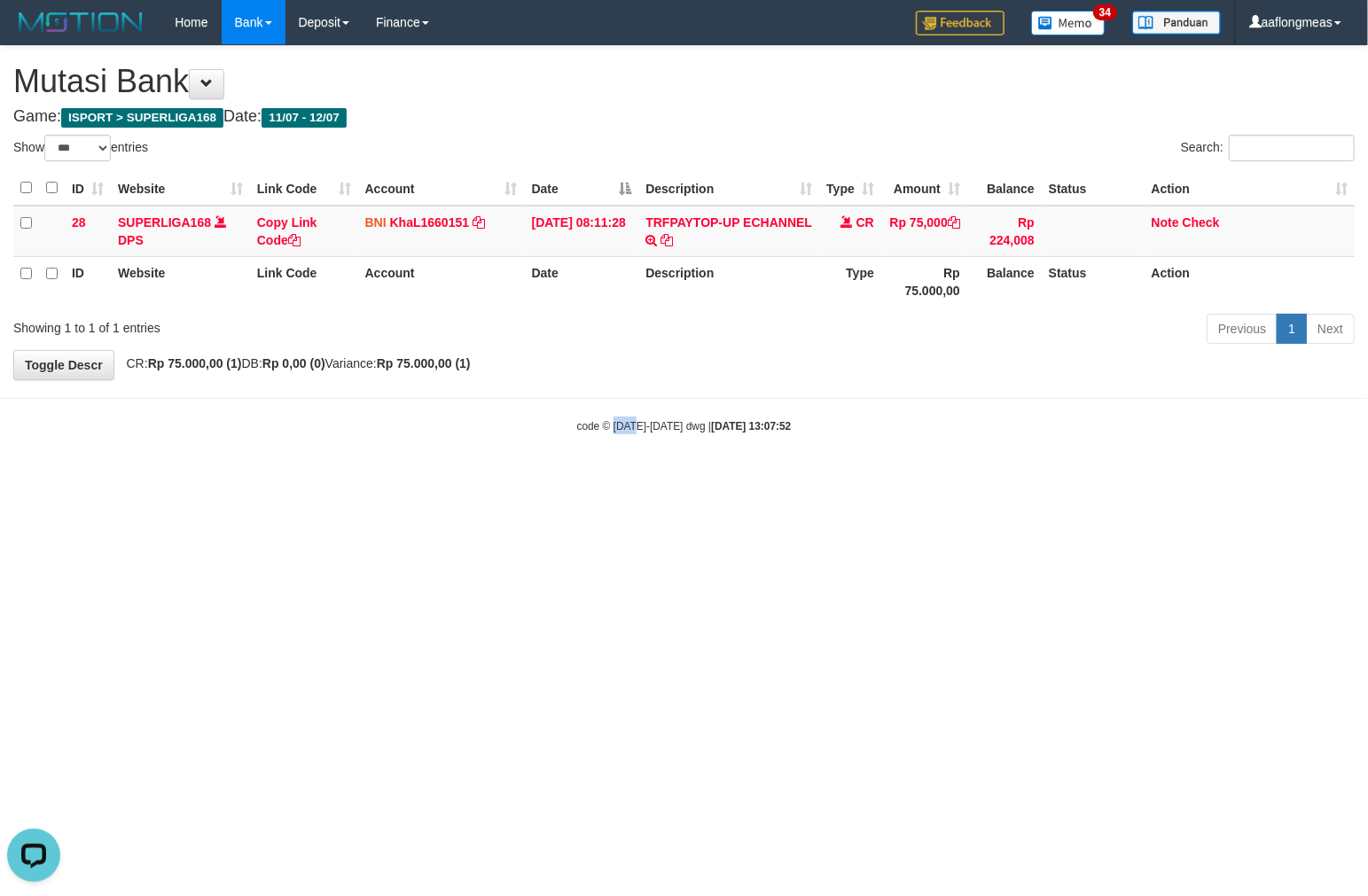 click on "Toggle navigation
Home
Bank
Account List
Load
By Website
Group
[ISPORT]													SUPERLIGA168
By Load Group (DPS)" at bounding box center (684, 239) 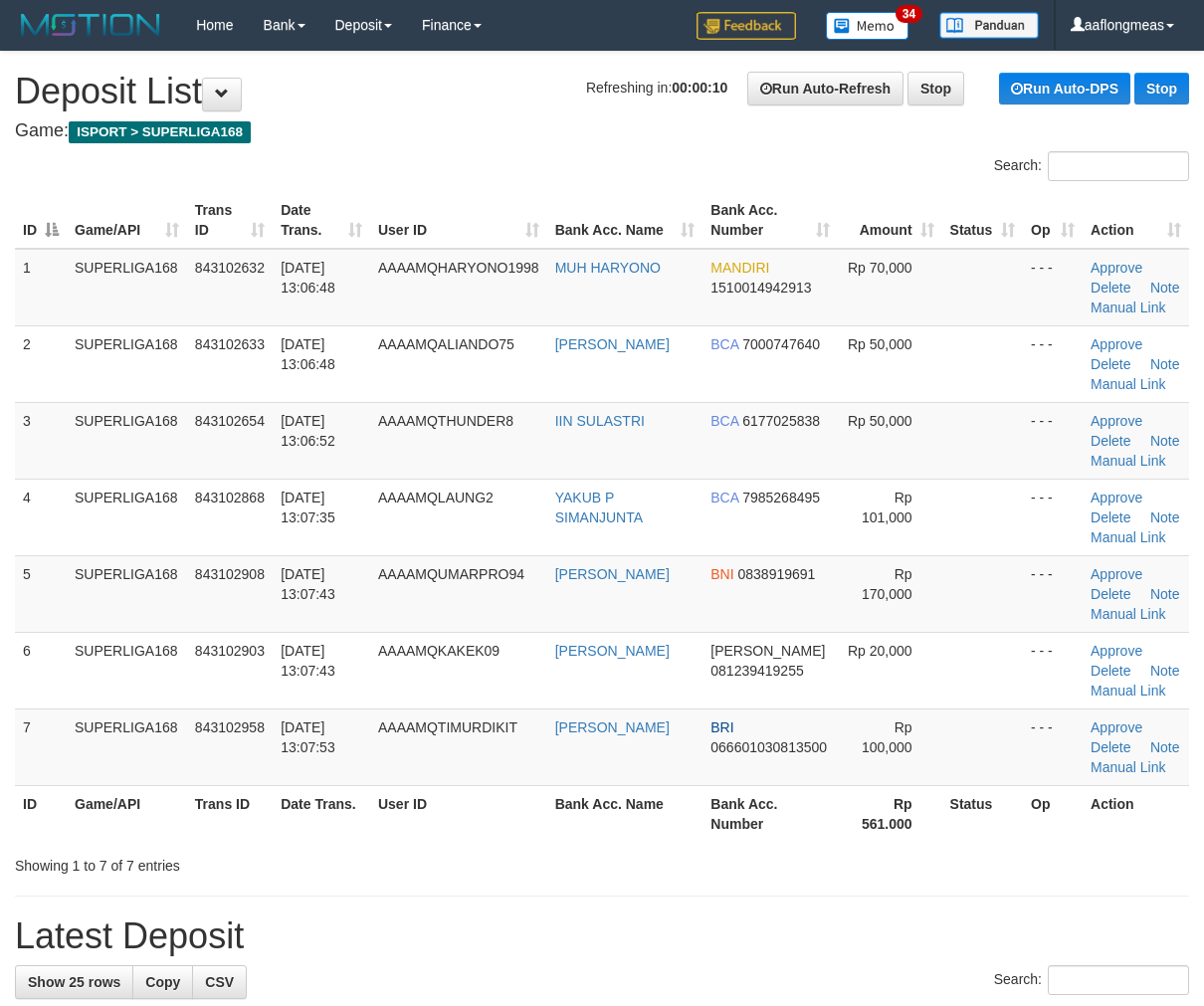 scroll, scrollTop: 0, scrollLeft: 0, axis: both 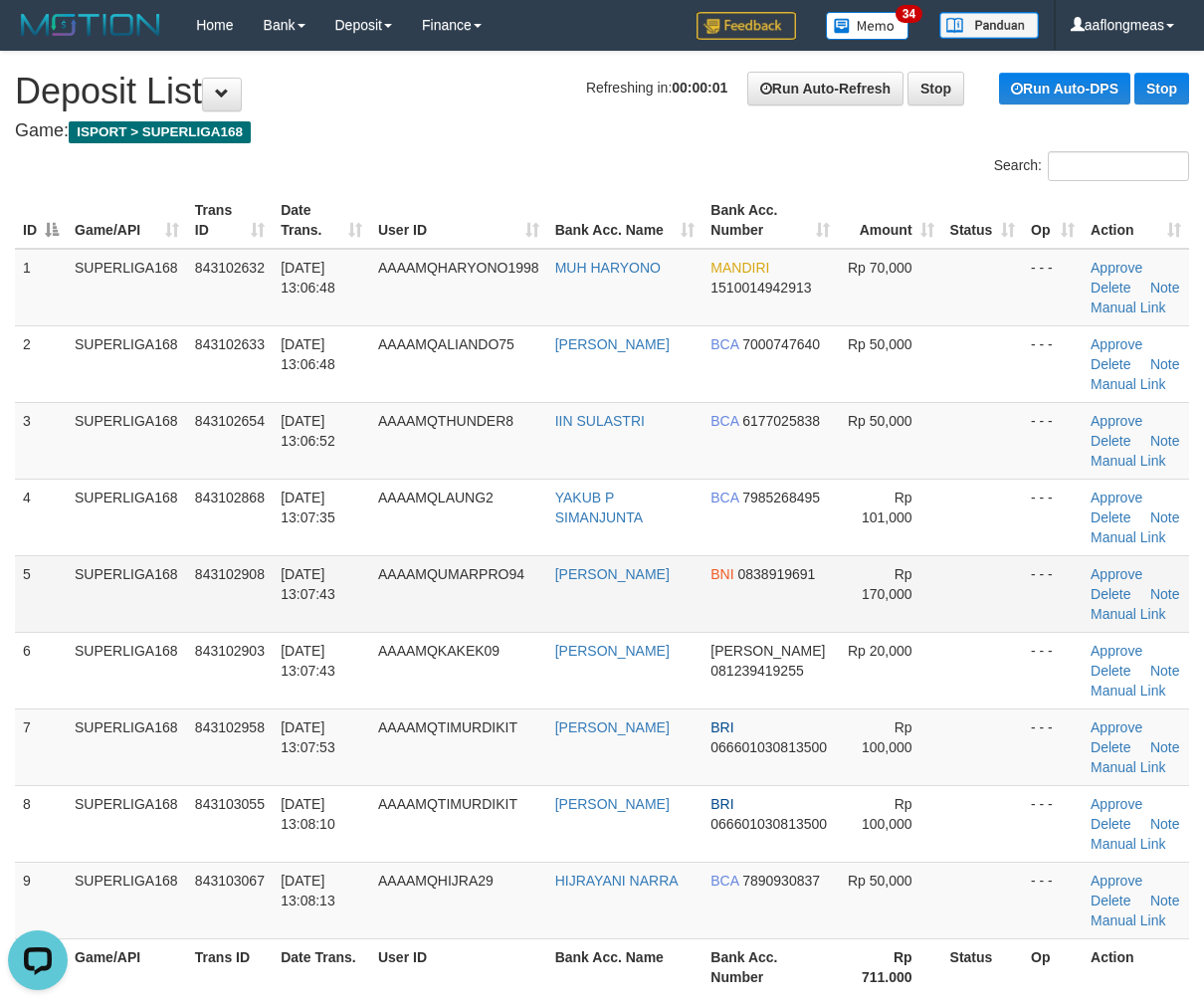 click on "BNI
0838919691" at bounding box center [769, 593] 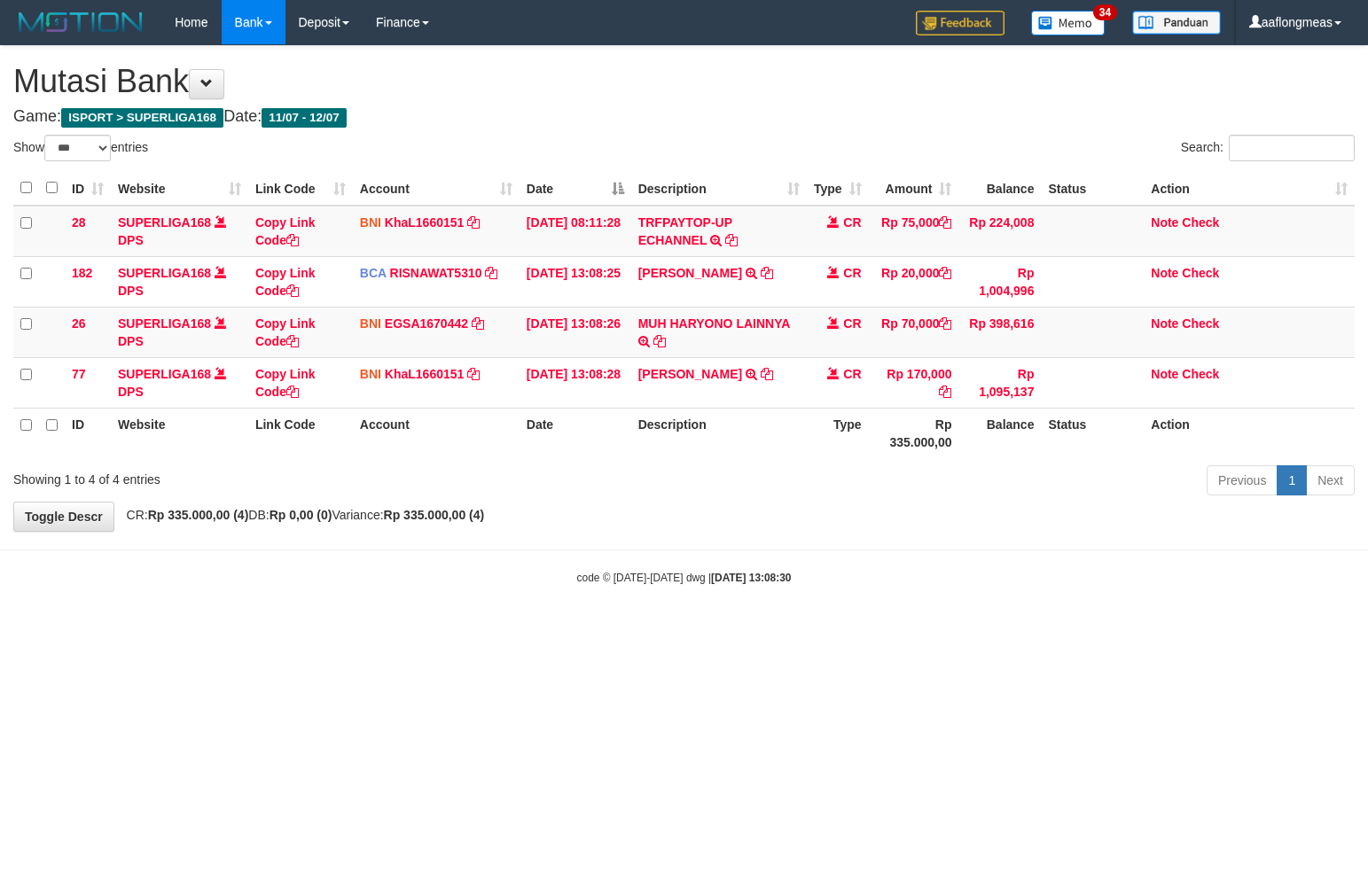select on "***" 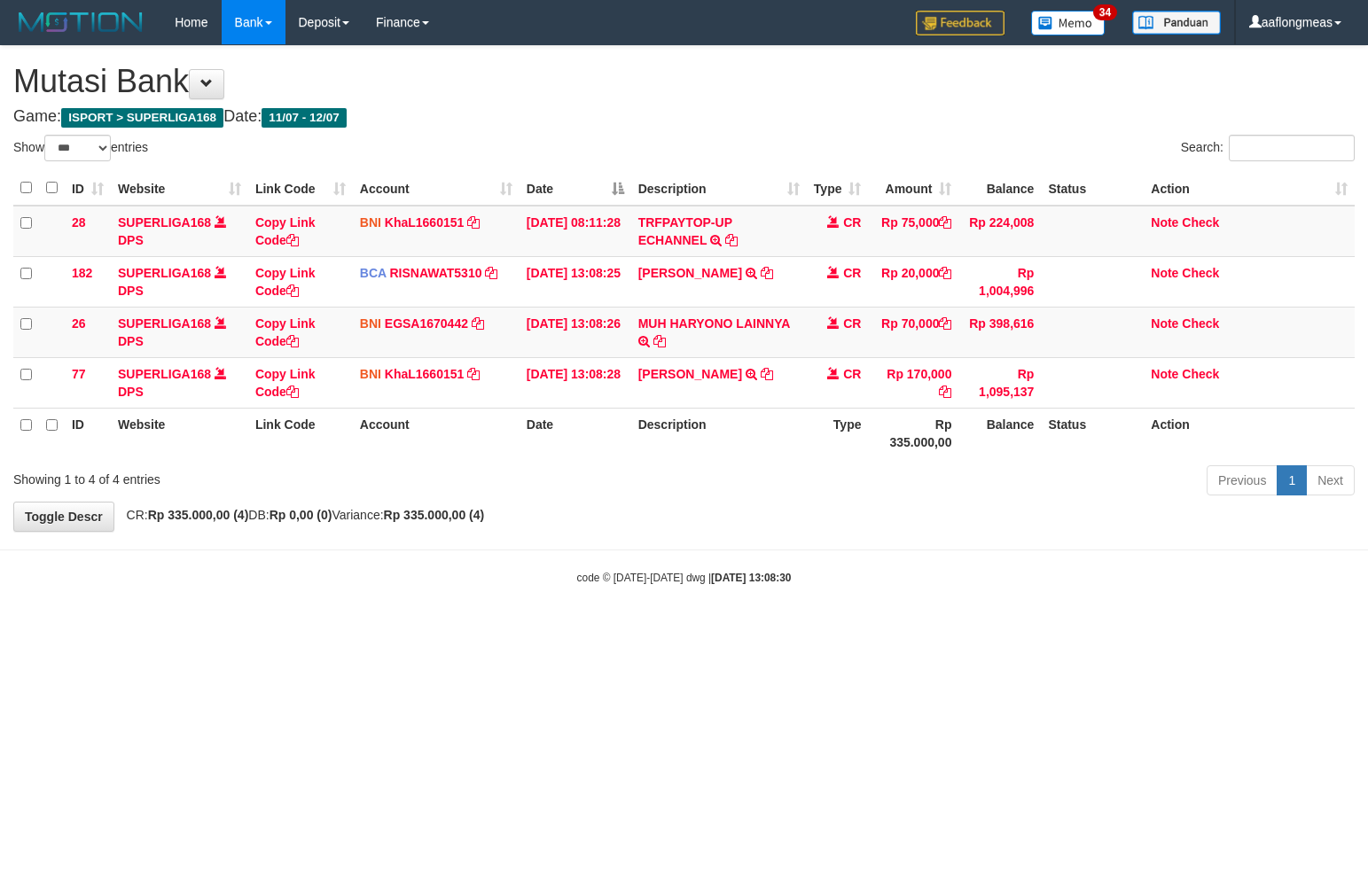 scroll, scrollTop: 0, scrollLeft: 0, axis: both 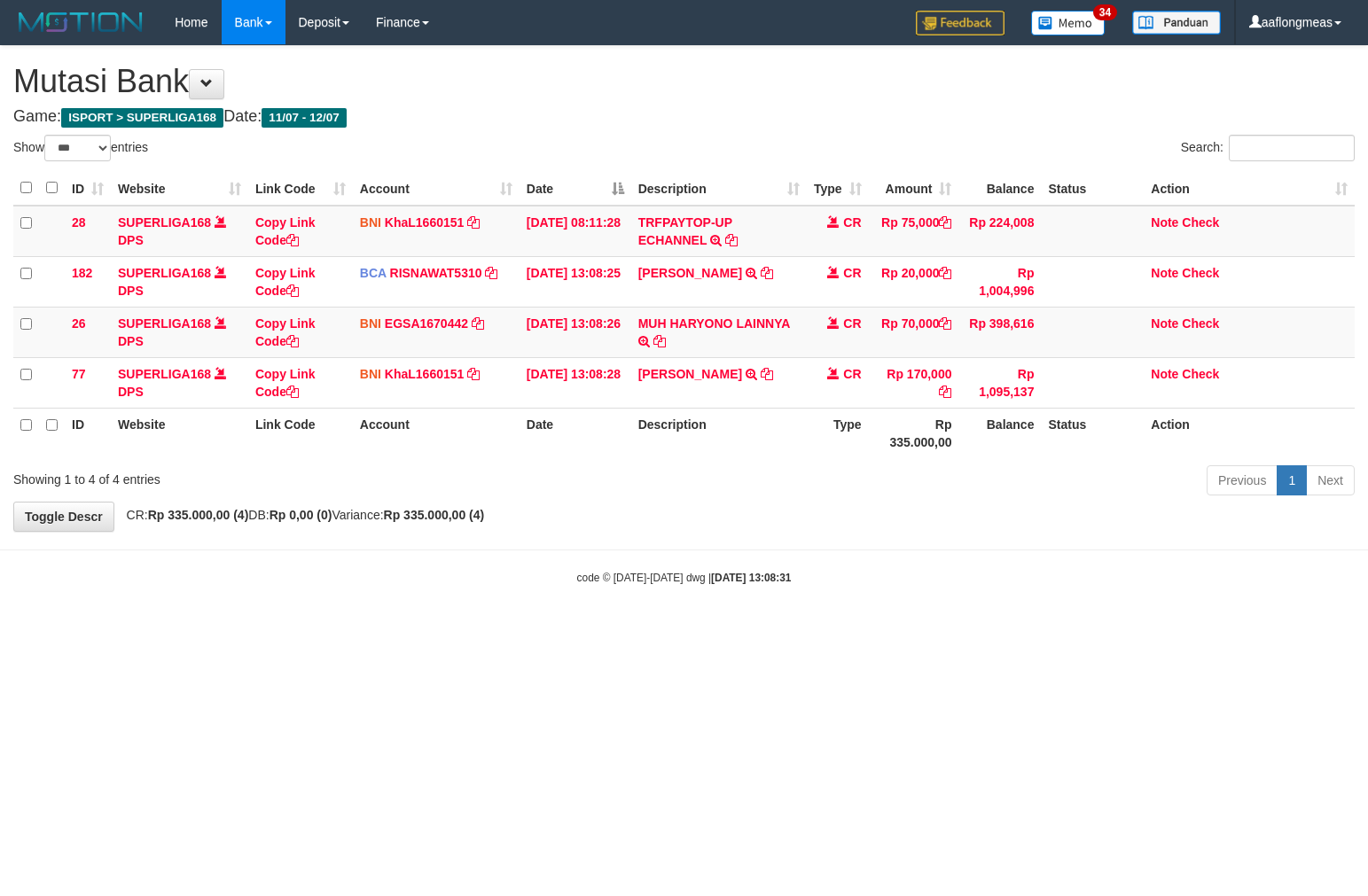 select on "***" 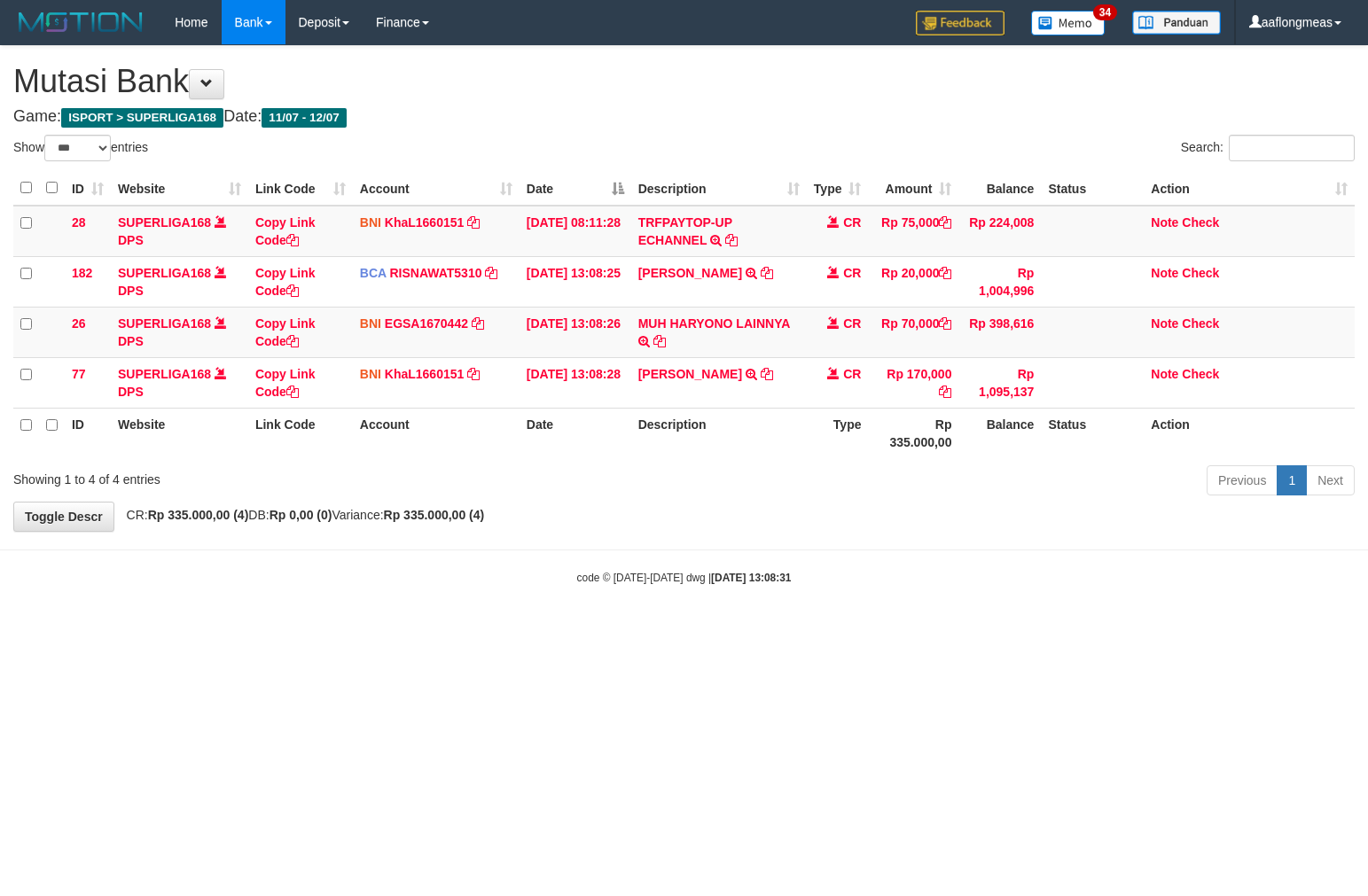 scroll, scrollTop: 0, scrollLeft: 0, axis: both 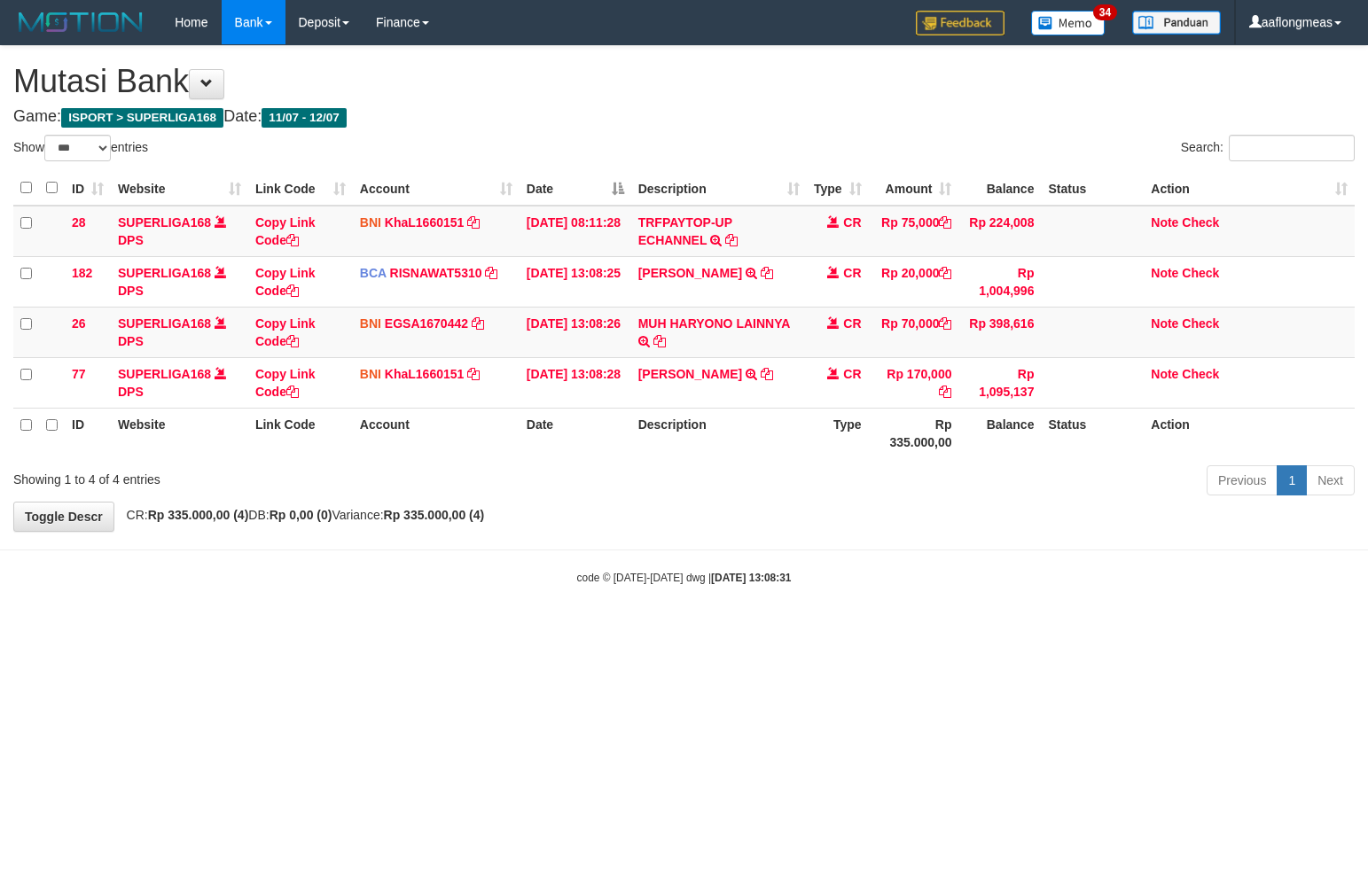 select on "***" 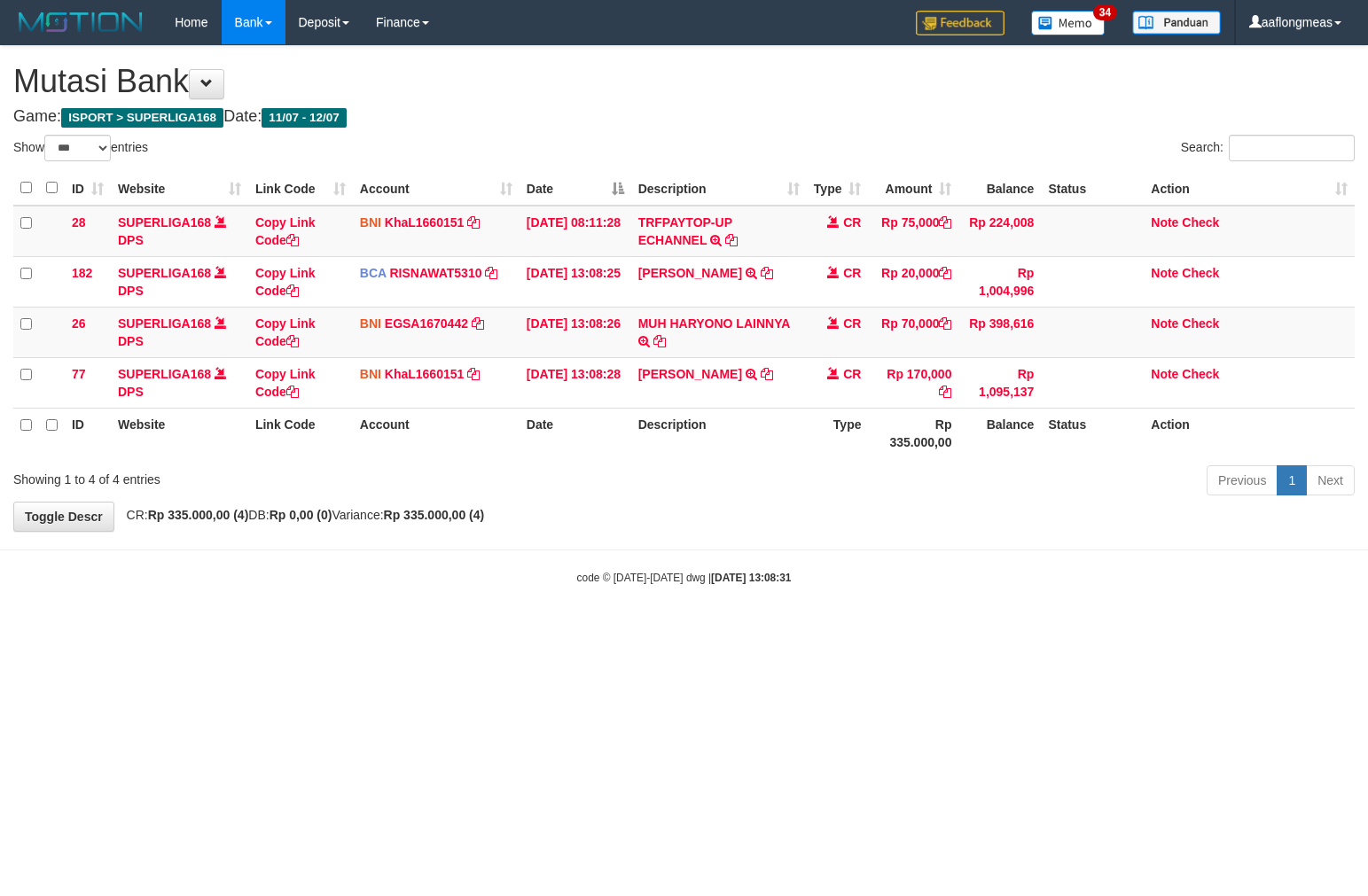 scroll, scrollTop: 0, scrollLeft: 0, axis: both 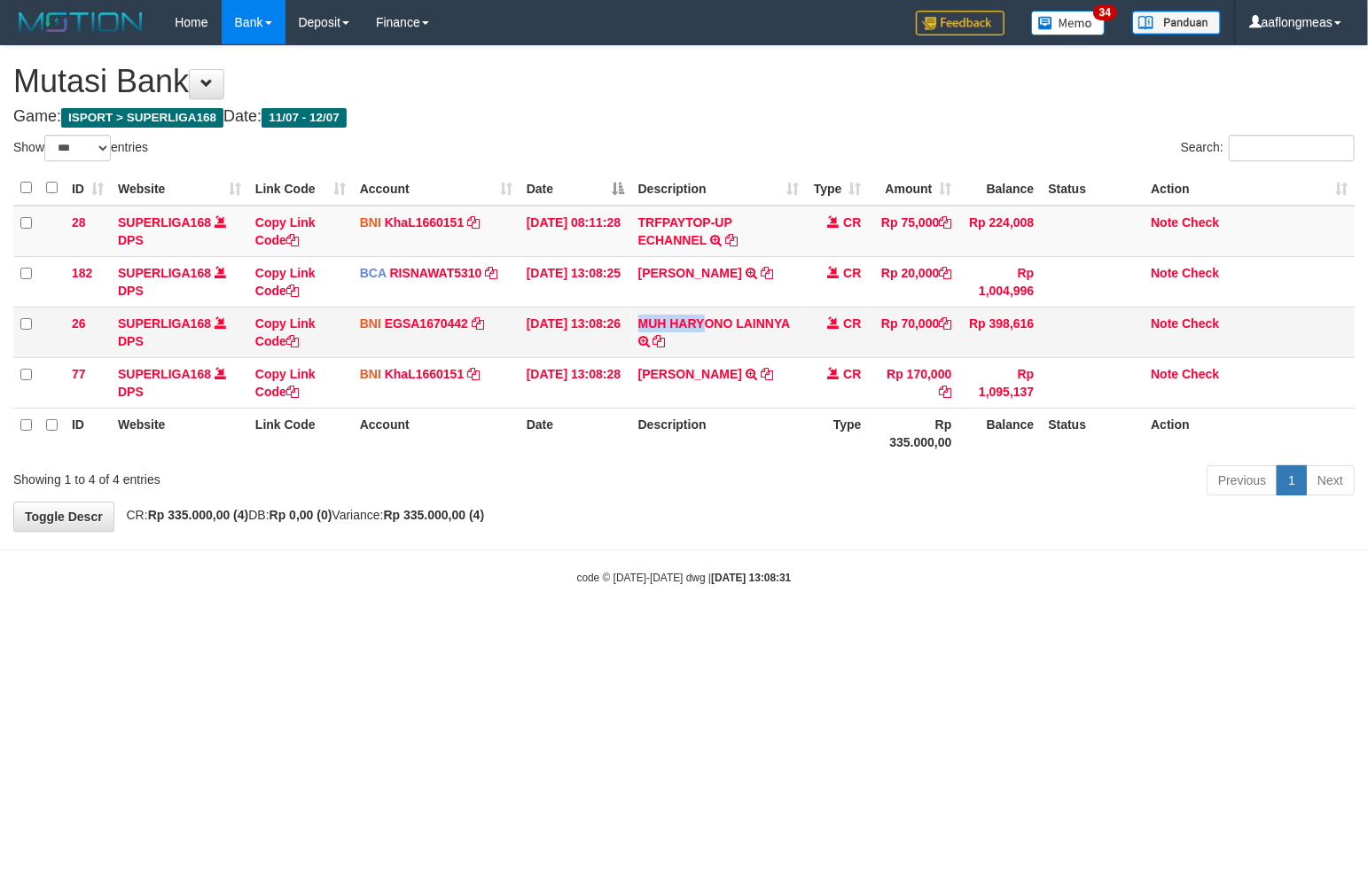 drag, startPoint x: 638, startPoint y: 310, endPoint x: 704, endPoint y: 310, distance: 66 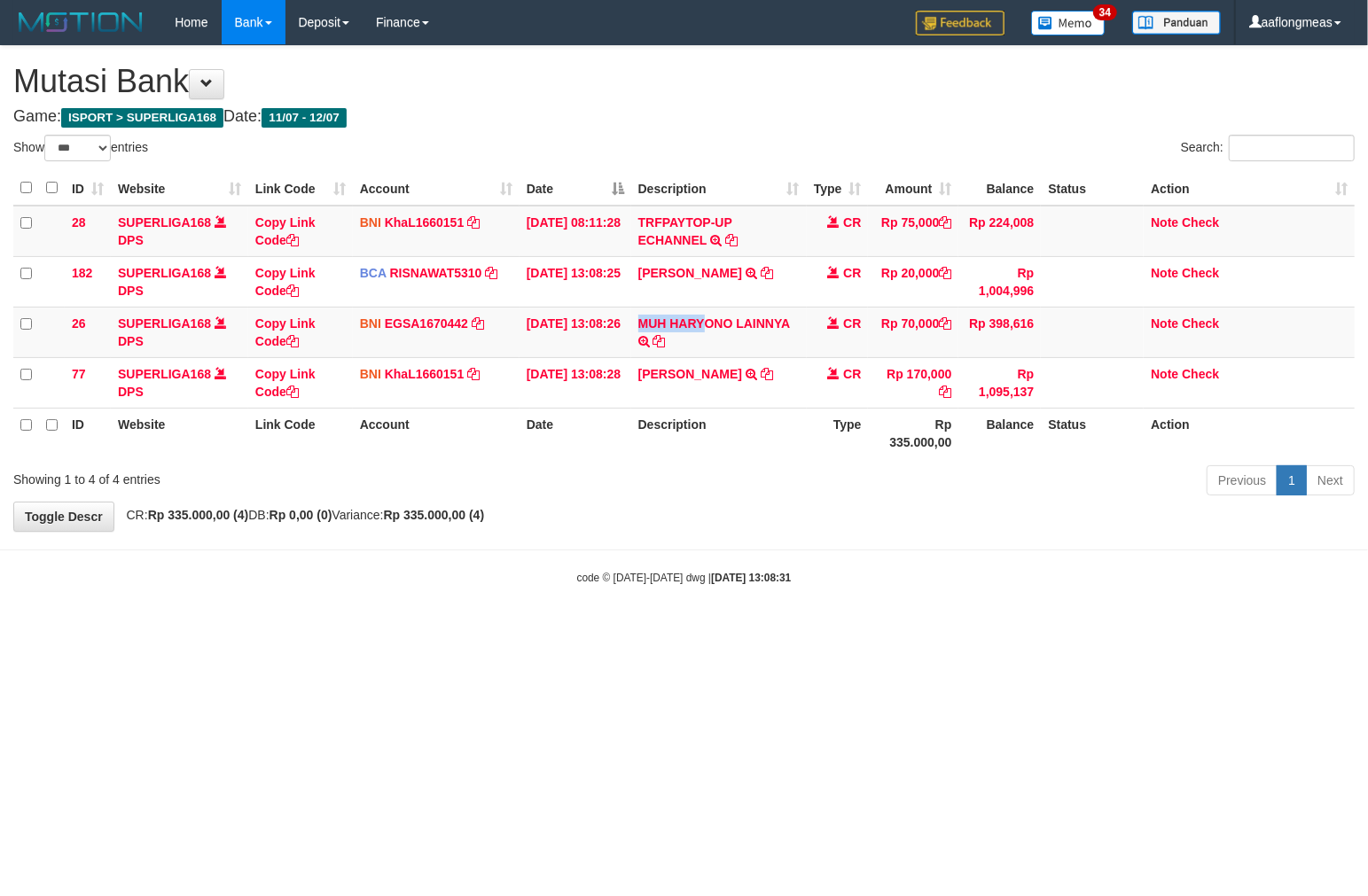 copy on "MUH HARY" 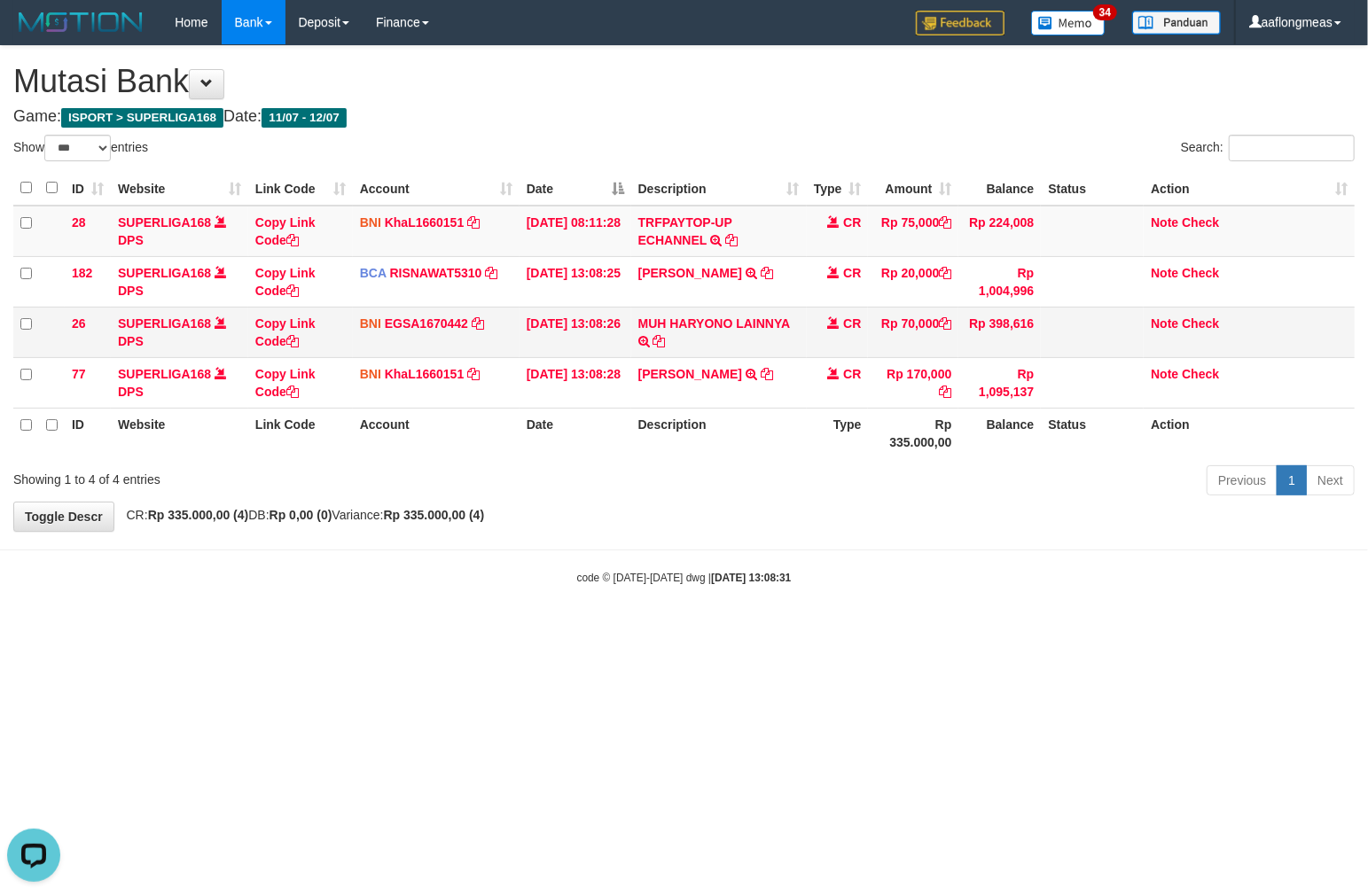 scroll, scrollTop: 0, scrollLeft: 0, axis: both 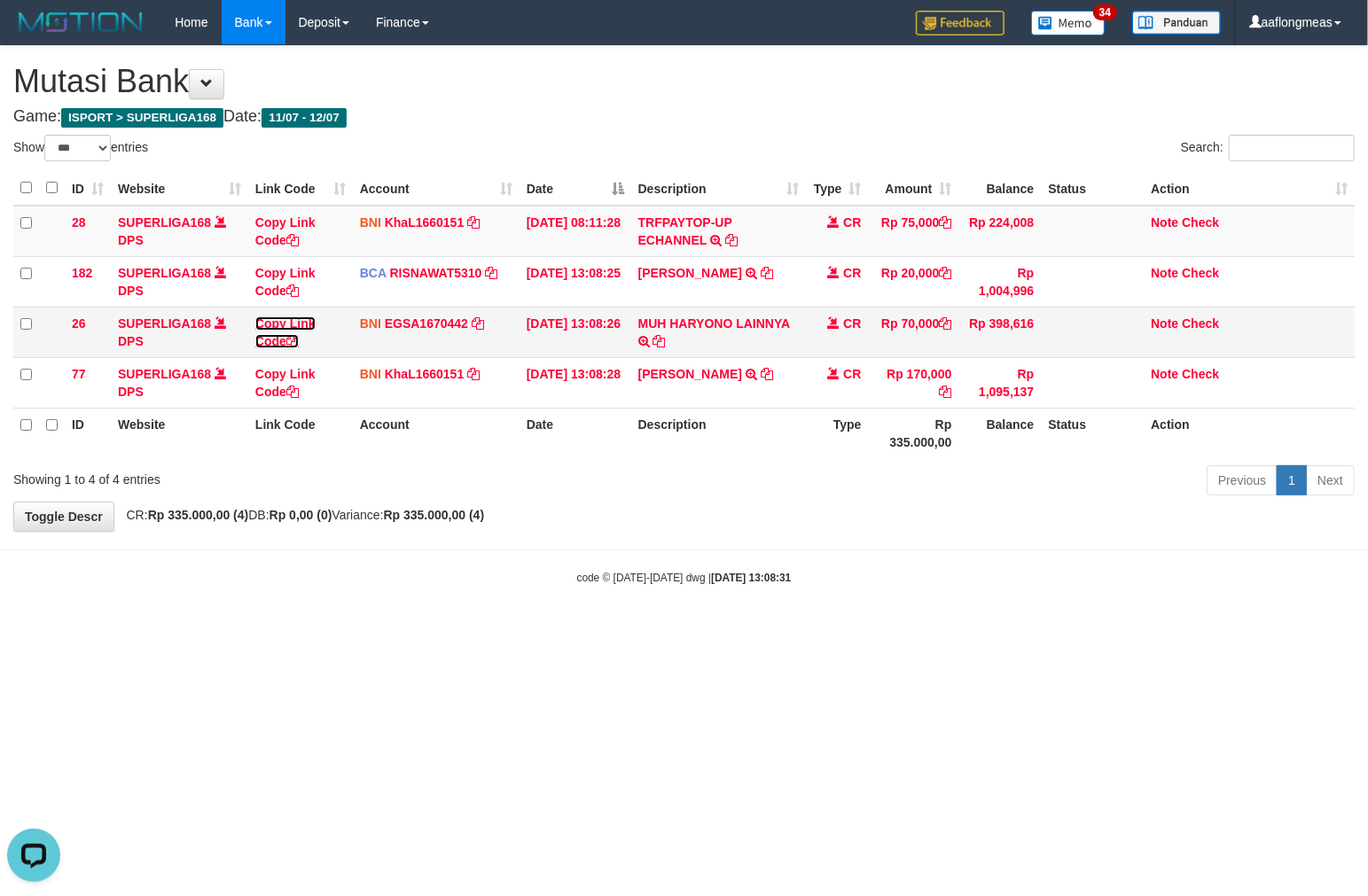 click on "Copy Link Code" at bounding box center [285, 332] 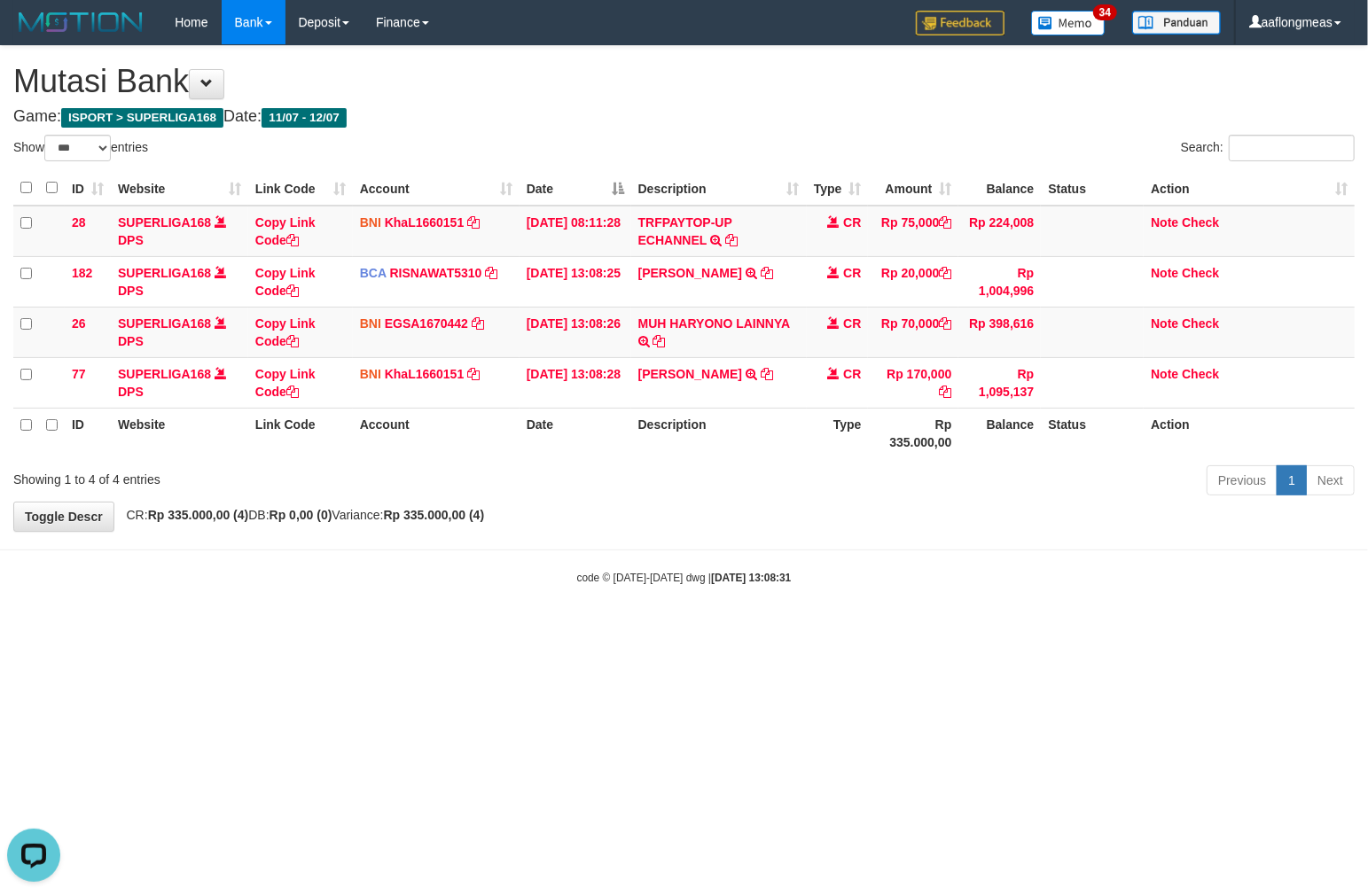 scroll, scrollTop: 243, scrollLeft: 0, axis: vertical 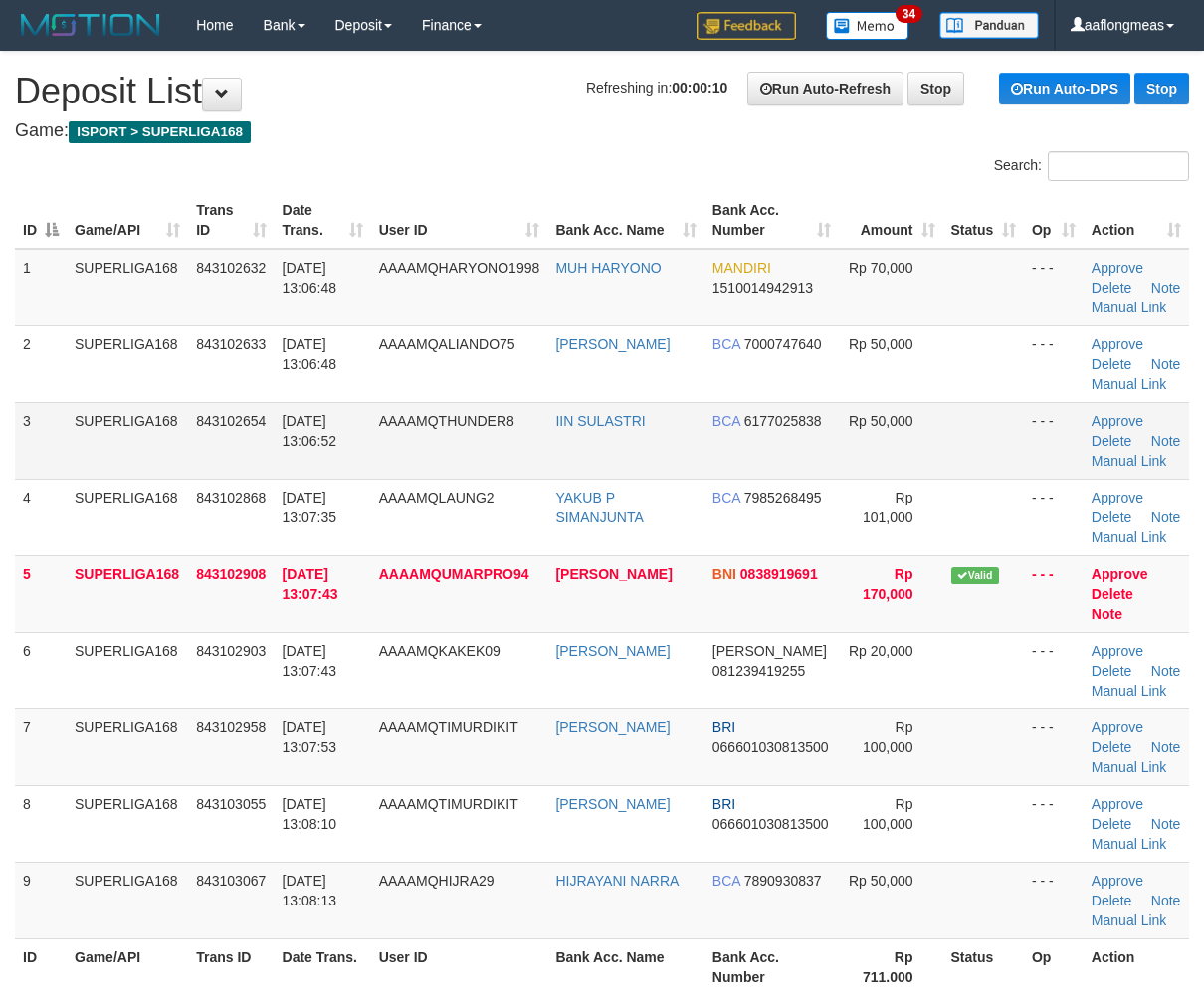 click on "- - -" at bounding box center (1054, 440) 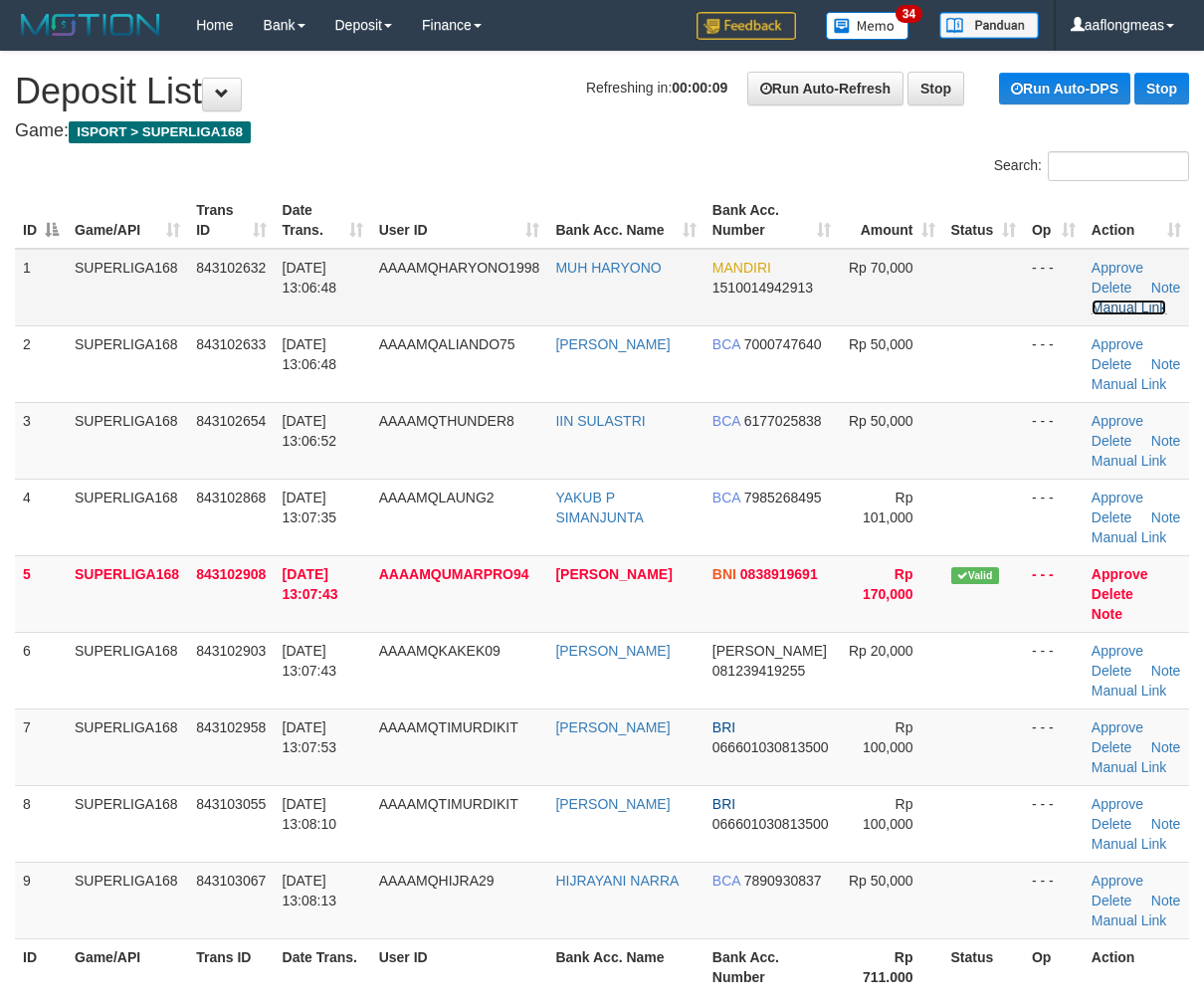 click on "Manual Link" at bounding box center (1129, 307) 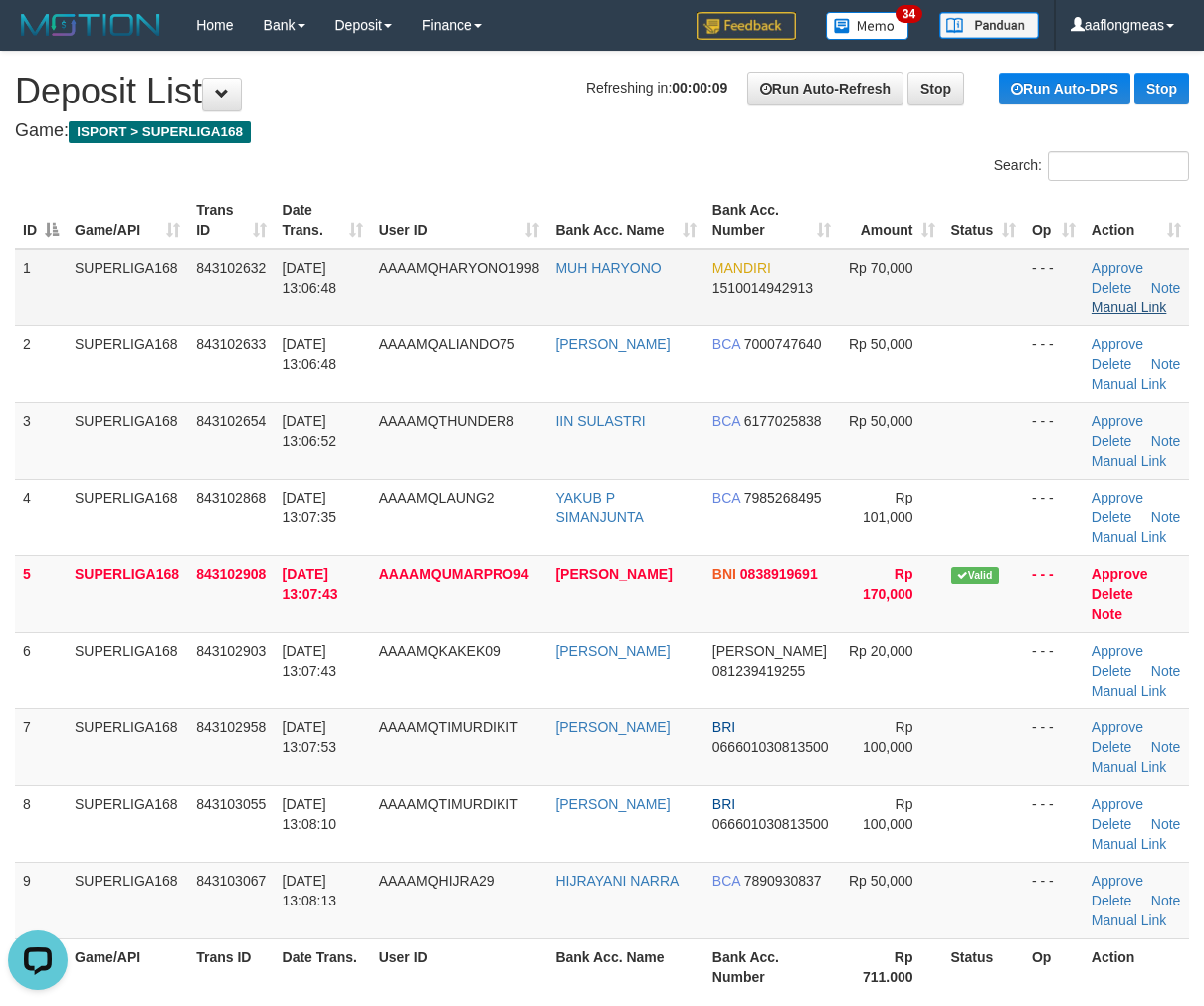 scroll, scrollTop: 0, scrollLeft: 0, axis: both 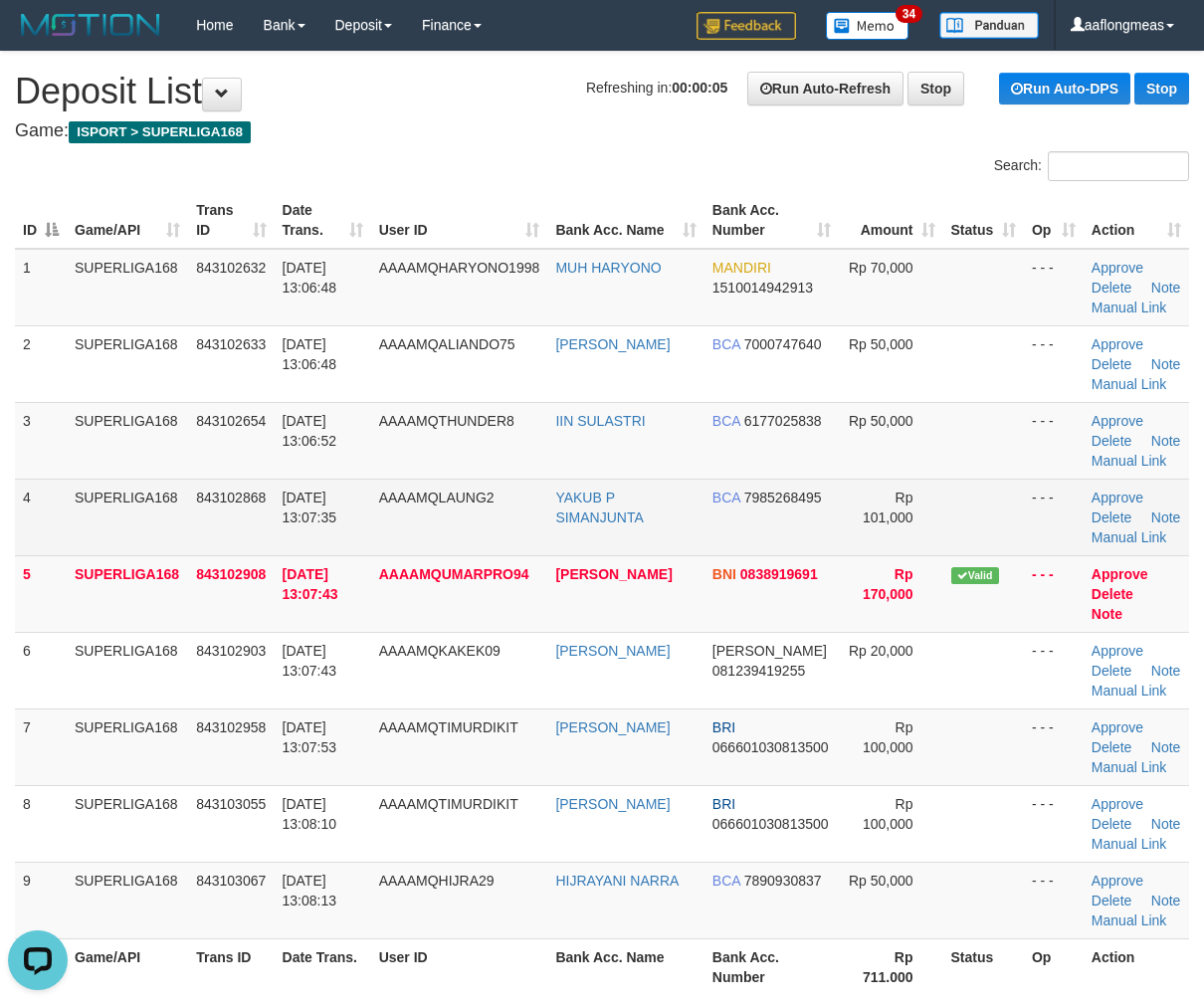drag, startPoint x: 947, startPoint y: 474, endPoint x: 1002, endPoint y: 491, distance: 57.567352 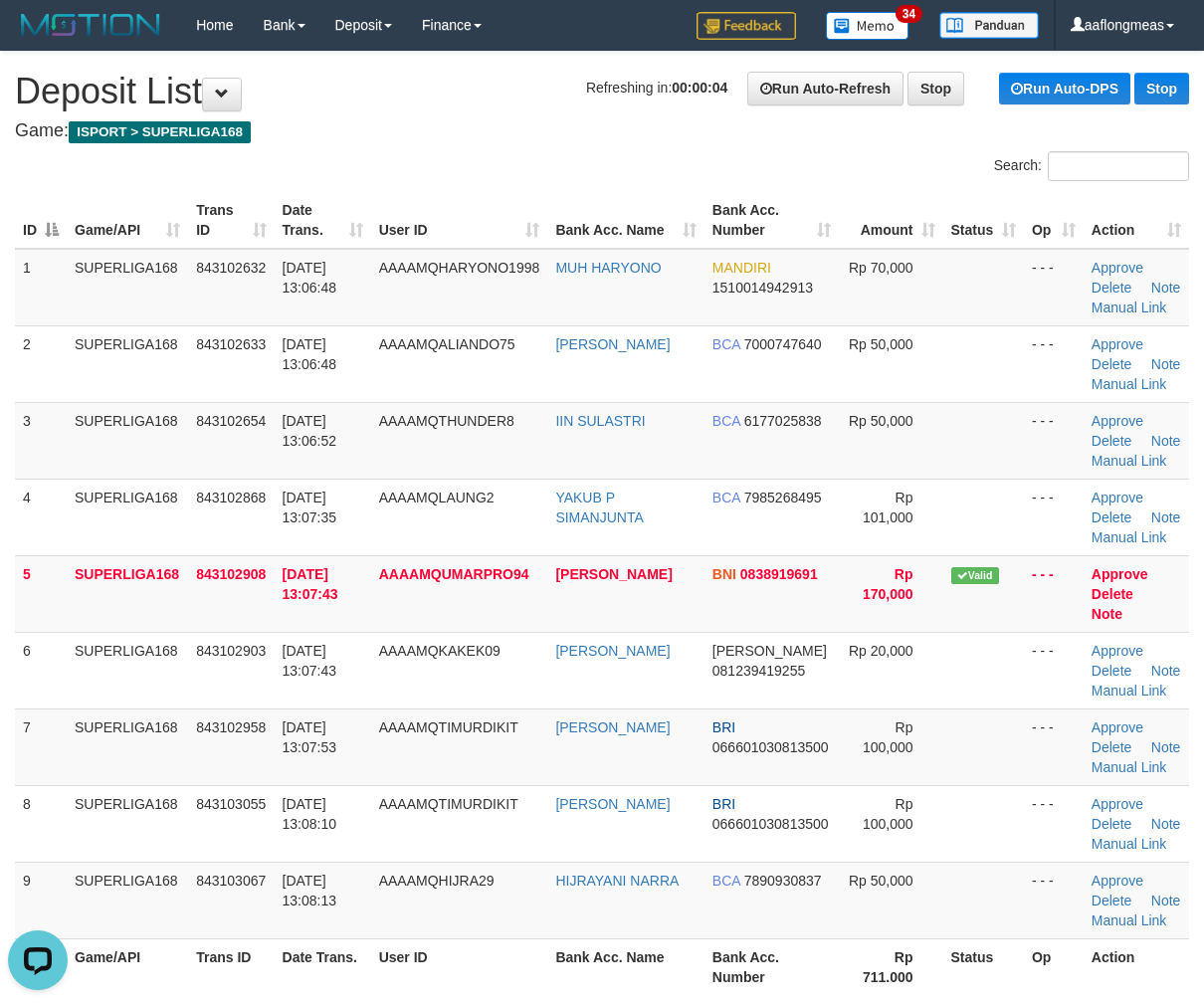 drag, startPoint x: 722, startPoint y: 520, endPoint x: 1212, endPoint y: 551, distance: 490.97963 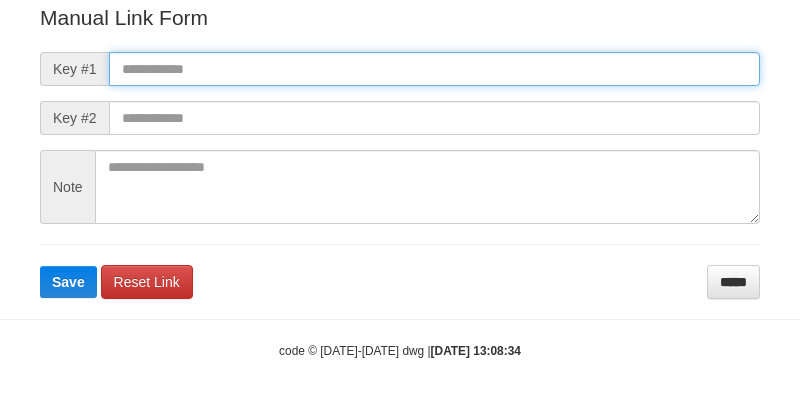 scroll, scrollTop: 238, scrollLeft: 0, axis: vertical 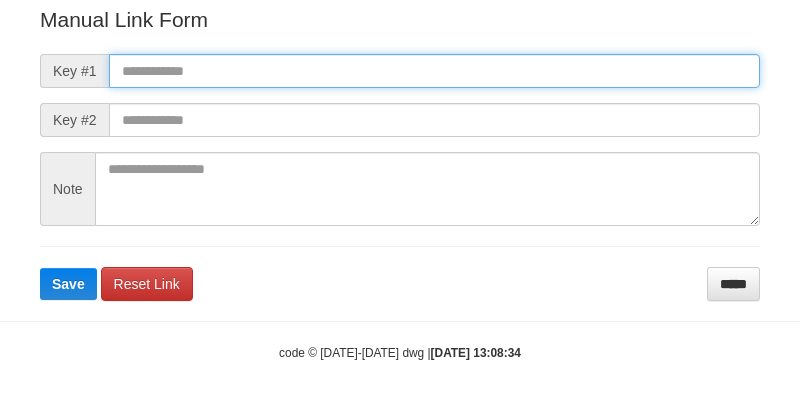 click at bounding box center (434, 71) 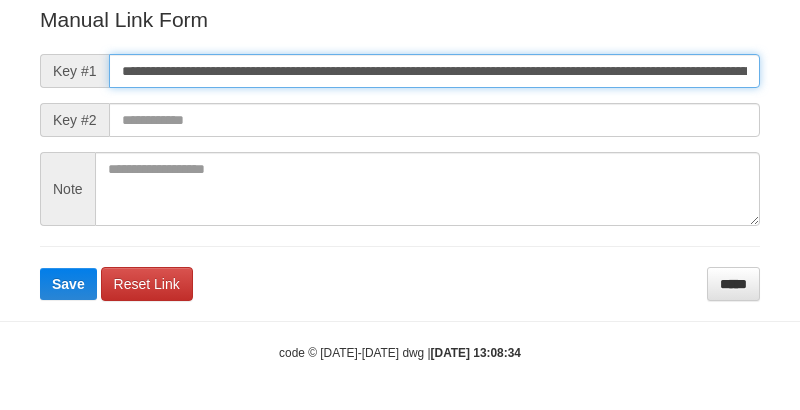 scroll, scrollTop: 0, scrollLeft: 1163, axis: horizontal 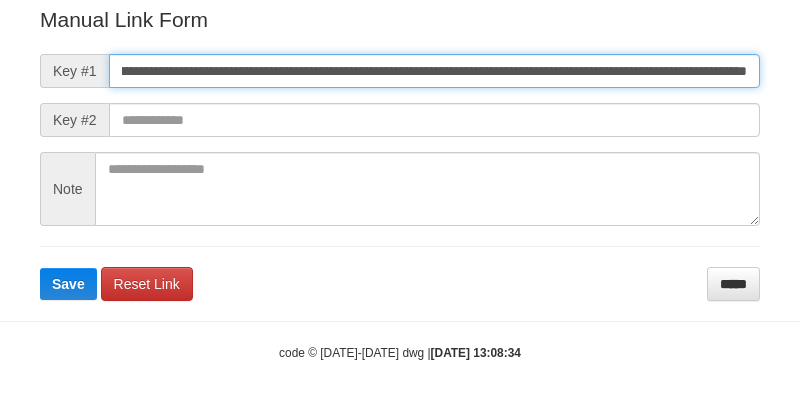 type on "**********" 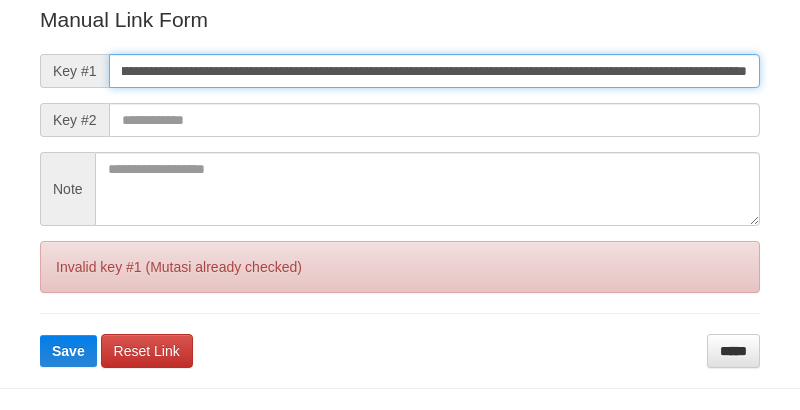 click on "Save" at bounding box center (68, 351) 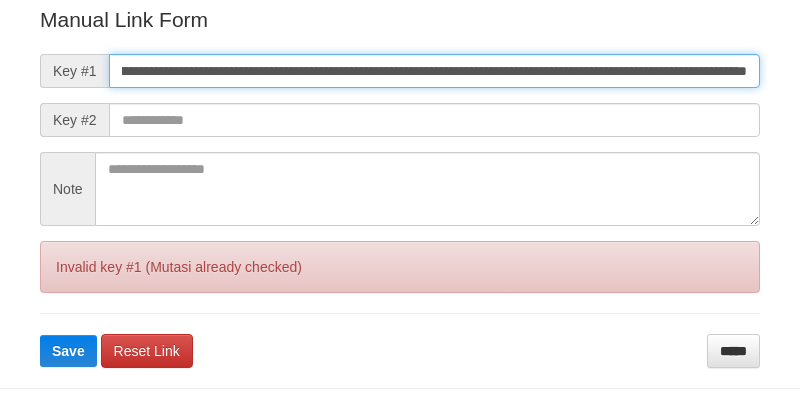click on "Save" at bounding box center [68, 351] 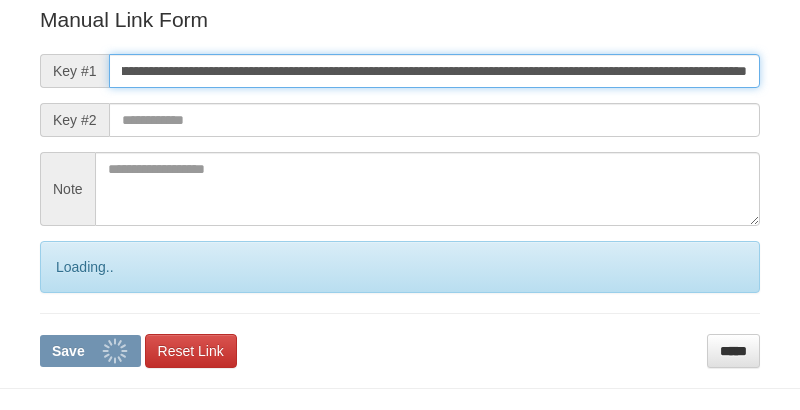 click on "Save" at bounding box center (90, 351) 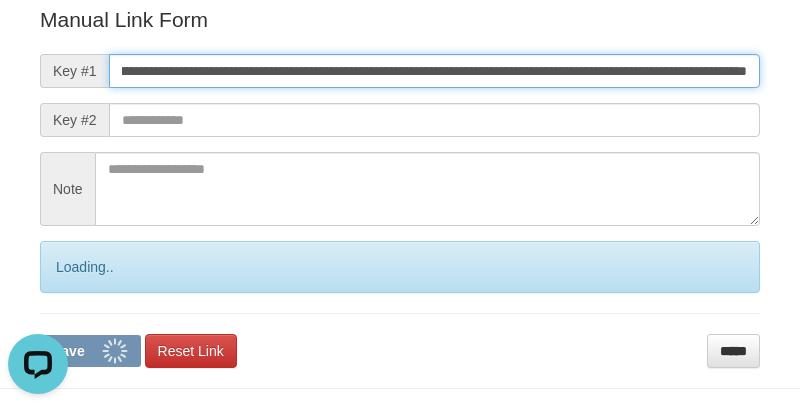 scroll, scrollTop: 0, scrollLeft: 0, axis: both 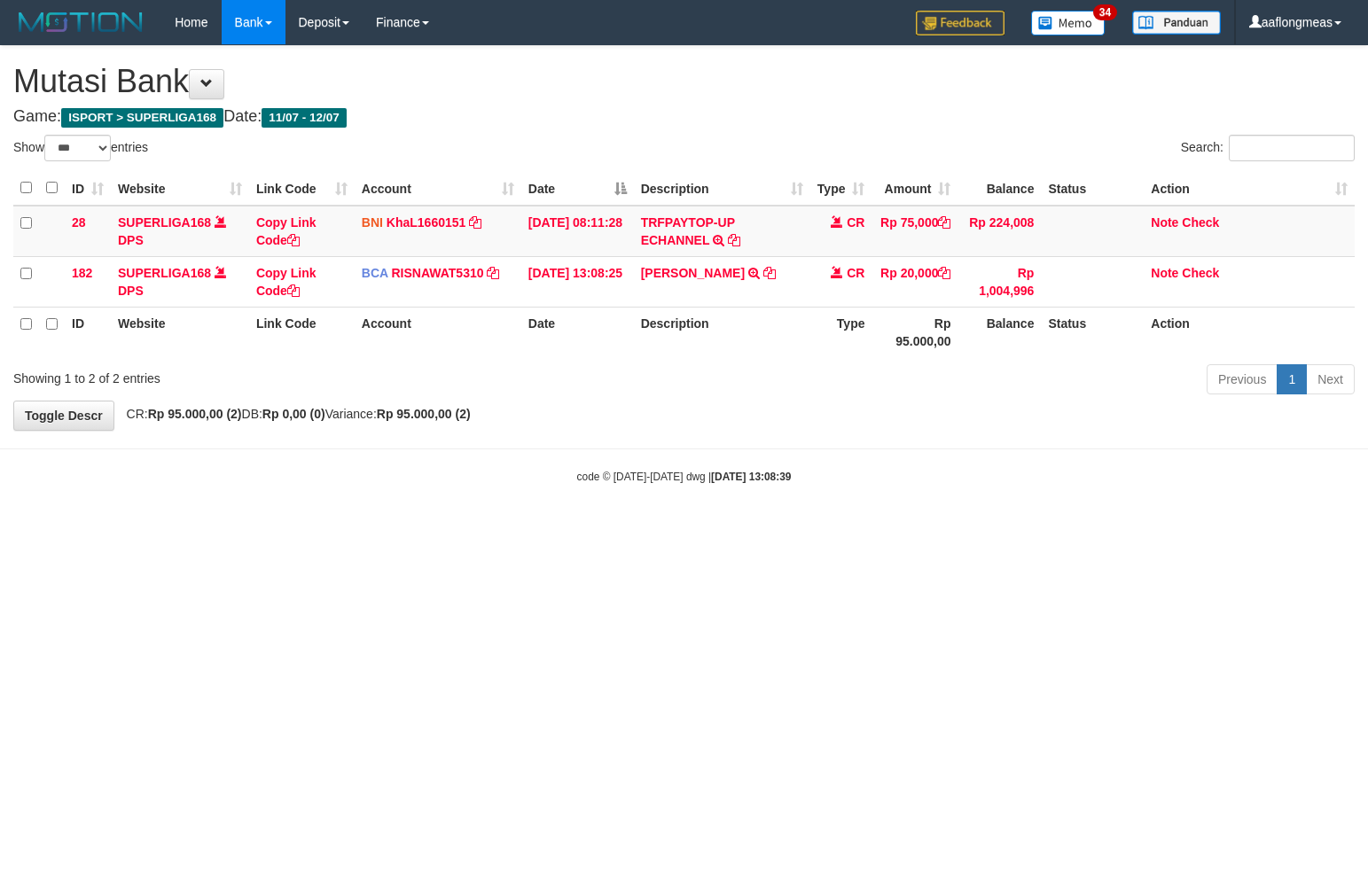 select on "***" 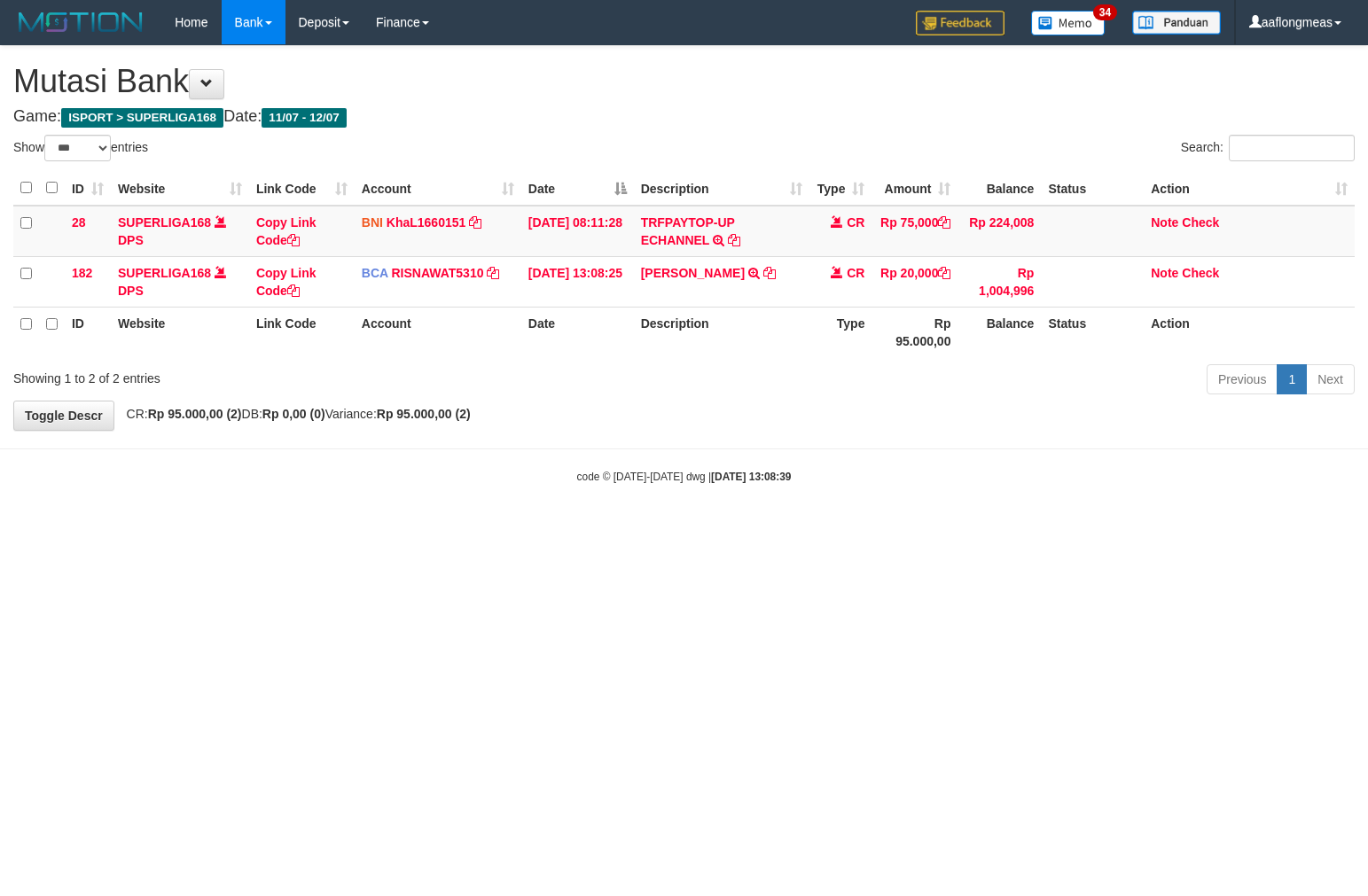 scroll, scrollTop: 0, scrollLeft: 0, axis: both 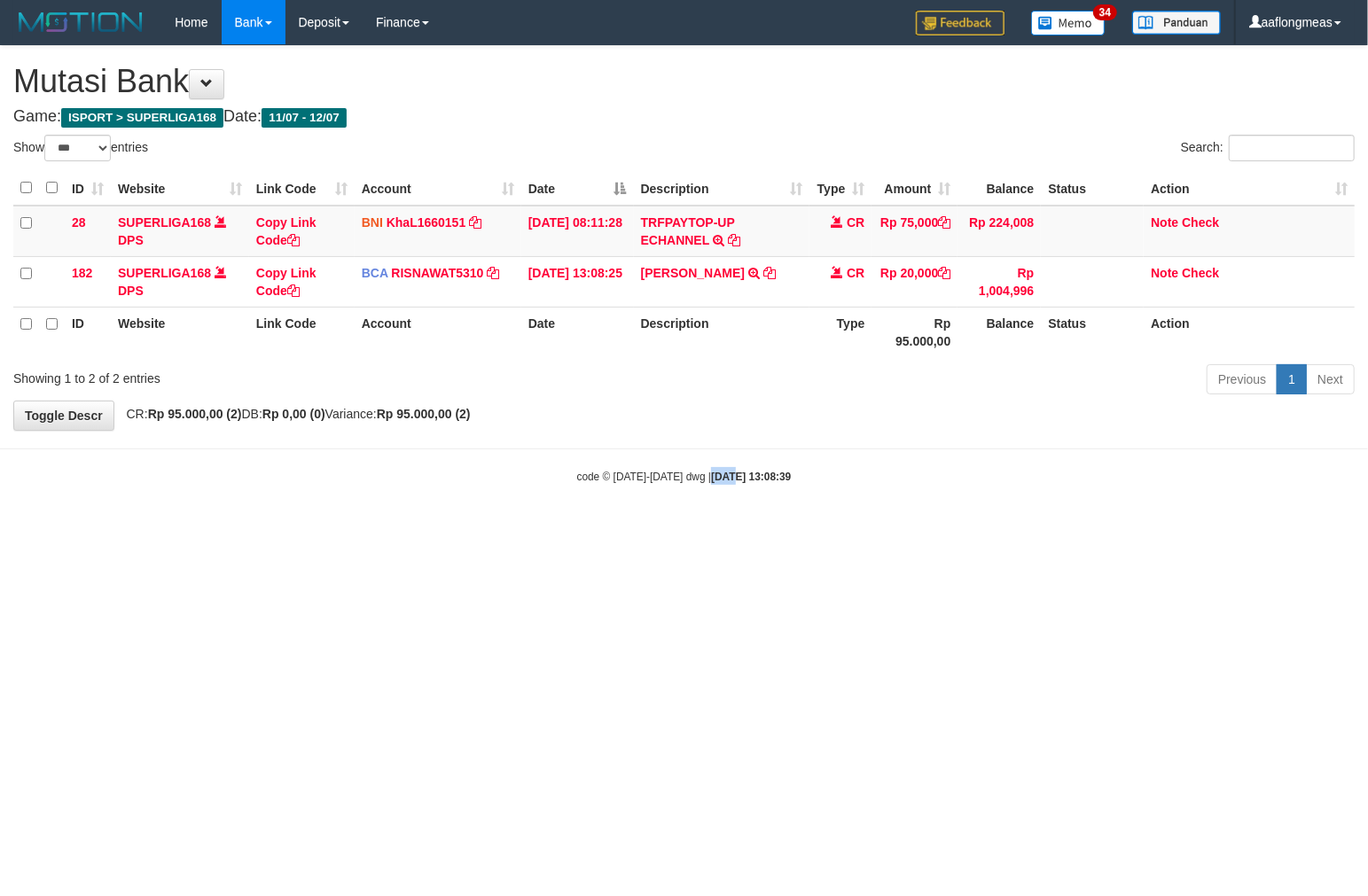 click on "Toggle navigation
Home
Bank
Account List
Load
By Website
Group
[ISPORT]													SUPERLIGA168
By Load Group (DPS)" at bounding box center [684, 264] 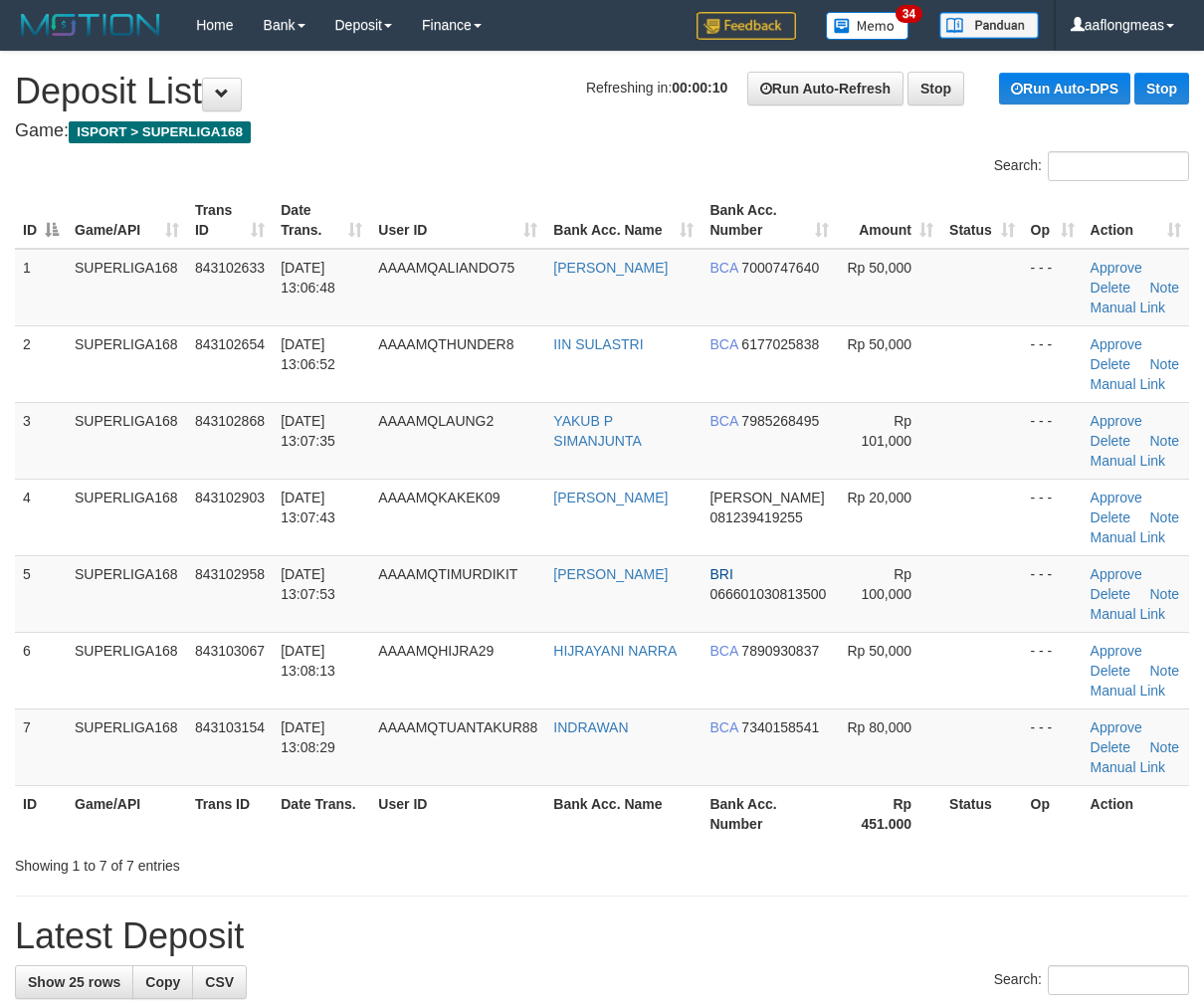 scroll, scrollTop: 0, scrollLeft: 0, axis: both 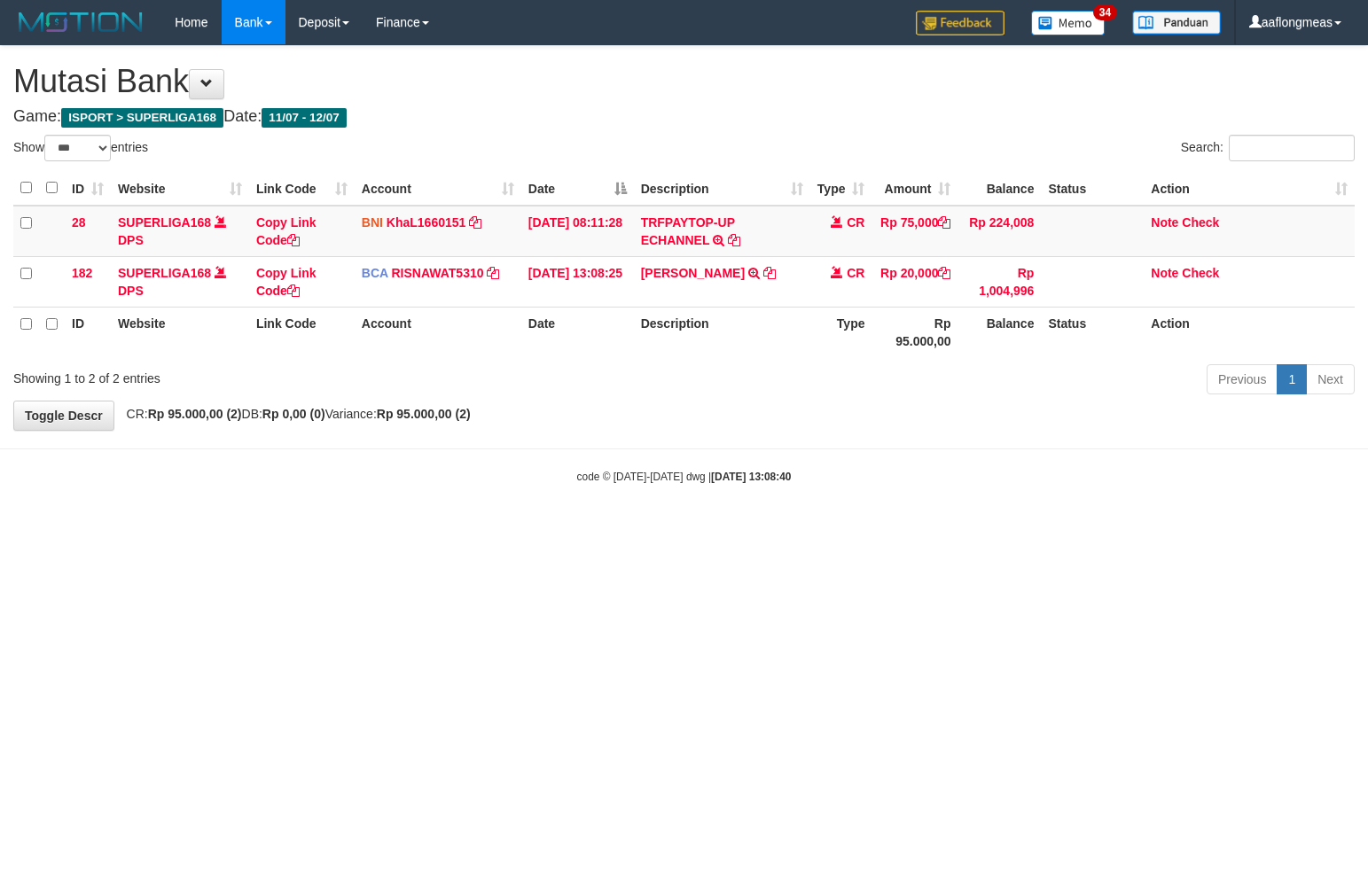 select on "***" 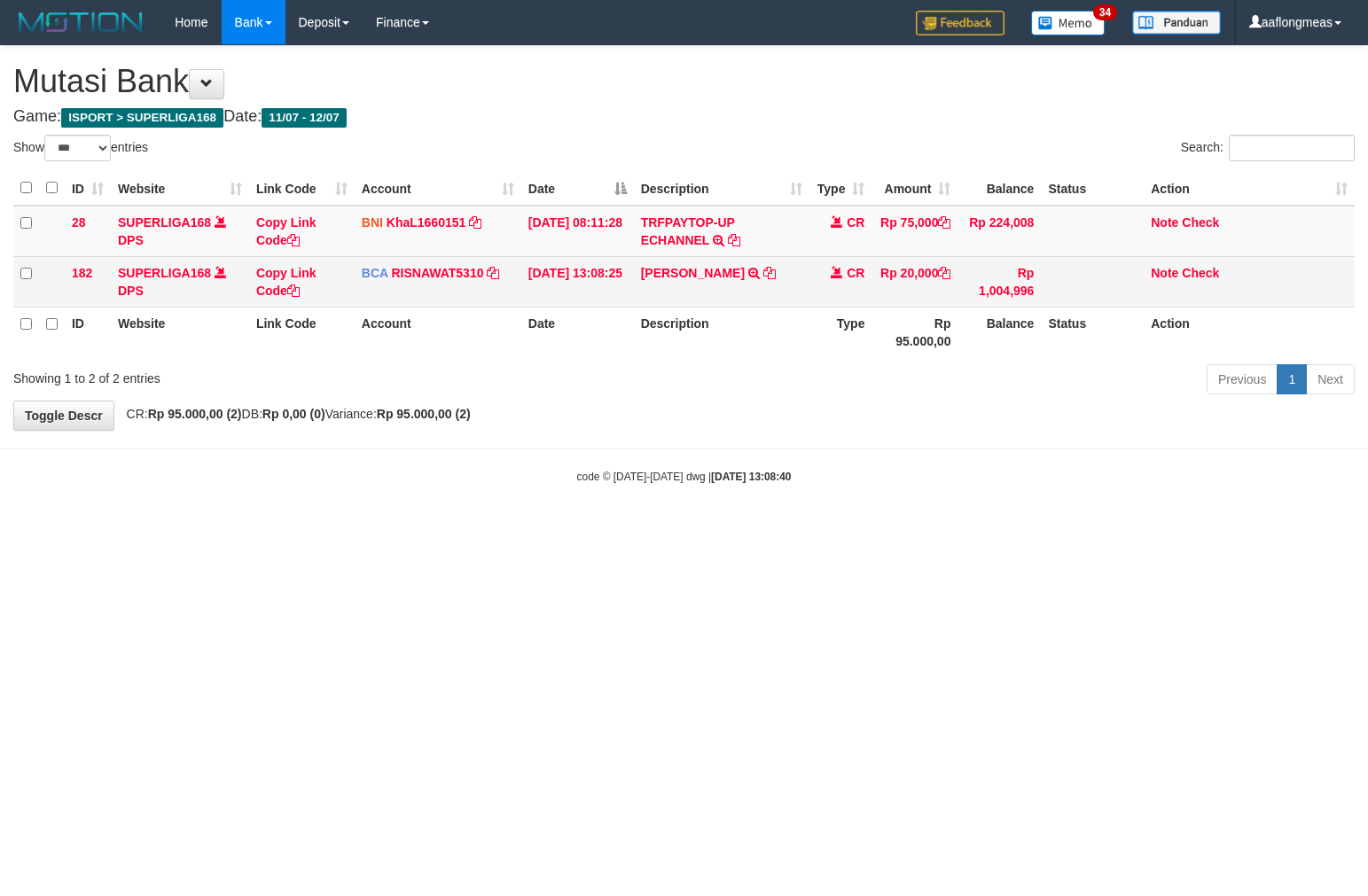 scroll, scrollTop: 0, scrollLeft: 0, axis: both 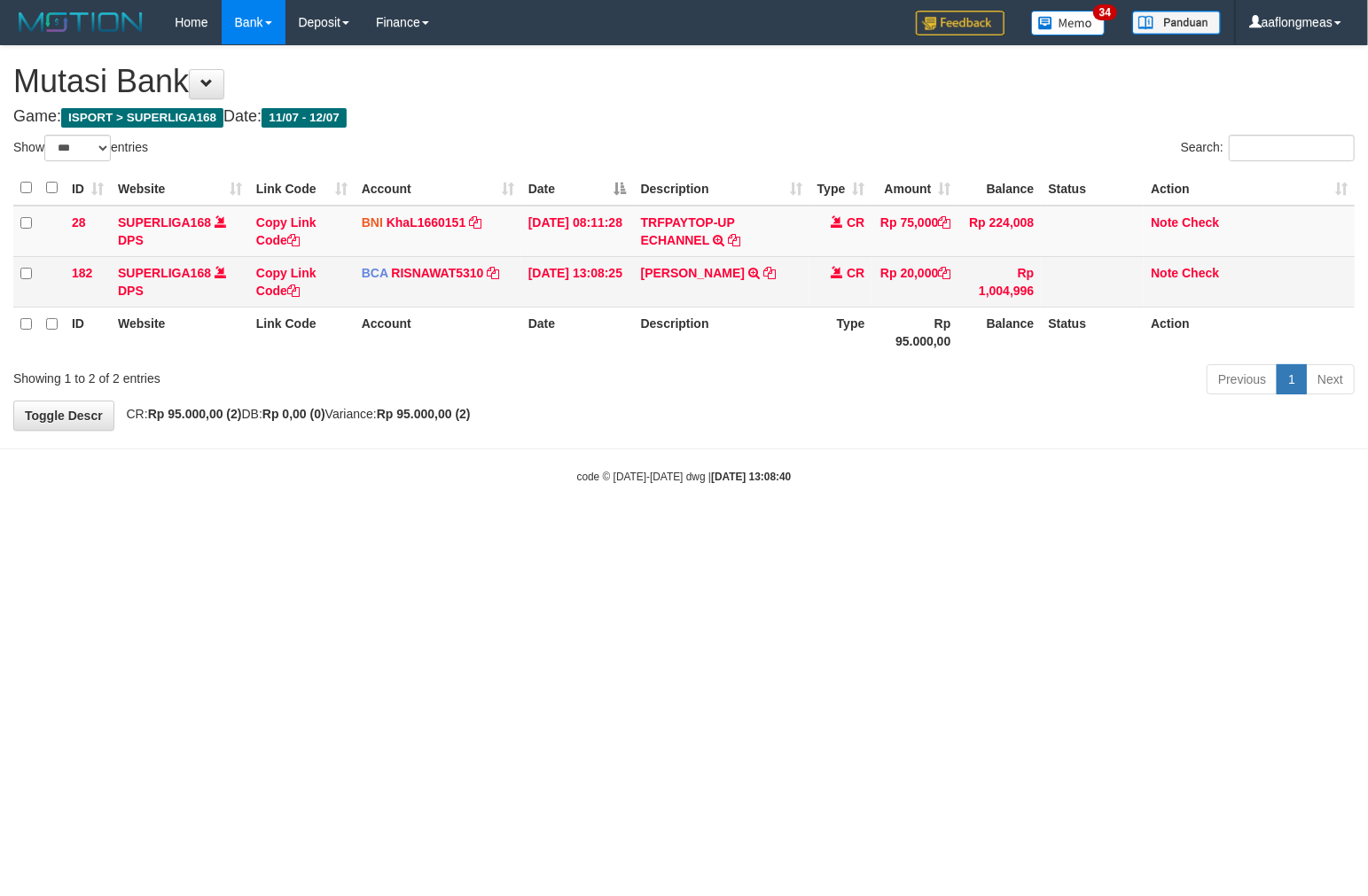click on "[PERSON_NAME]         TRSF E-BANKING CR 1207/FTSCY/WS95051
20000.002025071295138425 TRFDN-[PERSON_NAME] DEBIT INDONE" at bounding box center (722, 281) 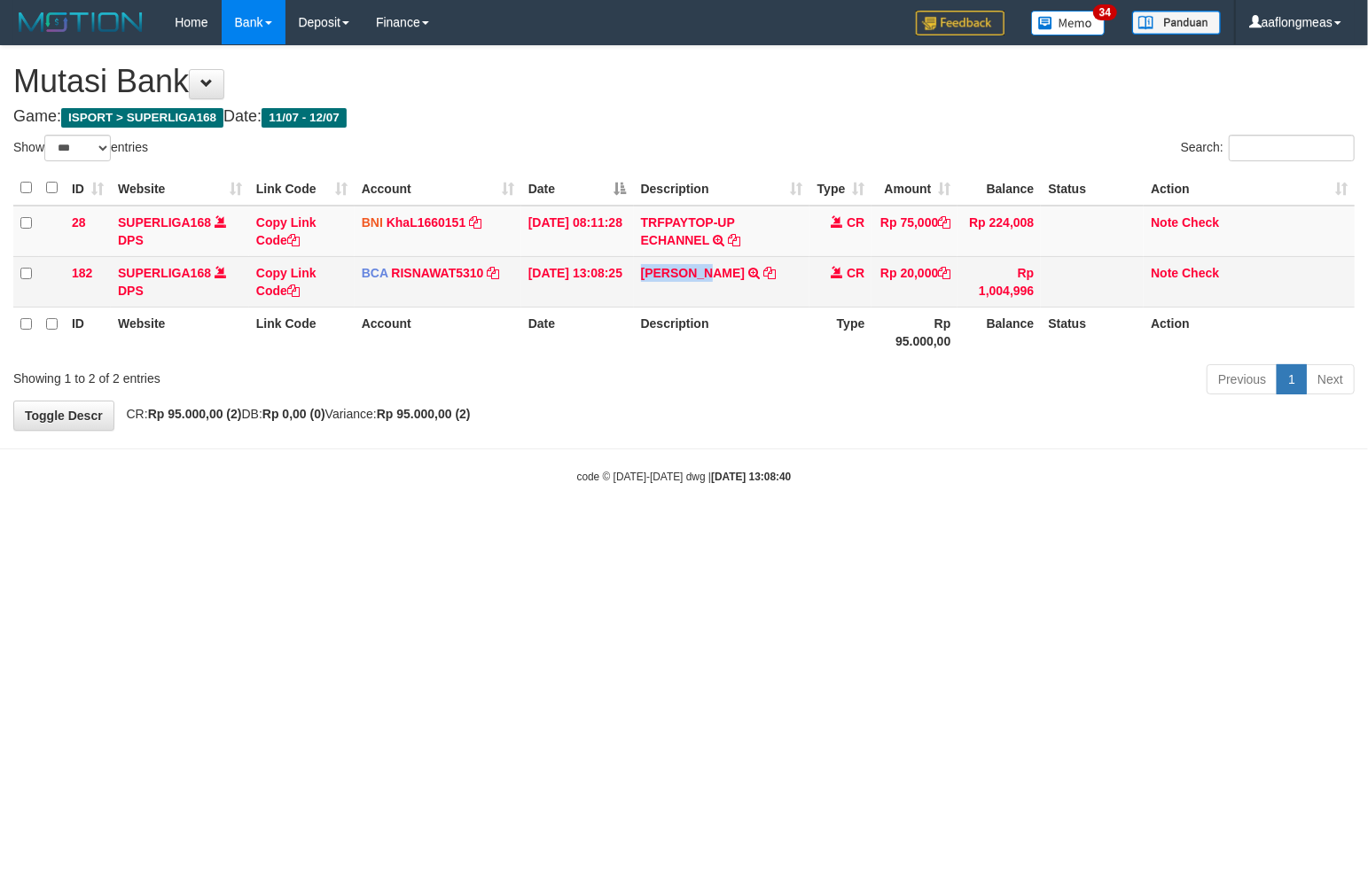 click on "[PERSON_NAME]         TRSF E-BANKING CR 1207/FTSCY/WS95051
20000.002025071295138425 TRFDN-[PERSON_NAME] DEBIT INDONE" at bounding box center (722, 281) 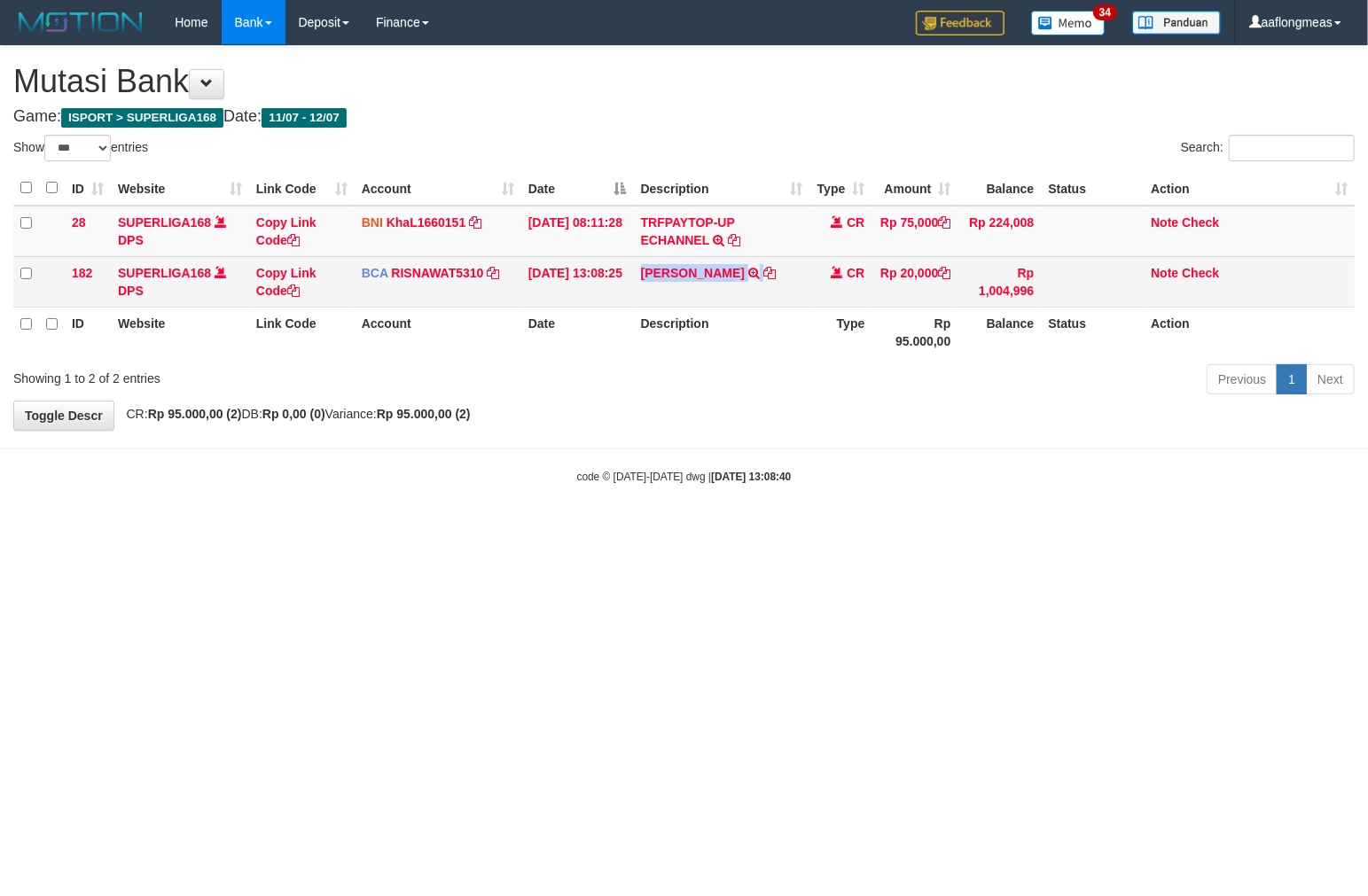click on "MUHAMMAD MUH         TRSF E-BANKING CR 1207/FTSCY/WS95051
20000.002025071295138425 TRFDN-MUHAMMAD MUHESPAY DEBIT INDONE" at bounding box center [722, 281] 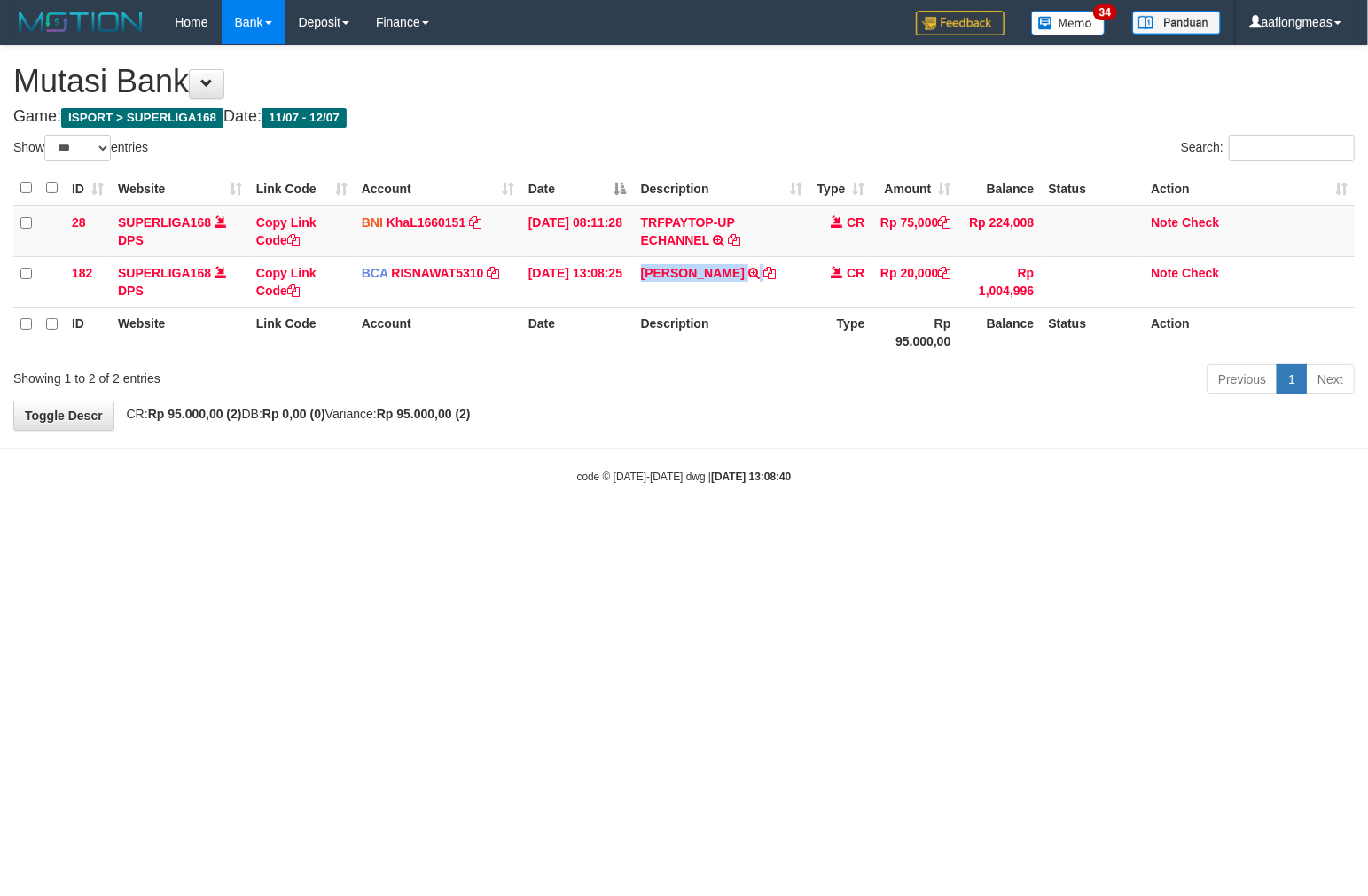 copy on "MUHAMMAD MUH" 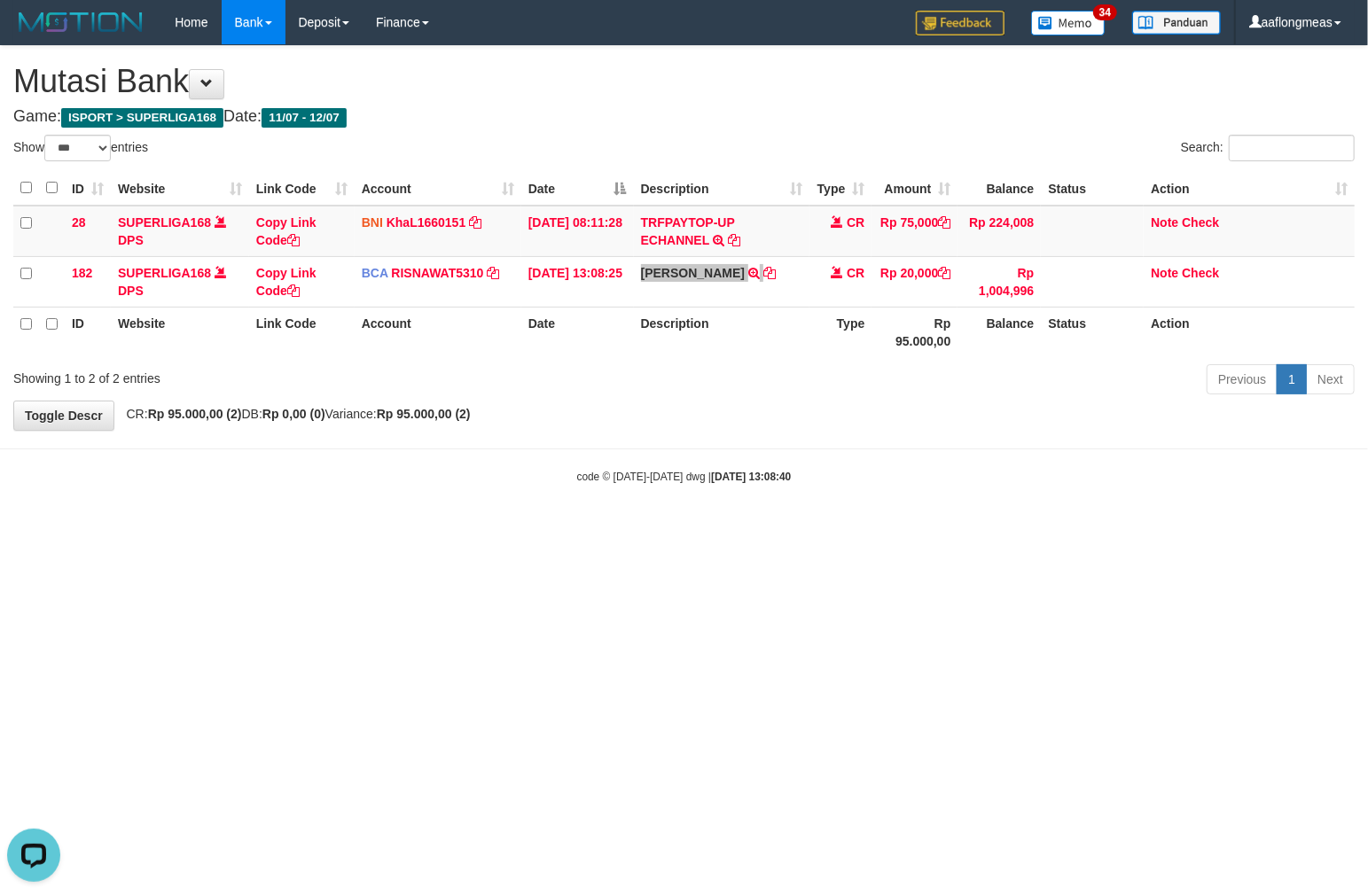 scroll, scrollTop: 0, scrollLeft: 0, axis: both 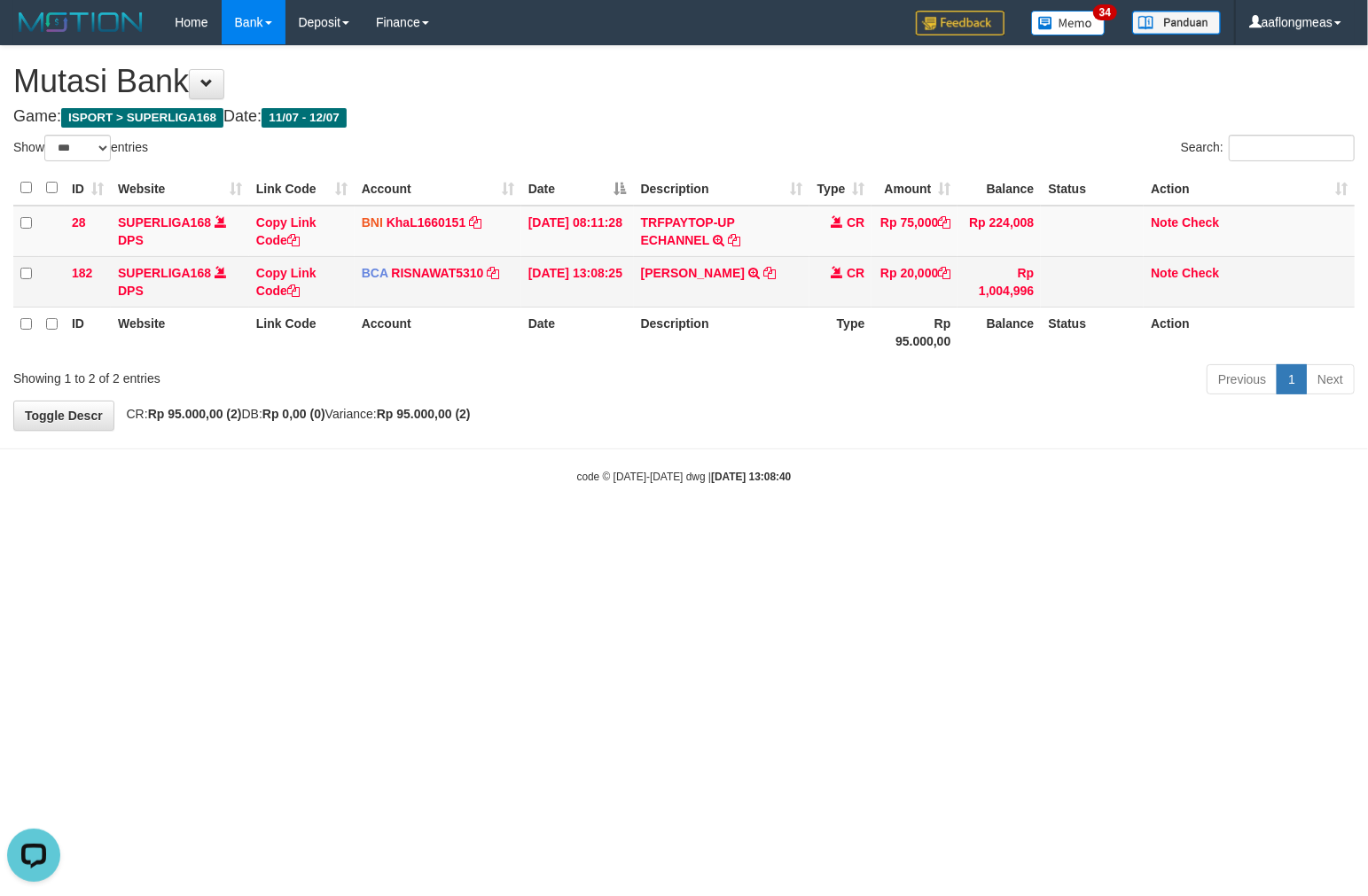 click on "Copy Link Code" at bounding box center [301, 281] 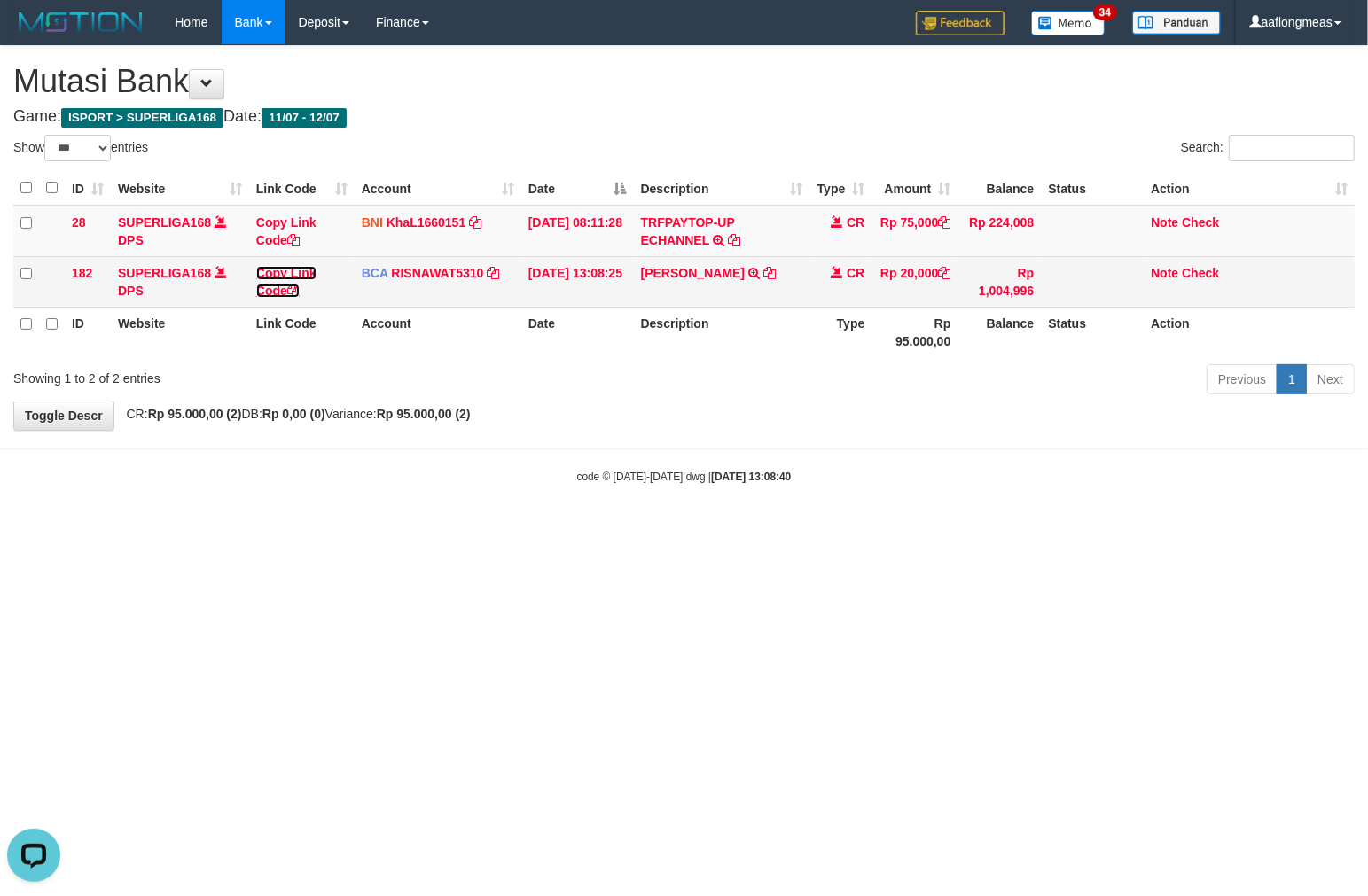 click on "Copy Link Code" at bounding box center [286, 282] 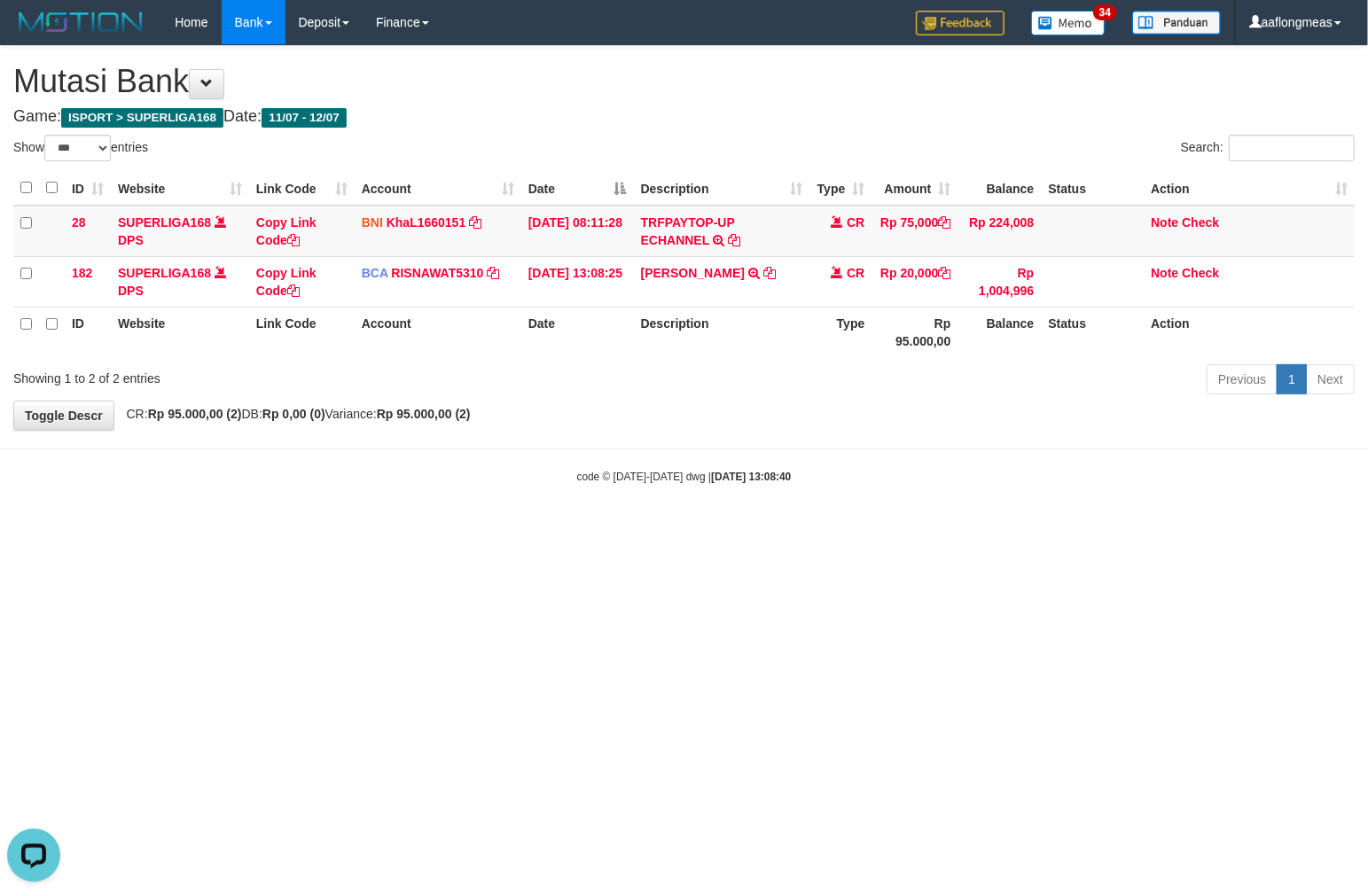 scroll, scrollTop: 284, scrollLeft: 0, axis: vertical 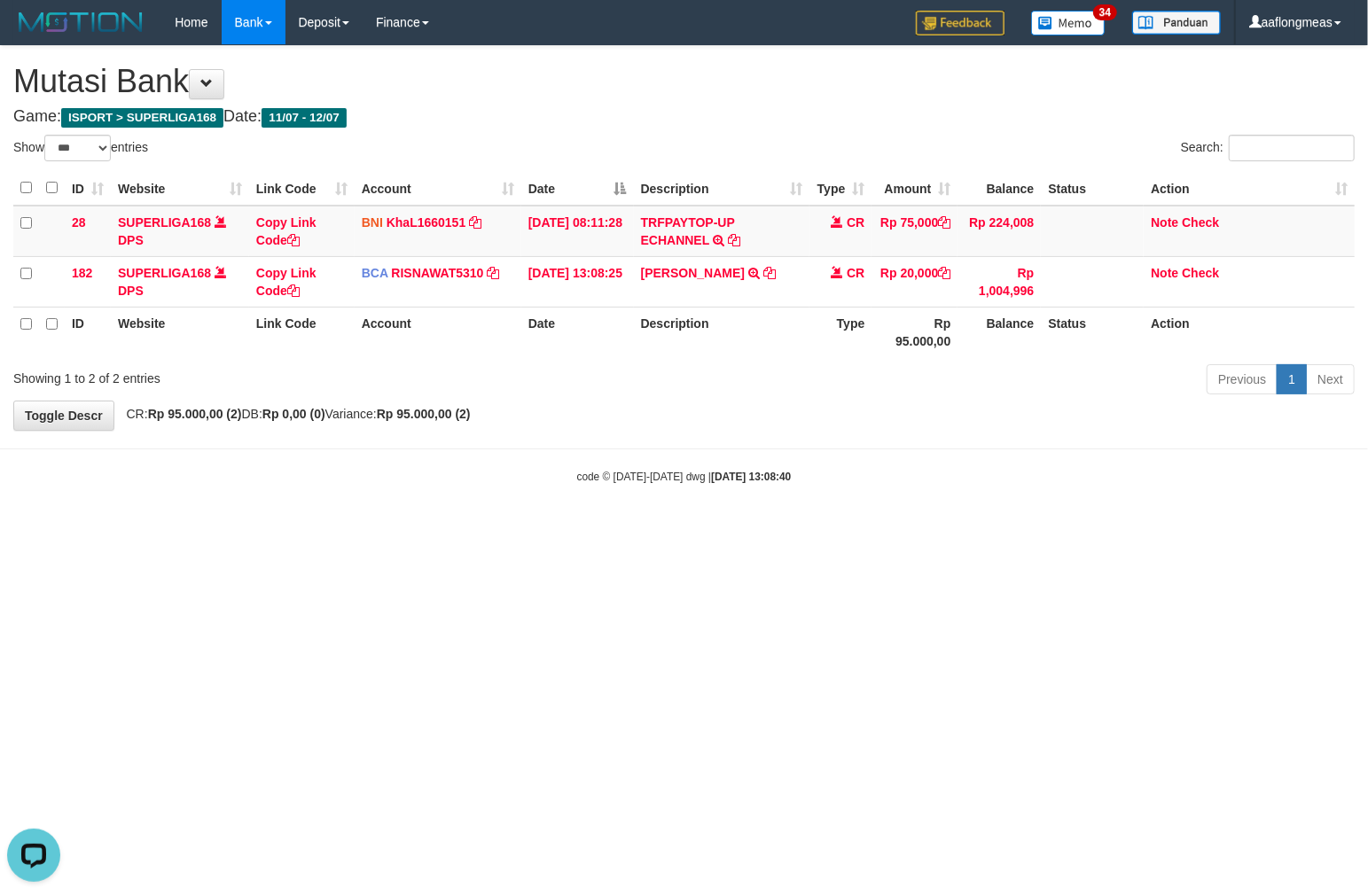 drag, startPoint x: 637, startPoint y: 569, endPoint x: 9, endPoint y: 527, distance: 629.4029 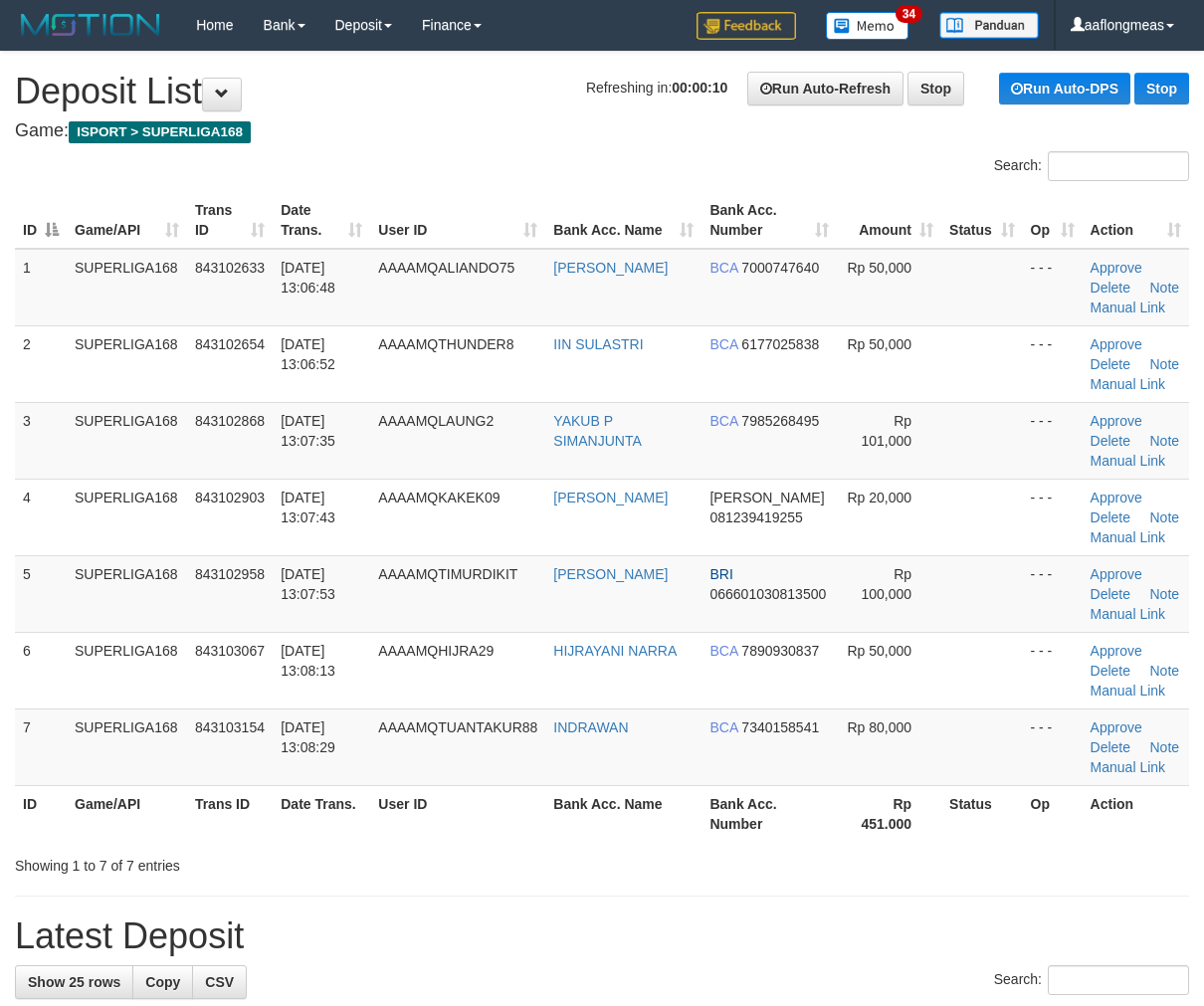 scroll, scrollTop: 0, scrollLeft: 0, axis: both 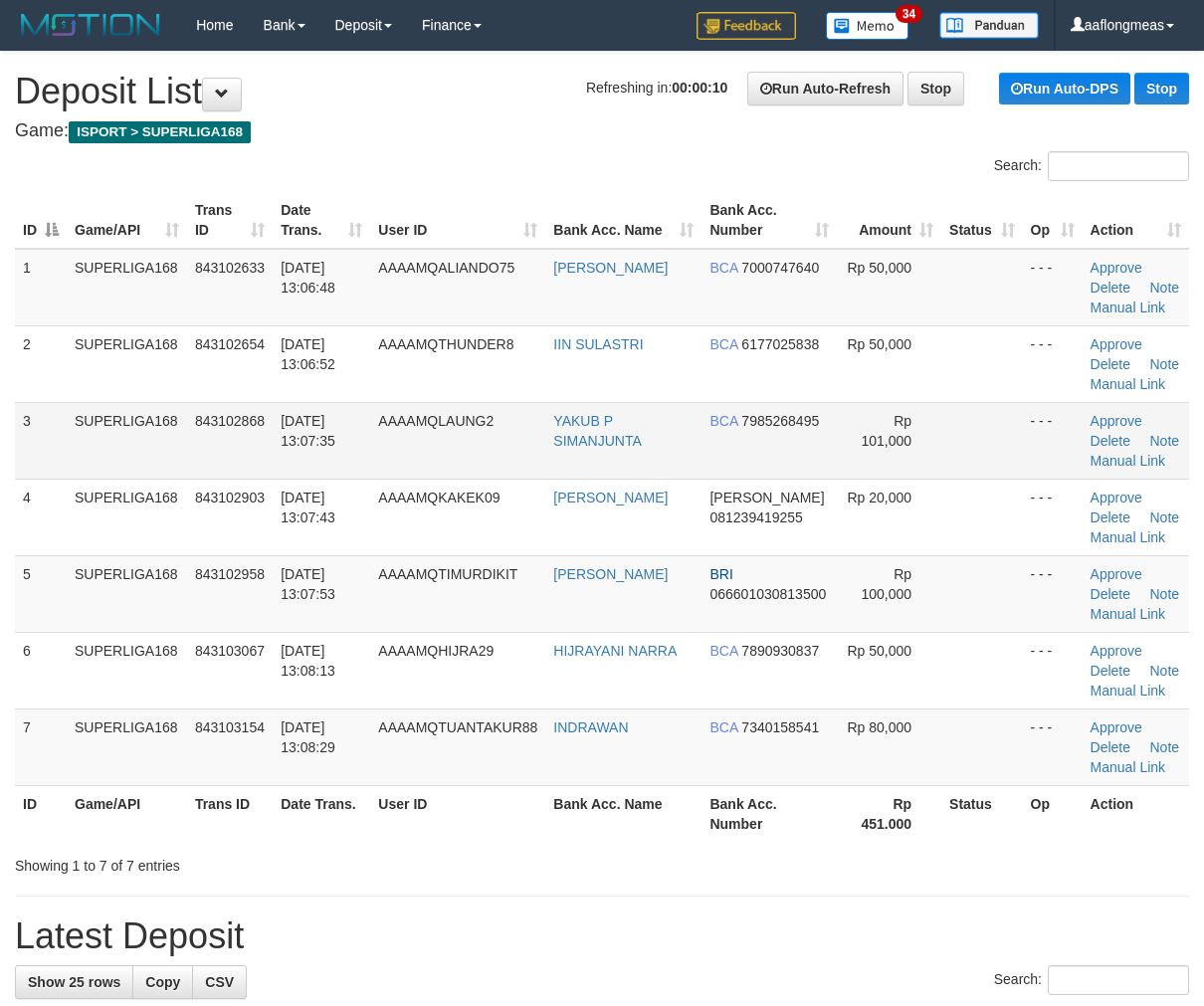 click on "Rp 101,000" at bounding box center [889, 440] 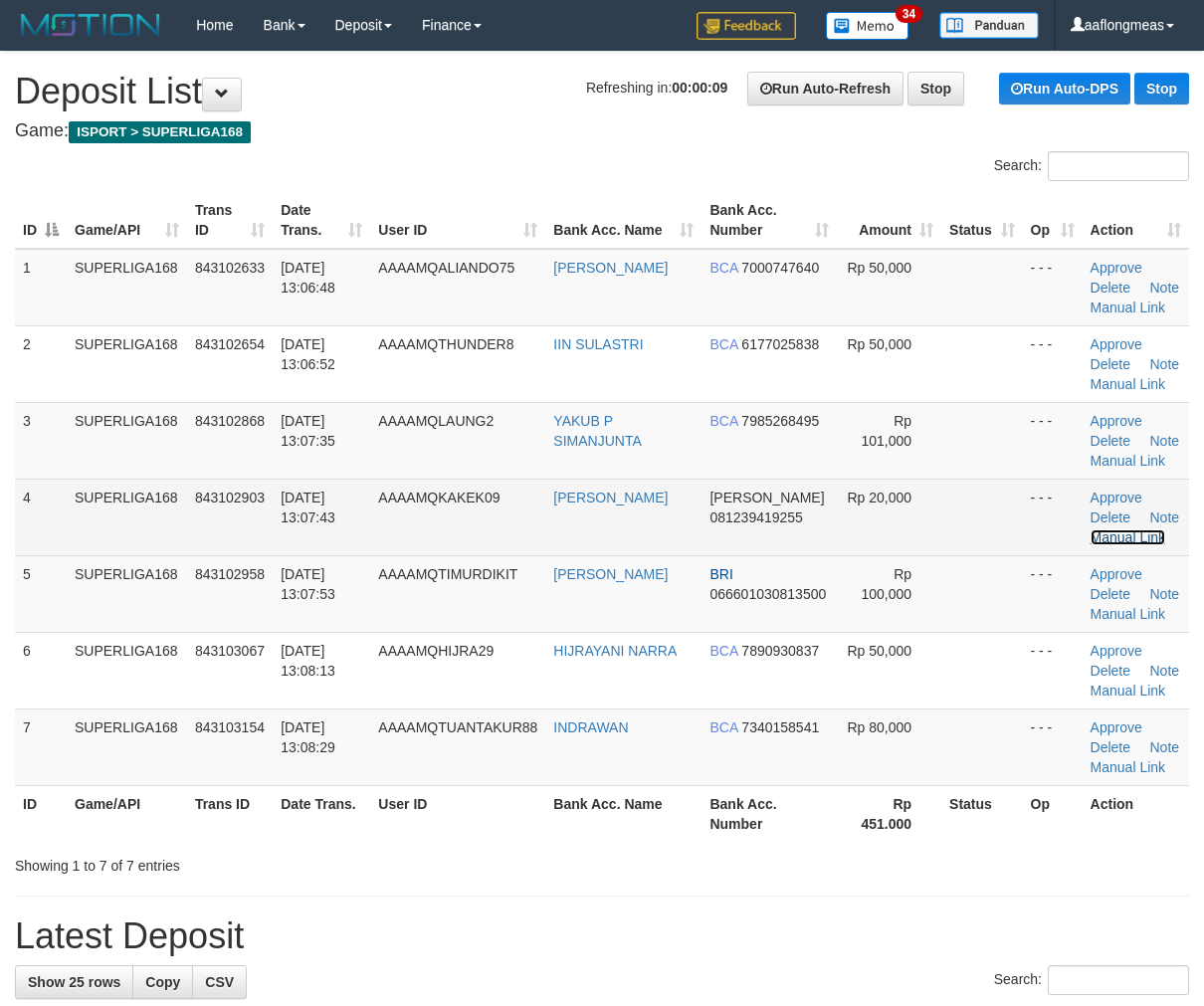 click on "Manual Link" at bounding box center [1128, 537] 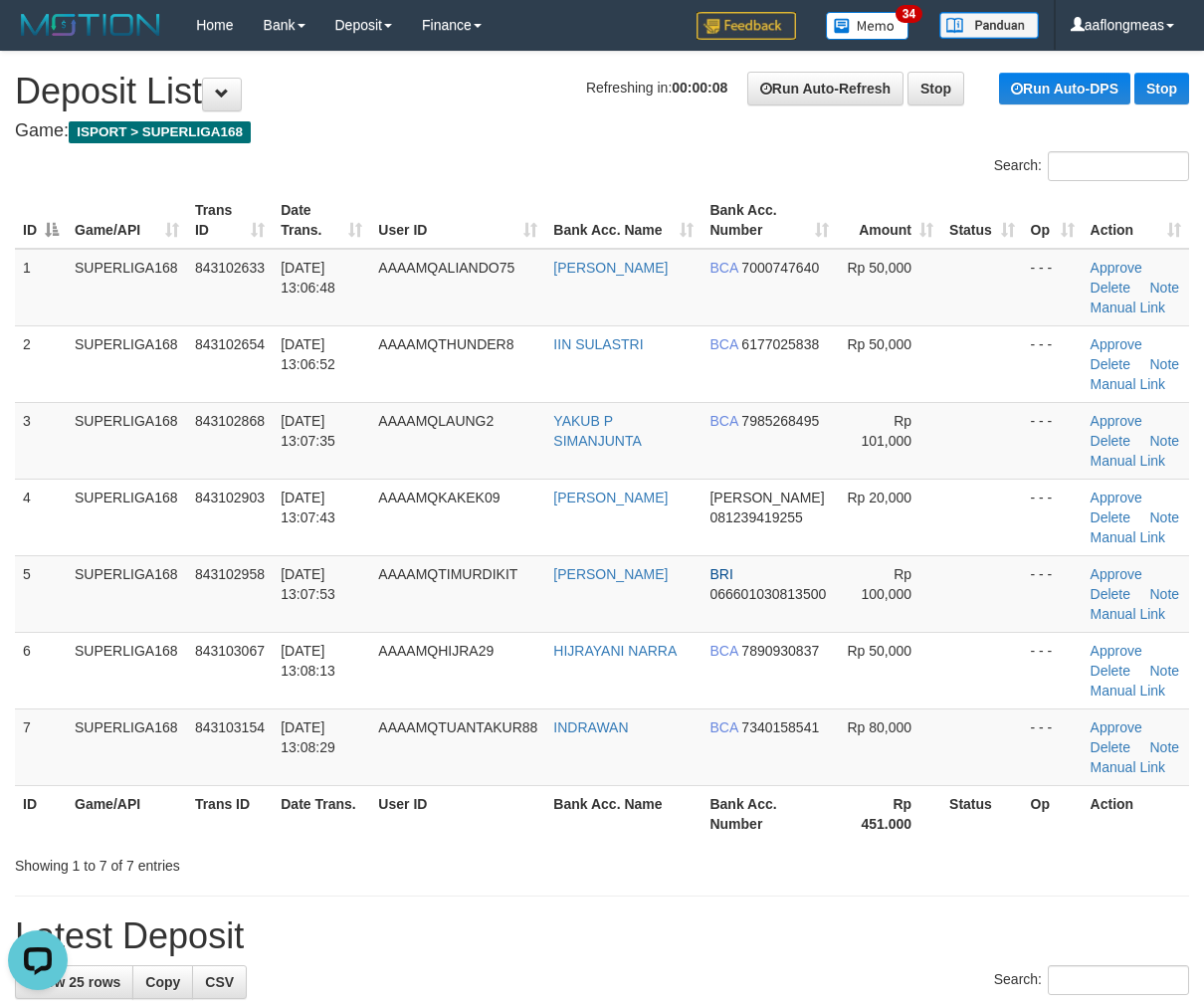 scroll, scrollTop: 0, scrollLeft: 0, axis: both 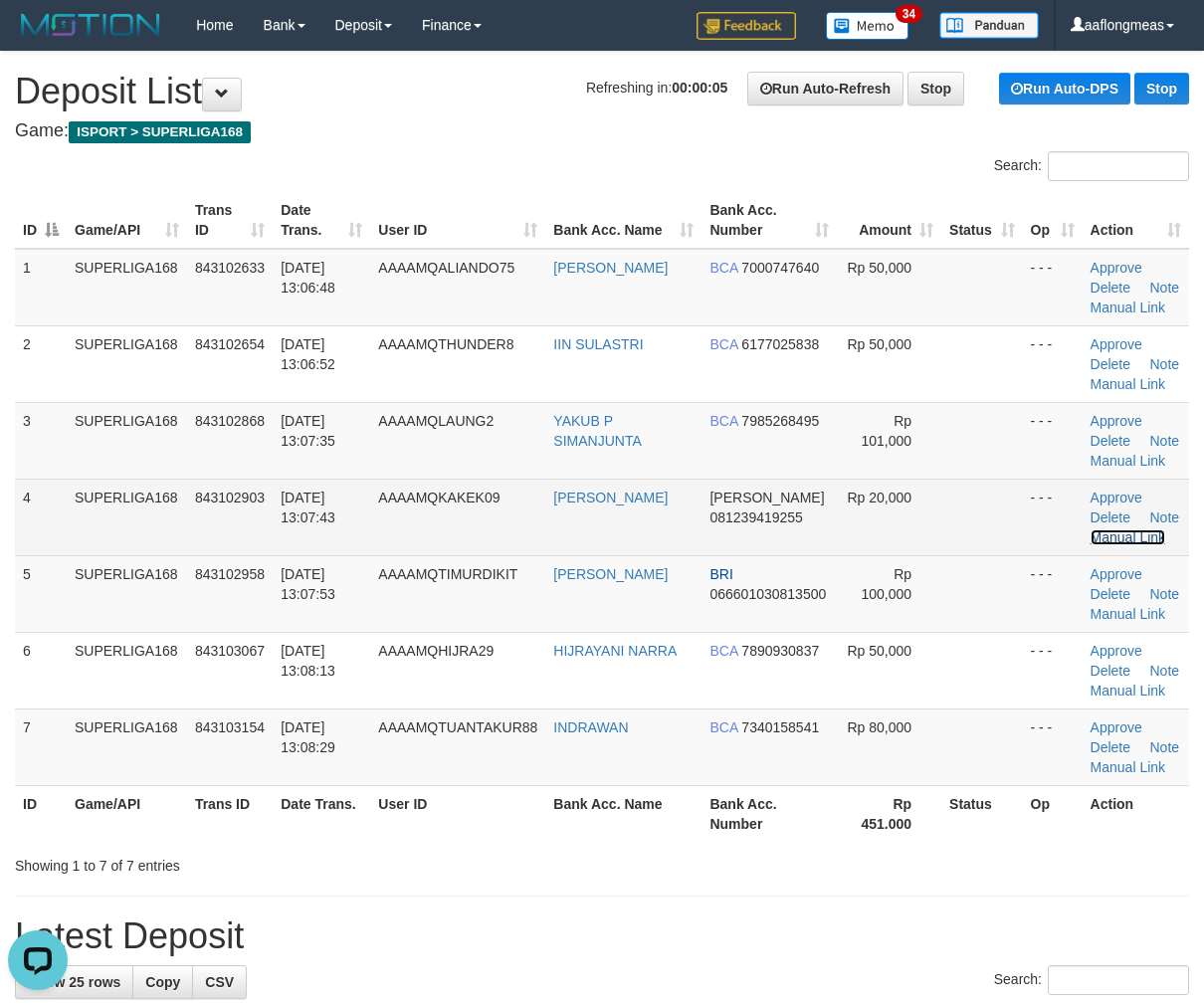 click on "Manual Link" at bounding box center [1128, 537] 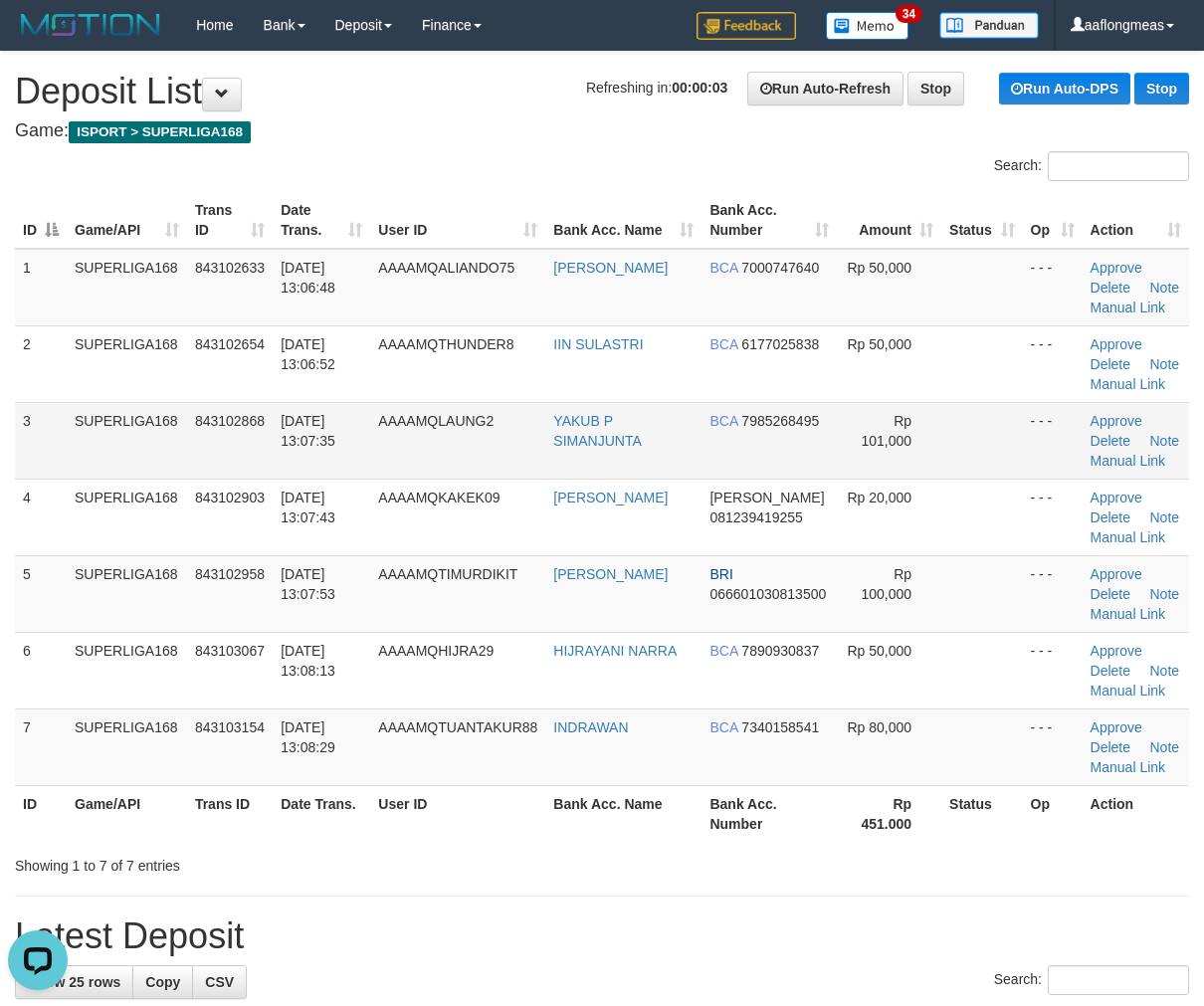 drag, startPoint x: 881, startPoint y: 409, endPoint x: 951, endPoint y: 441, distance: 76.96753 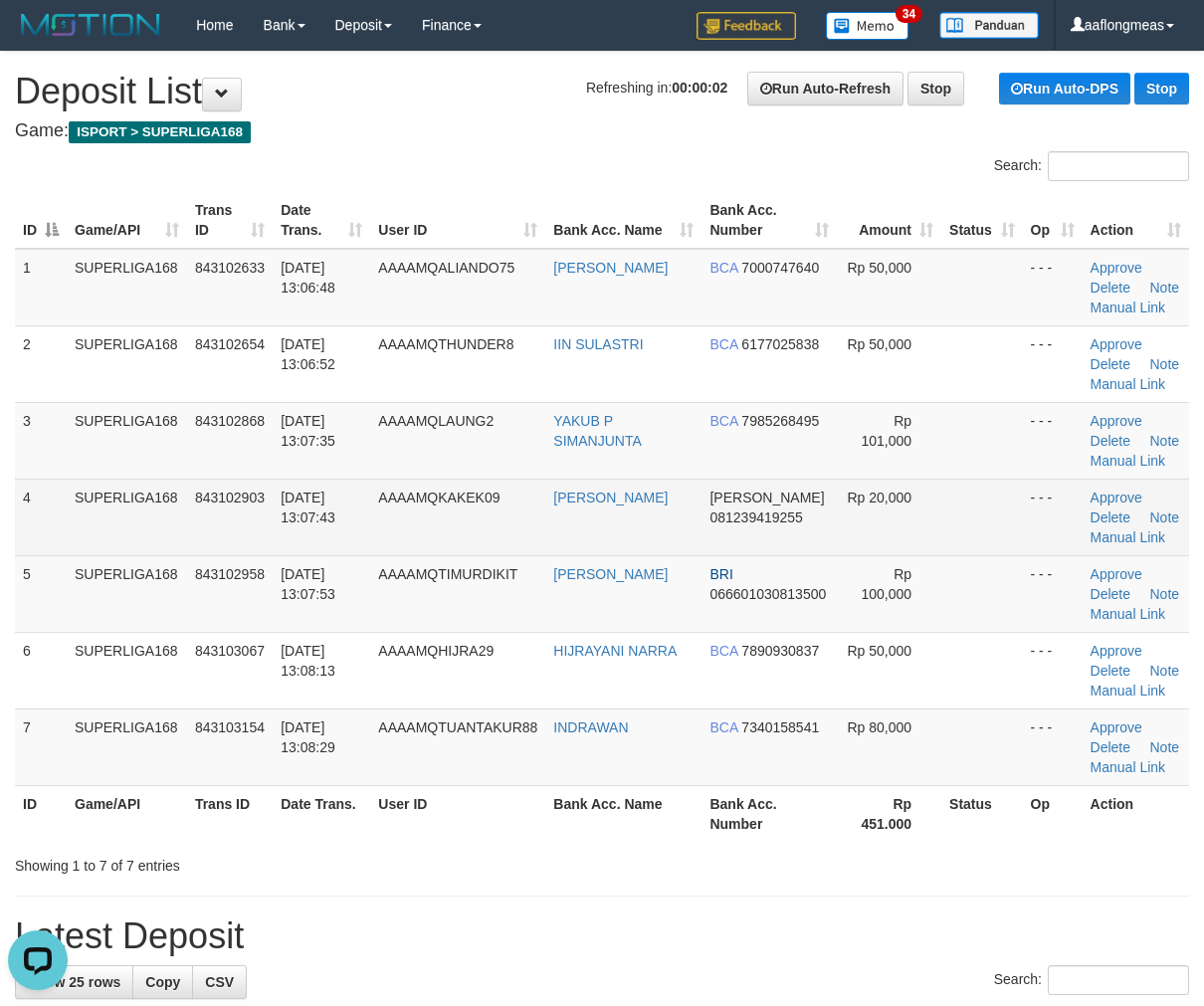 drag, startPoint x: 713, startPoint y: 492, endPoint x: 734, endPoint y: 488, distance: 21.377558 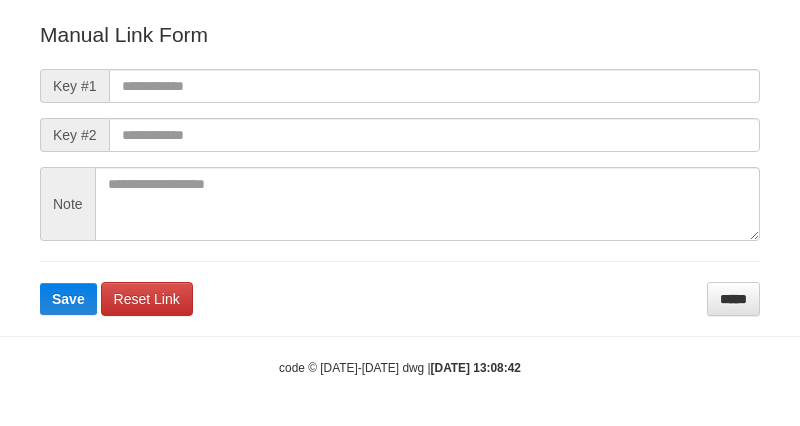 scroll, scrollTop: 222, scrollLeft: 0, axis: vertical 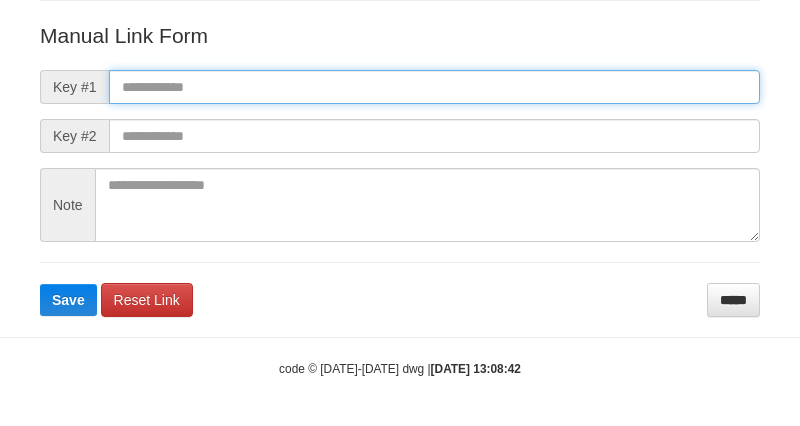 drag, startPoint x: 503, startPoint y: 91, endPoint x: 520, endPoint y: 96, distance: 17.720045 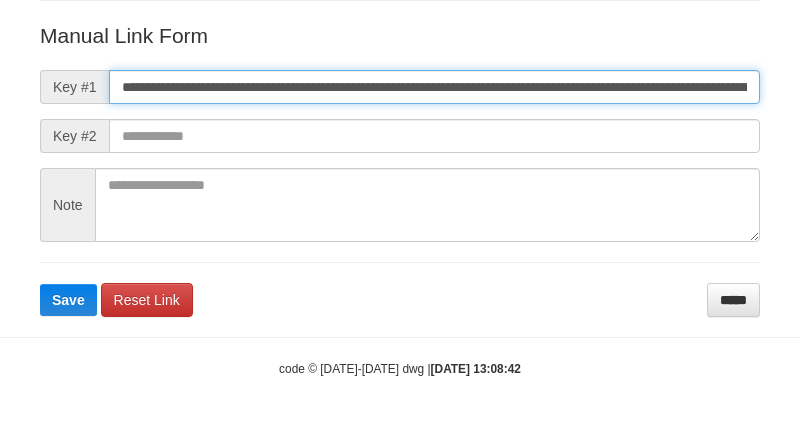 scroll, scrollTop: 0, scrollLeft: 1421, axis: horizontal 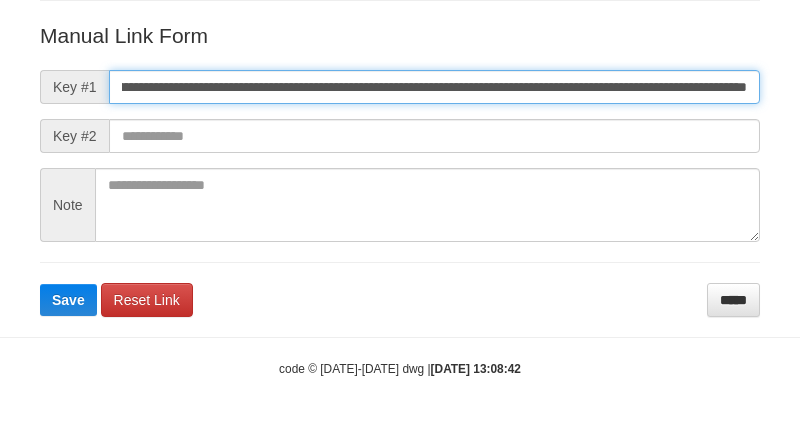 type on "**********" 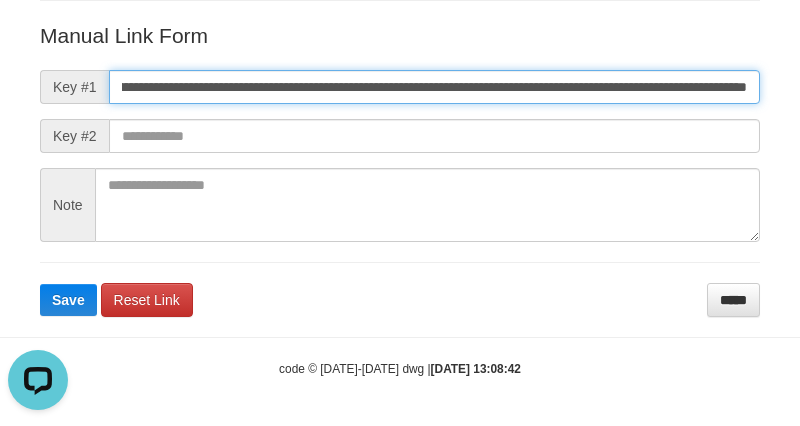 scroll, scrollTop: 0, scrollLeft: 0, axis: both 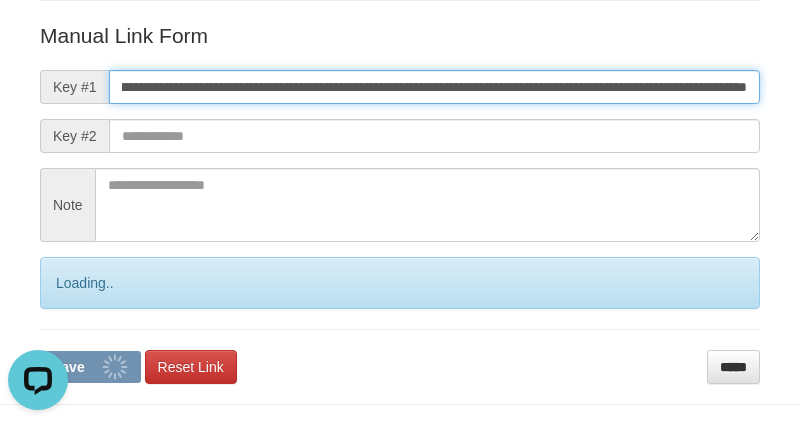 click on "Save" at bounding box center (90, 367) 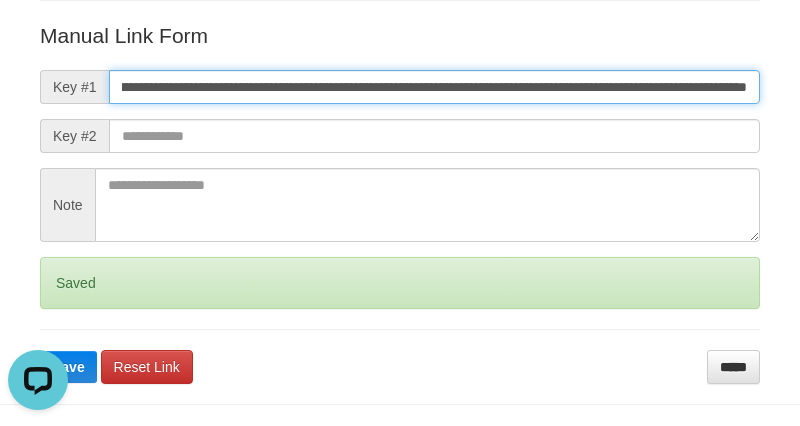click on "Save" at bounding box center [68, 367] 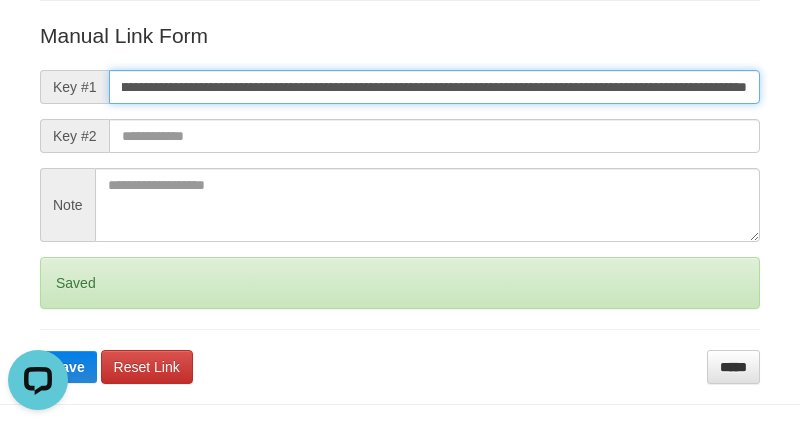 click on "Save" at bounding box center [68, 367] 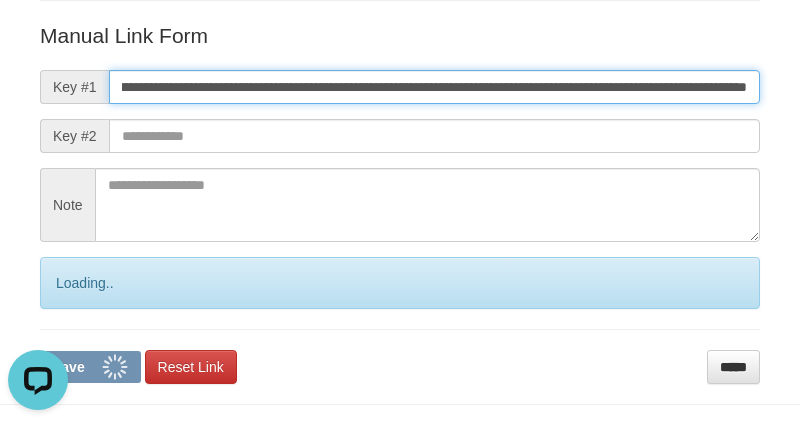click on "Save" at bounding box center [90, 367] 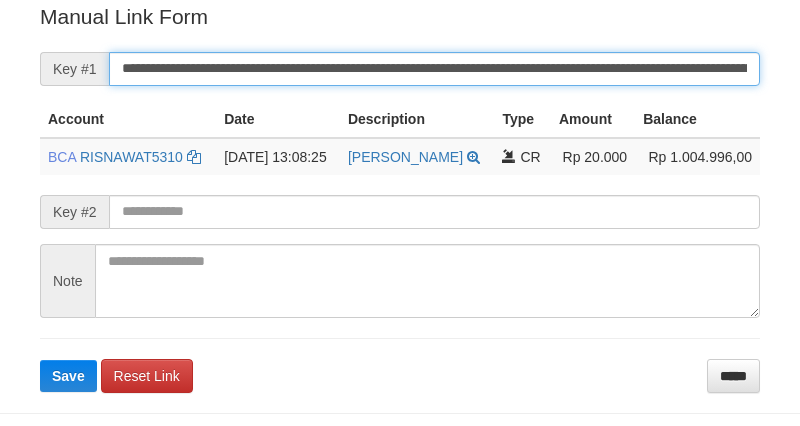 click on "Save" at bounding box center [68, 376] 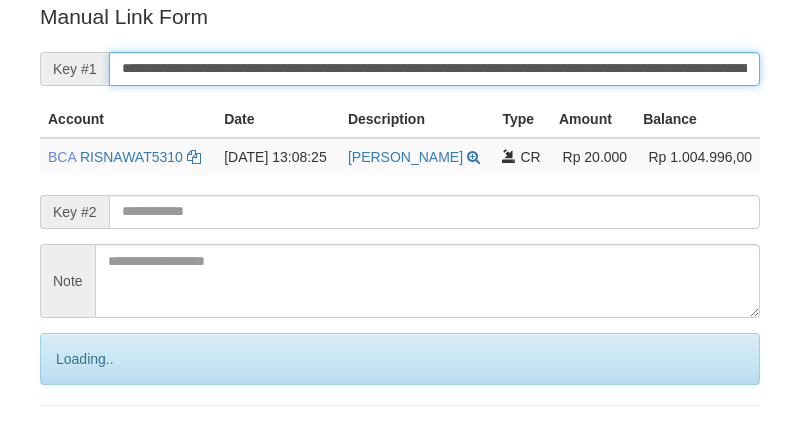 click on "**********" at bounding box center (434, 69) 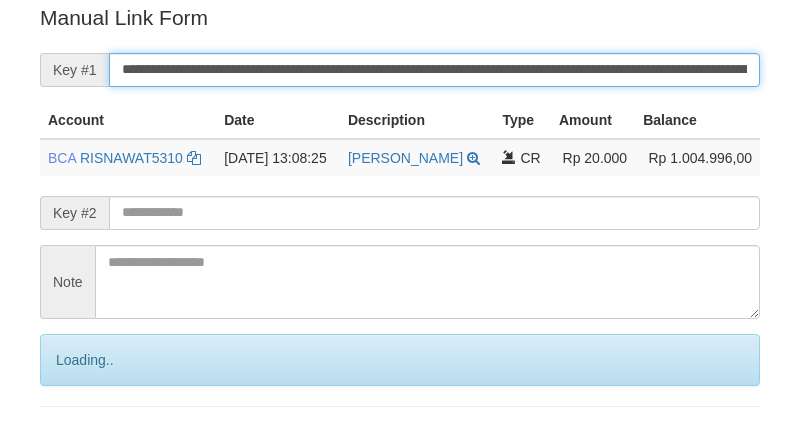 click on "Save" at bounding box center (90, 444) 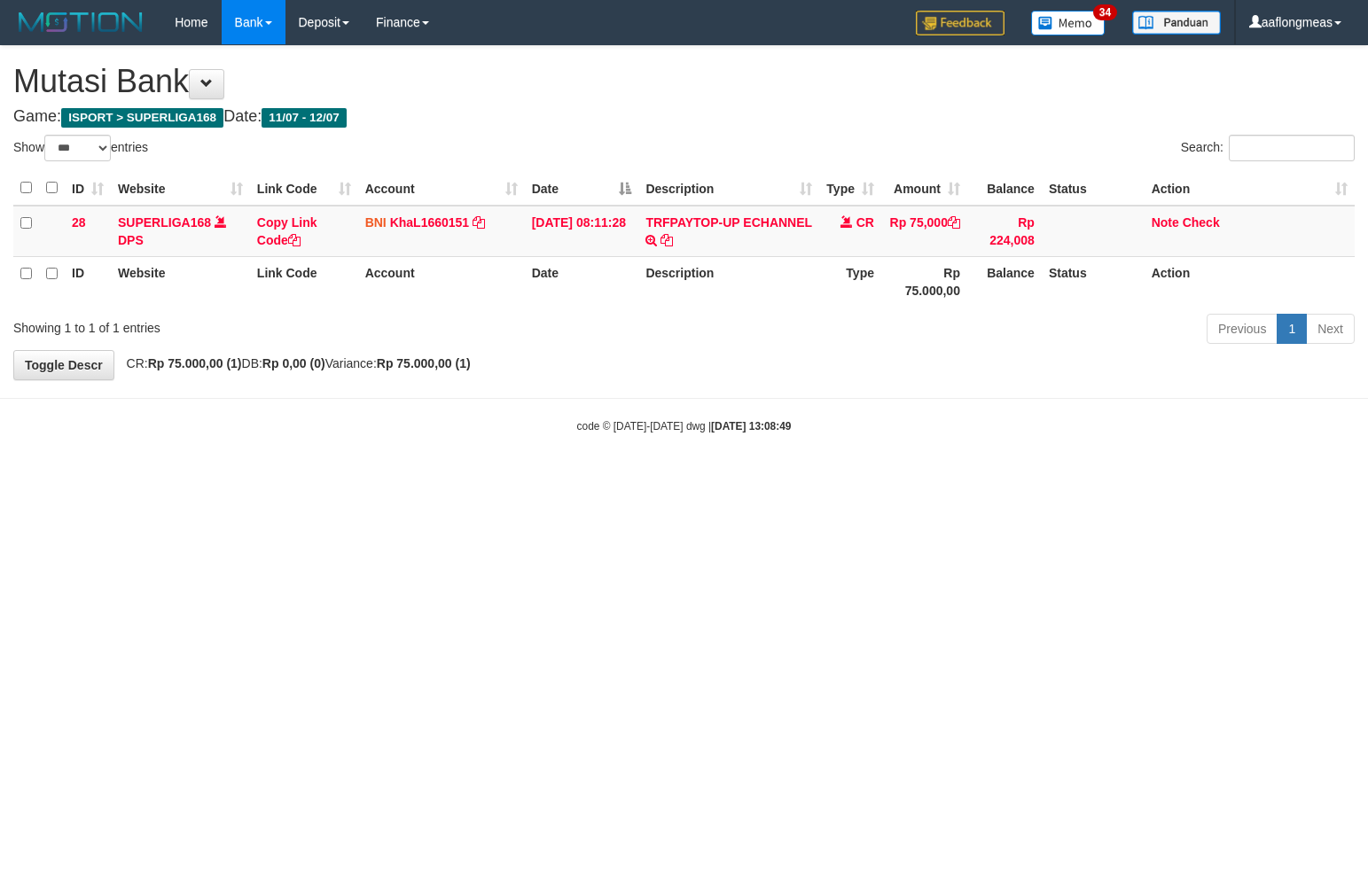 select on "***" 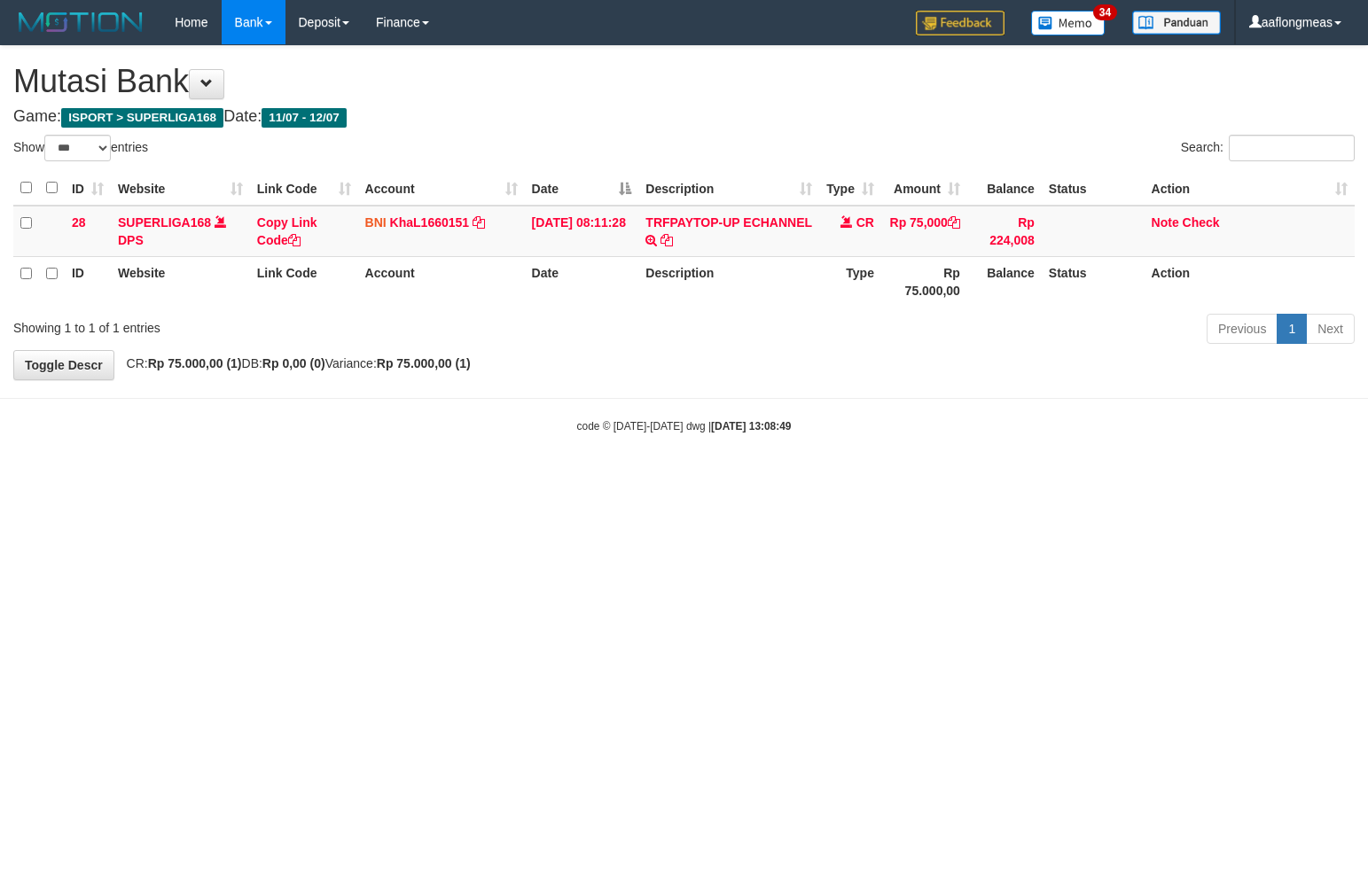 scroll, scrollTop: 0, scrollLeft: 0, axis: both 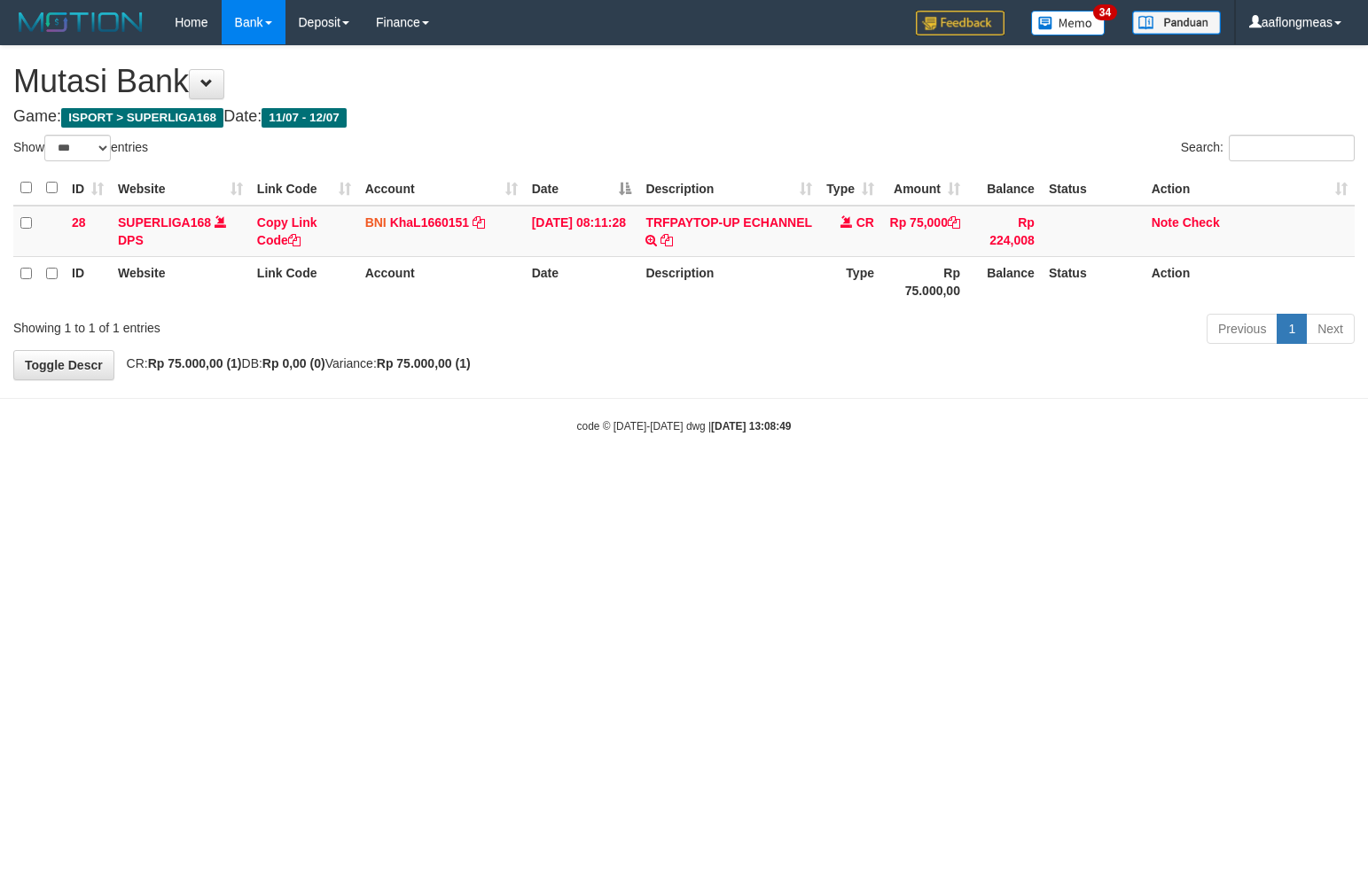 select on "***" 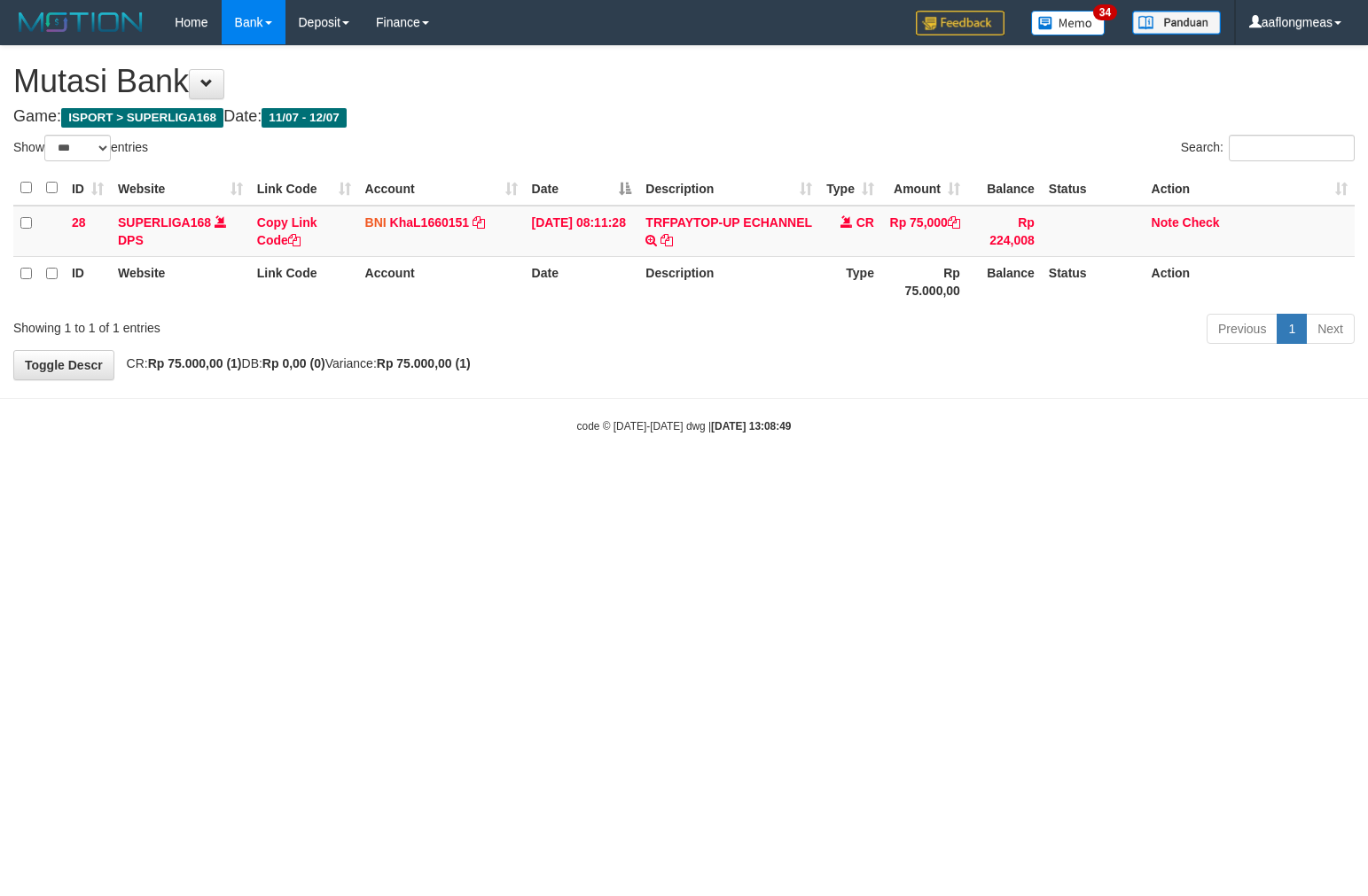 scroll, scrollTop: 0, scrollLeft: 0, axis: both 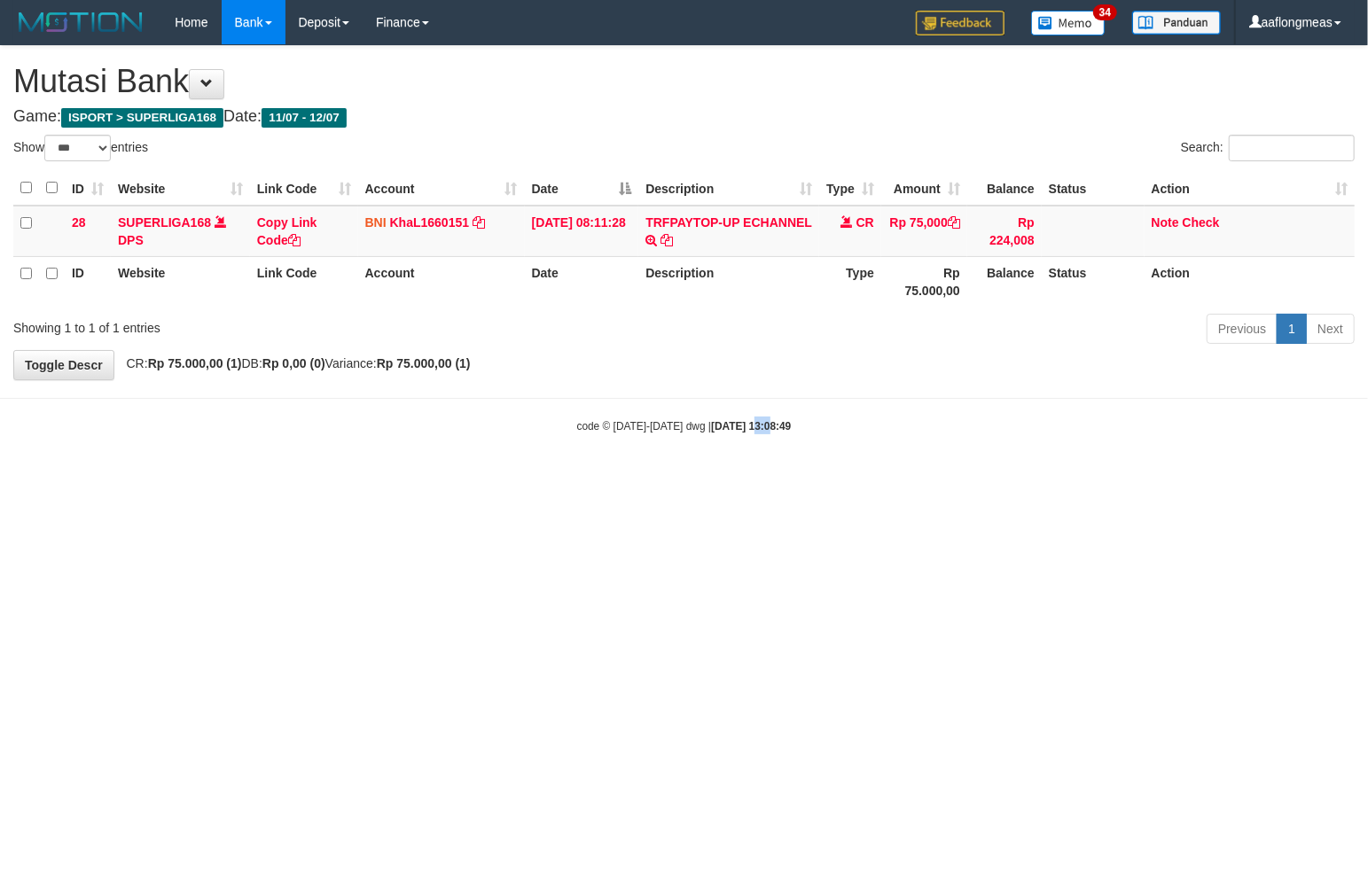 click on "Toggle navigation
Home
Bank
Account List
Load
By Website
Group
[ISPORT]													SUPERLIGA168
By Load Group (DPS)" at bounding box center [684, 239] 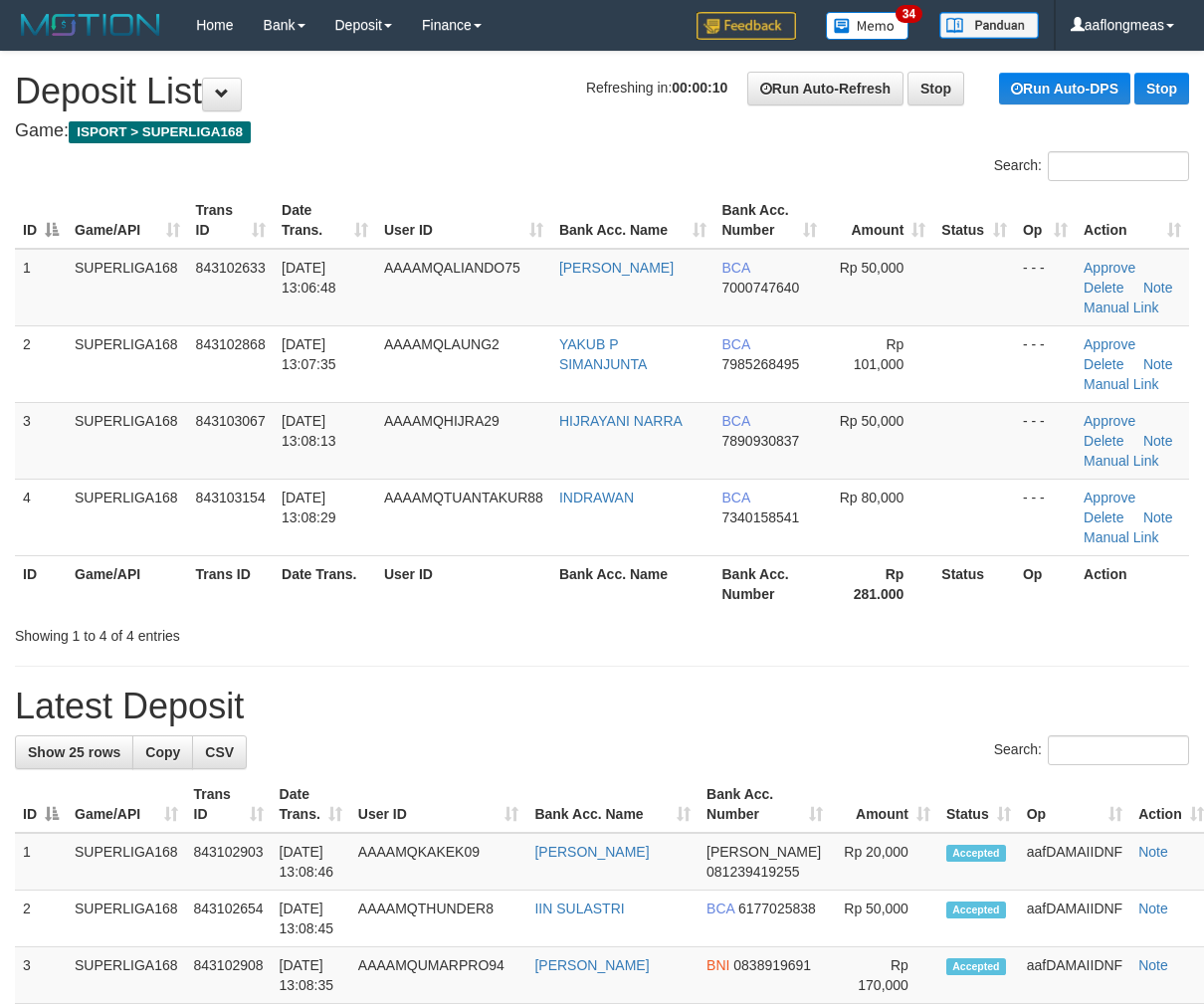 scroll, scrollTop: 0, scrollLeft: 0, axis: both 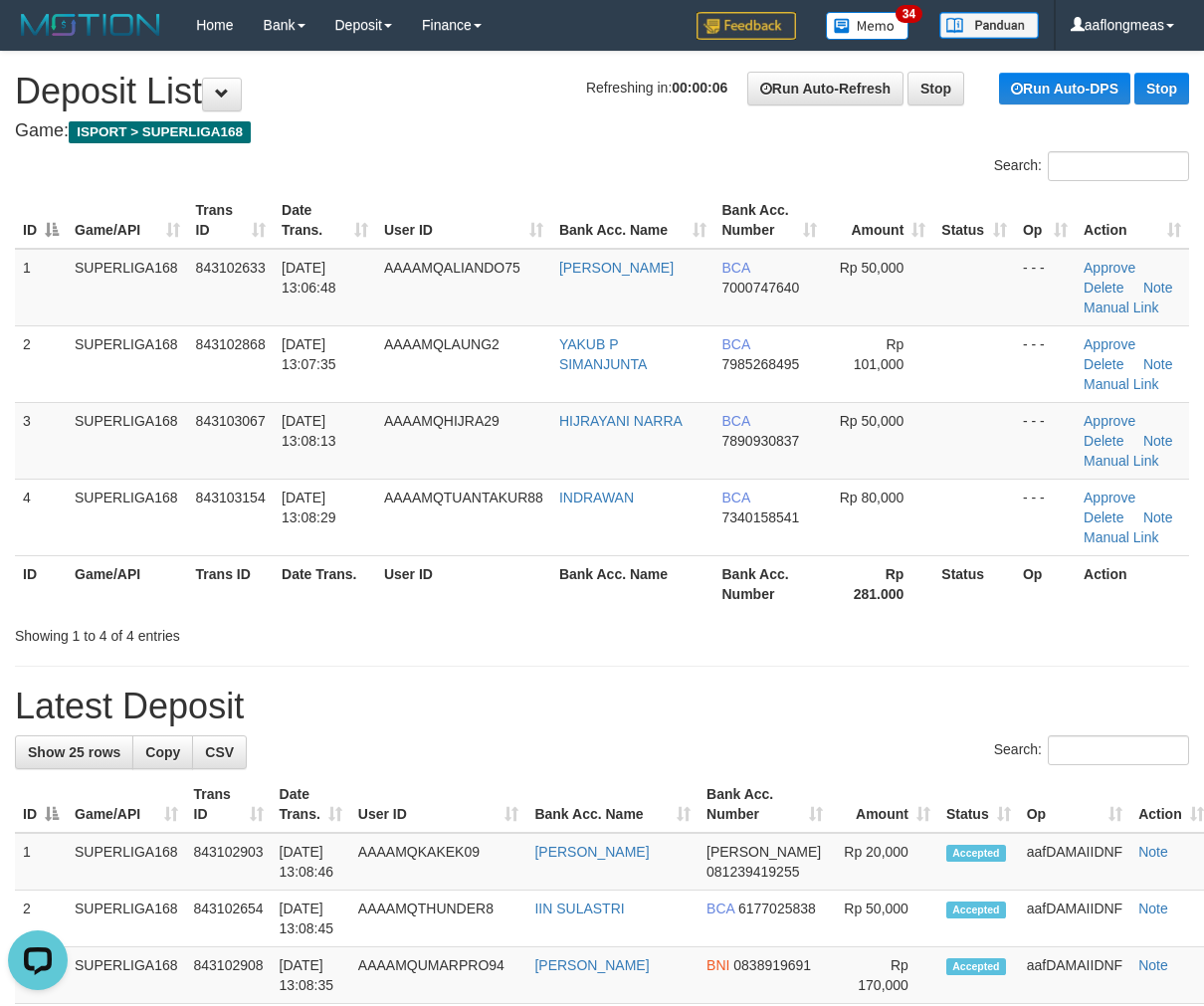 drag, startPoint x: 758, startPoint y: 420, endPoint x: 1207, endPoint y: 485, distance: 453.6805 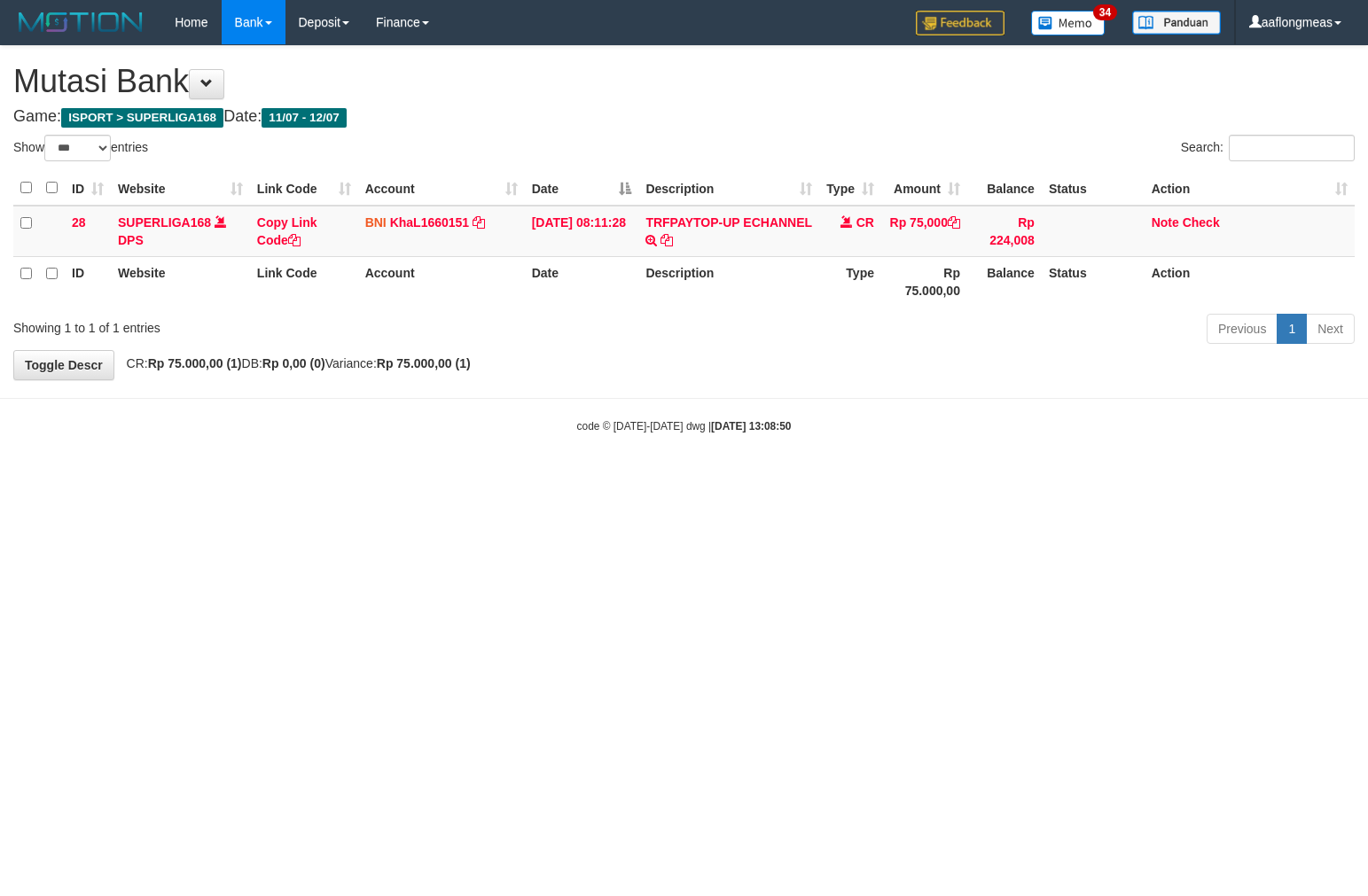 select on "***" 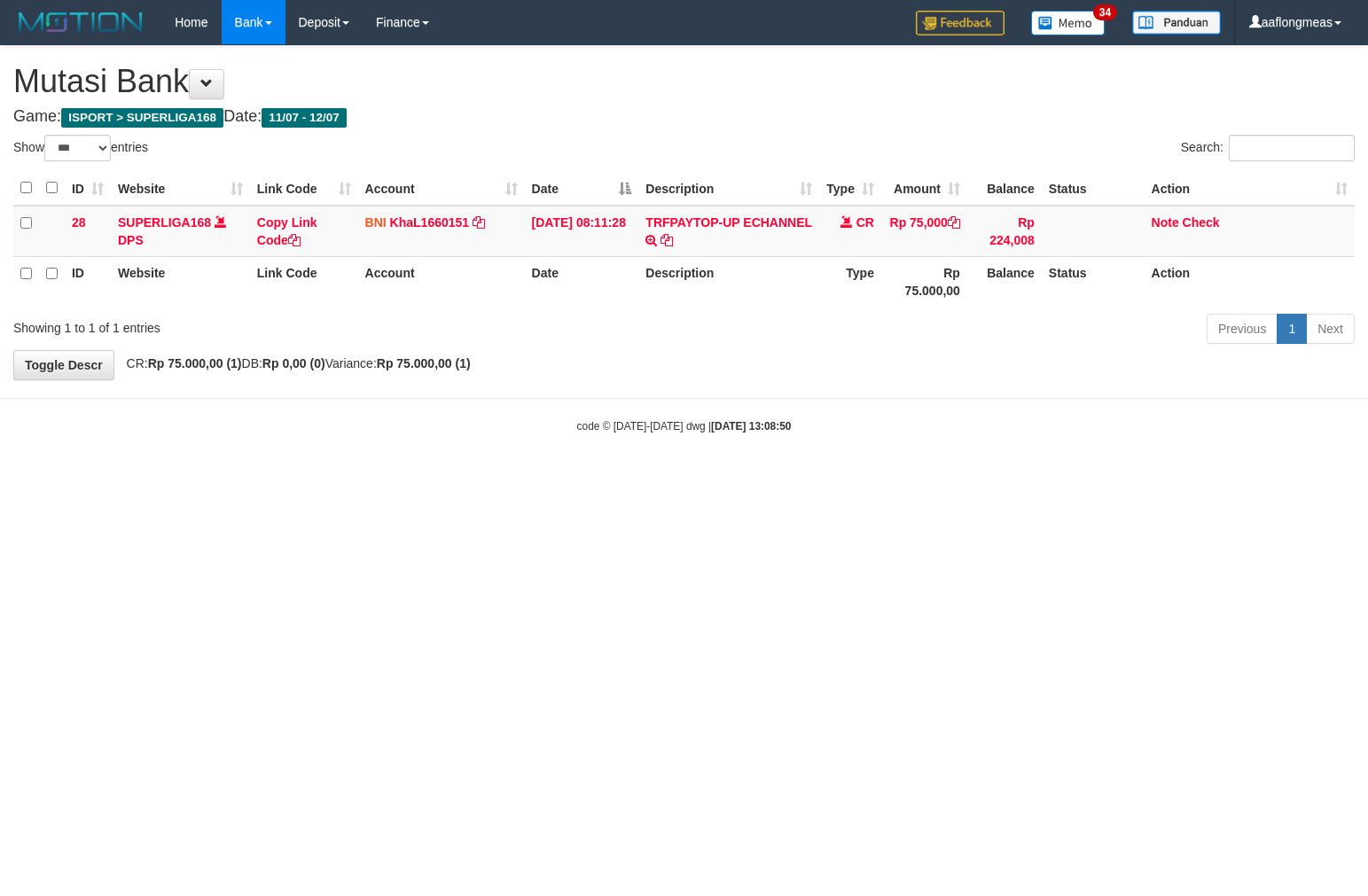 scroll, scrollTop: 0, scrollLeft: 0, axis: both 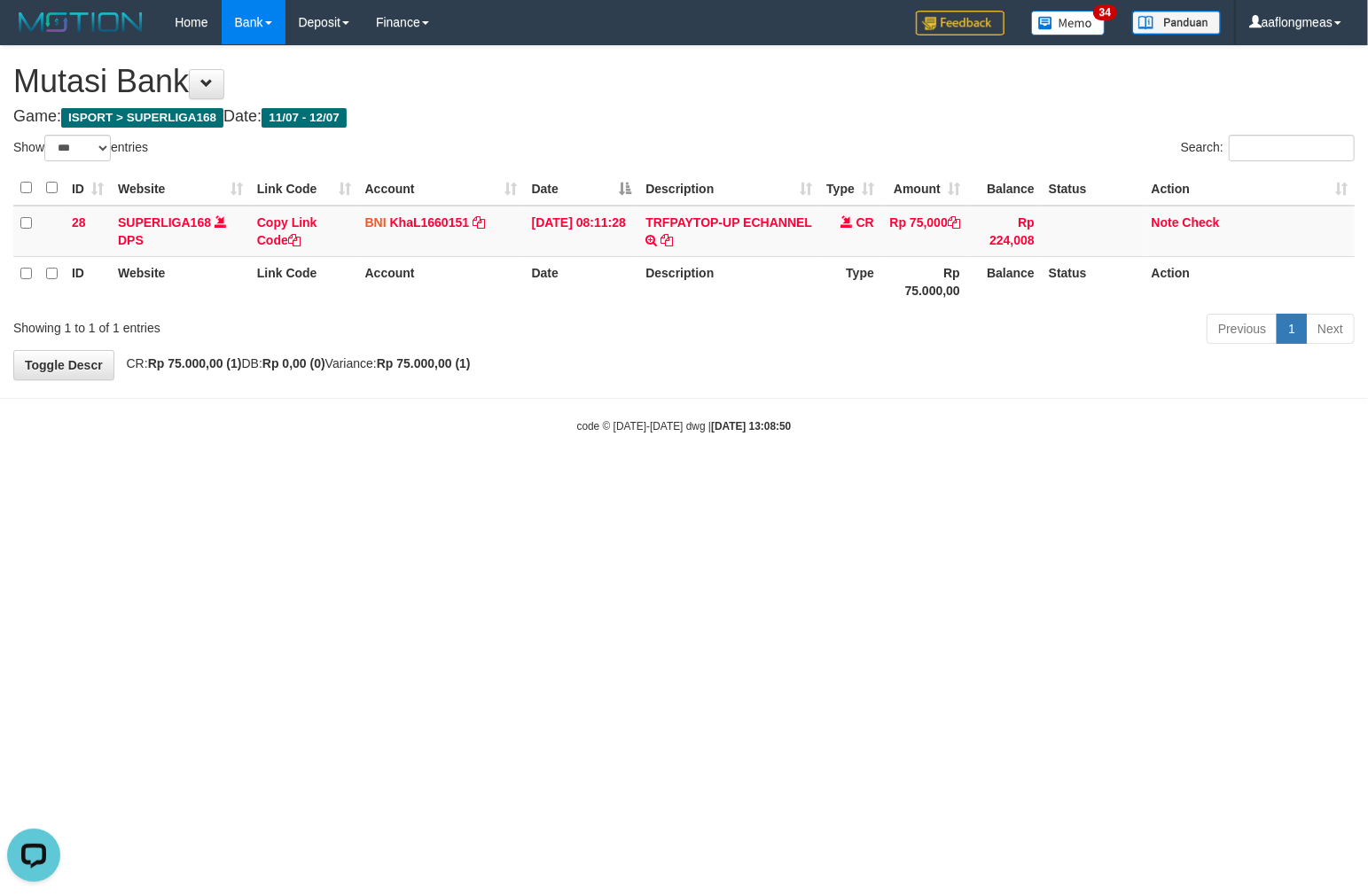 click on "Toggle navigation
Home
Bank
Account List
Load
By Website
Group
[ISPORT]													SUPERLIGA168
By Load Group (DPS)" at bounding box center [684, 239] 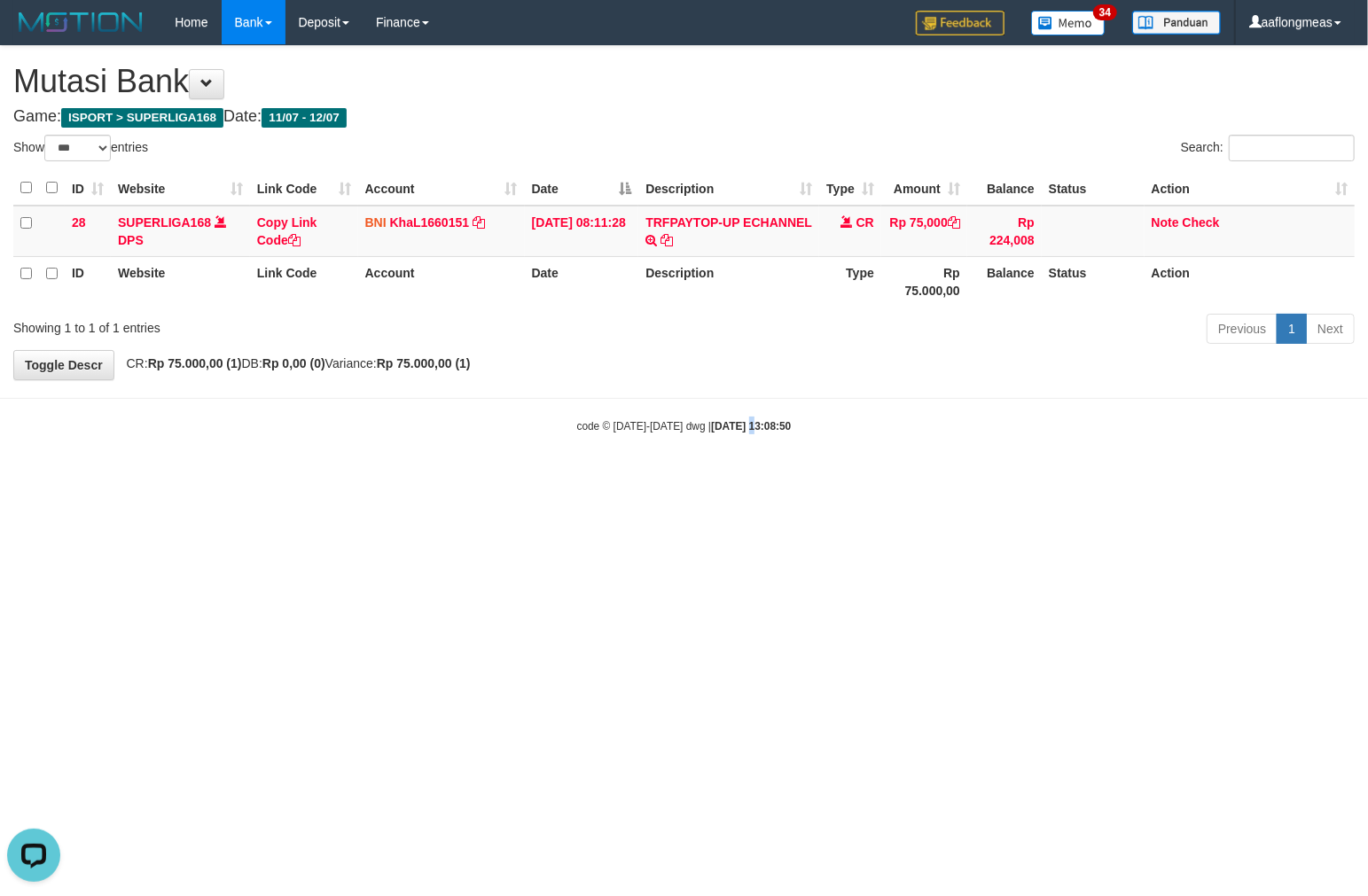 click on "Toggle navigation
Home
Bank
Account List
Load
By Website
Group
[ISPORT]													SUPERLIGA168
By Load Group (DPS)" at bounding box center (684, 239) 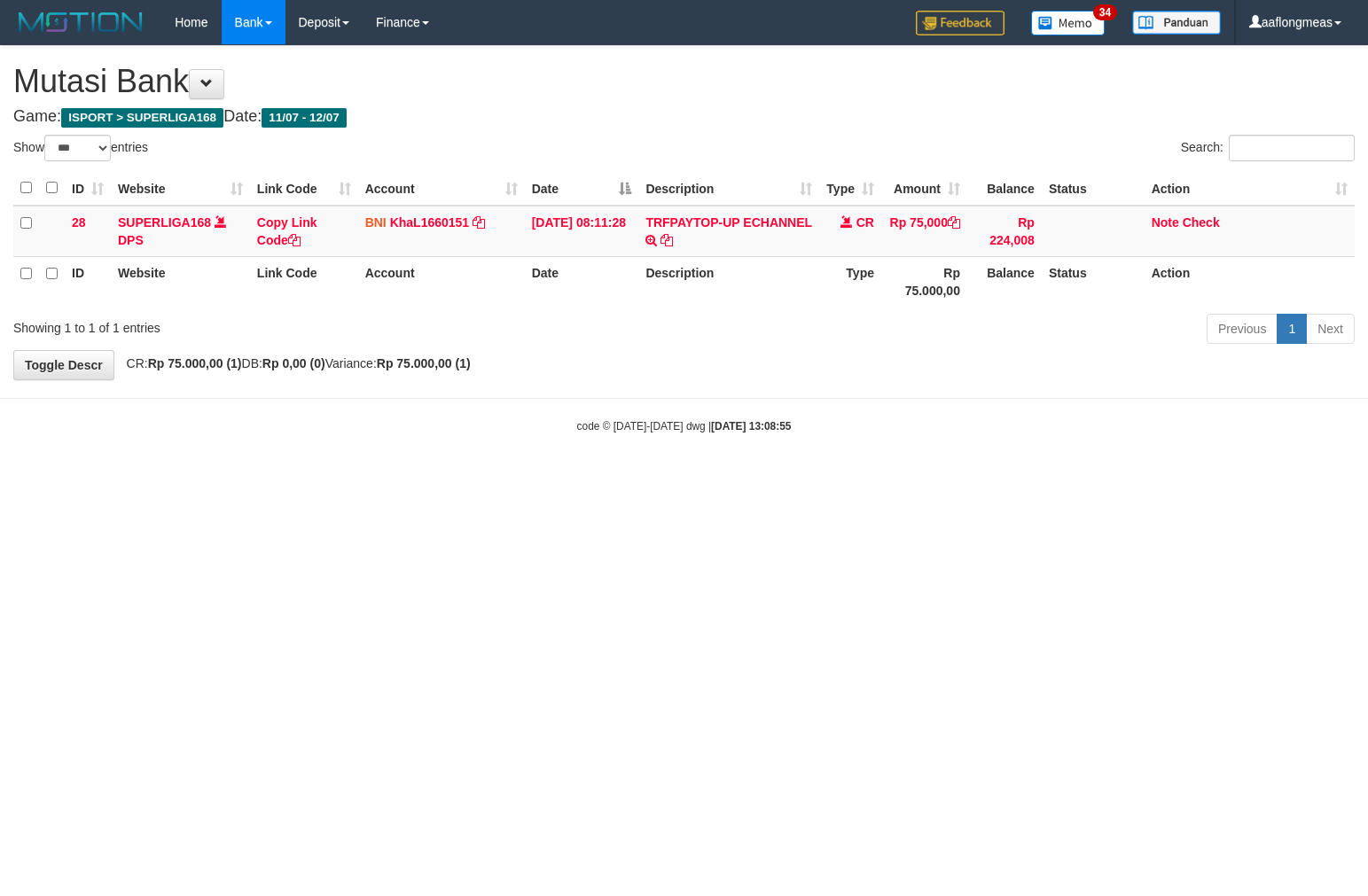 select on "***" 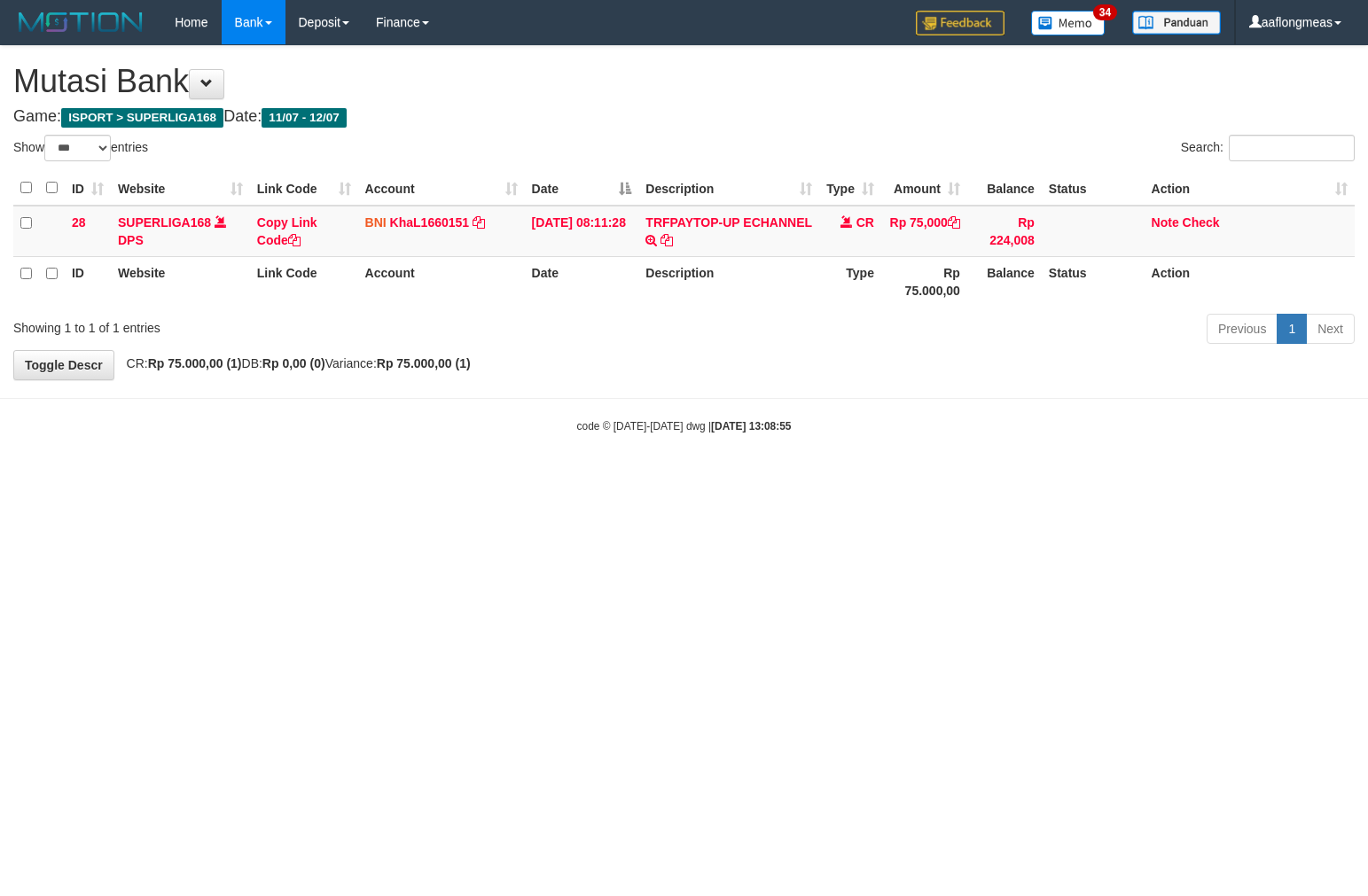 scroll, scrollTop: 0, scrollLeft: 0, axis: both 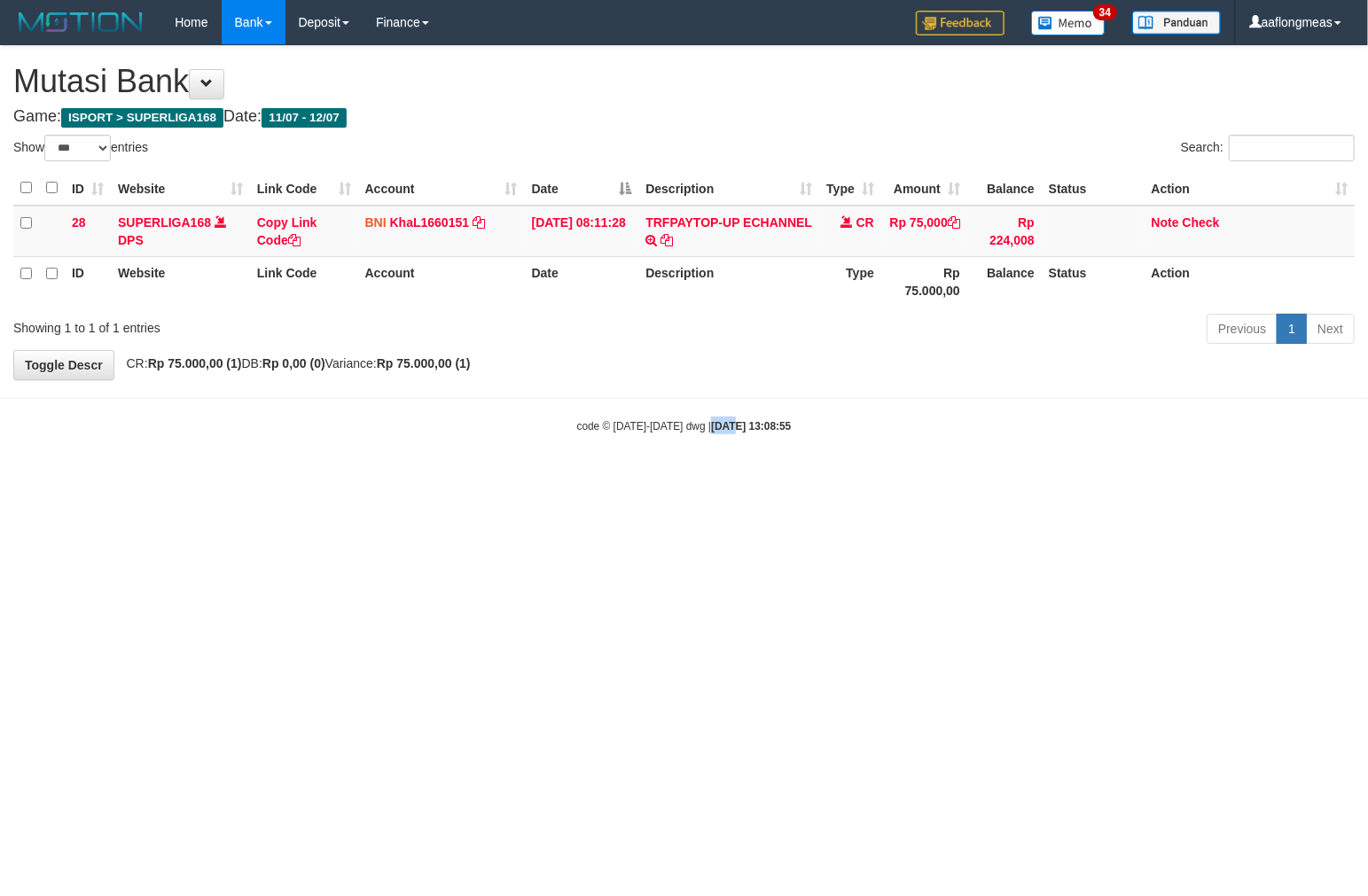 click on "Toggle navigation
Home
Bank
Account List
Load
By Website
Group
[ISPORT]													SUPERLIGA168
By Load Group (DPS)" at bounding box center (684, 239) 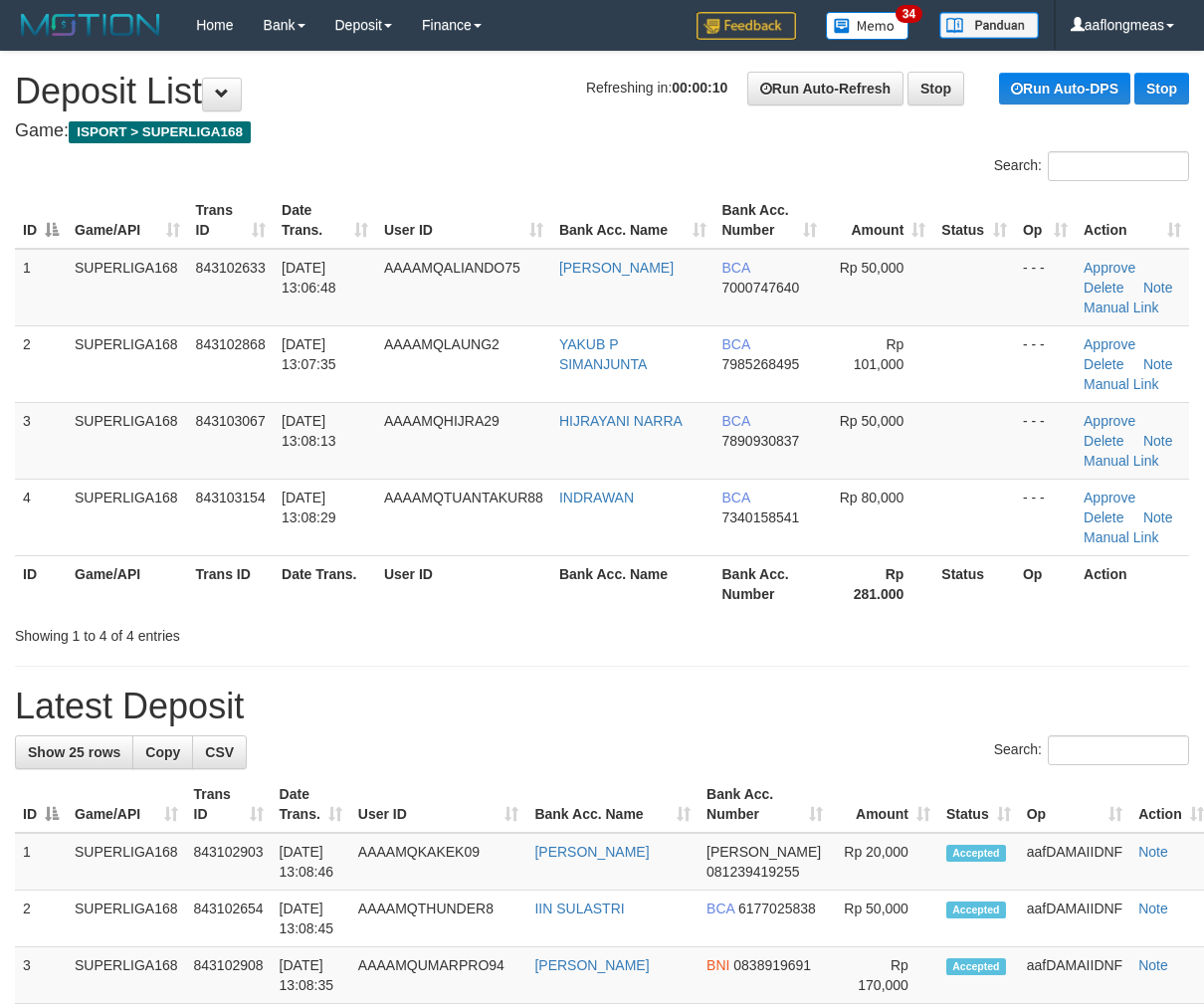 scroll, scrollTop: 0, scrollLeft: 0, axis: both 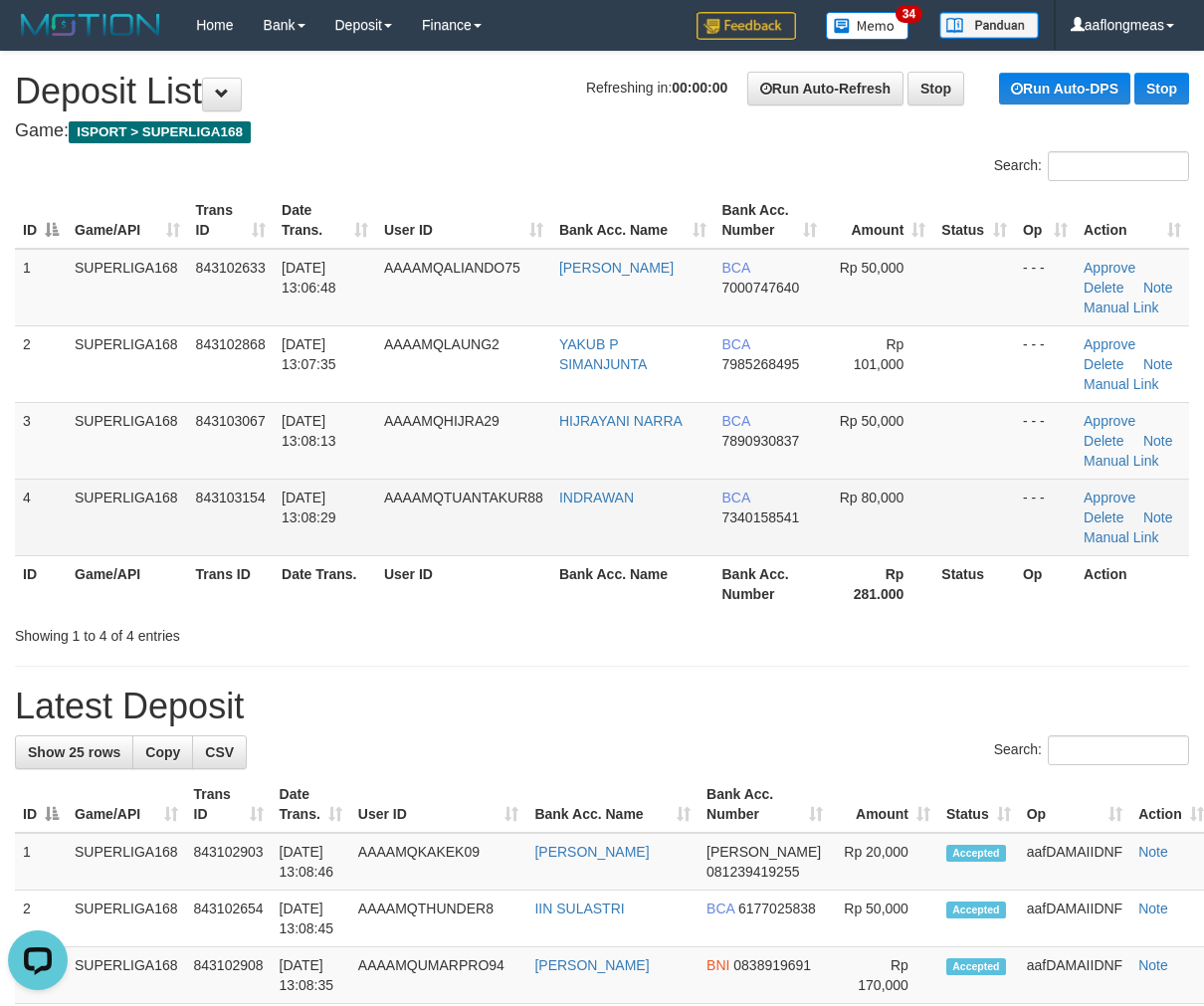 click on "Rp 80,000" at bounding box center (879, 516) 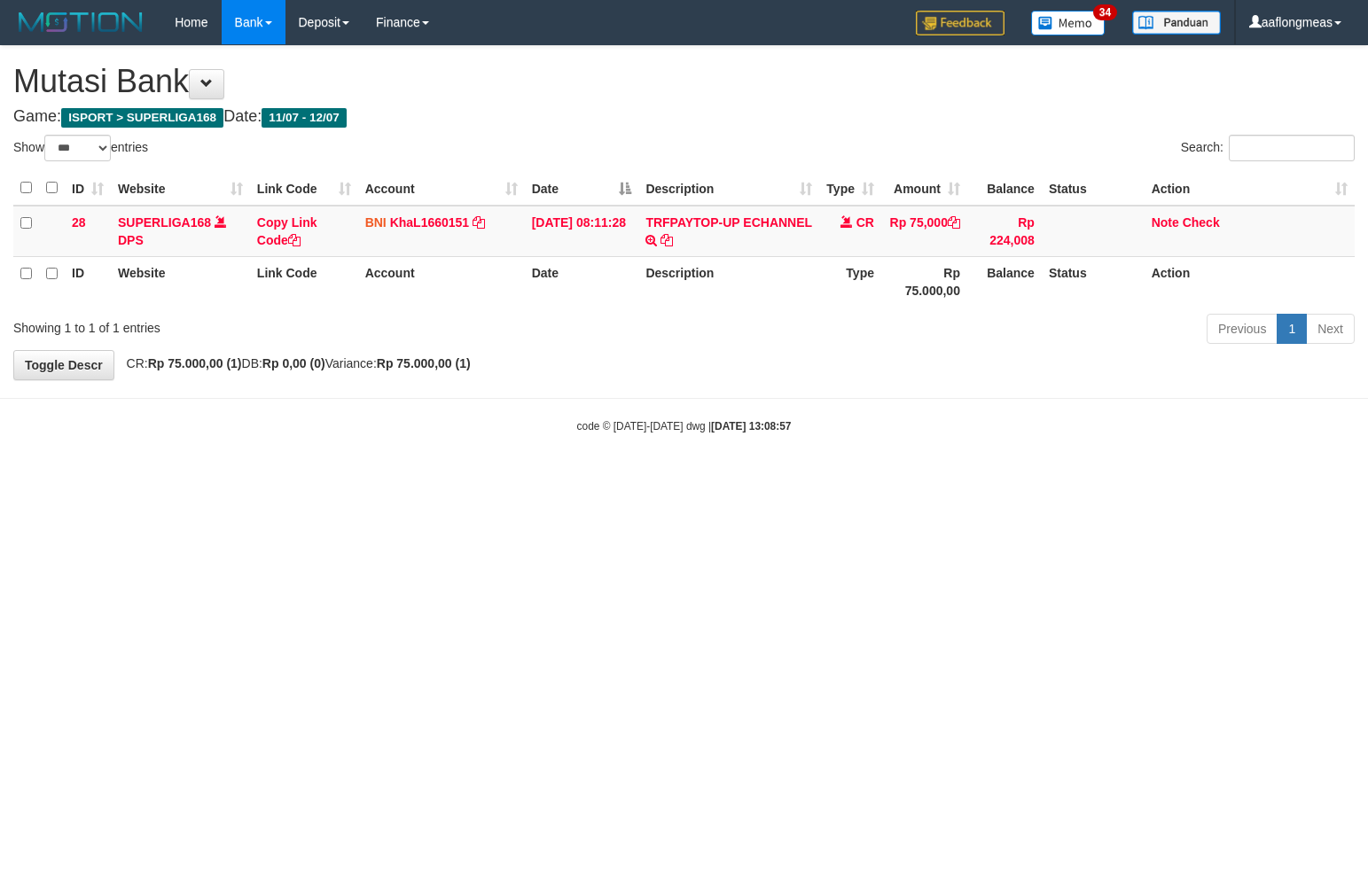 select on "***" 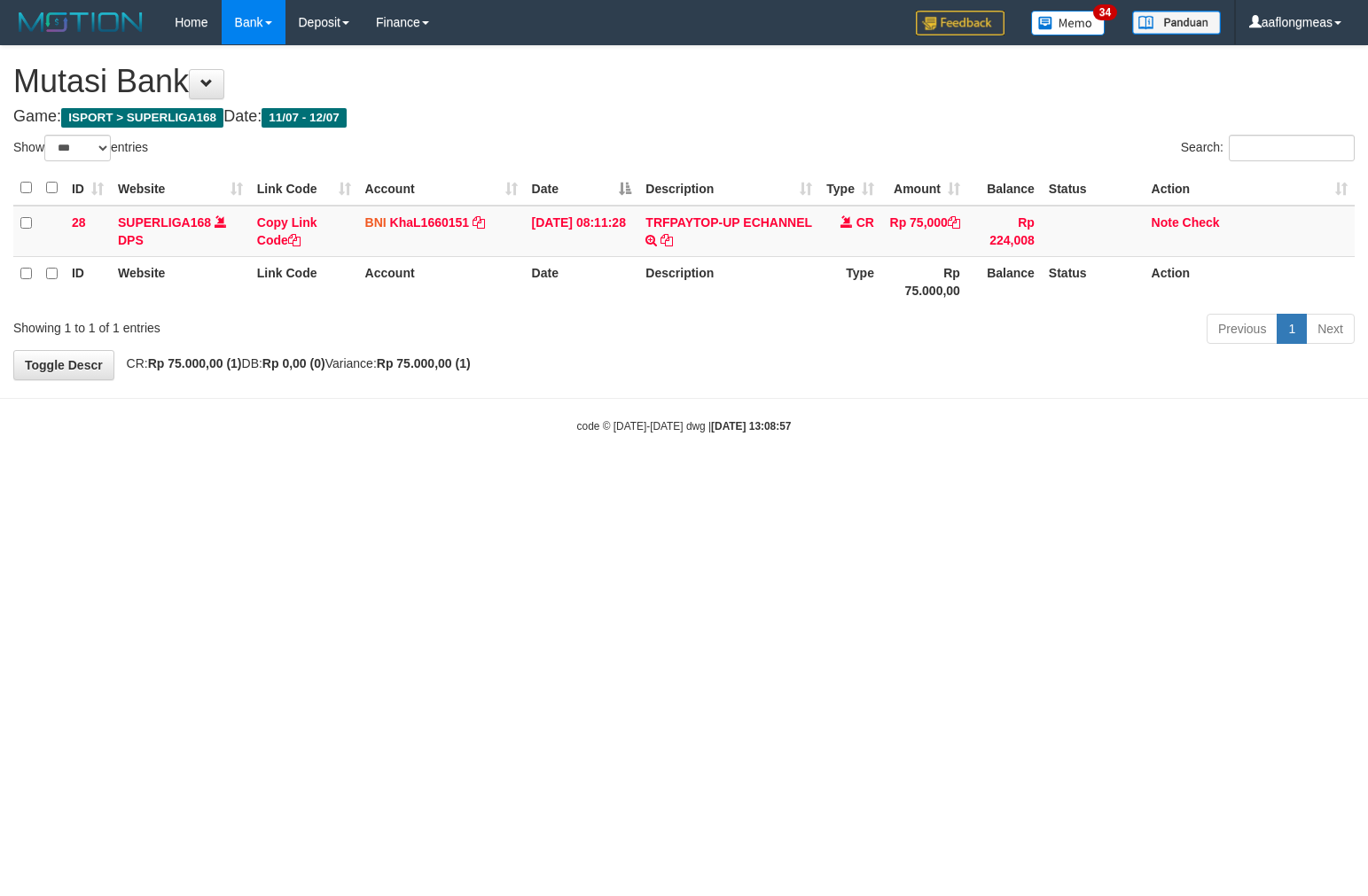scroll, scrollTop: 0, scrollLeft: 0, axis: both 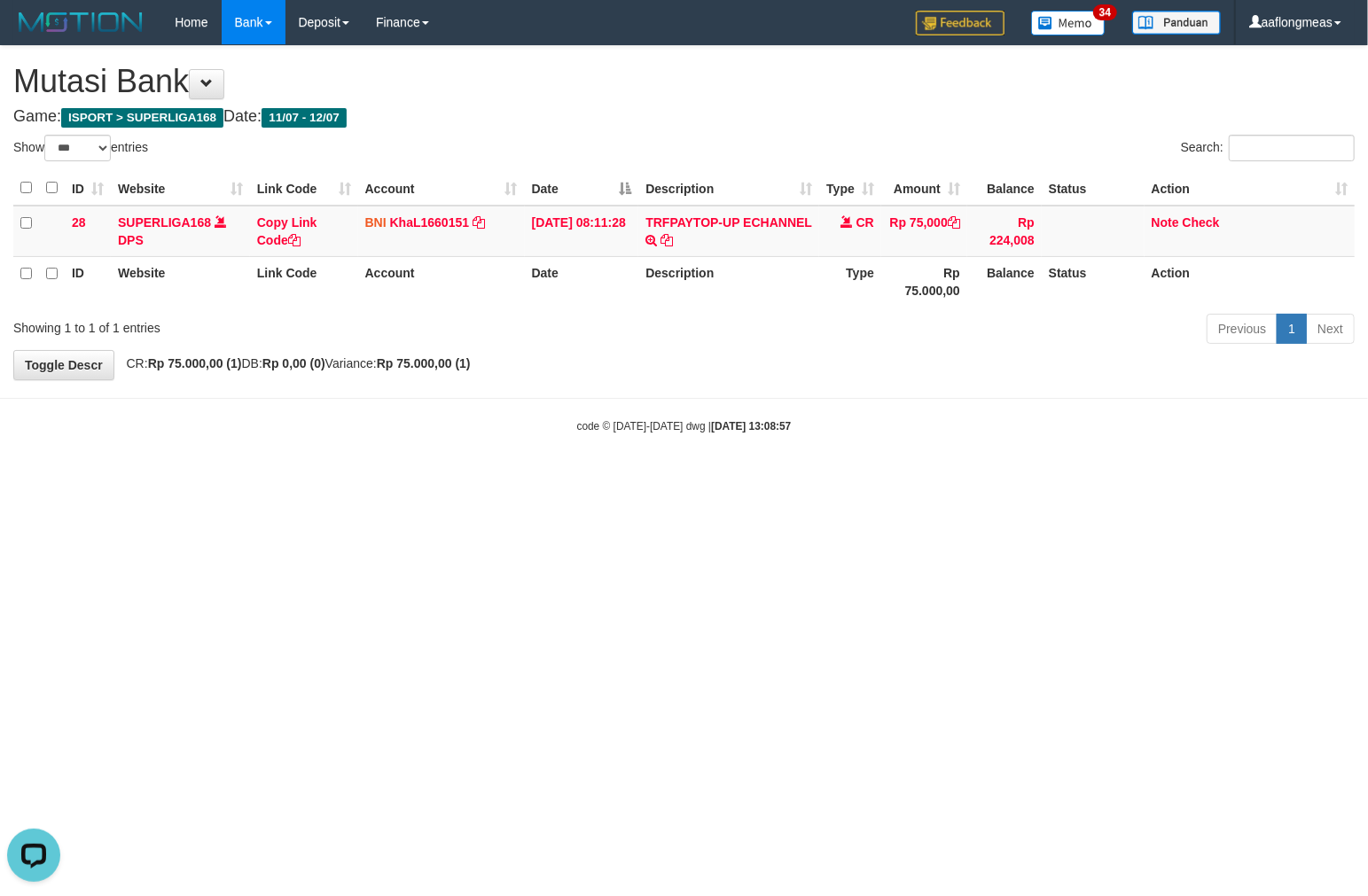 click on "Toggle navigation
Home
Bank
Account List
Load
By Website
Group
[ISPORT]													SUPERLIGA168
By Load Group (DPS)" at bounding box center [684, 239] 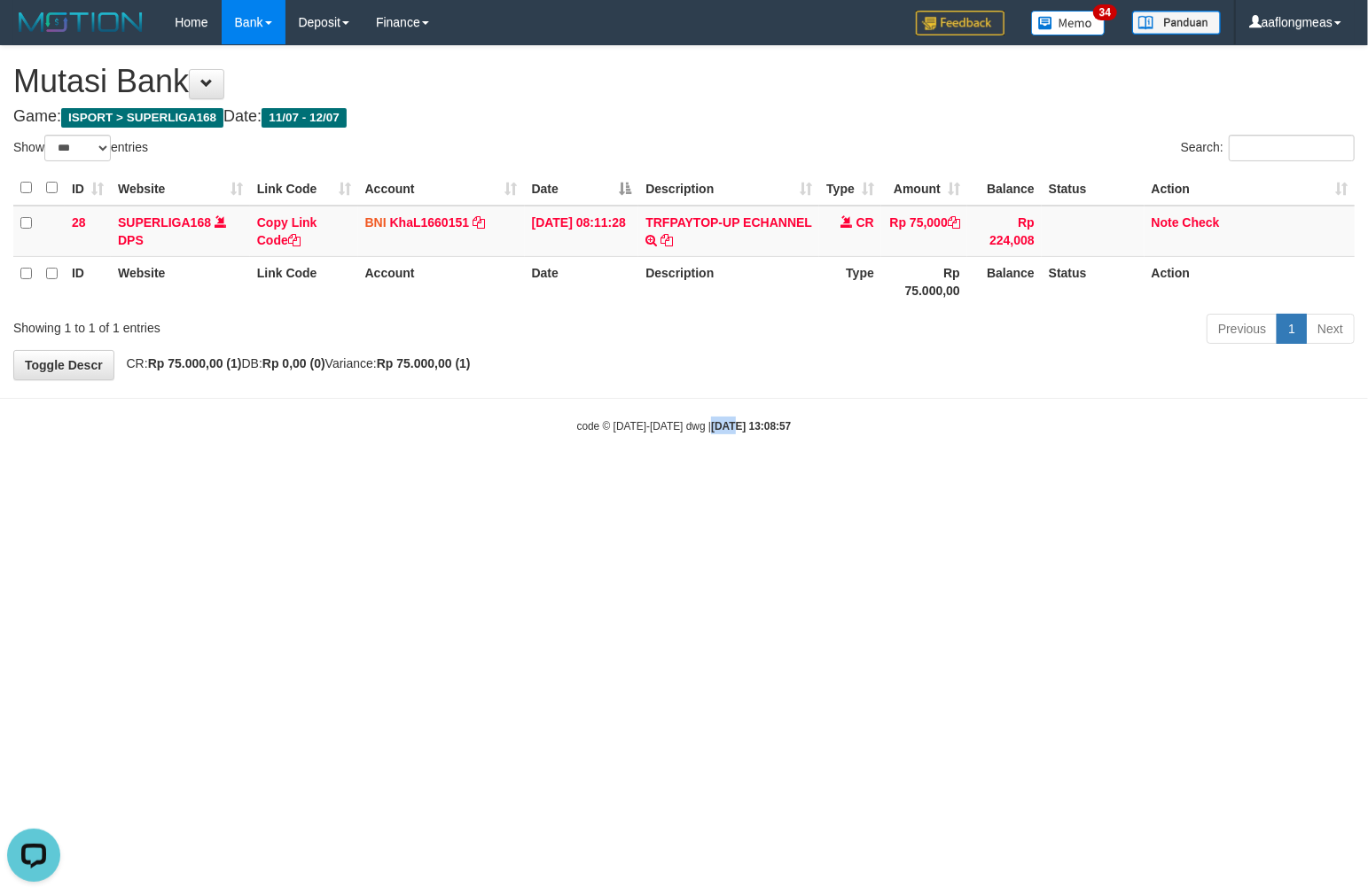 click on "Toggle navigation
Home
Bank
Account List
Load
By Website
Group
[ISPORT]													SUPERLIGA168
By Load Group (DPS)" at bounding box center (684, 239) 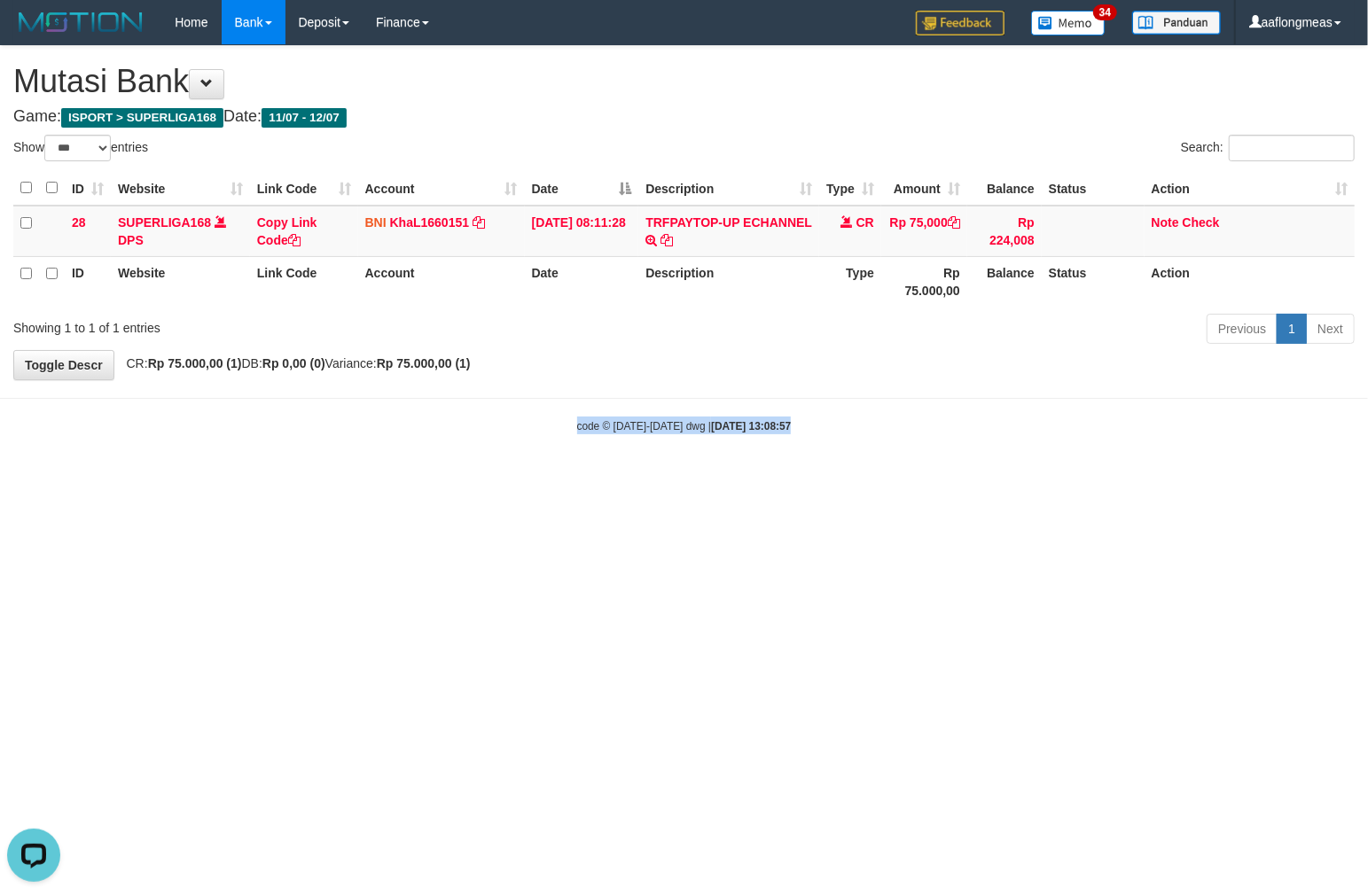 click on "Toggle navigation
Home
Bank
Account List
Load
By Website
Group
[ISPORT]													SUPERLIGA168
By Load Group (DPS)" at bounding box center (684, 239) 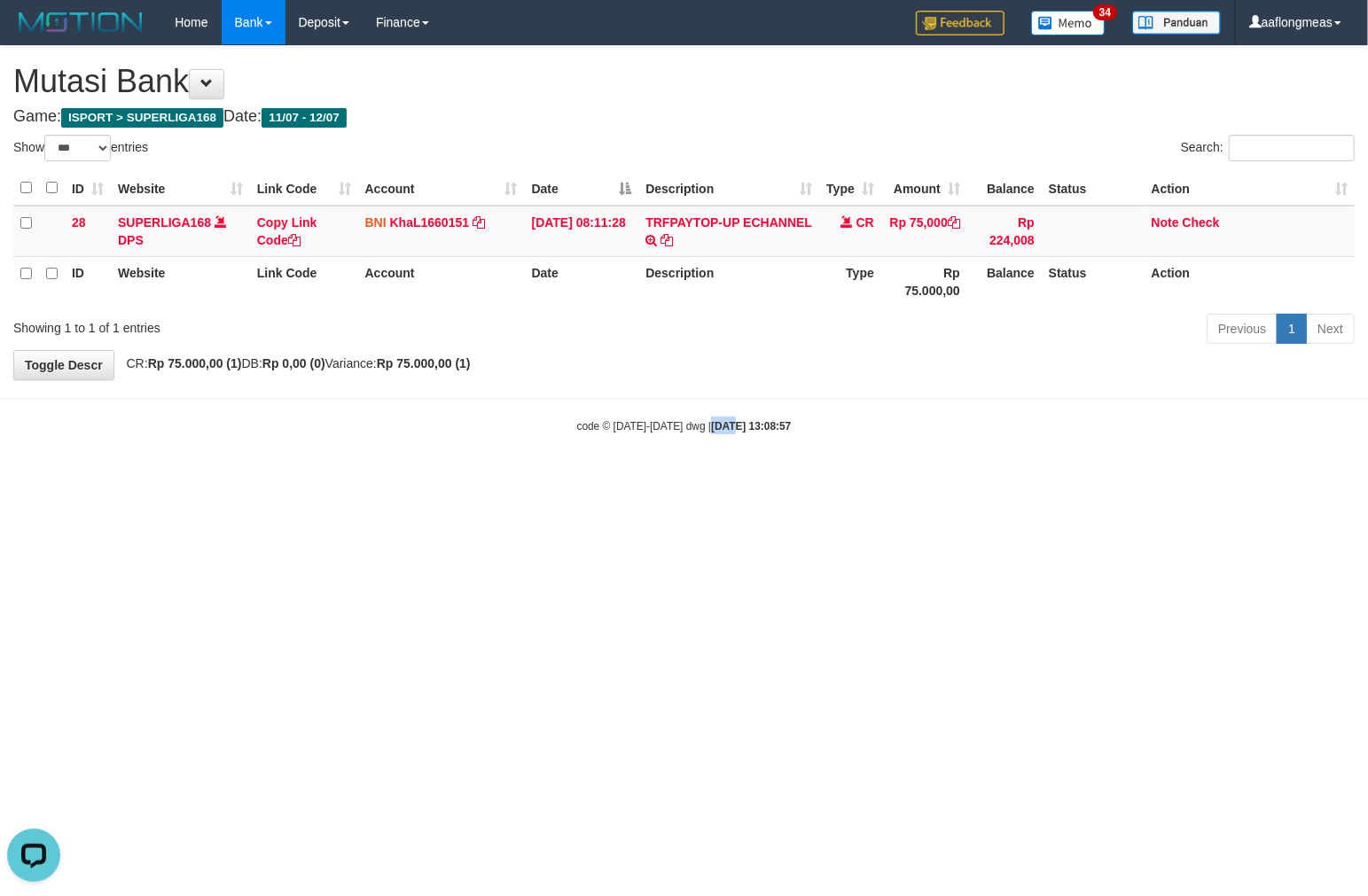 click on "Toggle navigation
Home
Bank
Account List
Load
By Website
Group
[ISPORT]													SUPERLIGA168
By Load Group (DPS)" at bounding box center [684, 239] 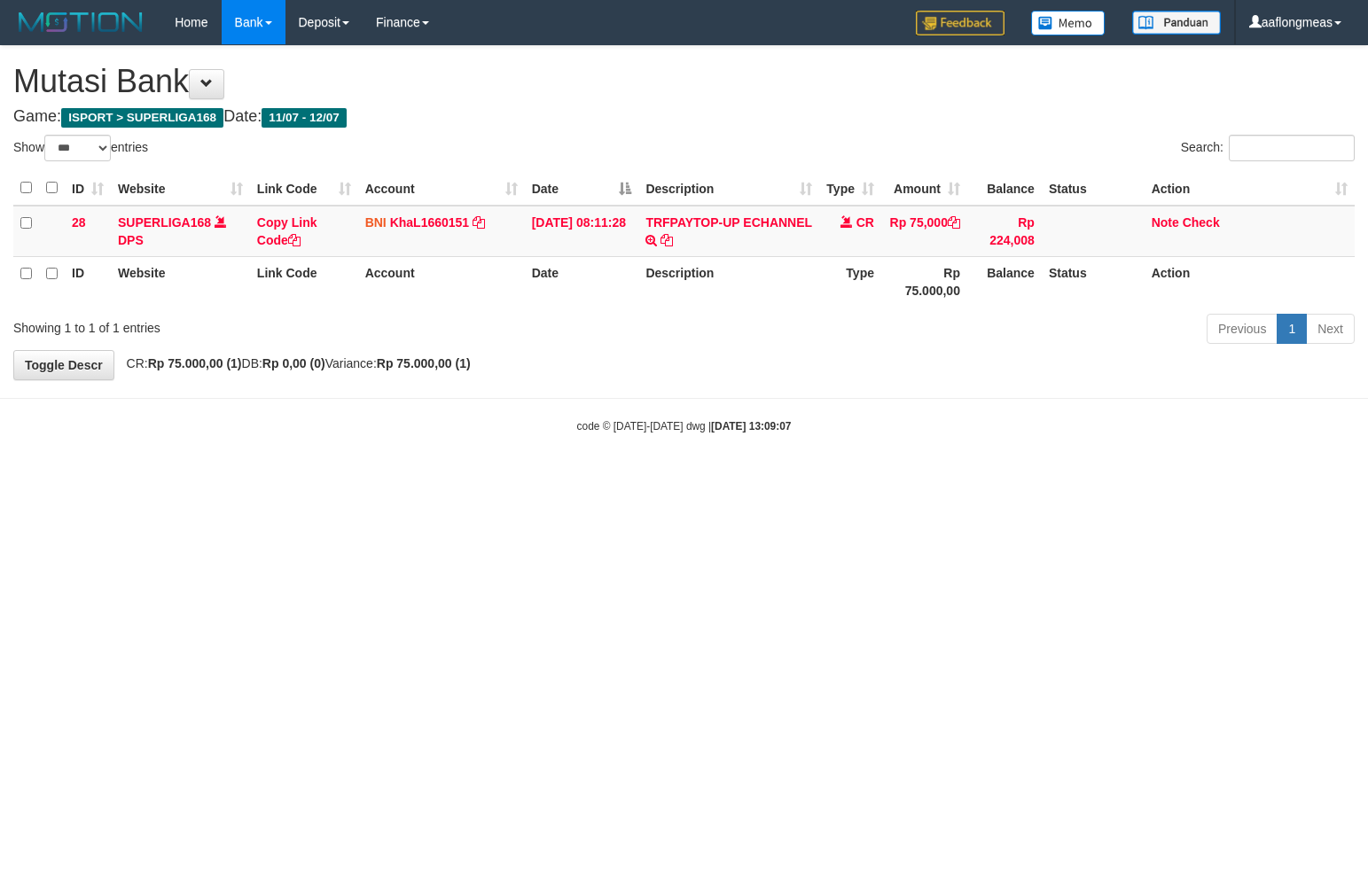 select on "***" 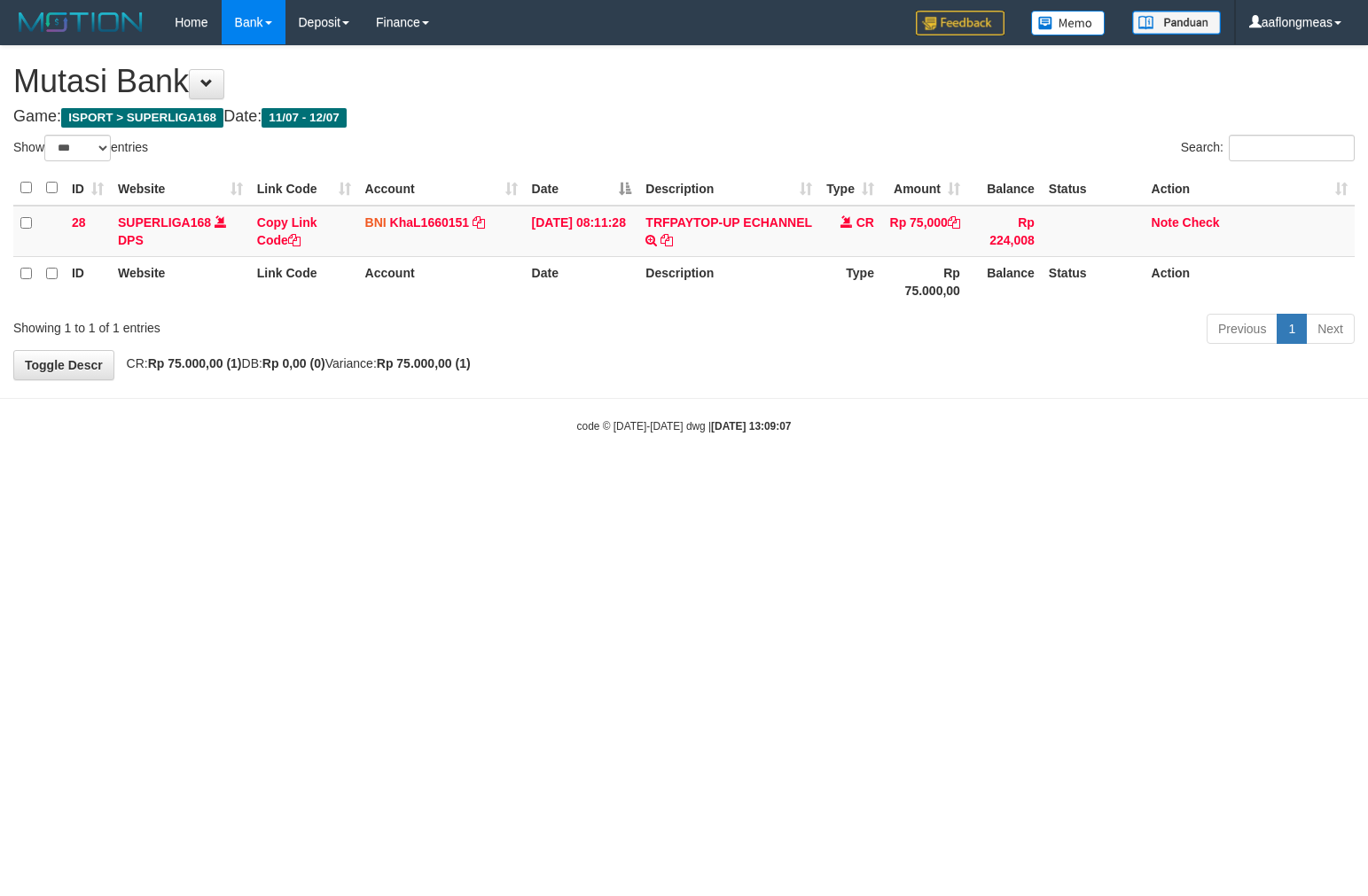 scroll, scrollTop: 0, scrollLeft: 0, axis: both 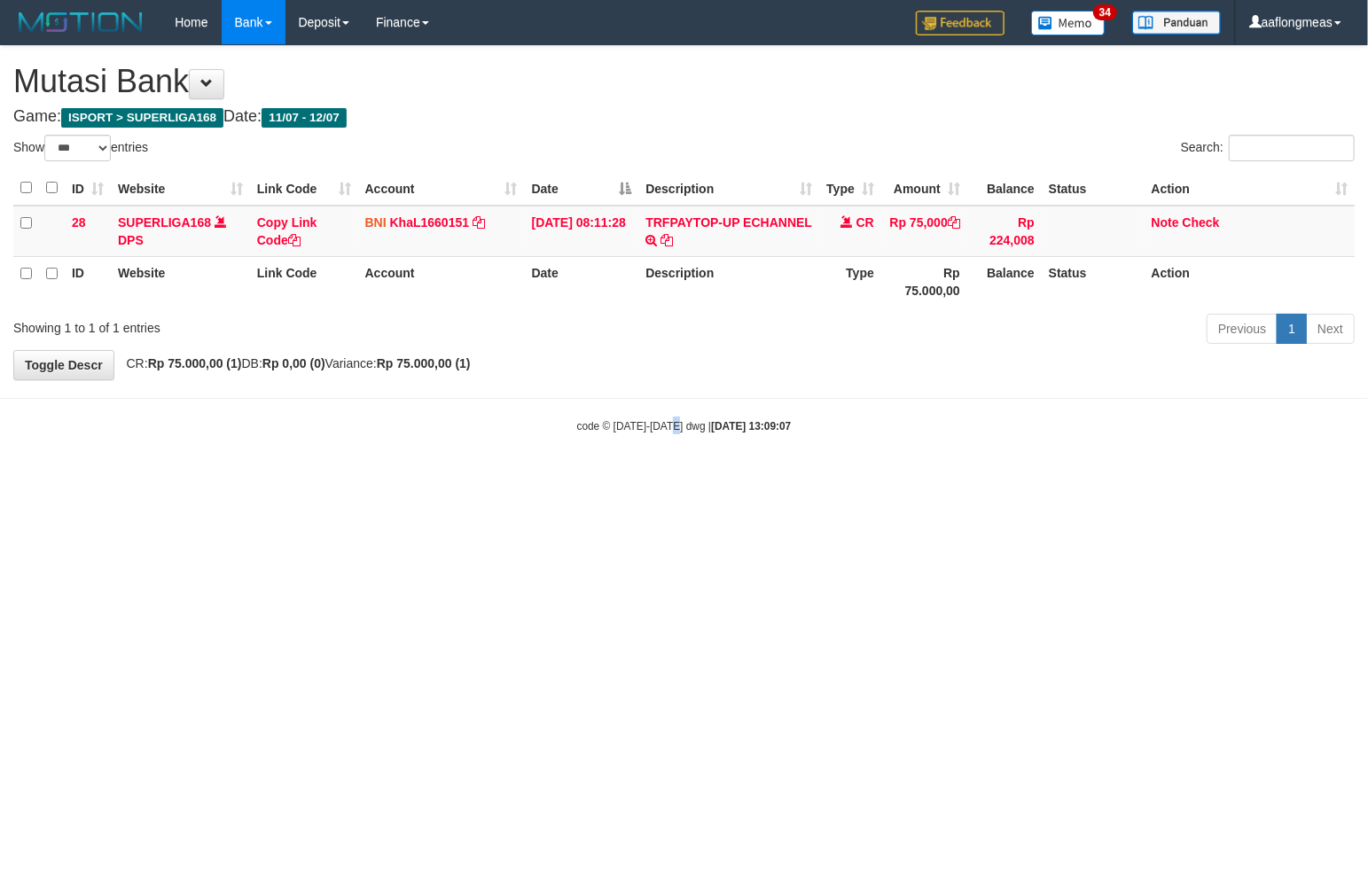 click on "Toggle navigation
Home
Bank
Account List
Load
By Website
Group
[ISPORT]													SUPERLIGA168
By Load Group (DPS)" at bounding box center [684, 239] 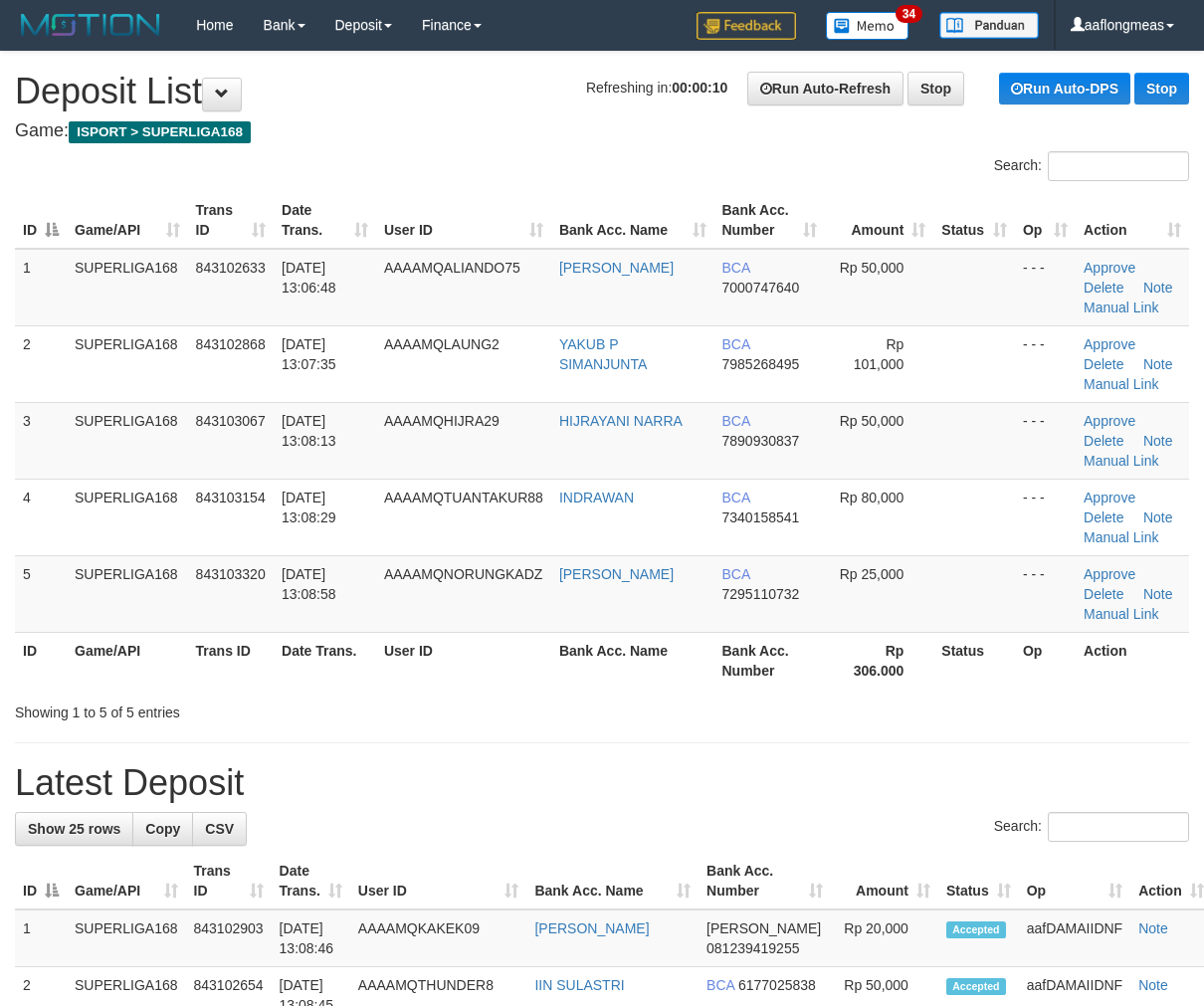 scroll, scrollTop: 0, scrollLeft: 0, axis: both 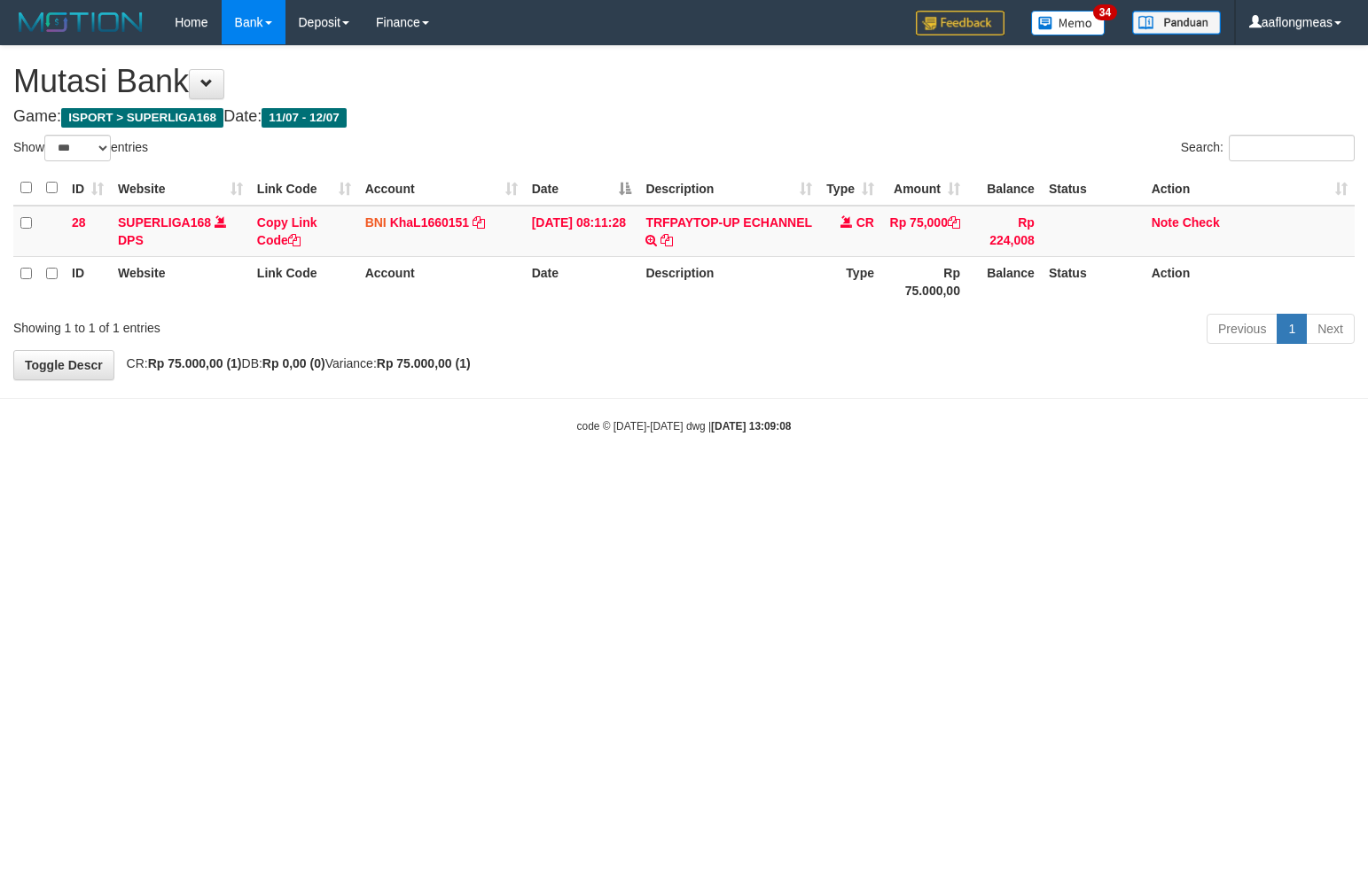 select on "***" 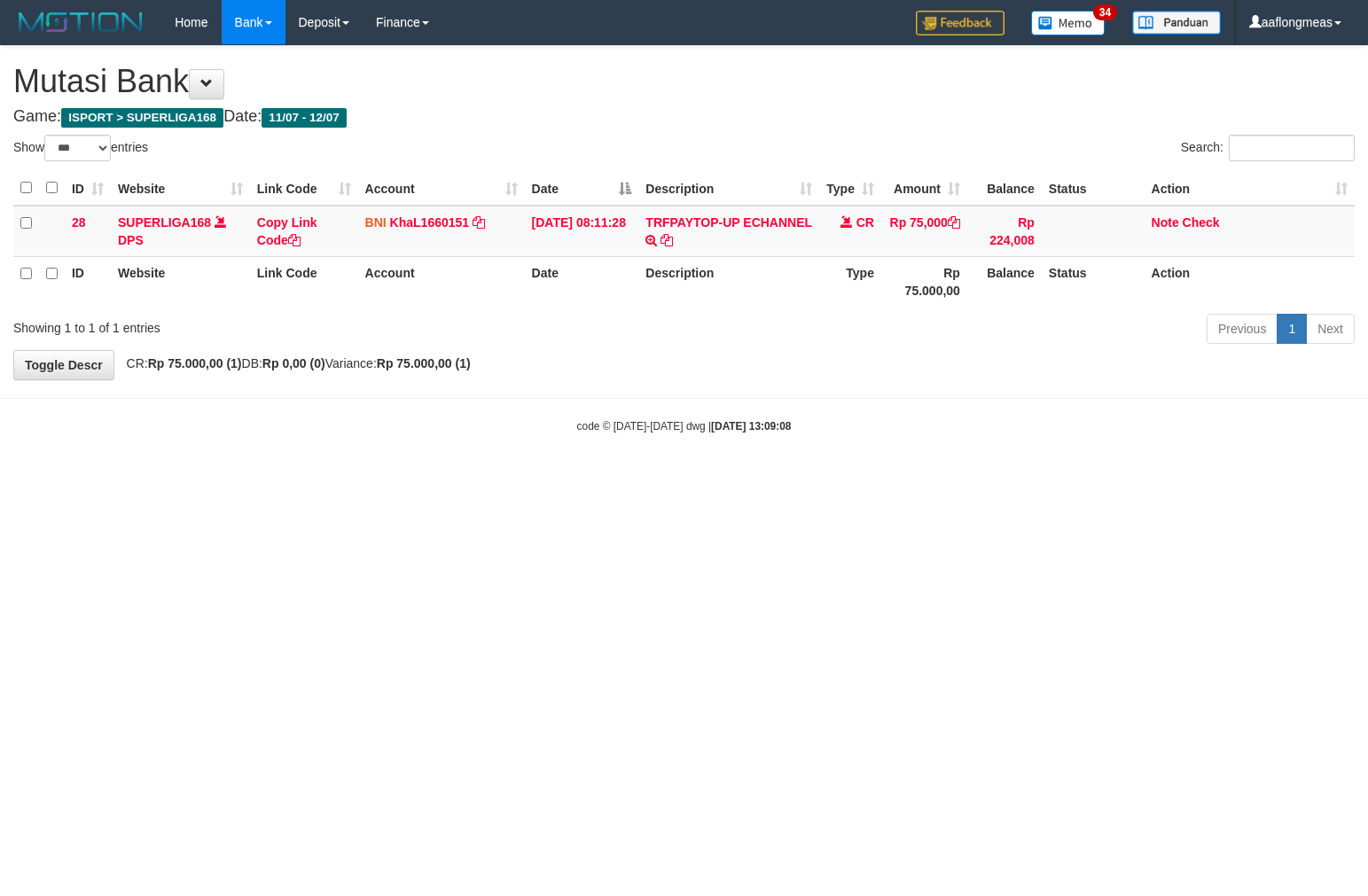 scroll, scrollTop: 0, scrollLeft: 0, axis: both 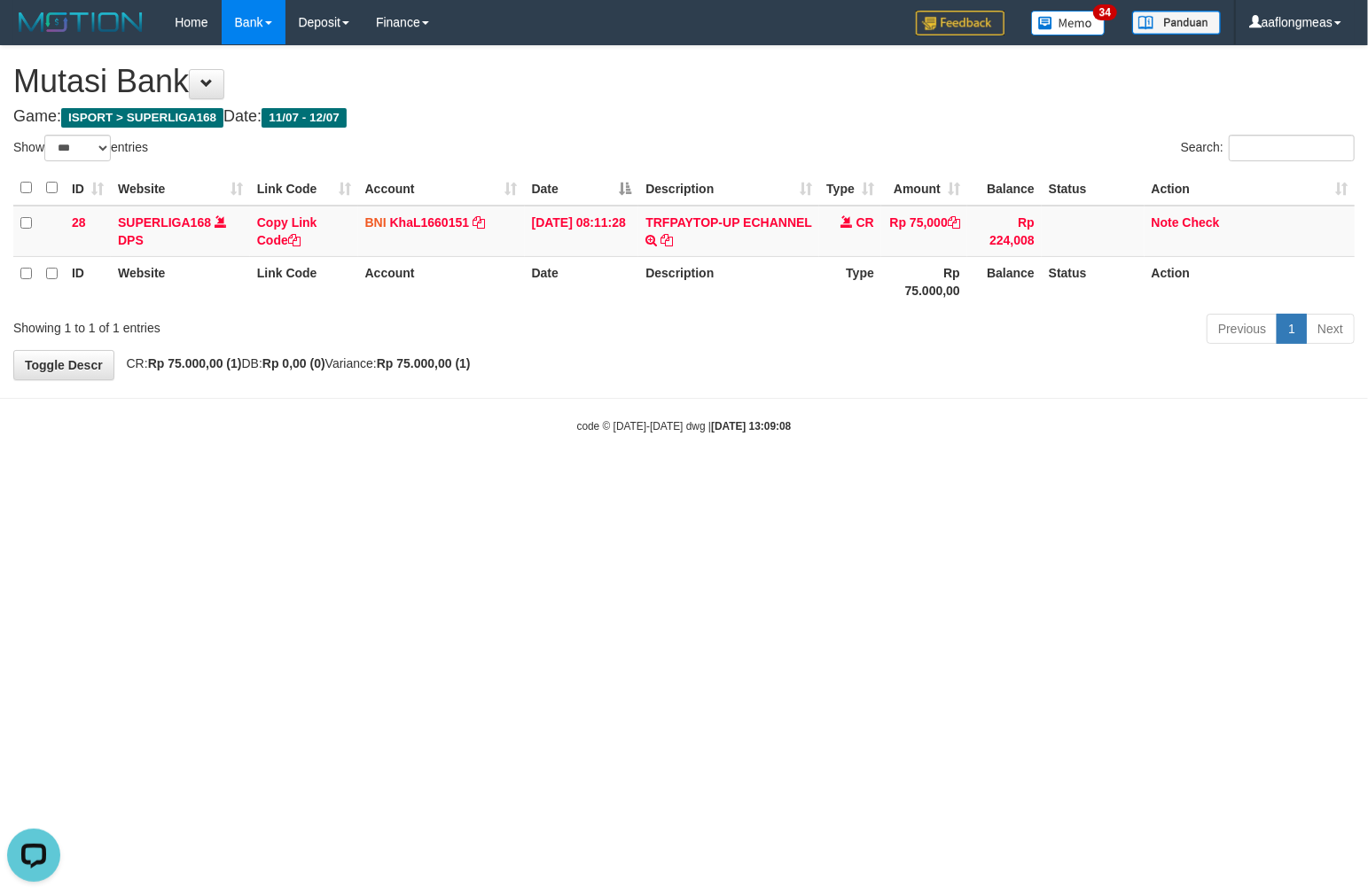 click on "Toggle navigation
Home
Bank
Account List
Load
By Website
Group
[ISPORT]													SUPERLIGA168
By Load Group (DPS)" at bounding box center (684, 239) 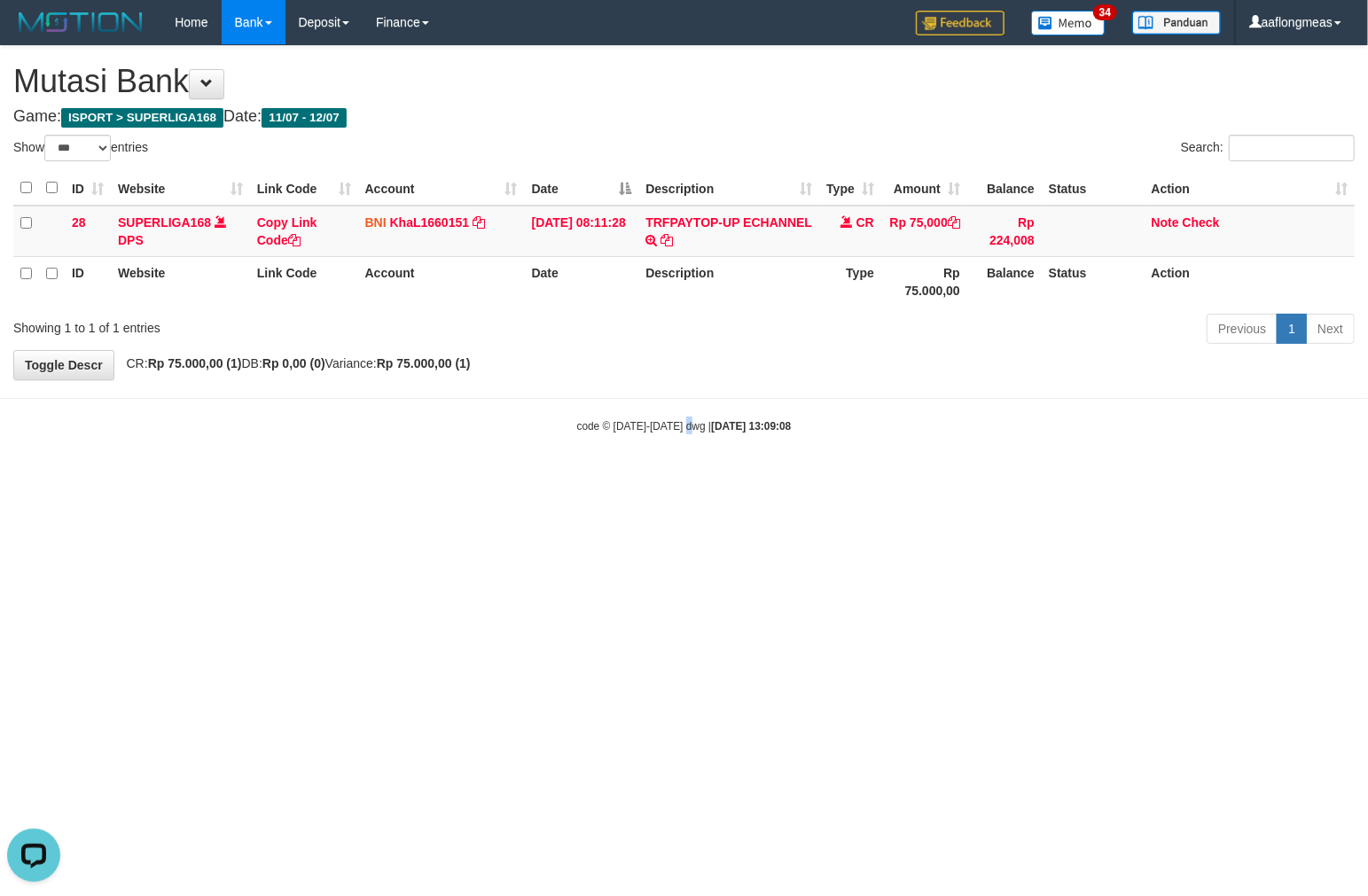 click on "Toggle navigation
Home
Bank
Account List
Load
By Website
Group
[ISPORT]													SUPERLIGA168
By Load Group (DPS)" at bounding box center (684, 239) 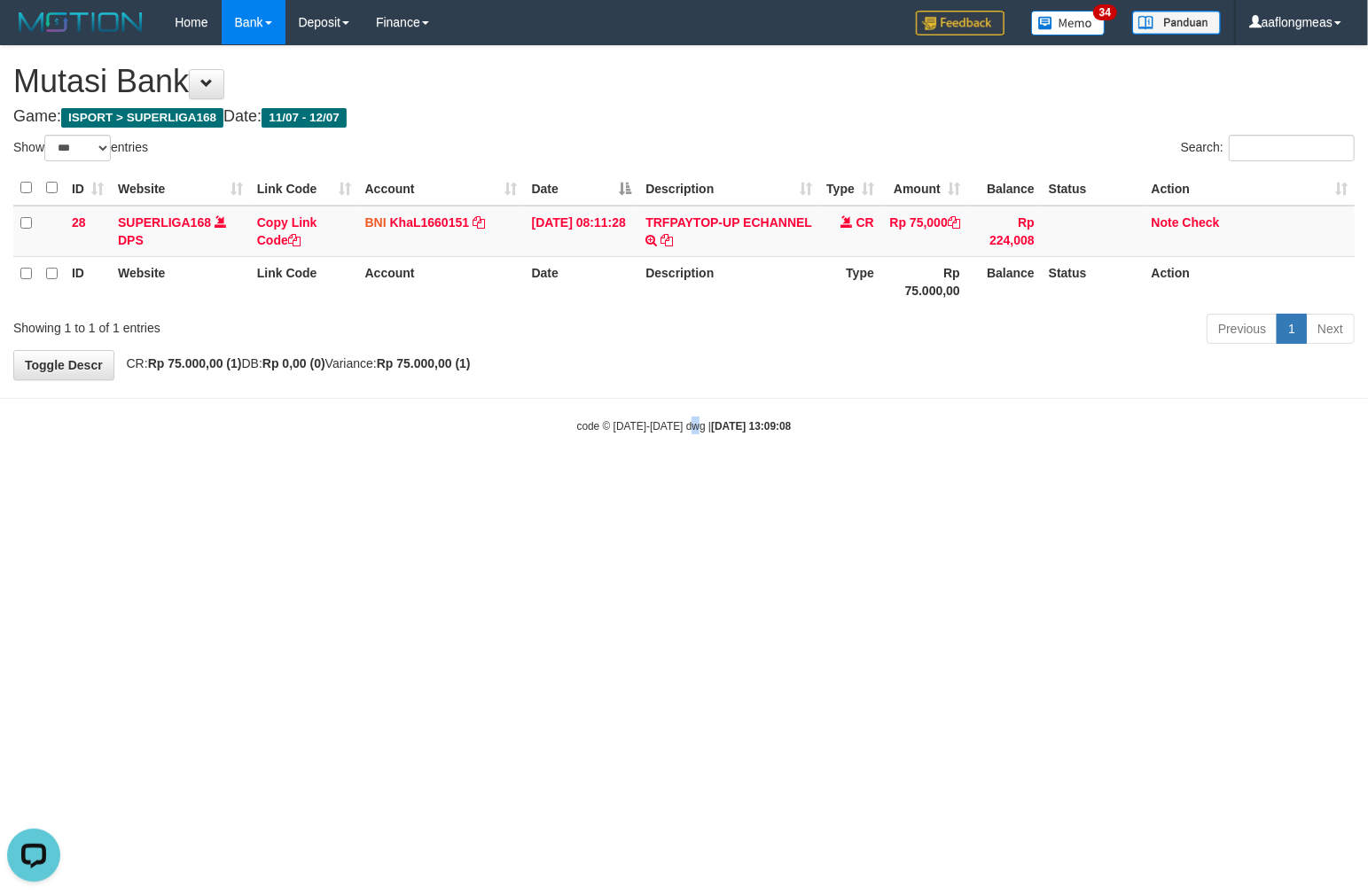 click on "Toggle navigation
Home
Bank
Account List
Load
By Website
Group
[ISPORT]													SUPERLIGA168
By Load Group (DPS)" at bounding box center [684, 239] 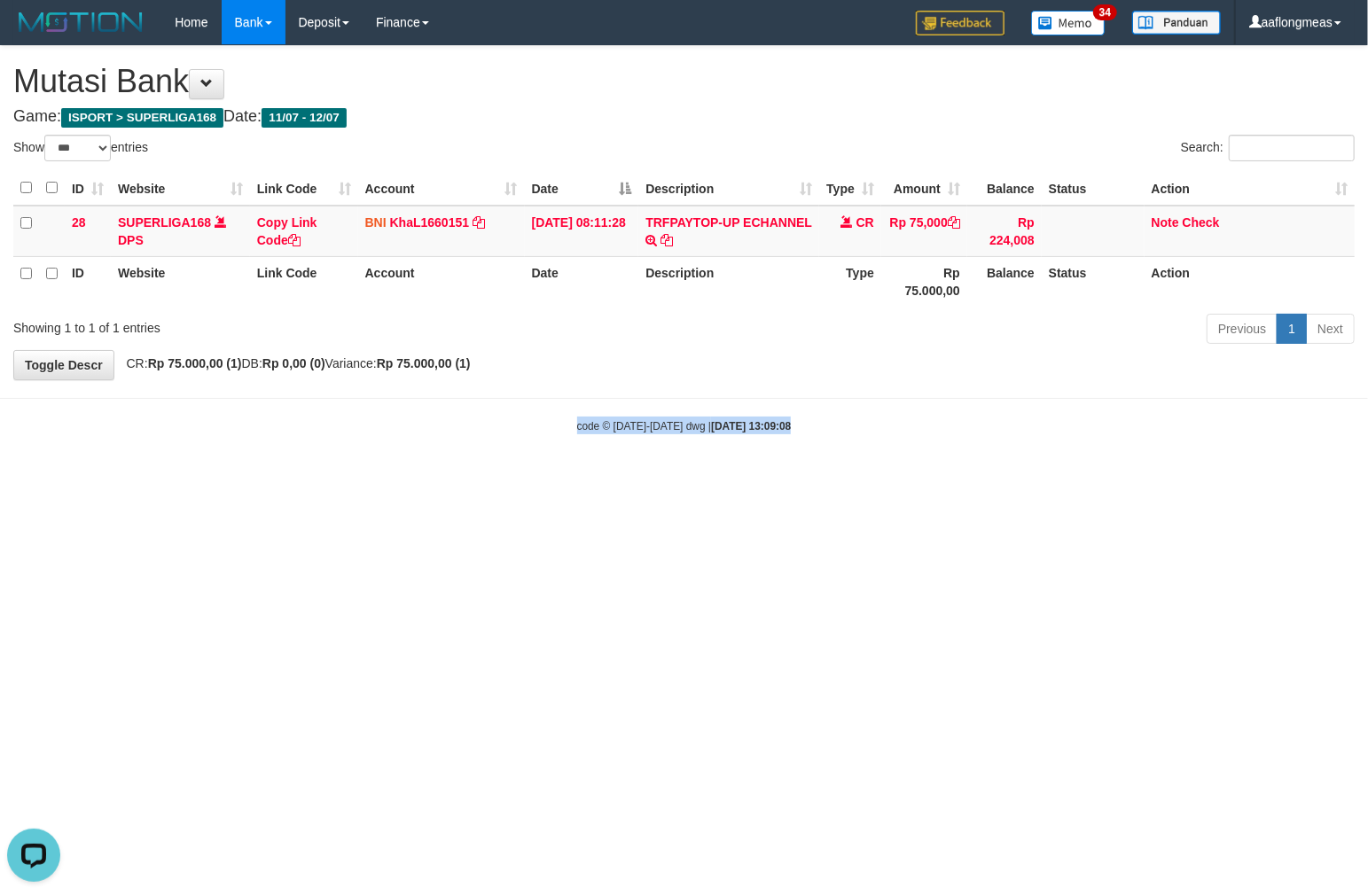 click on "Toggle navigation
Home
Bank
Account List
Load
By Website
Group
[ISPORT]													SUPERLIGA168
By Load Group (DPS)" at bounding box center (684, 239) 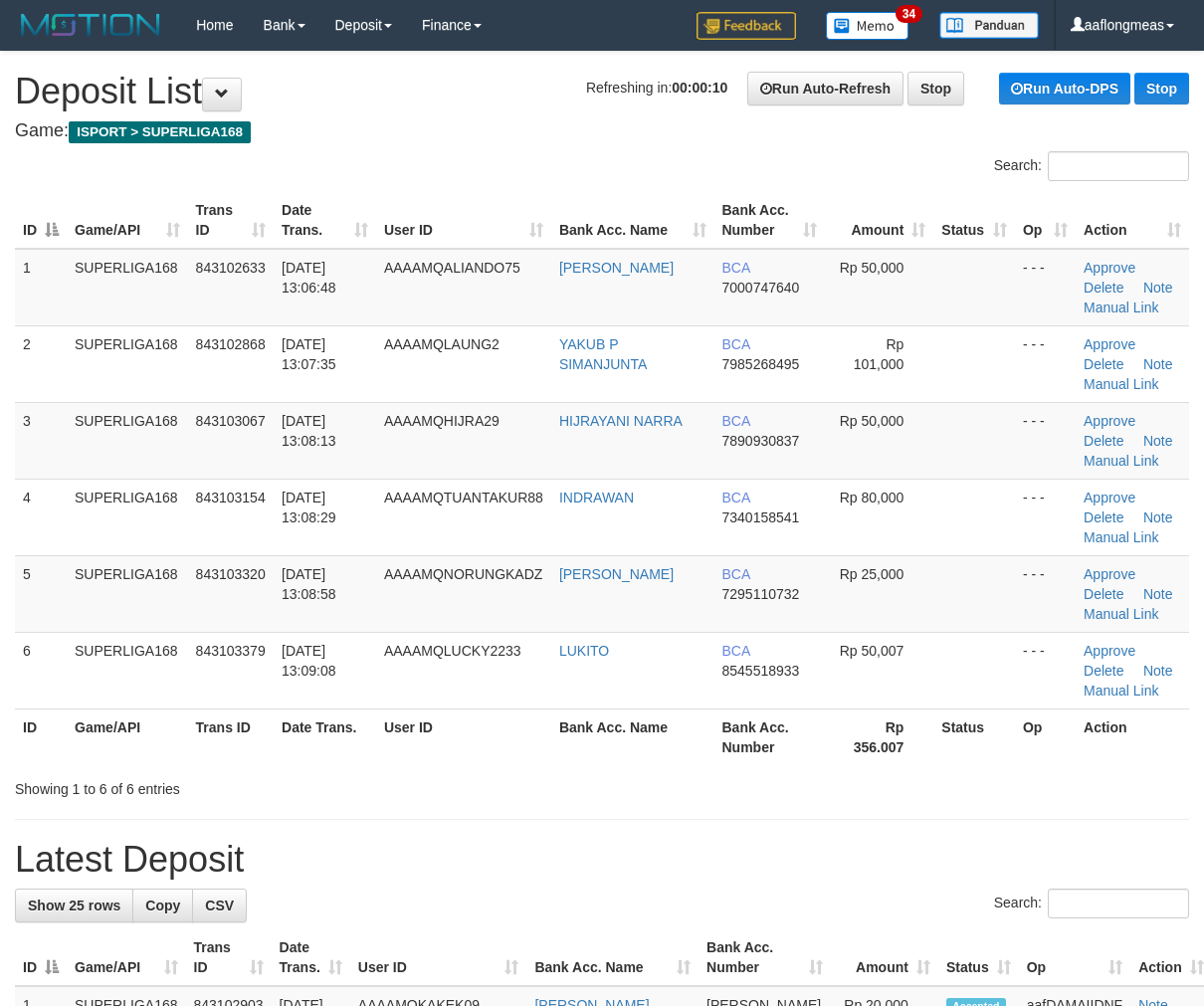 scroll, scrollTop: 0, scrollLeft: 0, axis: both 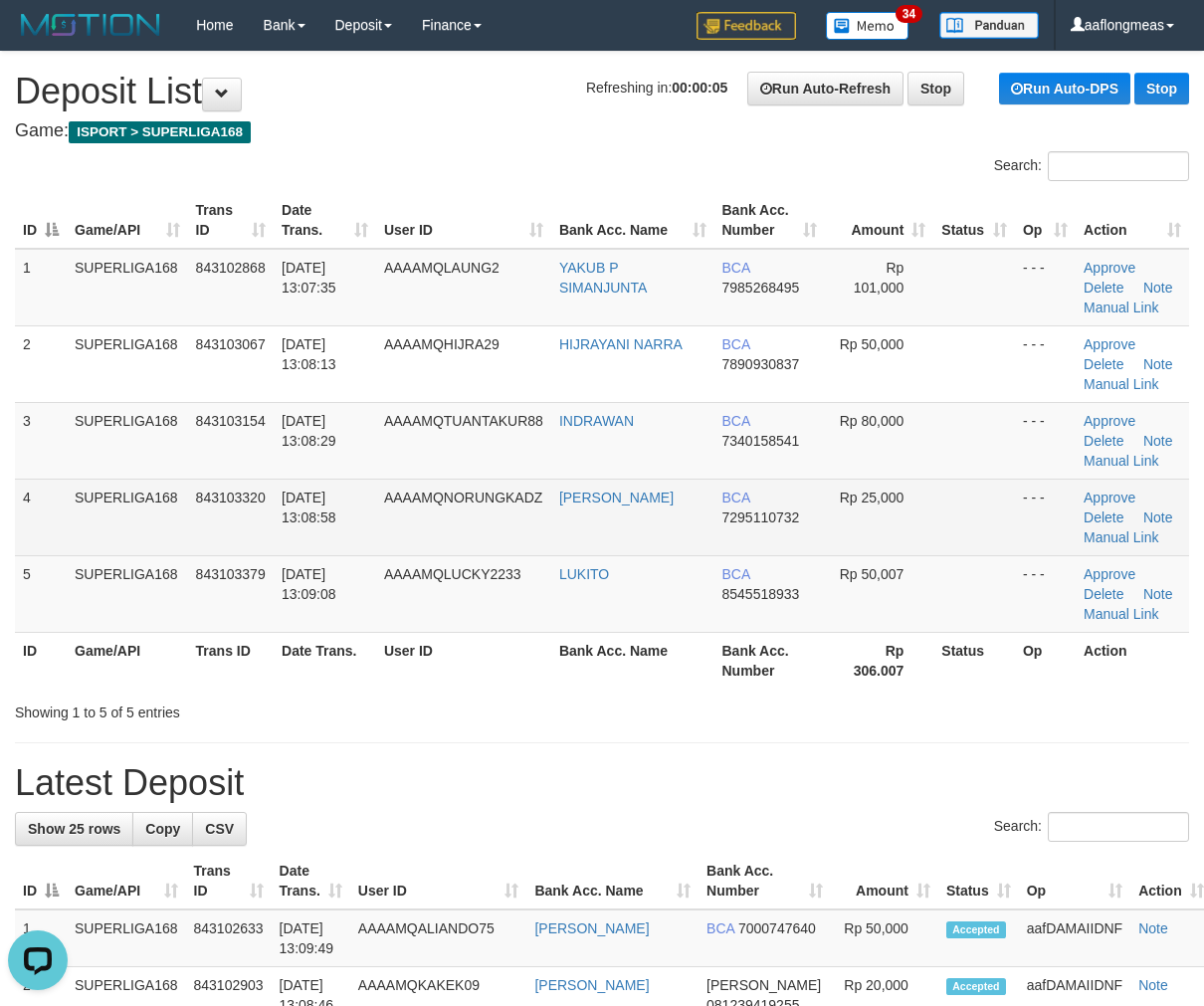 drag, startPoint x: 791, startPoint y: 520, endPoint x: 807, endPoint y: 522, distance: 16.124515 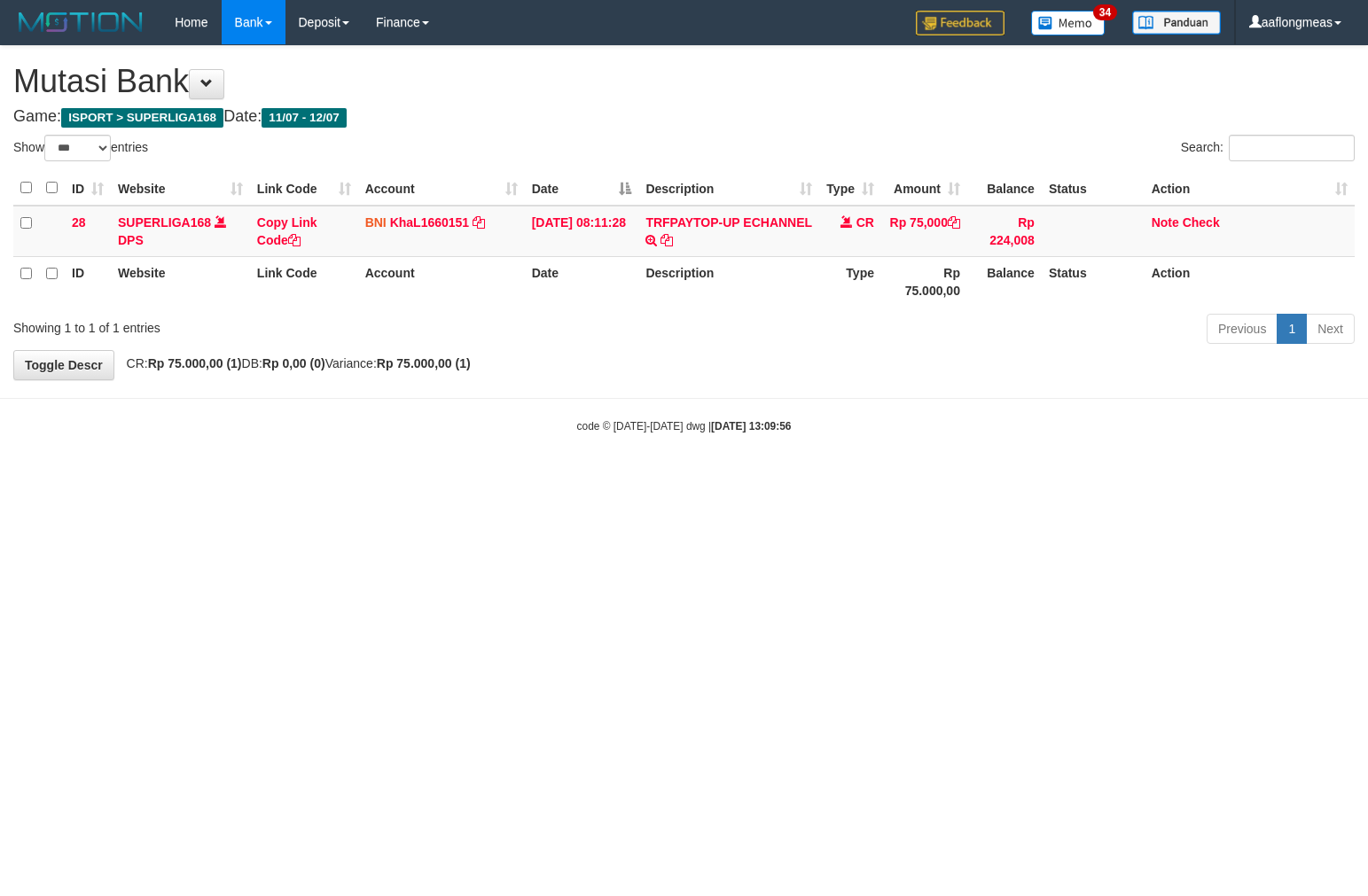 select on "***" 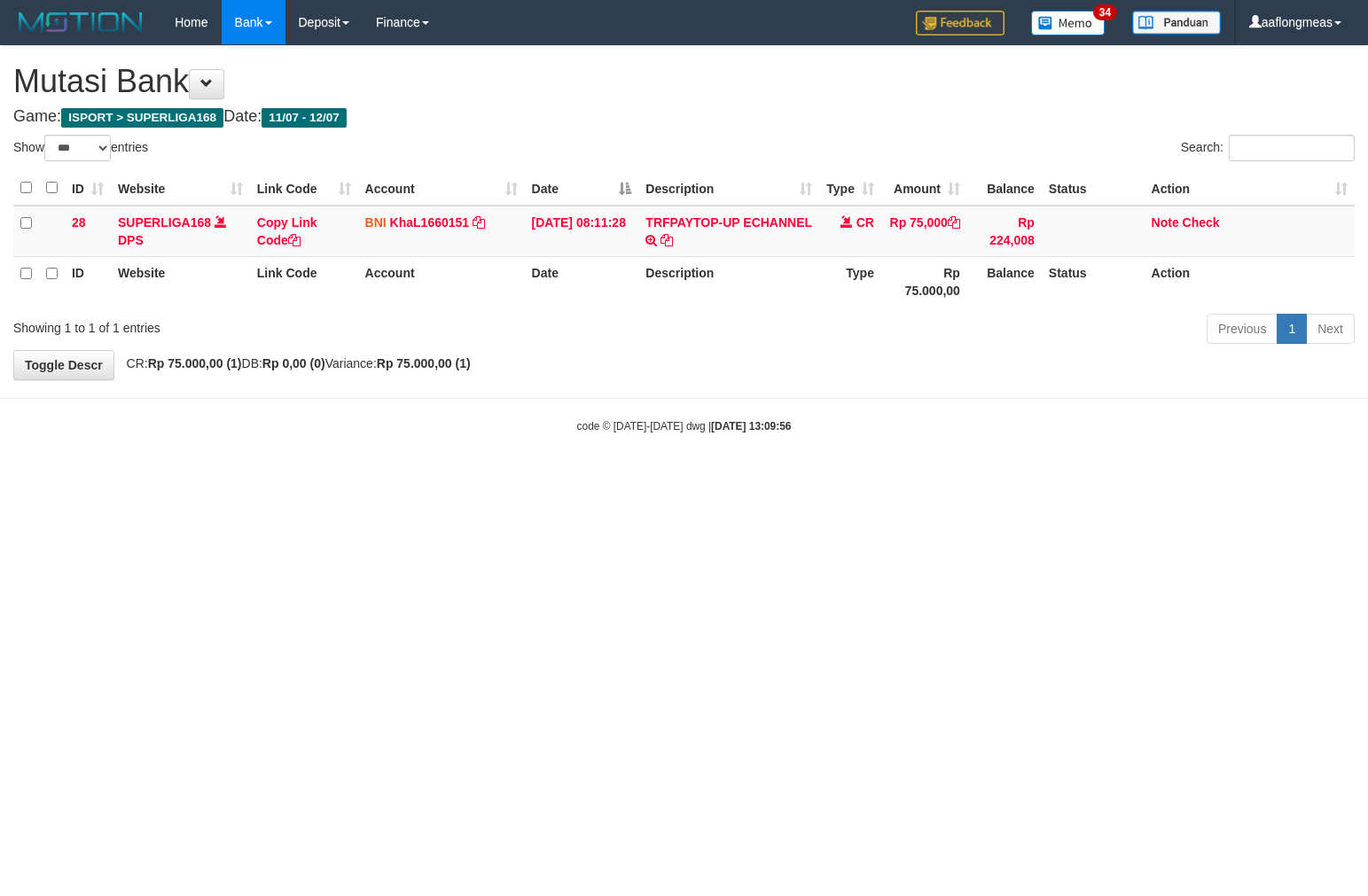 scroll, scrollTop: 0, scrollLeft: 0, axis: both 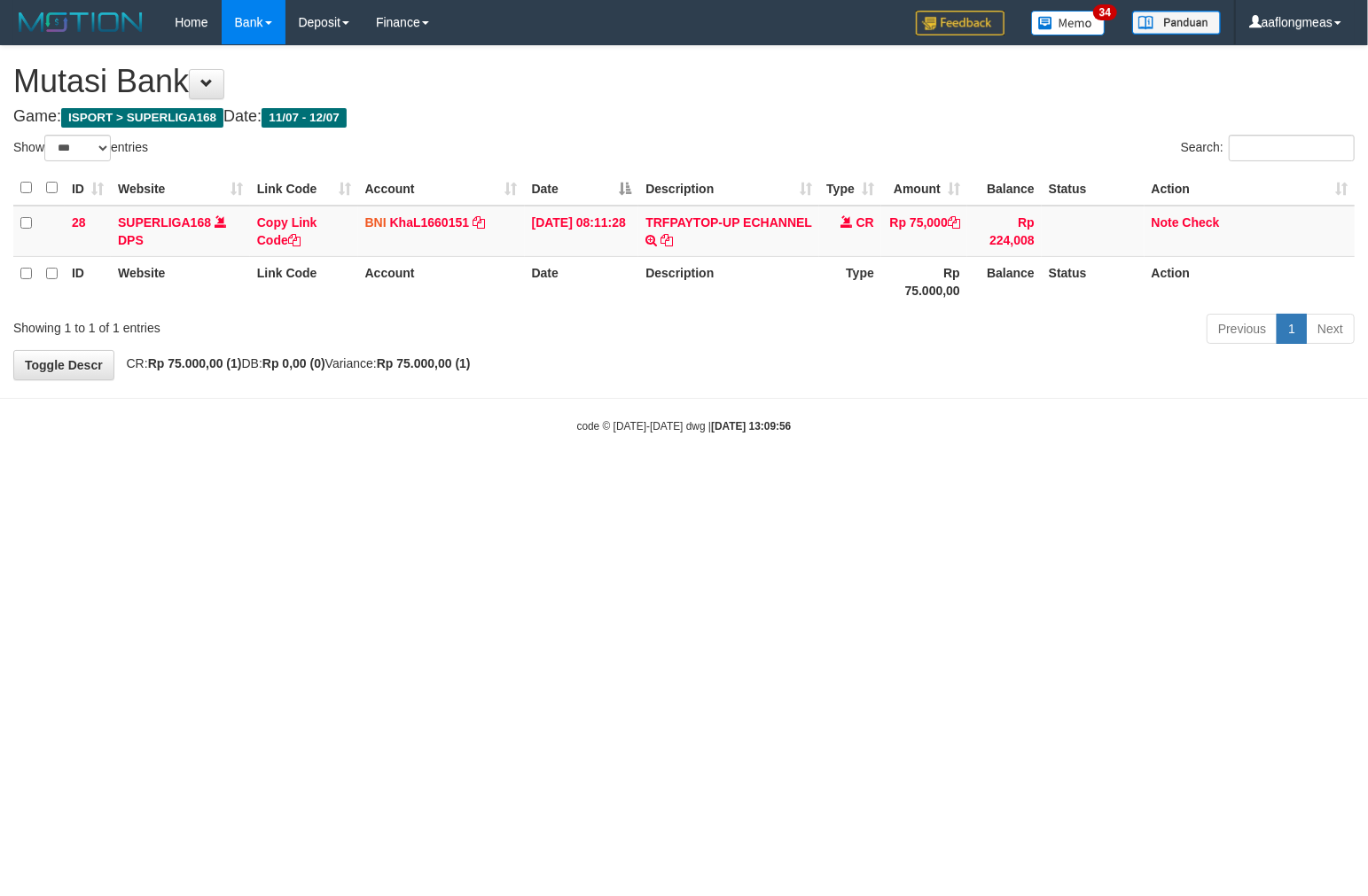 drag, startPoint x: 536, startPoint y: 624, endPoint x: 547, endPoint y: 621, distance: 11.401754 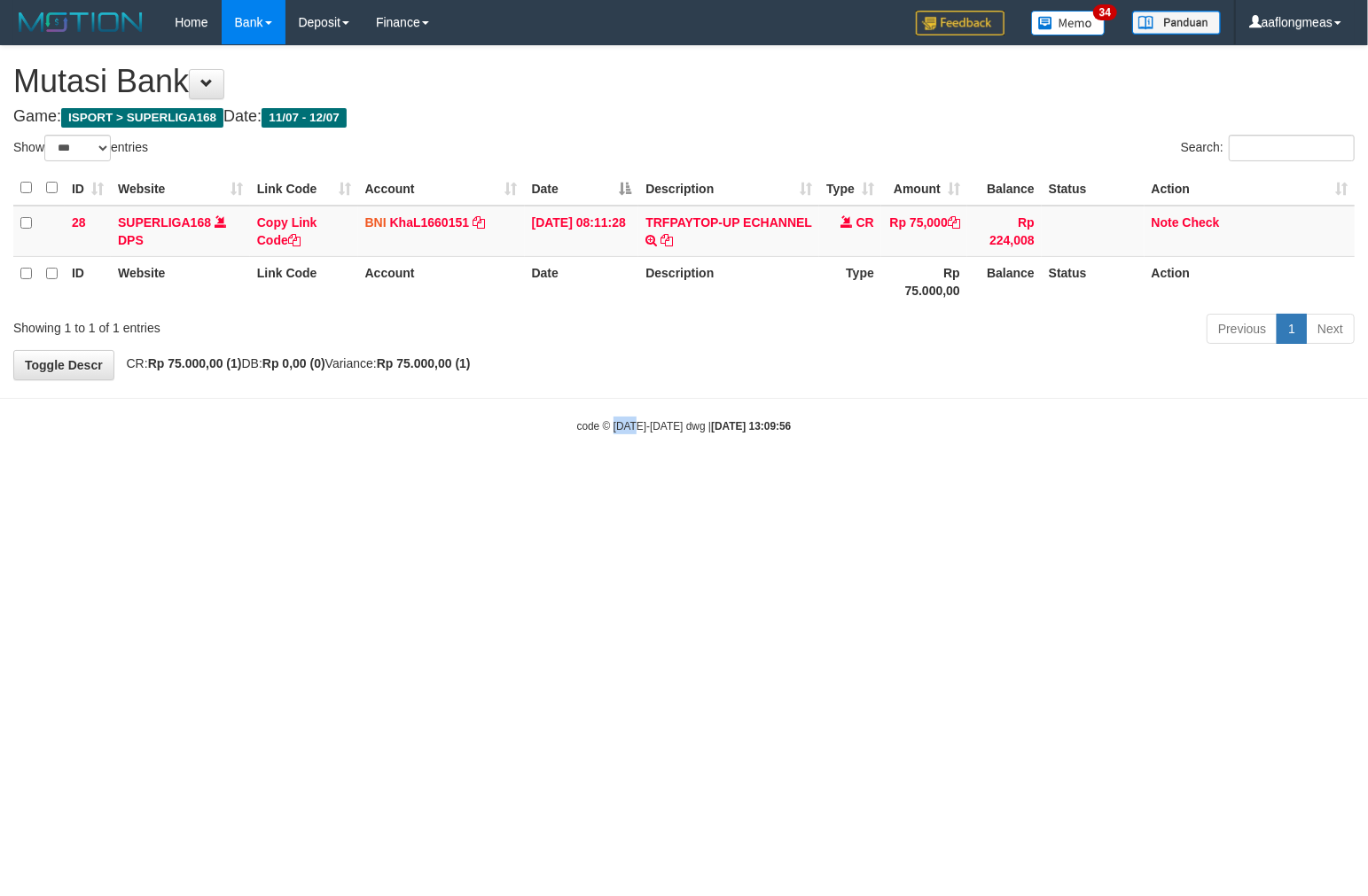 click on "Toggle navigation
Home
Bank
Account List
Load
By Website
Group
[ISPORT]													SUPERLIGA168
By Load Group (DPS)" at bounding box center [684, 239] 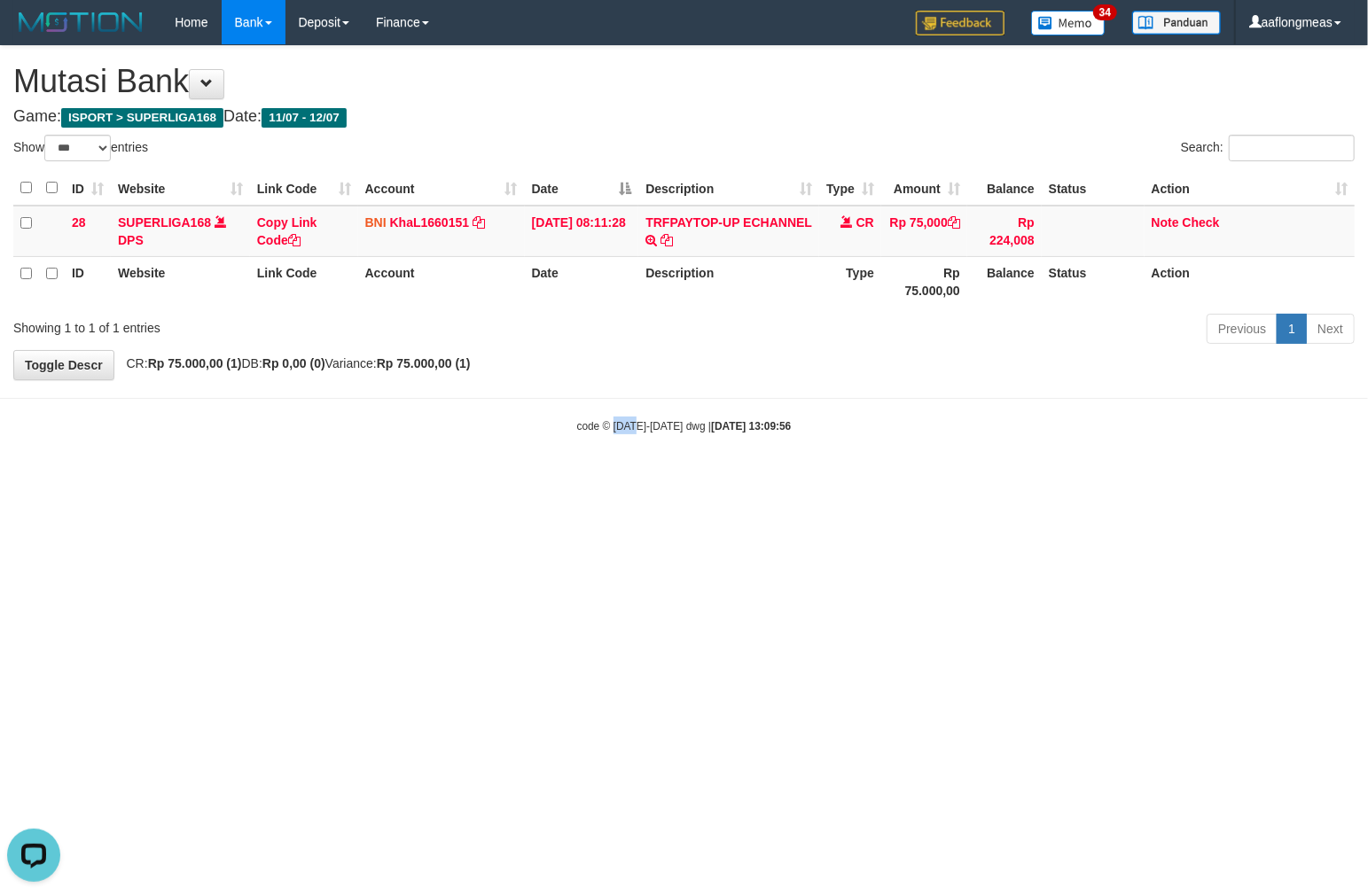 scroll, scrollTop: 0, scrollLeft: 0, axis: both 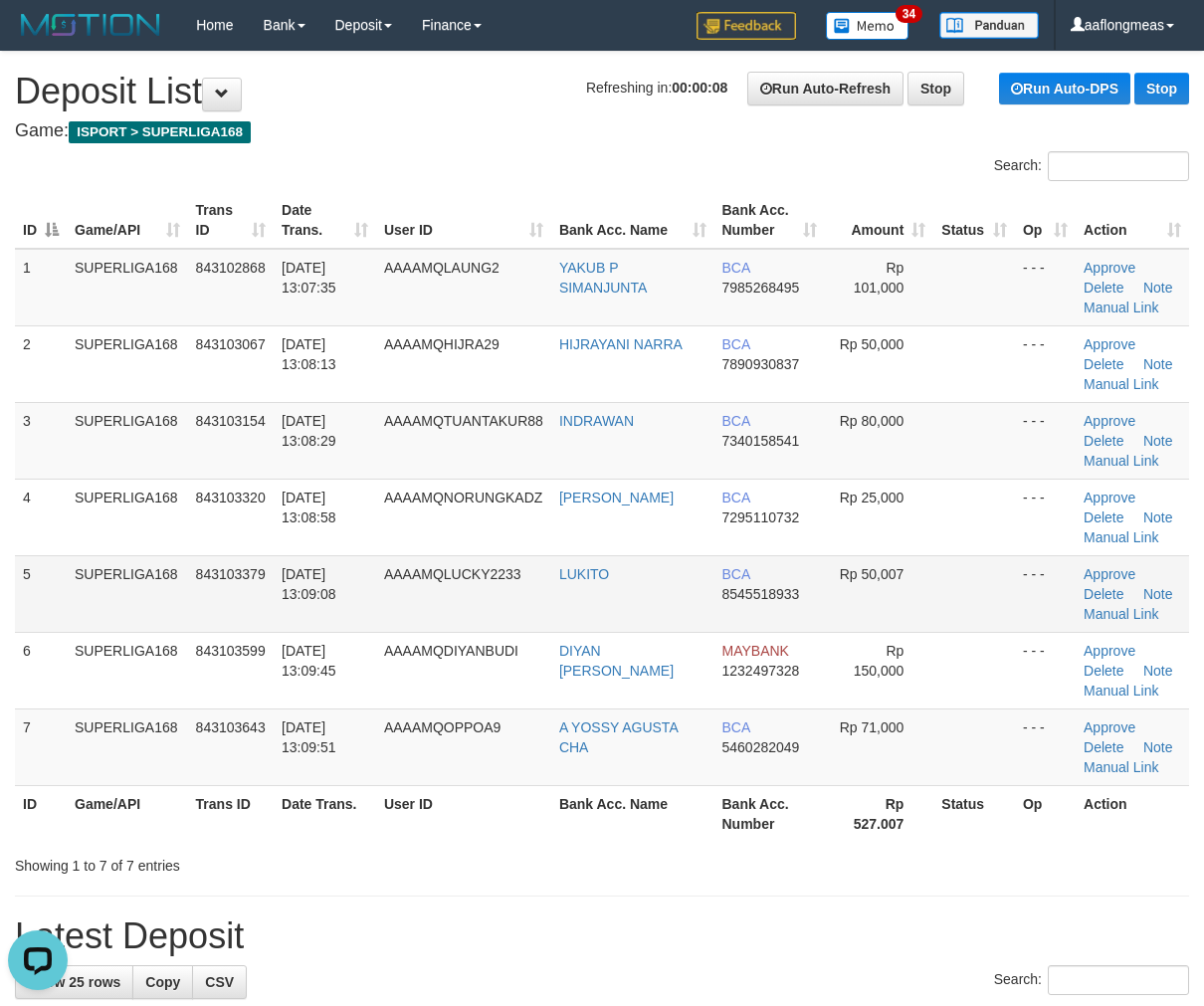 click on "Rp 50,007" at bounding box center (879, 593) 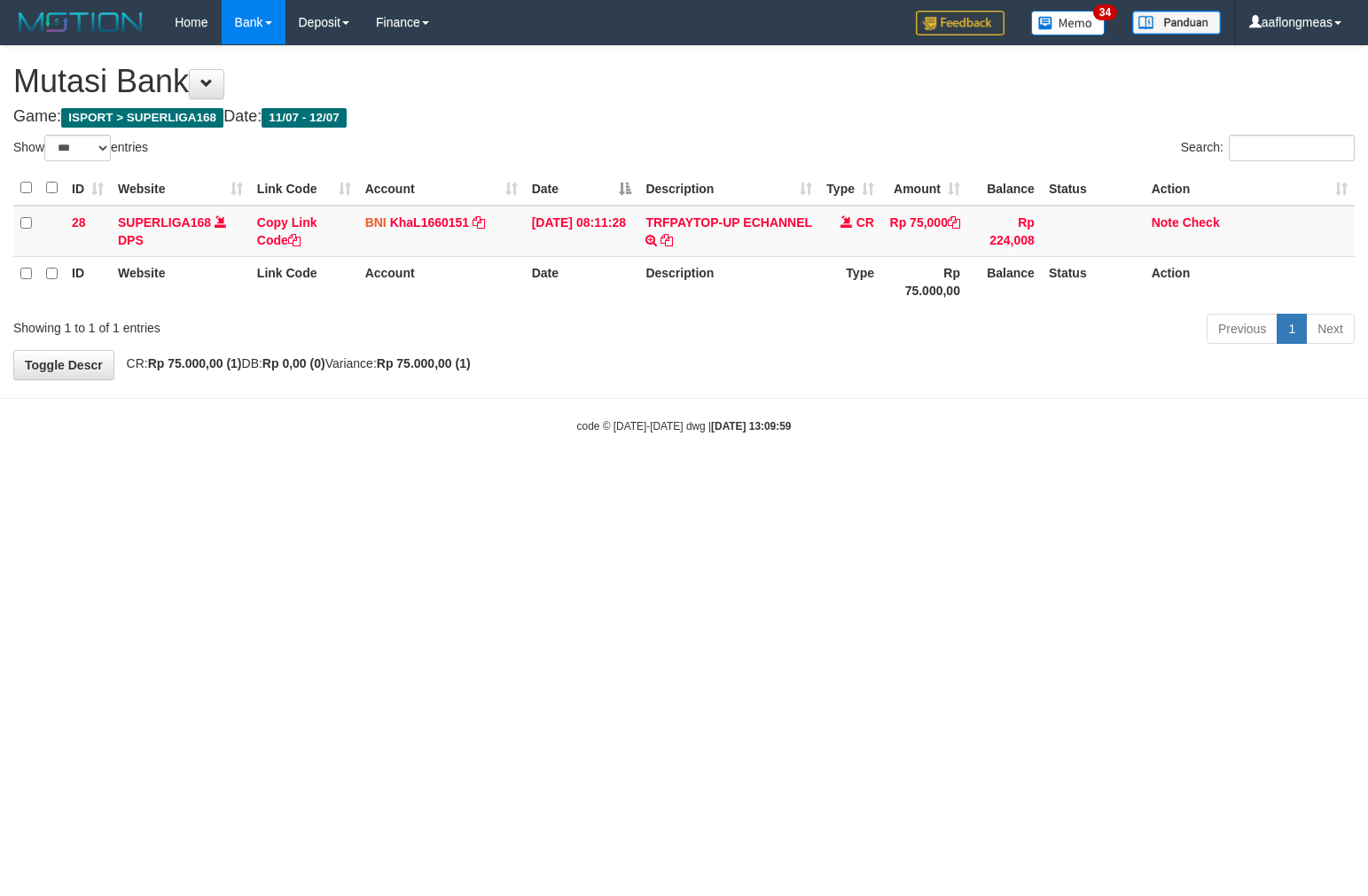 select on "***" 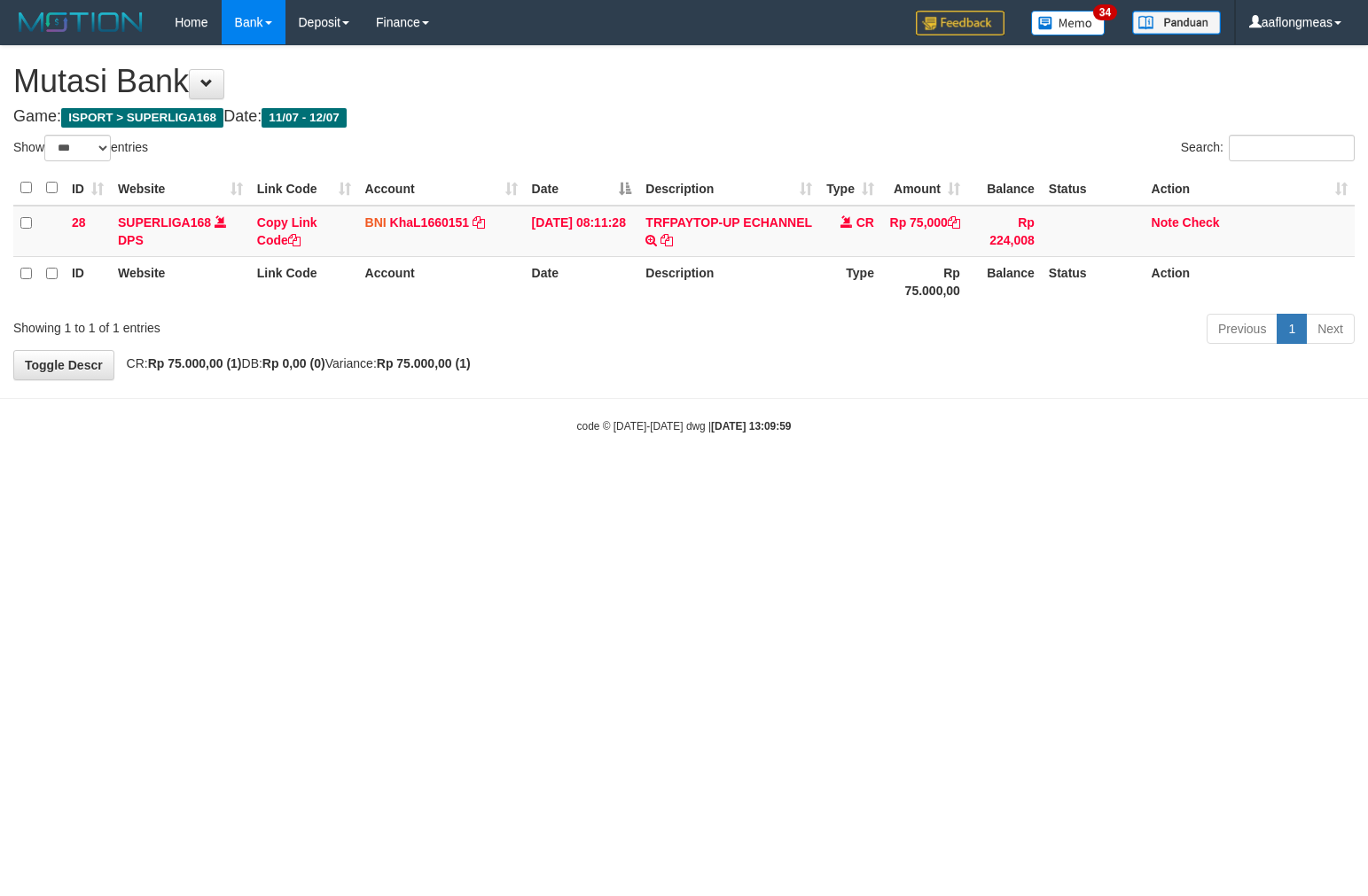 scroll, scrollTop: 0, scrollLeft: 0, axis: both 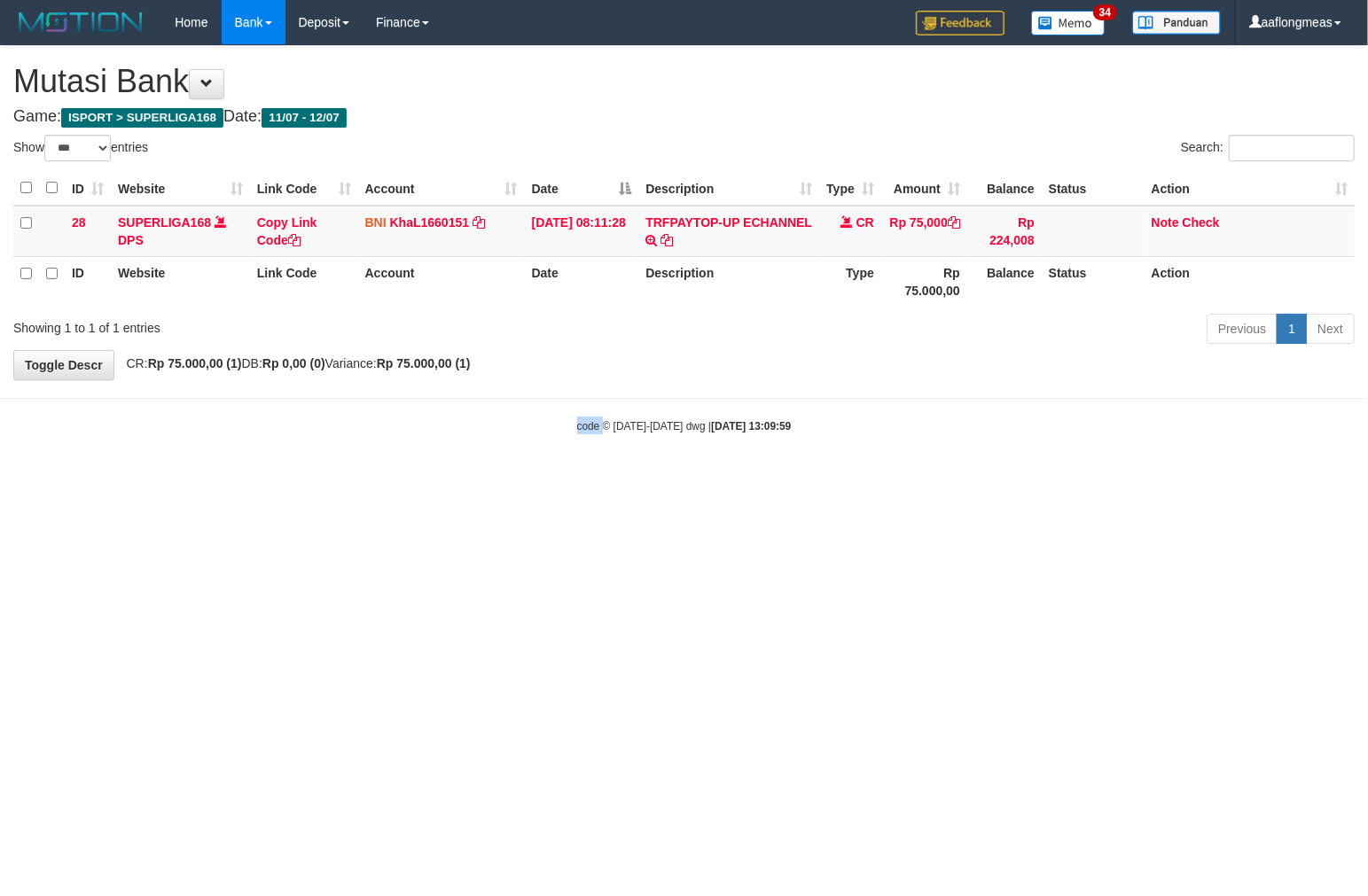 click on "Toggle navigation
Home
Bank
Account List
Load
By Website
Group
[ISPORT]													SUPERLIGA168
By Load Group (DPS)" at bounding box center [684, 239] 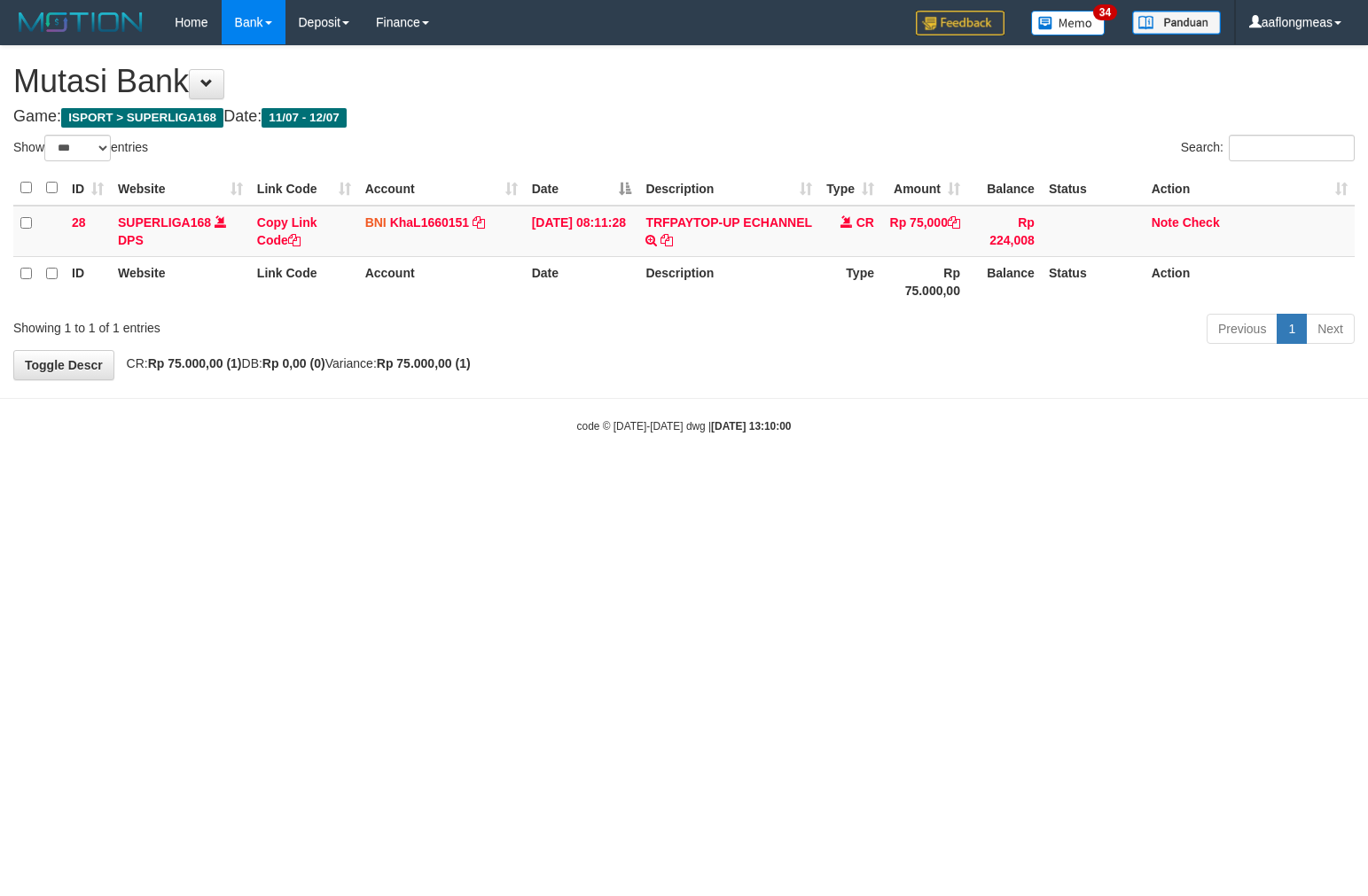 select on "***" 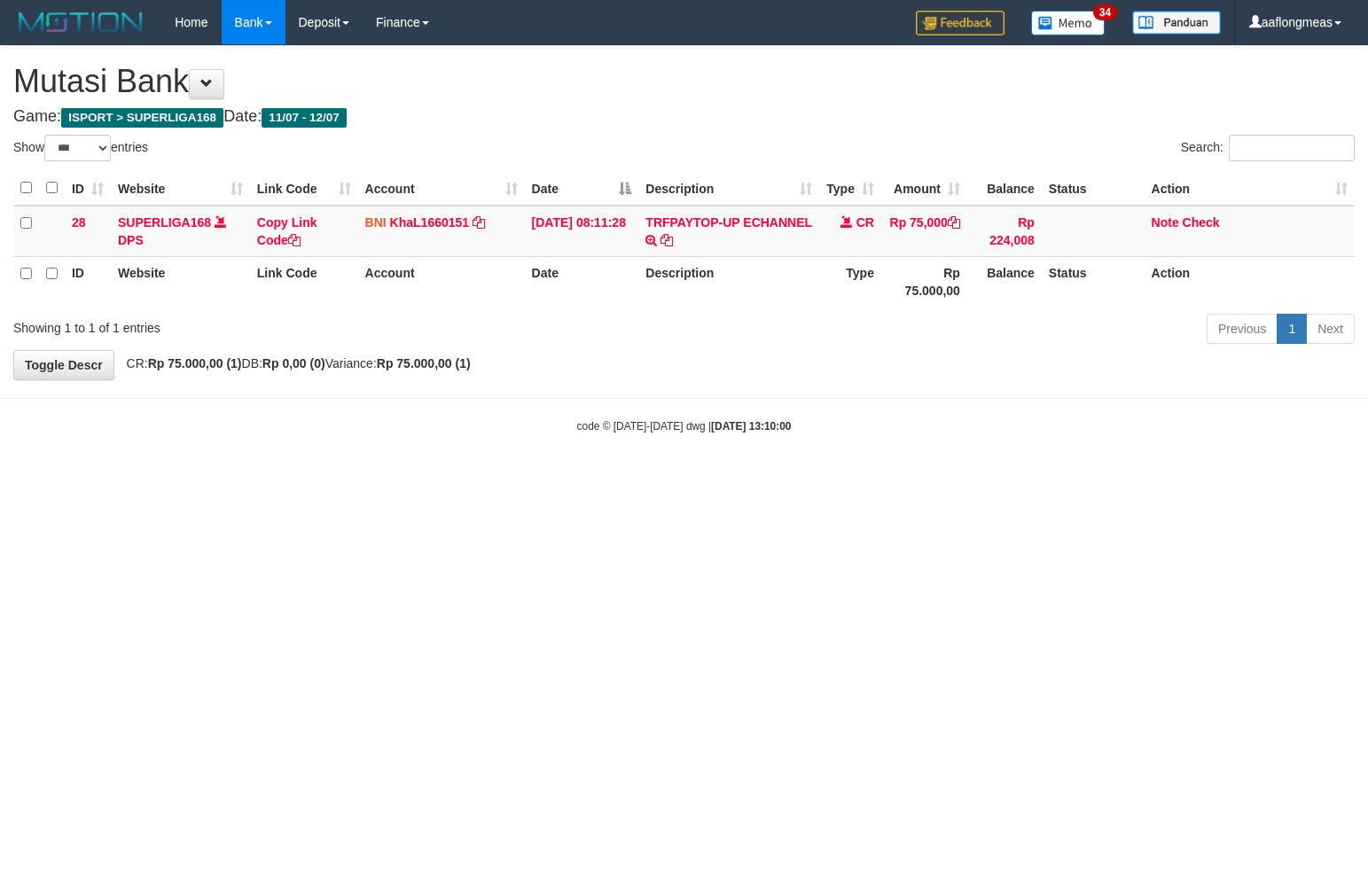 scroll, scrollTop: 0, scrollLeft: 0, axis: both 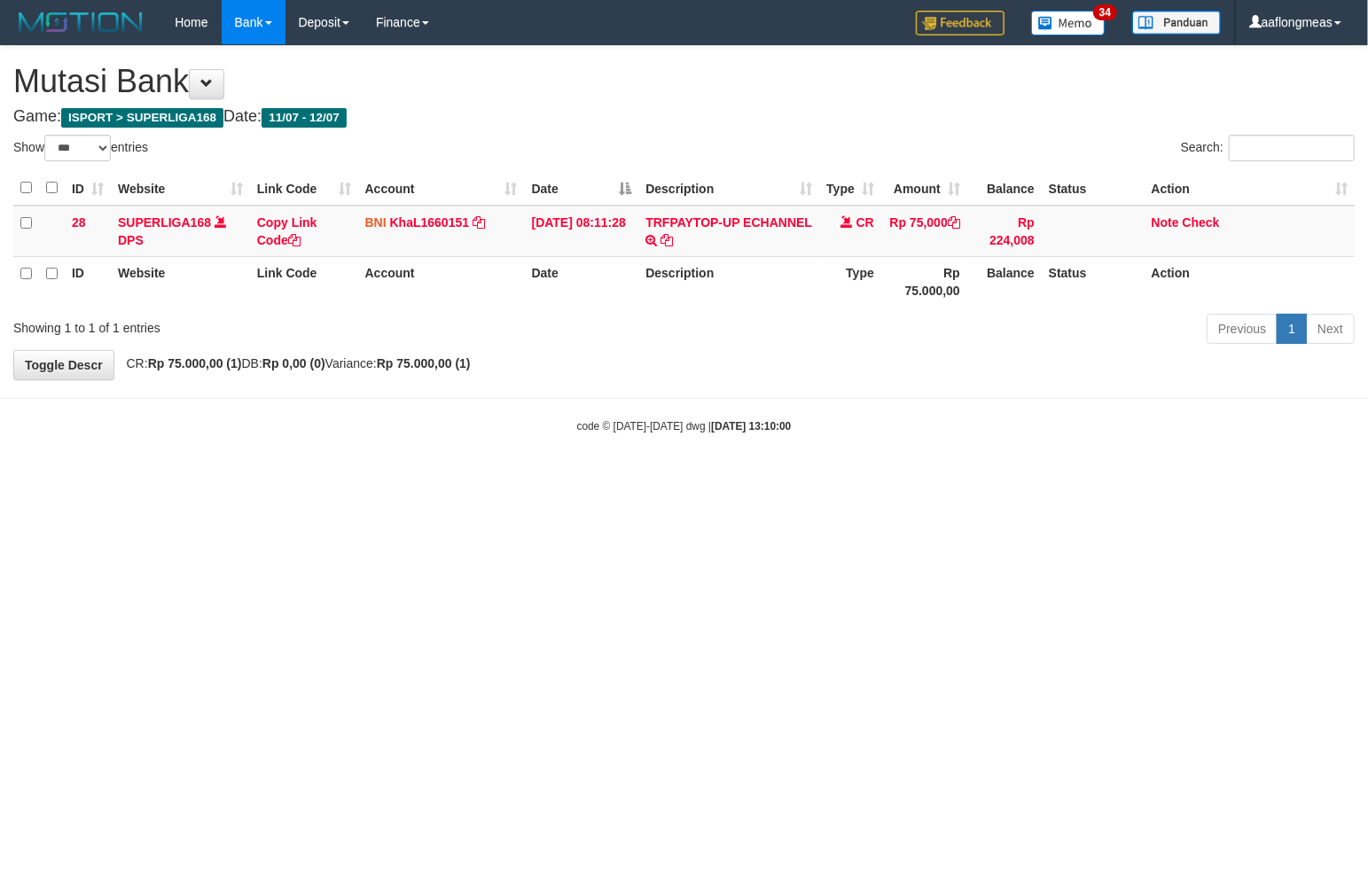 click on "Toggle navigation
Home
Bank
Account List
Load
By Website
Group
[ISPORT]													SUPERLIGA168
By Load Group (DPS)" at bounding box center [684, 239] 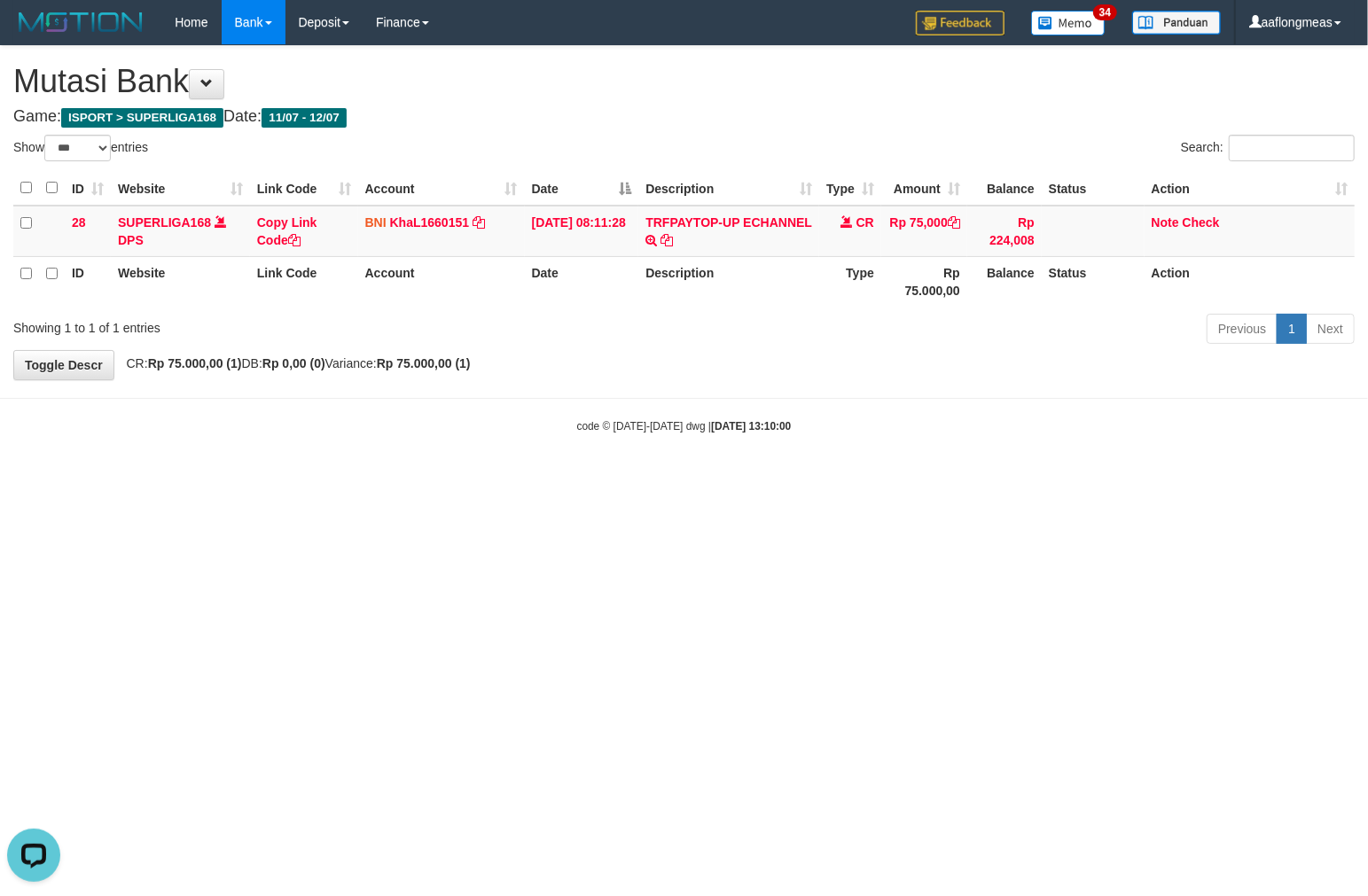 scroll, scrollTop: 0, scrollLeft: 0, axis: both 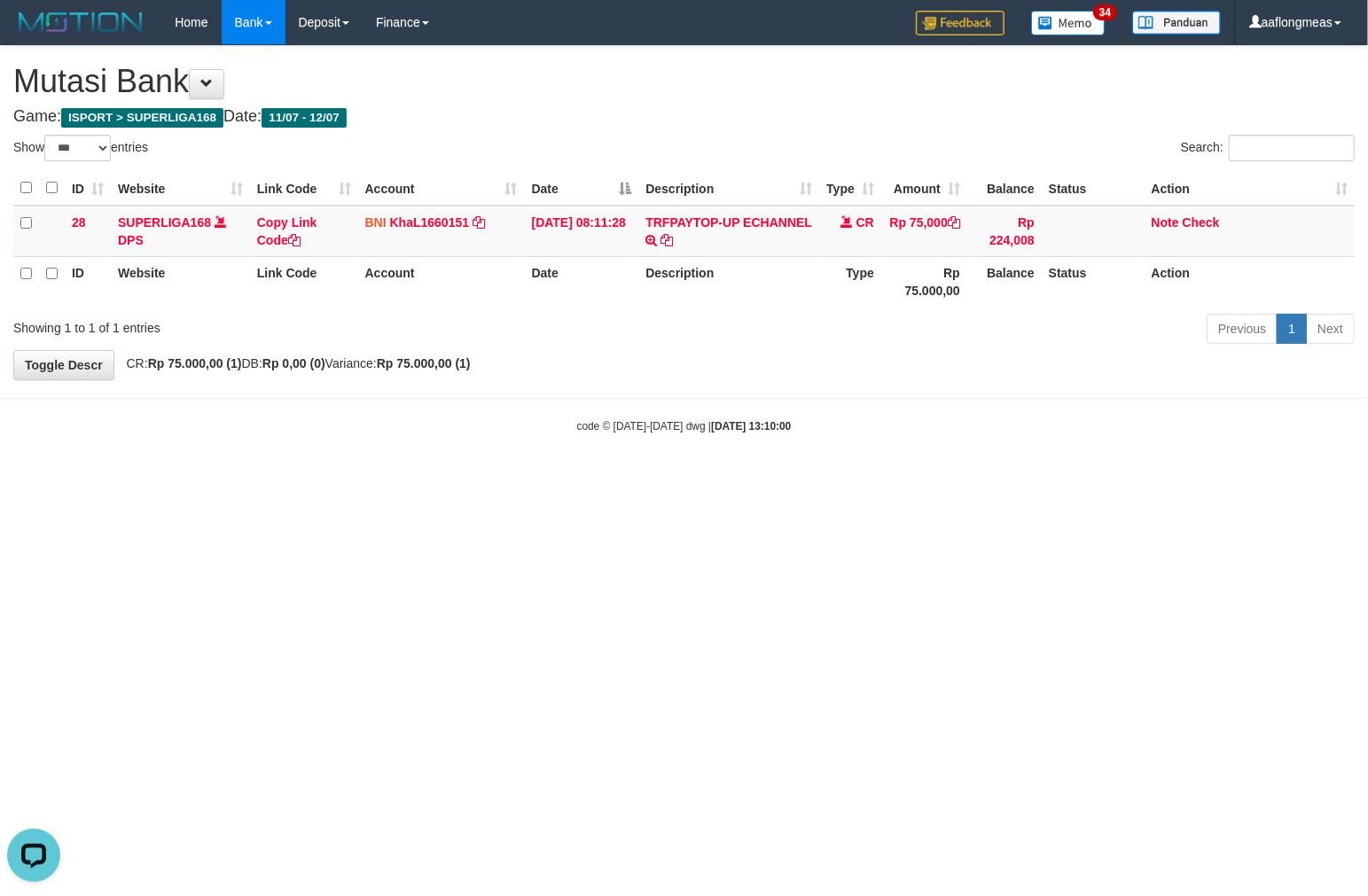 click on "Toggle navigation
Home
Bank
Account List
Load
By Website
Group
[ISPORT]													SUPERLIGA168
By Load Group (DPS)" at bounding box center (684, 239) 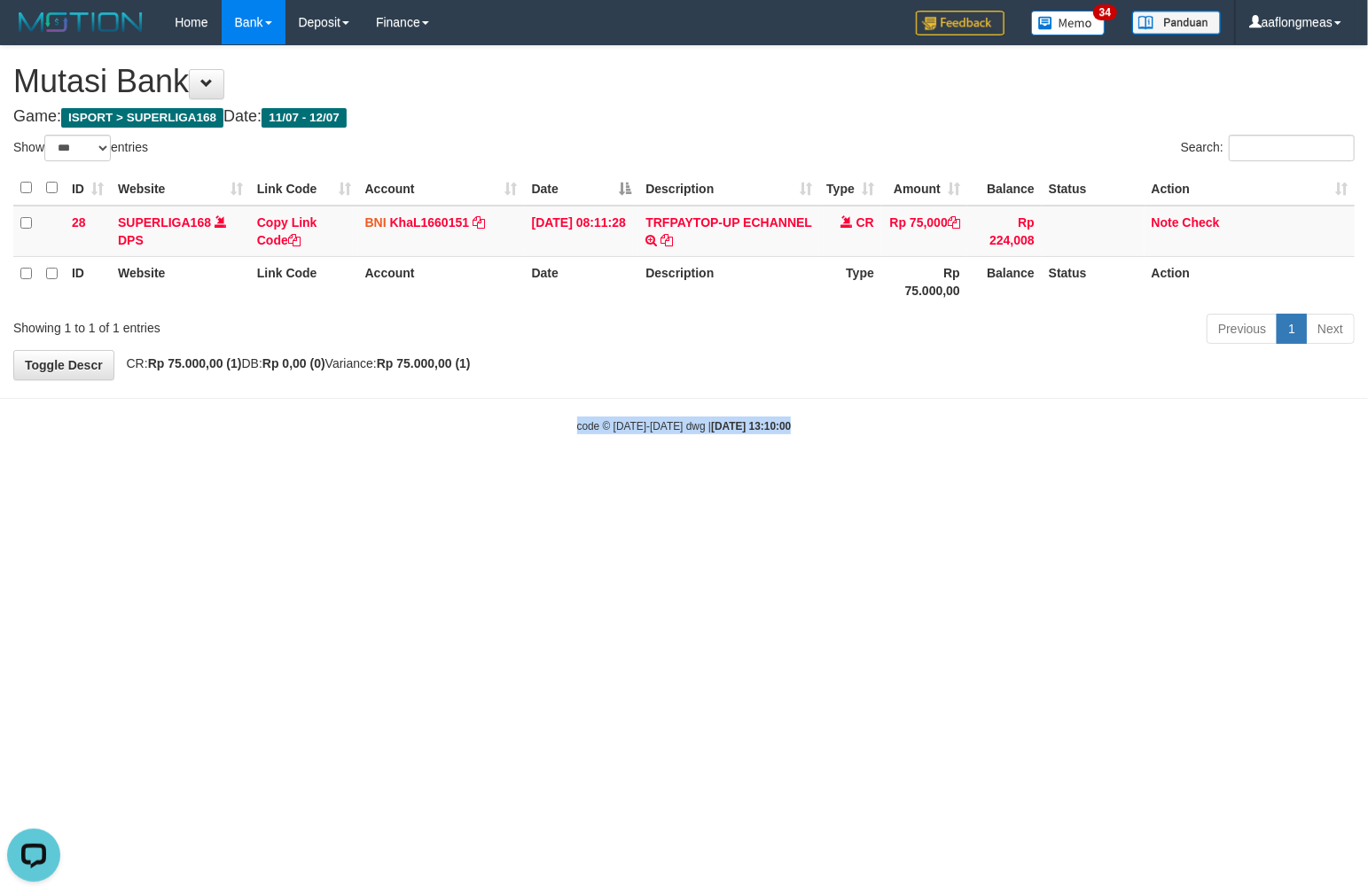 drag, startPoint x: 940, startPoint y: 690, endPoint x: 500, endPoint y: 676, distance: 440.22267 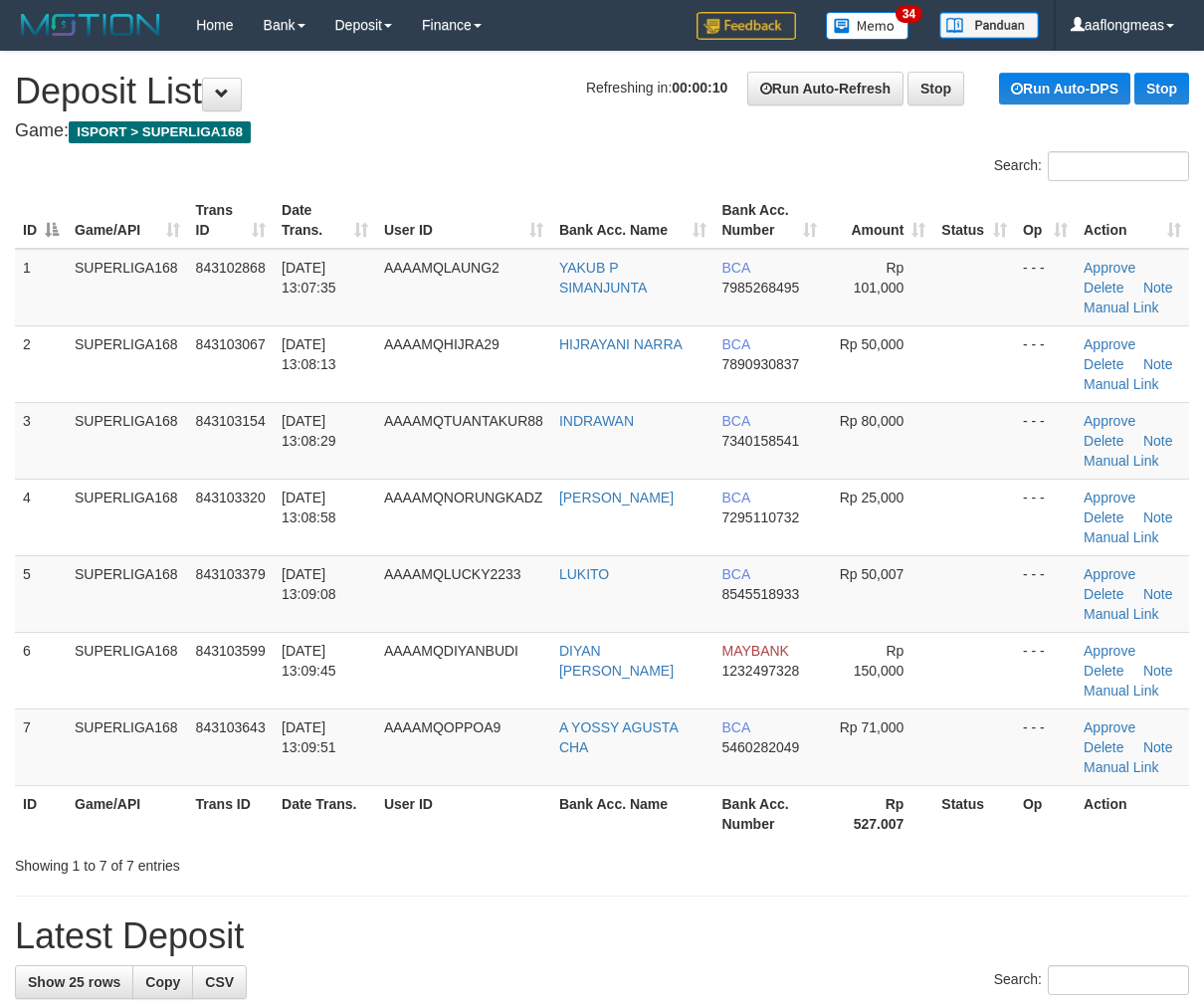 scroll, scrollTop: 0, scrollLeft: 0, axis: both 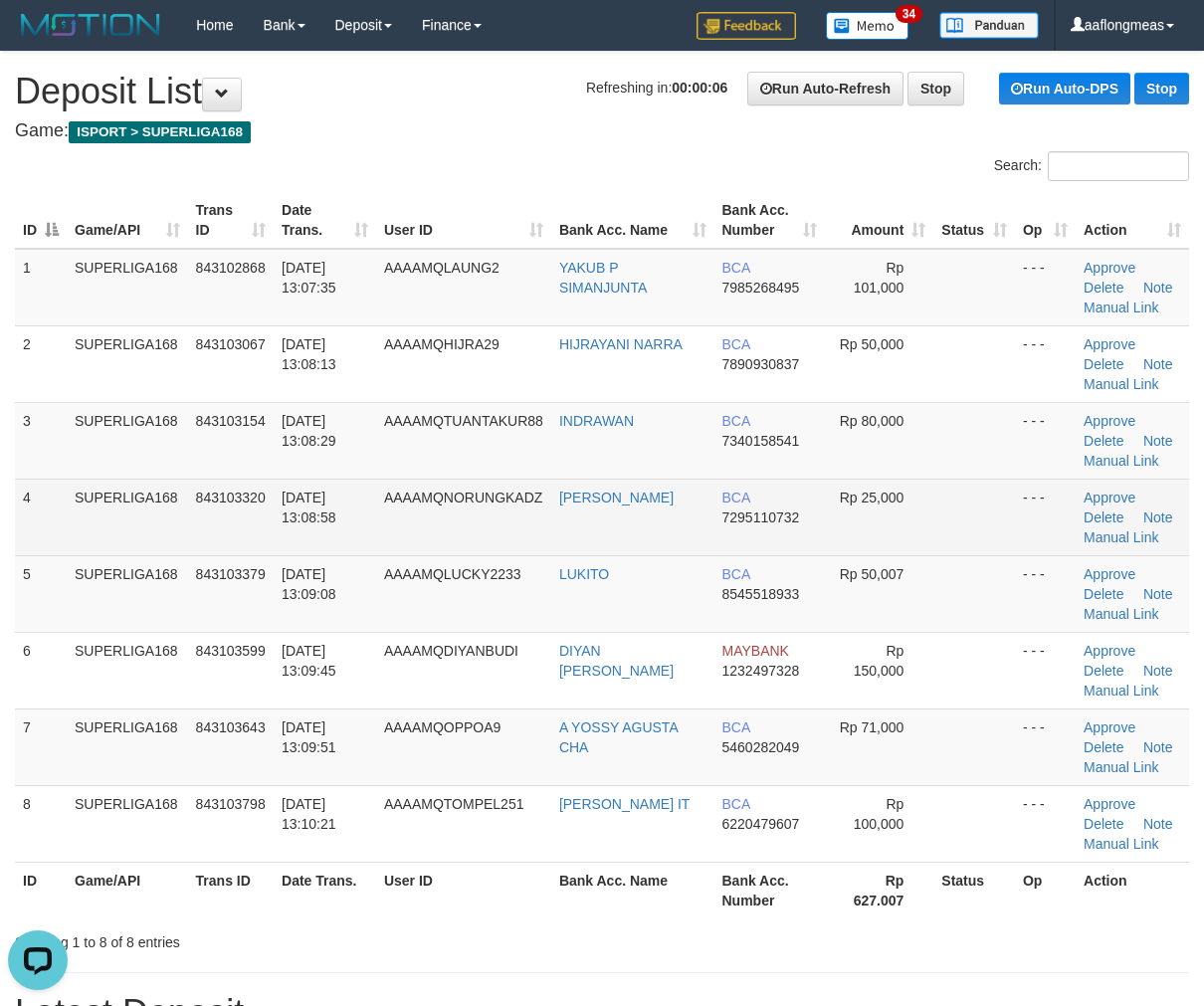 drag, startPoint x: 933, startPoint y: 533, endPoint x: 1042, endPoint y: 545, distance: 109.65856 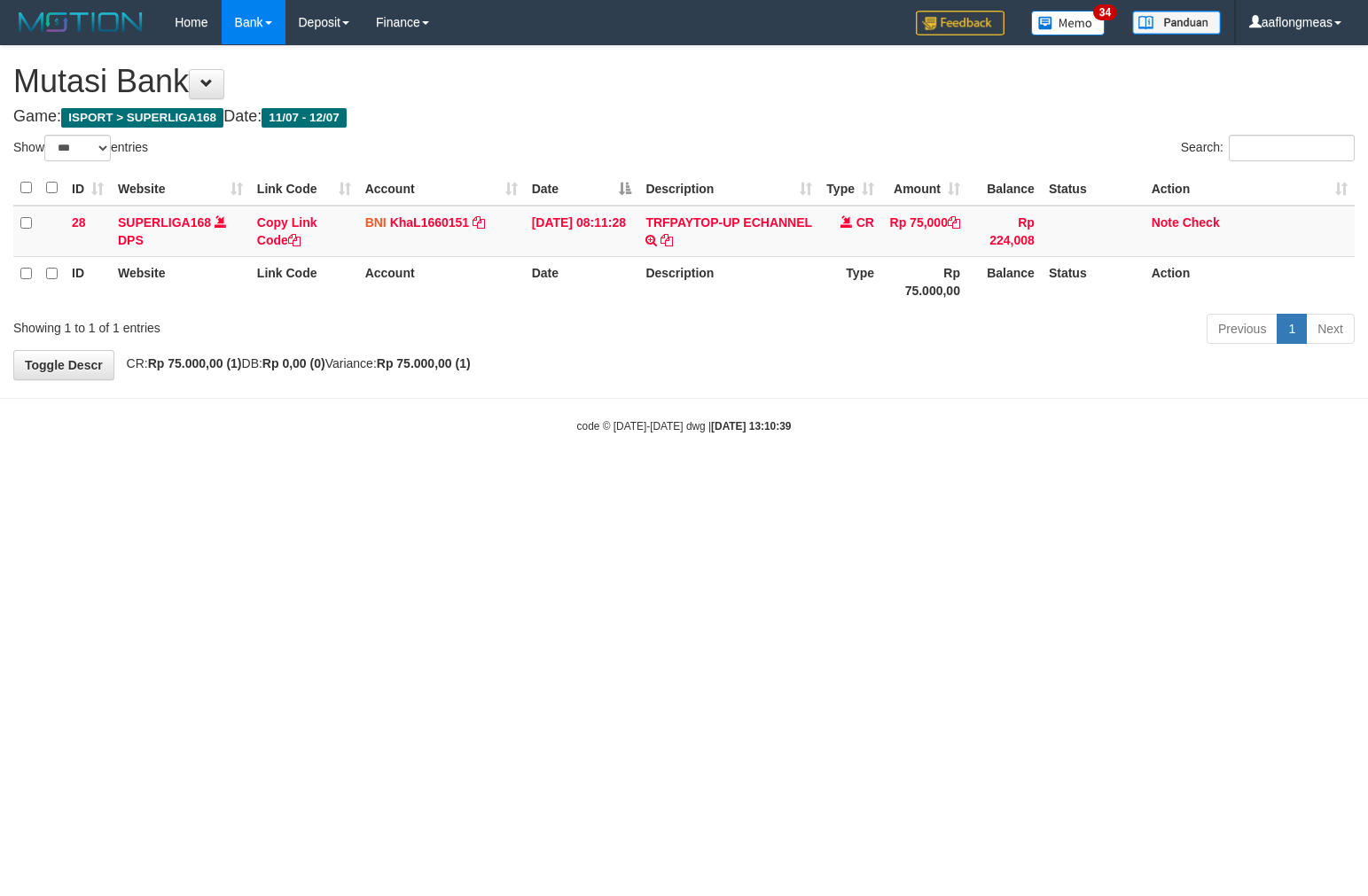 select on "***" 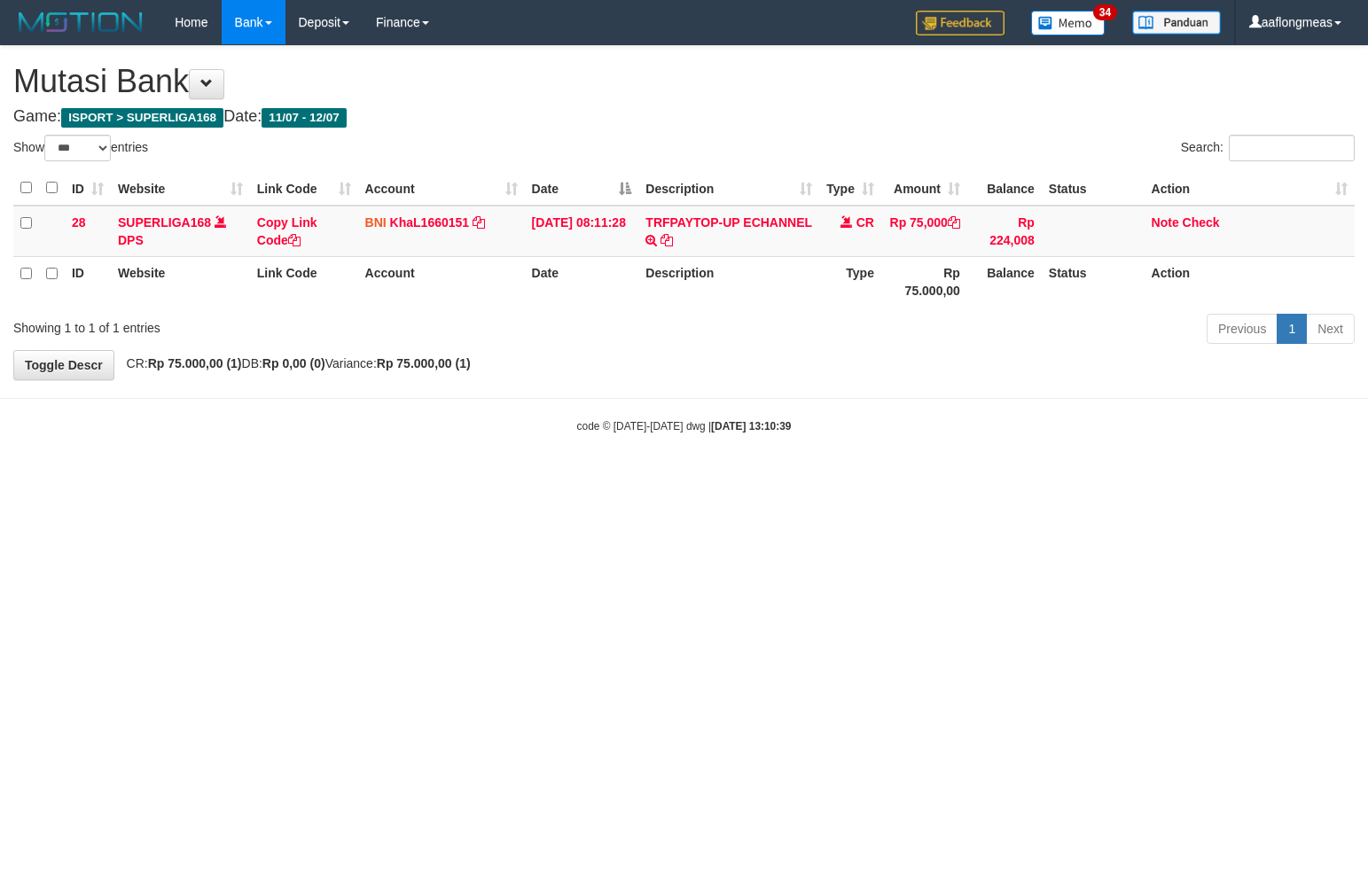 scroll, scrollTop: 0, scrollLeft: 0, axis: both 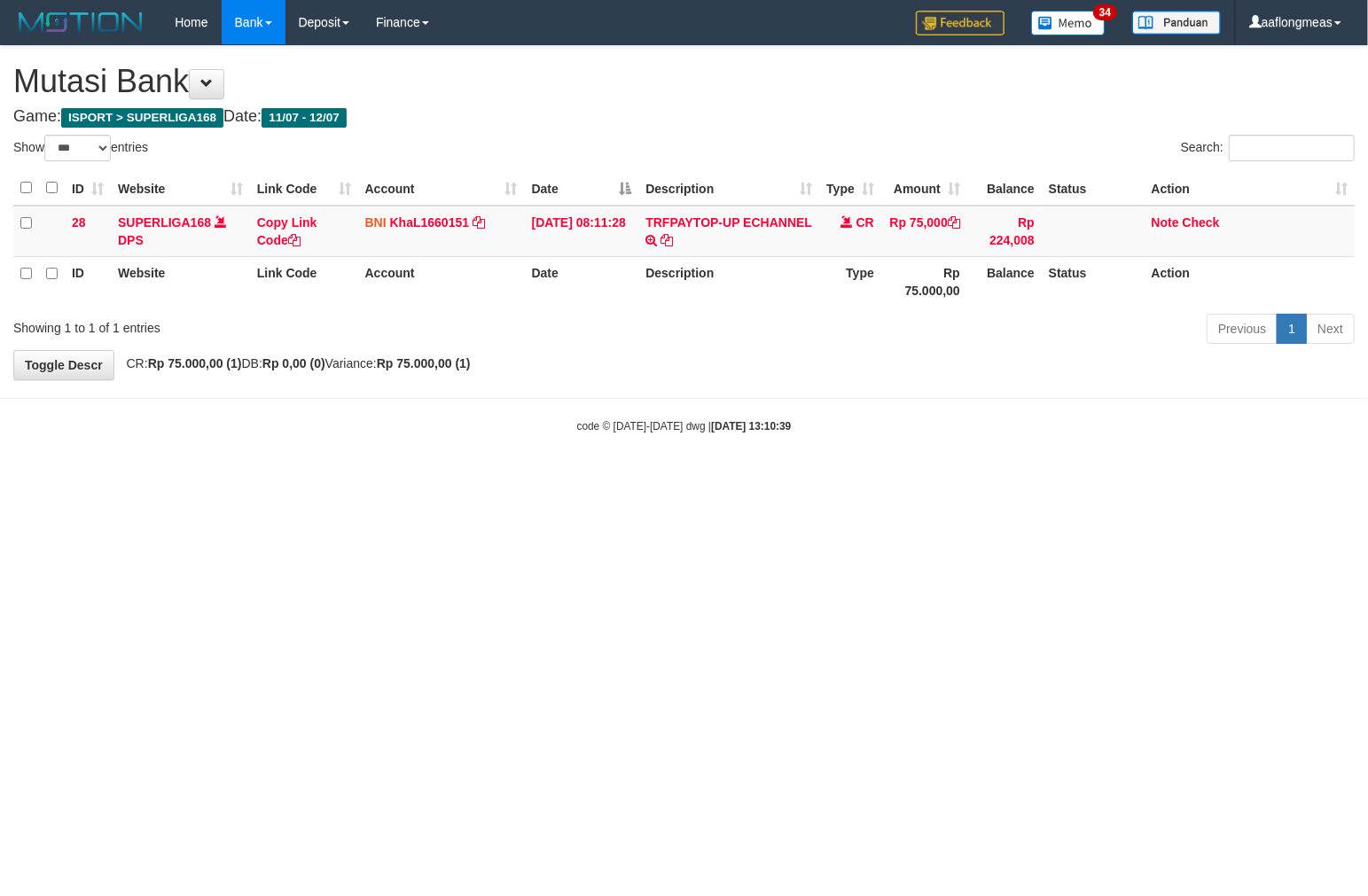 drag, startPoint x: 817, startPoint y: 568, endPoint x: 801, endPoint y: 558, distance: 18.867962 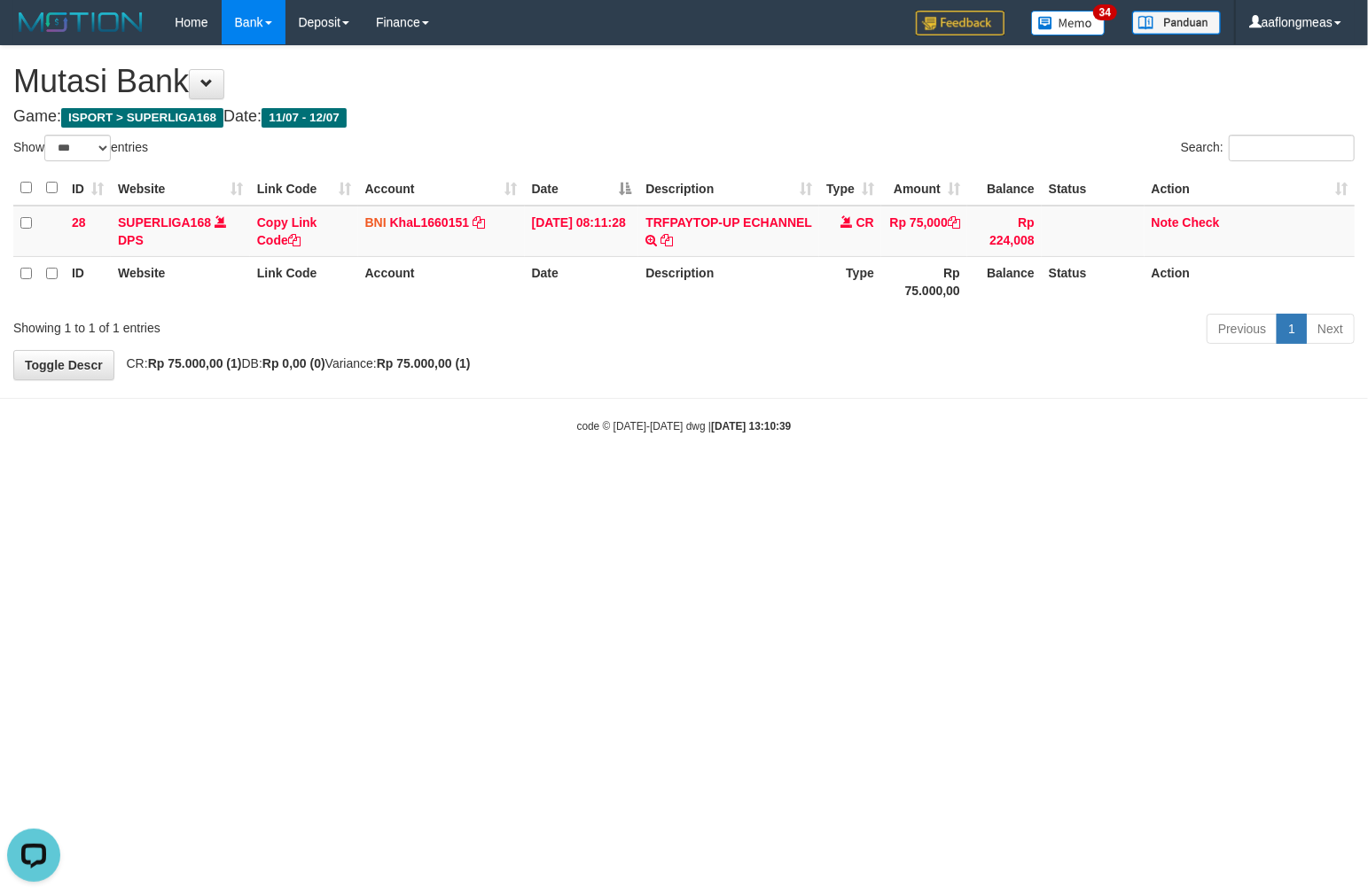 scroll, scrollTop: 0, scrollLeft: 0, axis: both 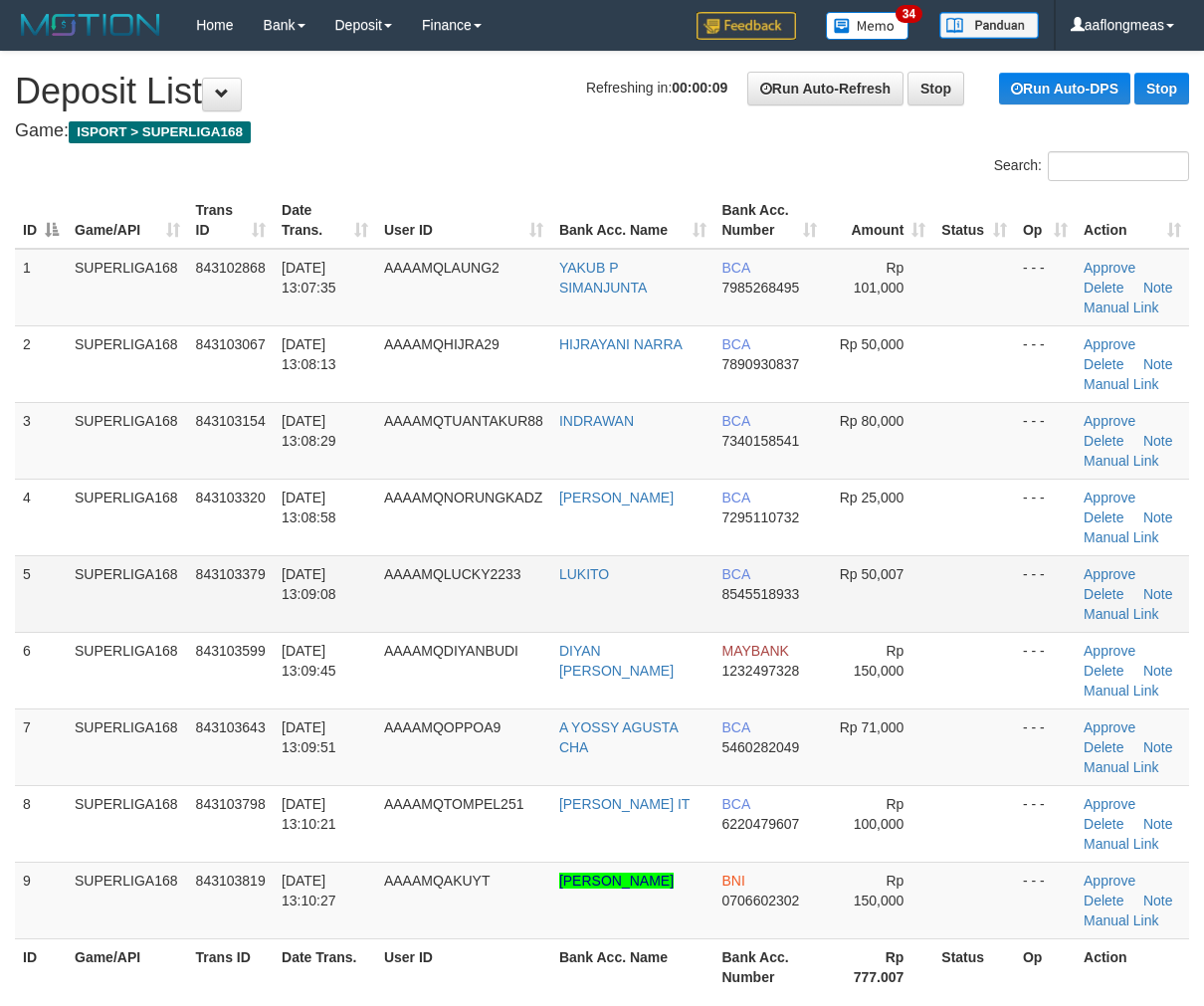 click at bounding box center (974, 593) 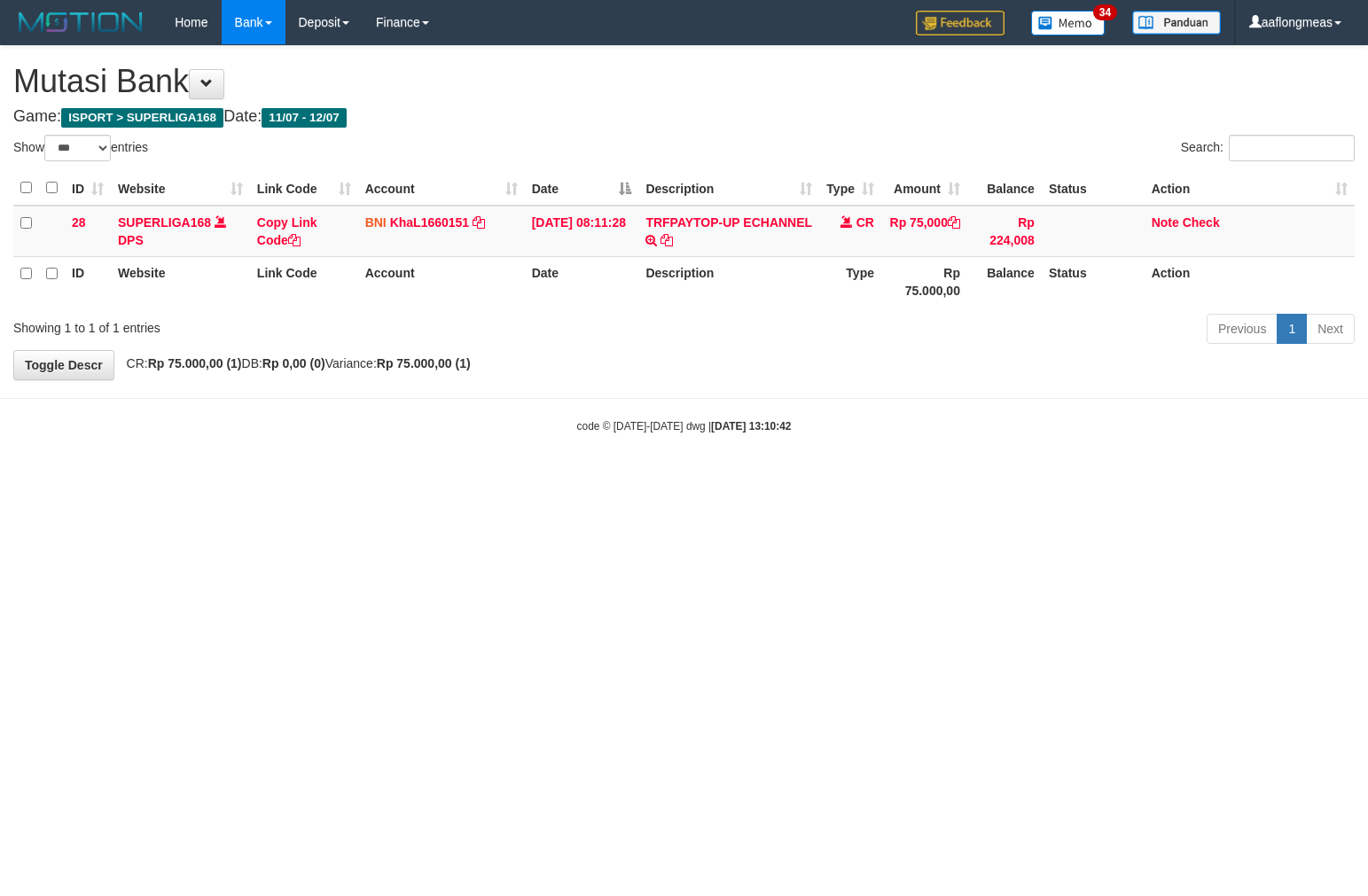 select on "***" 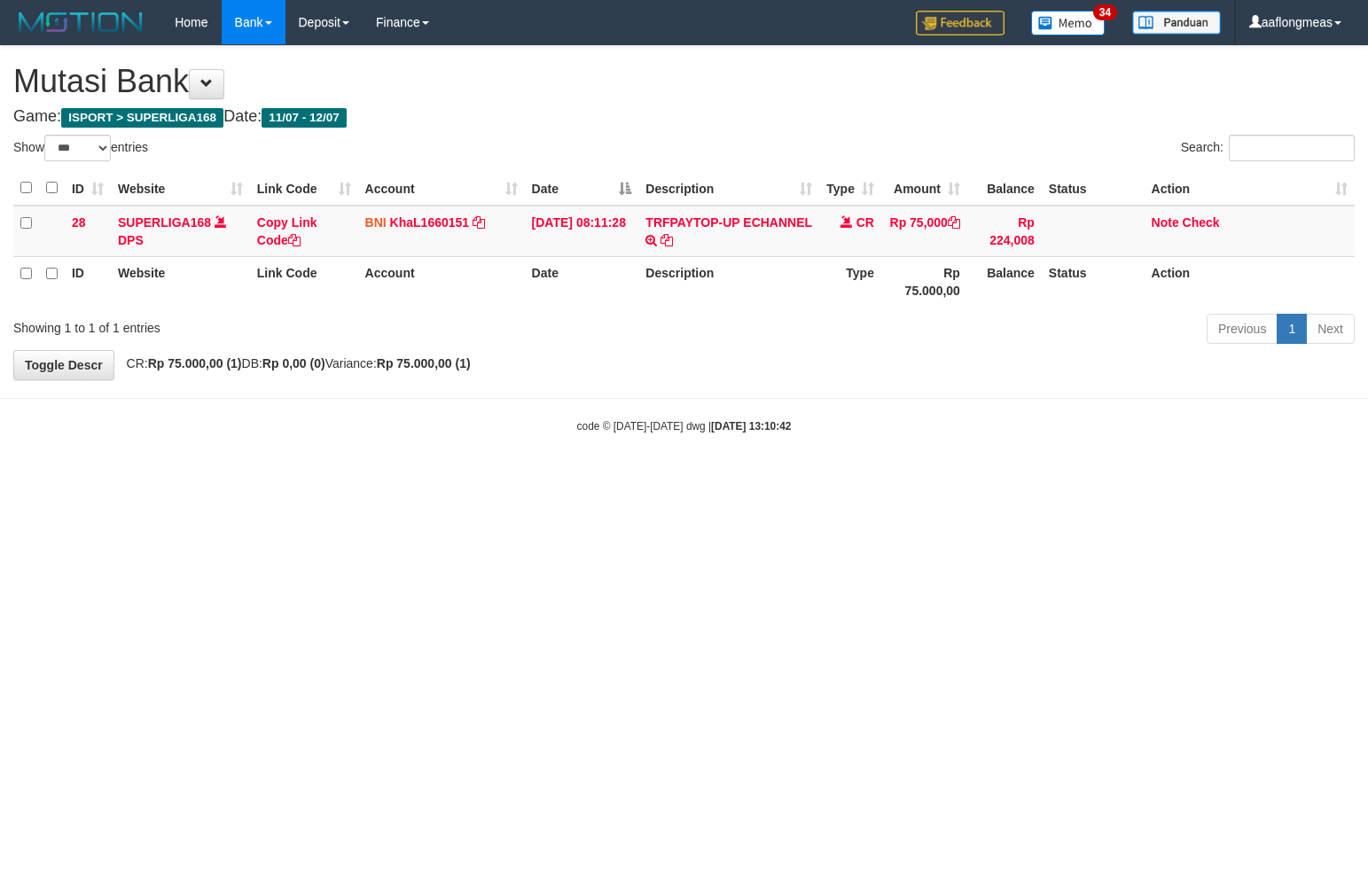scroll, scrollTop: 0, scrollLeft: 0, axis: both 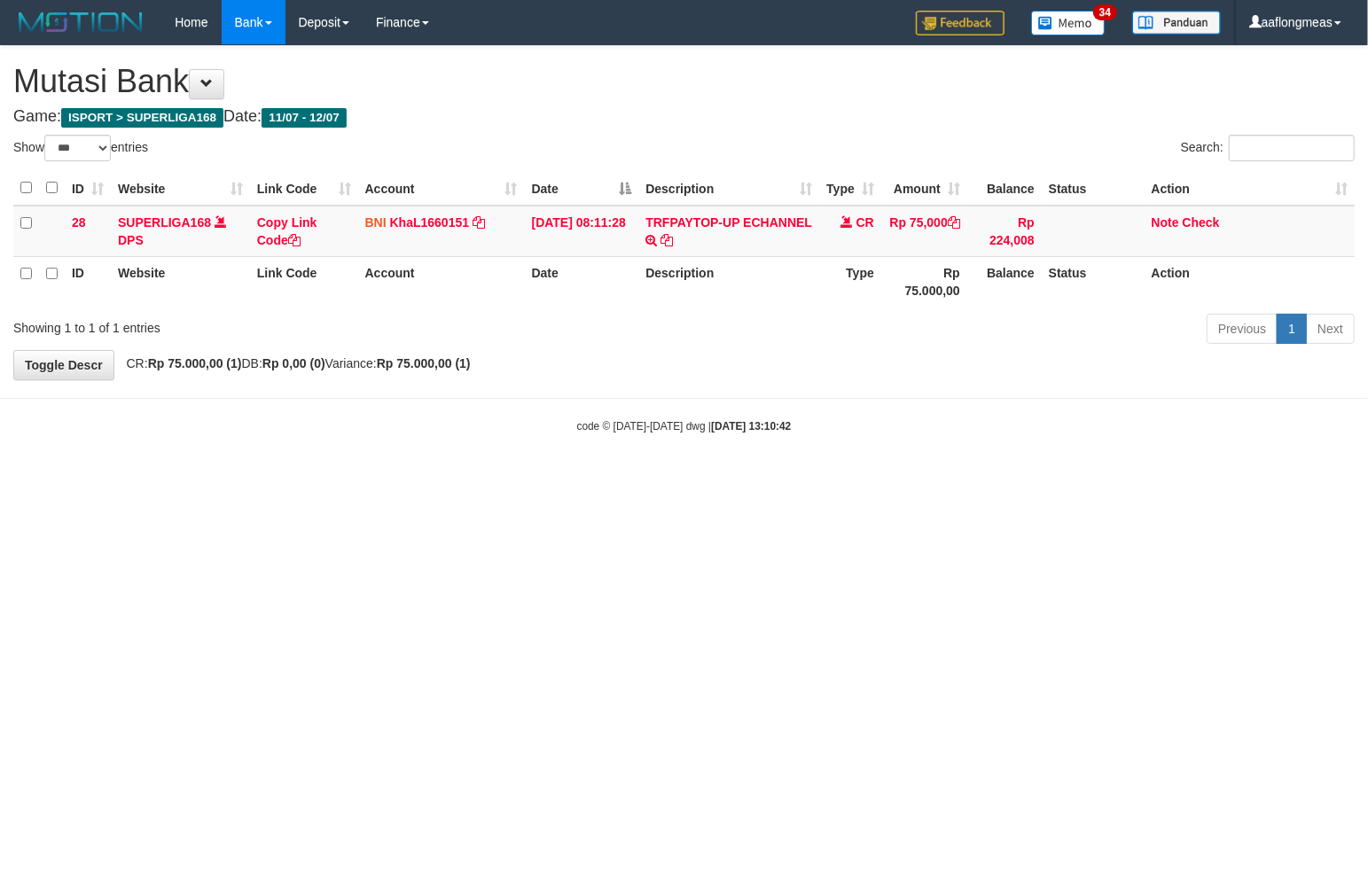 click on "Toggle navigation
Home
Bank
Account List
Load
By Website
Group
[ISPORT]													SUPERLIGA168
By Load Group (DPS)" at bounding box center [684, 239] 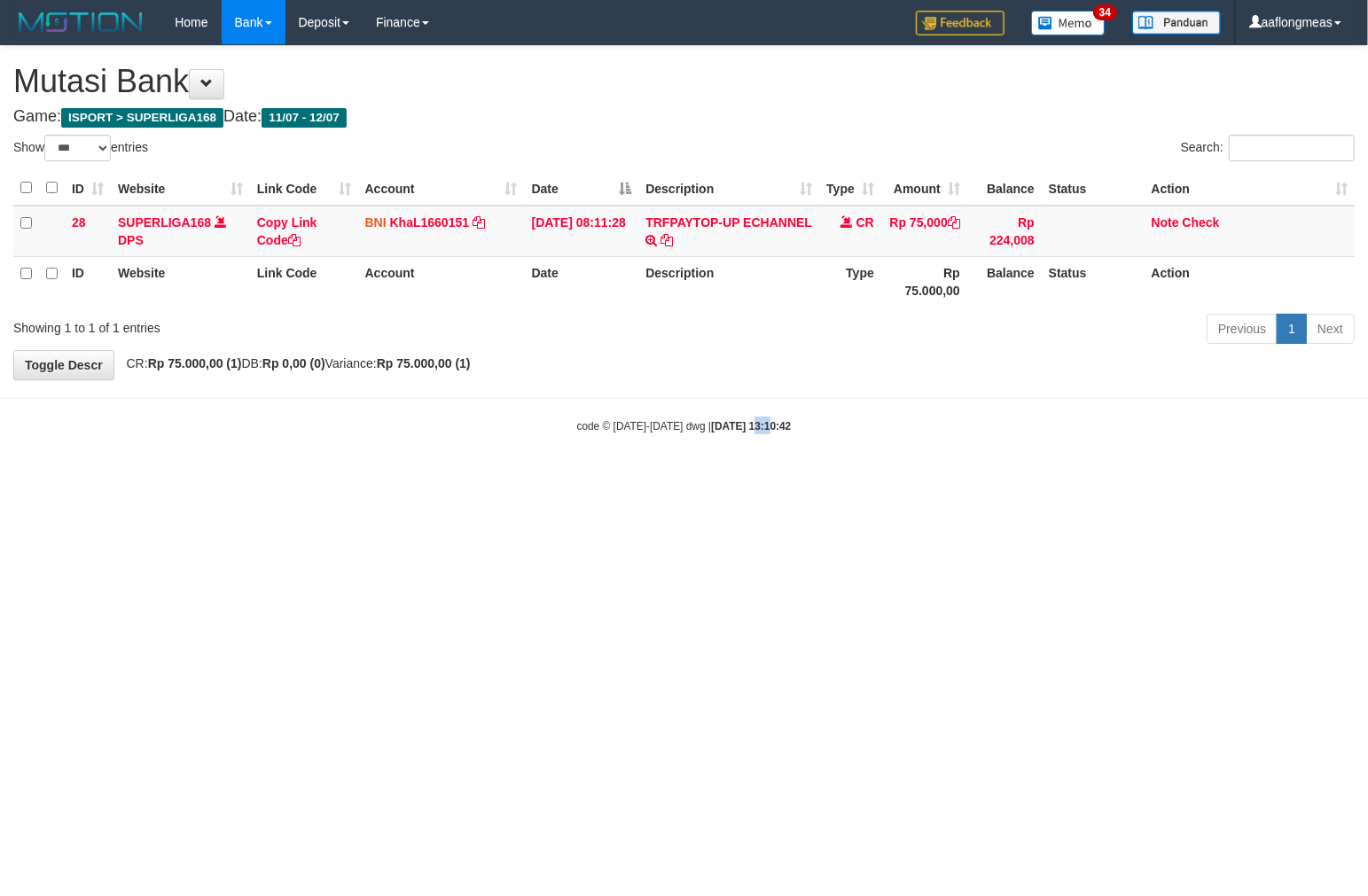 click on "Toggle navigation
Home
Bank
Account List
Load
By Website
Group
[ISPORT]													SUPERLIGA168
By Load Group (DPS)" at bounding box center (684, 239) 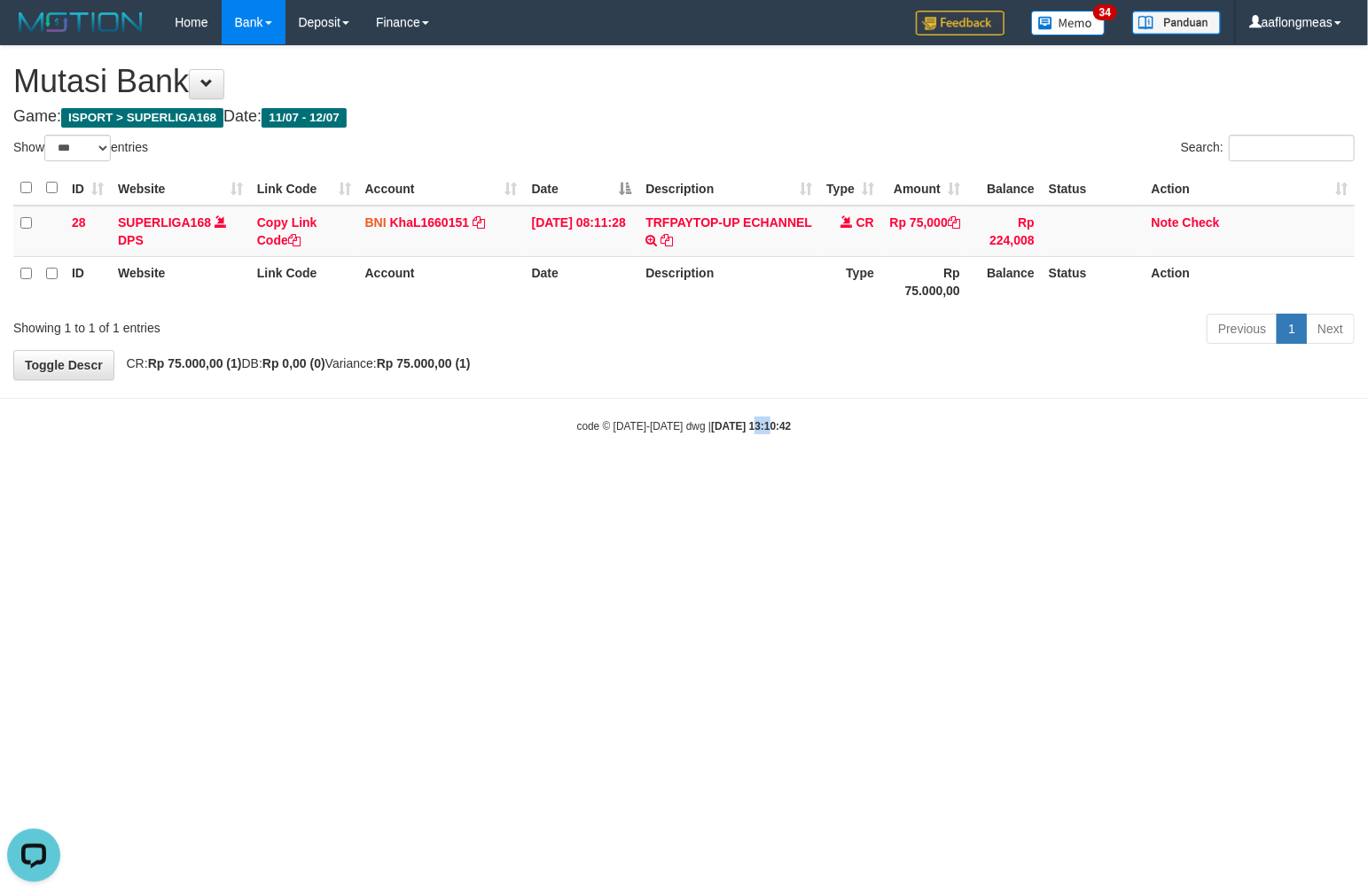 scroll, scrollTop: 0, scrollLeft: 0, axis: both 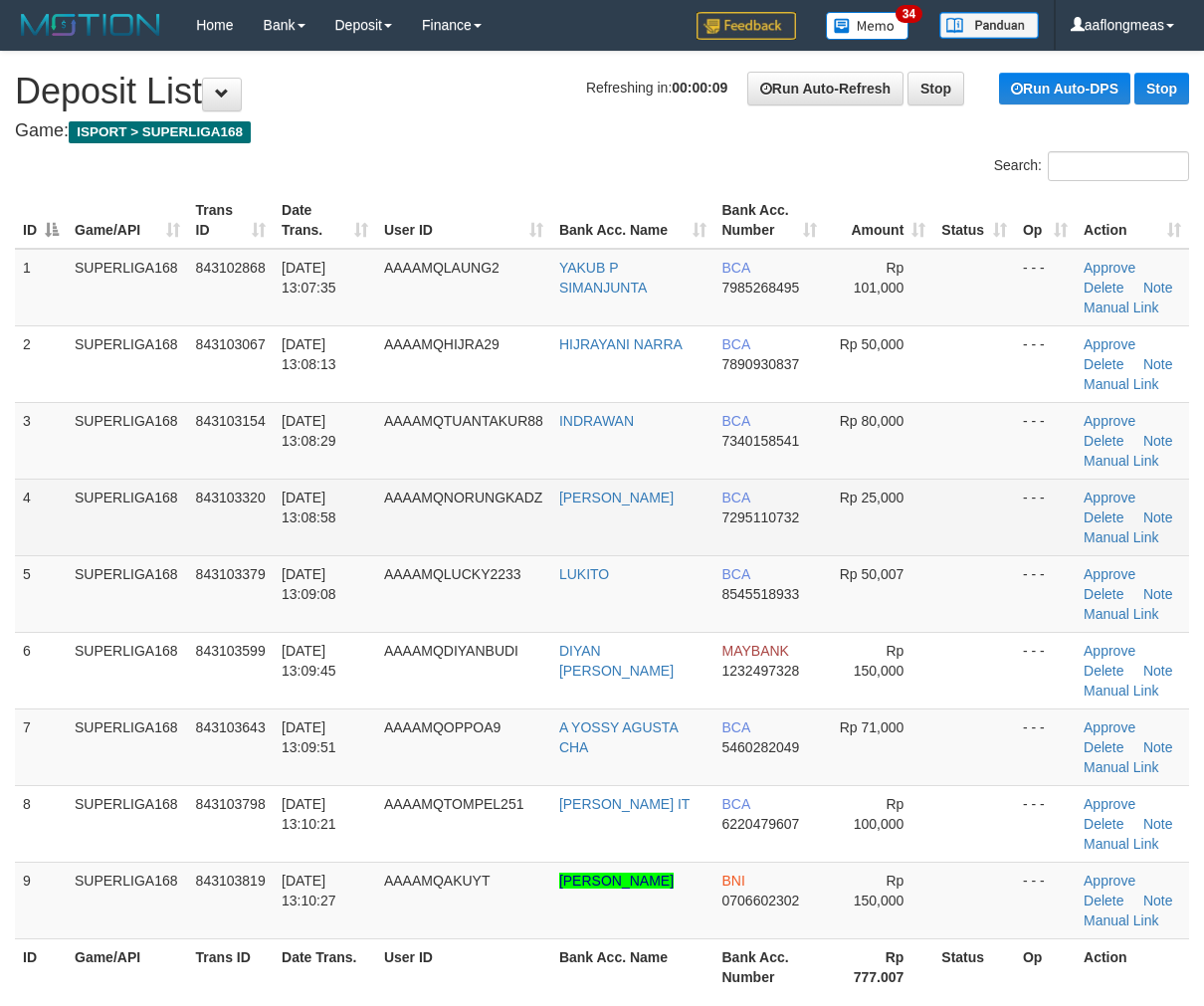 drag, startPoint x: 998, startPoint y: 518, endPoint x: 1116, endPoint y: 524, distance: 118.15244 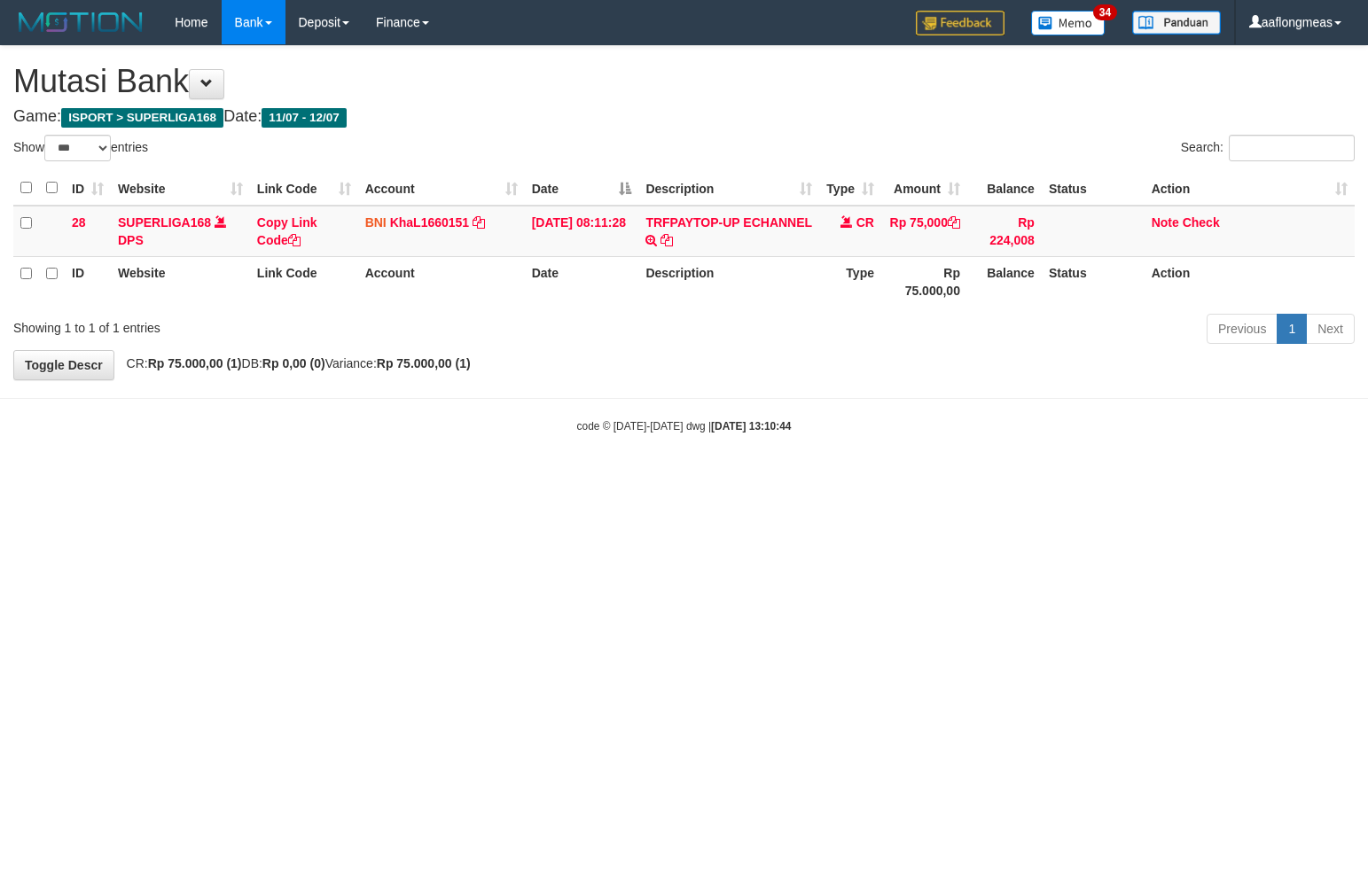 select on "***" 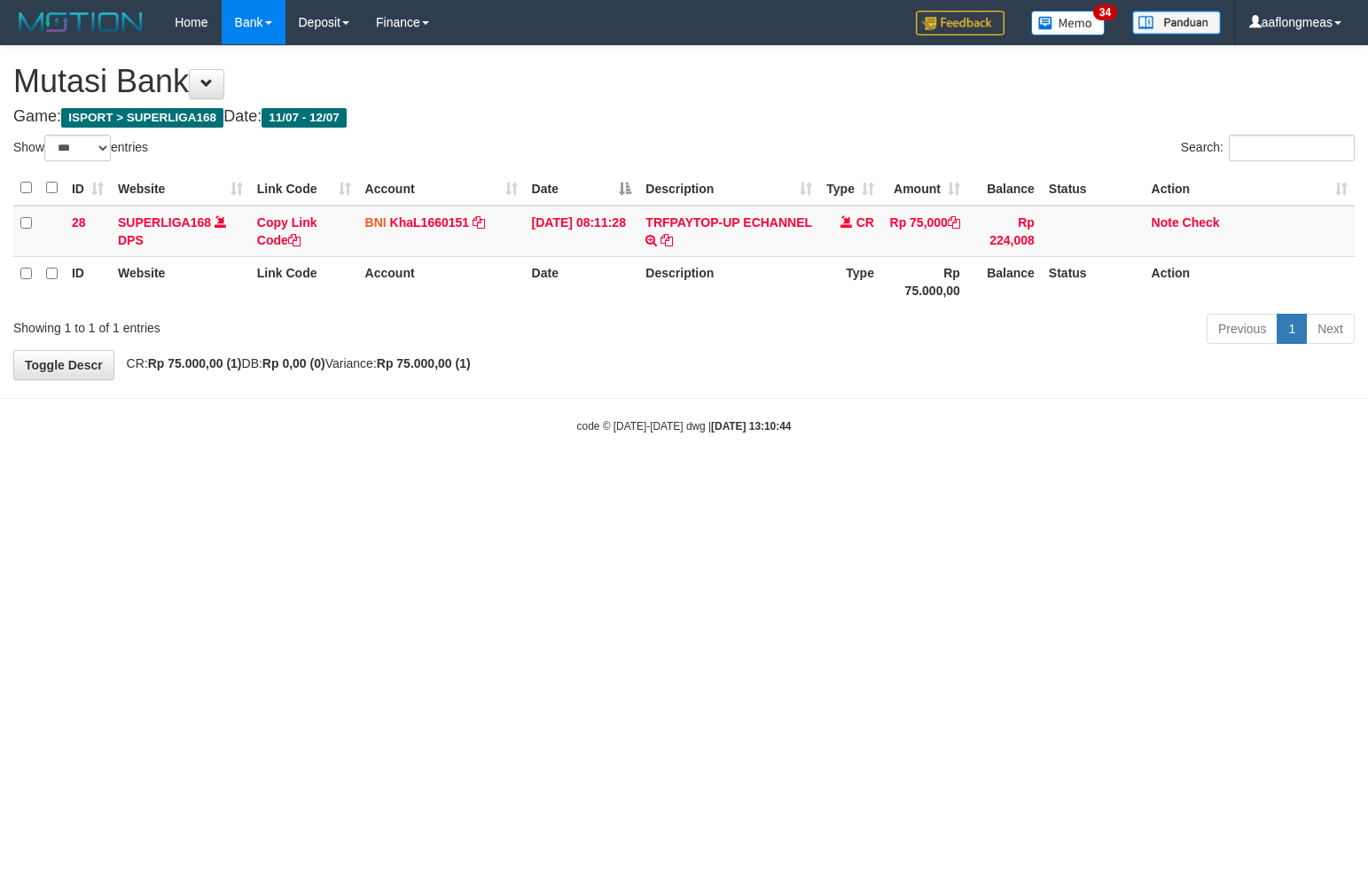 scroll, scrollTop: 0, scrollLeft: 0, axis: both 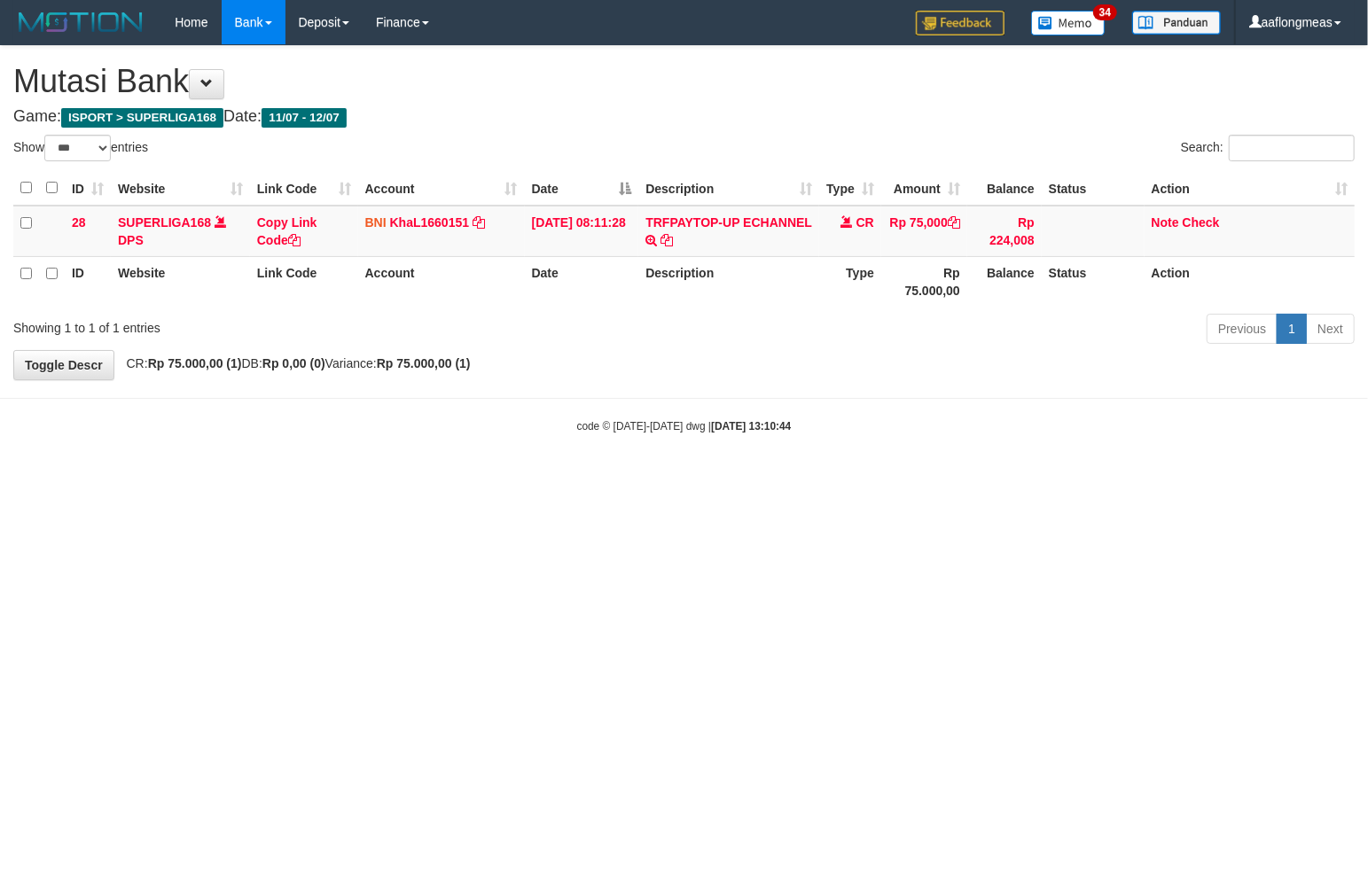 drag, startPoint x: 0, startPoint y: 0, endPoint x: 762, endPoint y: 535, distance: 931.058 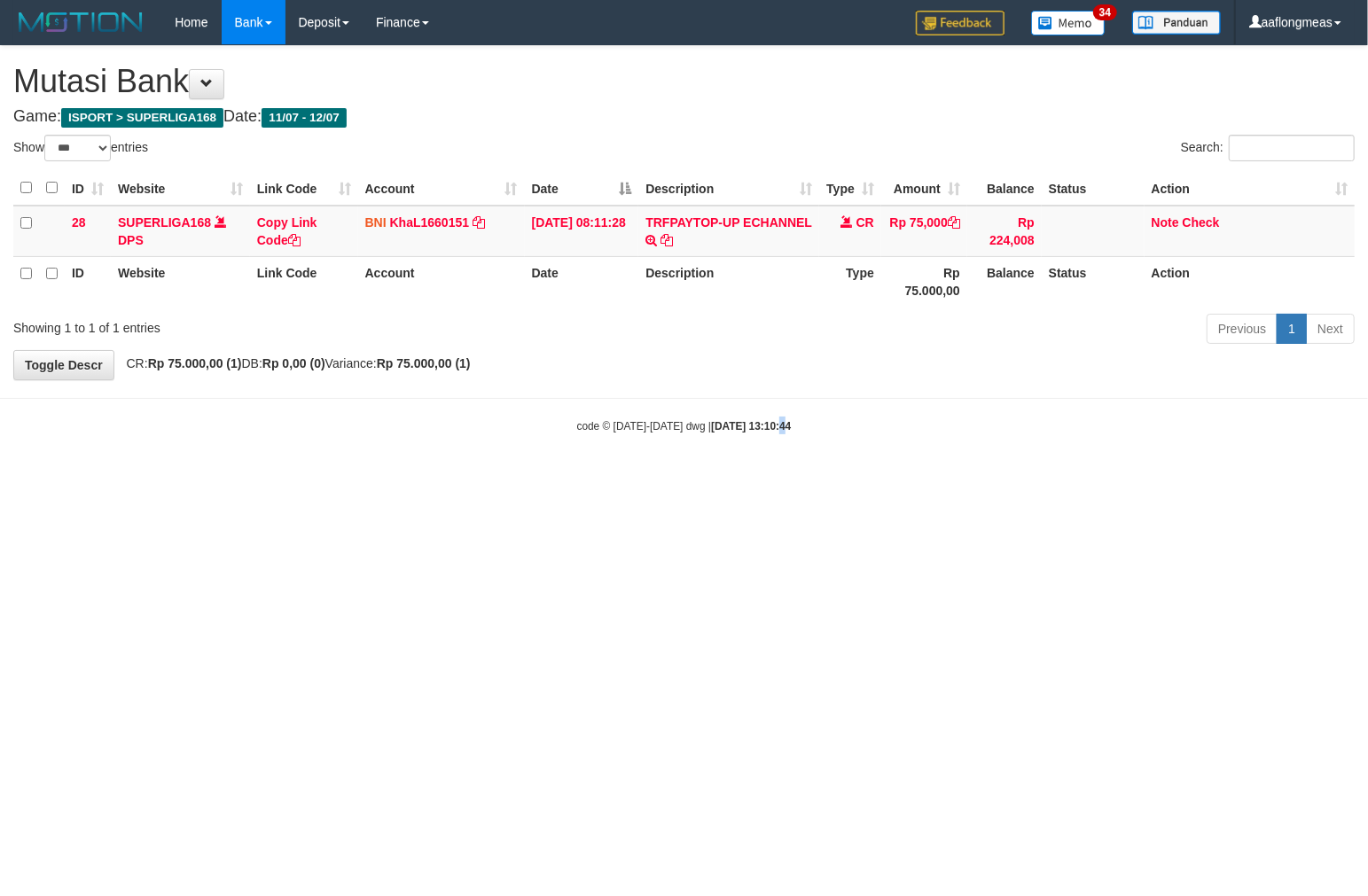 click on "Toggle navigation
Home
Bank
Account List
Load
By Website
Group
[ISPORT]													SUPERLIGA168
By Load Group (DPS)" at bounding box center [684, 239] 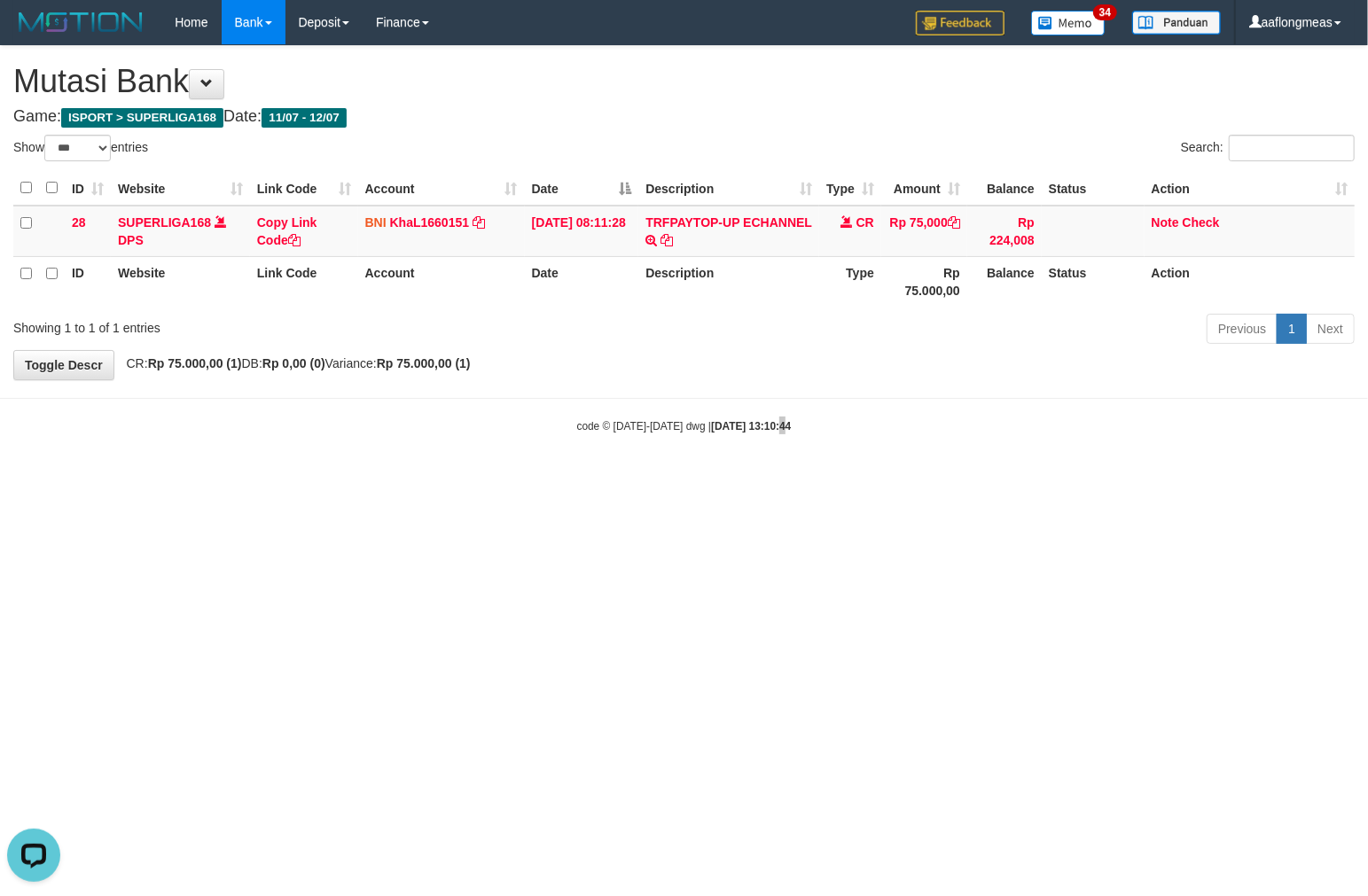 scroll, scrollTop: 0, scrollLeft: 0, axis: both 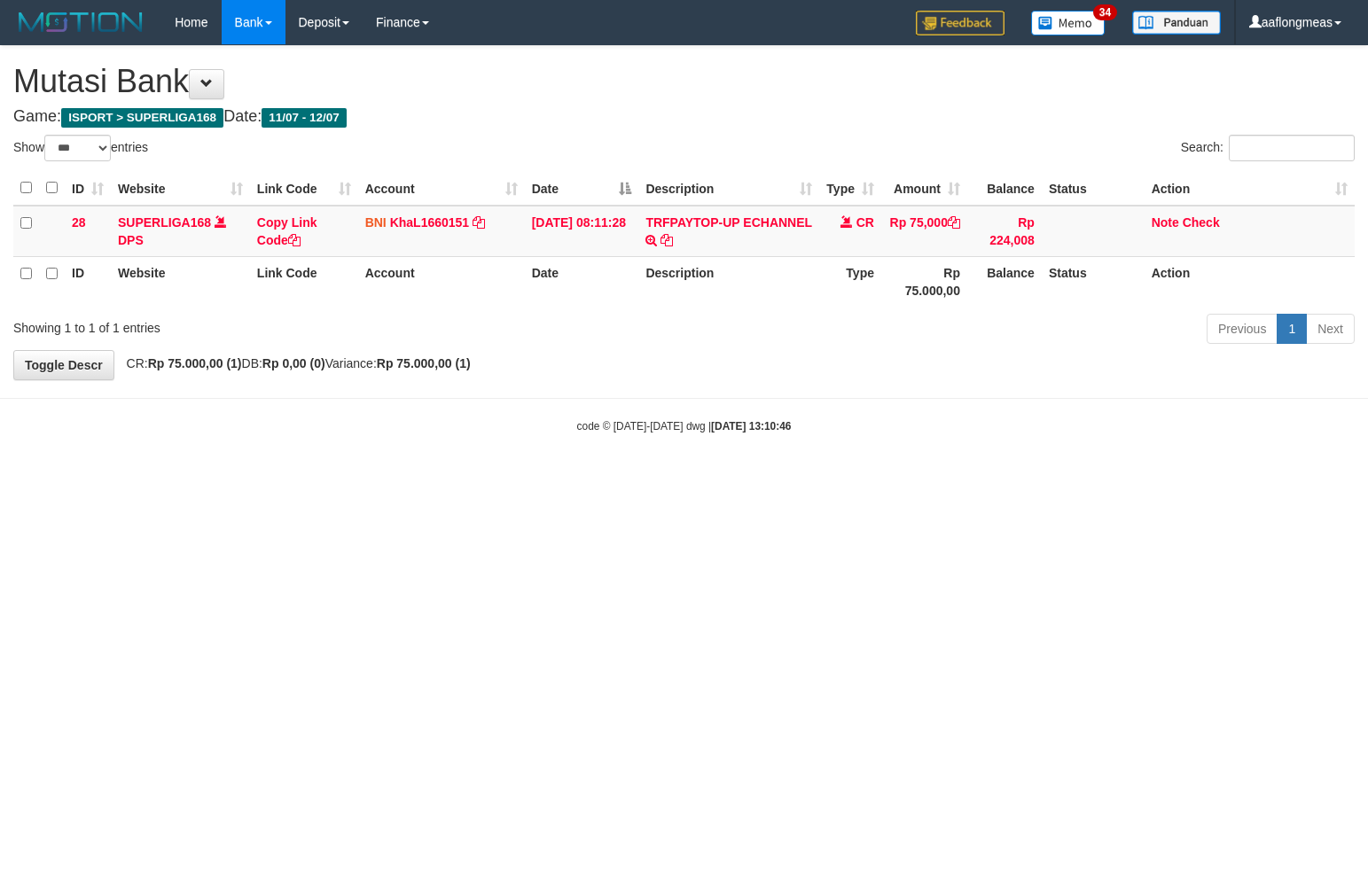 select on "***" 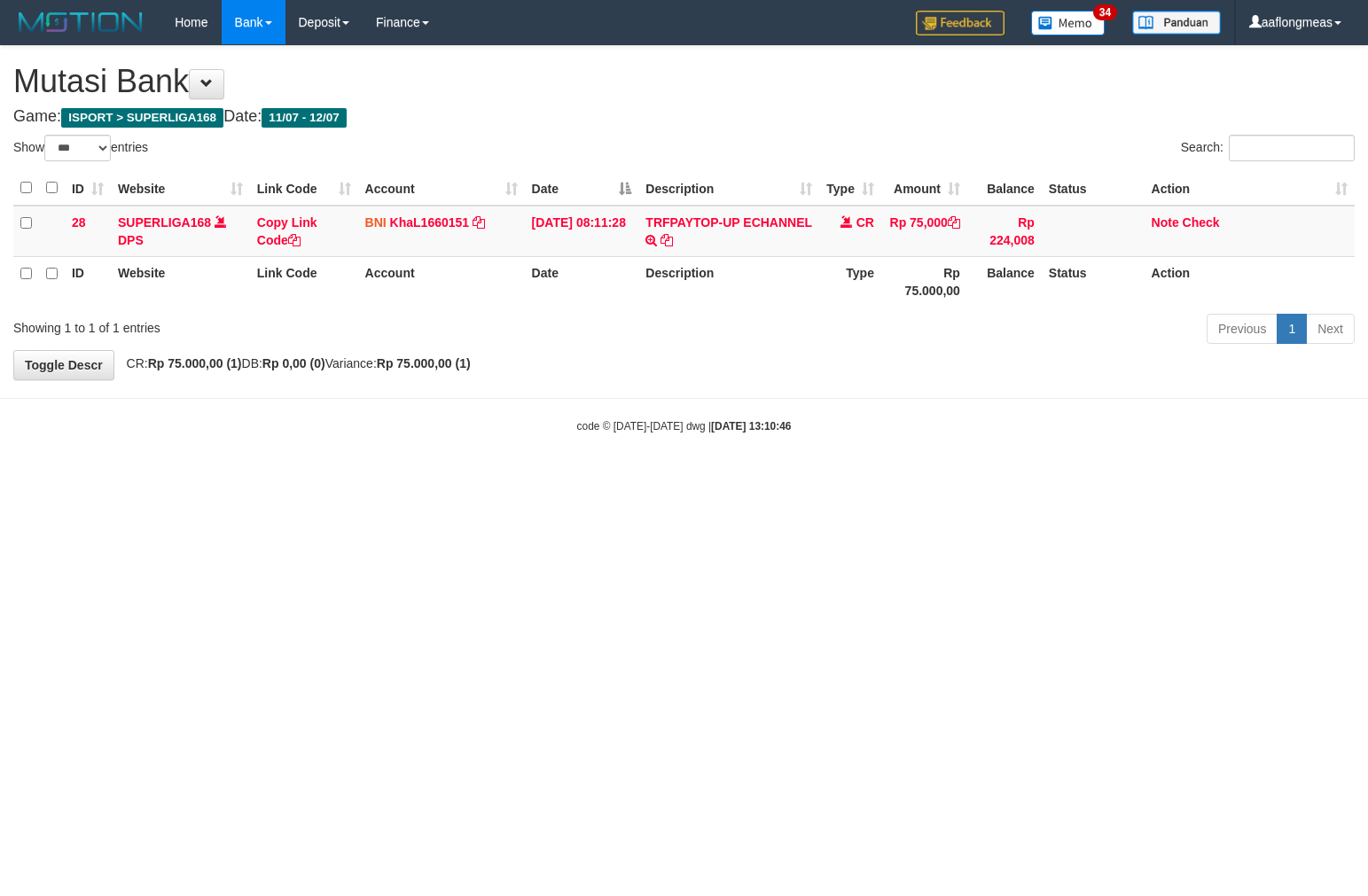 scroll, scrollTop: 0, scrollLeft: 0, axis: both 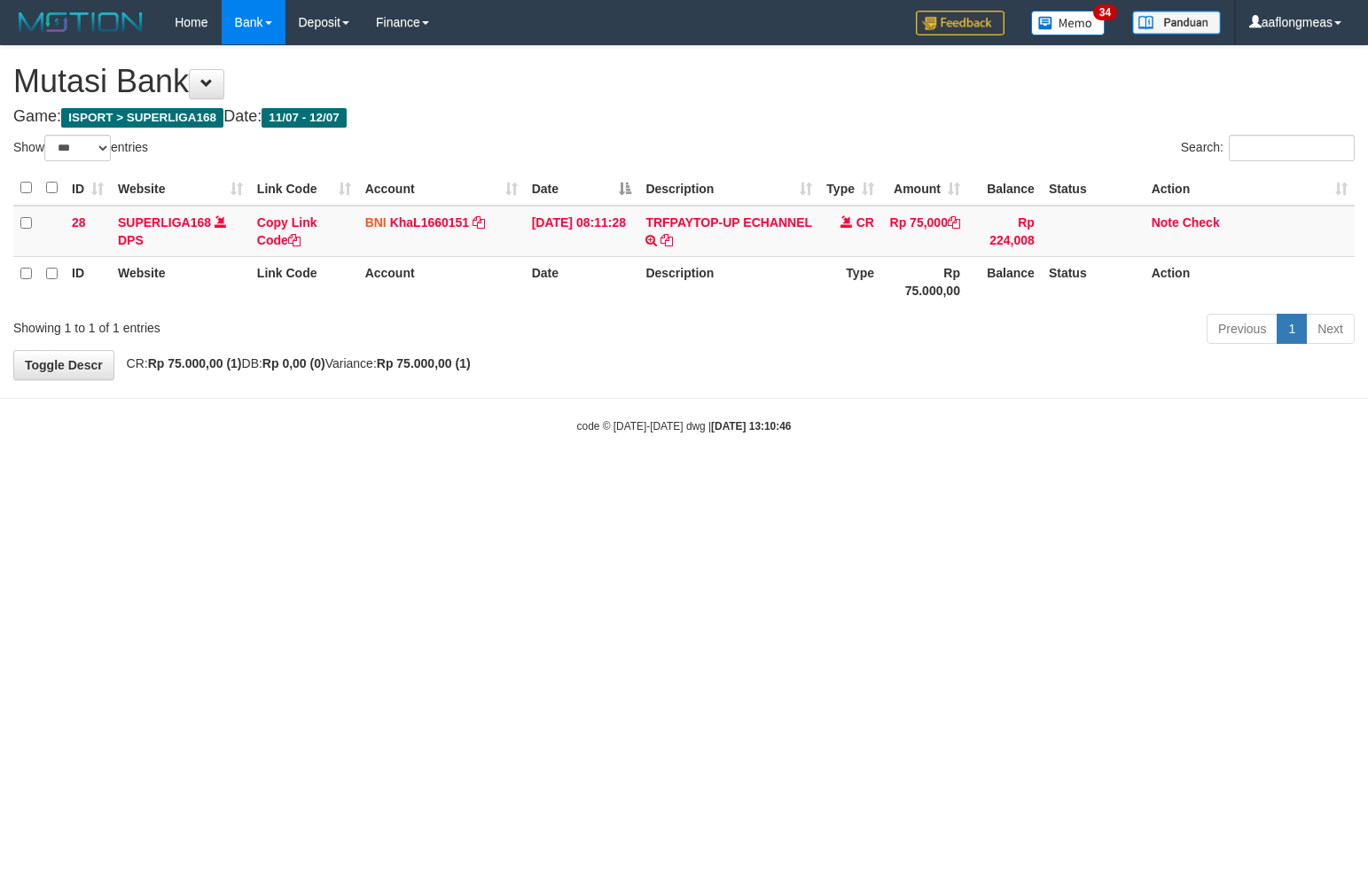 select on "***" 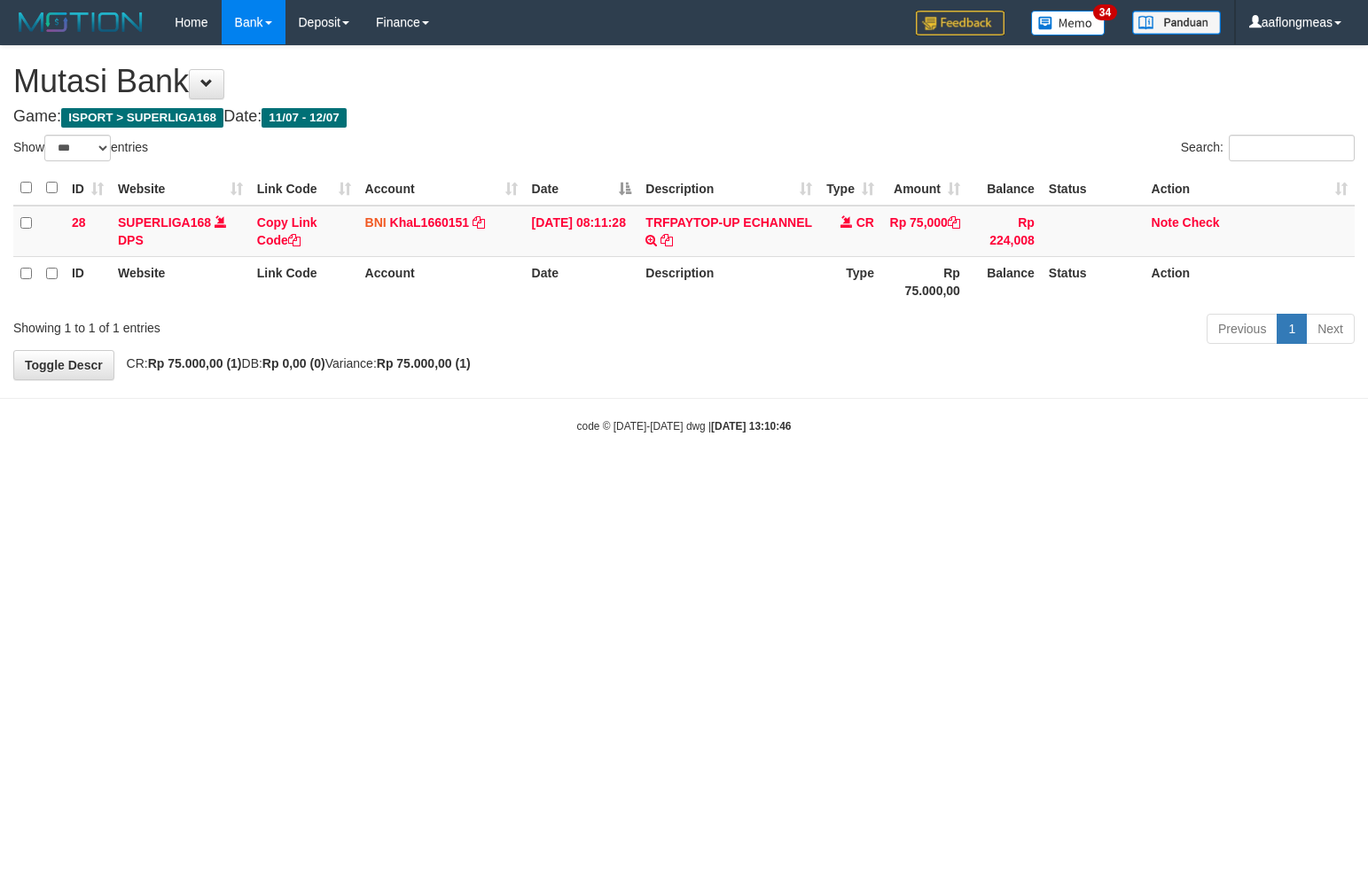 scroll, scrollTop: 0, scrollLeft: 0, axis: both 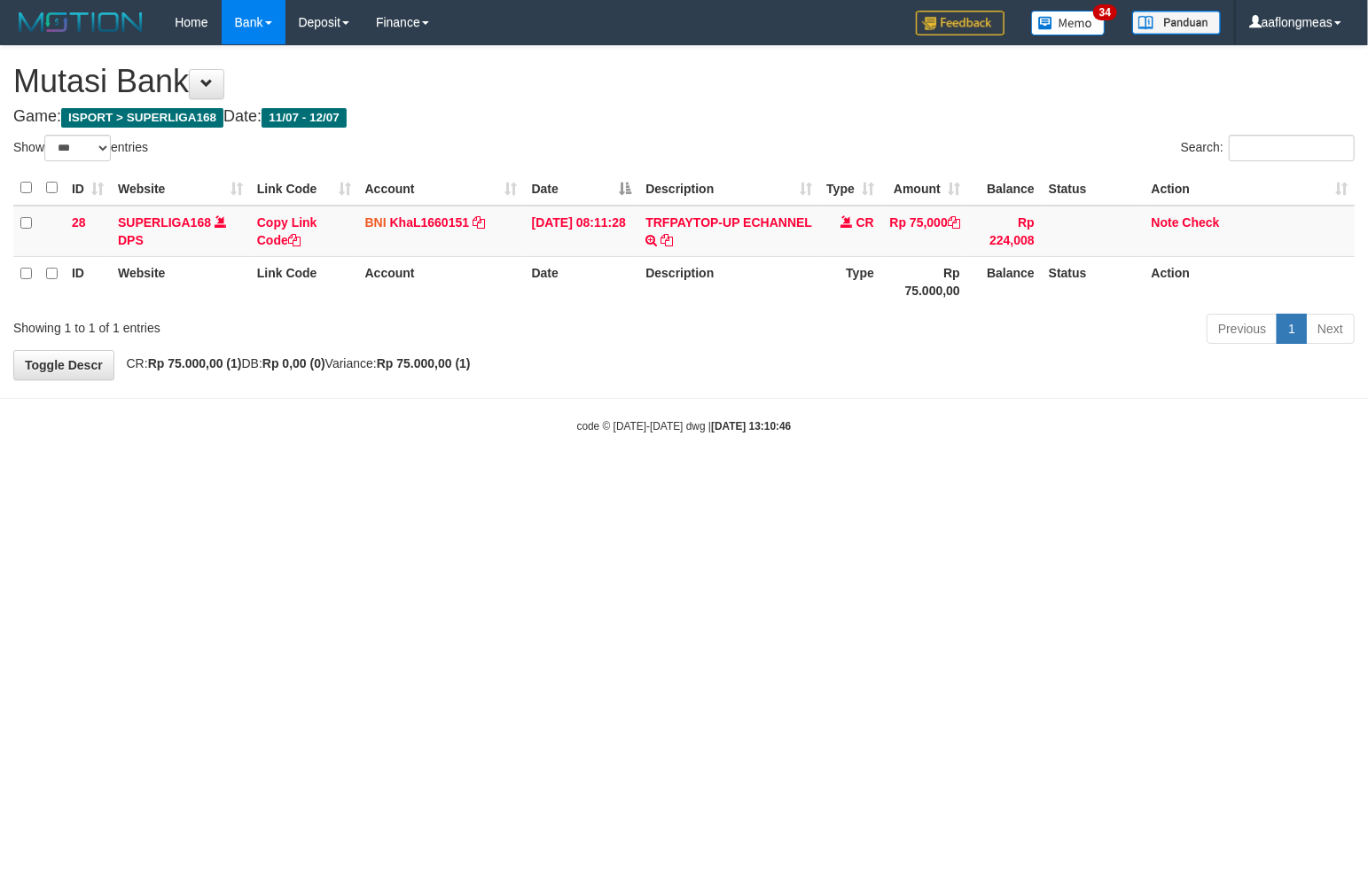 click on "Toggle navigation
Home
Bank
Account List
Load
By Website
Group
[ISPORT]													SUPERLIGA168
By Load Group (DPS)" at bounding box center (684, 239) 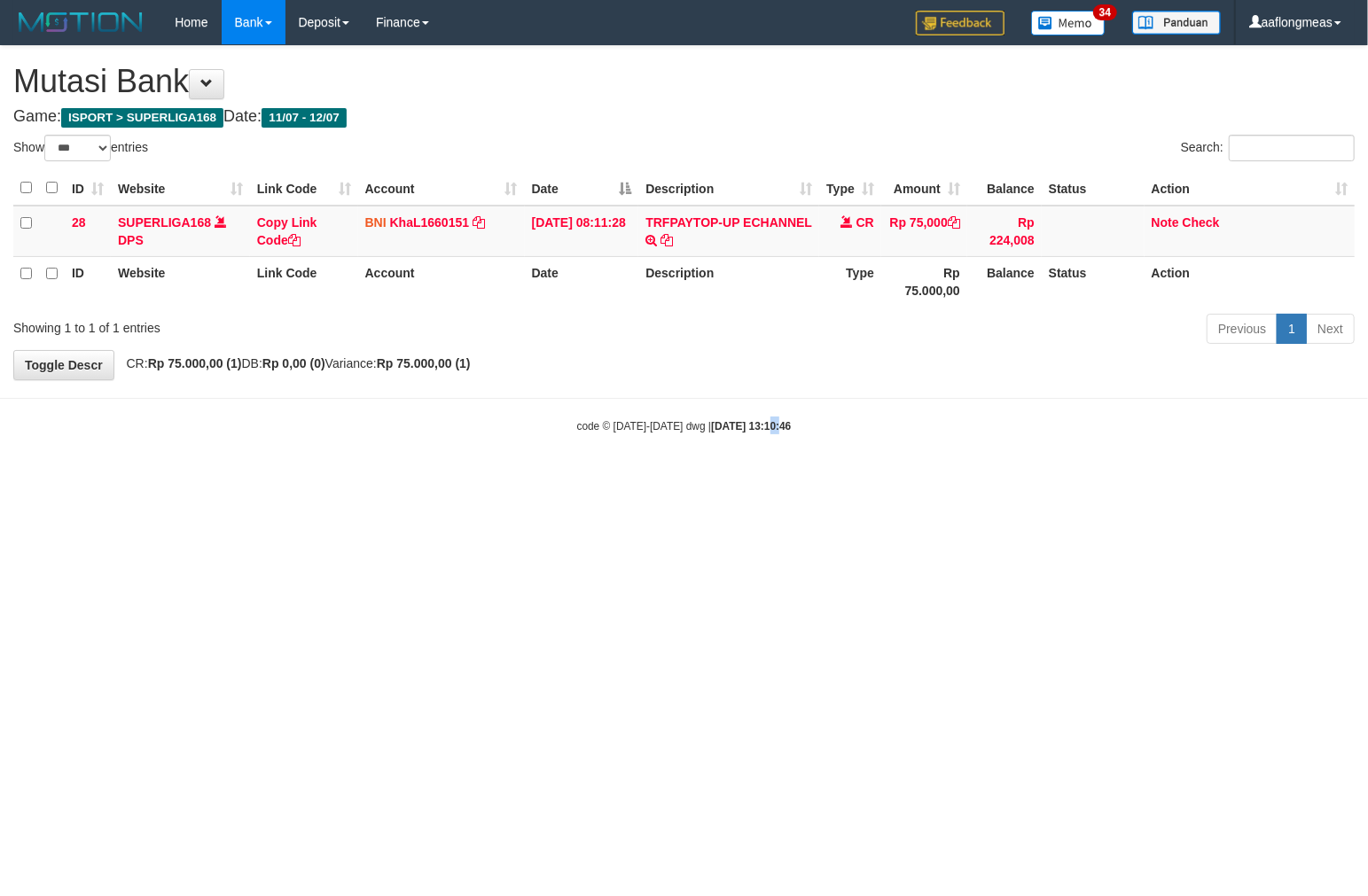 click on "Toggle navigation
Home
Bank
Account List
Load
By Website
Group
[ISPORT]													SUPERLIGA168
By Load Group (DPS)" at bounding box center [684, 239] 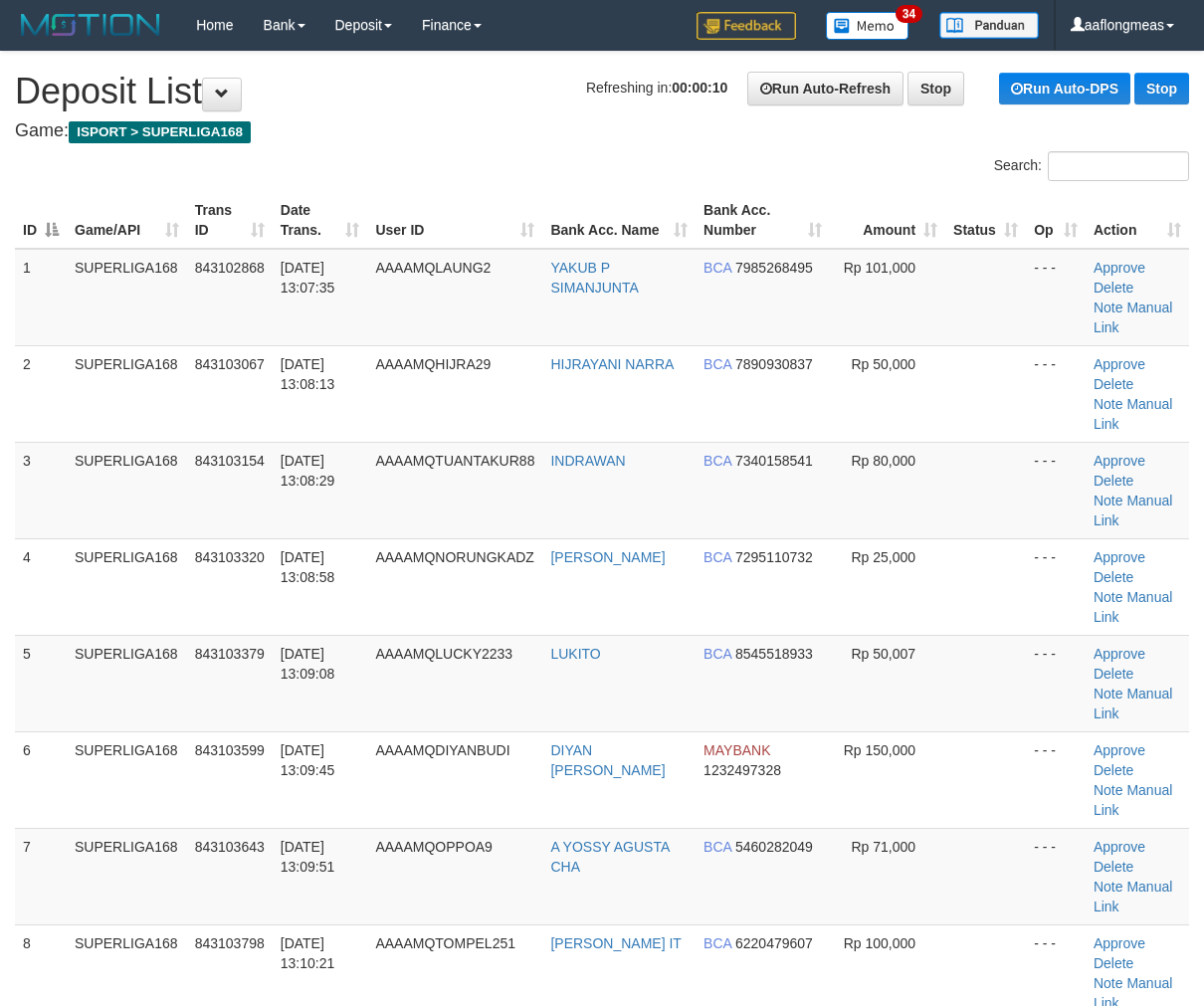 scroll, scrollTop: 0, scrollLeft: 0, axis: both 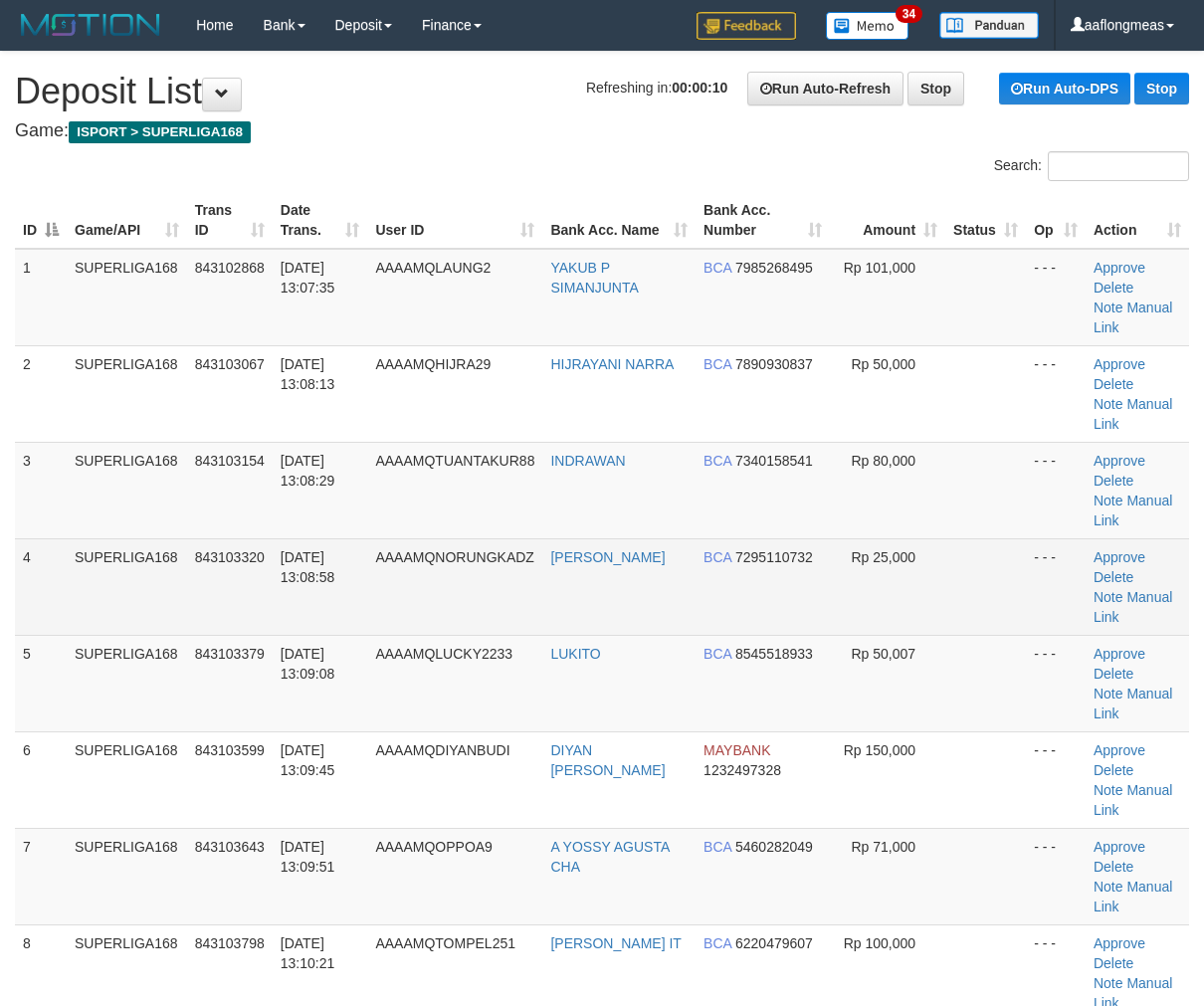 drag, startPoint x: 928, startPoint y: 483, endPoint x: 1210, endPoint y: 502, distance: 282.6393 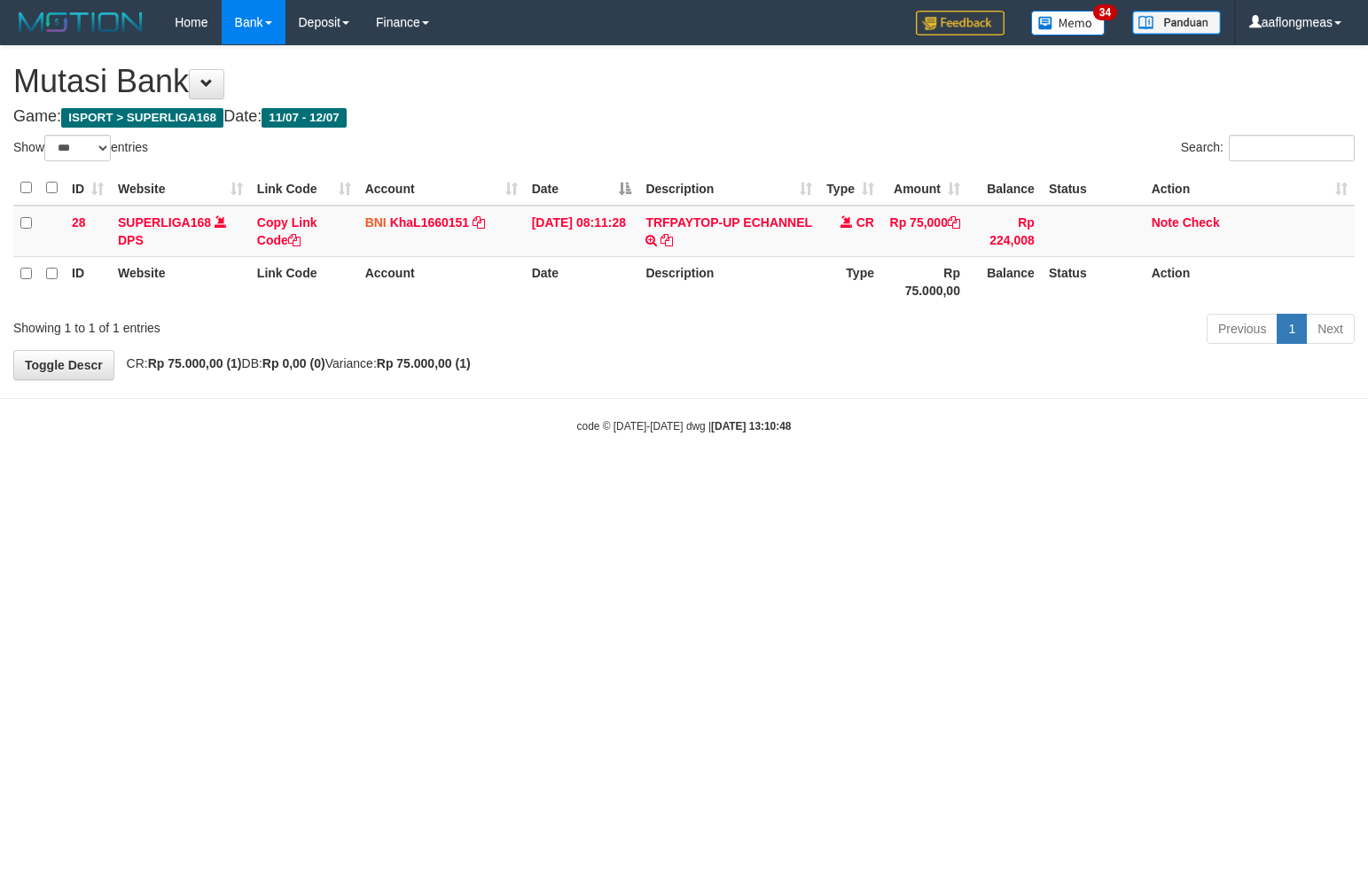 select on "***" 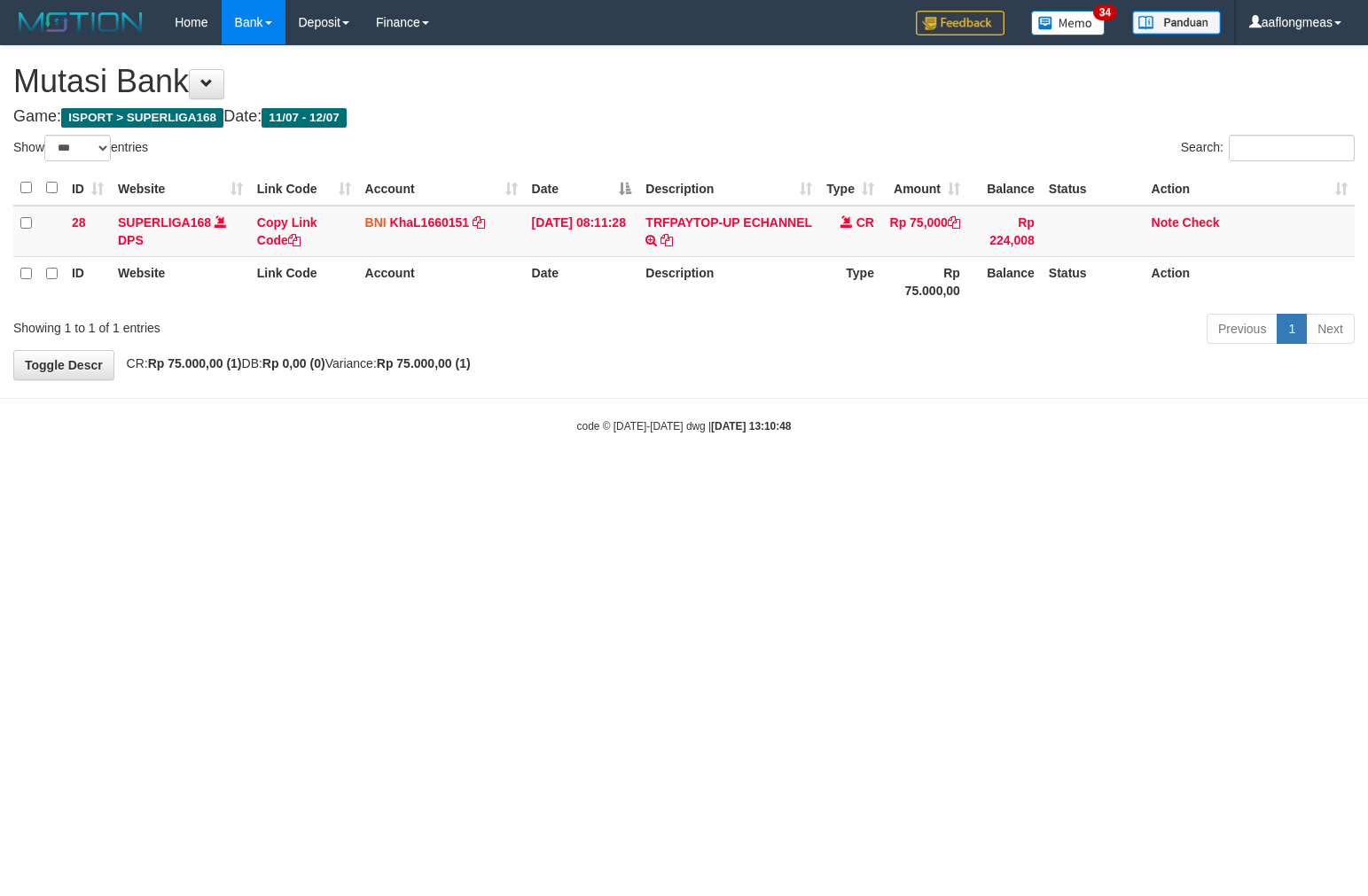 scroll, scrollTop: 0, scrollLeft: 0, axis: both 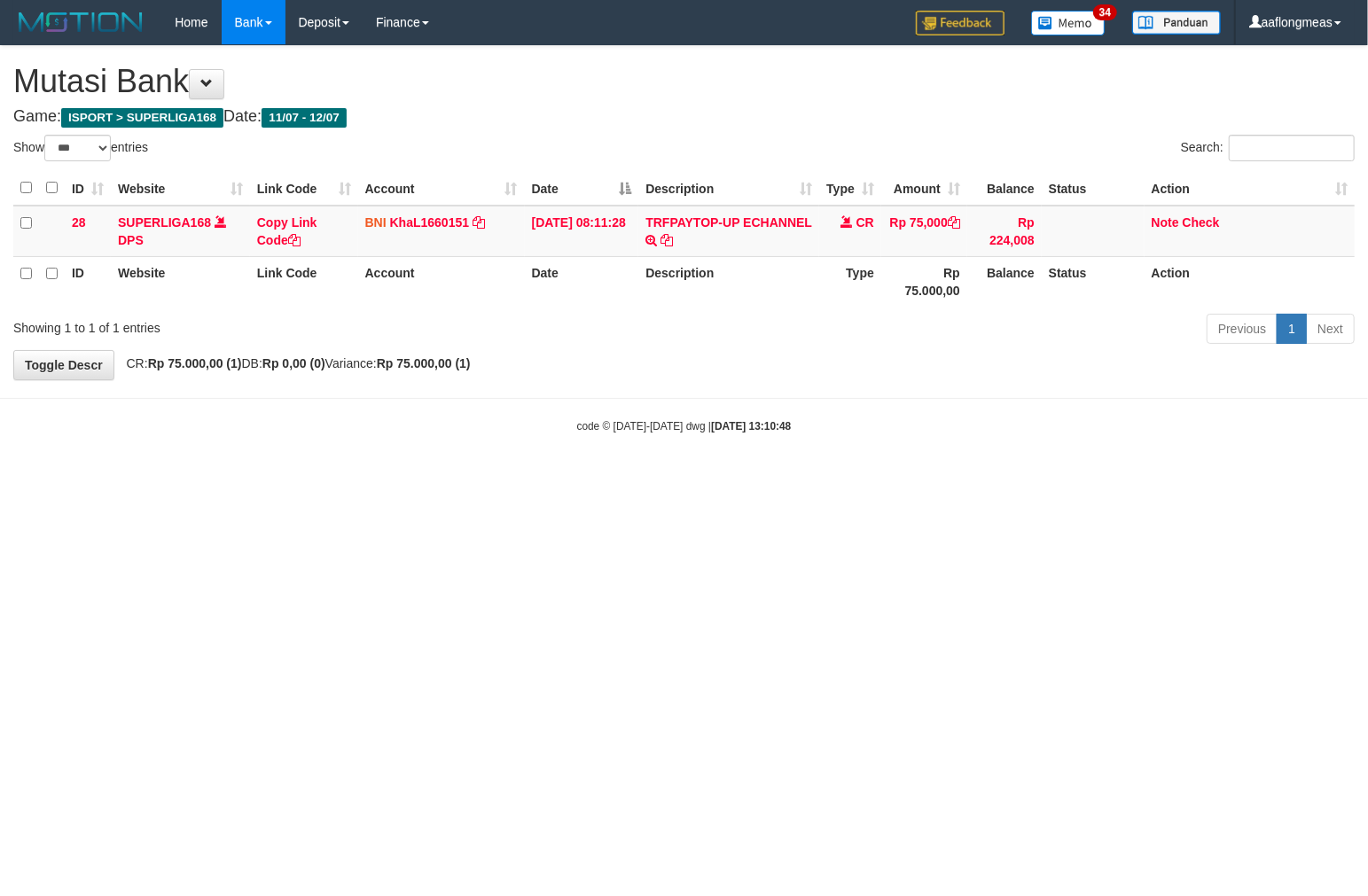 drag, startPoint x: 0, startPoint y: 0, endPoint x: 747, endPoint y: 503, distance: 900.56538 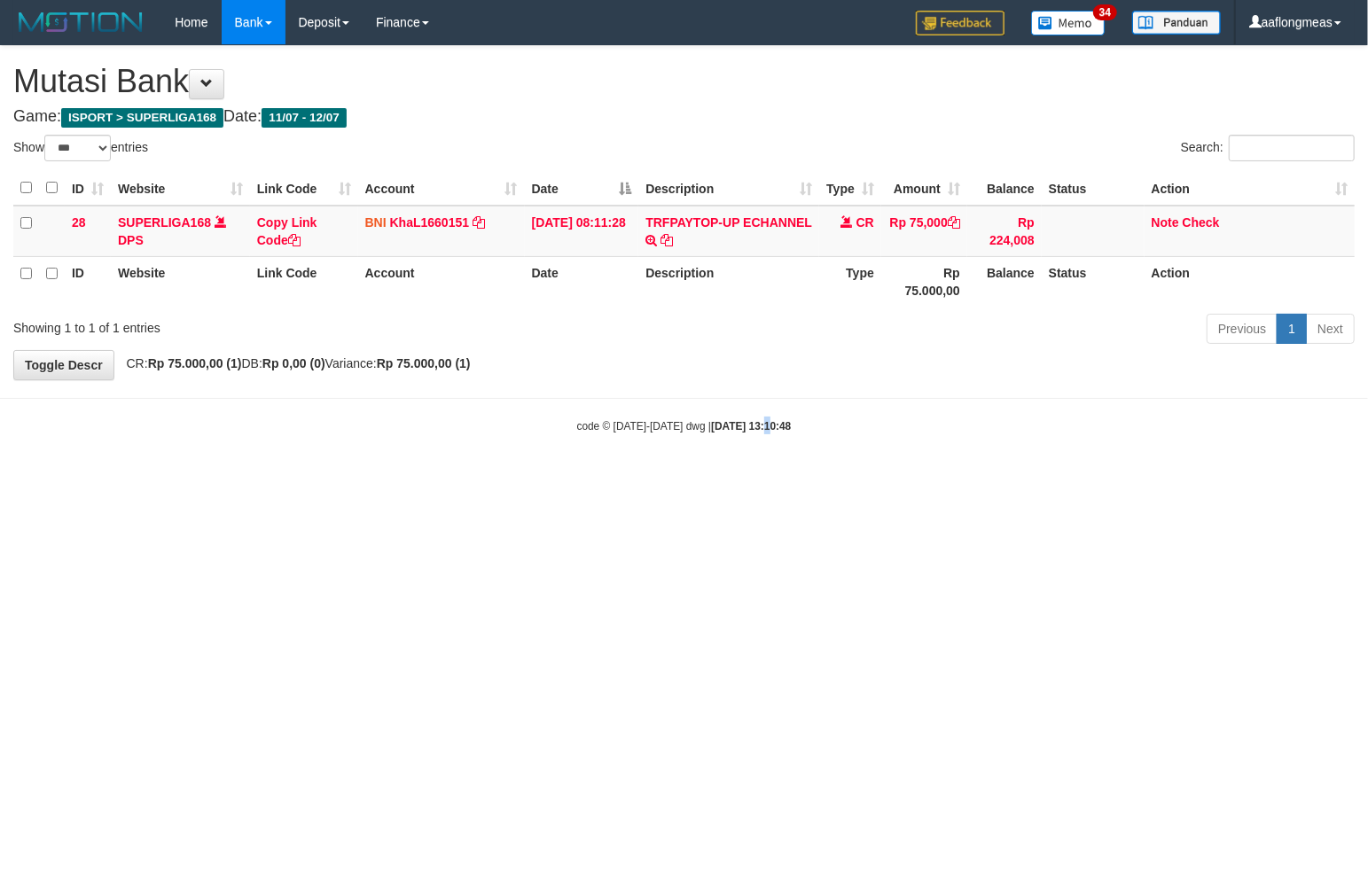 click on "Toggle navigation
Home
Bank
Account List
Load
By Website
Group
[ISPORT]													SUPERLIGA168
By Load Group (DPS)" at bounding box center (684, 239) 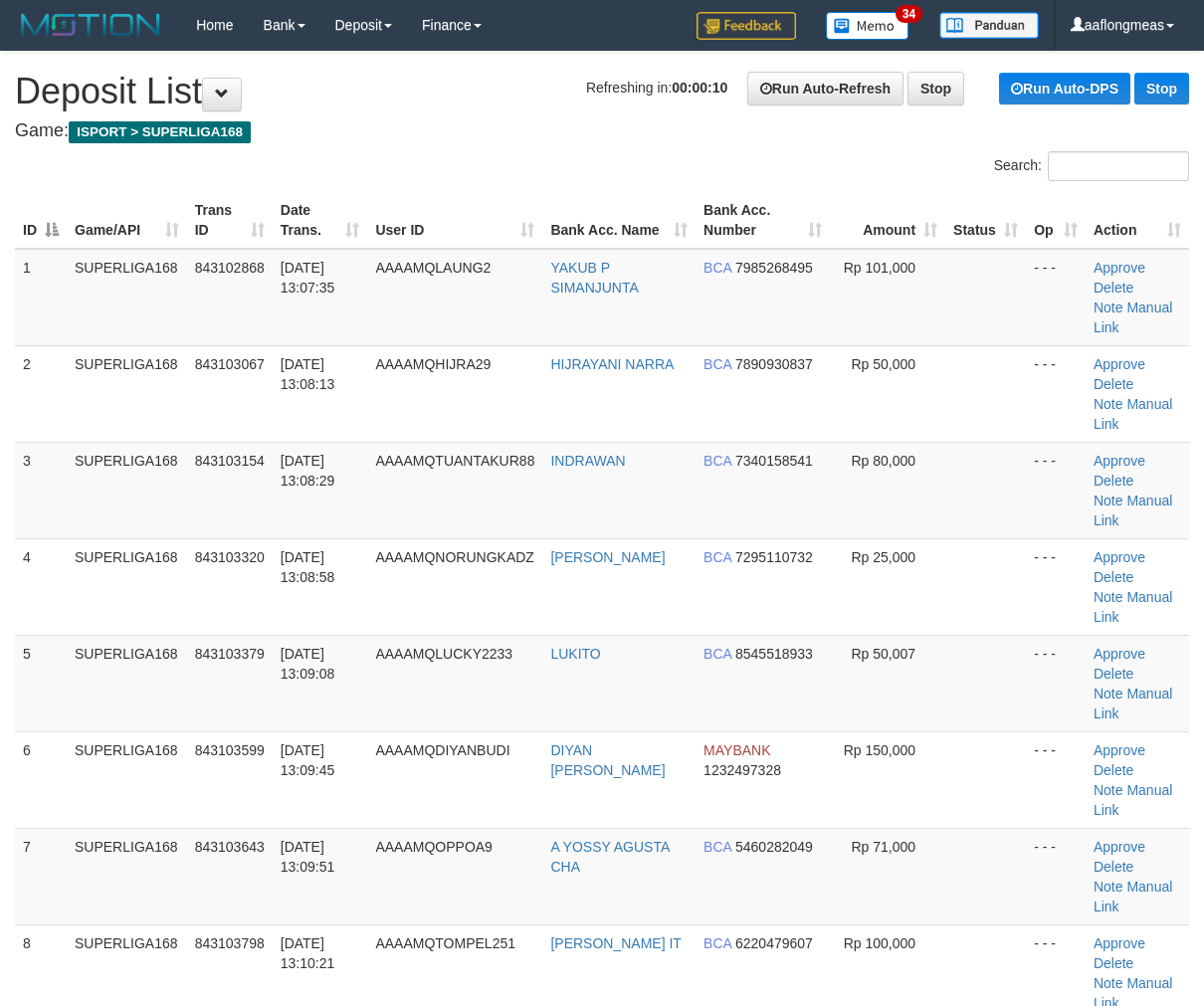 scroll, scrollTop: 0, scrollLeft: 0, axis: both 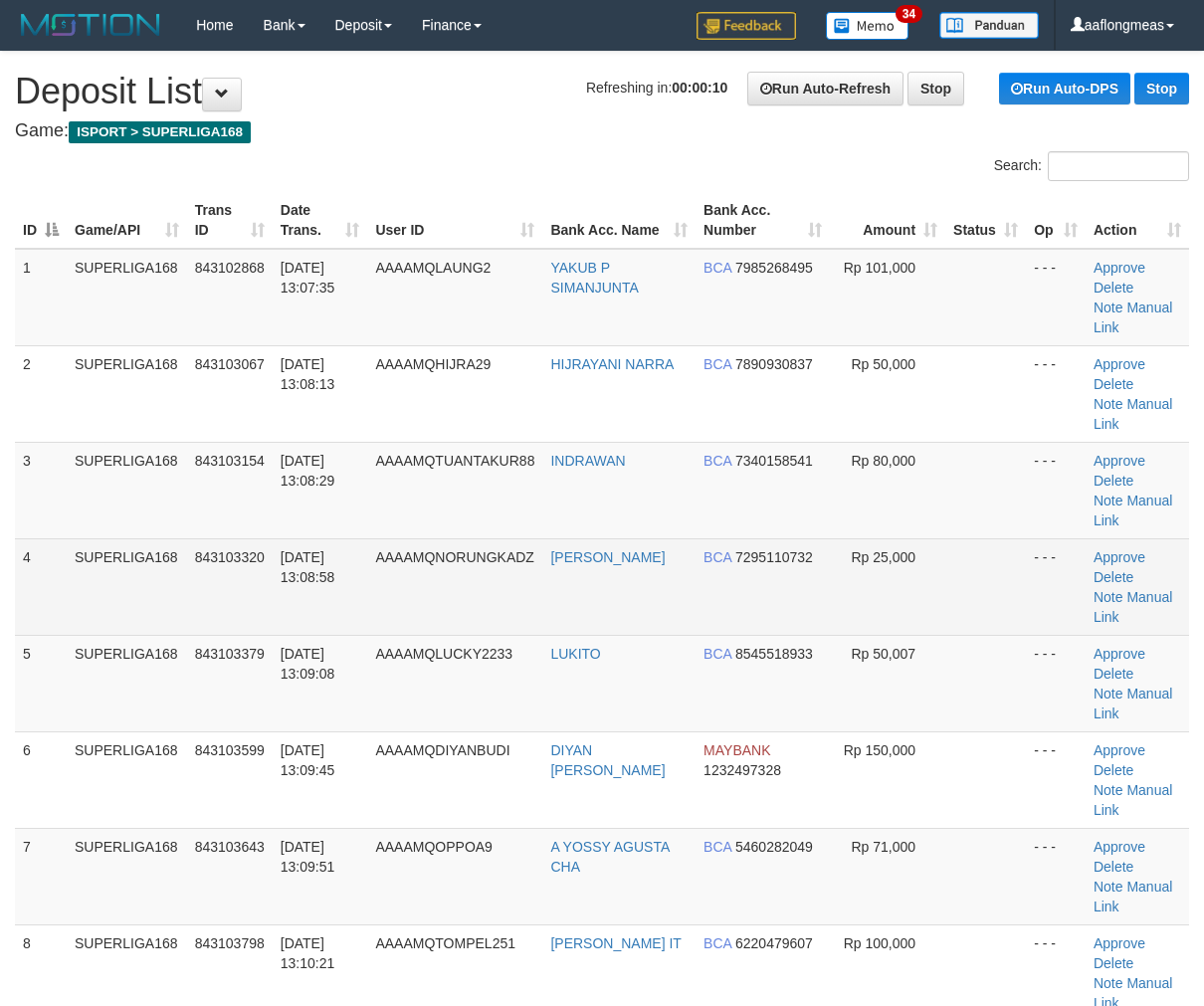 click on "Rp 25,000" at bounding box center (888, 586) 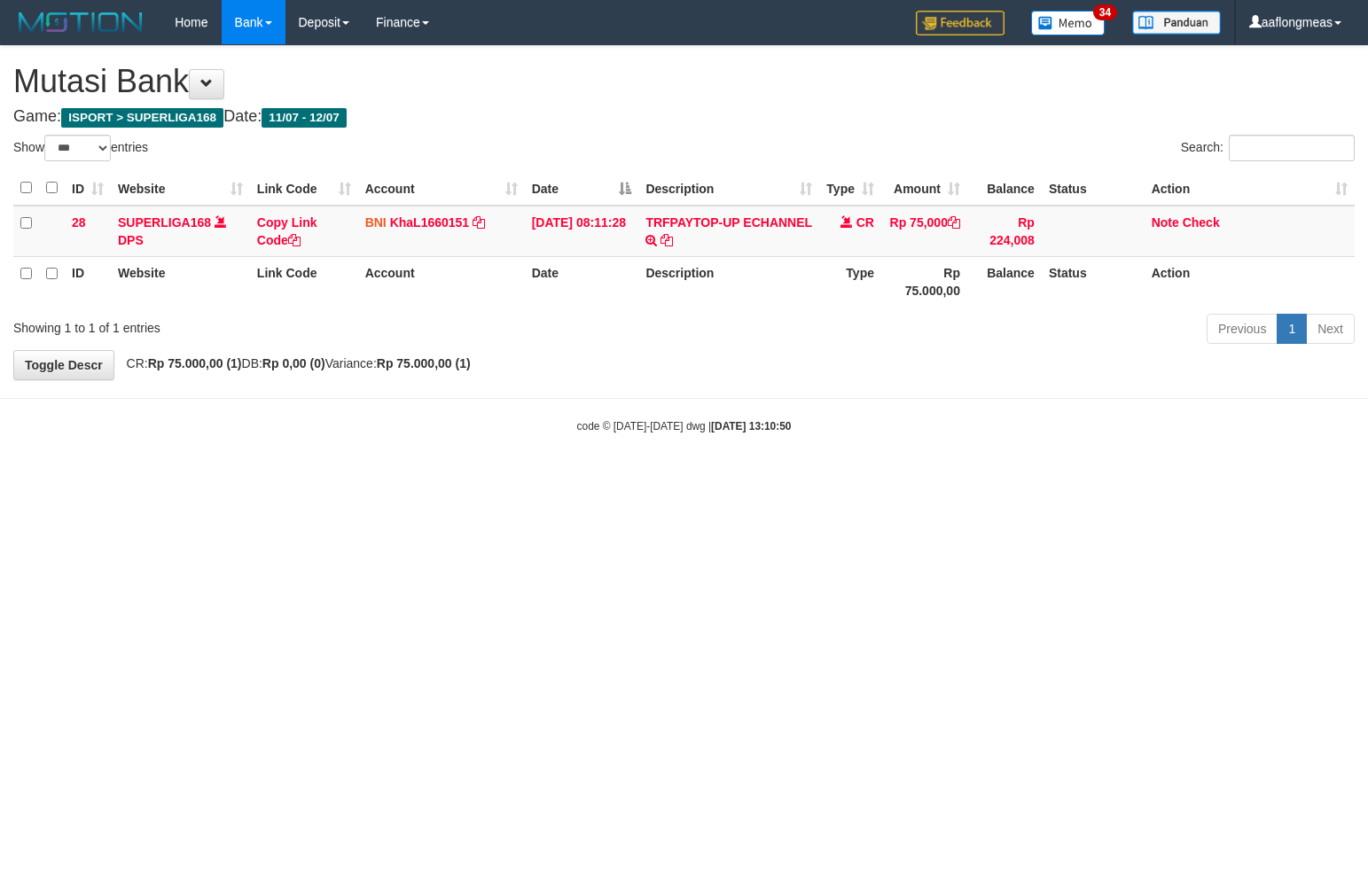 select on "***" 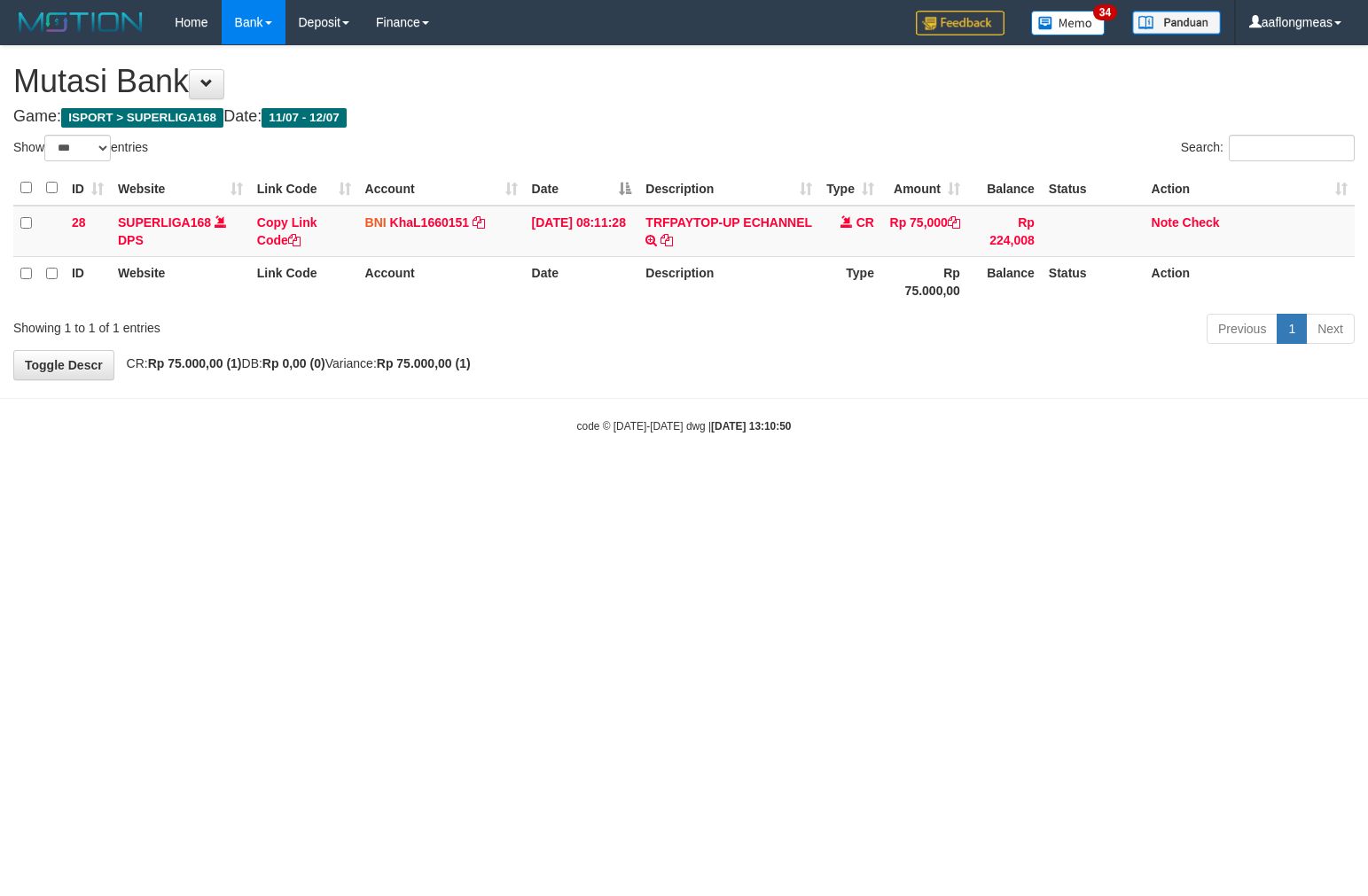 scroll, scrollTop: 0, scrollLeft: 0, axis: both 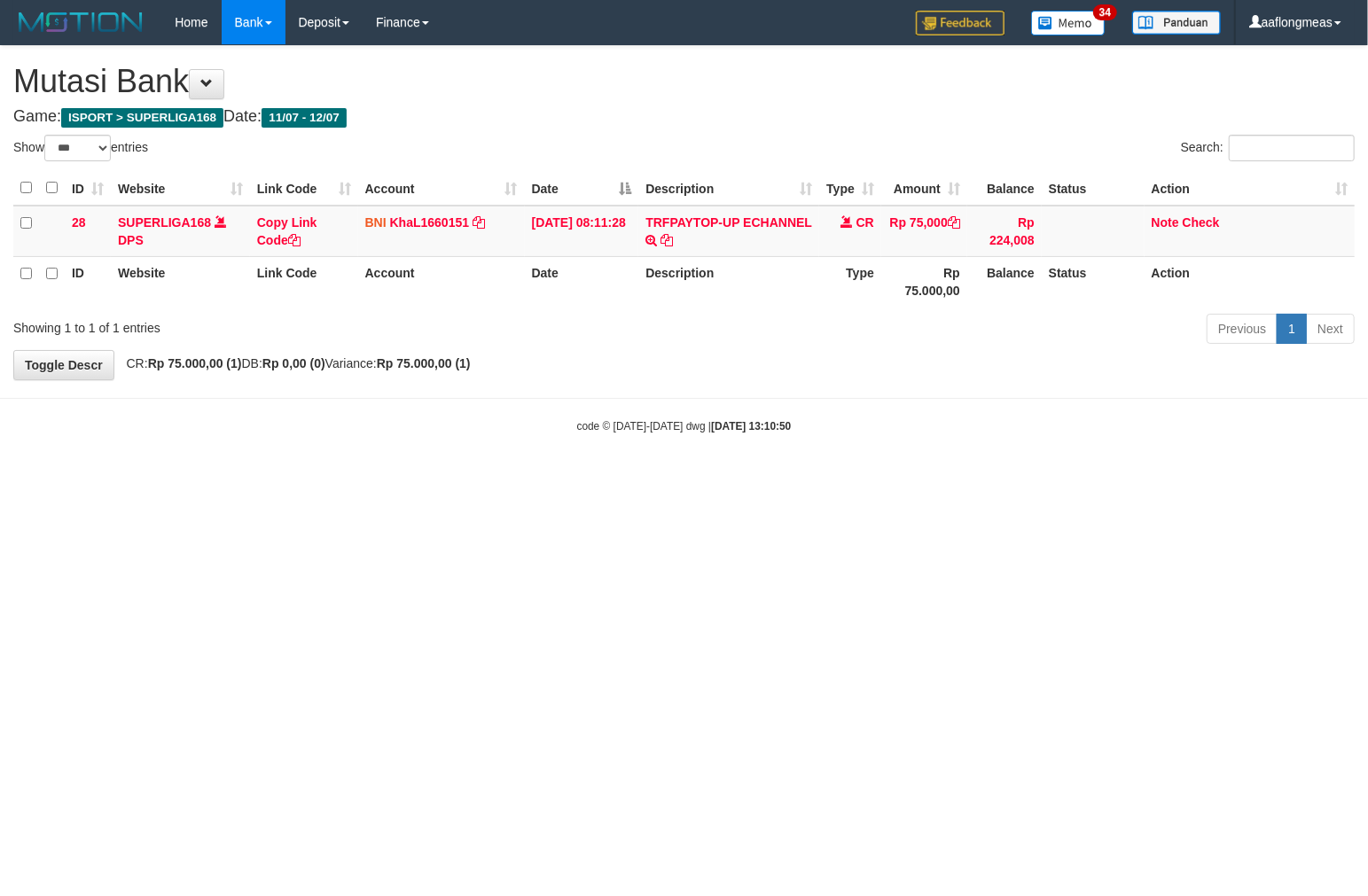 click on "Toggle navigation
Home
Bank
Account List
Load
By Website
Group
[ISPORT]													SUPERLIGA168
By Load Group (DPS)" at bounding box center [684, 239] 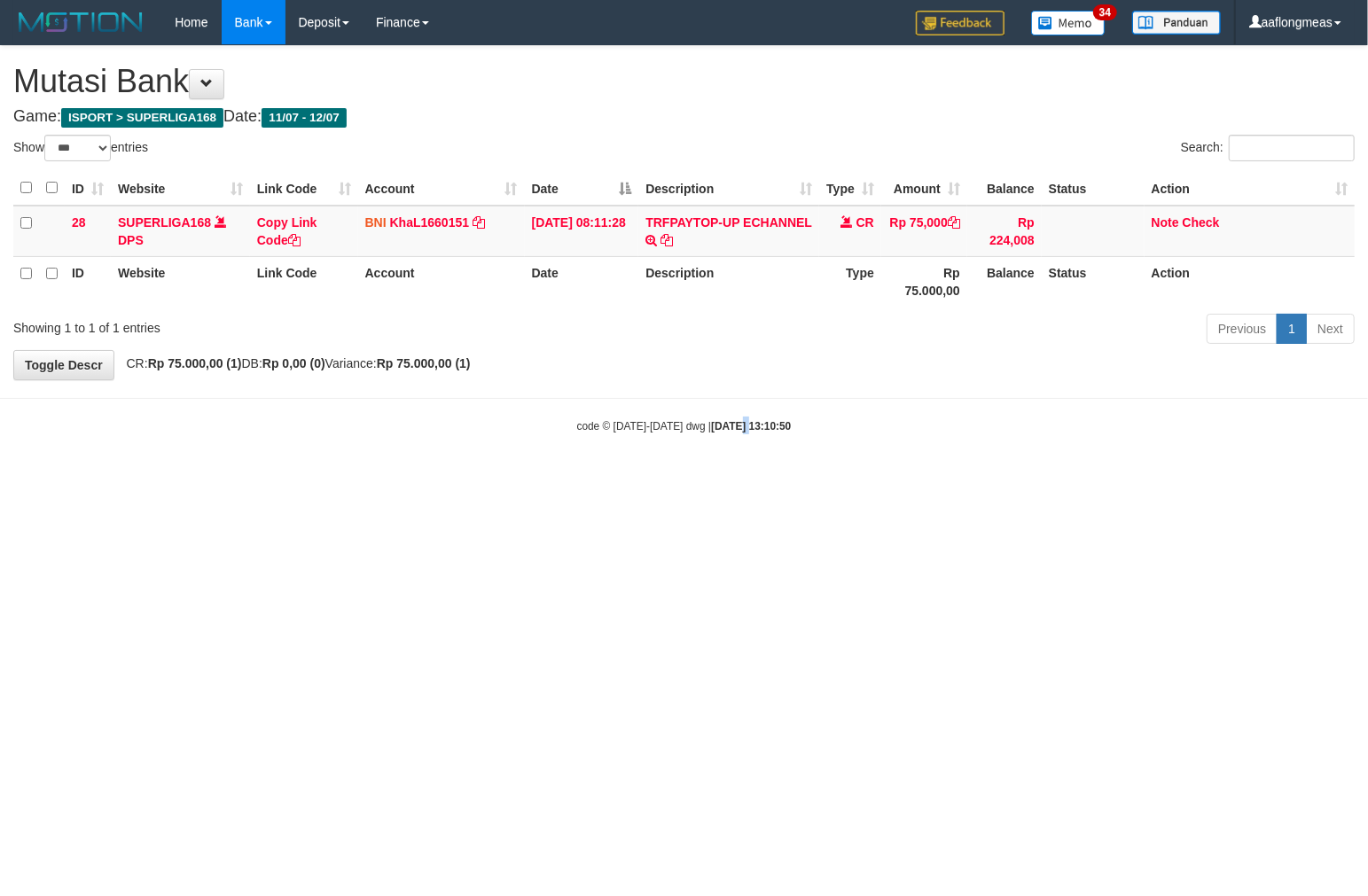 click on "Toggle navigation
Home
Bank
Account List
Load
By Website
Group
[ISPORT]													SUPERLIGA168
By Load Group (DPS)" at bounding box center (684, 239) 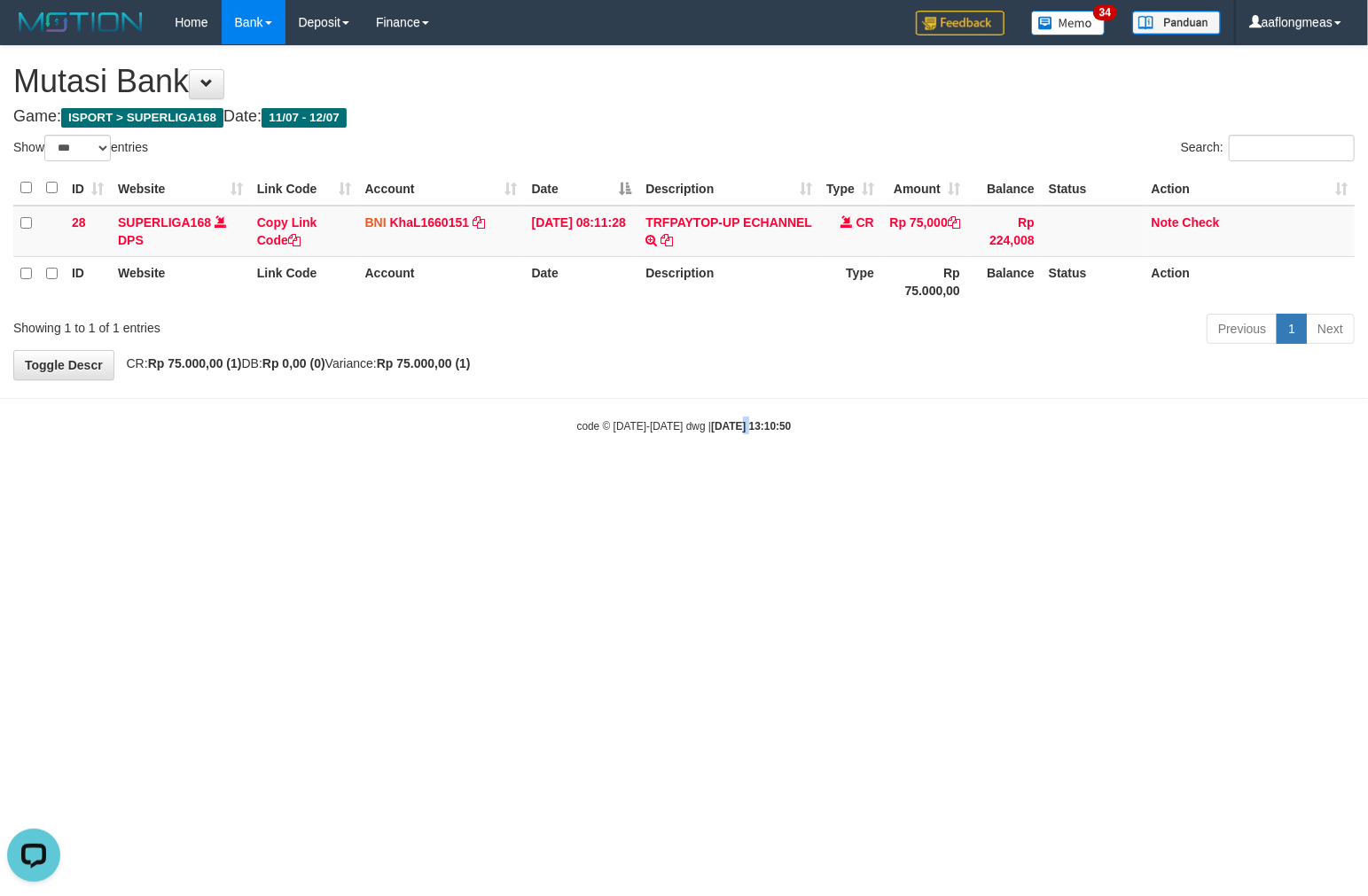 scroll, scrollTop: 0, scrollLeft: 0, axis: both 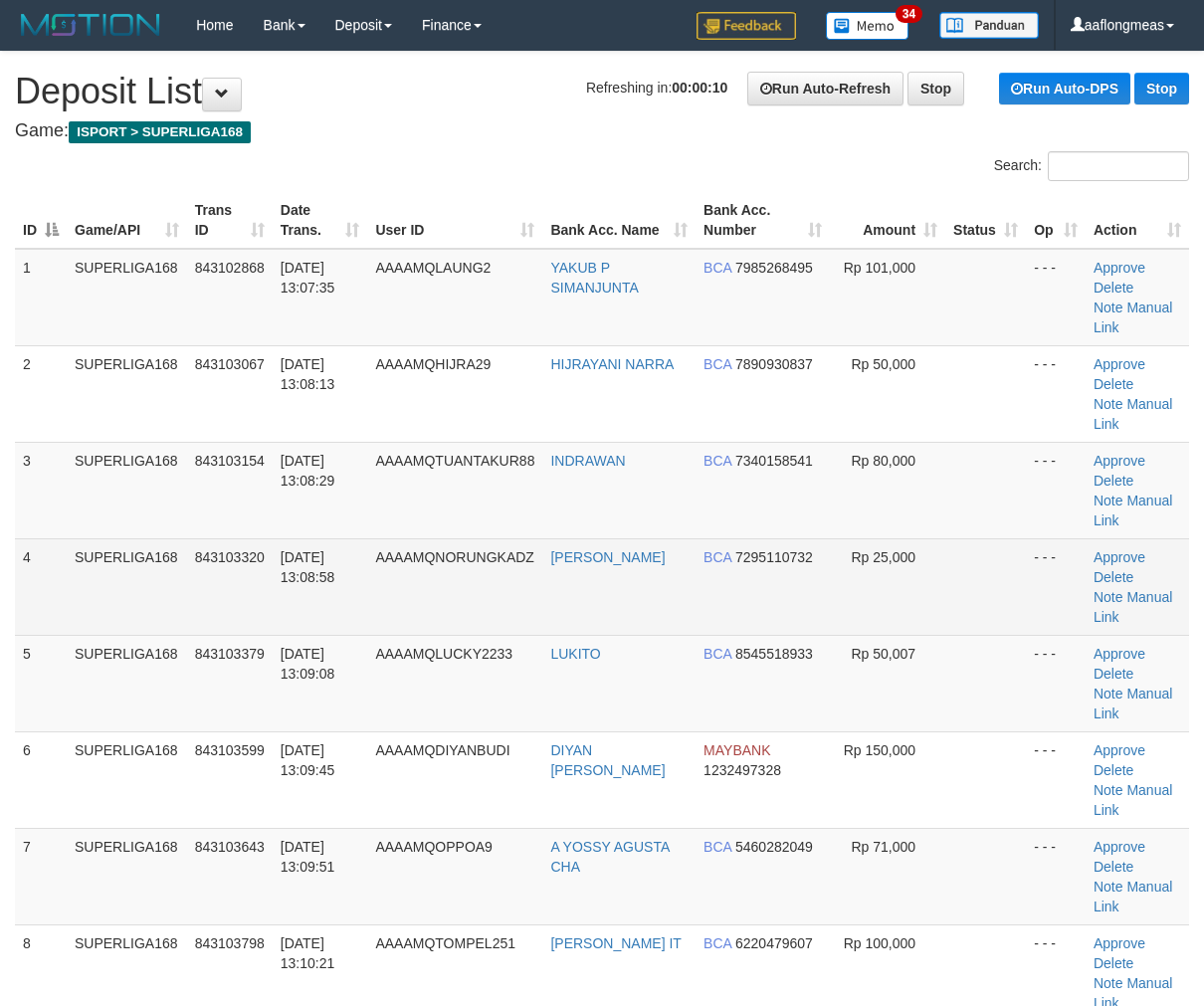 drag, startPoint x: 955, startPoint y: 529, endPoint x: 1020, endPoint y: 524, distance: 65.192024 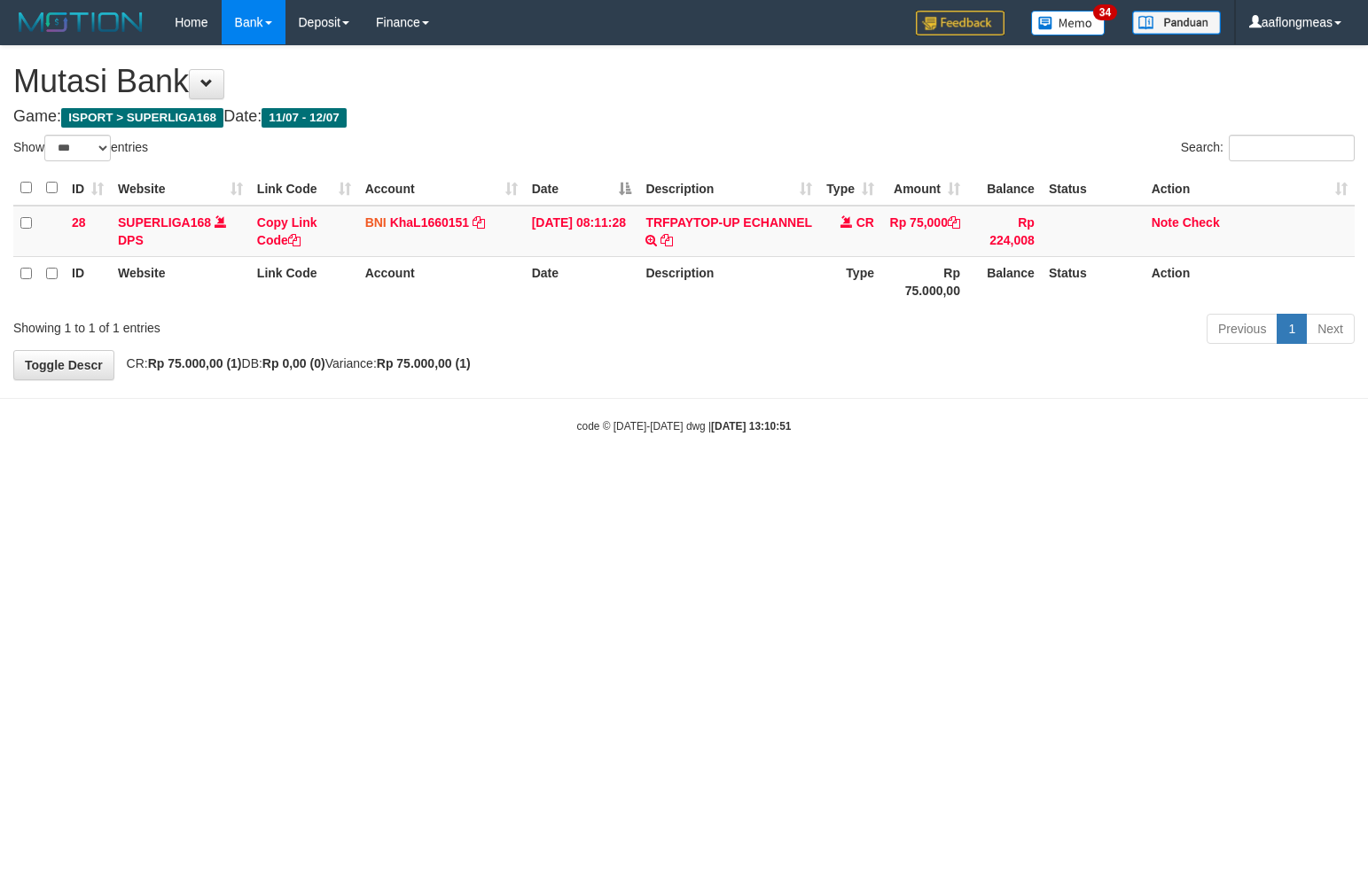 select on "***" 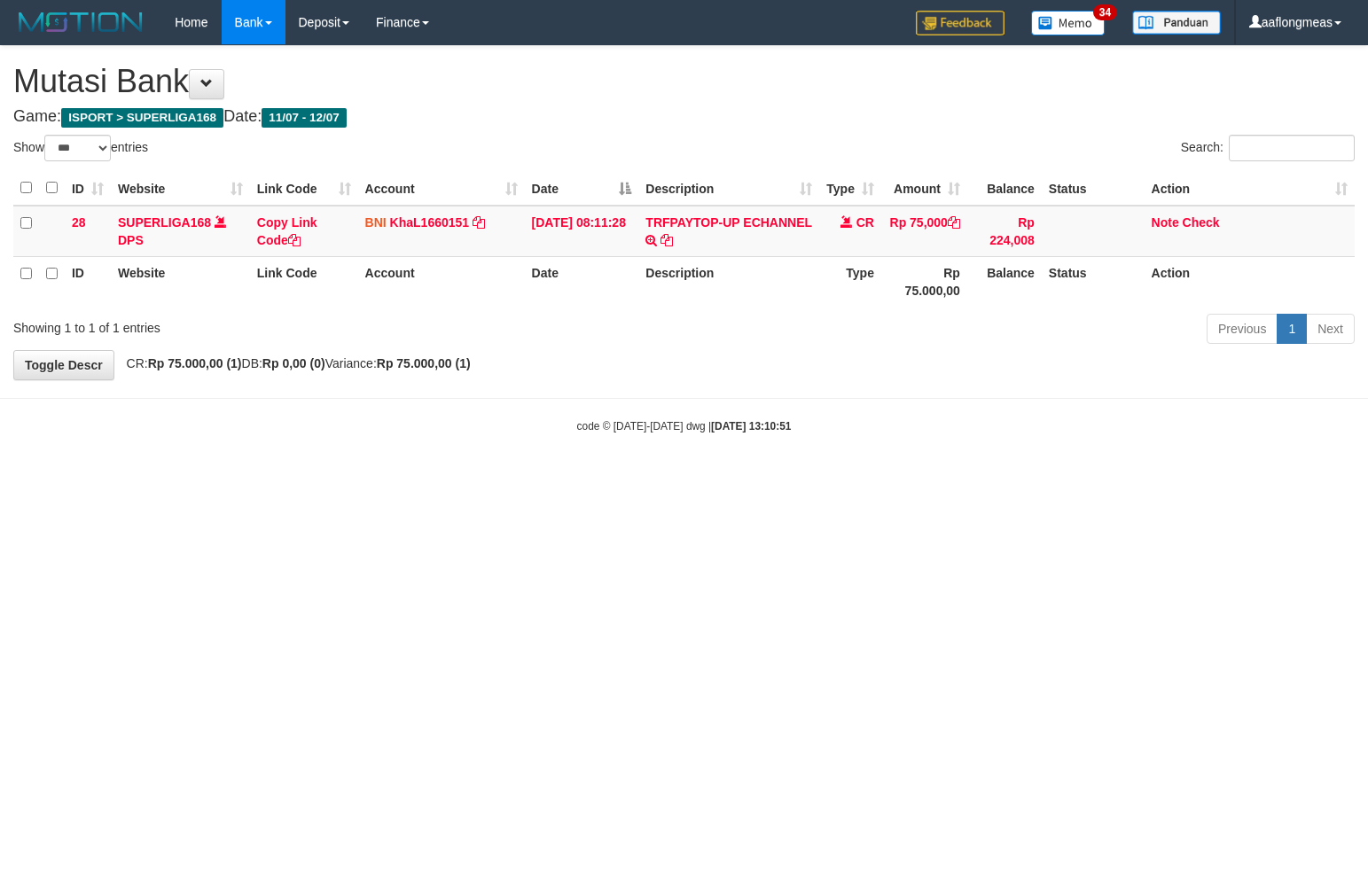 scroll, scrollTop: 0, scrollLeft: 0, axis: both 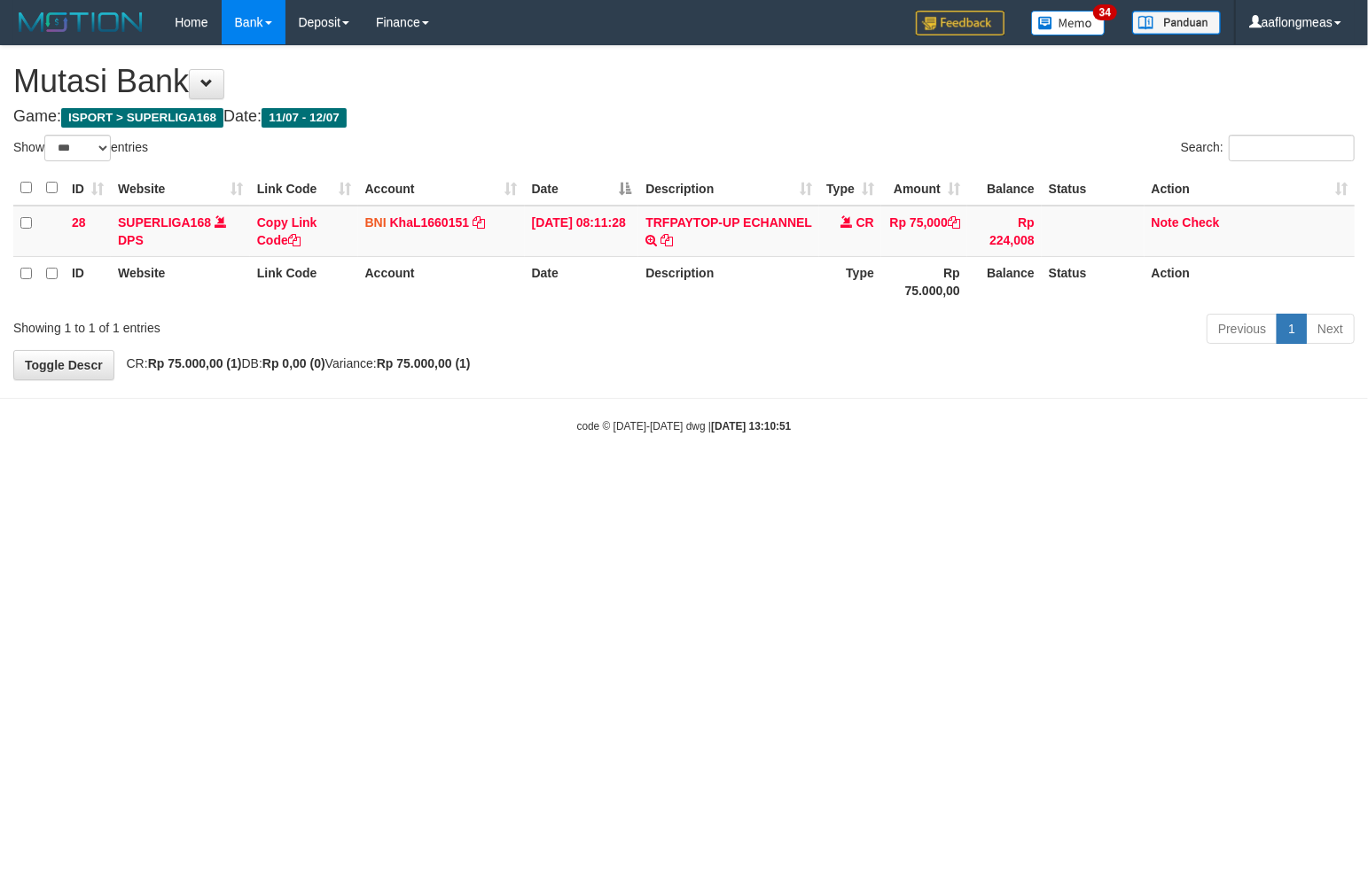 click on "Toggle navigation
Home
Bank
Account List
Load
By Website
Group
[ISPORT]													SUPERLIGA168
By Load Group (DPS)" at bounding box center [684, 239] 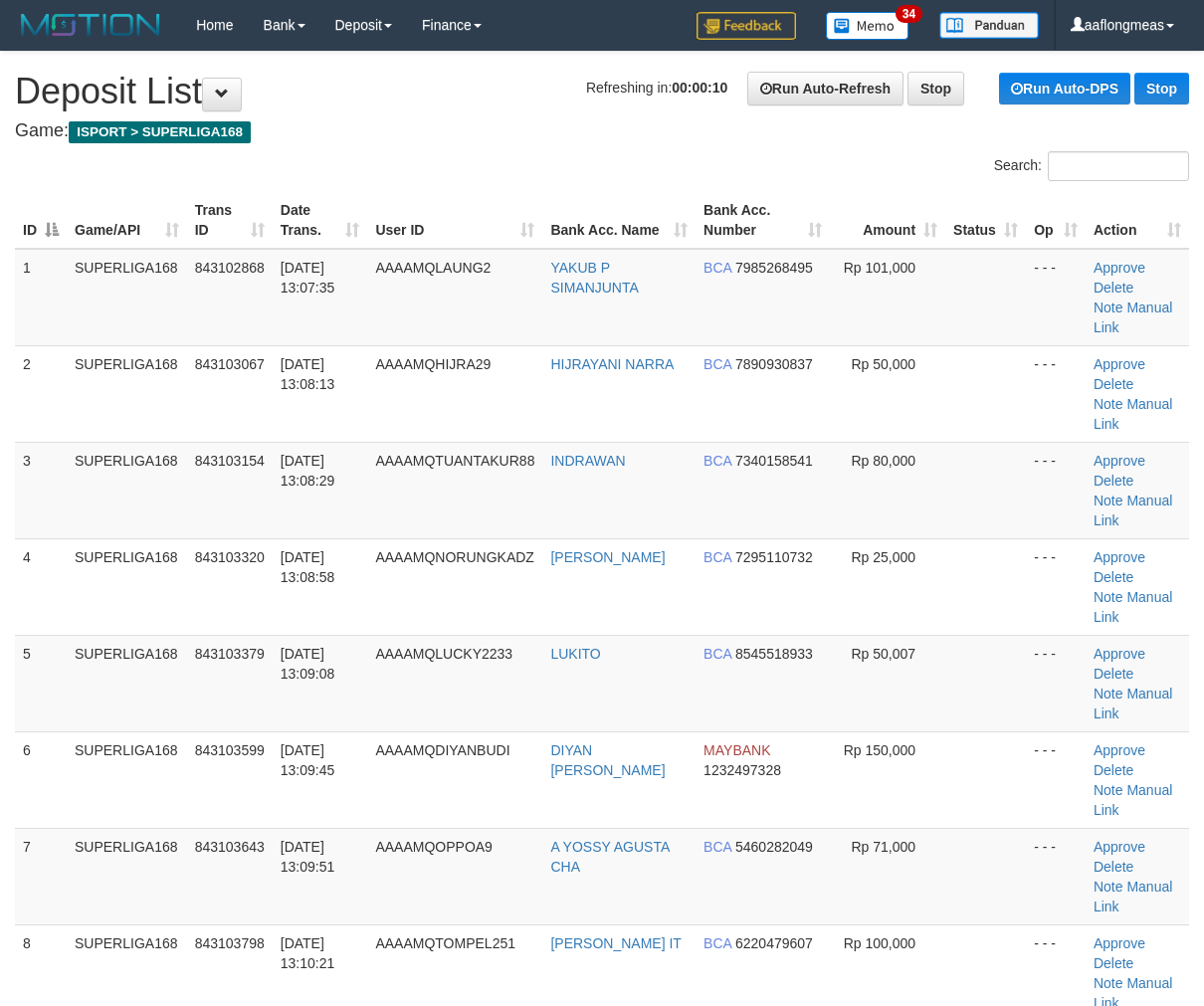 scroll, scrollTop: 0, scrollLeft: 0, axis: both 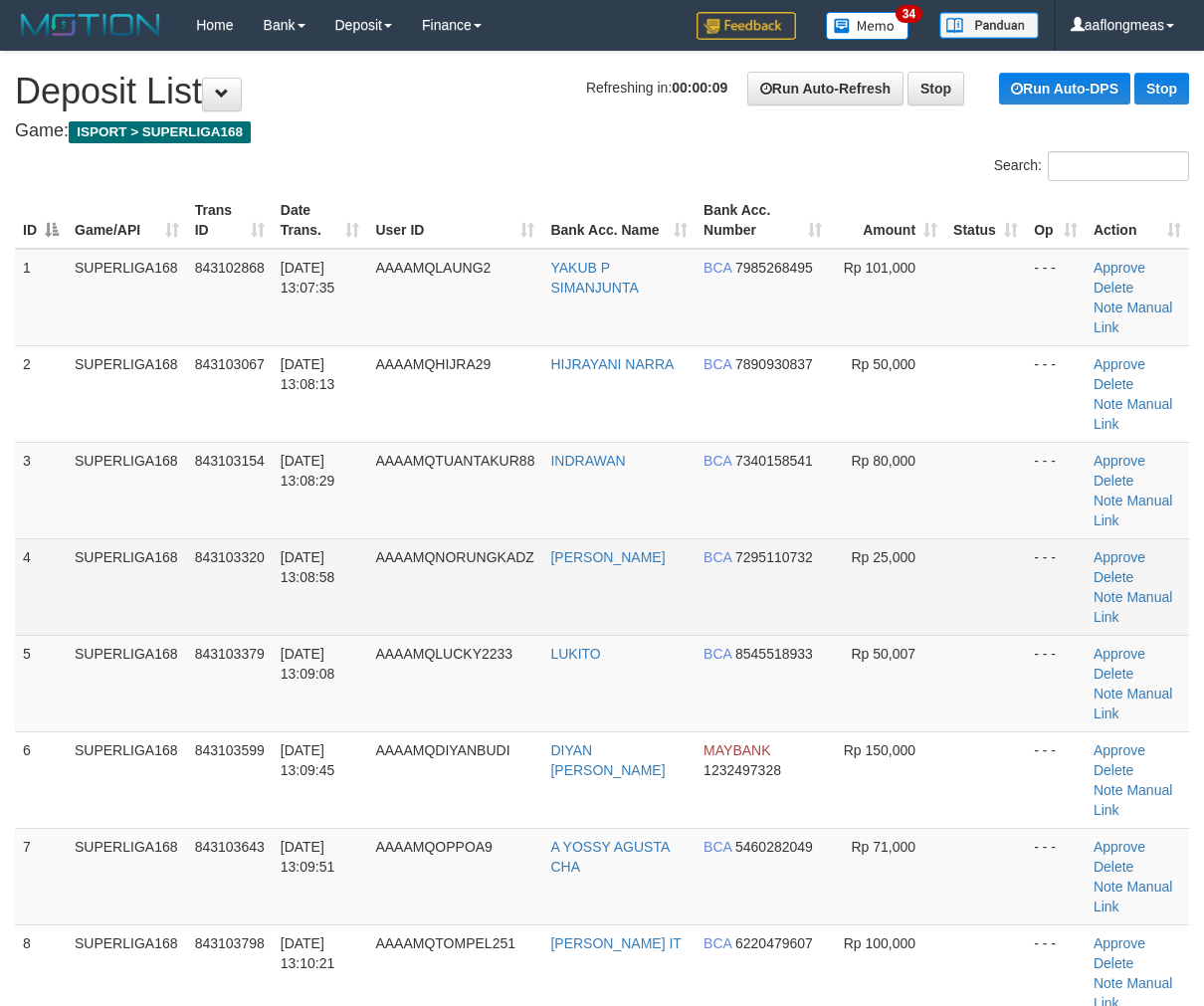 click on "Rp 25,000" at bounding box center (888, 586) 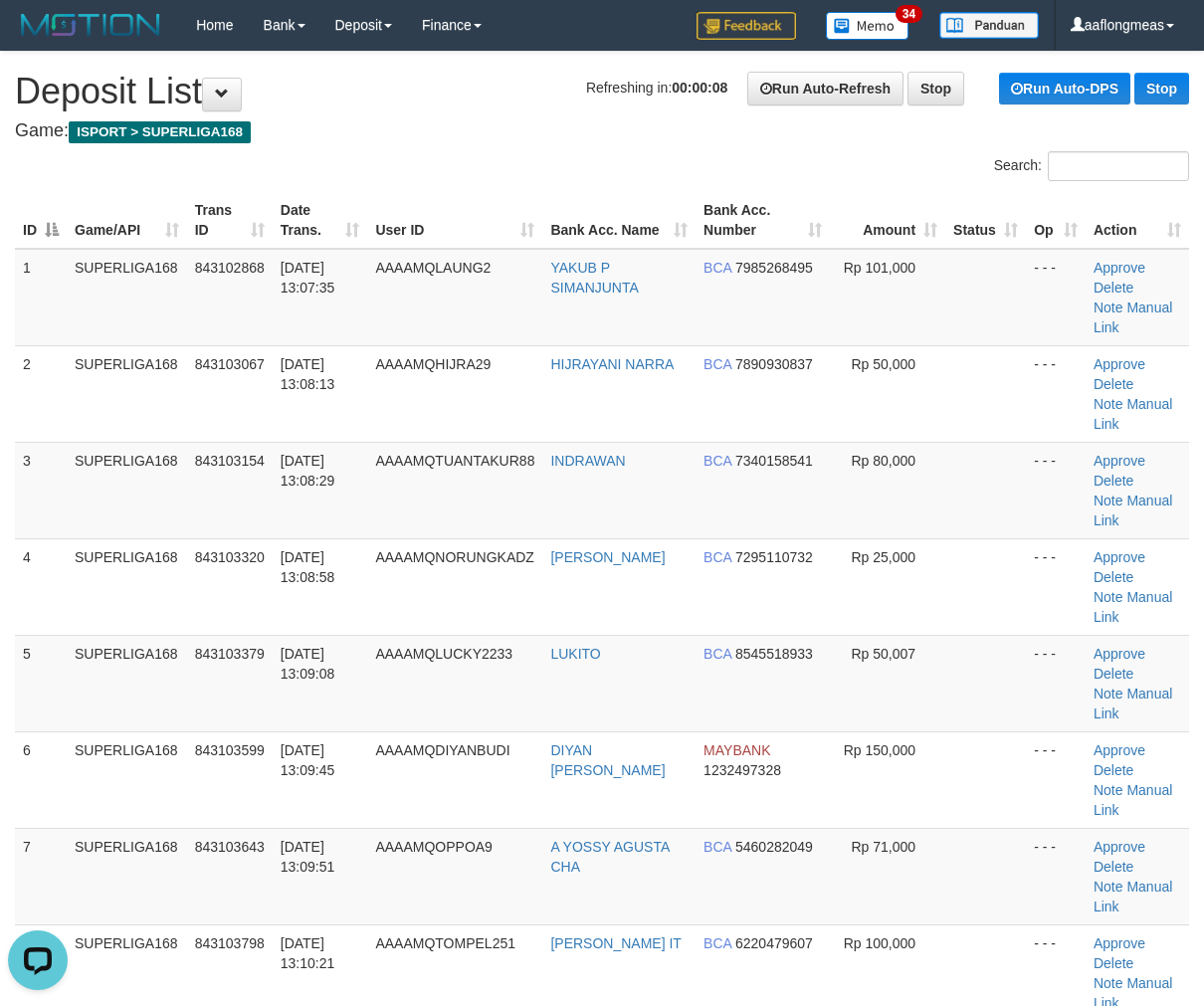 scroll, scrollTop: 0, scrollLeft: 0, axis: both 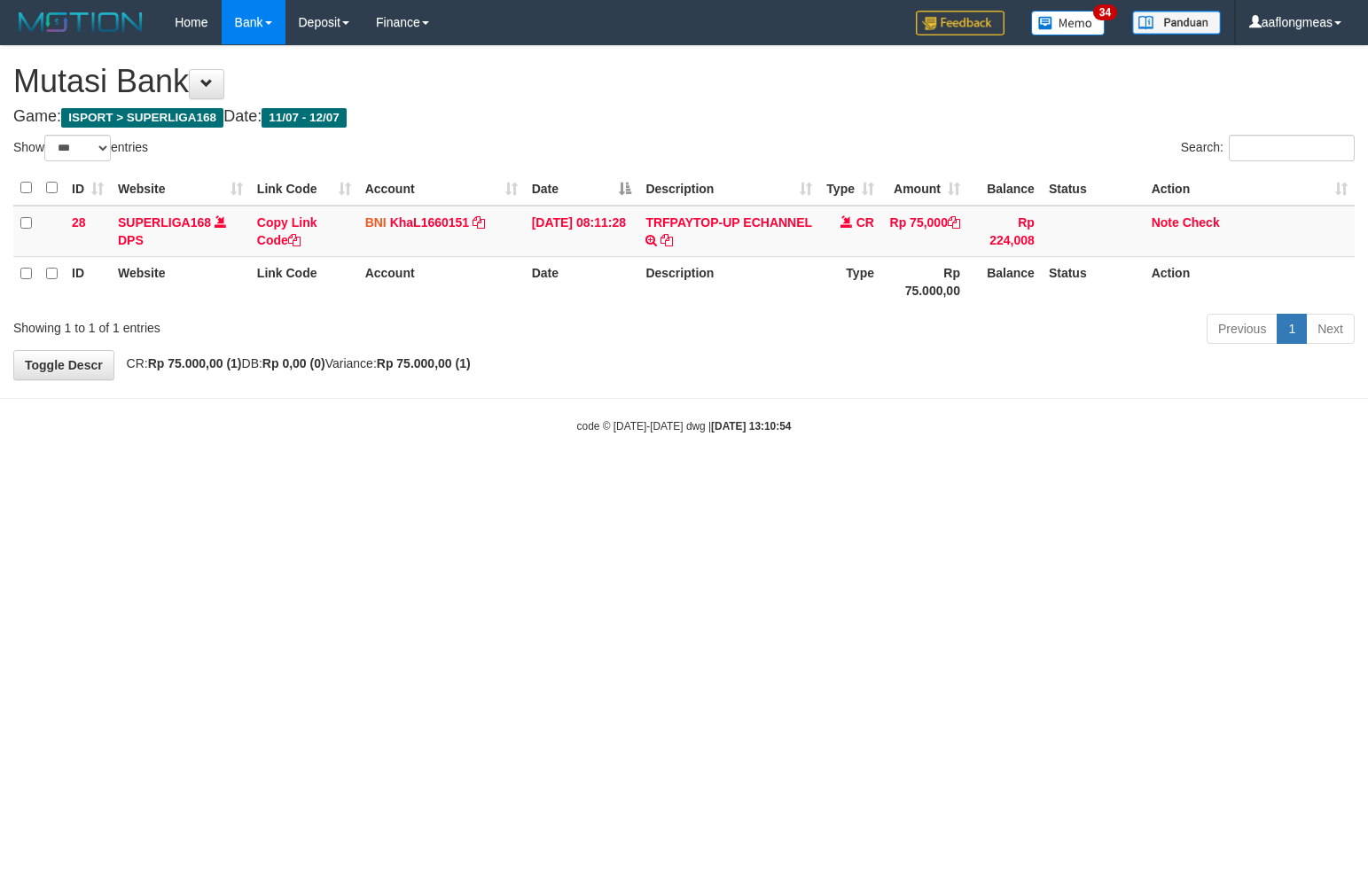select on "***" 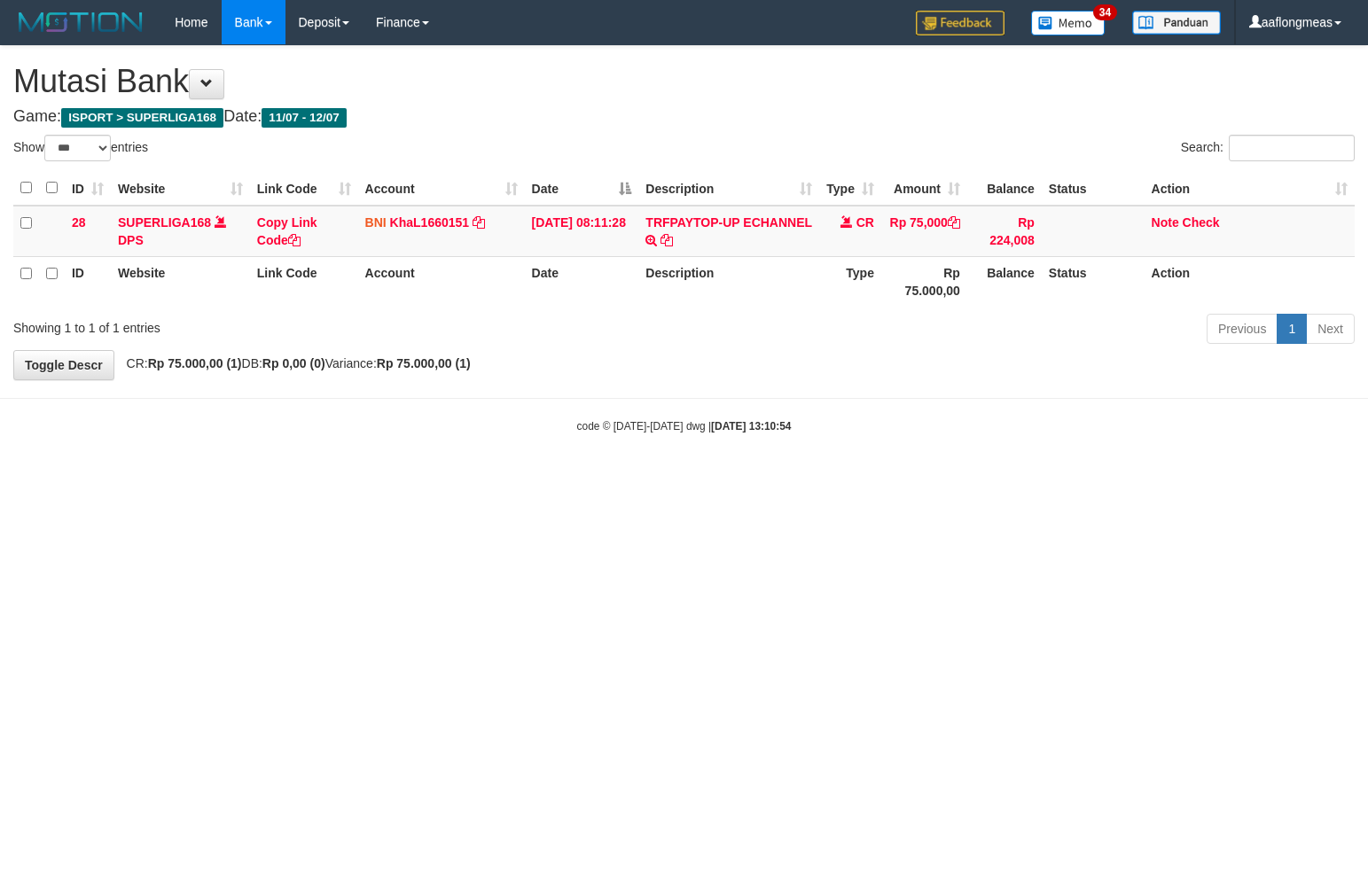 scroll, scrollTop: 0, scrollLeft: 0, axis: both 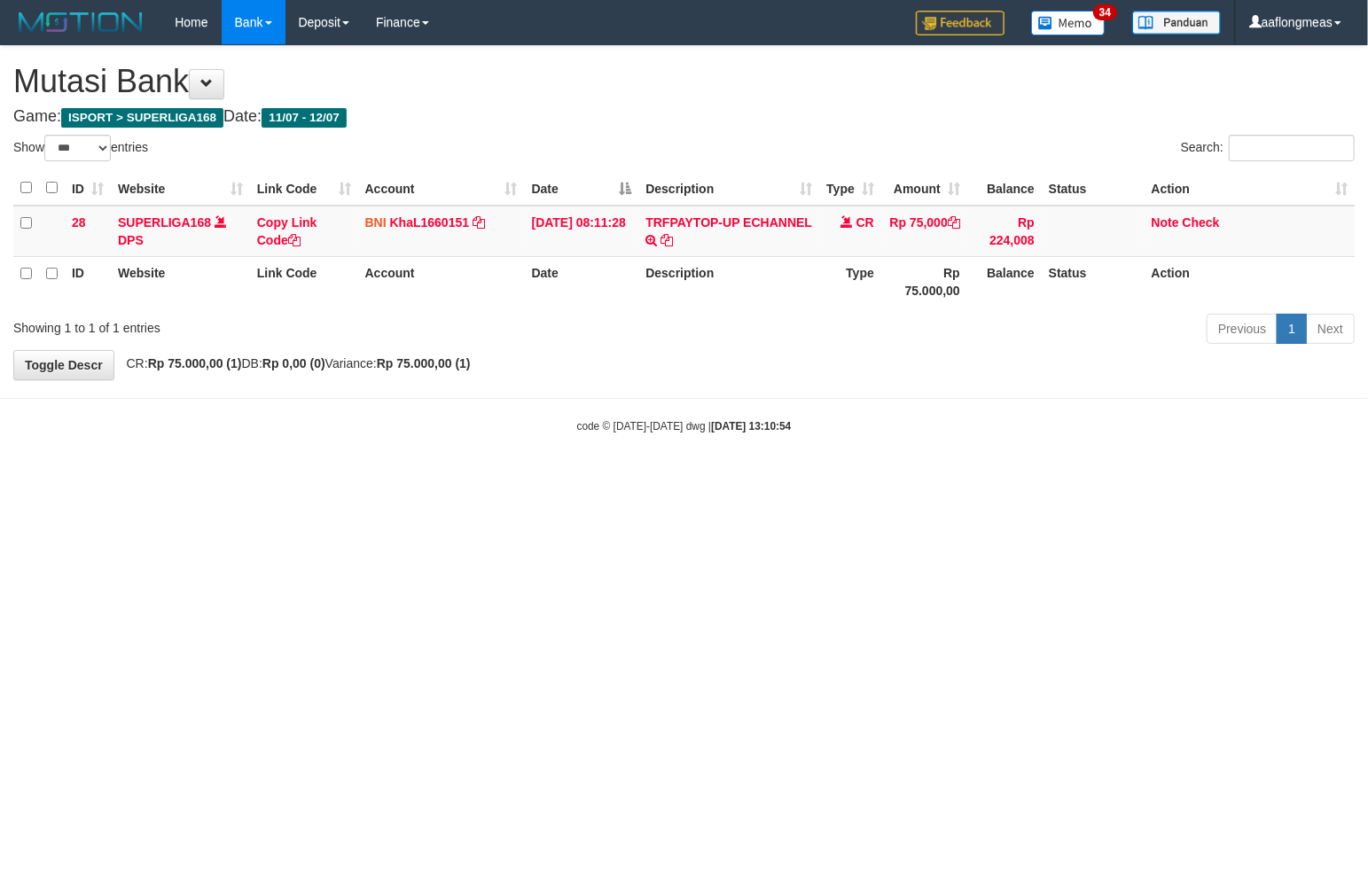 click on "Toggle navigation
Home
Bank
Account List
Load
By Website
Group
[ISPORT]													SUPERLIGA168
By Load Group (DPS)" at bounding box center [684, 239] 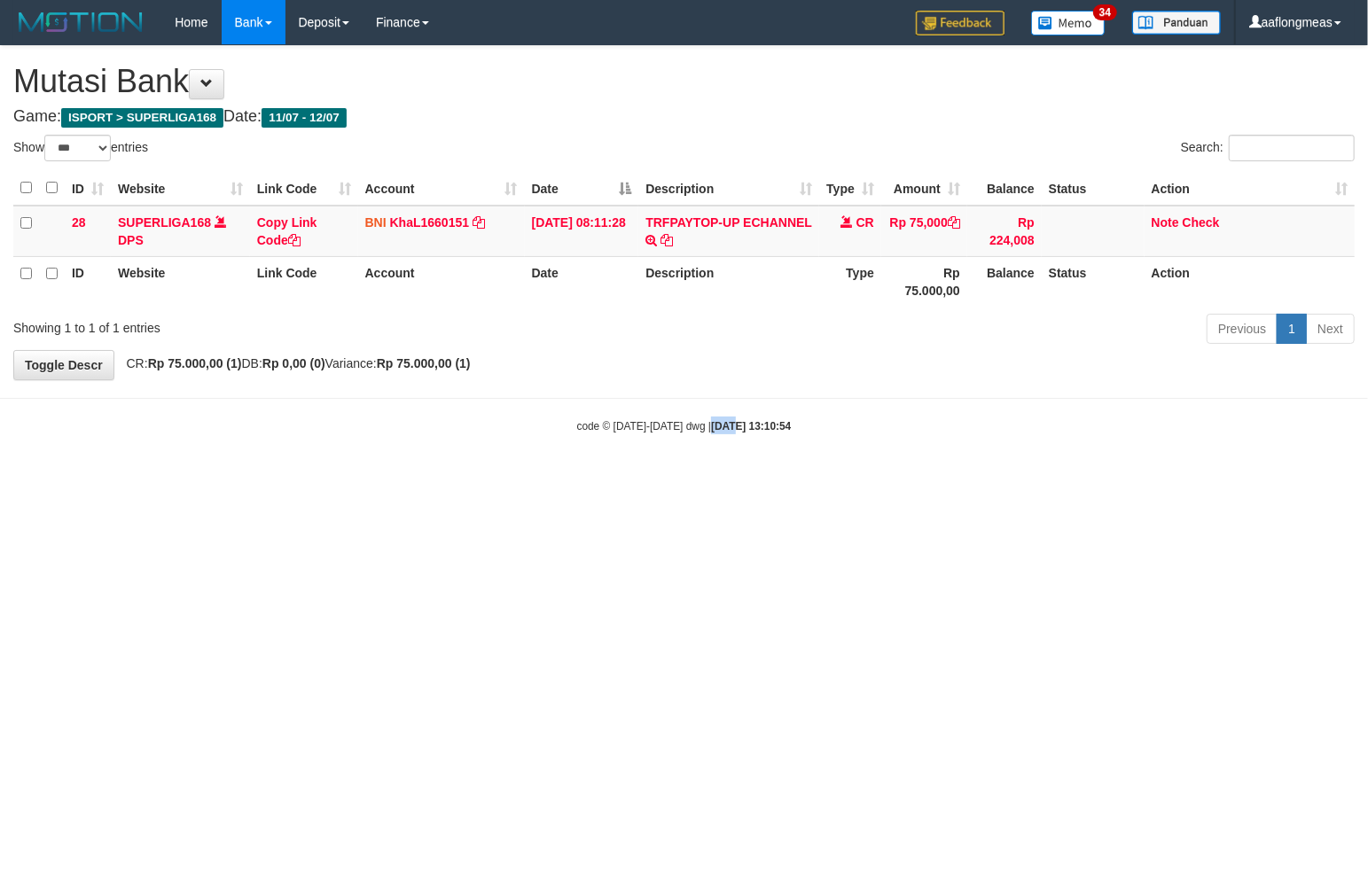 drag, startPoint x: 707, startPoint y: 481, endPoint x: 7, endPoint y: 506, distance: 700.4463 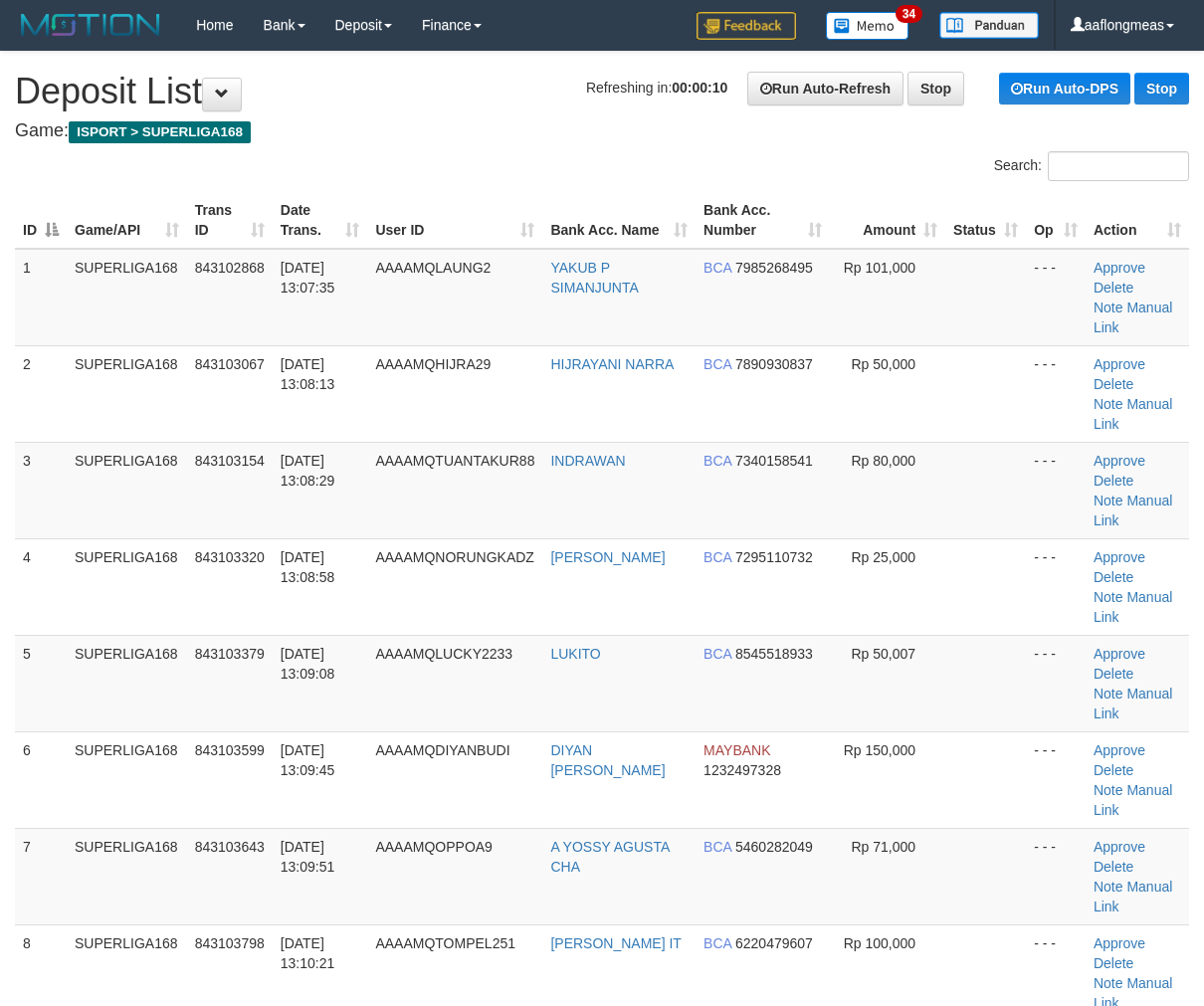 click at bounding box center (985, 586) 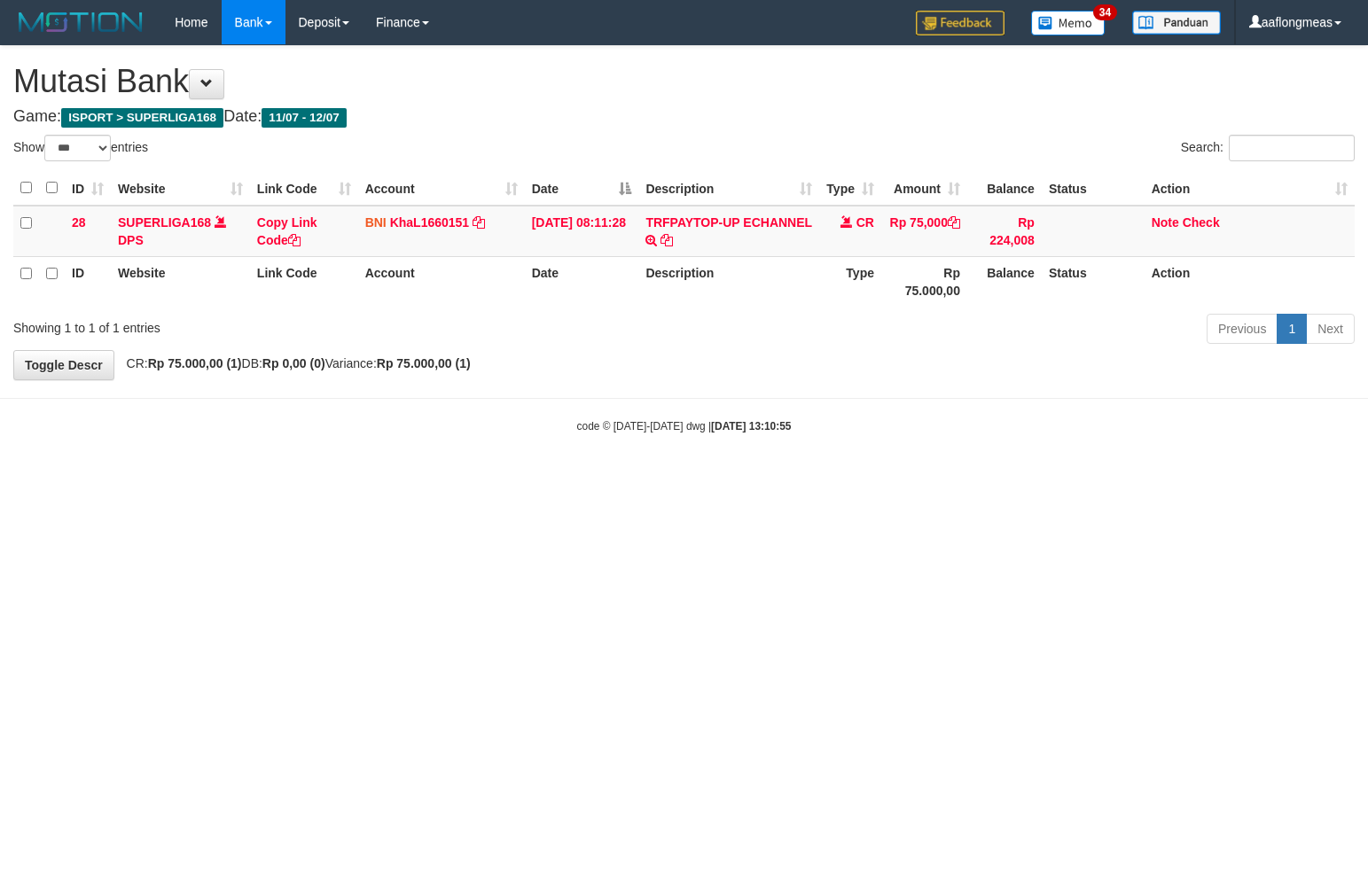 select on "***" 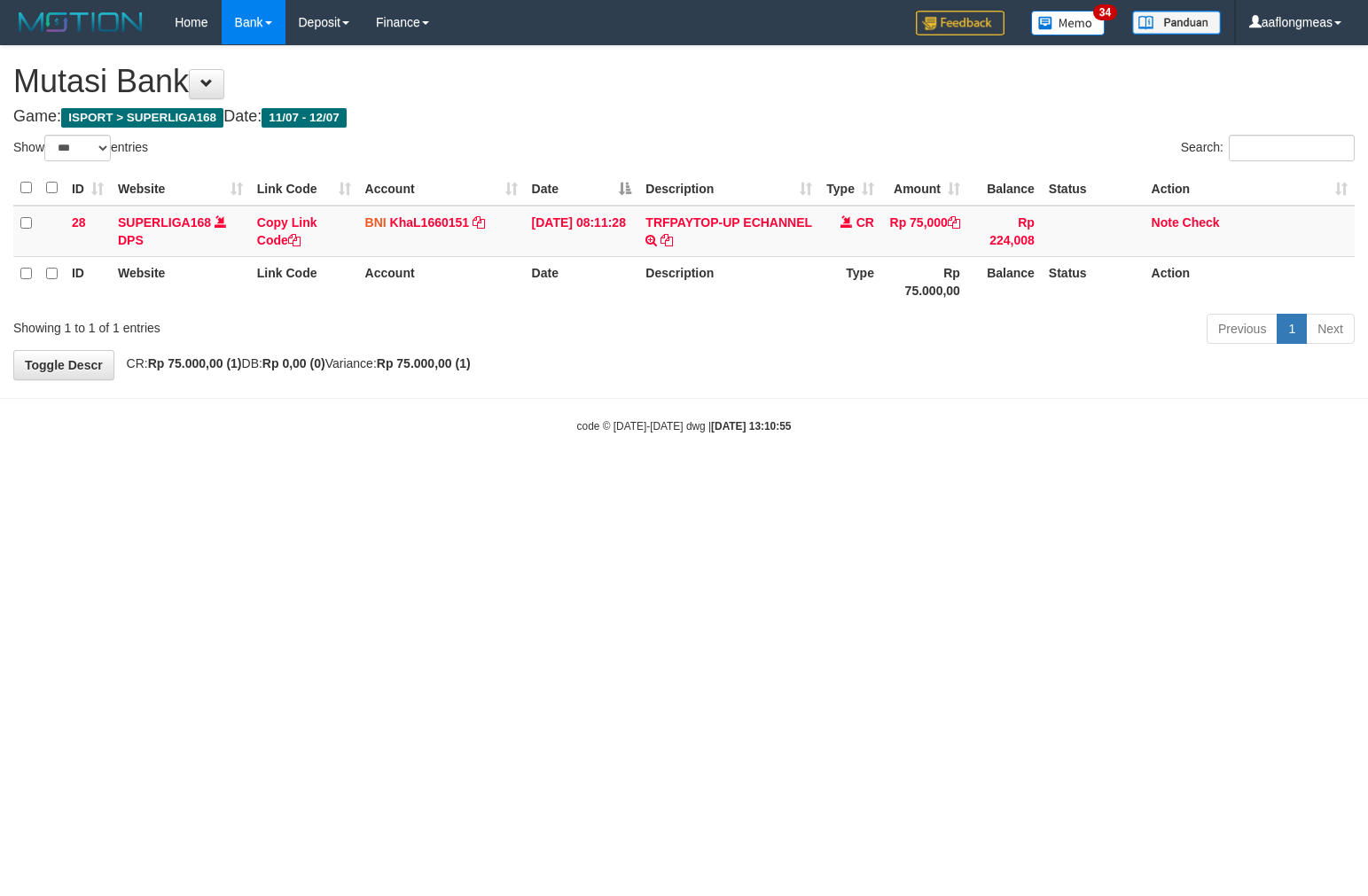 scroll, scrollTop: 0, scrollLeft: 0, axis: both 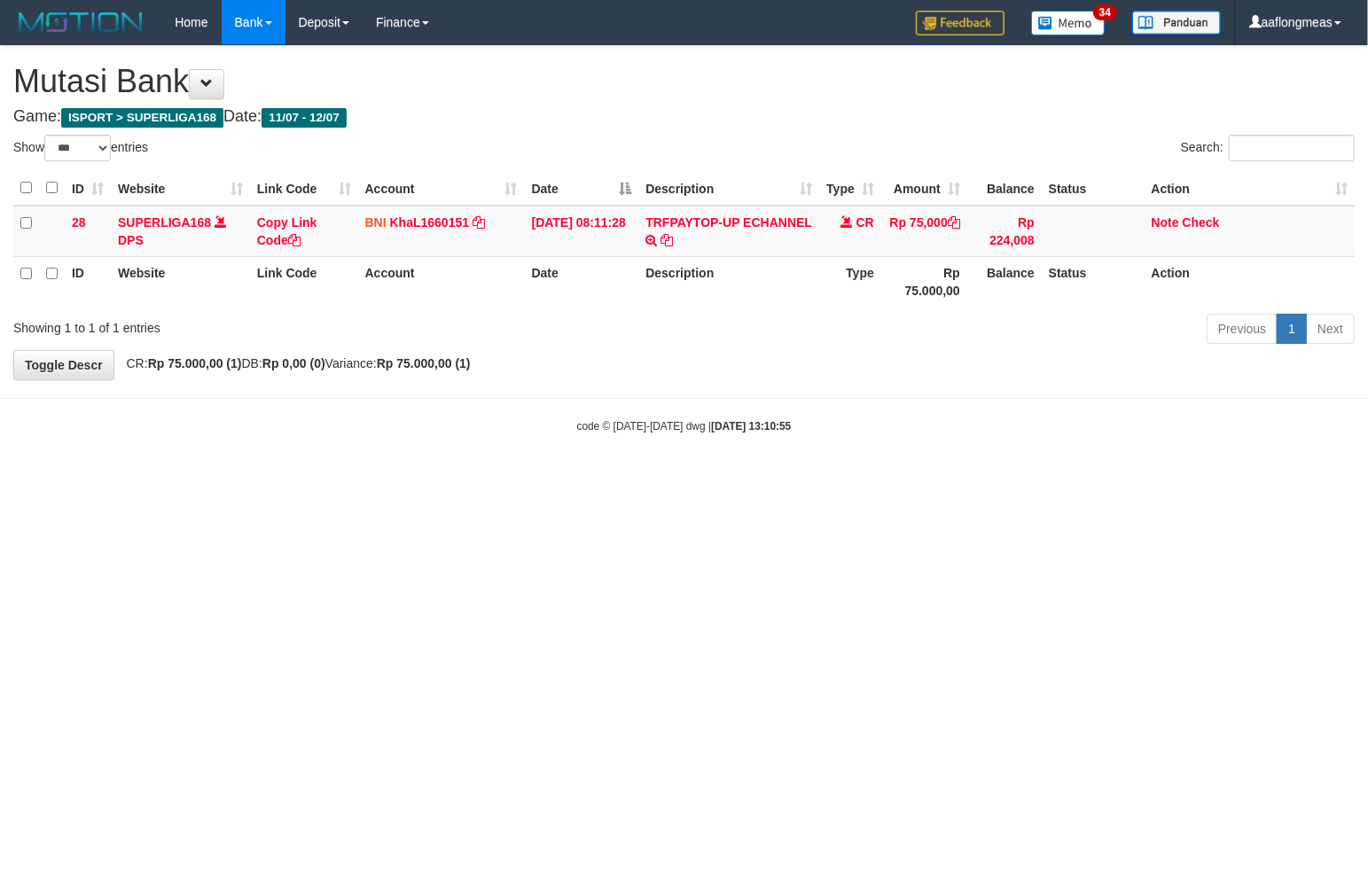 click on "Toggle navigation
Home
Bank
Account List
Load
By Website
Group
[ISPORT]													SUPERLIGA168
By Load Group (DPS)
34" at bounding box center [684, 239] 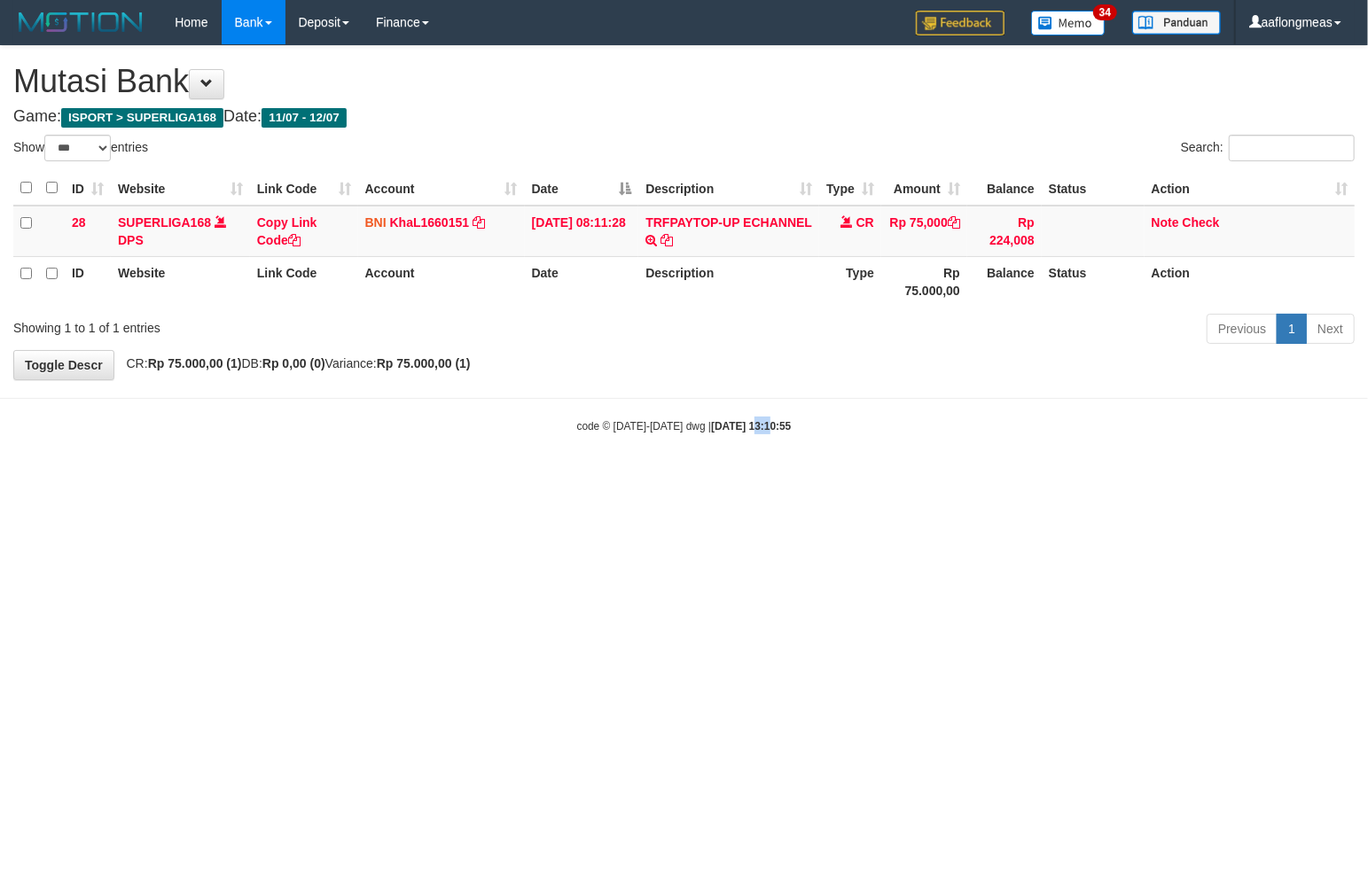 click on "Toggle navigation
Home
Bank
Account List
Load
By Website
Group
[ISPORT]													SUPERLIGA168
By Load Group (DPS)
34" at bounding box center (684, 239) 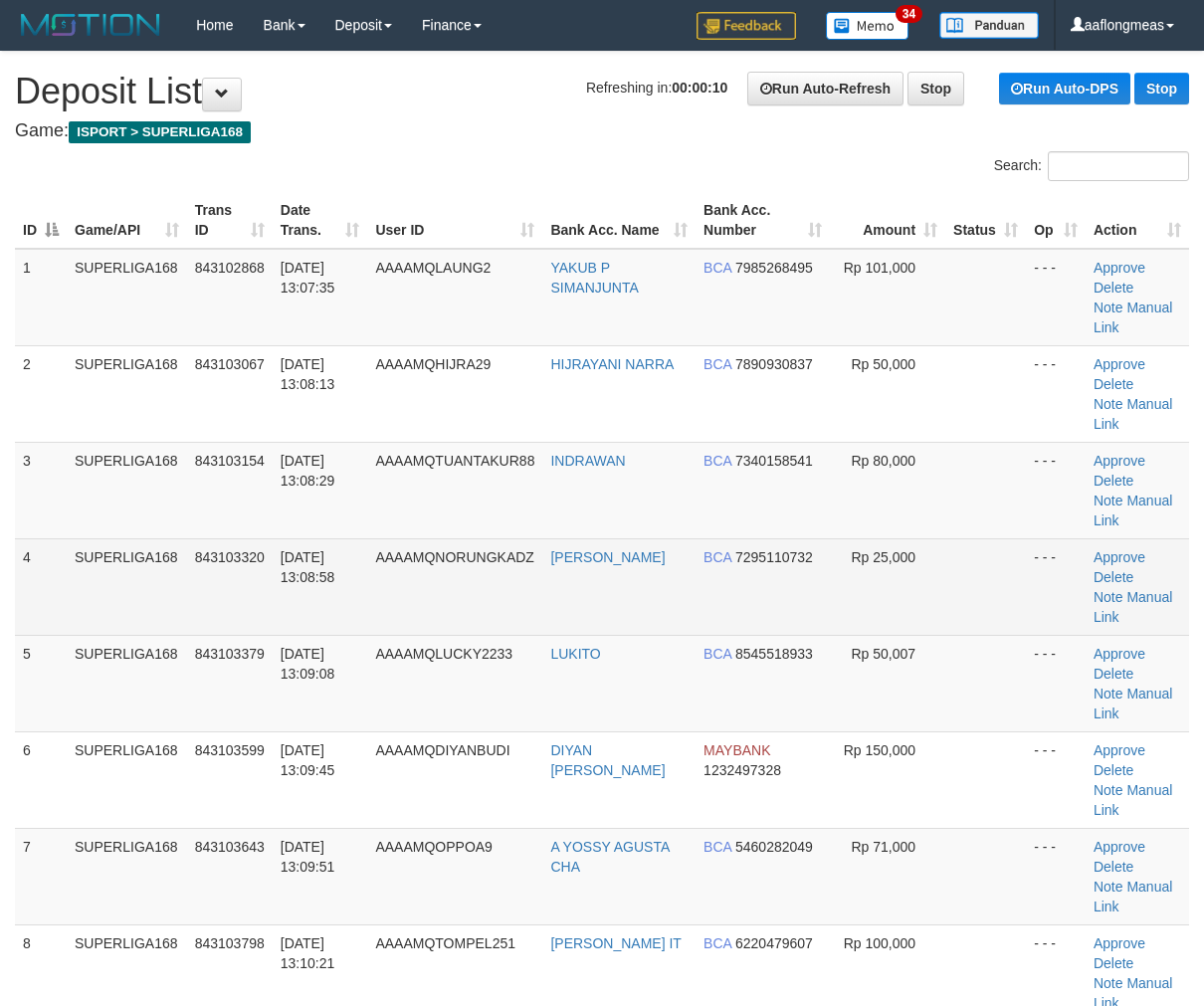 scroll, scrollTop: 0, scrollLeft: 0, axis: both 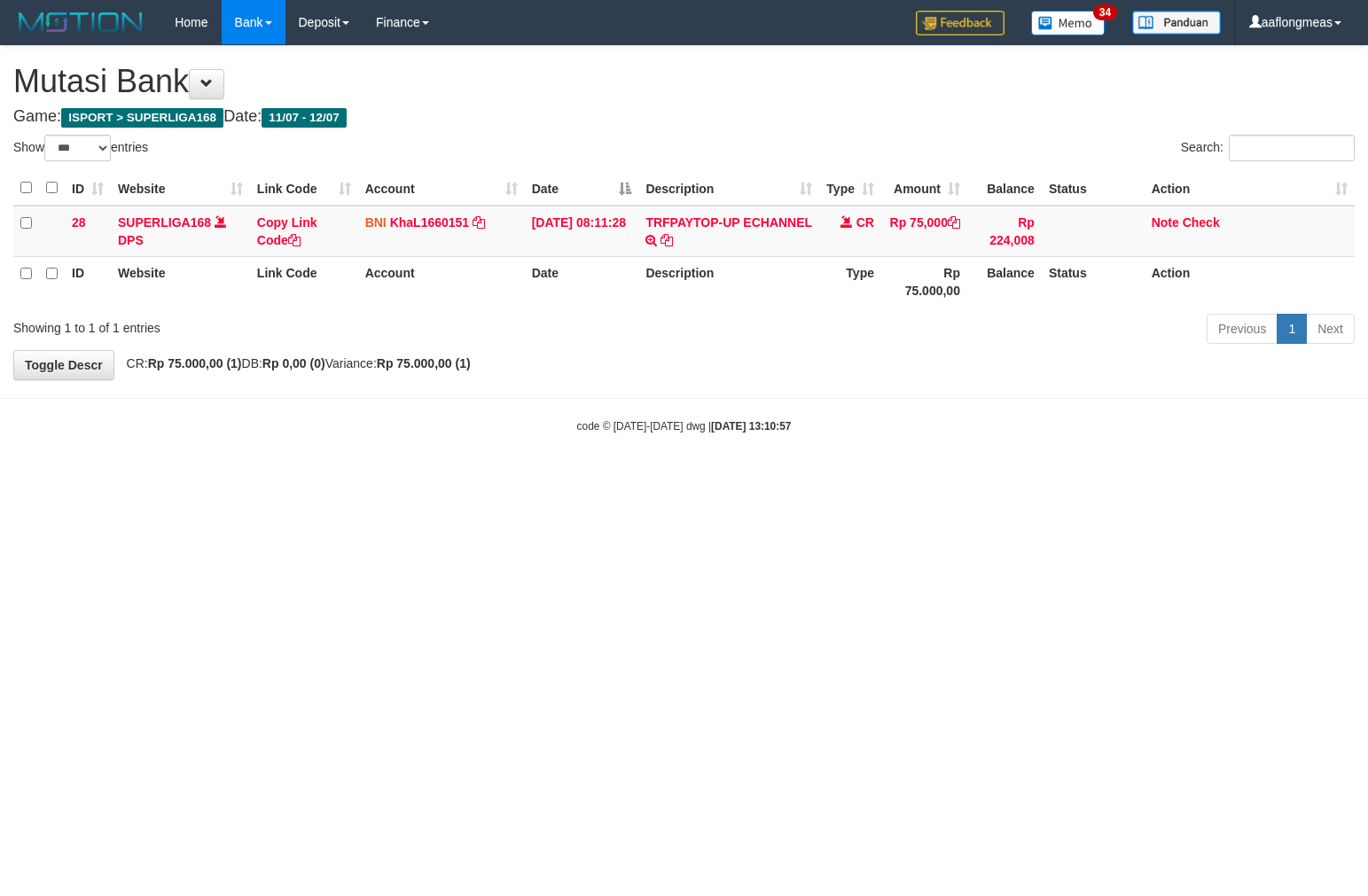 select on "***" 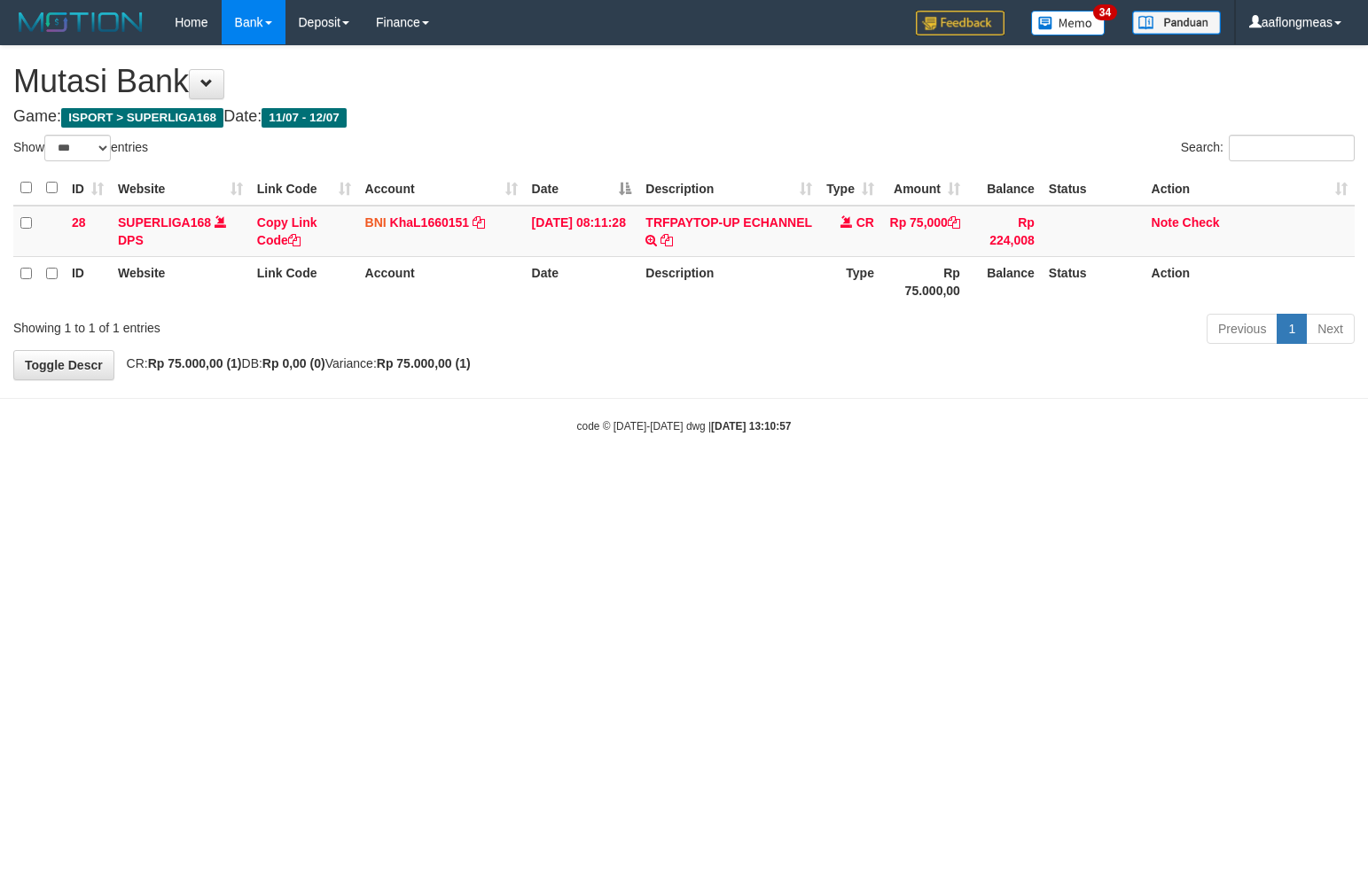 scroll, scrollTop: 0, scrollLeft: 0, axis: both 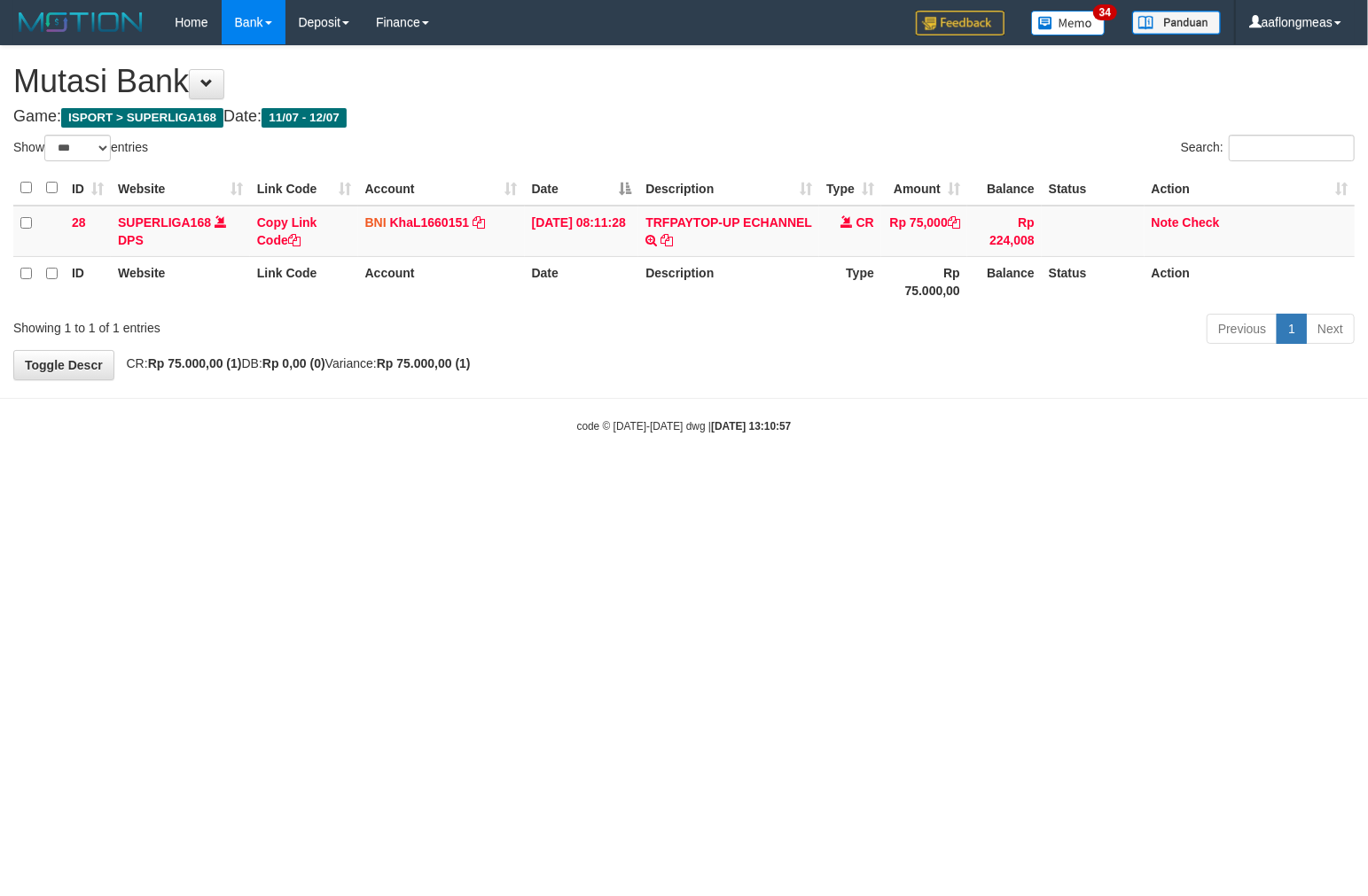 click on "Toggle navigation
Home
Bank
Account List
Load
By Website
Group
[ISPORT]													SUPERLIGA168
By Load Group (DPS)" at bounding box center (684, 239) 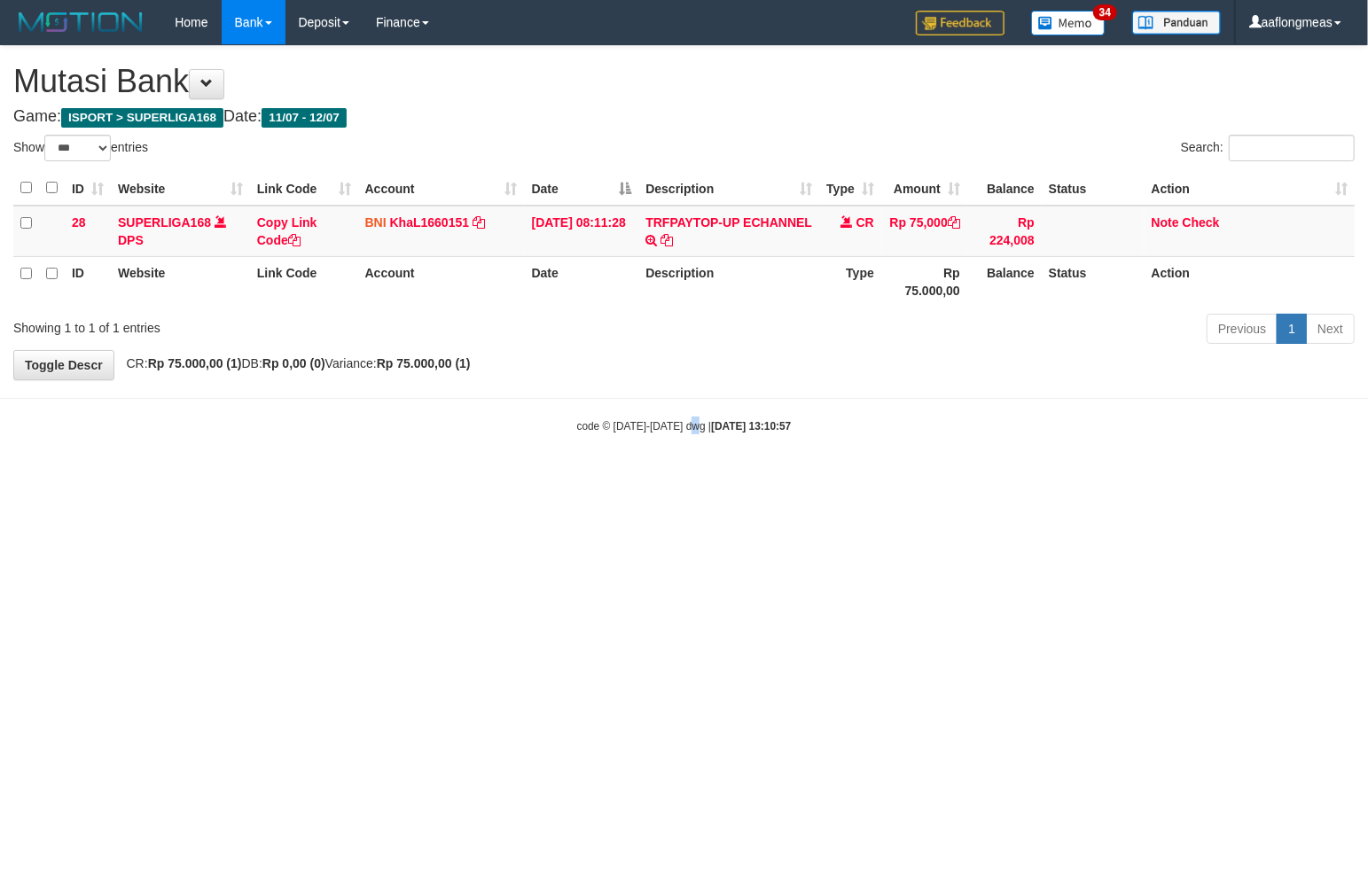 click on "Toggle navigation
Home
Bank
Account List
Load
By Website
Group
[ISPORT]													SUPERLIGA168
By Load Group (DPS)" at bounding box center [684, 239] 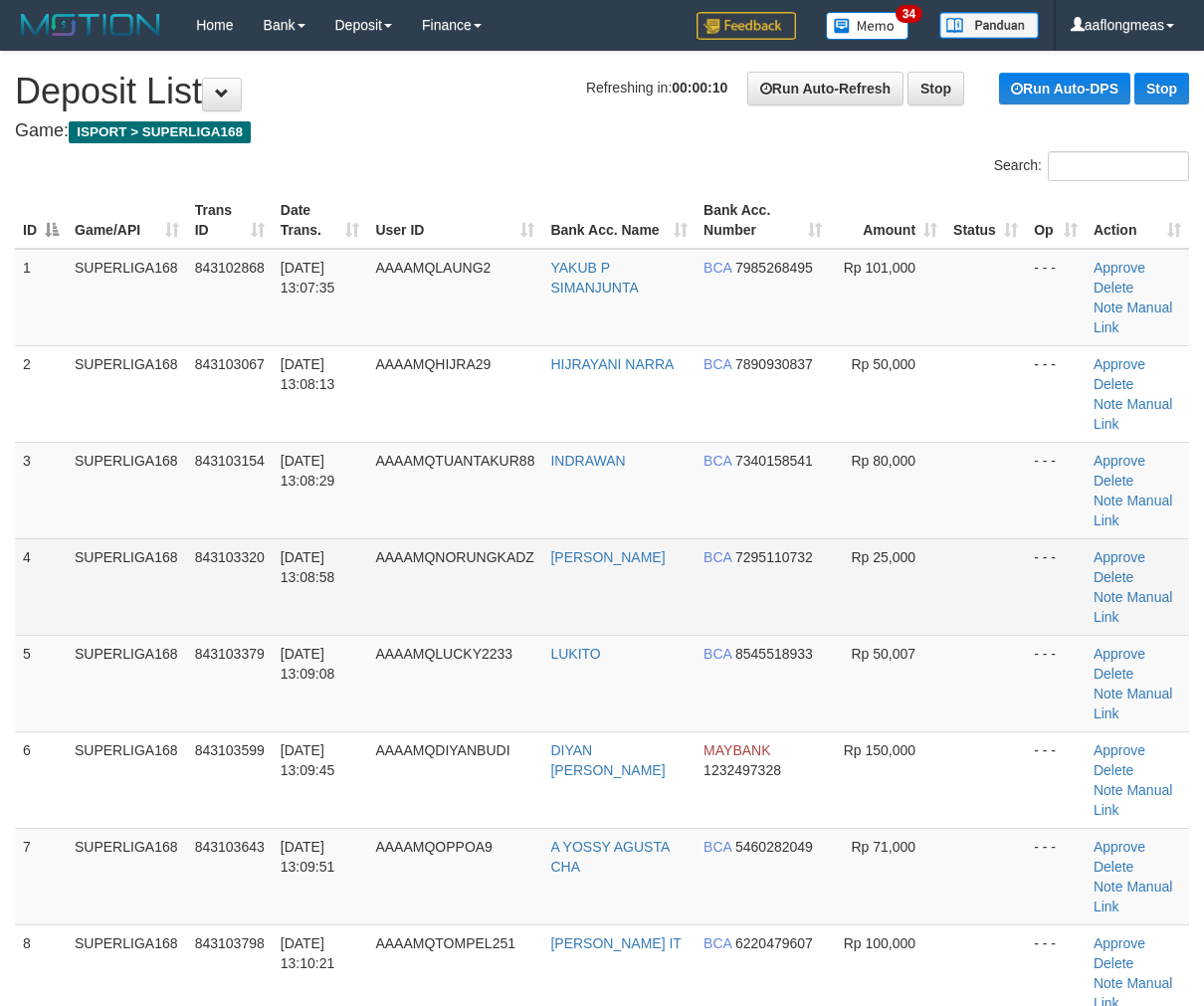 scroll, scrollTop: 0, scrollLeft: 0, axis: both 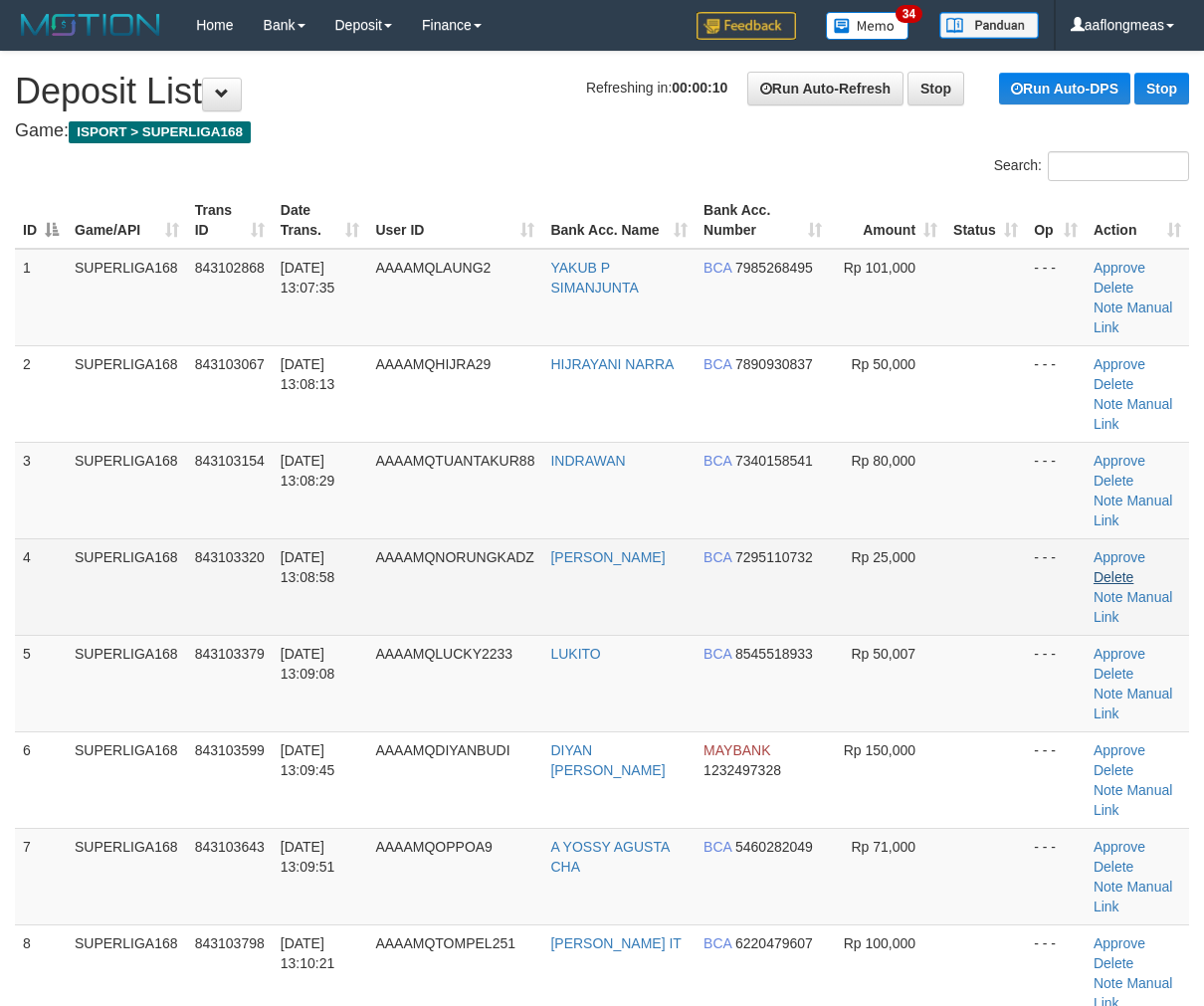 drag, startPoint x: 955, startPoint y: 505, endPoint x: 1115, endPoint y: 509, distance: 160.04999 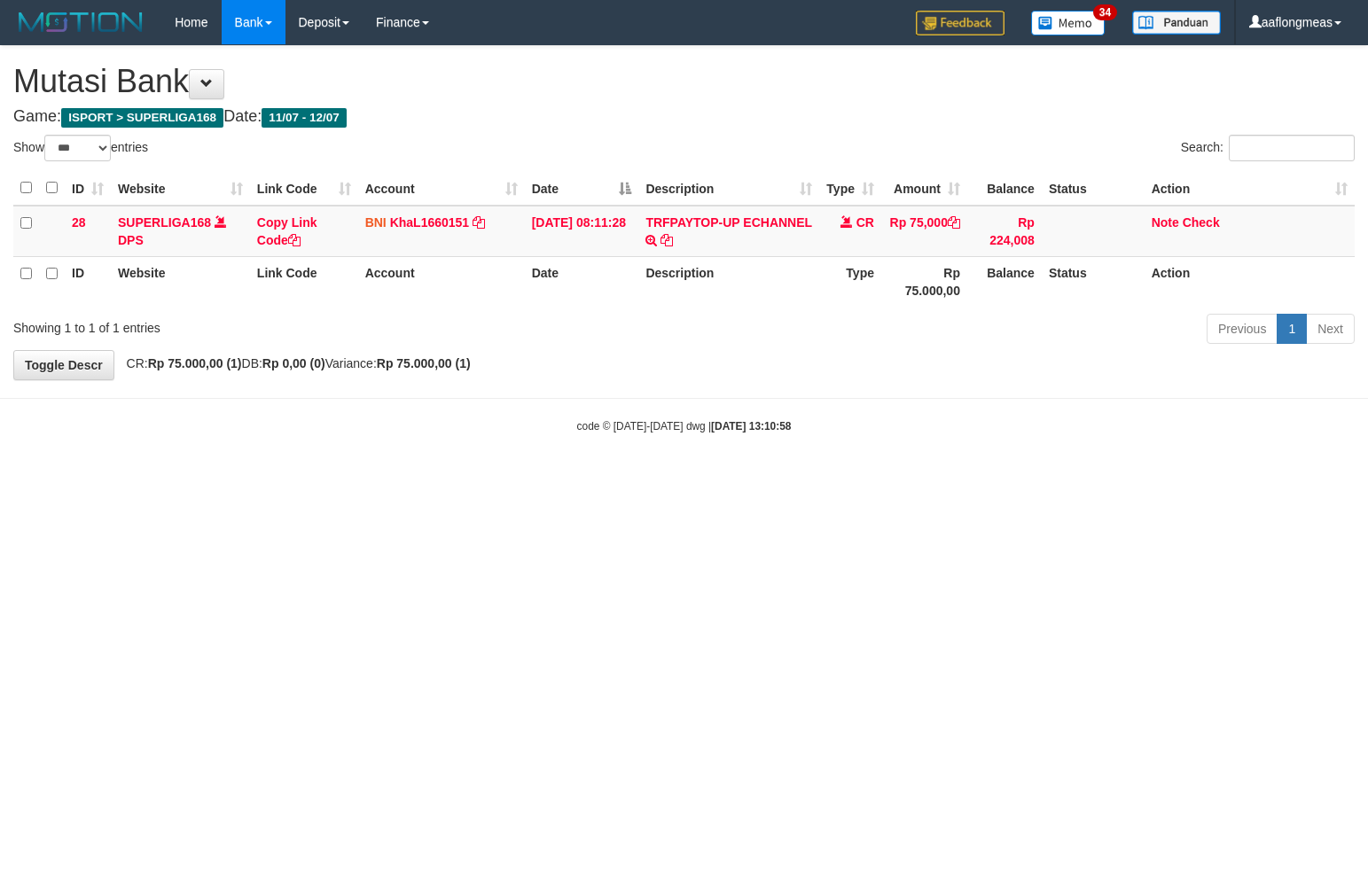 select on "***" 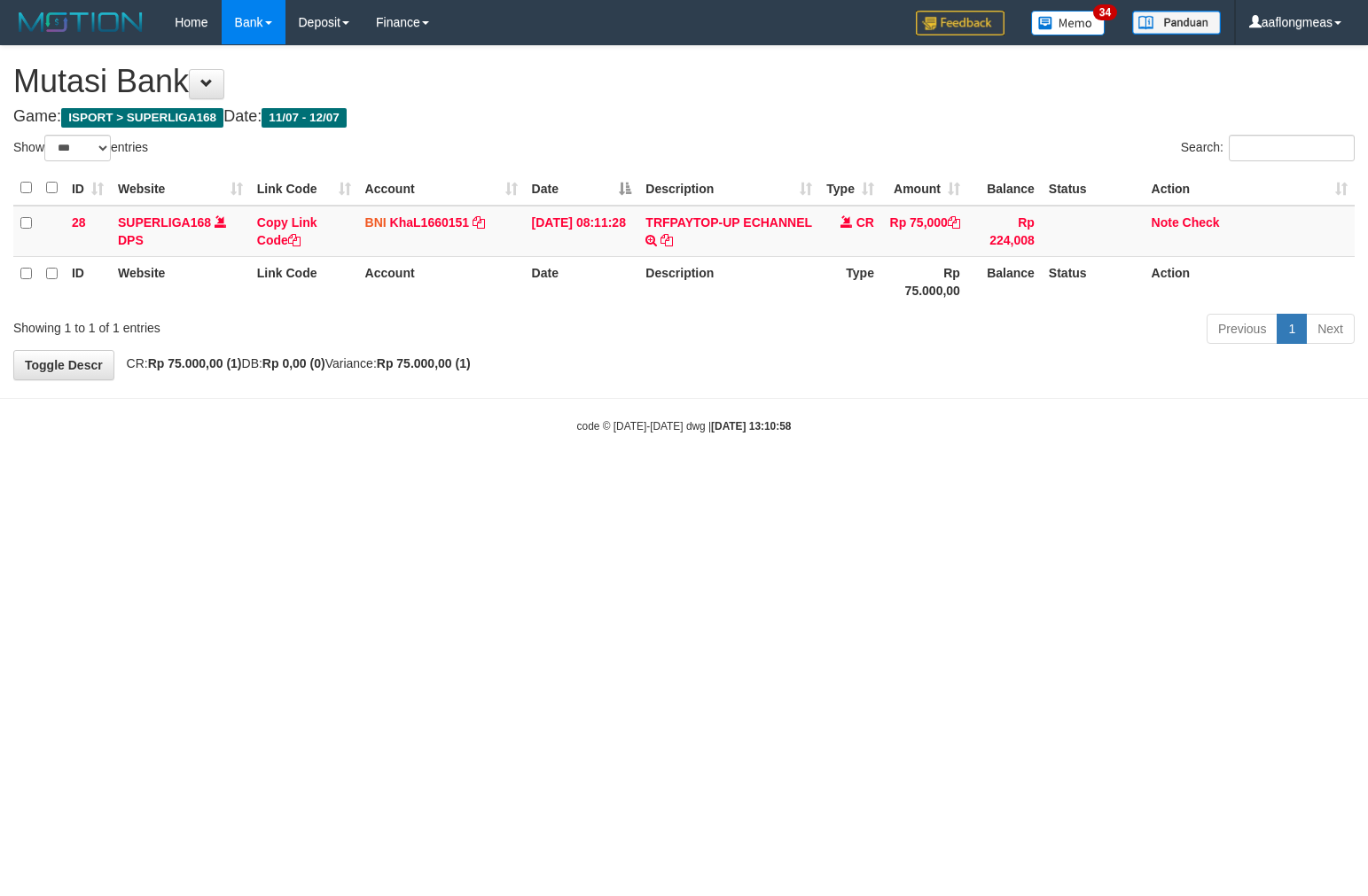 scroll, scrollTop: 0, scrollLeft: 0, axis: both 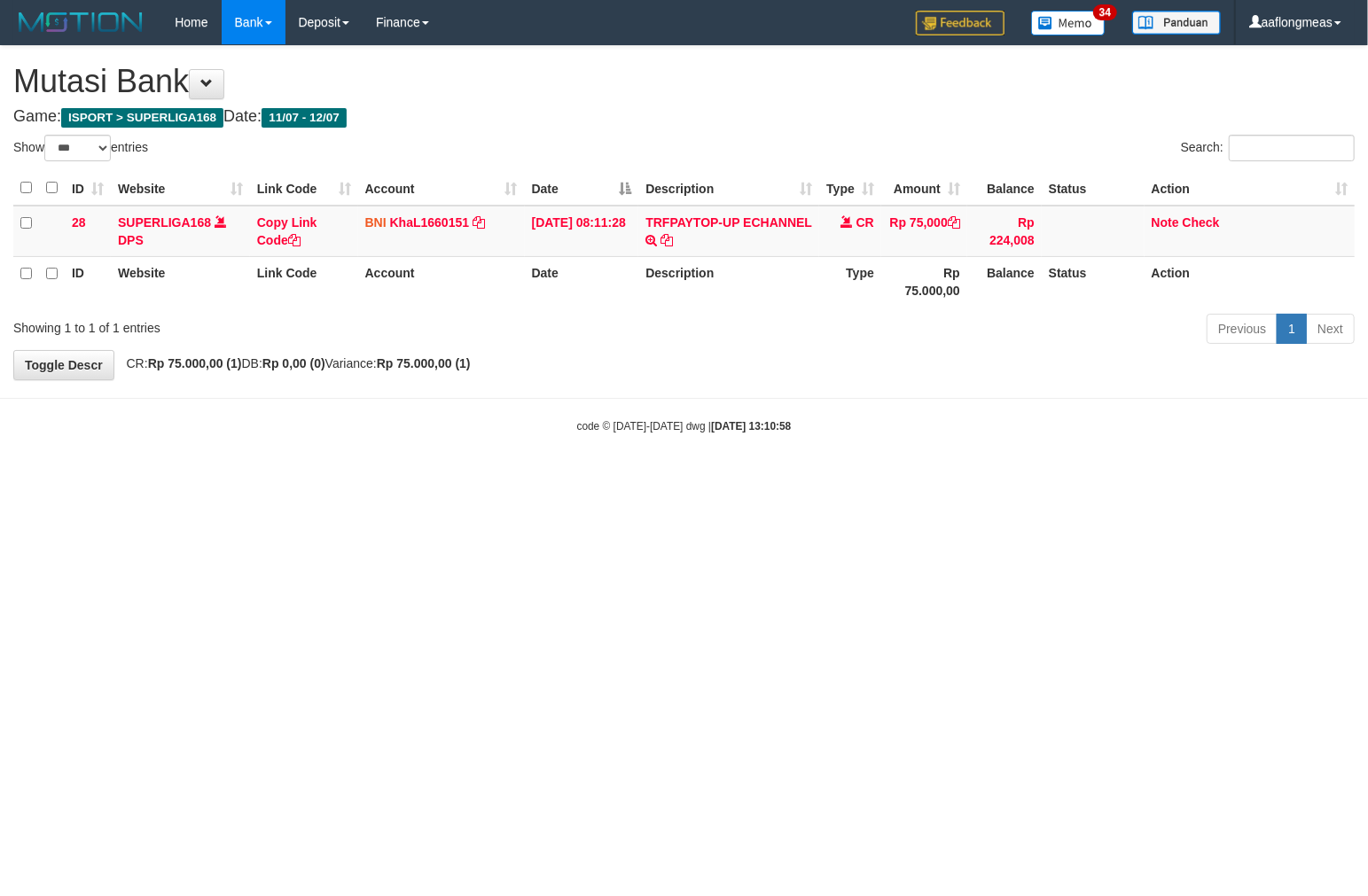 click on "Toggle navigation
Home
Bank
Account List
Load
By Website
Group
[ISPORT]													SUPERLIGA168
By Load Group (DPS)" at bounding box center (684, 239) 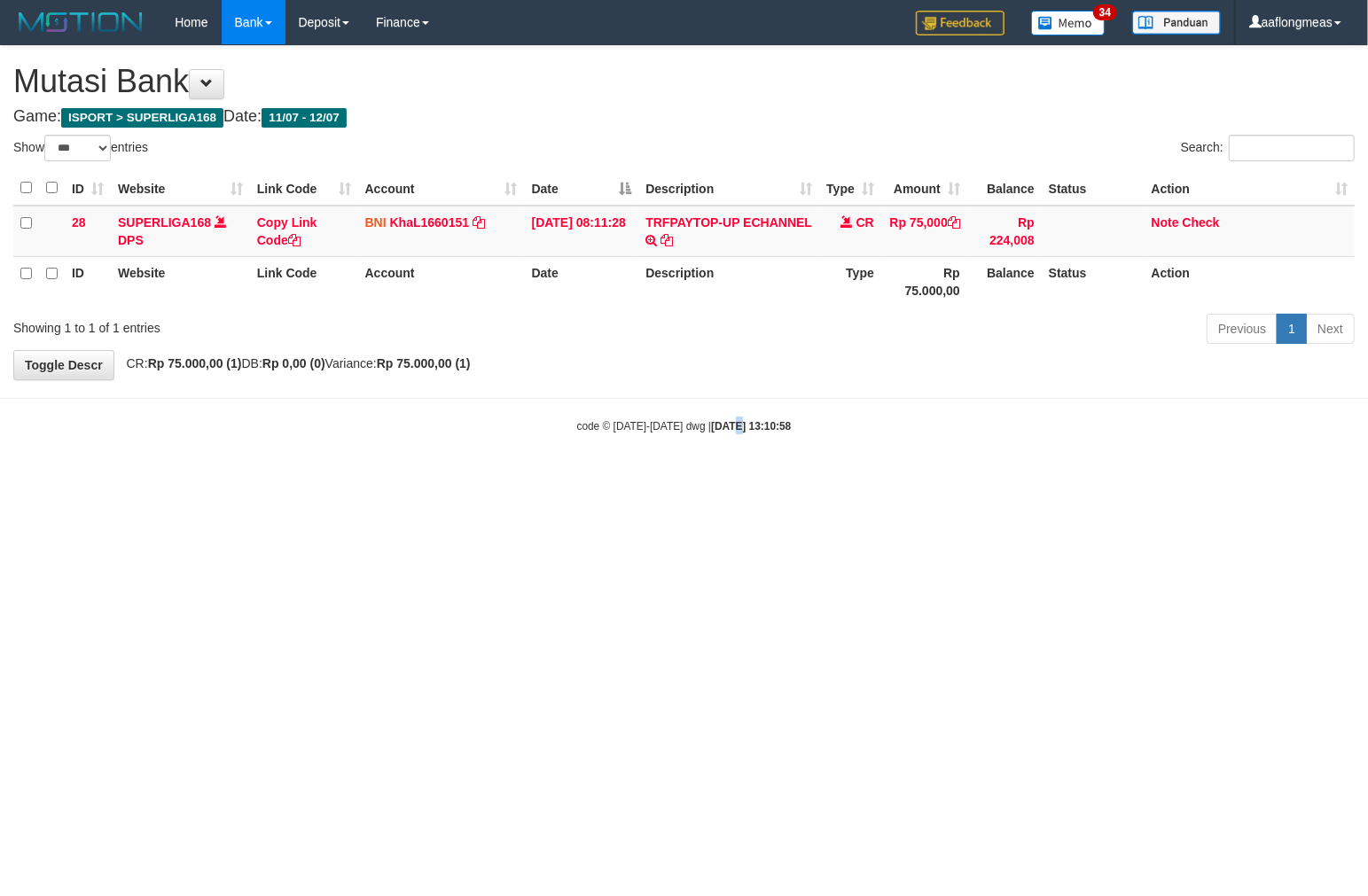 click on "Toggle navigation
Home
Bank
Account List
Load
By Website
Group
[ISPORT]													SUPERLIGA168
By Load Group (DPS)" at bounding box center (684, 239) 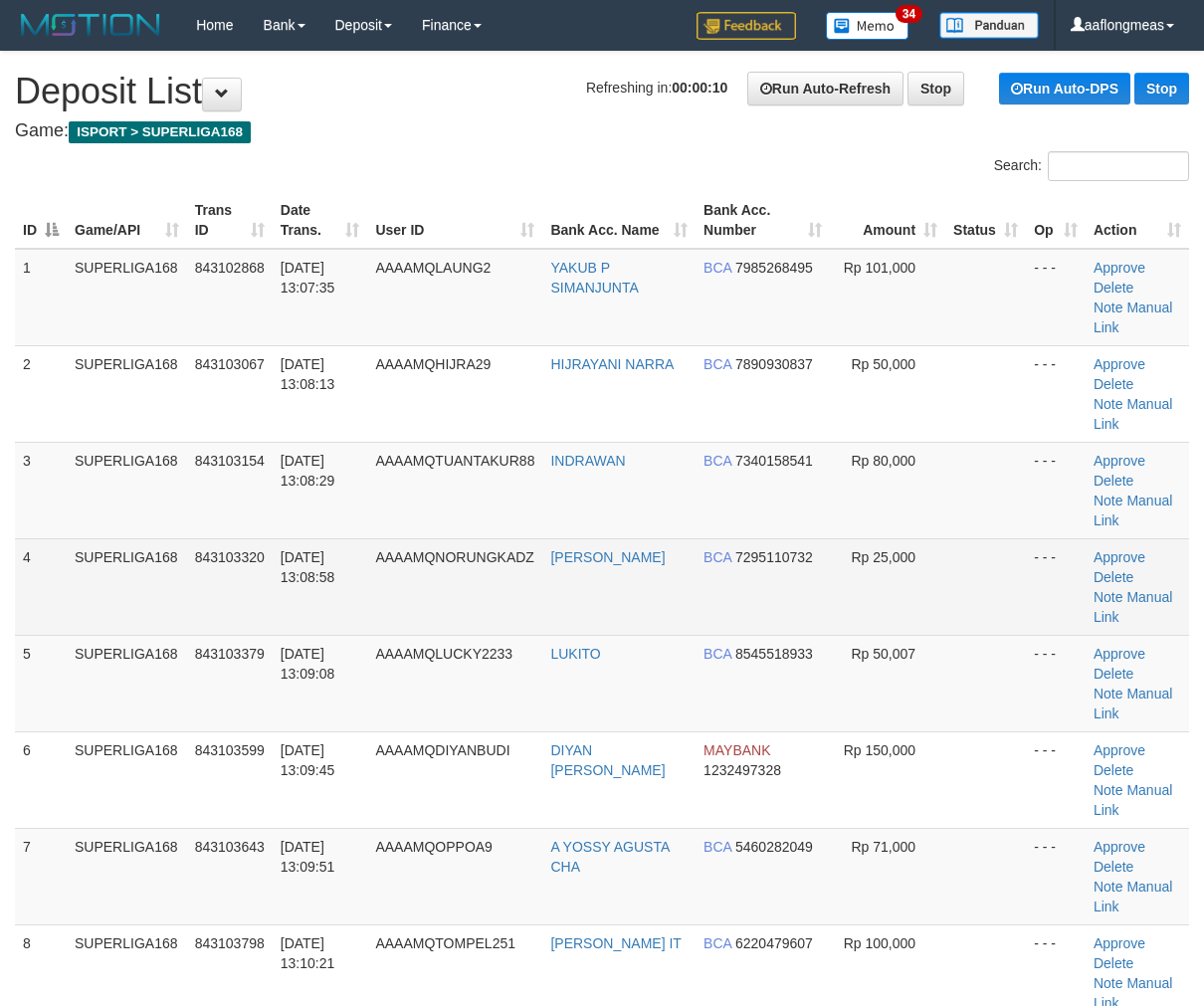 scroll, scrollTop: 0, scrollLeft: 0, axis: both 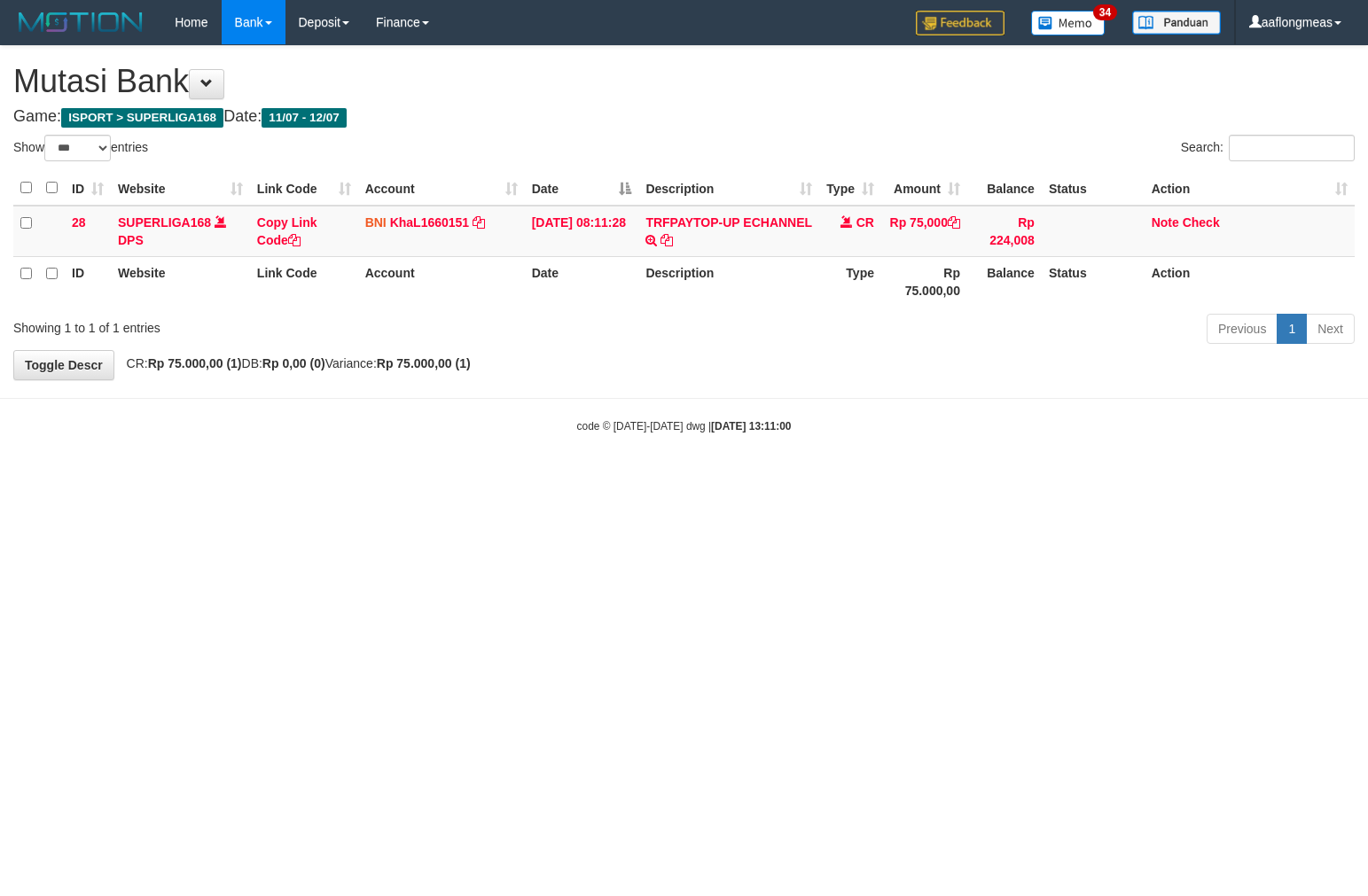 select on "***" 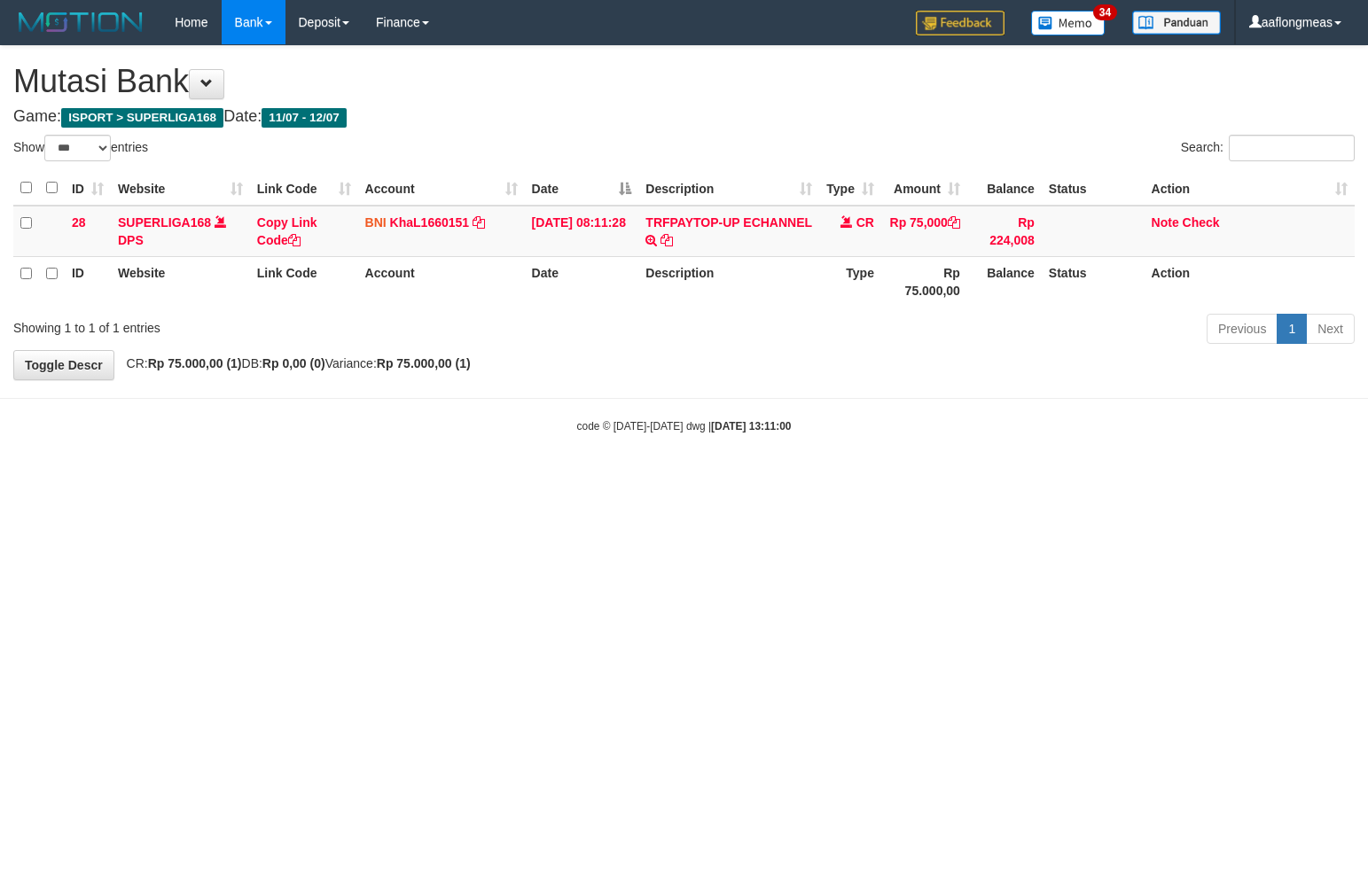 scroll, scrollTop: 0, scrollLeft: 0, axis: both 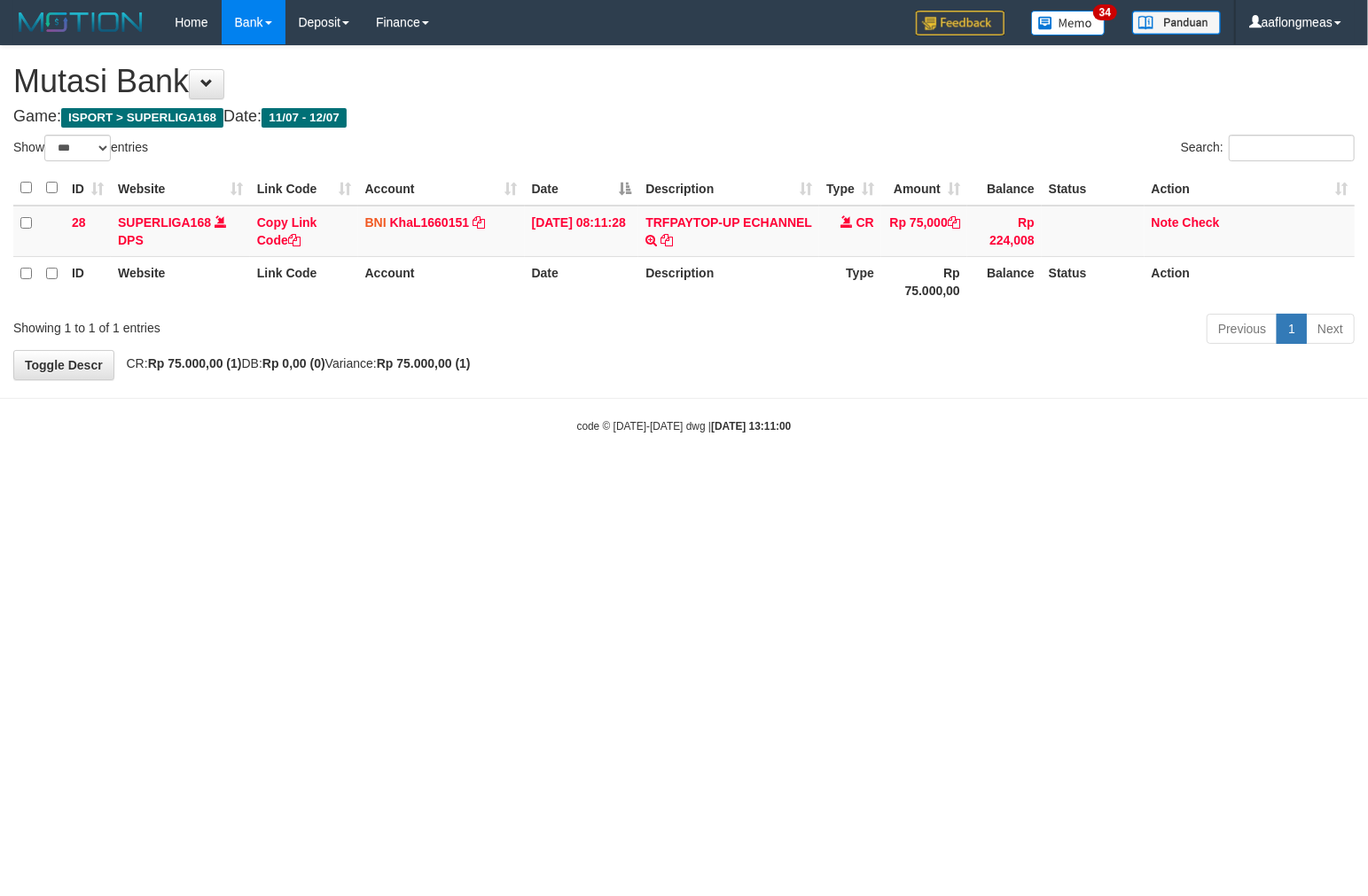 click on "Toggle navigation
Home
Bank
Account List
Load
By Website
Group
[ISPORT]													SUPERLIGA168
By Load Group (DPS)" at bounding box center [684, 239] 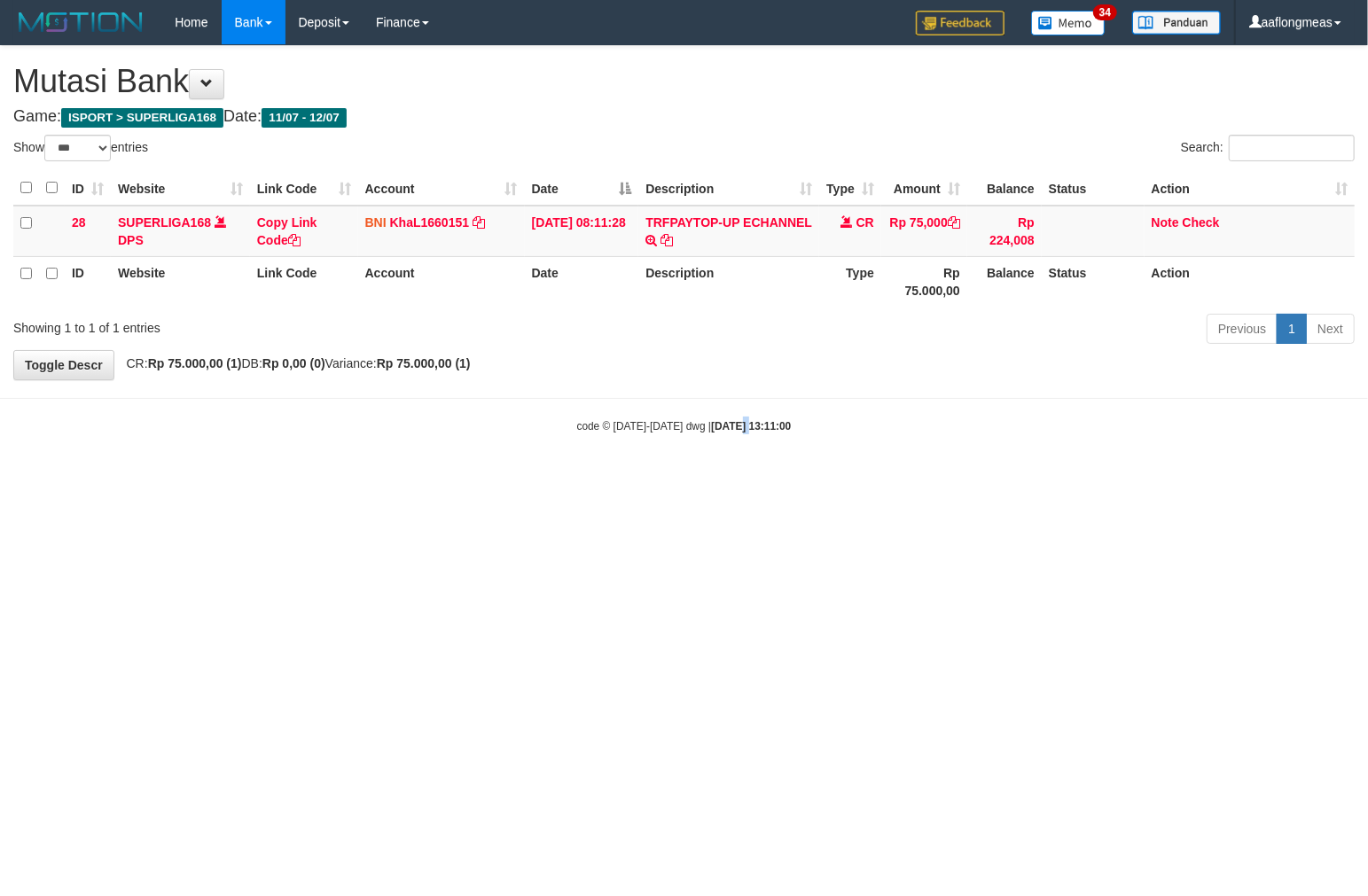 click on "Toggle navigation
Home
Bank
Account List
Load
By Website
Group
[ISPORT]													SUPERLIGA168
By Load Group (DPS)" at bounding box center [684, 239] 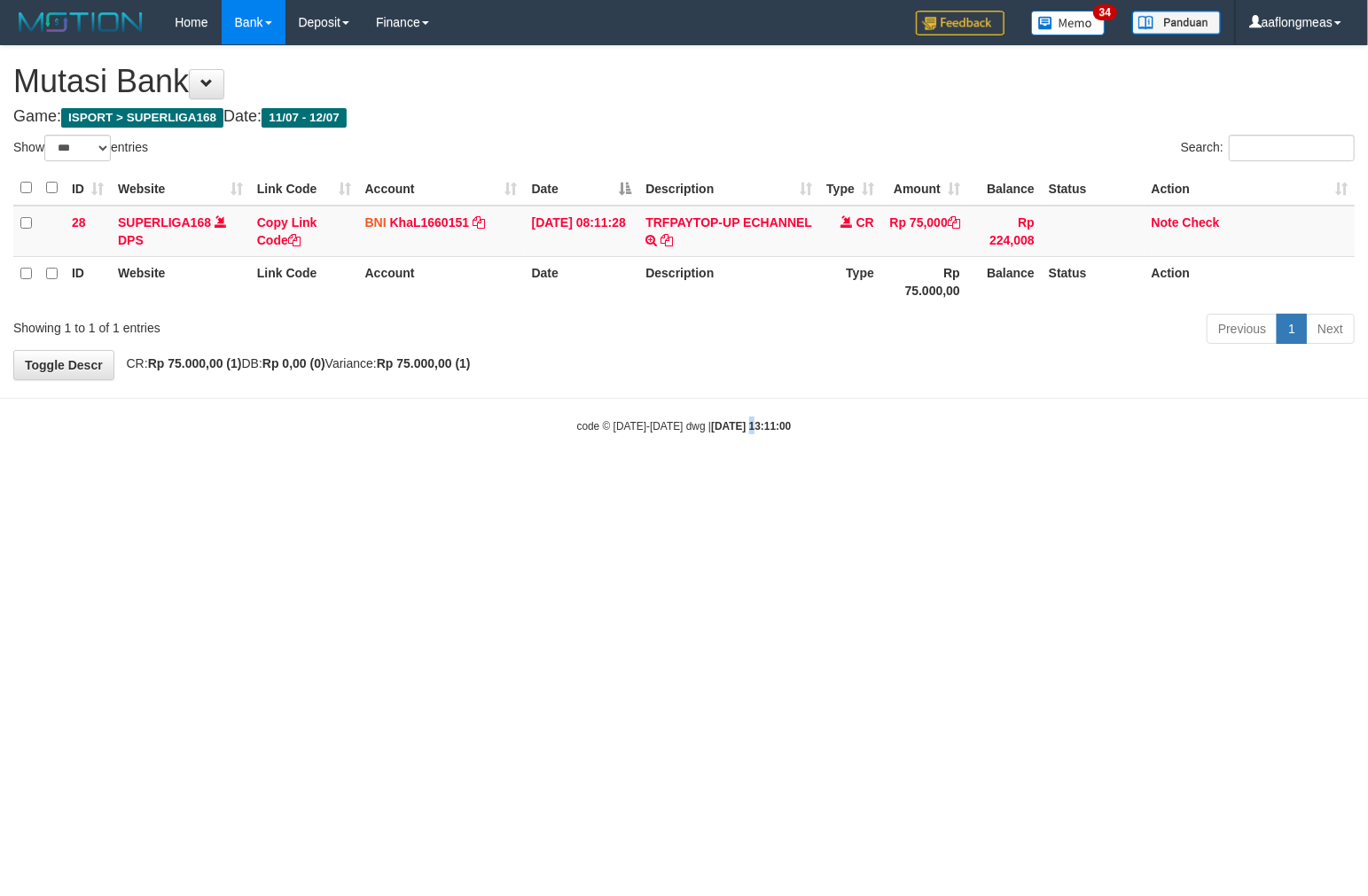 click on "Toggle navigation
Home
Bank
Account List
Load
By Website
Group
[ISPORT]													SUPERLIGA168
By Load Group (DPS)" at bounding box center [684, 239] 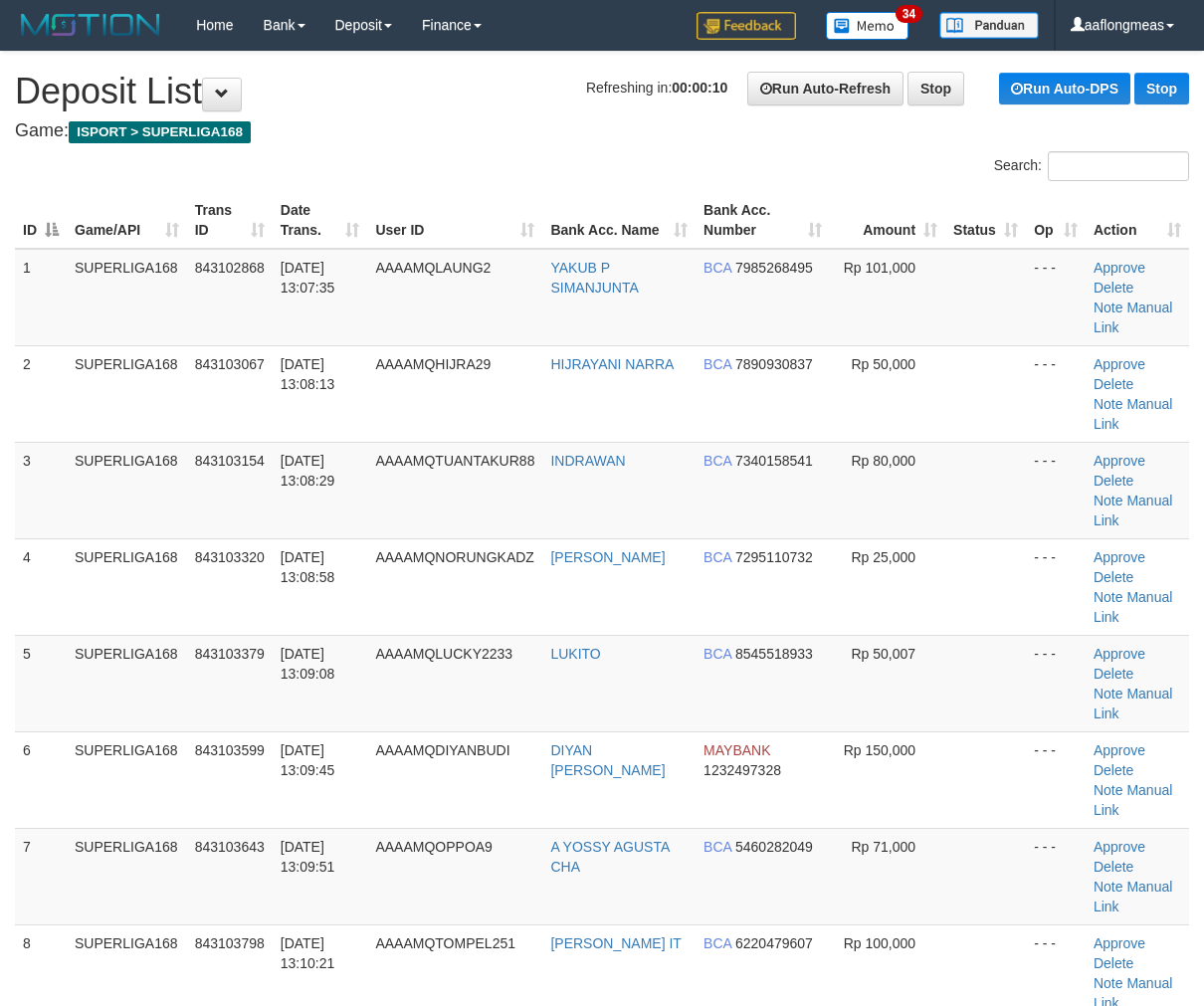 scroll, scrollTop: 0, scrollLeft: 0, axis: both 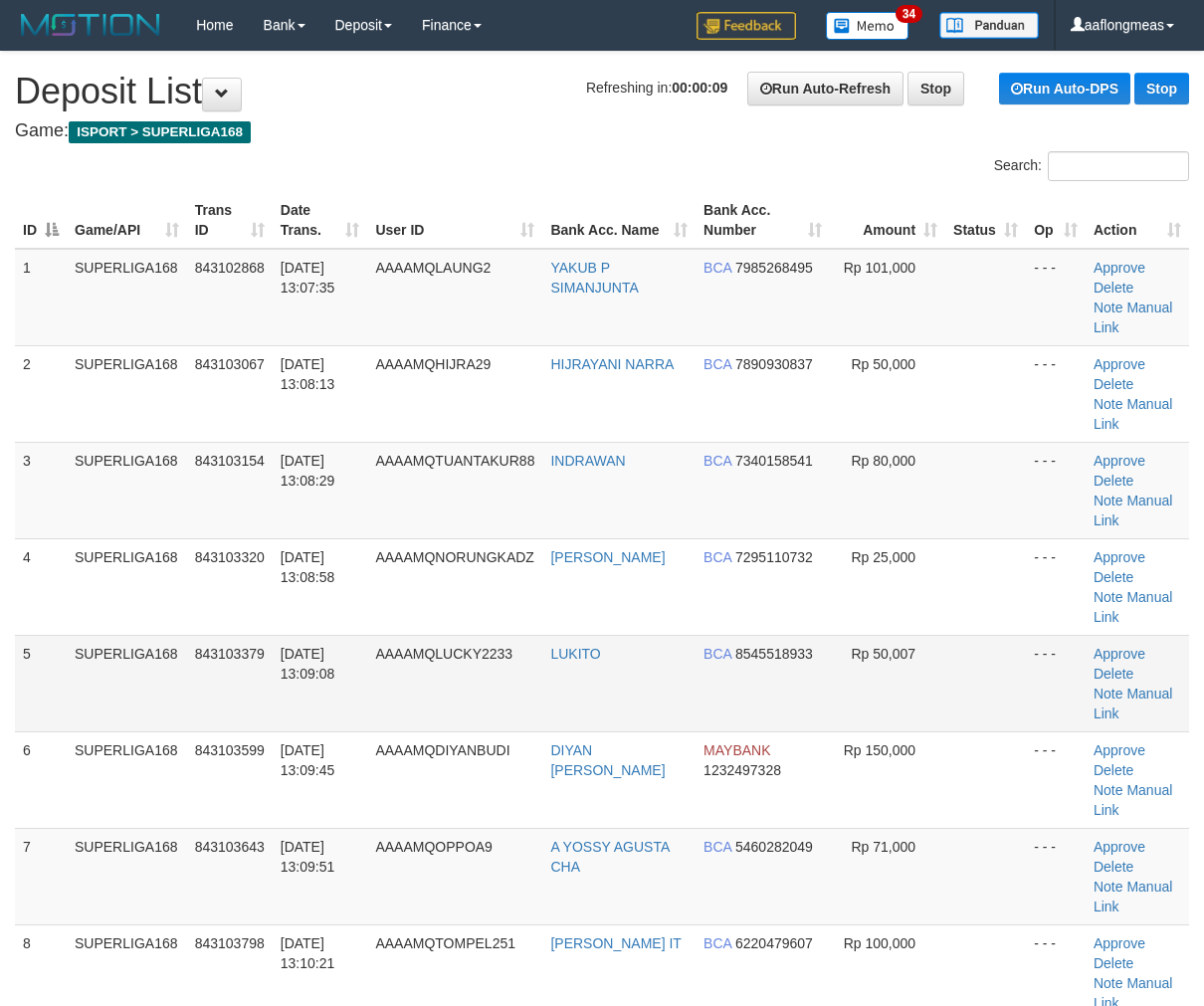 click on "- - -" at bounding box center [1056, 683] 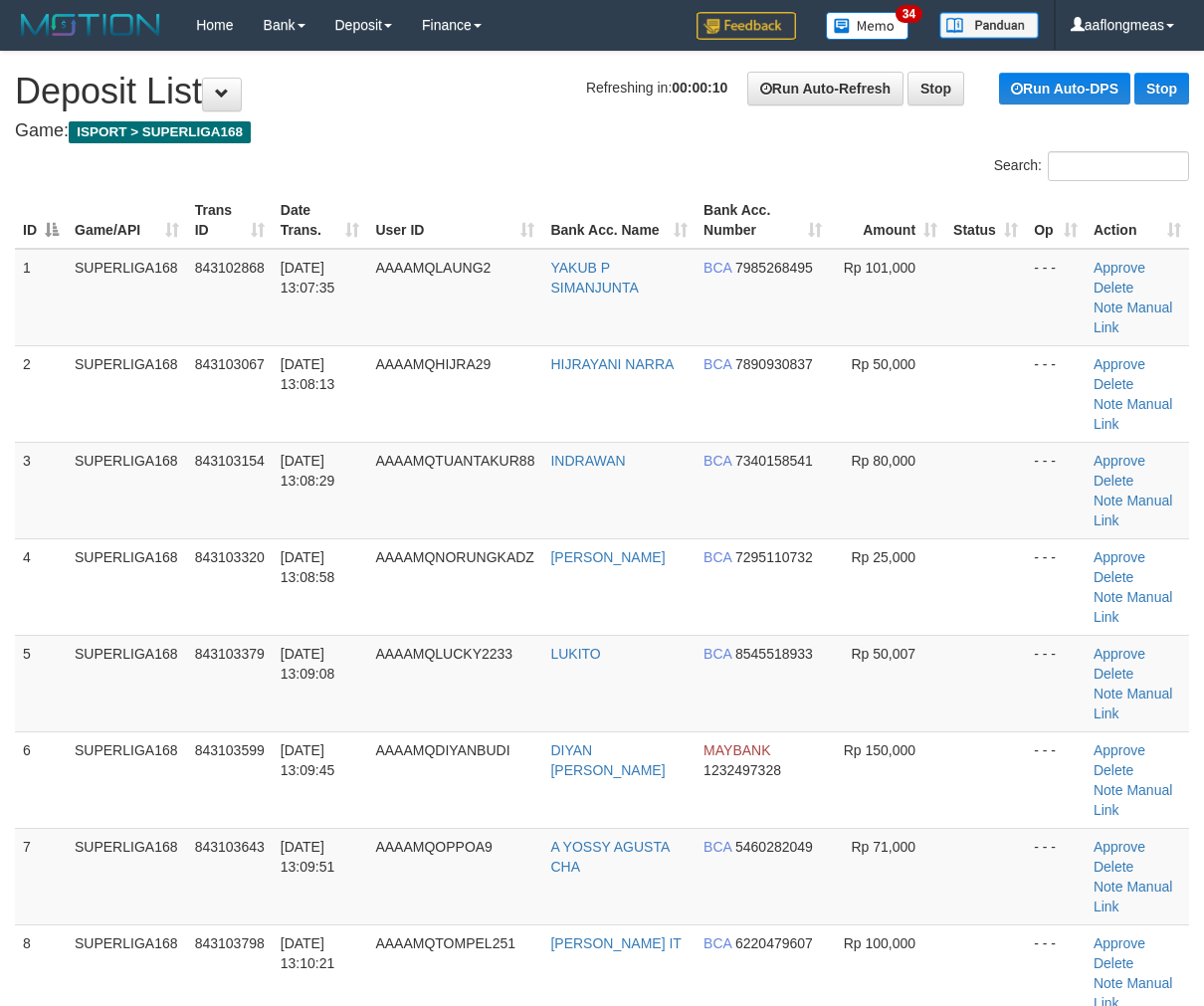 scroll, scrollTop: 0, scrollLeft: 0, axis: both 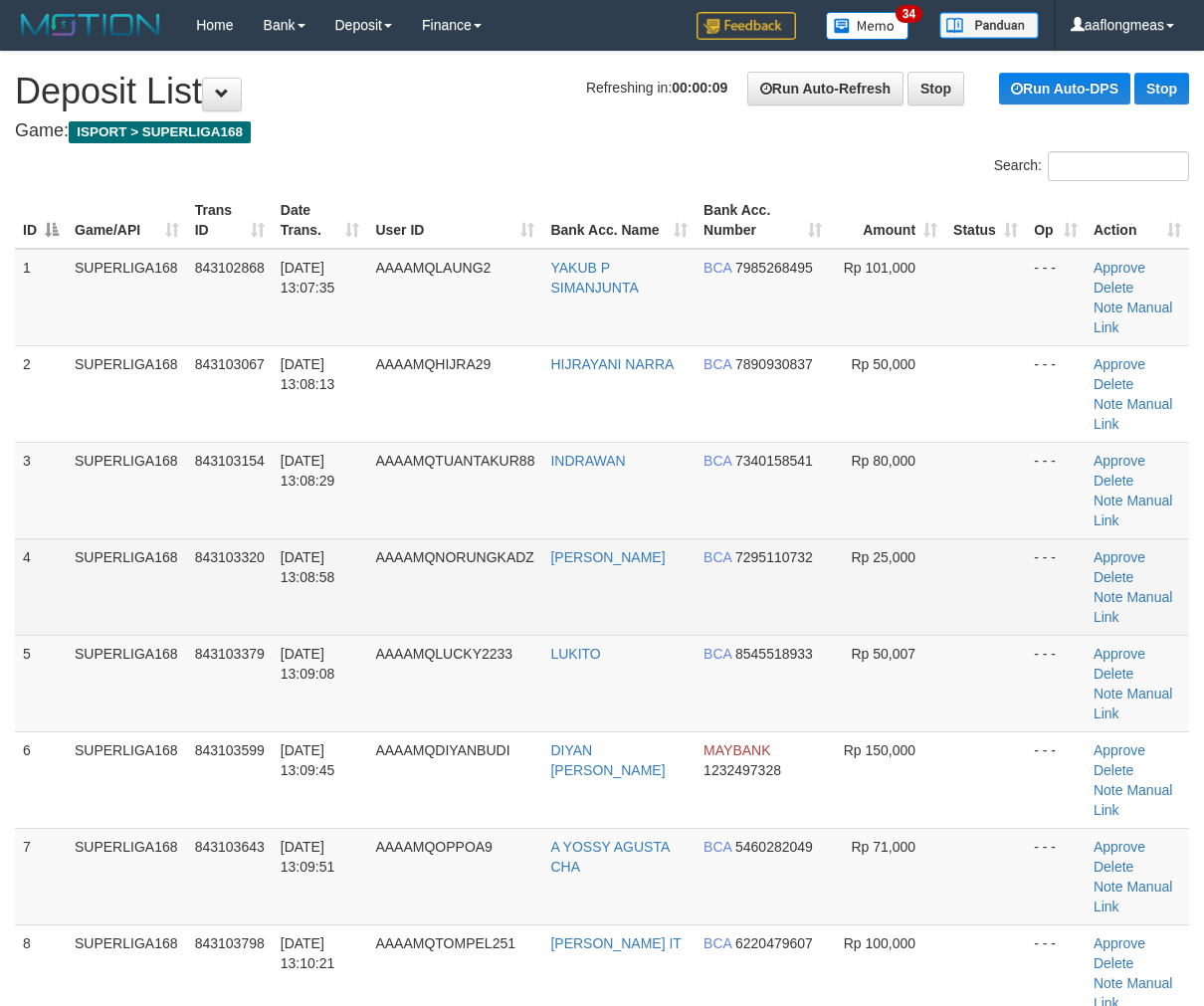 click at bounding box center (985, 586) 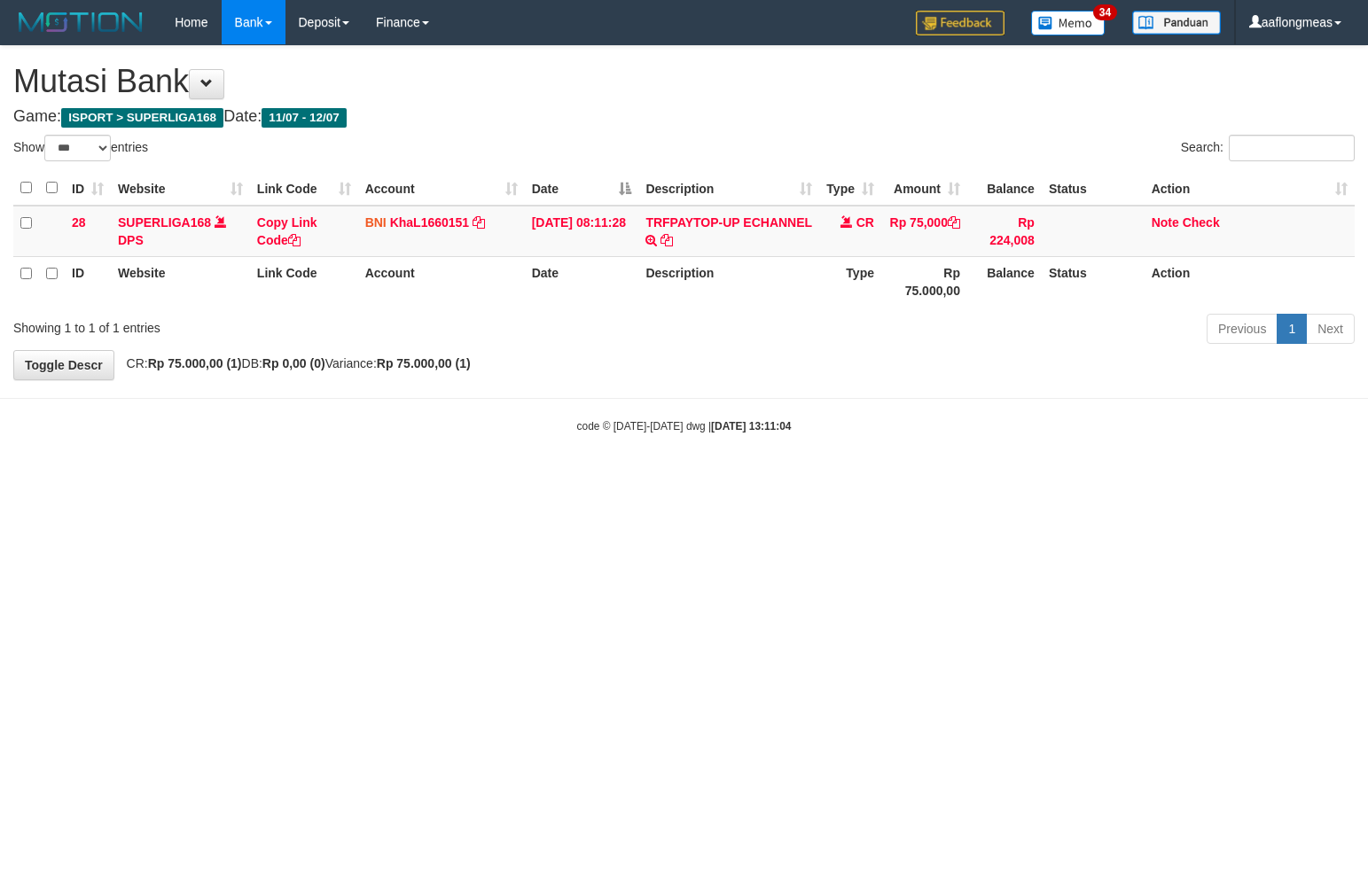 select on "***" 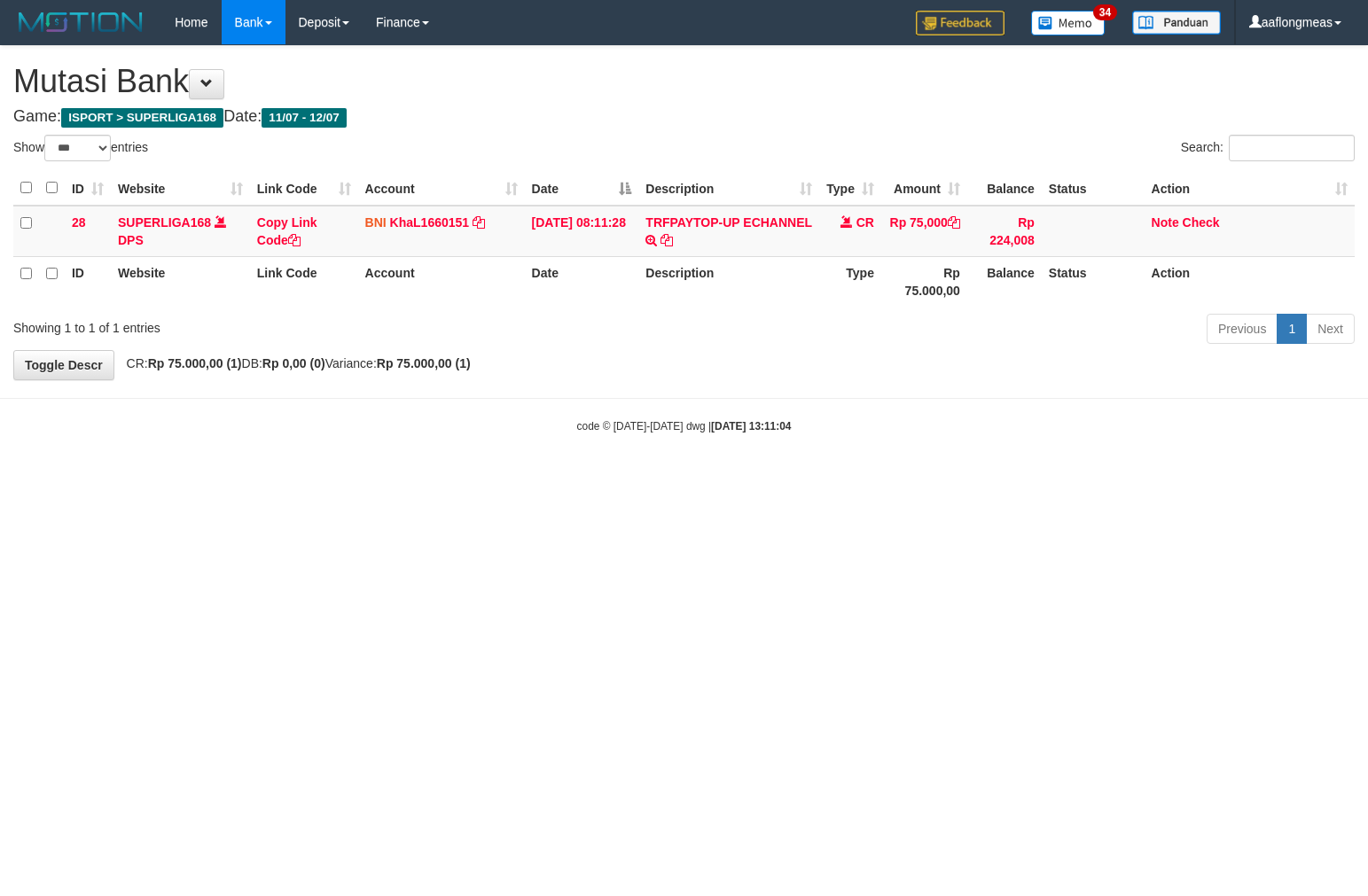 scroll, scrollTop: 0, scrollLeft: 0, axis: both 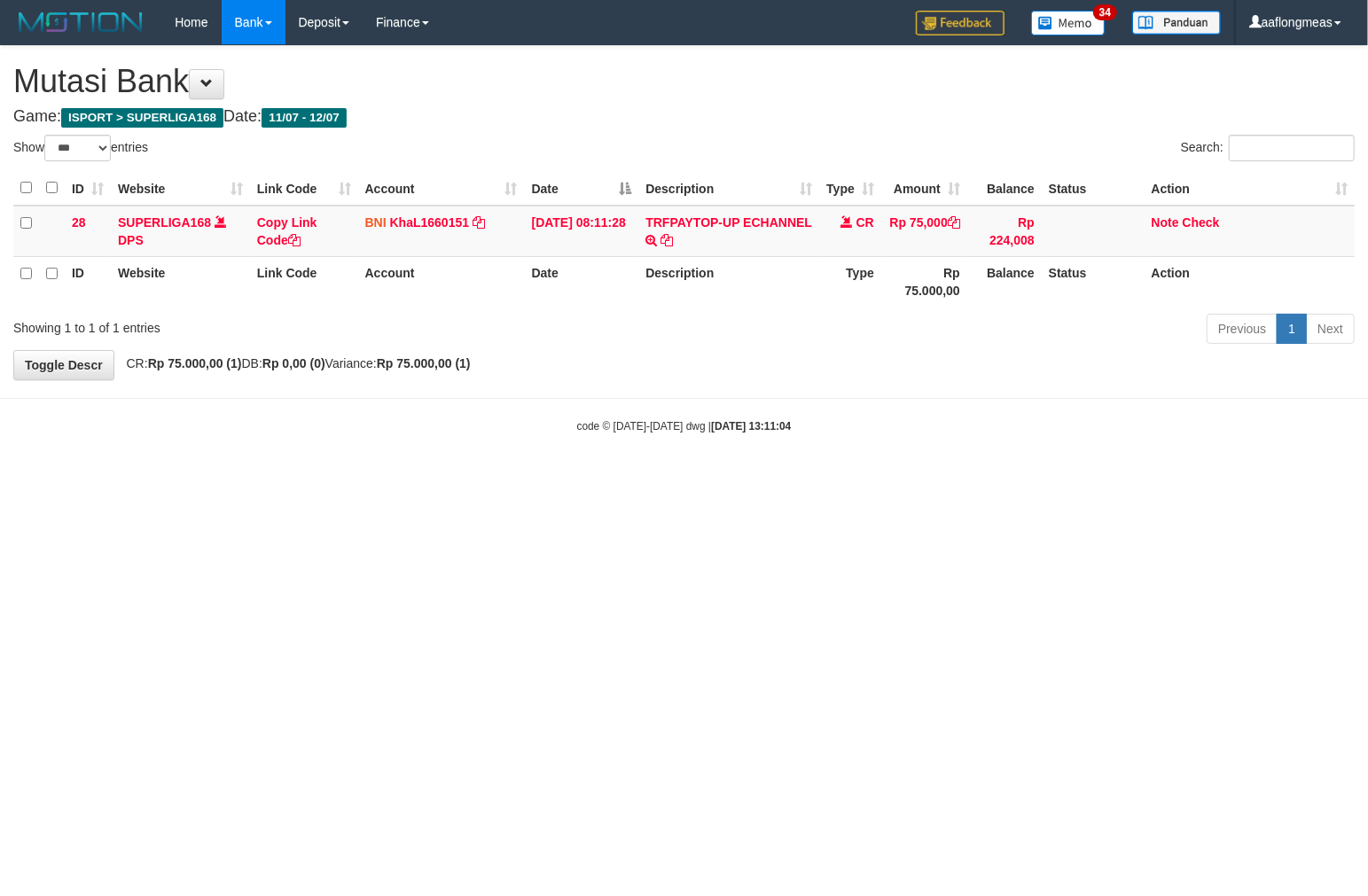 click on "Toggle navigation
Home
Bank
Account List
Load
By Website
Group
[ISPORT]													SUPERLIGA168
By Load Group (DPS)" at bounding box center (684, 239) 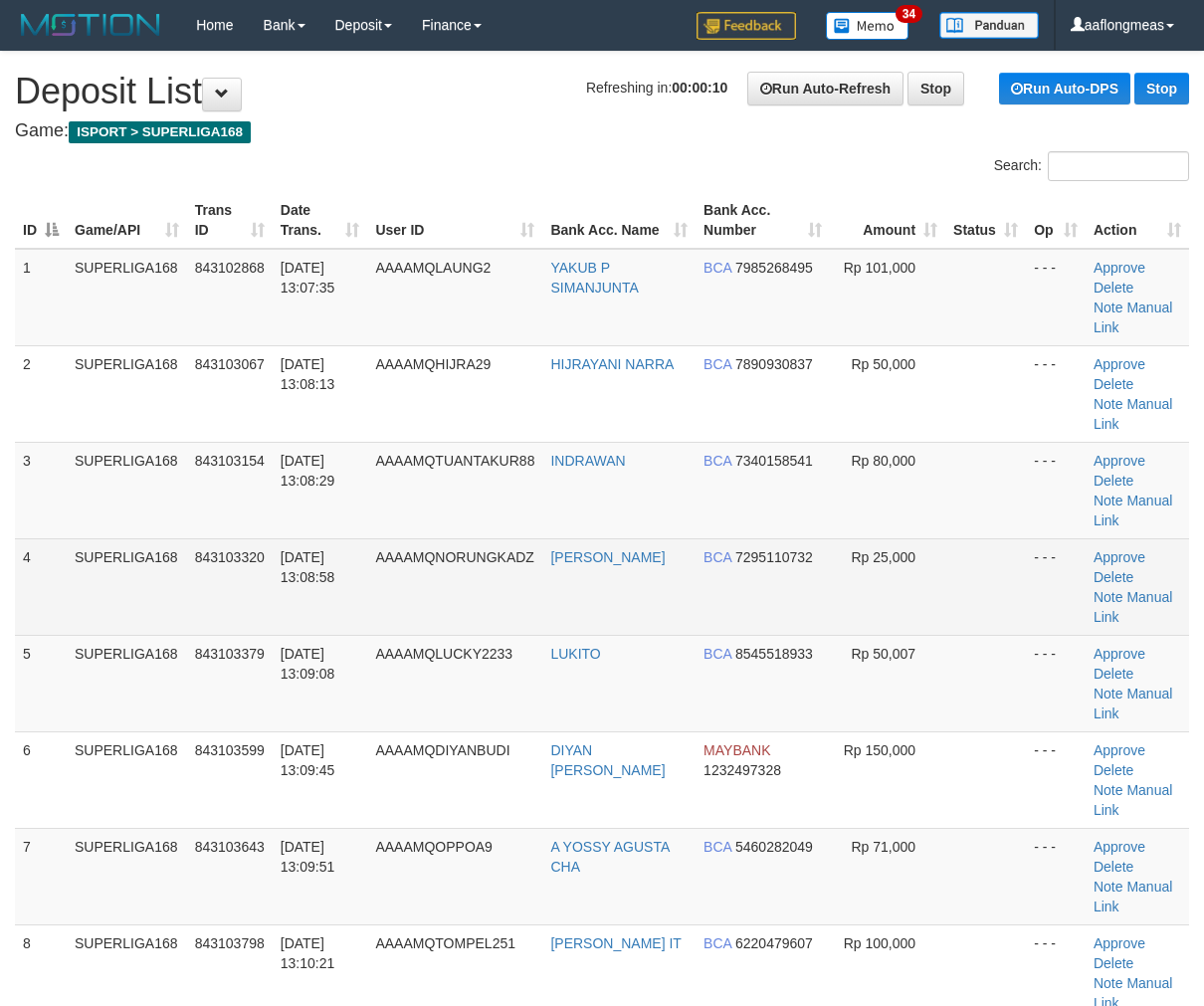 scroll, scrollTop: 0, scrollLeft: 0, axis: both 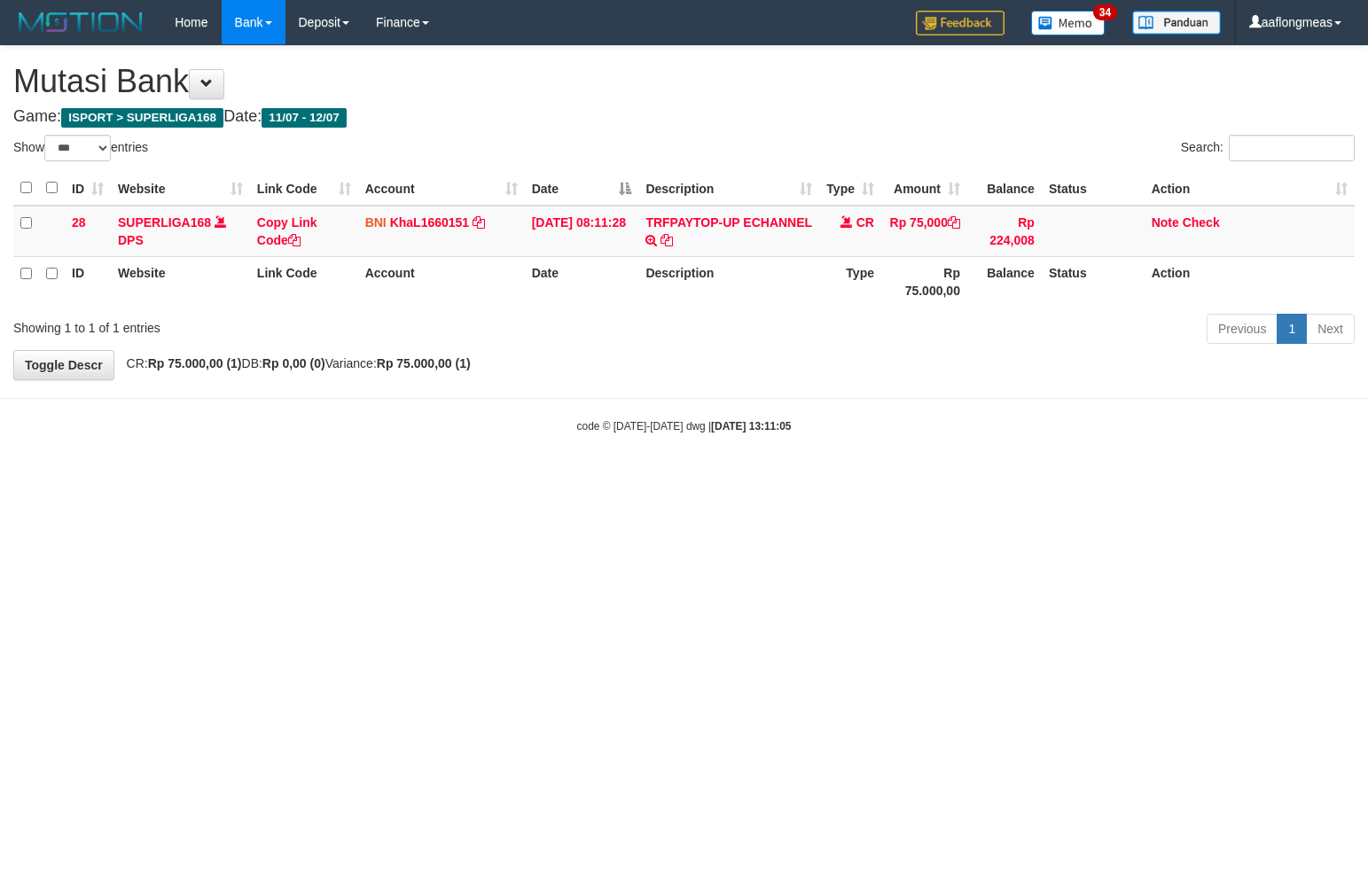 select on "***" 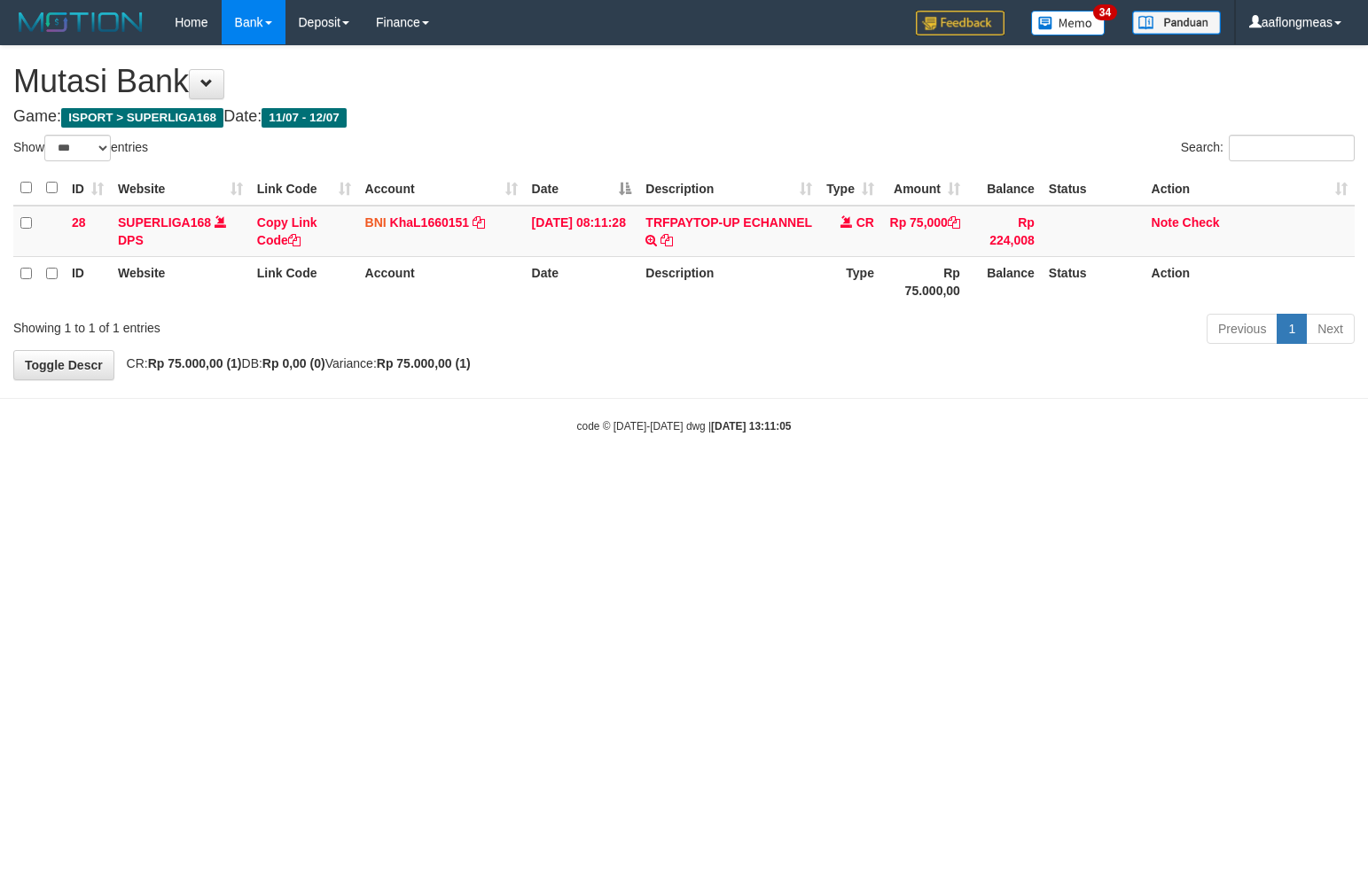 scroll, scrollTop: 0, scrollLeft: 0, axis: both 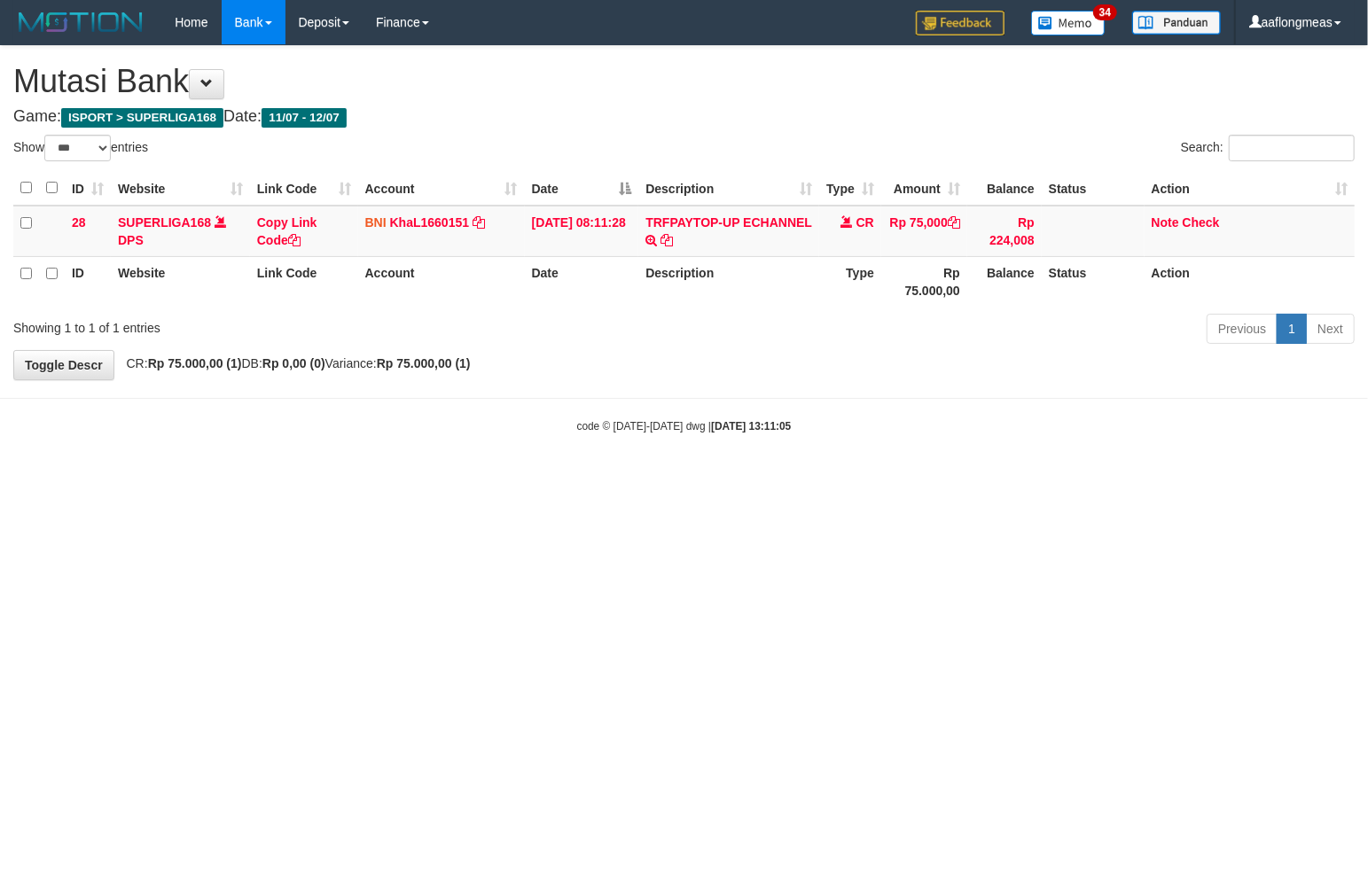 drag, startPoint x: 754, startPoint y: 503, endPoint x: 5, endPoint y: 511, distance: 749.04272 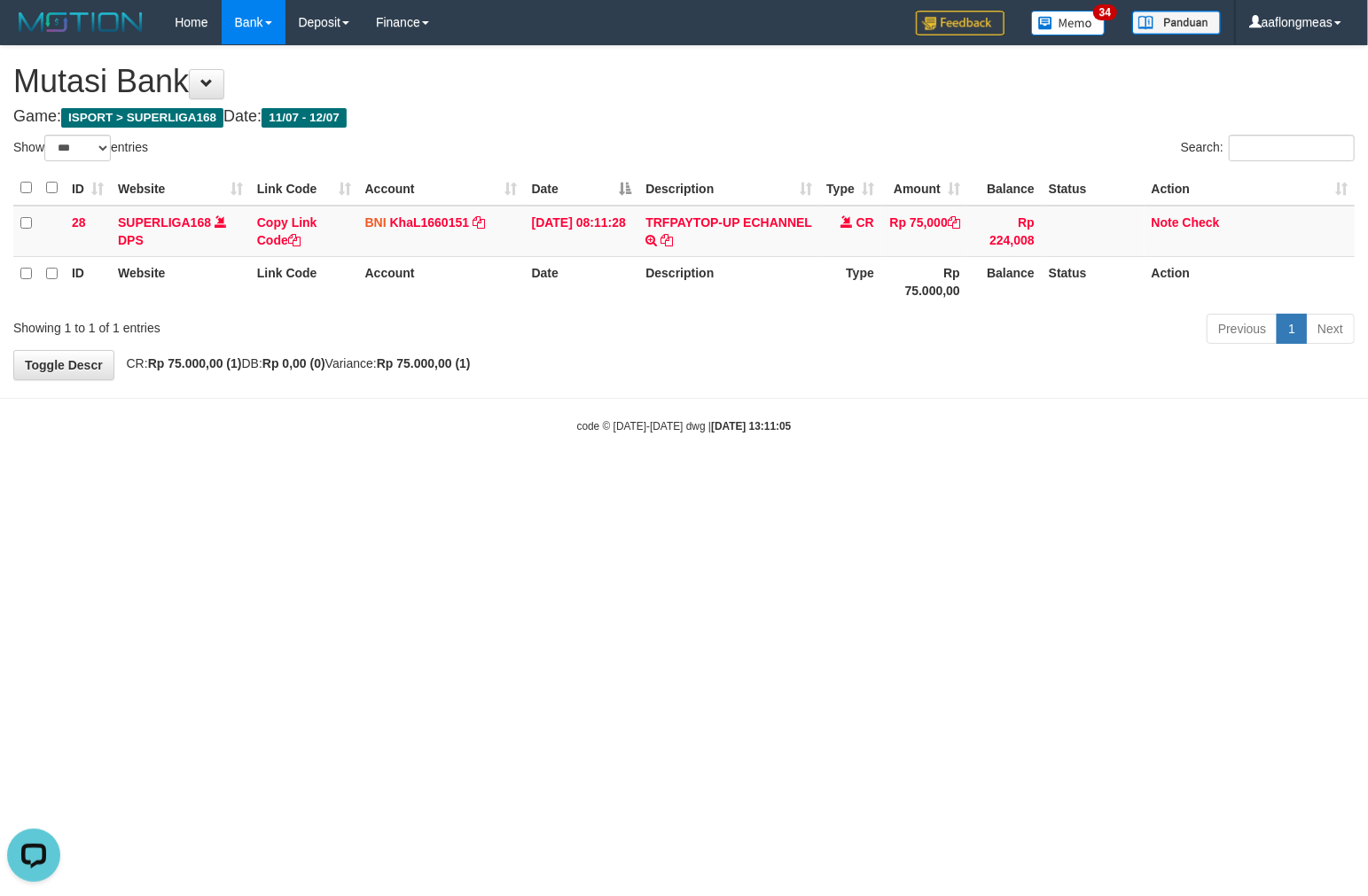 scroll, scrollTop: 0, scrollLeft: 0, axis: both 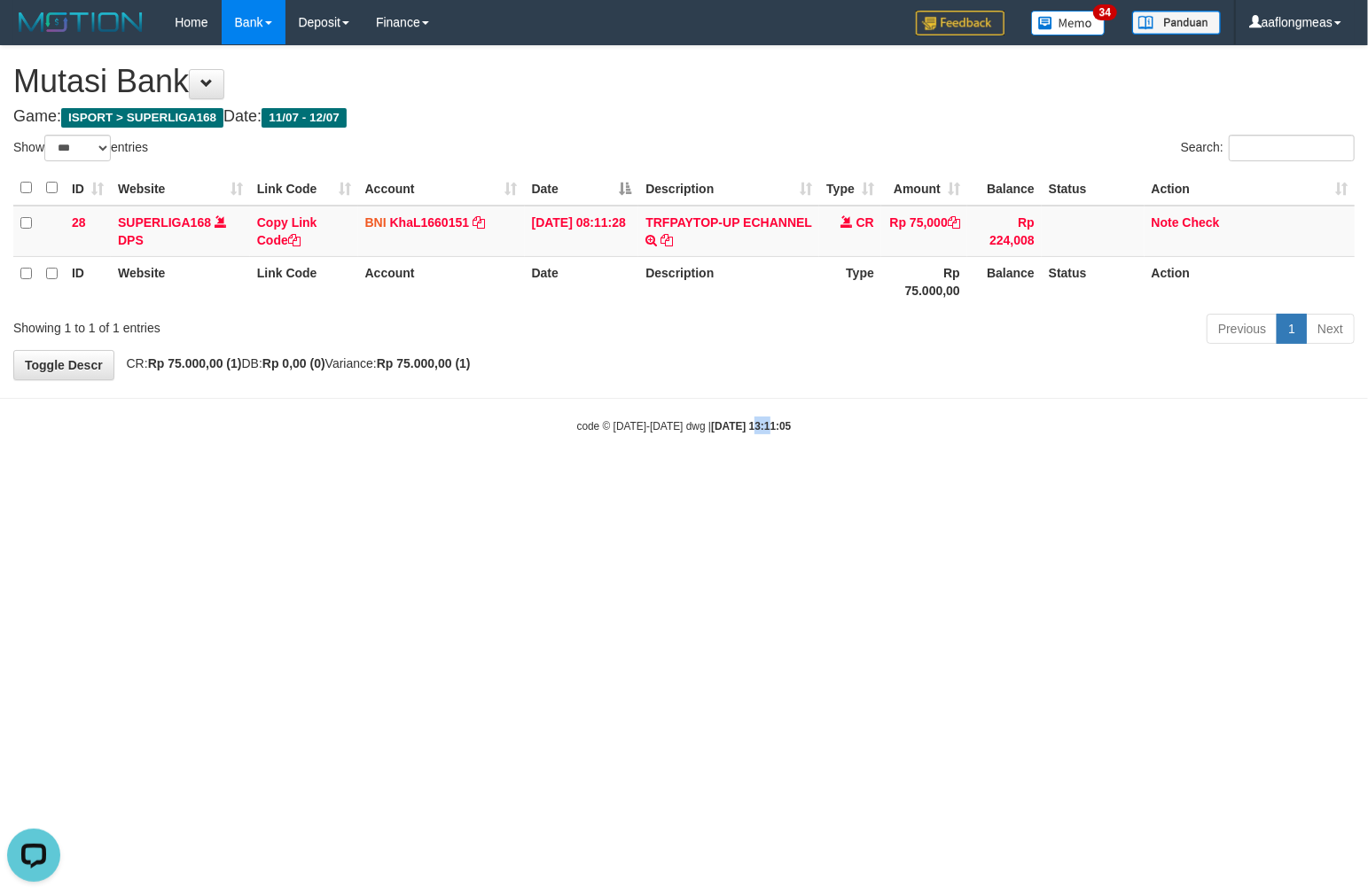 click on "Toggle navigation
Home
Bank
Account List
Load
By Website
Group
[ISPORT]													SUPERLIGA168
By Load Group (DPS)
34" at bounding box center [684, 239] 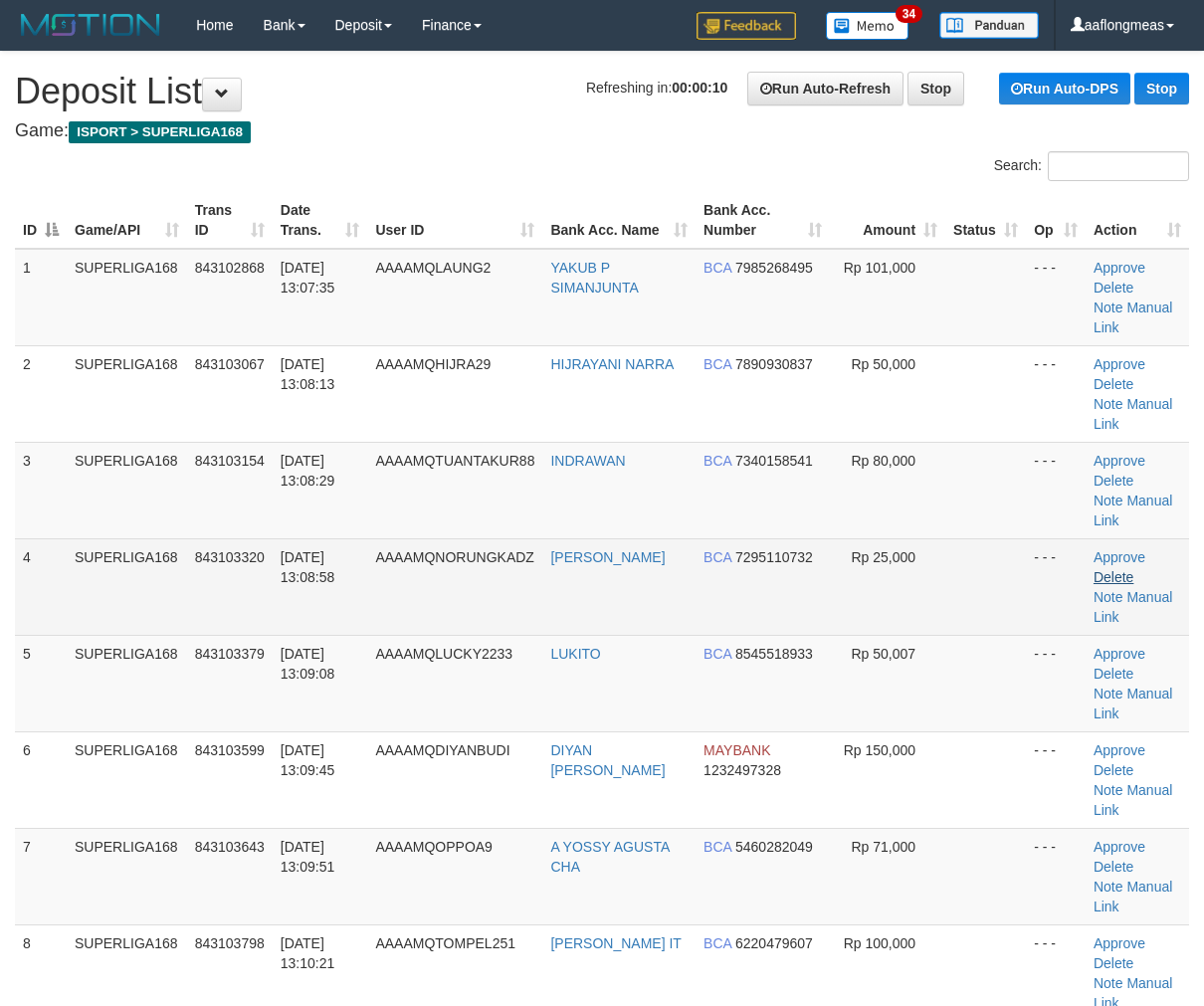 scroll, scrollTop: 0, scrollLeft: 0, axis: both 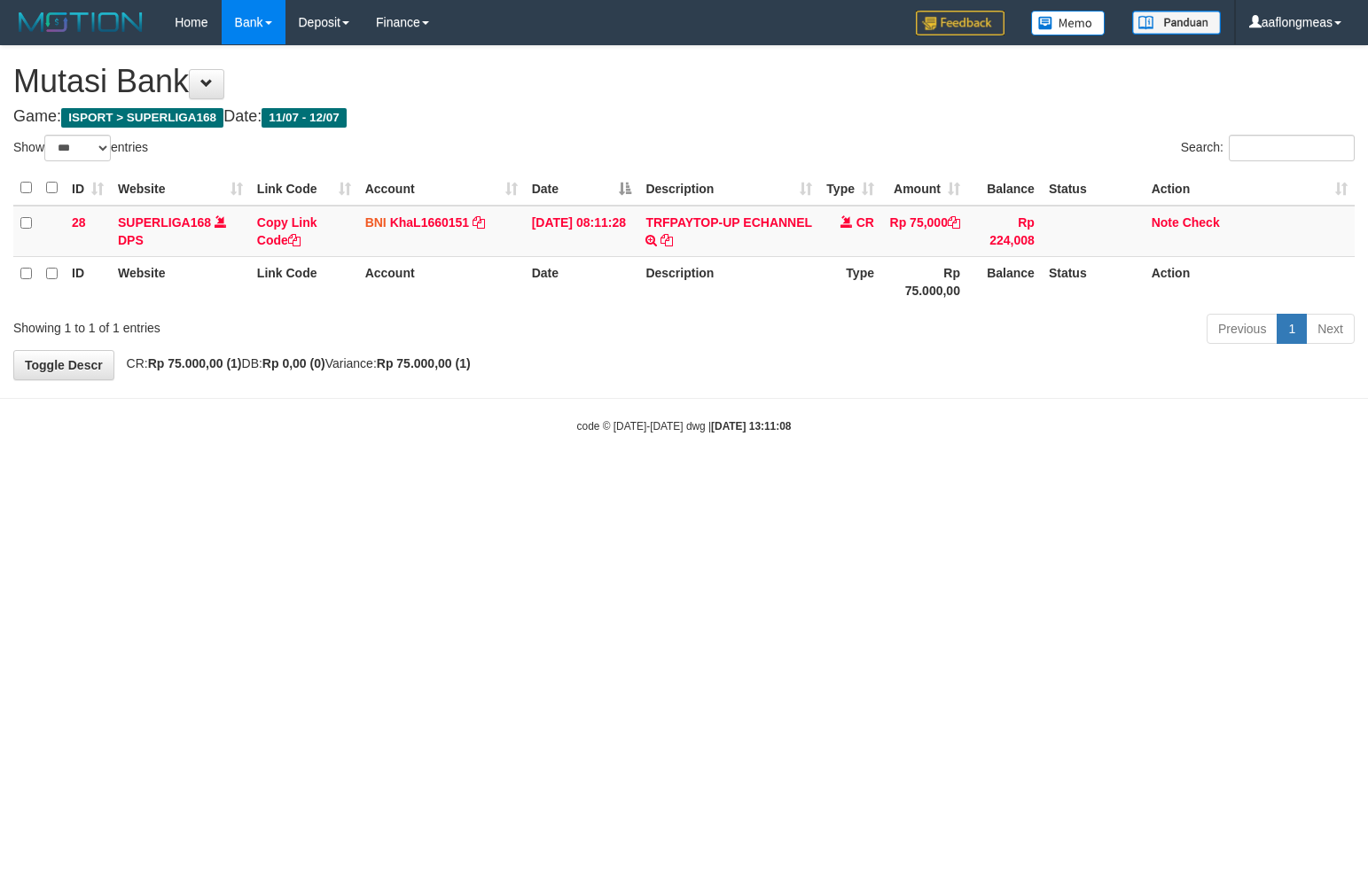 select on "***" 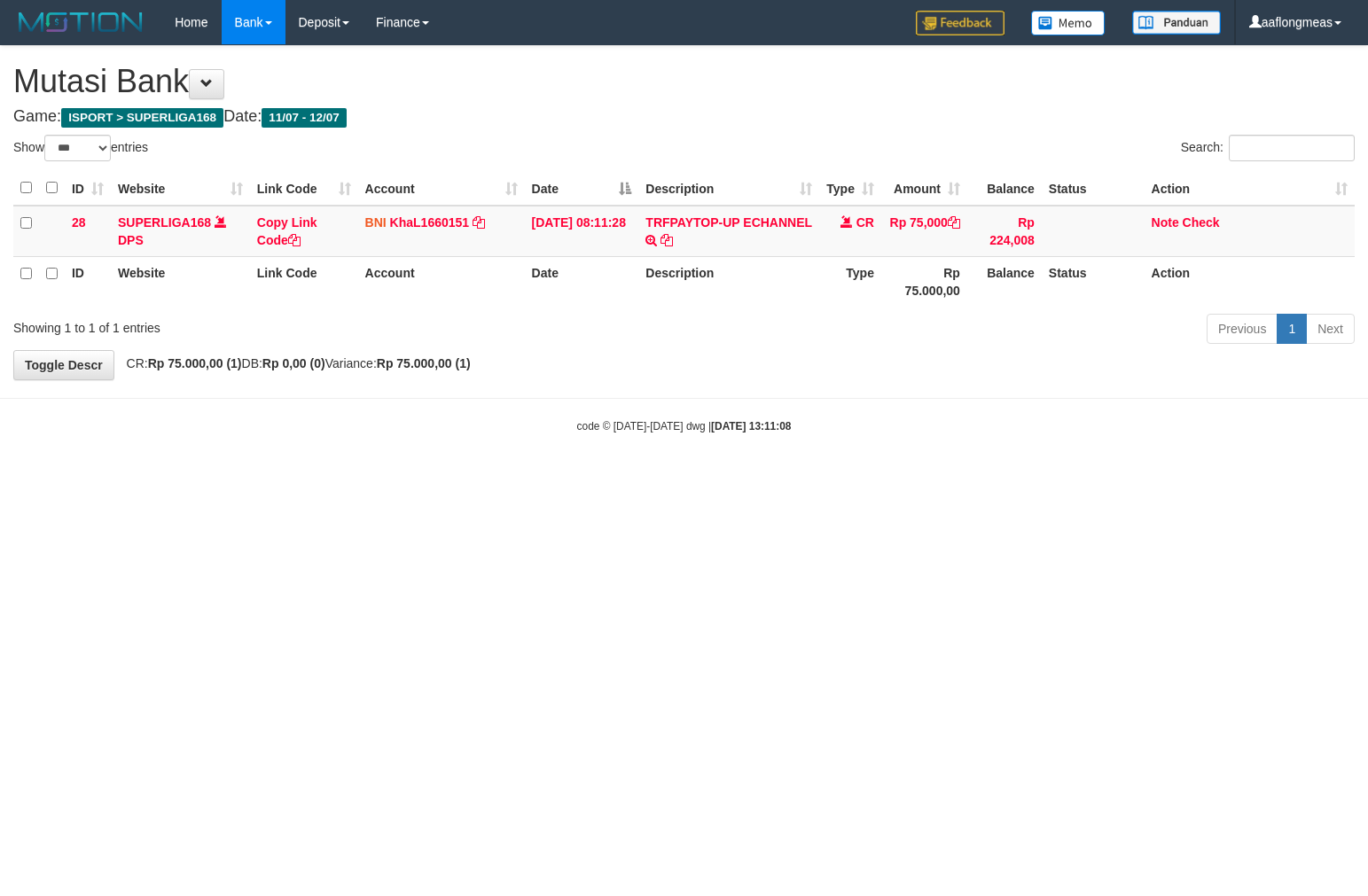 scroll, scrollTop: 0, scrollLeft: 0, axis: both 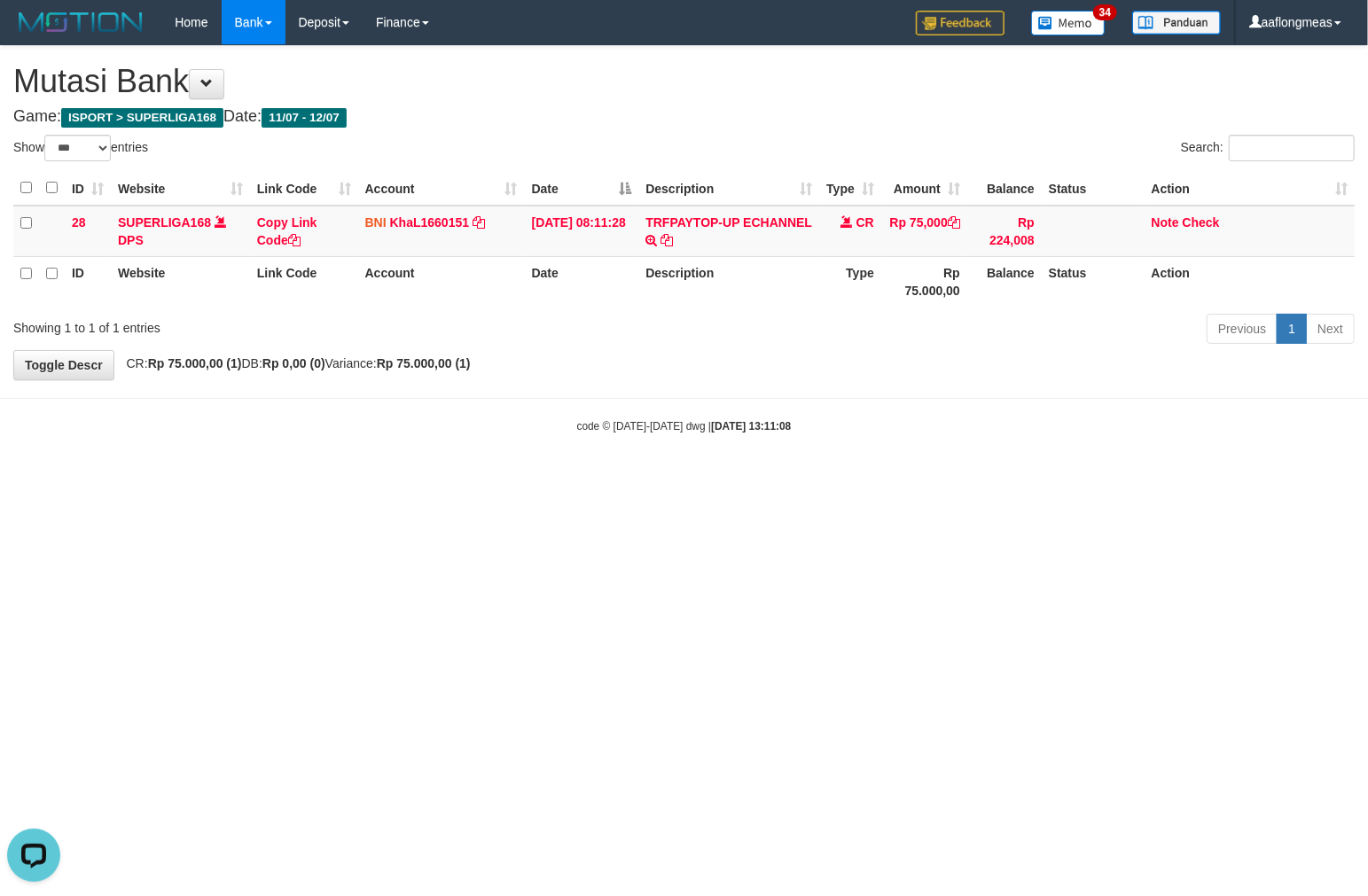 click on "Toggle navigation
Home
Bank
Account List
Load
By Website
Group
[ISPORT]													SUPERLIGA168
By Load Group (DPS)" at bounding box center [684, 239] 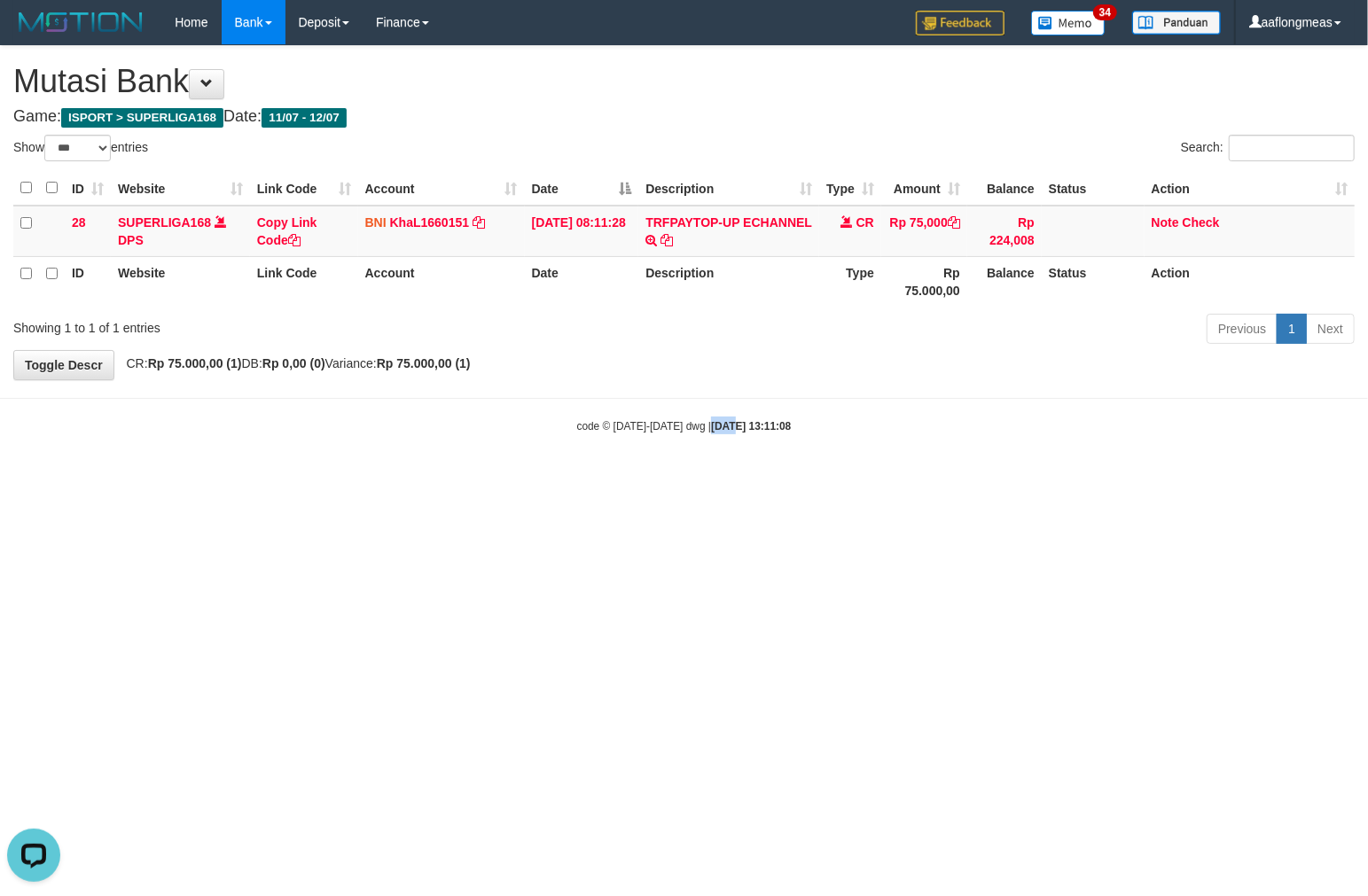 click on "Toggle navigation
Home
Bank
Account List
Load
By Website
Group
[ISPORT]													SUPERLIGA168
By Load Group (DPS)" at bounding box center [684, 239] 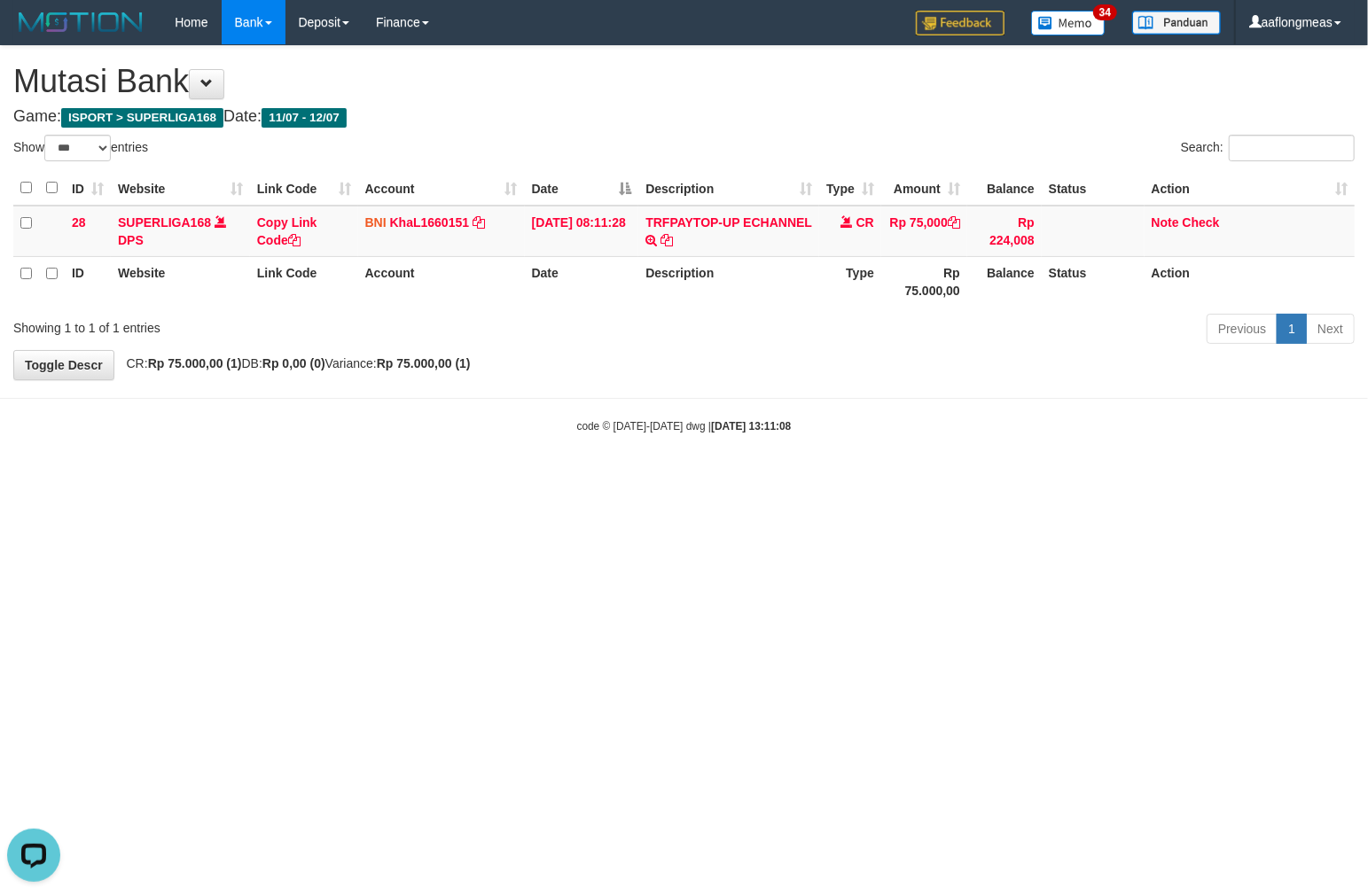 click on "Toggle navigation
Home
Bank
Account List
Load
By Website
Group
[ISPORT]													SUPERLIGA168
By Load Group (DPS)" at bounding box center [684, 239] 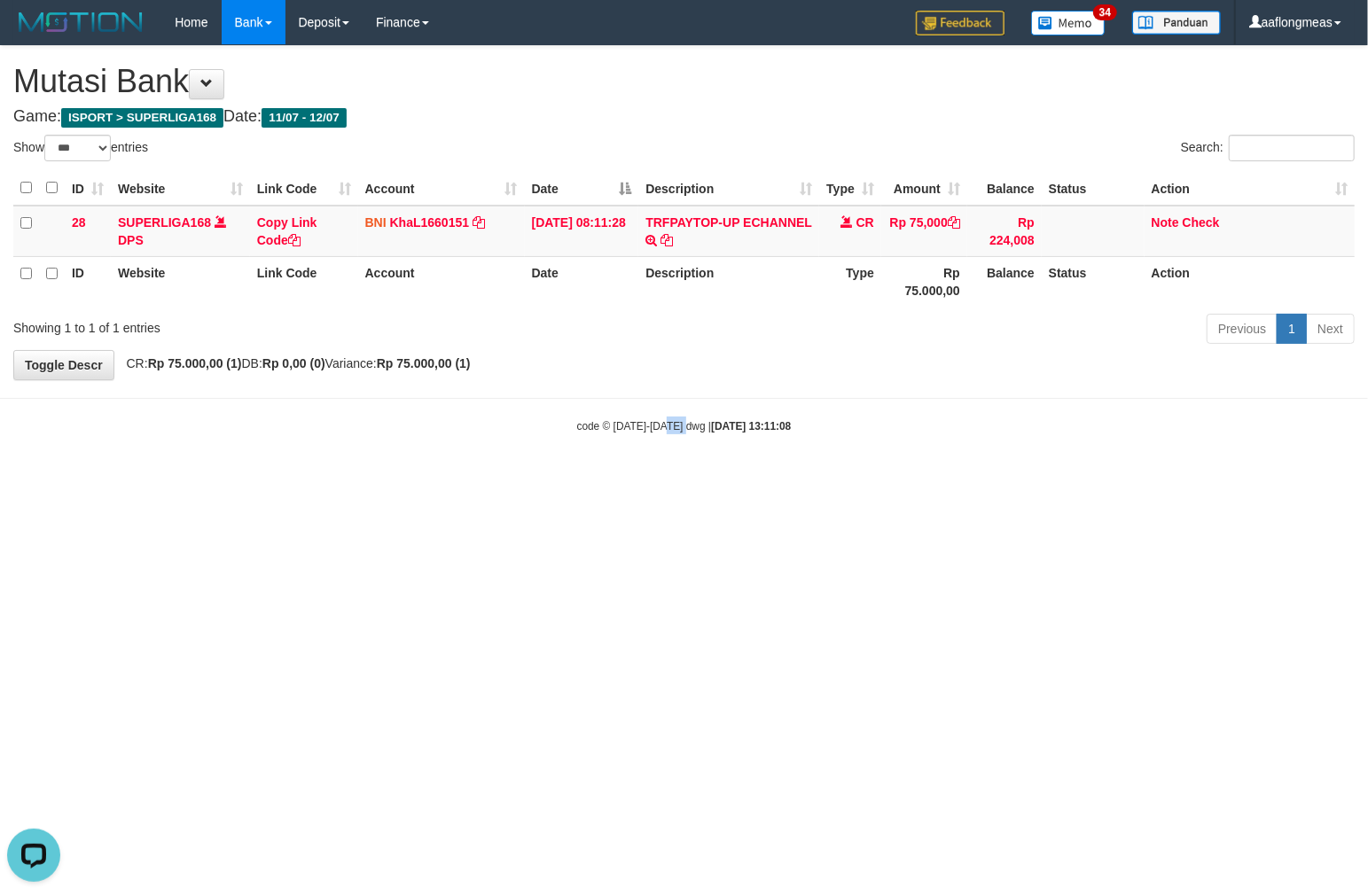 click on "Toggle navigation
Home
Bank
Account List
Load
By Website
Group
[ISPORT]													SUPERLIGA168
By Load Group (DPS)" at bounding box center [684, 239] 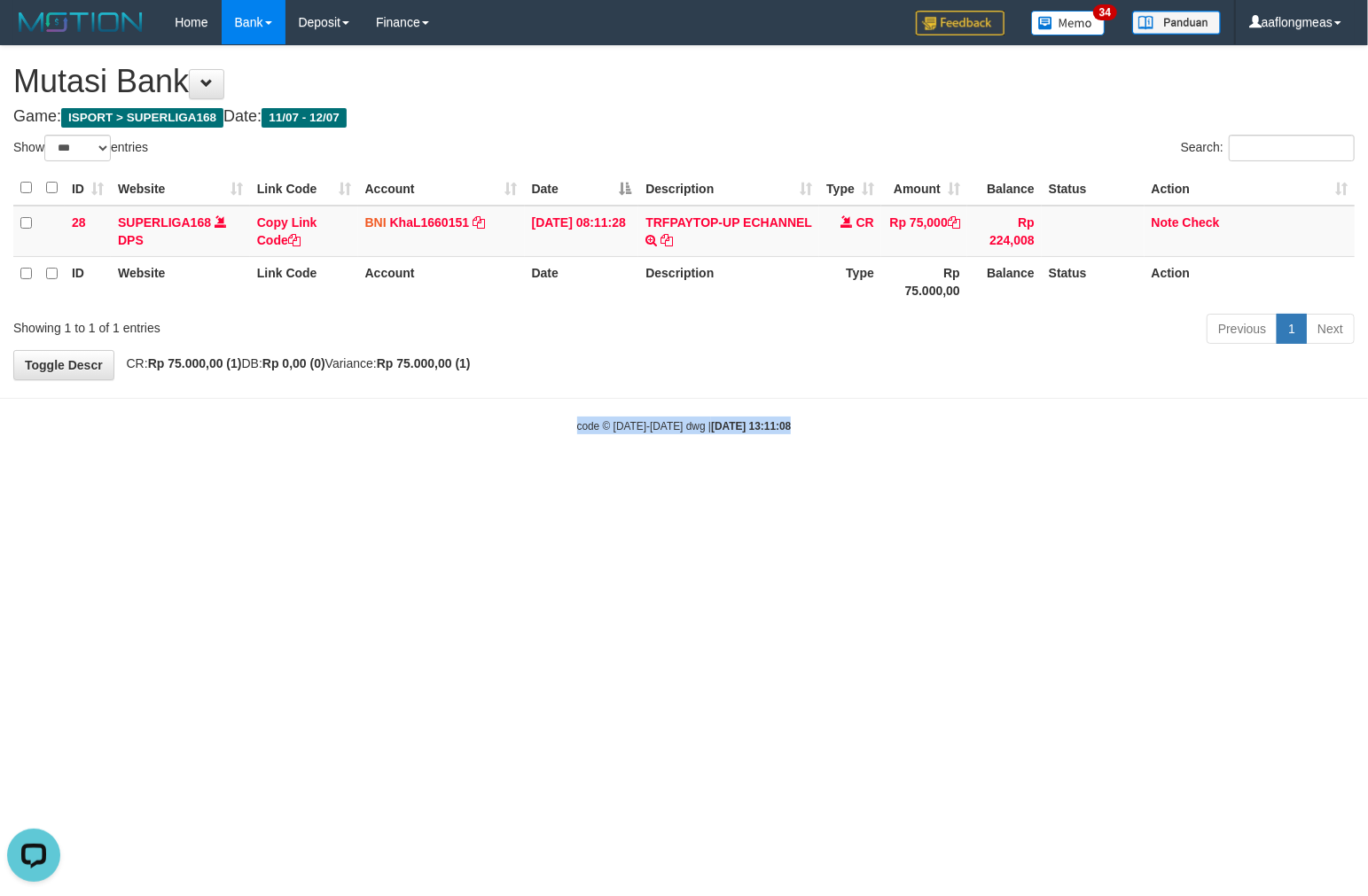 click on "Toggle navigation
Home
Bank
Account List
Load
By Website
Group
[ISPORT]													SUPERLIGA168
By Load Group (DPS)" at bounding box center [684, 239] 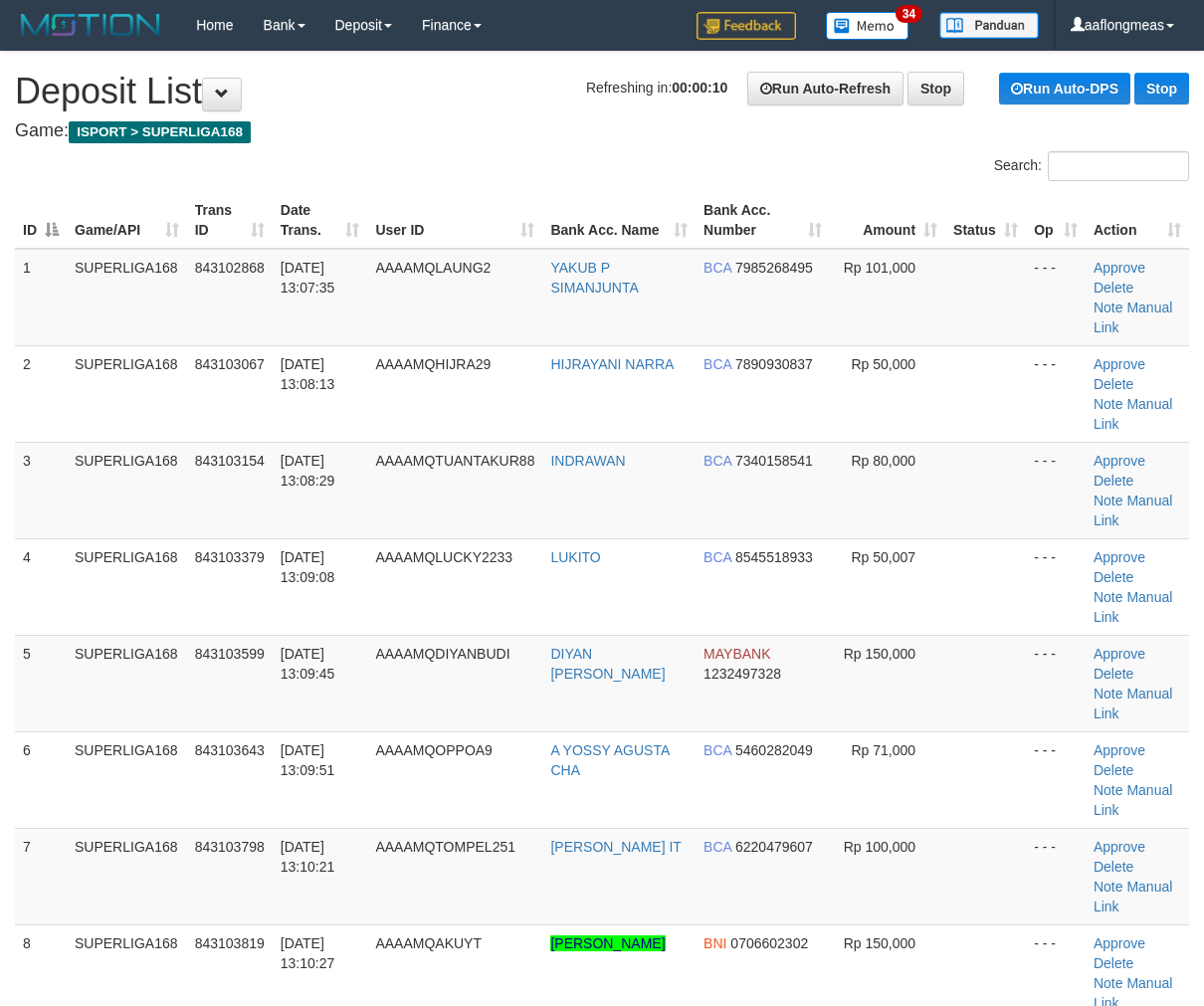 scroll, scrollTop: 0, scrollLeft: 0, axis: both 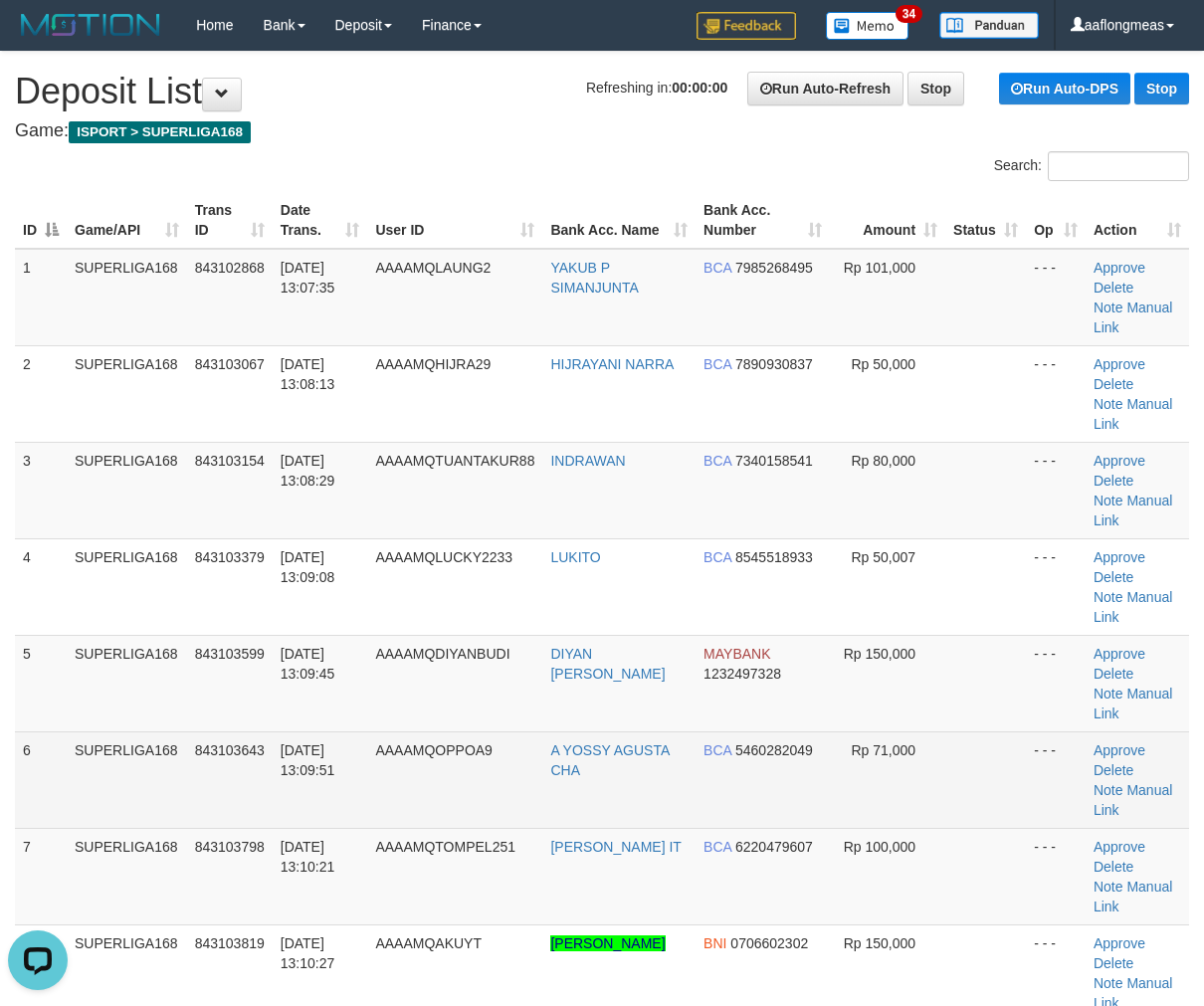 click at bounding box center (985, 779) 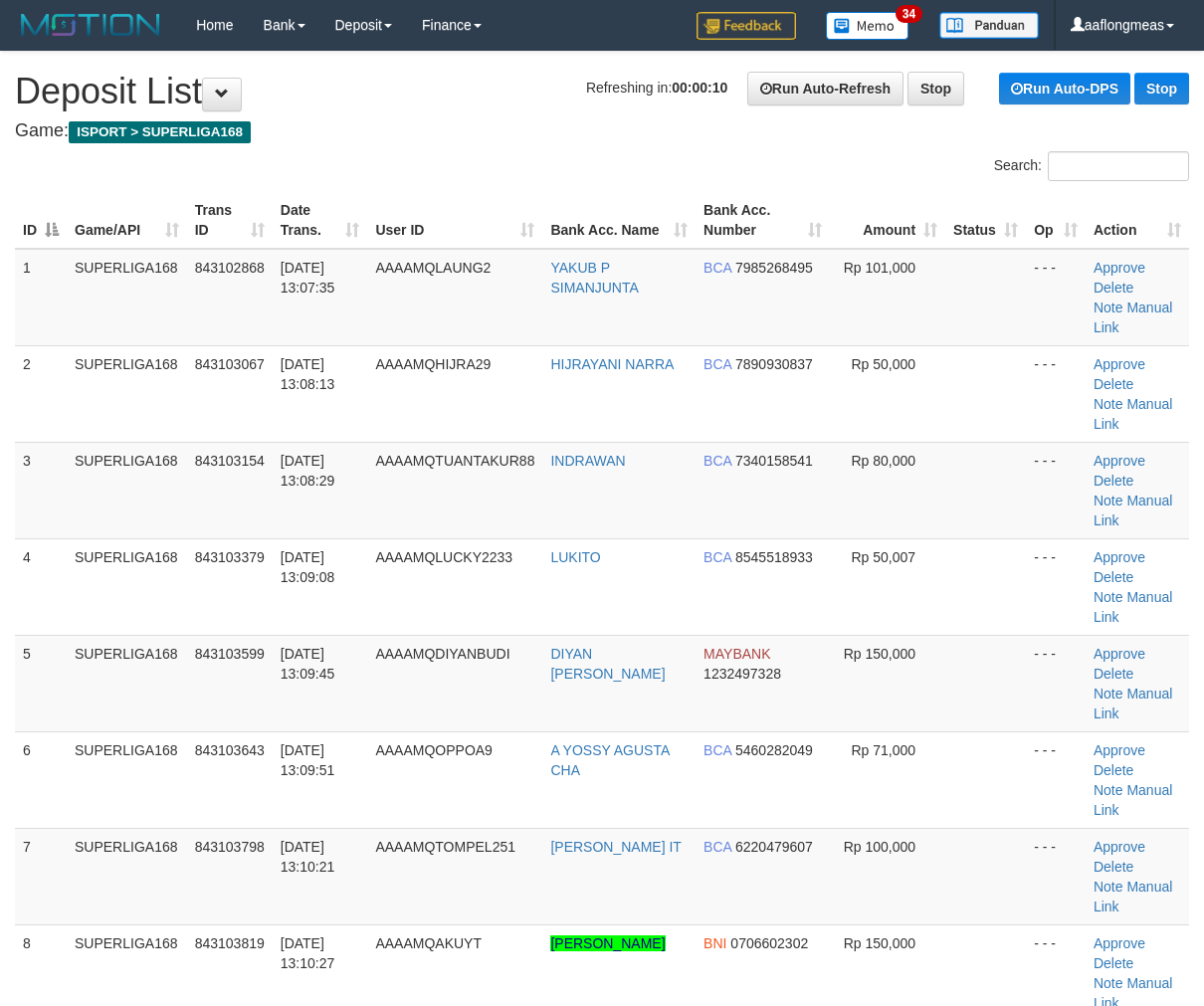 scroll, scrollTop: 0, scrollLeft: 0, axis: both 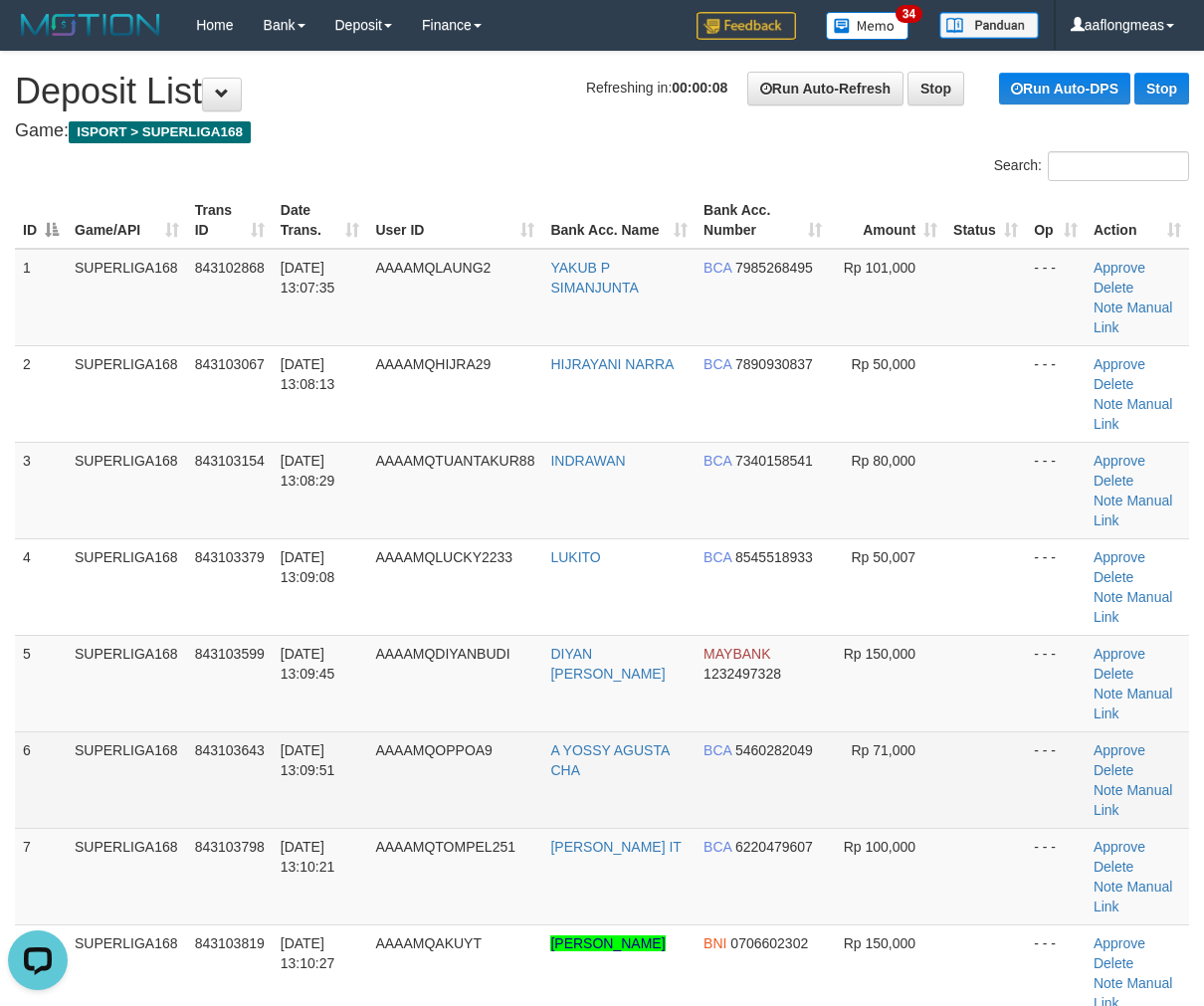 click on "Rp 71,000" at bounding box center (888, 779) 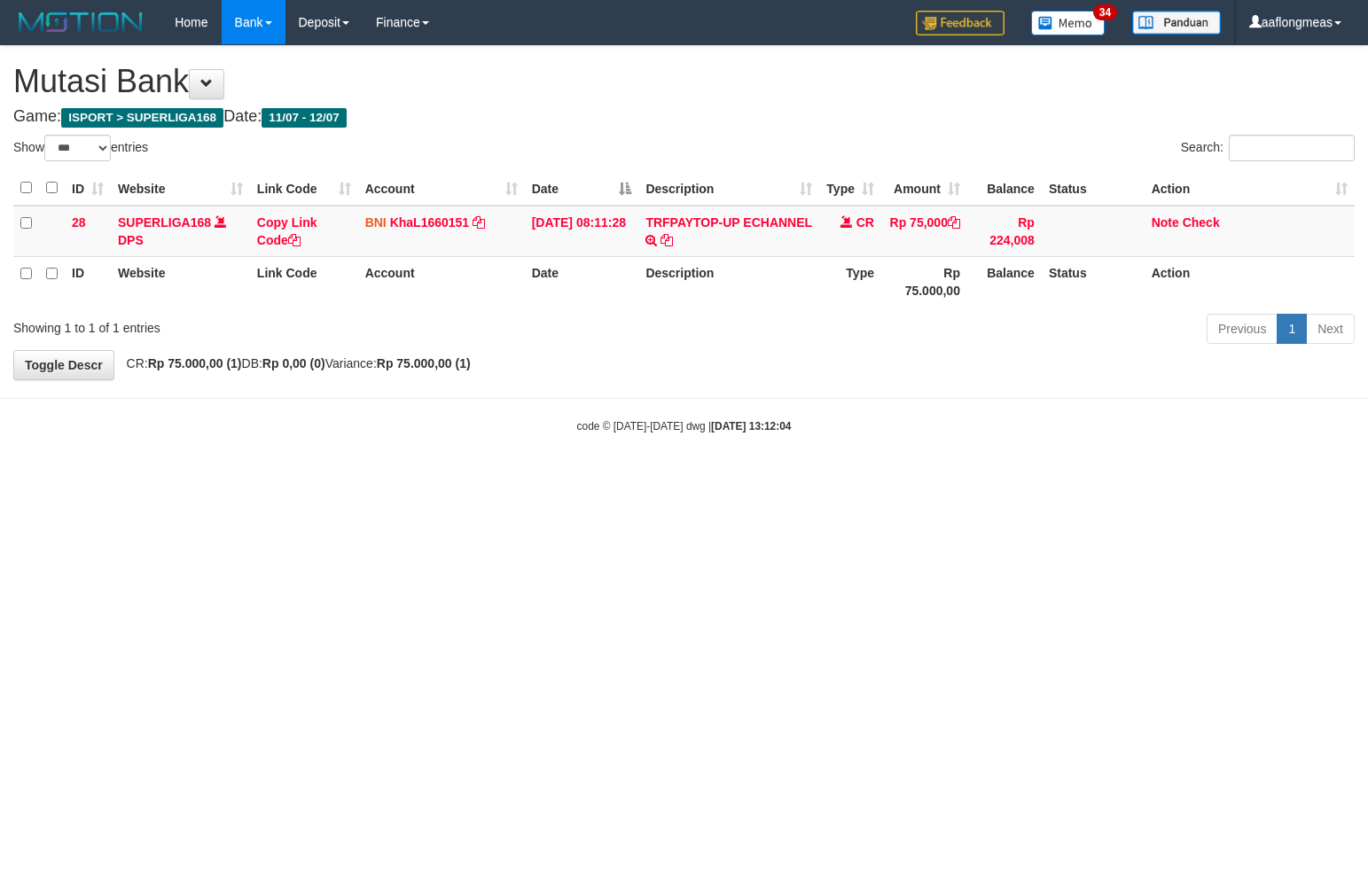 select on "***" 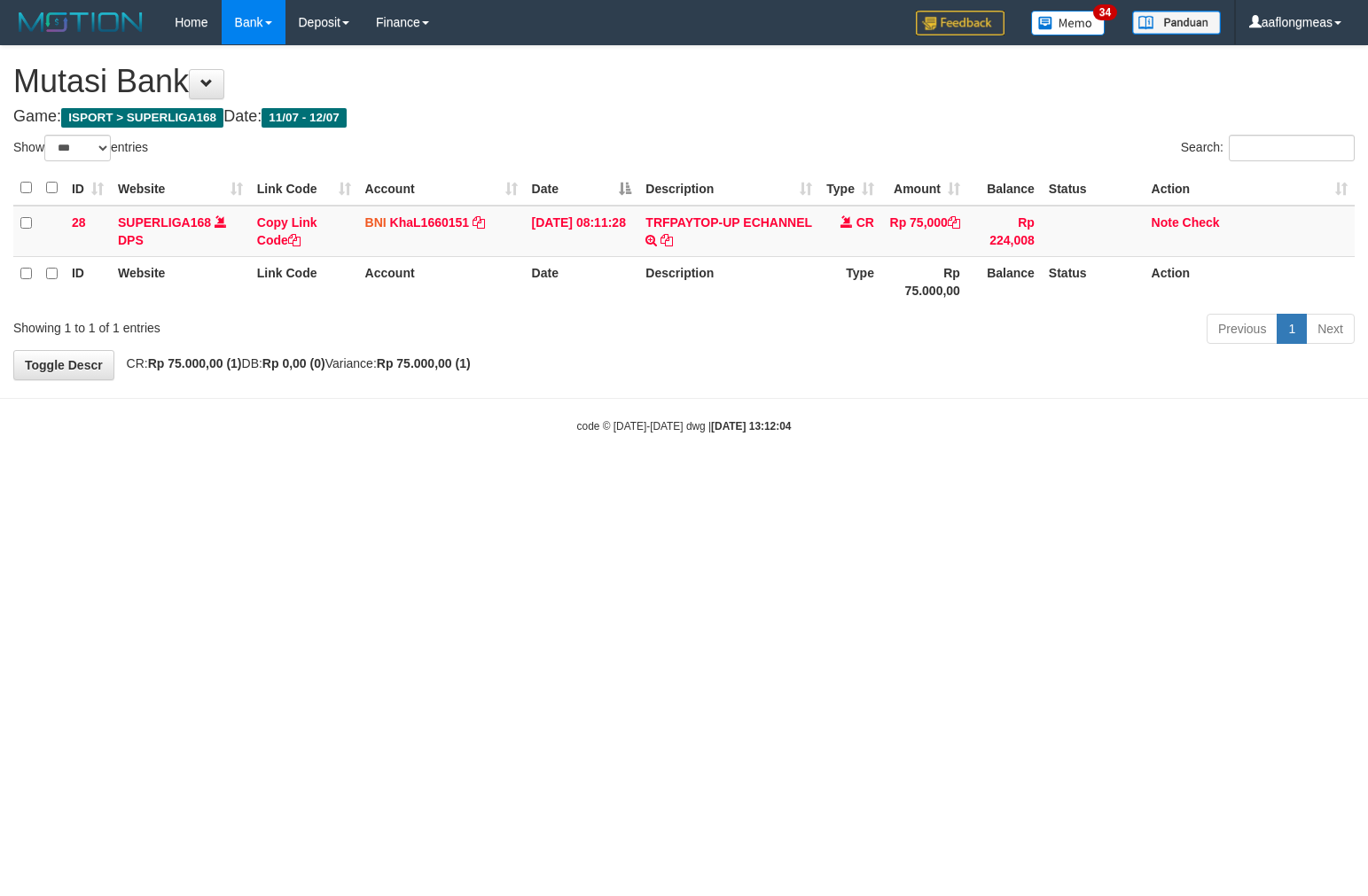 scroll, scrollTop: 0, scrollLeft: 0, axis: both 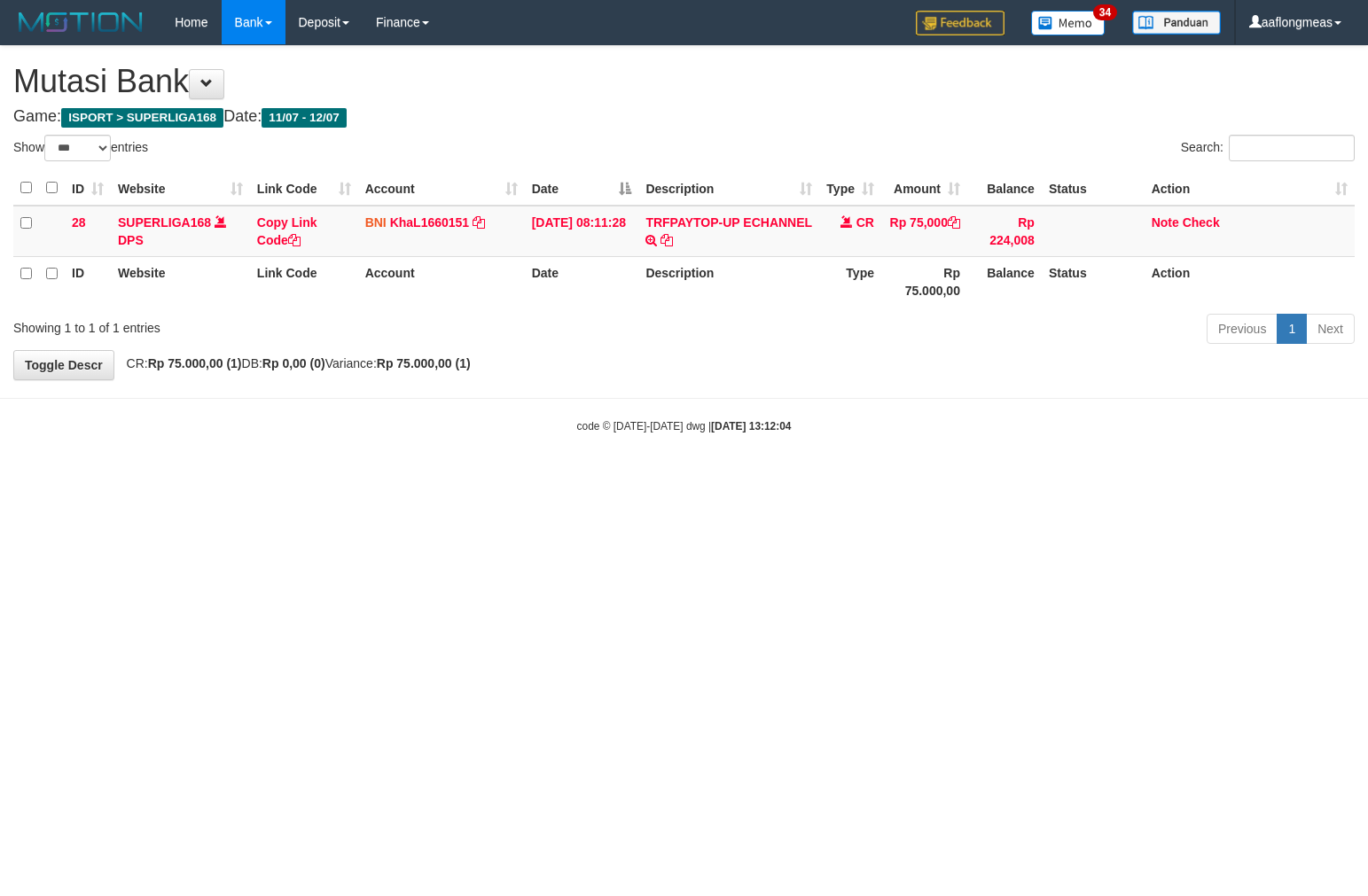 select on "***" 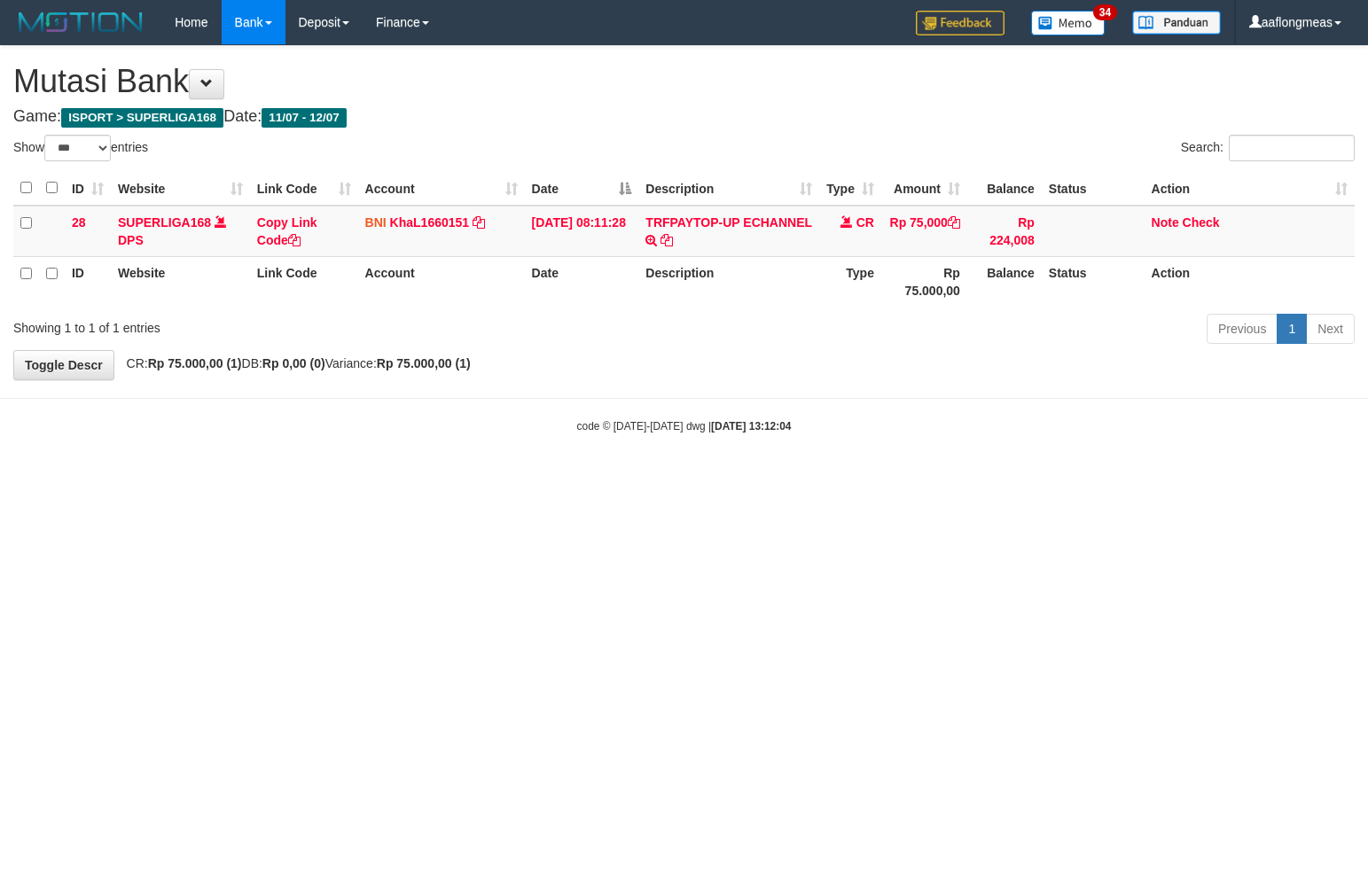click on "Toggle navigation
Home
Bank
Account List
Load
By Website
Group
[ISPORT]													SUPERLIGA168
By Load Group (DPS)" at bounding box center (684, 239) 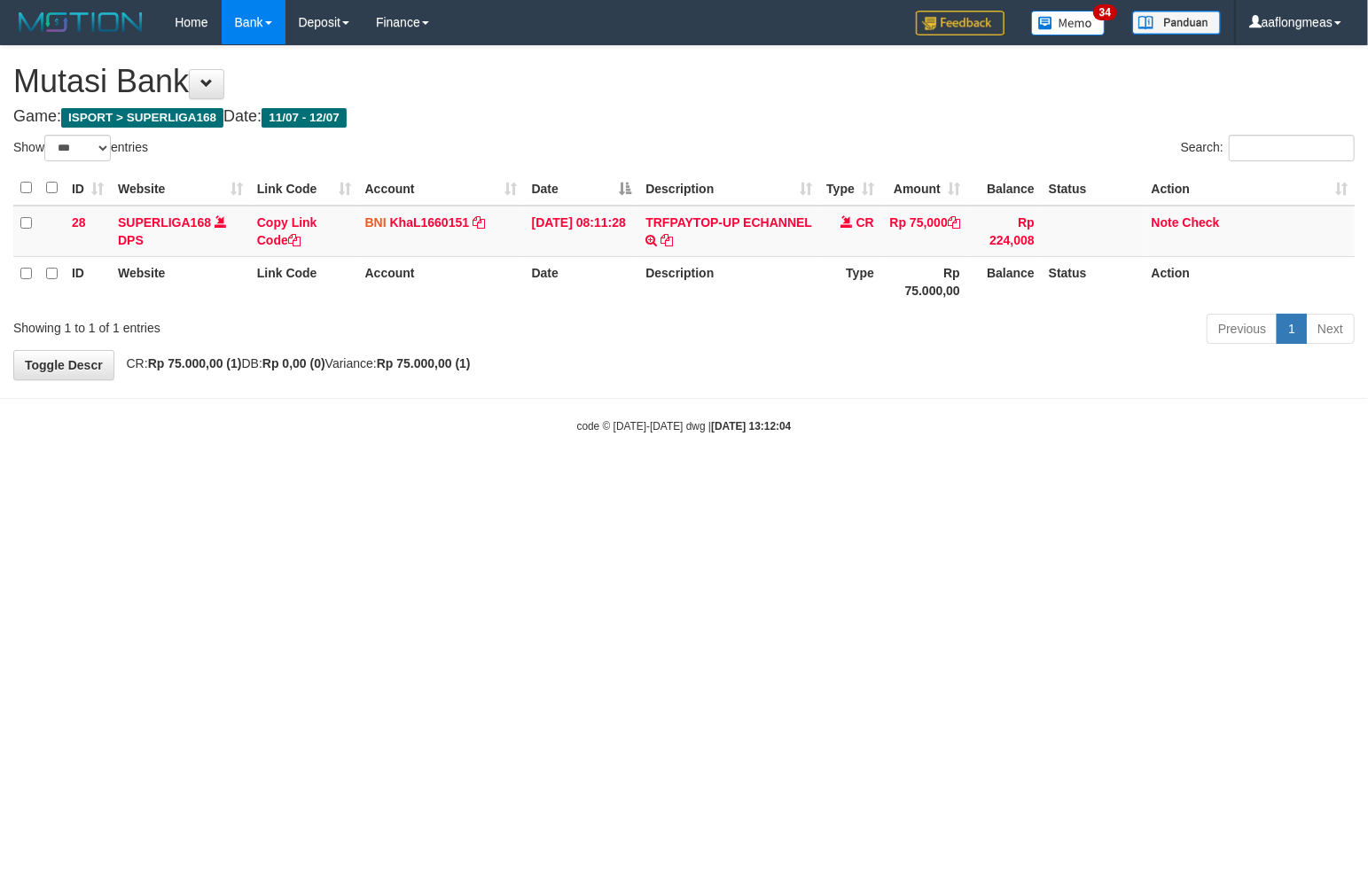 click on "Toggle navigation
Home
Bank
Account List
Load
By Website
Group
[ISPORT]													SUPERLIGA168
By Load Group (DPS)" at bounding box center (684, 239) 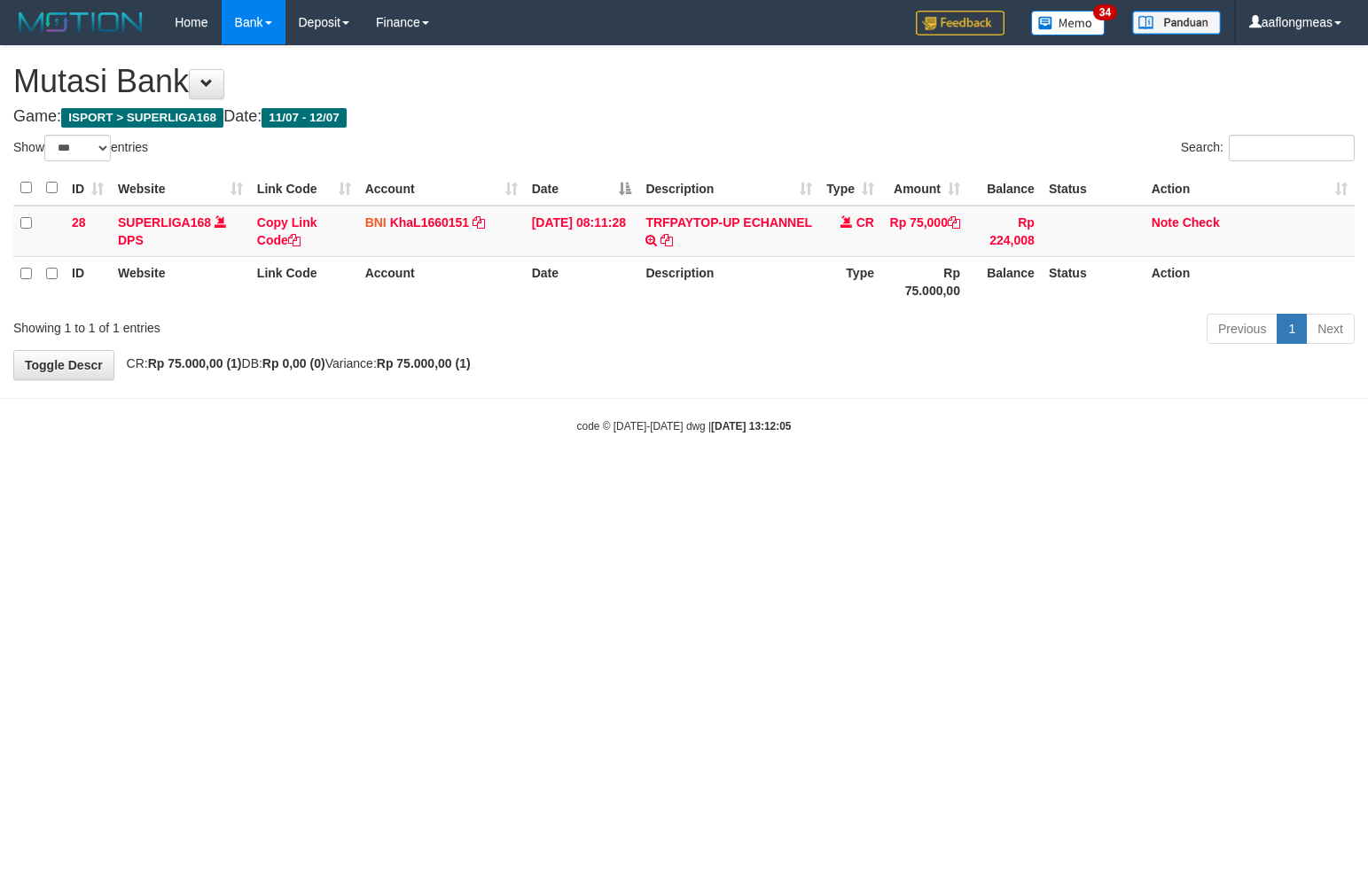 select on "***" 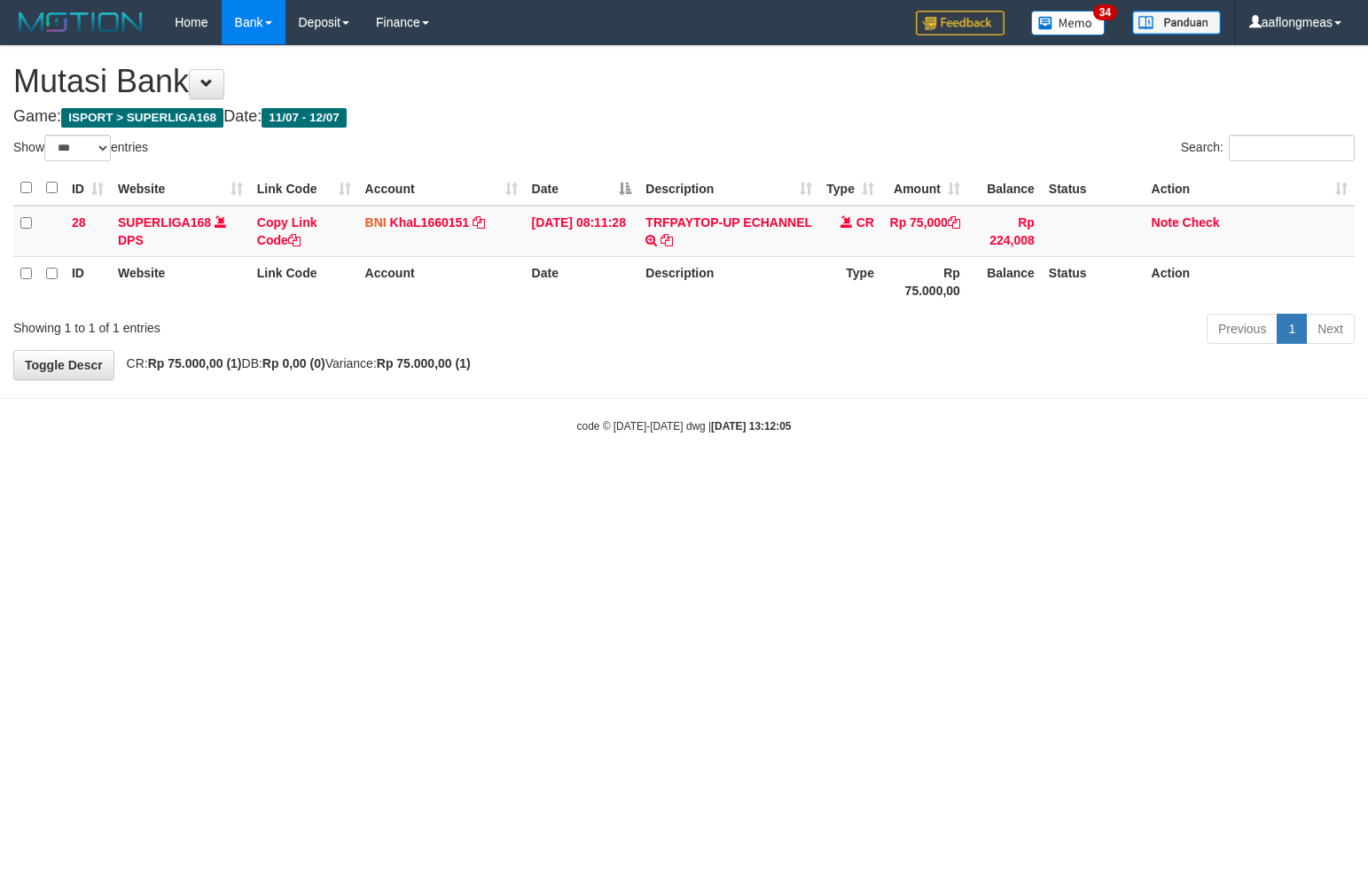 scroll, scrollTop: 0, scrollLeft: 0, axis: both 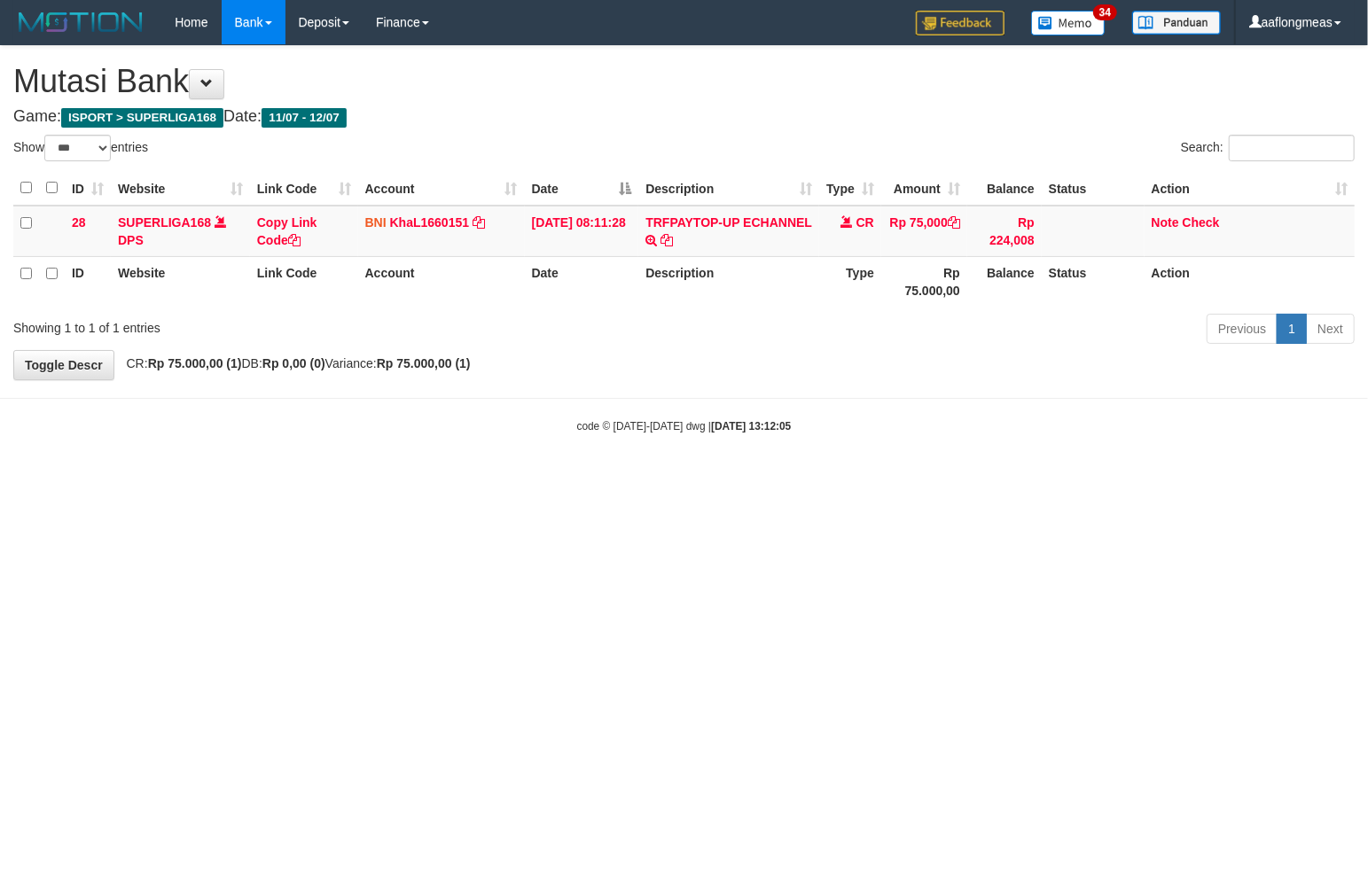click on "Toggle navigation
Home
Bank
Account List
Load
By Website
Group
[ISPORT]													SUPERLIGA168
By Load Group (DPS)" at bounding box center (684, 239) 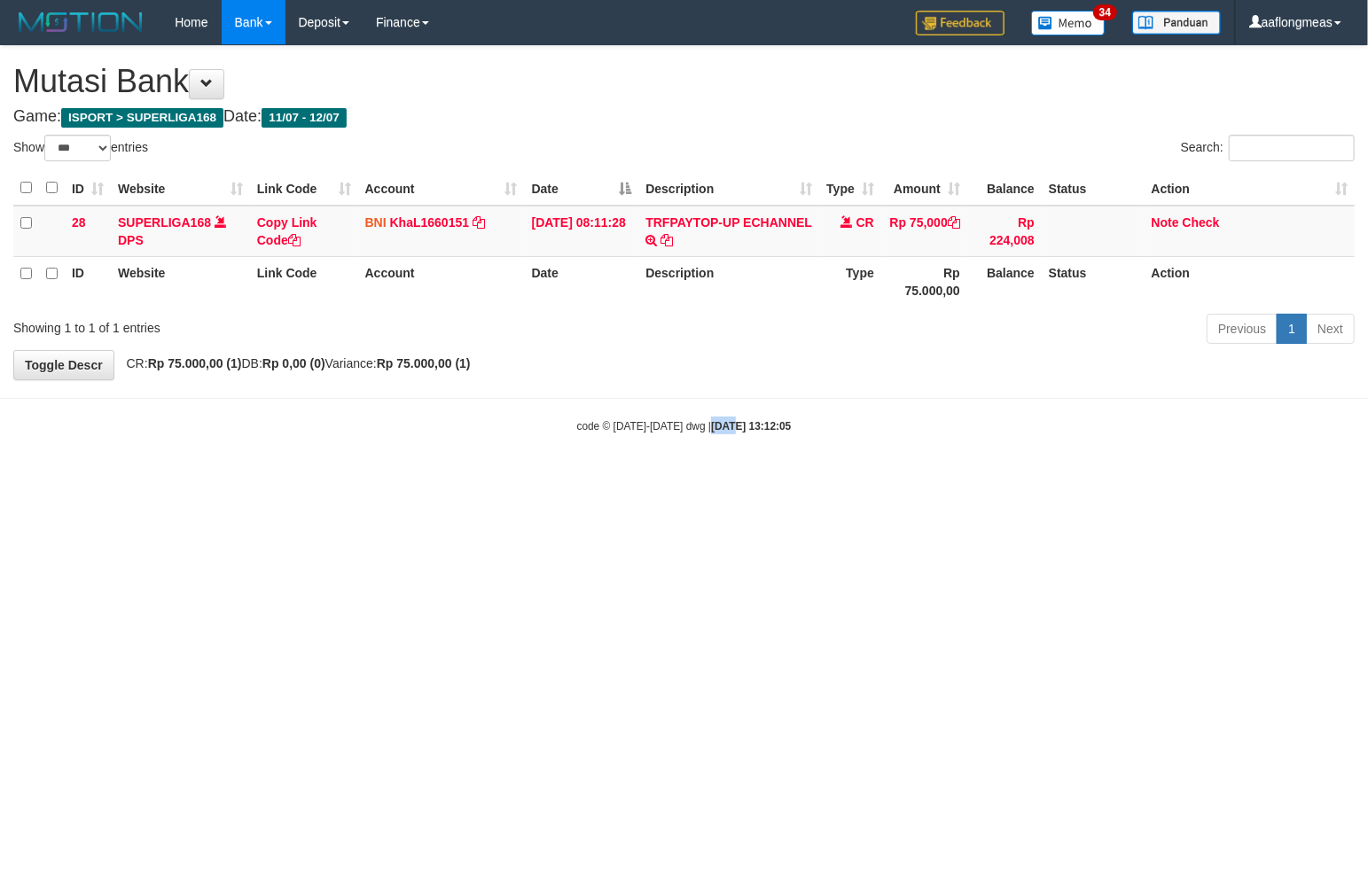 click on "Toggle navigation
Home
Bank
Account List
Load
By Website
Group
[ISPORT]													SUPERLIGA168
By Load Group (DPS)" at bounding box center [684, 239] 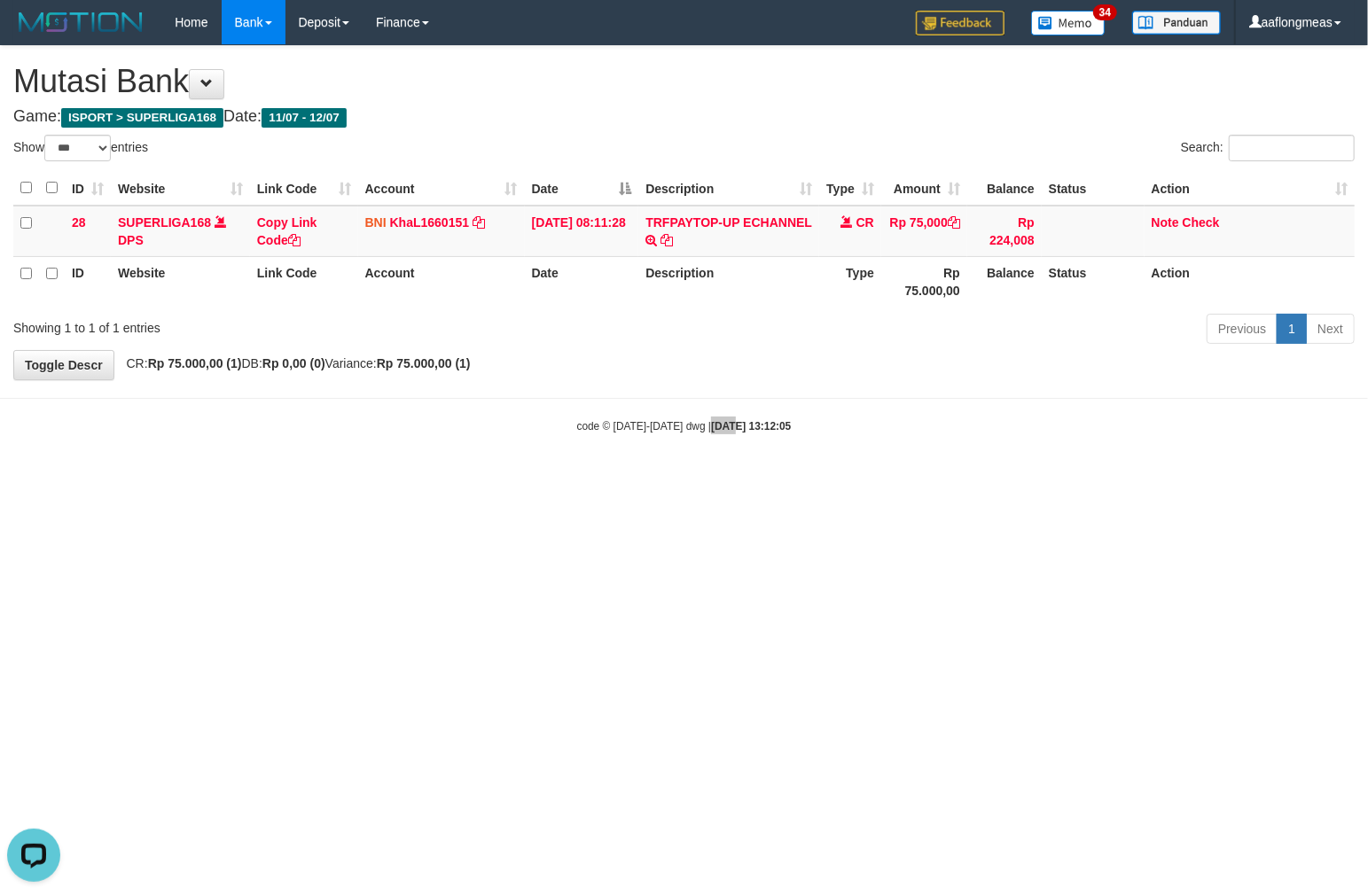 scroll, scrollTop: 0, scrollLeft: 0, axis: both 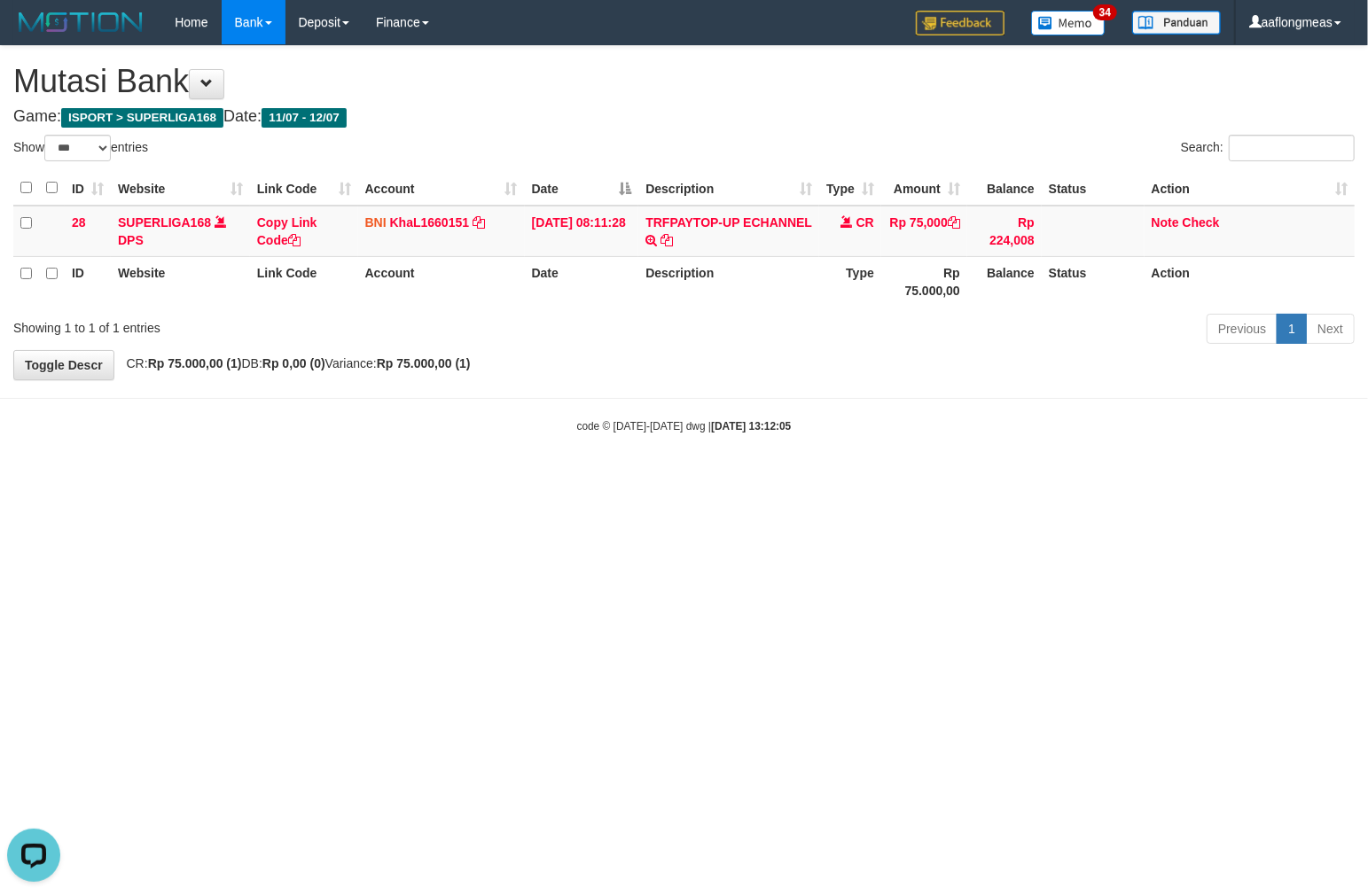 click on "Toggle navigation
Home
Bank
Account List
Load
By Website
Group
[ISPORT]													SUPERLIGA168
By Load Group (DPS)" at bounding box center [684, 239] 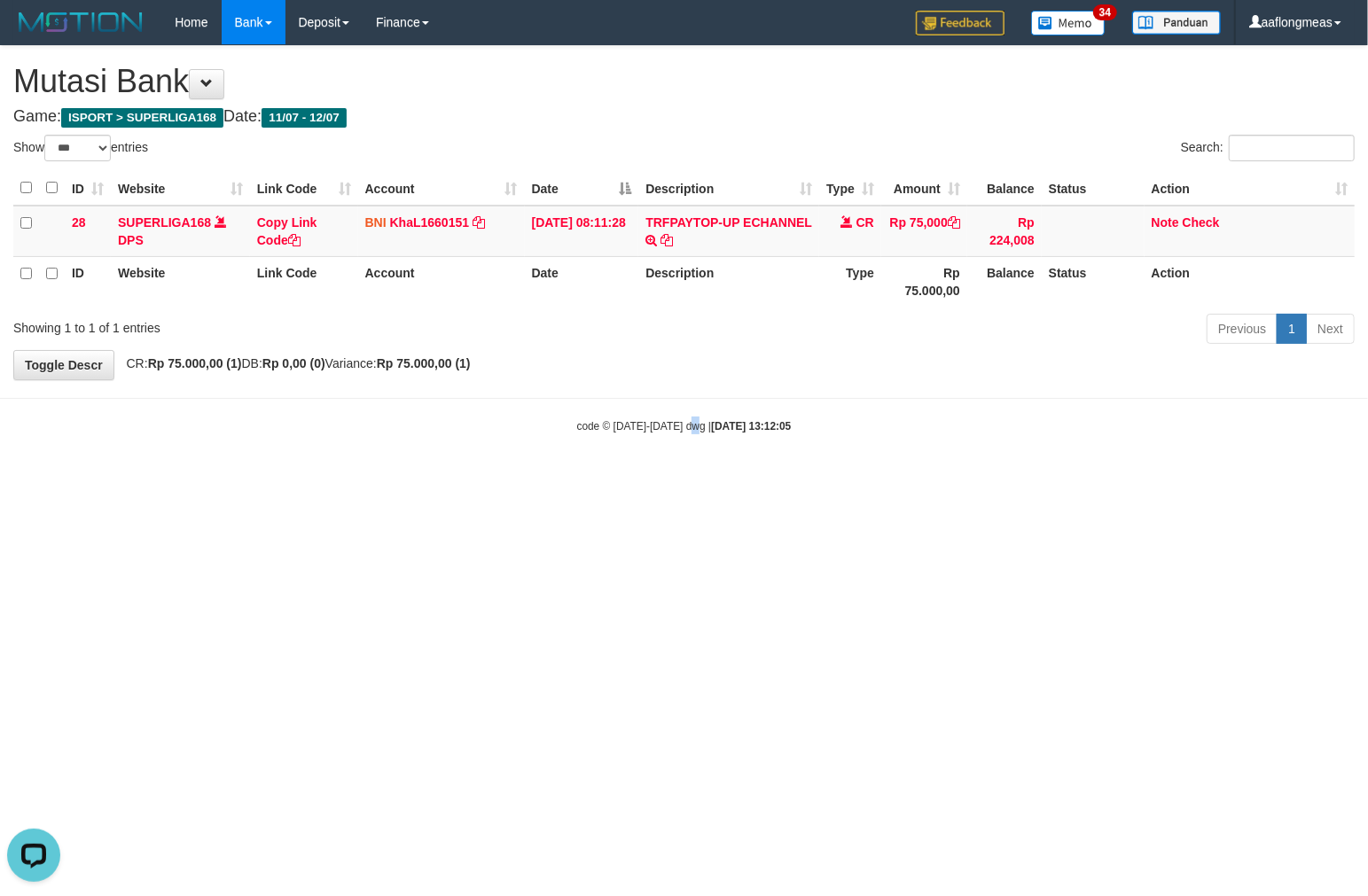 click on "Toggle navigation
Home
Bank
Account List
Load
By Website
Group
[ISPORT]													SUPERLIGA168
By Load Group (DPS)" at bounding box center (684, 239) 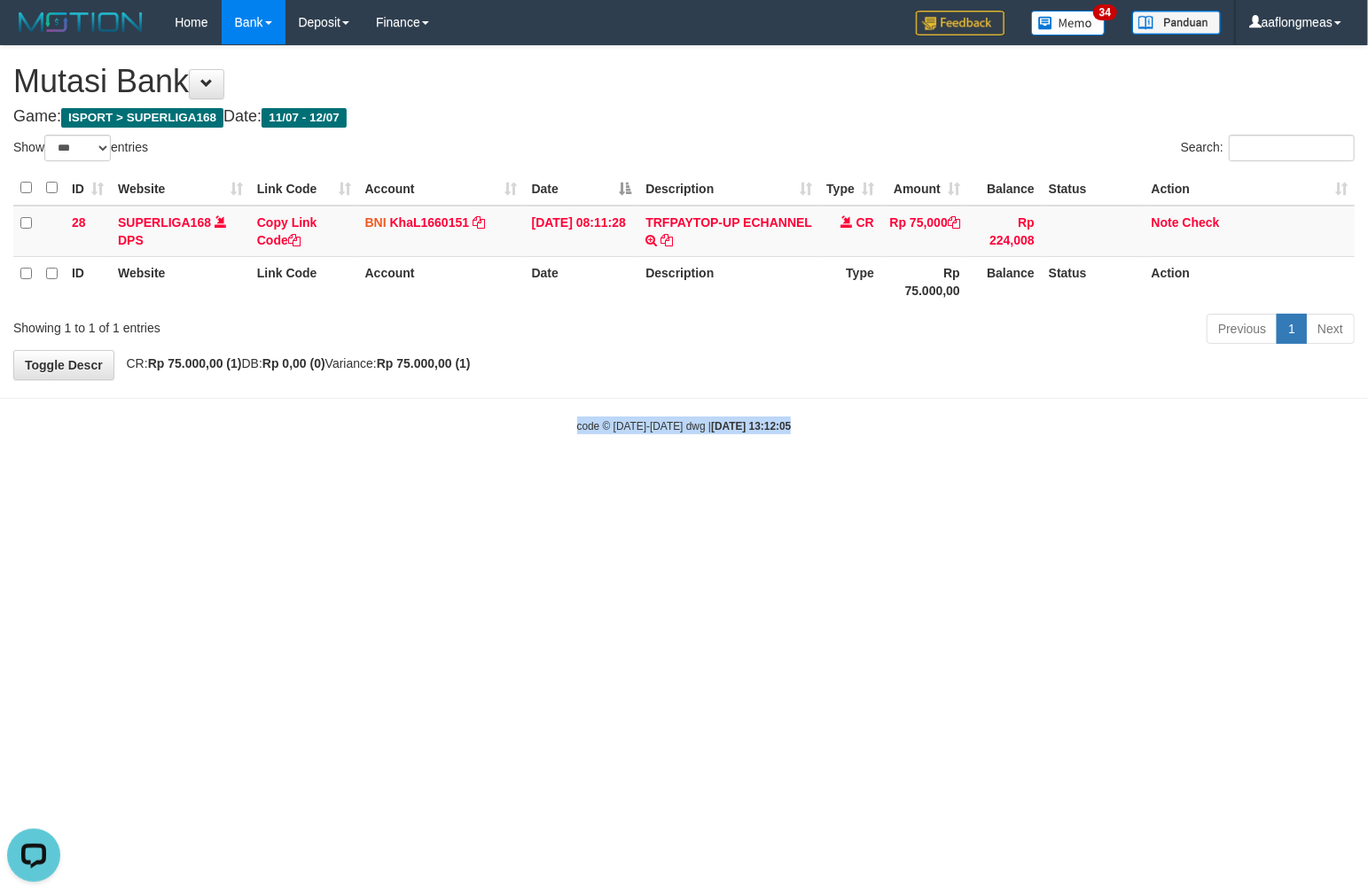 click on "Toggle navigation
Home
Bank
Account List
Load
By Website
Group
[ISPORT]													SUPERLIGA168
By Load Group (DPS)" at bounding box center [684, 239] 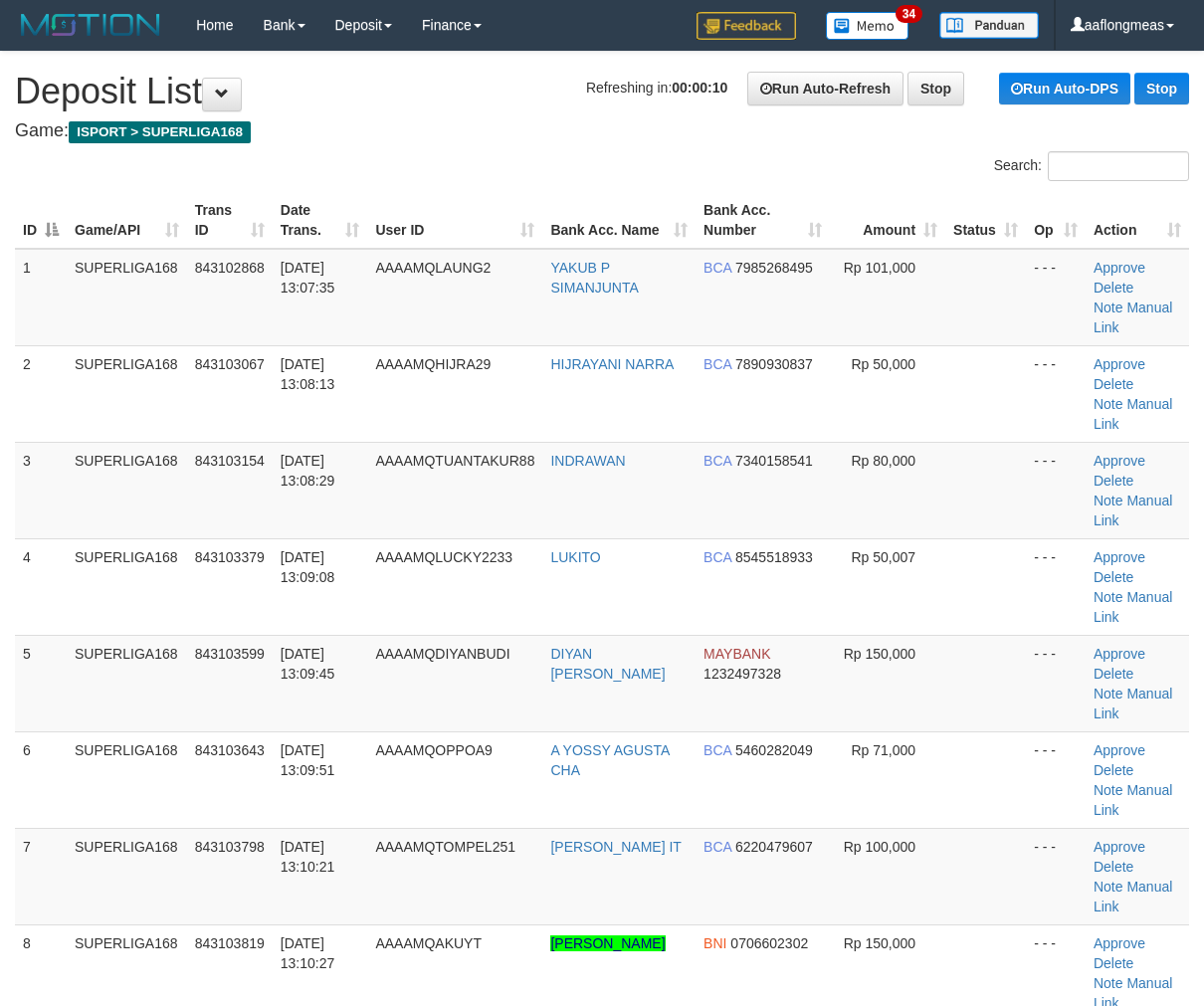 scroll, scrollTop: 0, scrollLeft: 0, axis: both 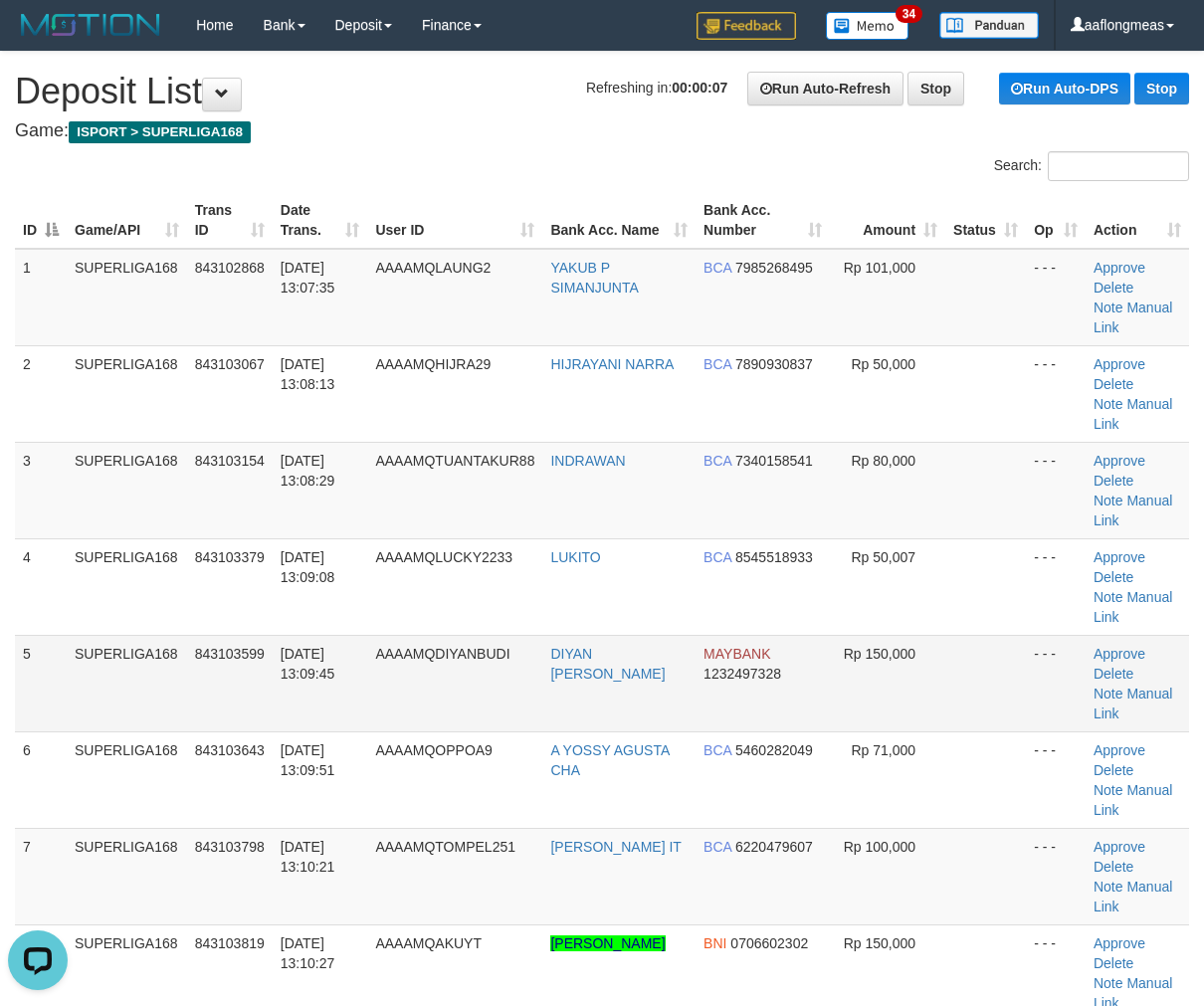 drag, startPoint x: 932, startPoint y: 624, endPoint x: 955, endPoint y: 620, distance: 23.345235 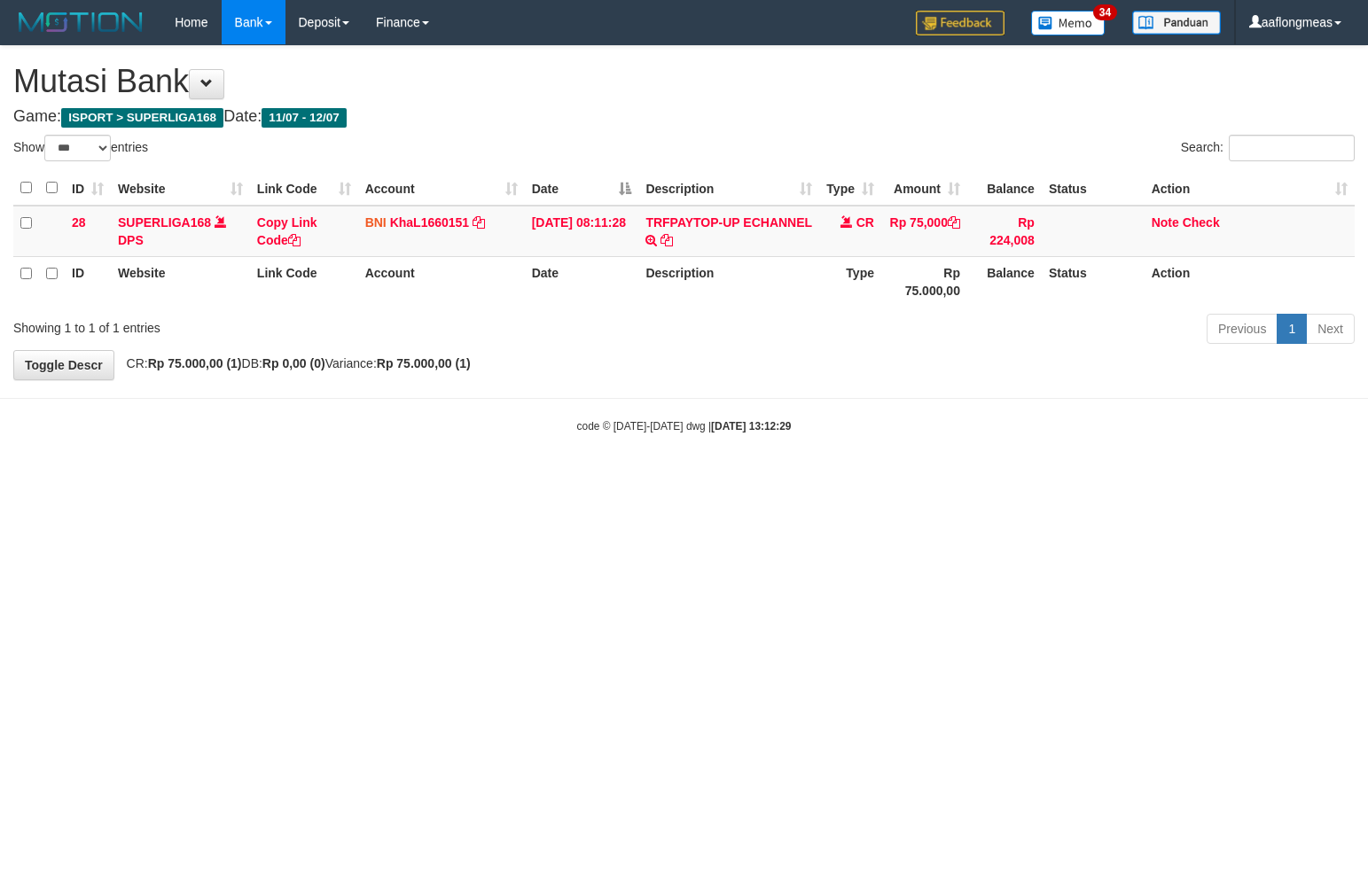 select on "***" 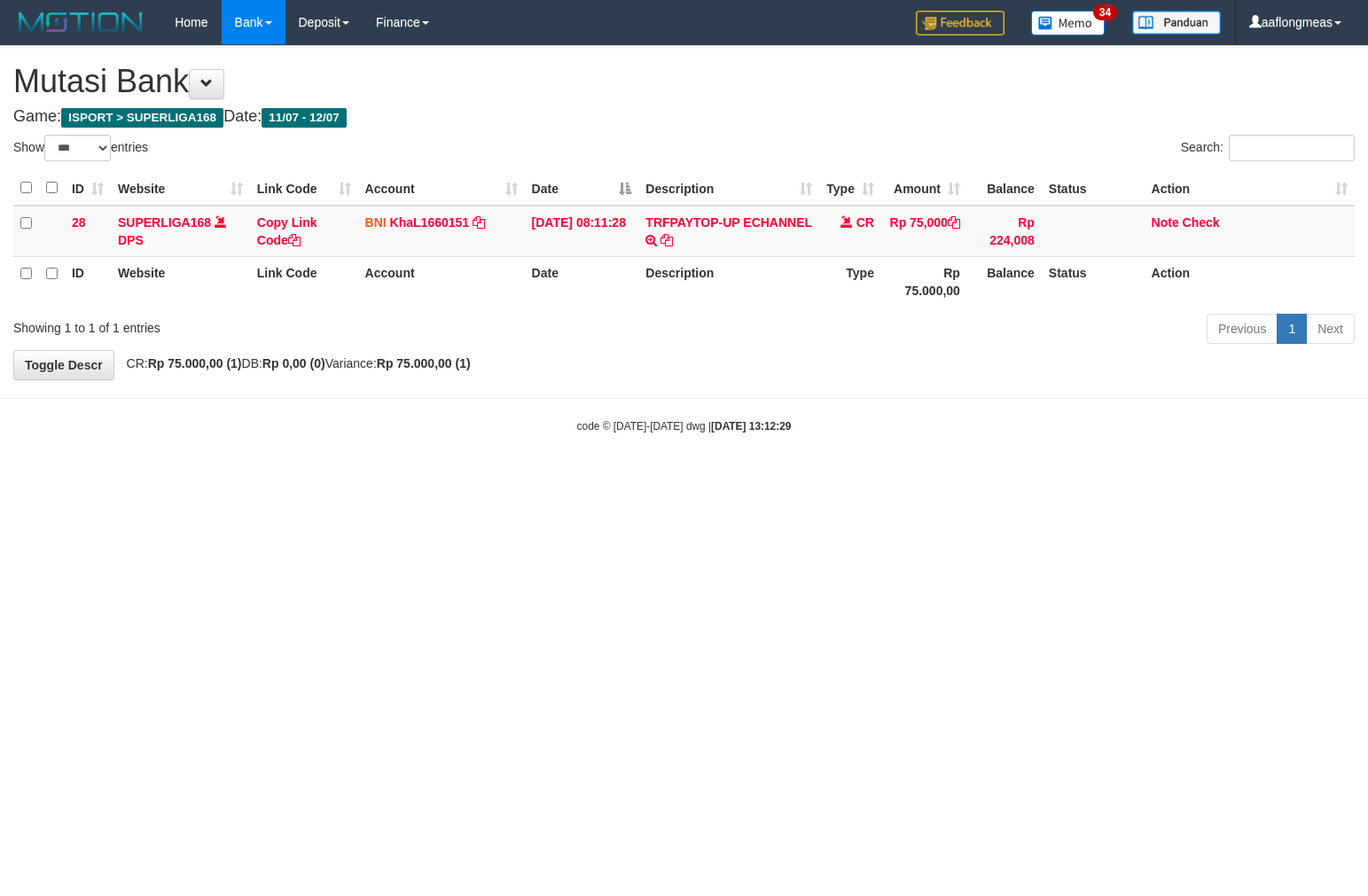 scroll, scrollTop: 0, scrollLeft: 0, axis: both 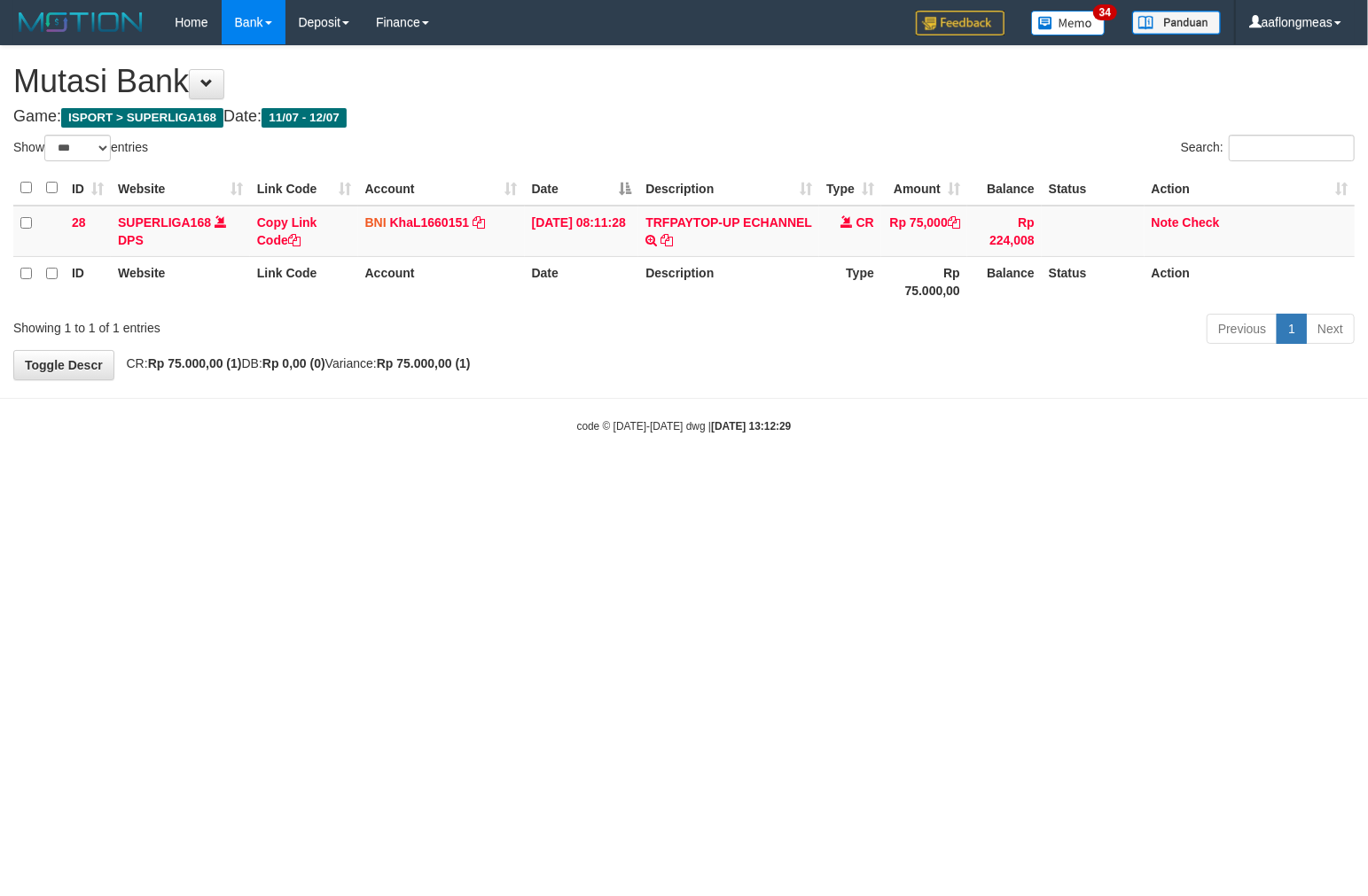click on "Toggle navigation
Home
Bank
Account List
Load
By Website
Group
[ISPORT]													SUPERLIGA168
By Load Group (DPS)" at bounding box center (684, 239) 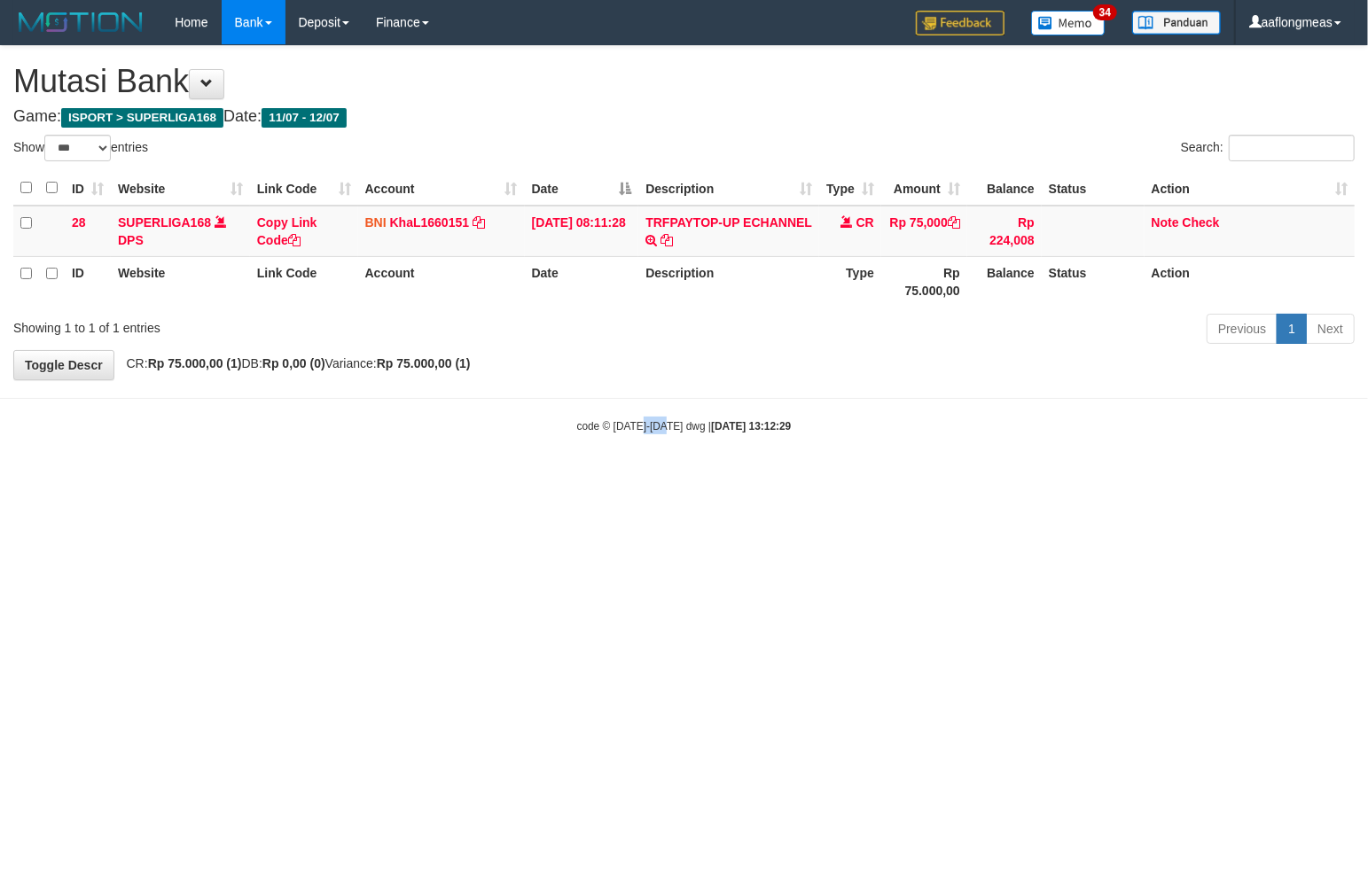 click on "Toggle navigation
Home
Bank
Account List
Load
By Website
Group
[ISPORT]													SUPERLIGA168
By Load Group (DPS)" at bounding box center [684, 239] 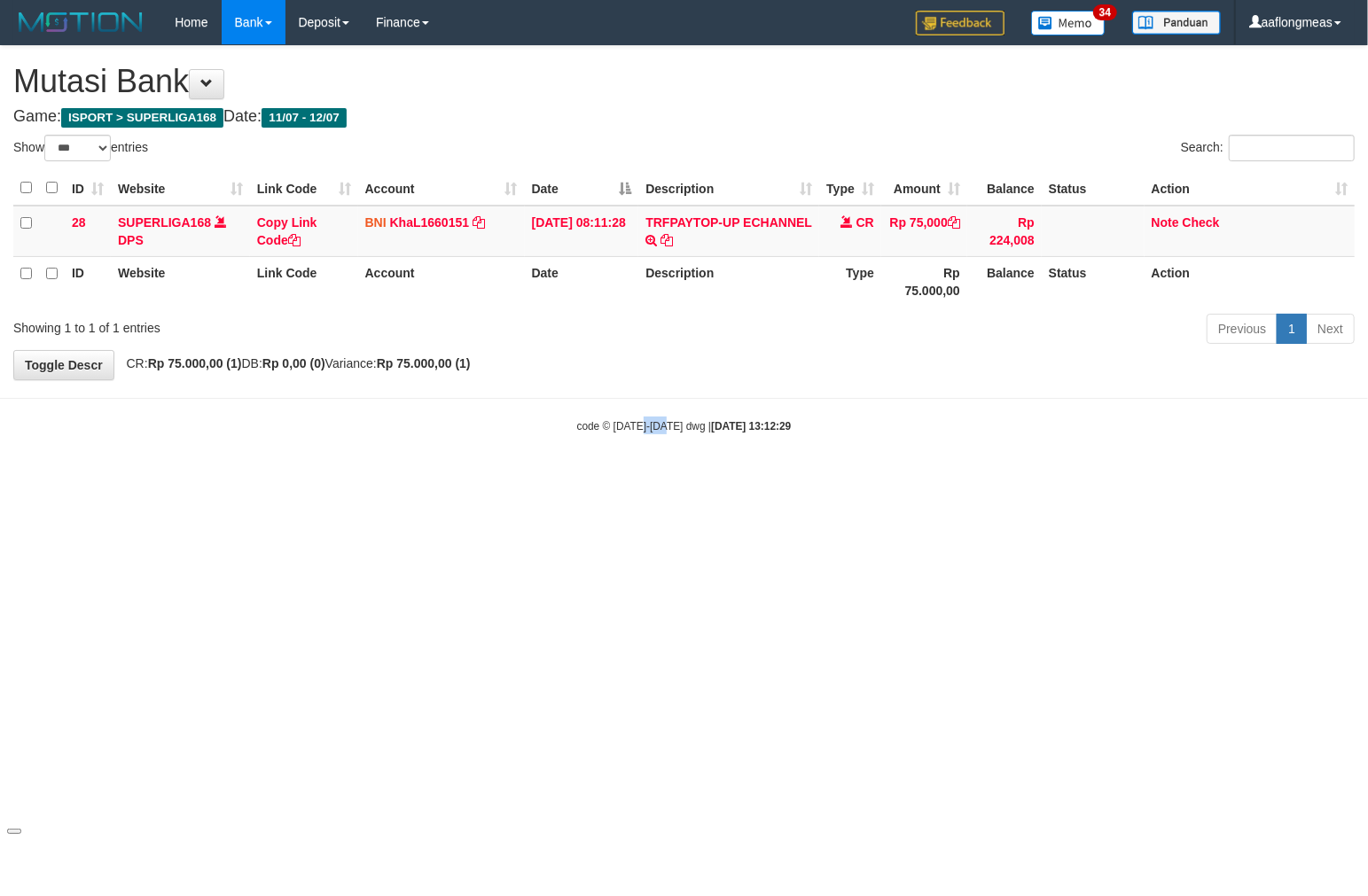 click on "Toggle navigation
Home
Bank
Account List
Load
By Website
Group
[ISPORT]													SUPERLIGA168
By Load Group (DPS)" at bounding box center (684, 239) 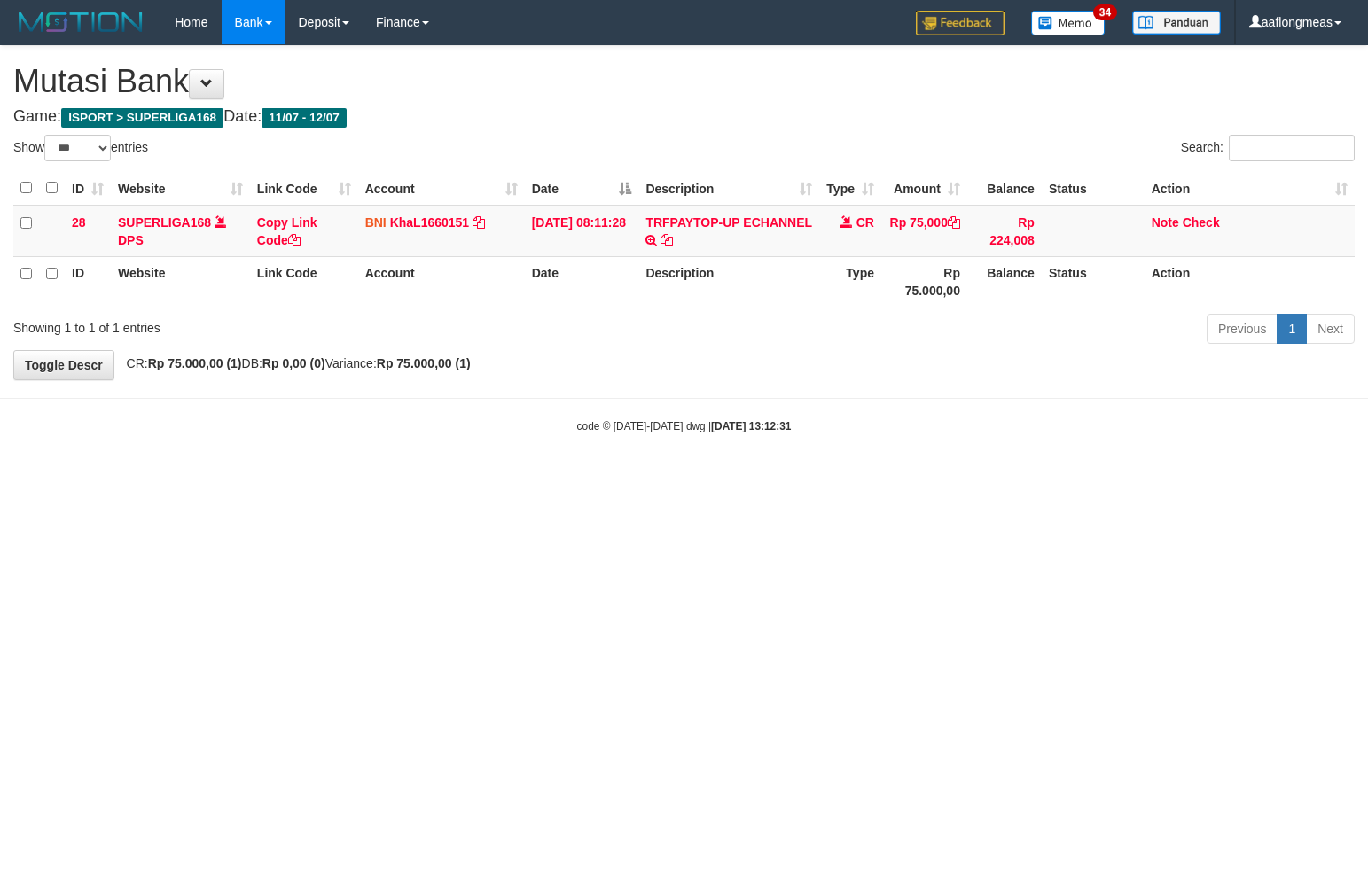 select on "***" 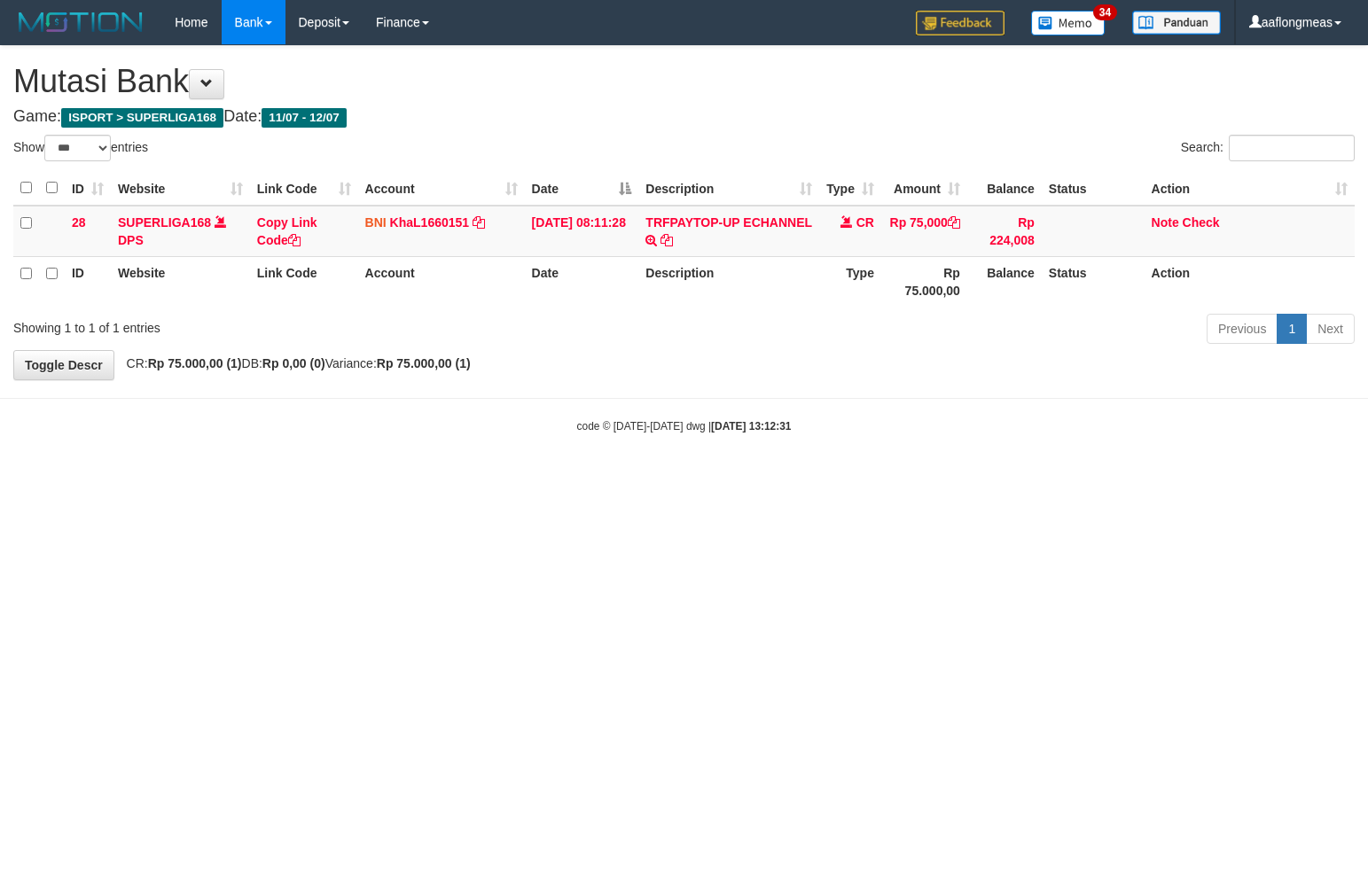 scroll, scrollTop: 0, scrollLeft: 0, axis: both 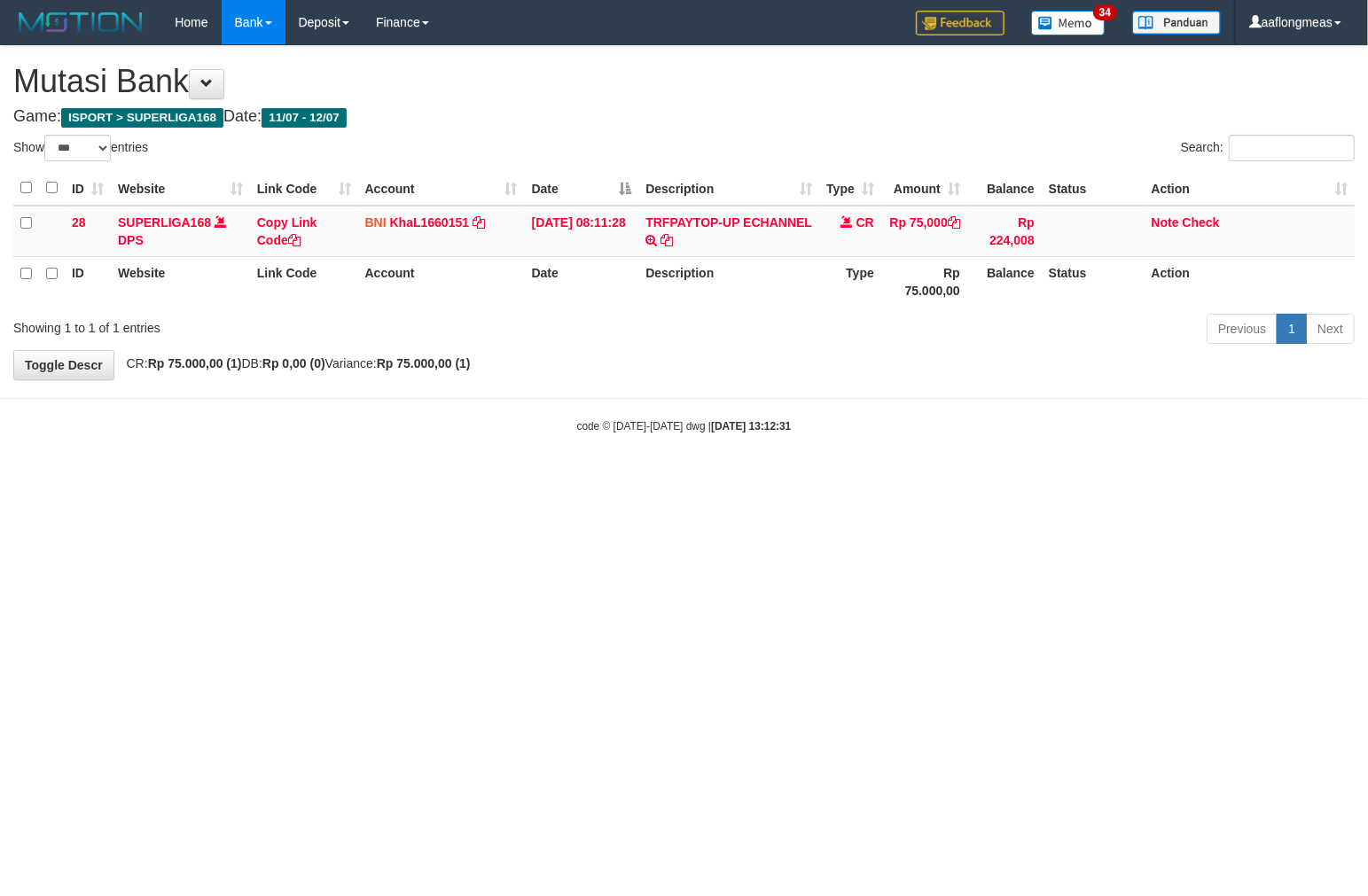 click on "Toggle navigation
Home
Bank
Account List
Load
By Website
Group
[ISPORT]													SUPERLIGA168
By Load Group (DPS)" at bounding box center [684, 239] 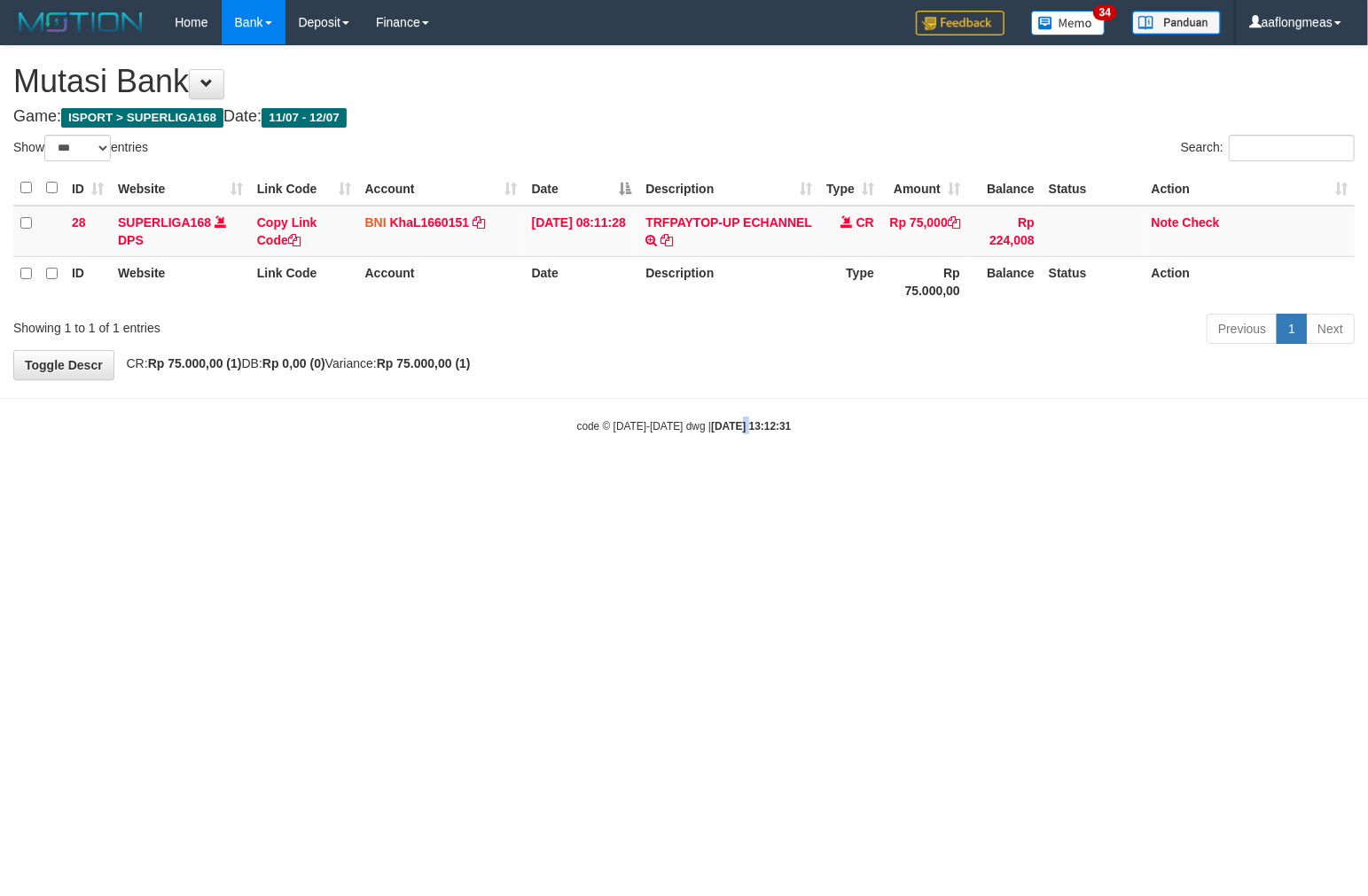 click on "Toggle navigation
Home
Bank
Account List
Load
By Website
Group
[ISPORT]													SUPERLIGA168
By Load Group (DPS)" at bounding box center (684, 239) 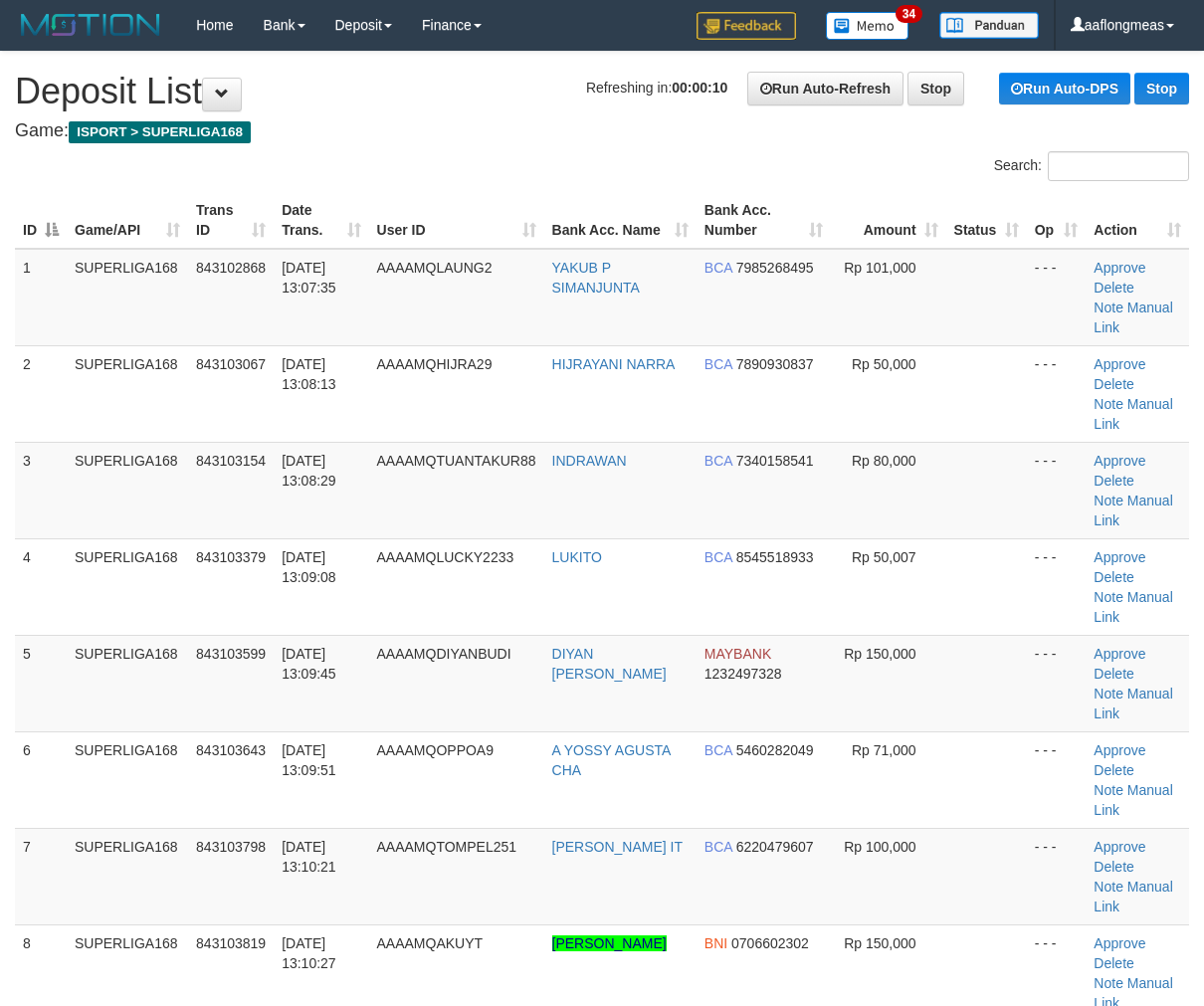 scroll, scrollTop: 0, scrollLeft: 0, axis: both 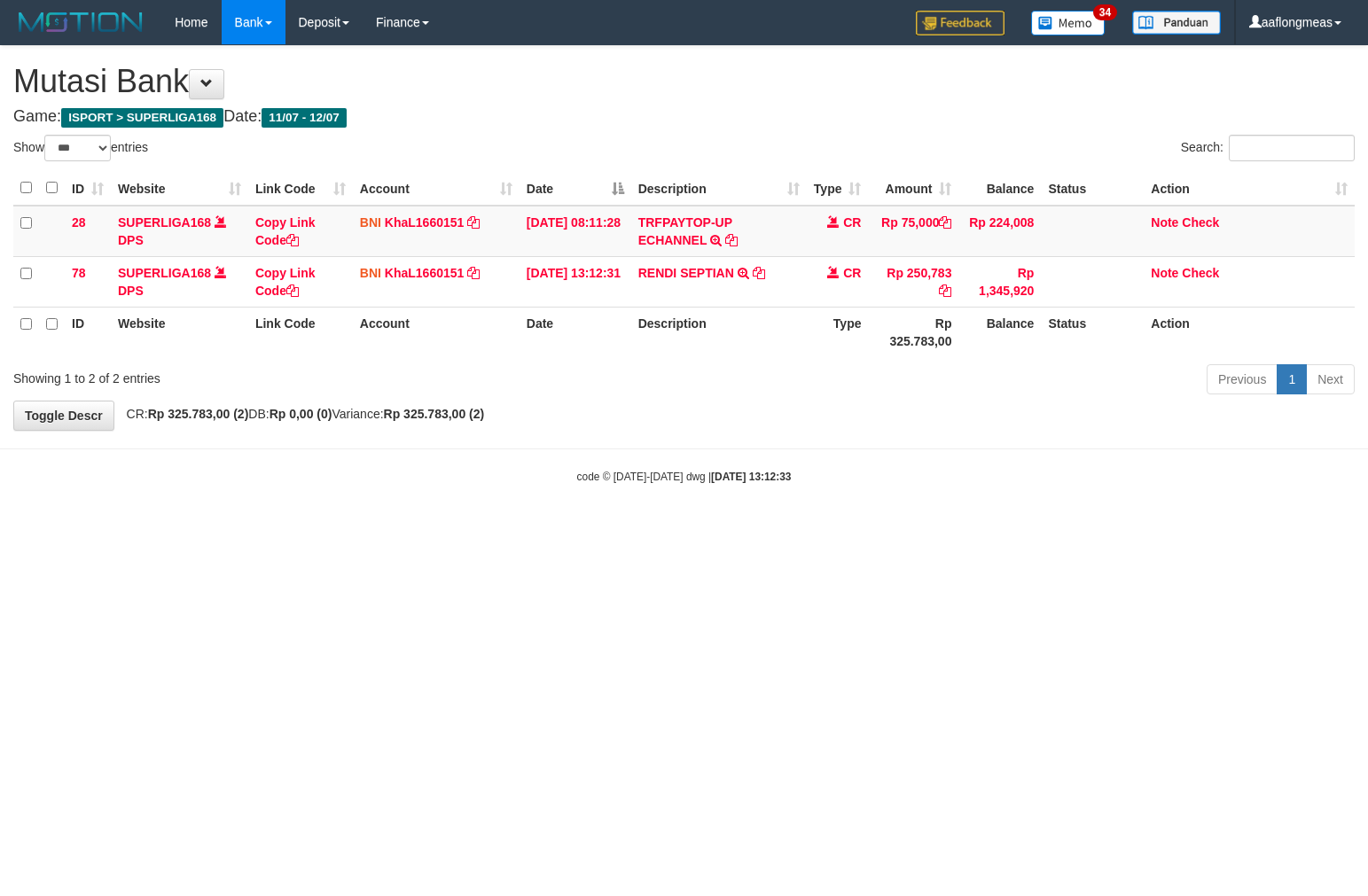 select on "***" 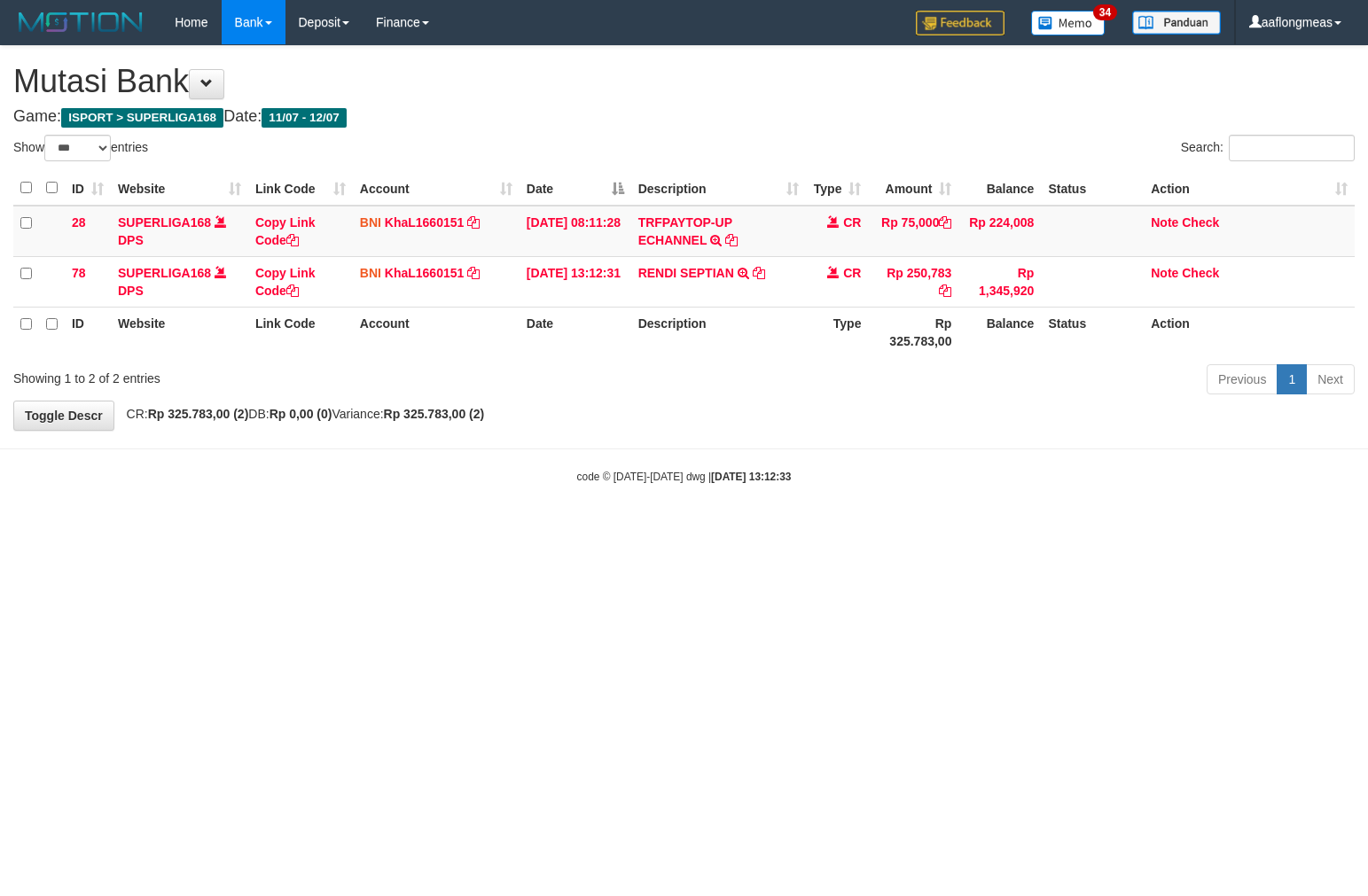 scroll, scrollTop: 0, scrollLeft: 0, axis: both 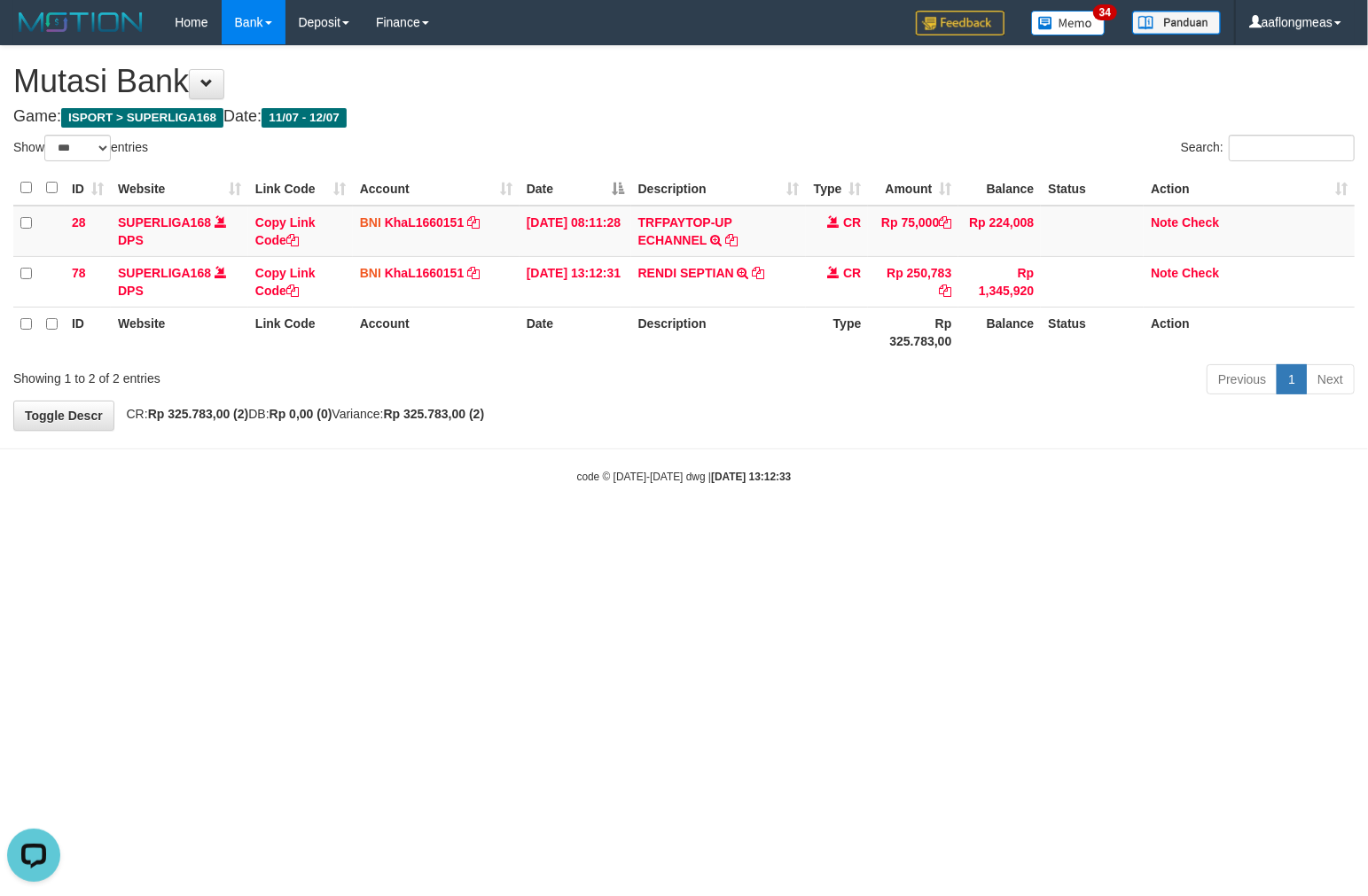 click on "Toggle navigation
Home
Bank
Account List
Load
By Website
Group
[ISPORT]													SUPERLIGA168
By Load Group (DPS)" at bounding box center (684, 264) 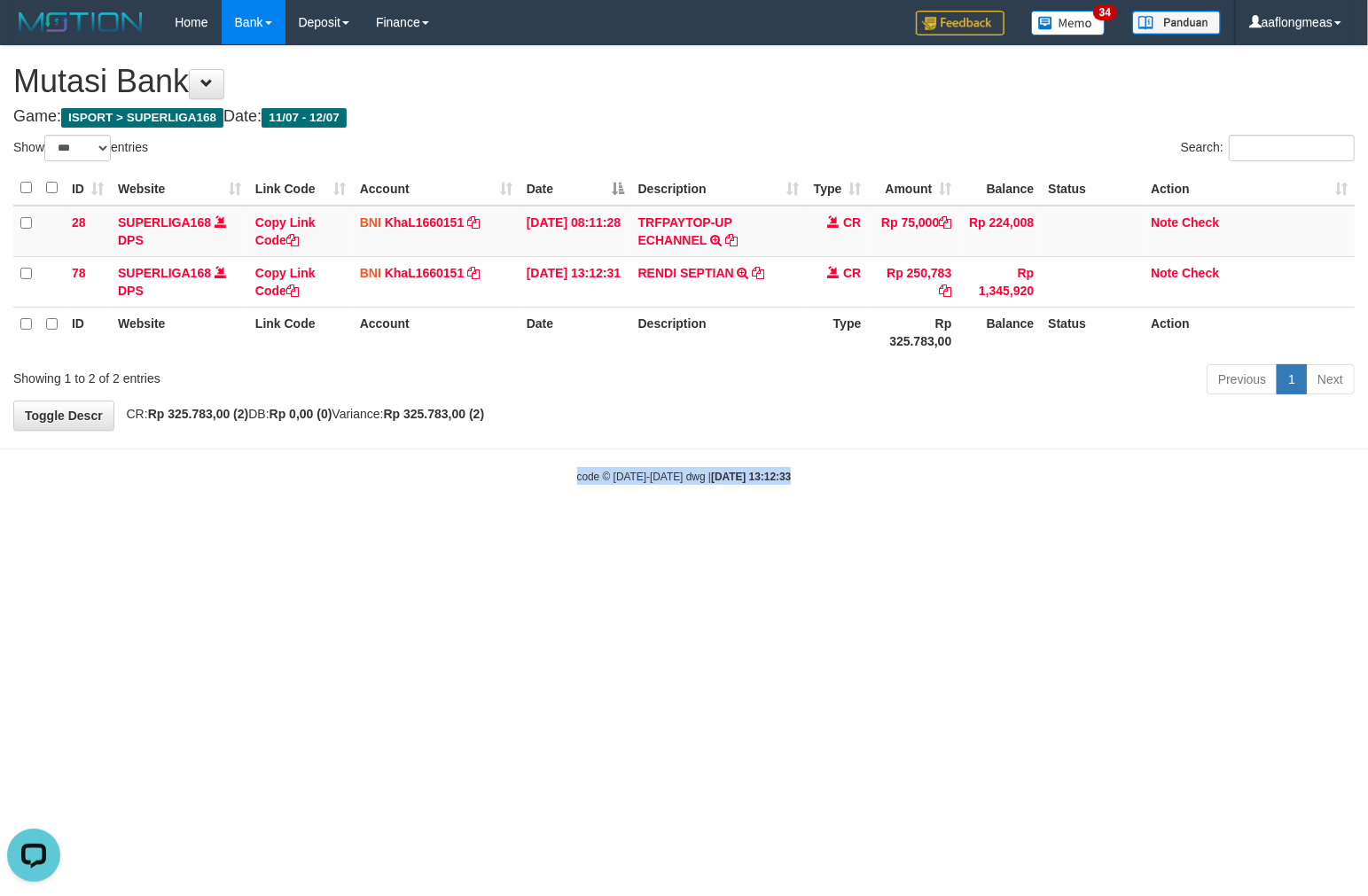 click on "Toggle navigation
Home
Bank
Account List
Load
By Website
Group
[ISPORT]													SUPERLIGA168
By Load Group (DPS)" at bounding box center (684, 264) 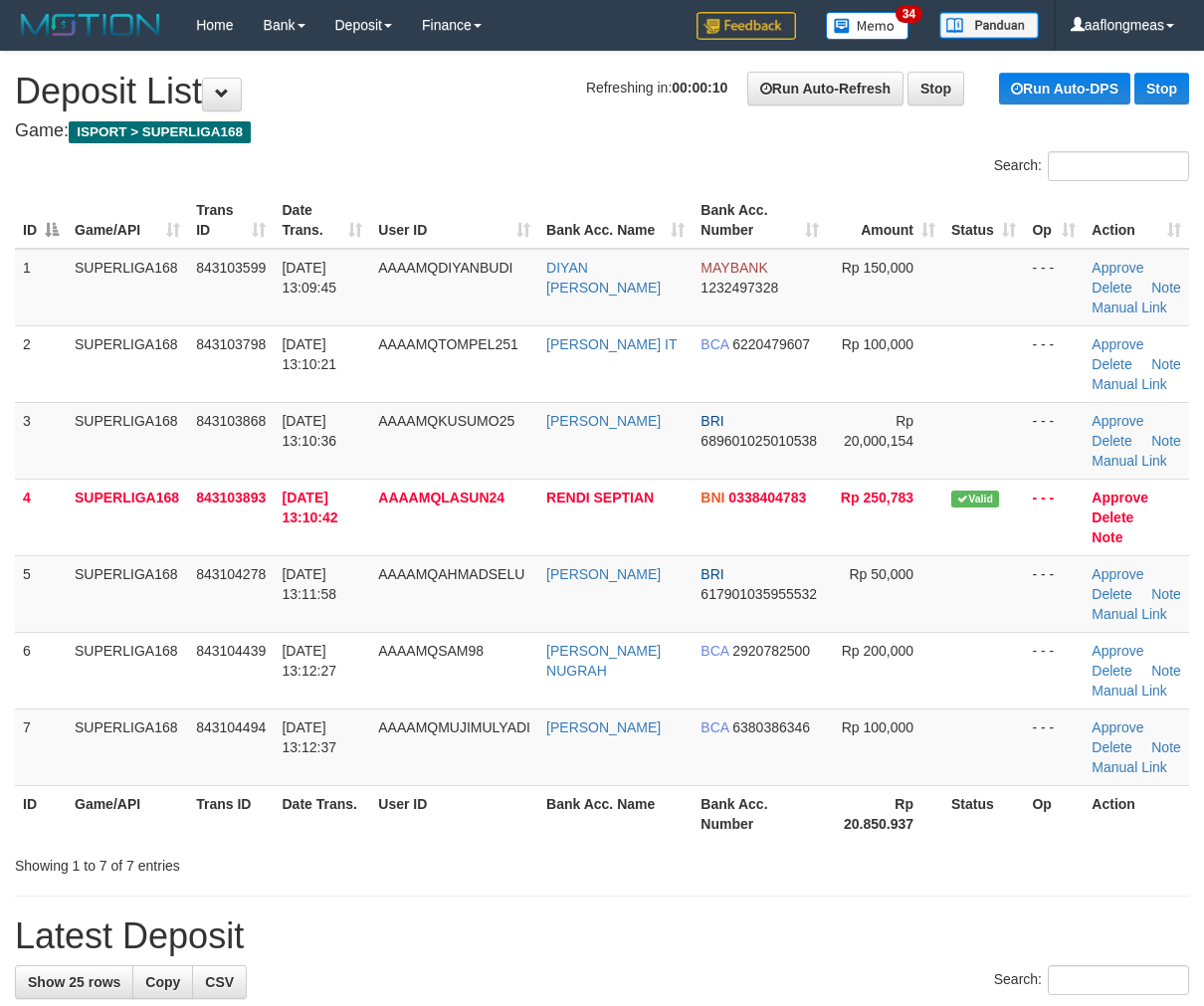 scroll, scrollTop: 0, scrollLeft: 0, axis: both 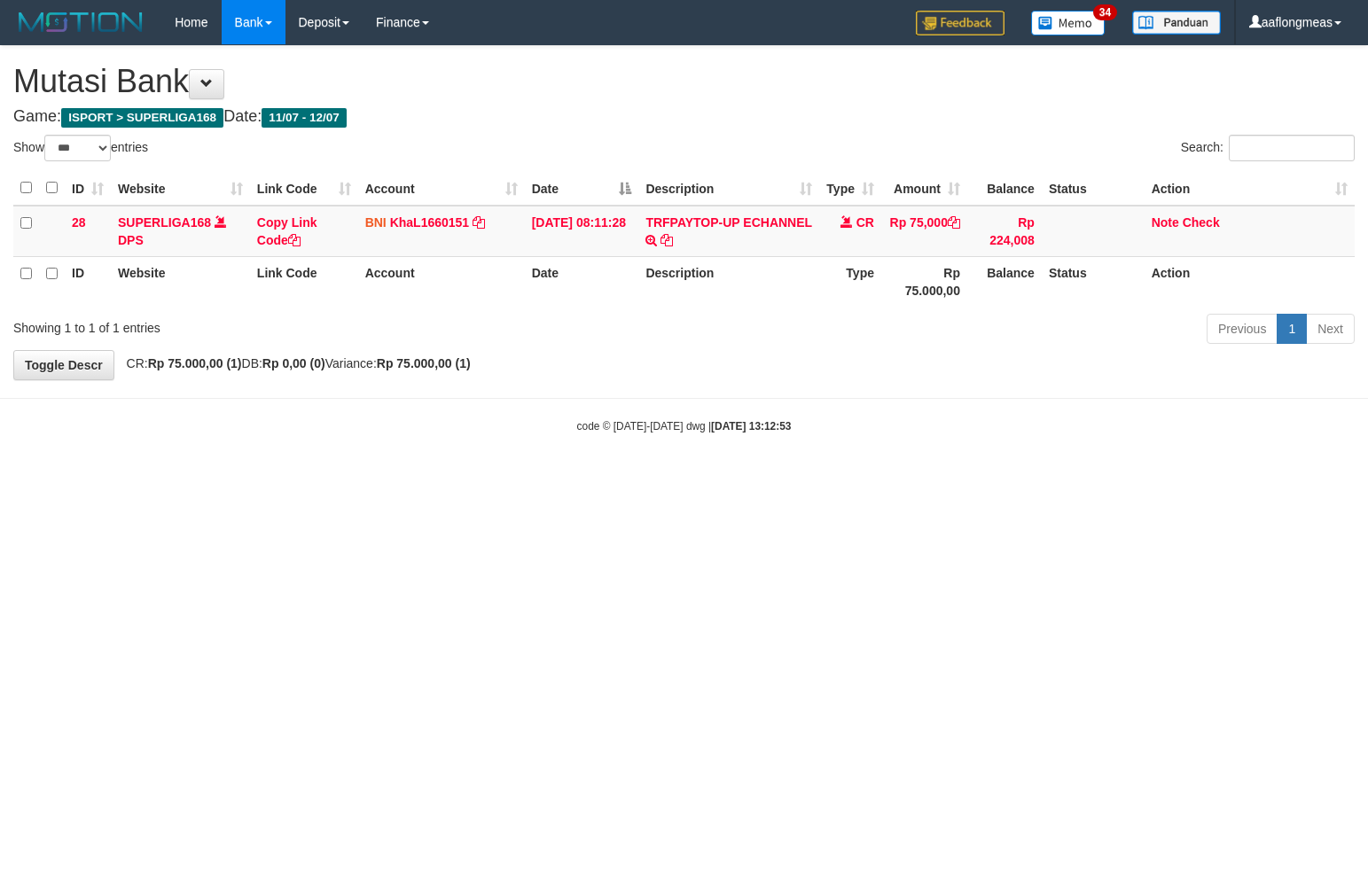 select on "***" 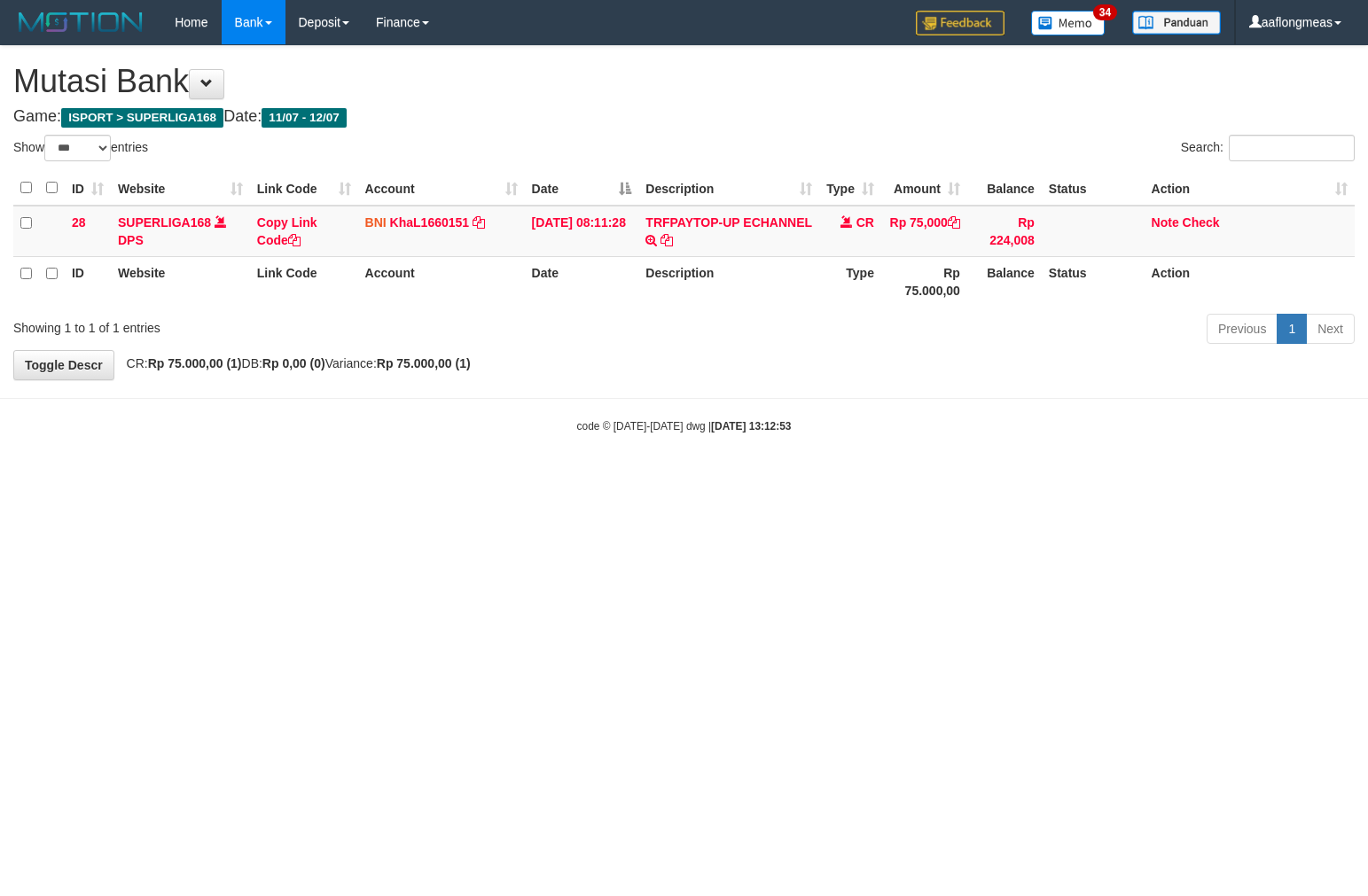 scroll, scrollTop: 0, scrollLeft: 0, axis: both 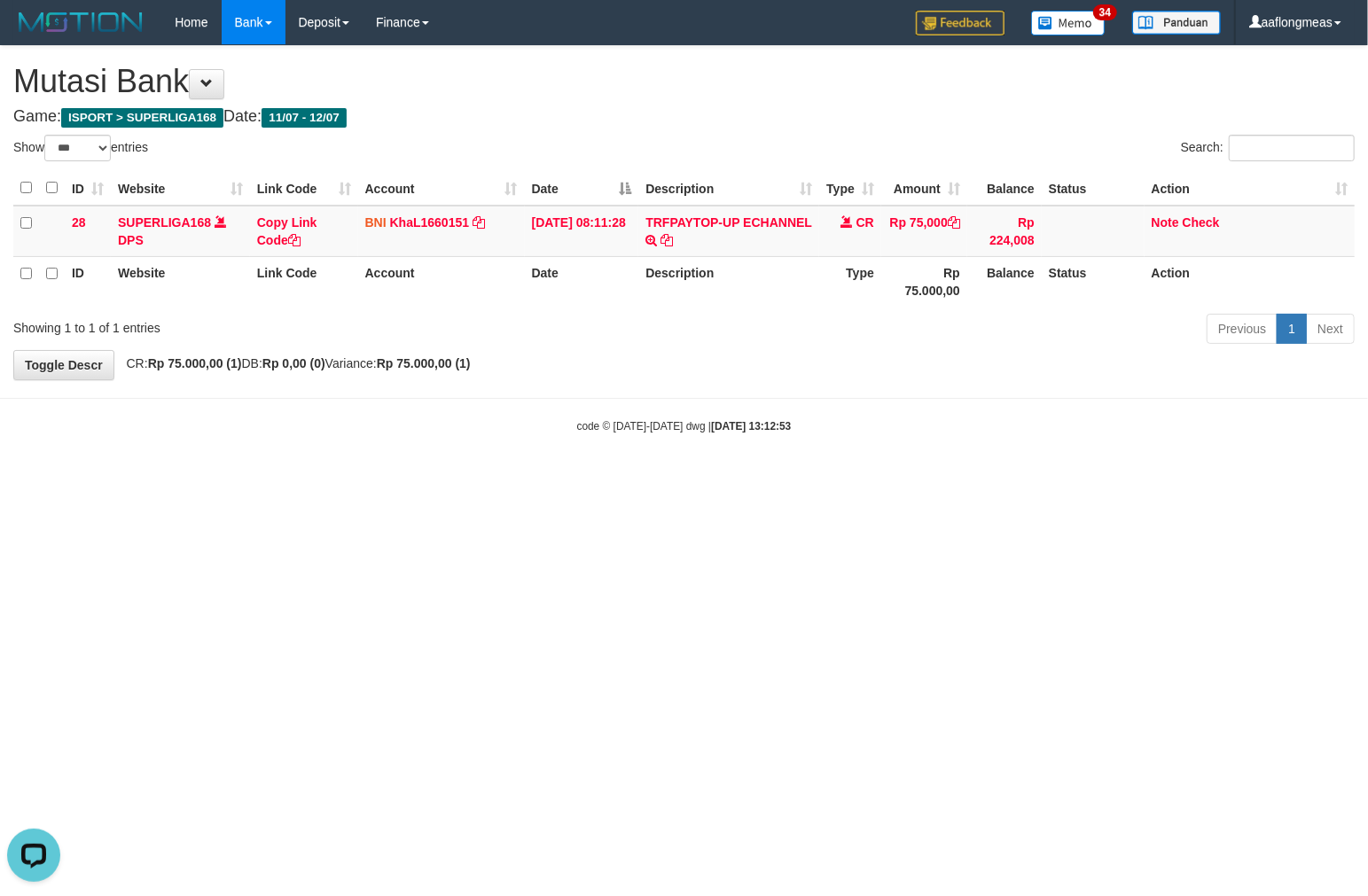 click on "Toggle navigation
Home
Bank
Account List
Load
By Website
Group
[ISPORT]													SUPERLIGA168
By Load Group (DPS)" at bounding box center [684, 239] 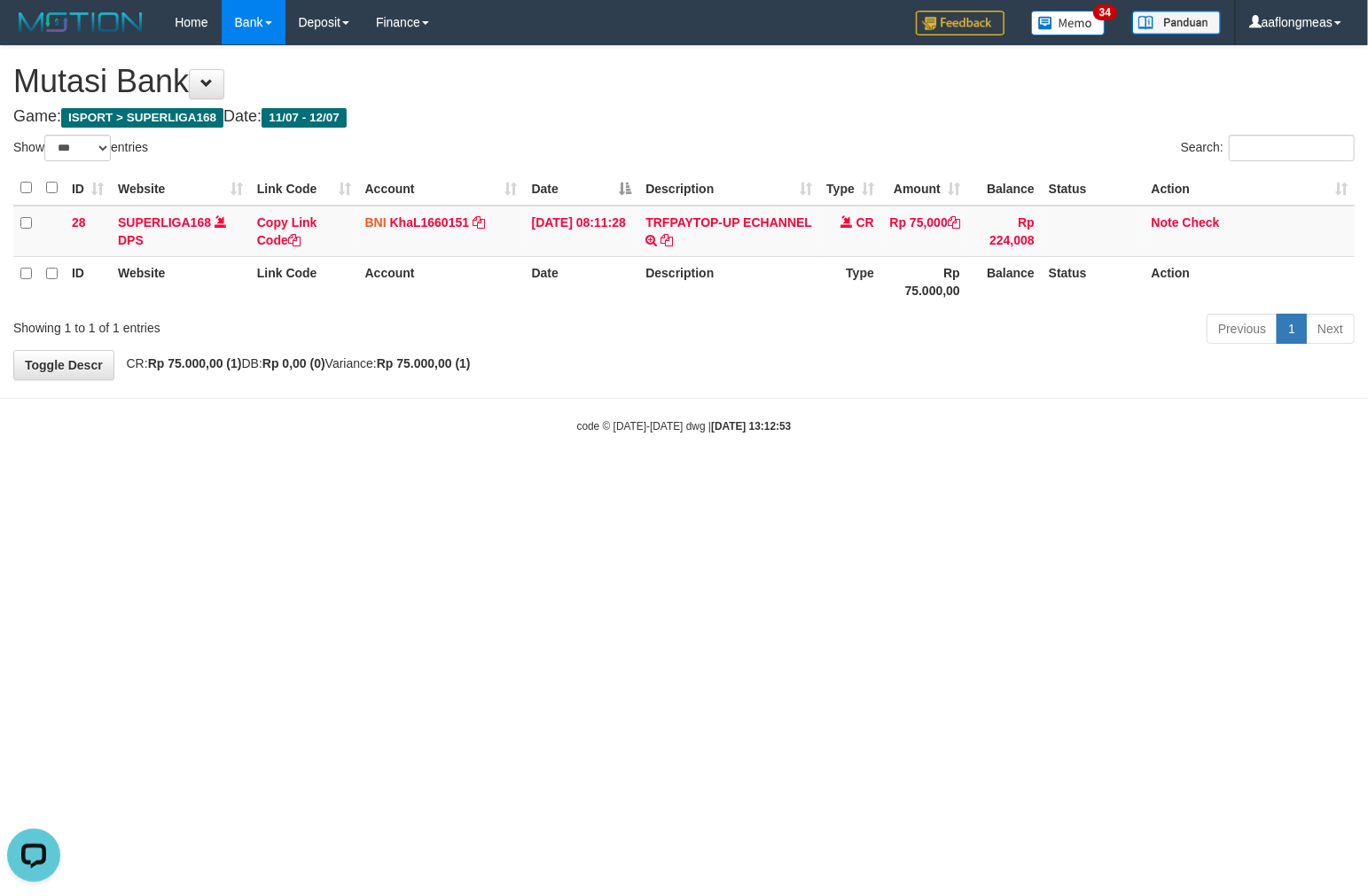 click on "Toggle navigation
Home
Bank
Account List
Load
By Website
Group
[ISPORT]													SUPERLIGA168
By Load Group (DPS)" at bounding box center (684, 239) 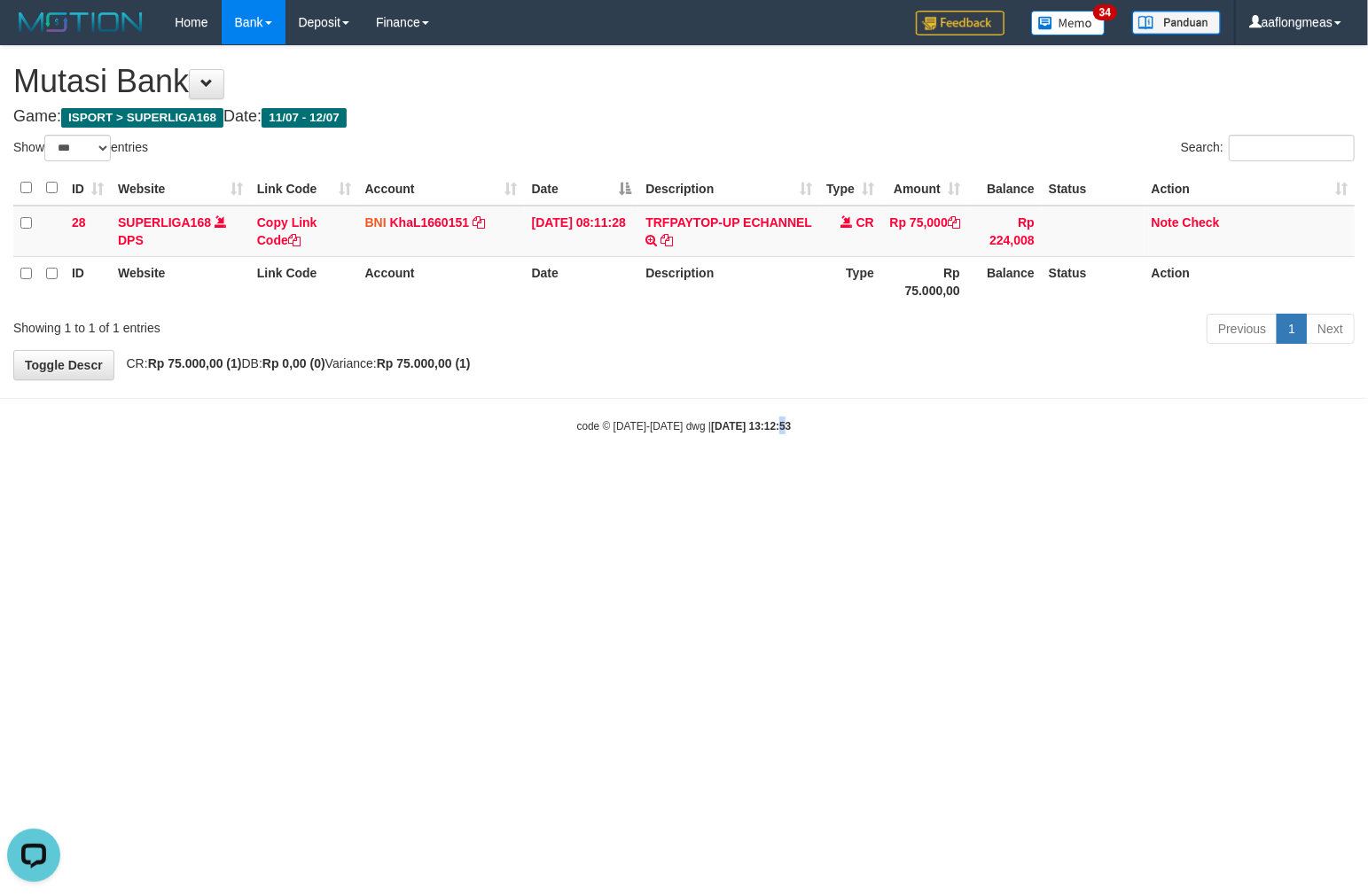 click on "Toggle navigation
Home
Bank
Account List
Load
By Website
Group
[ISPORT]													SUPERLIGA168
By Load Group (DPS)" at bounding box center [684, 239] 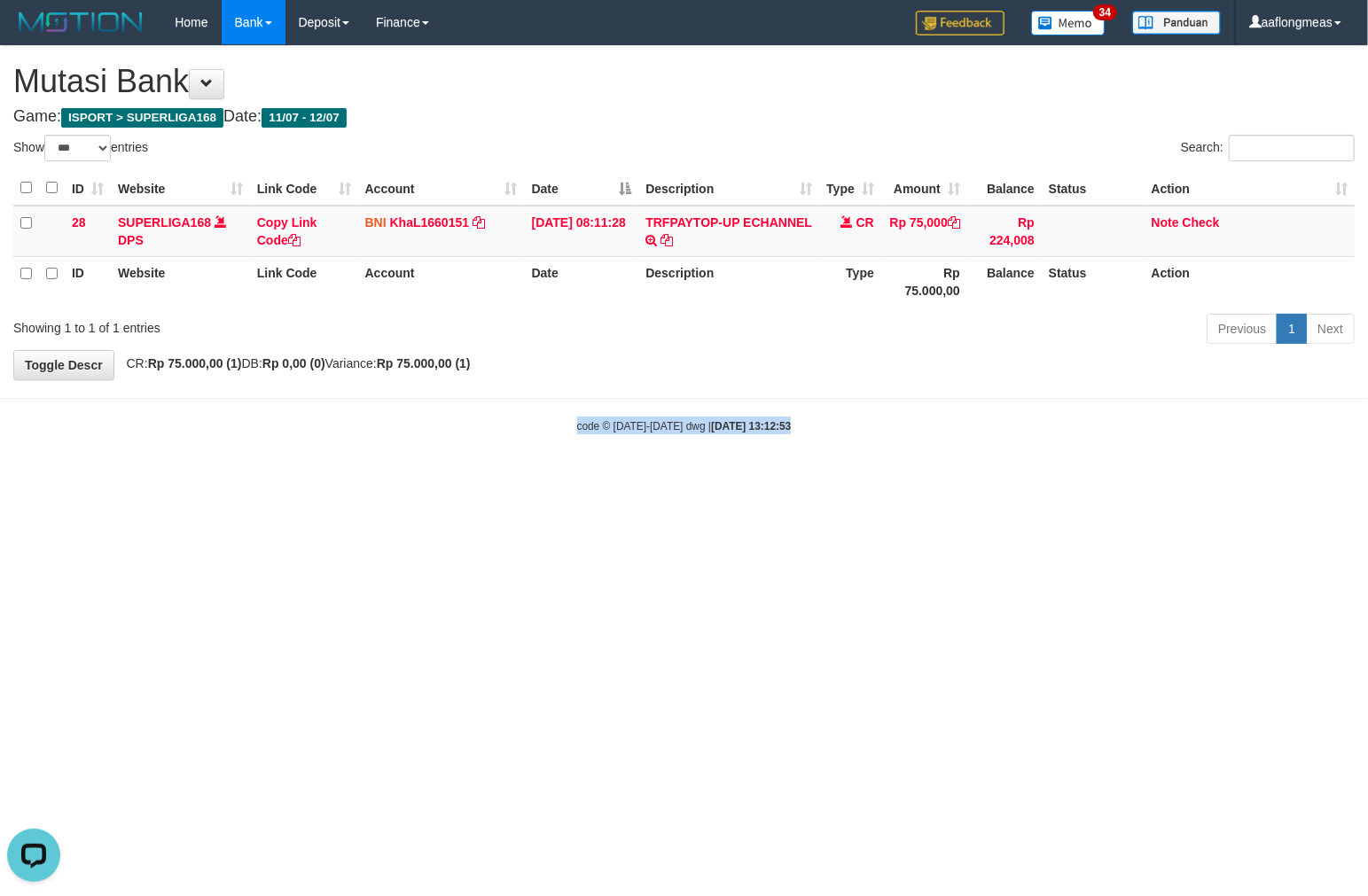 click on "Toggle navigation
Home
Bank
Account List
Load
By Website
Group
[ISPORT]													SUPERLIGA168
By Load Group (DPS)" at bounding box center [684, 239] 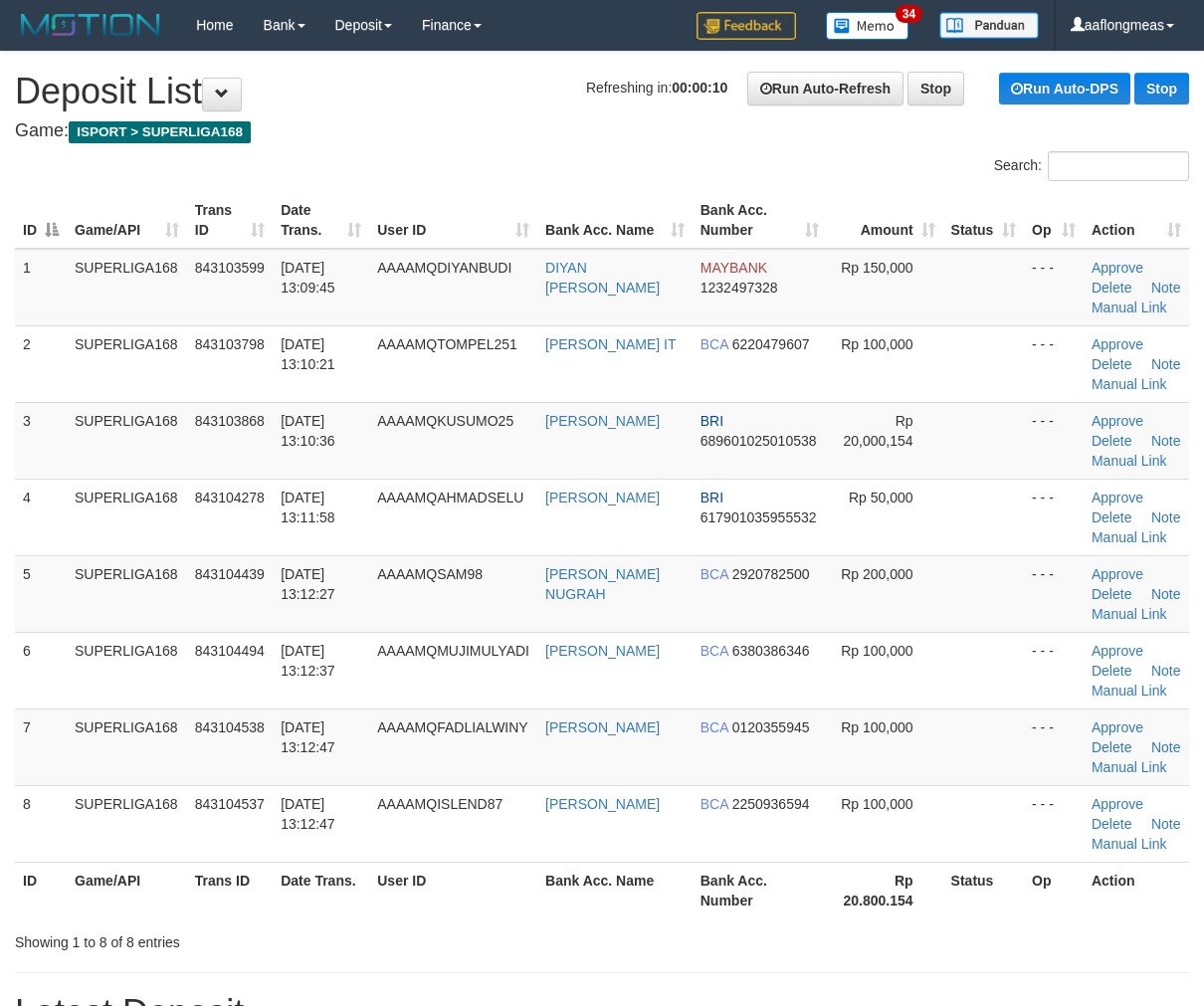scroll, scrollTop: 0, scrollLeft: 0, axis: both 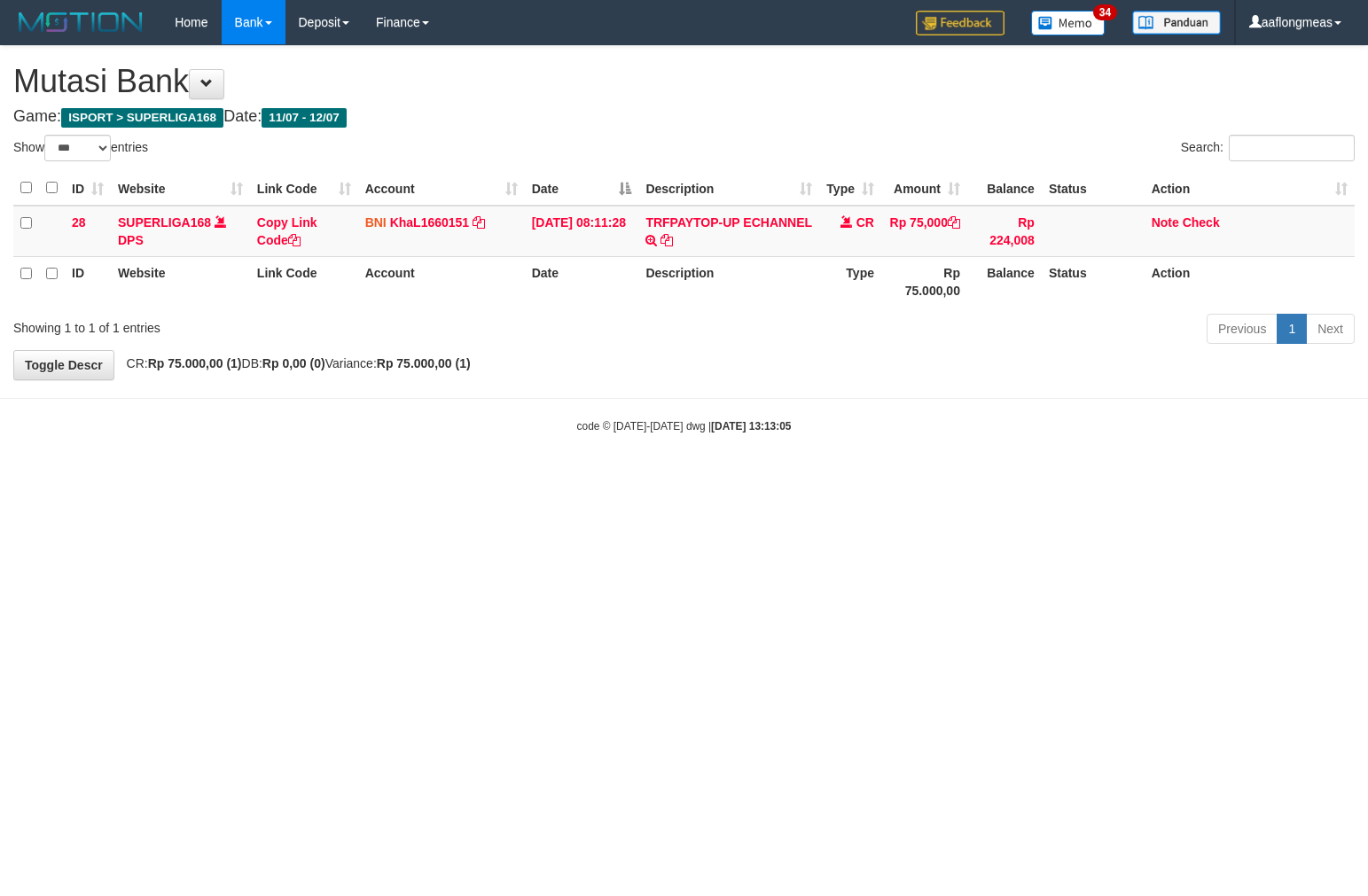 select on "***" 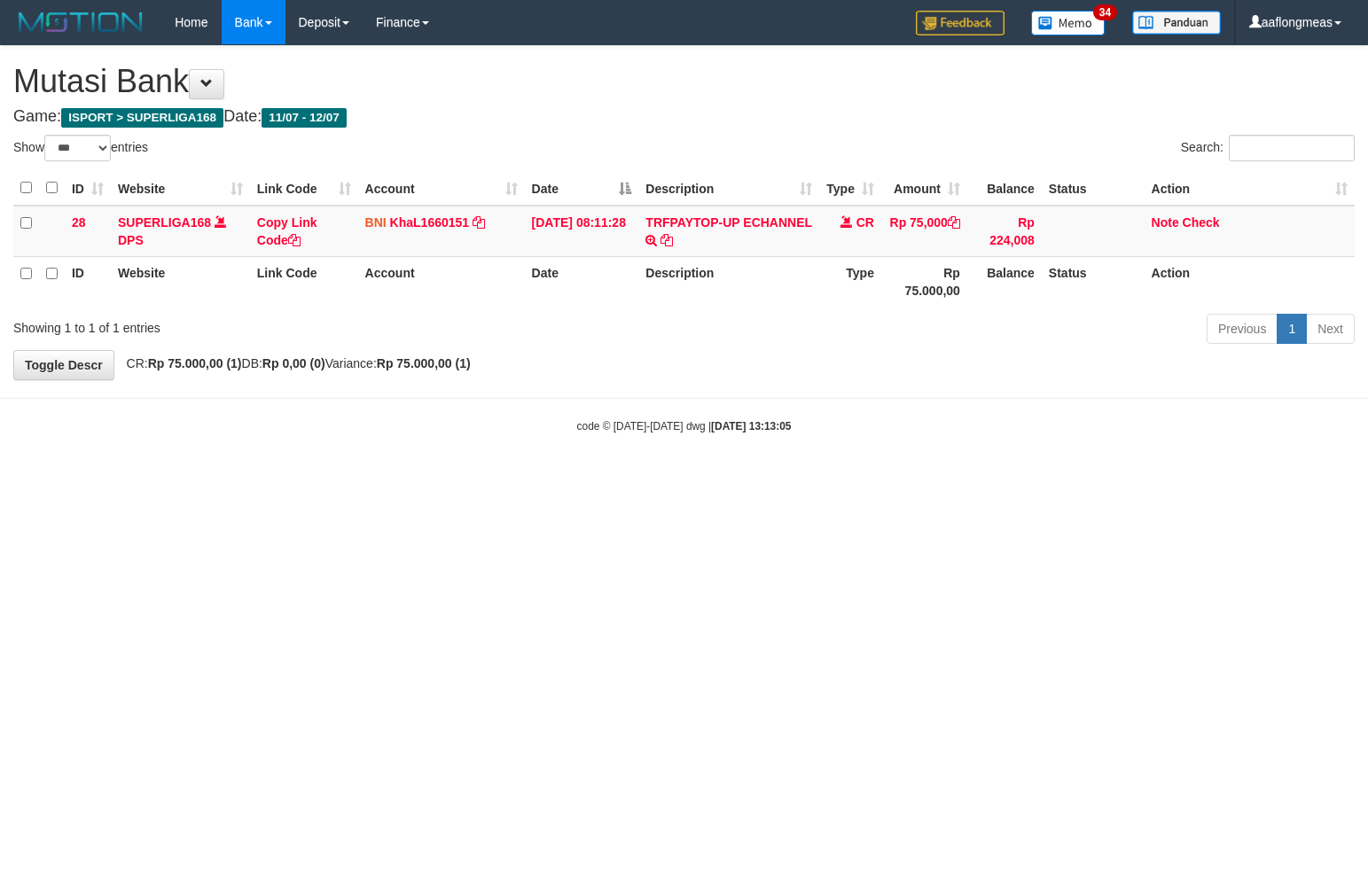 scroll, scrollTop: 0, scrollLeft: 0, axis: both 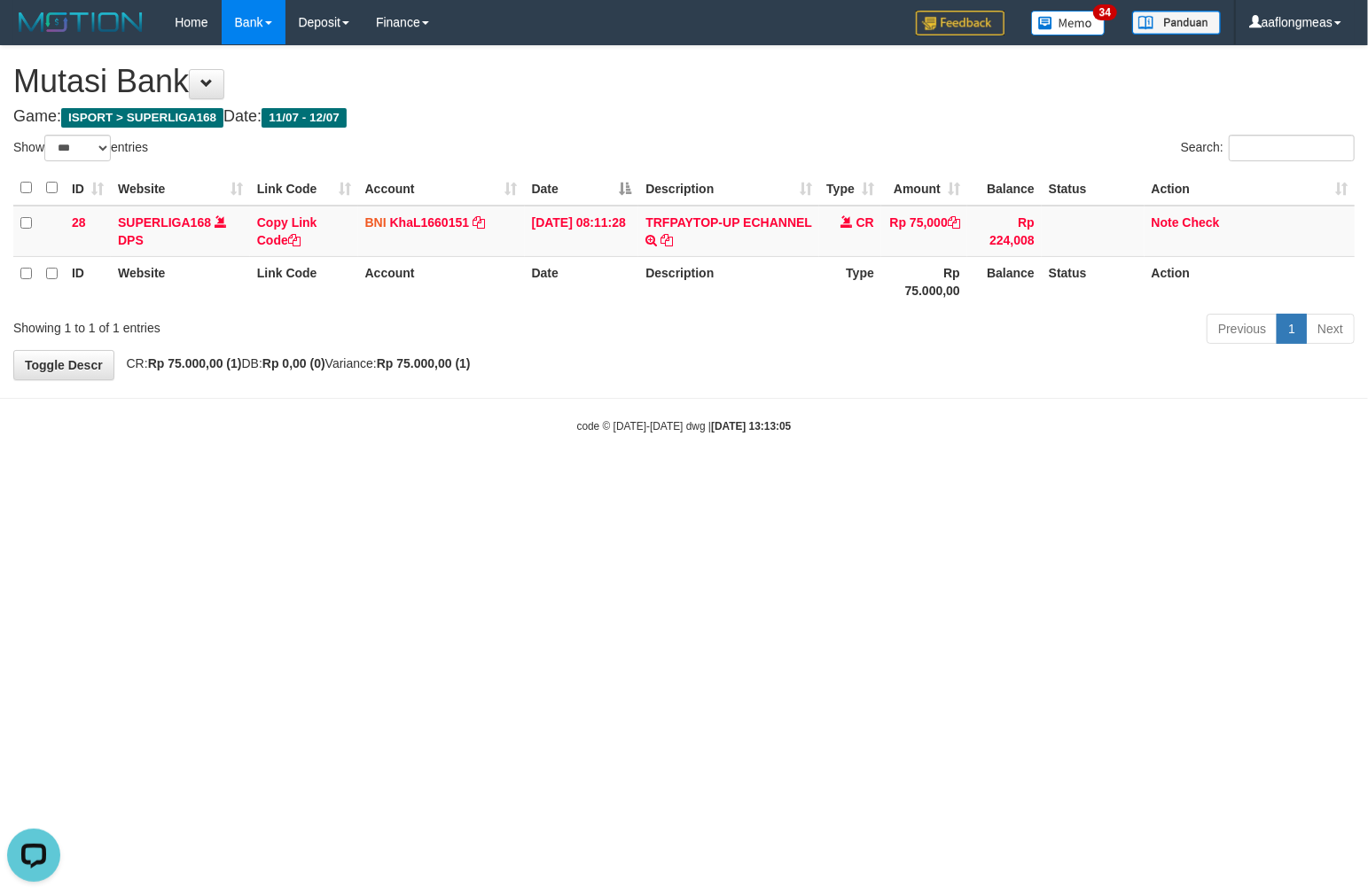 click on "Toggle navigation
Home
Bank
Account List
Load
By Website
Group
[ISPORT]													SUPERLIGA168
By Load Group (DPS)" at bounding box center (684, 239) 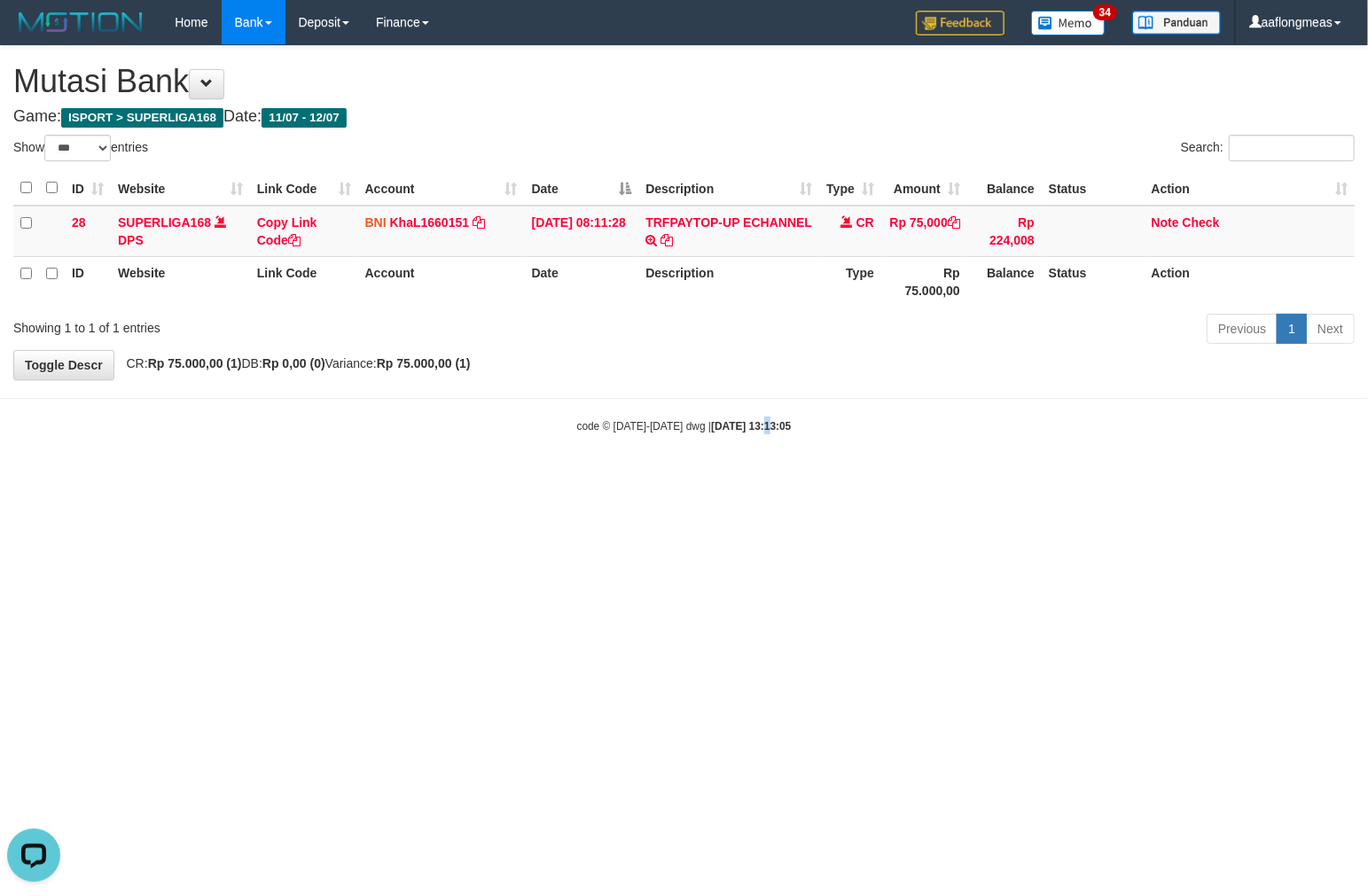 drag, startPoint x: 747, startPoint y: 594, endPoint x: 713, endPoint y: 534, distance: 68.96376 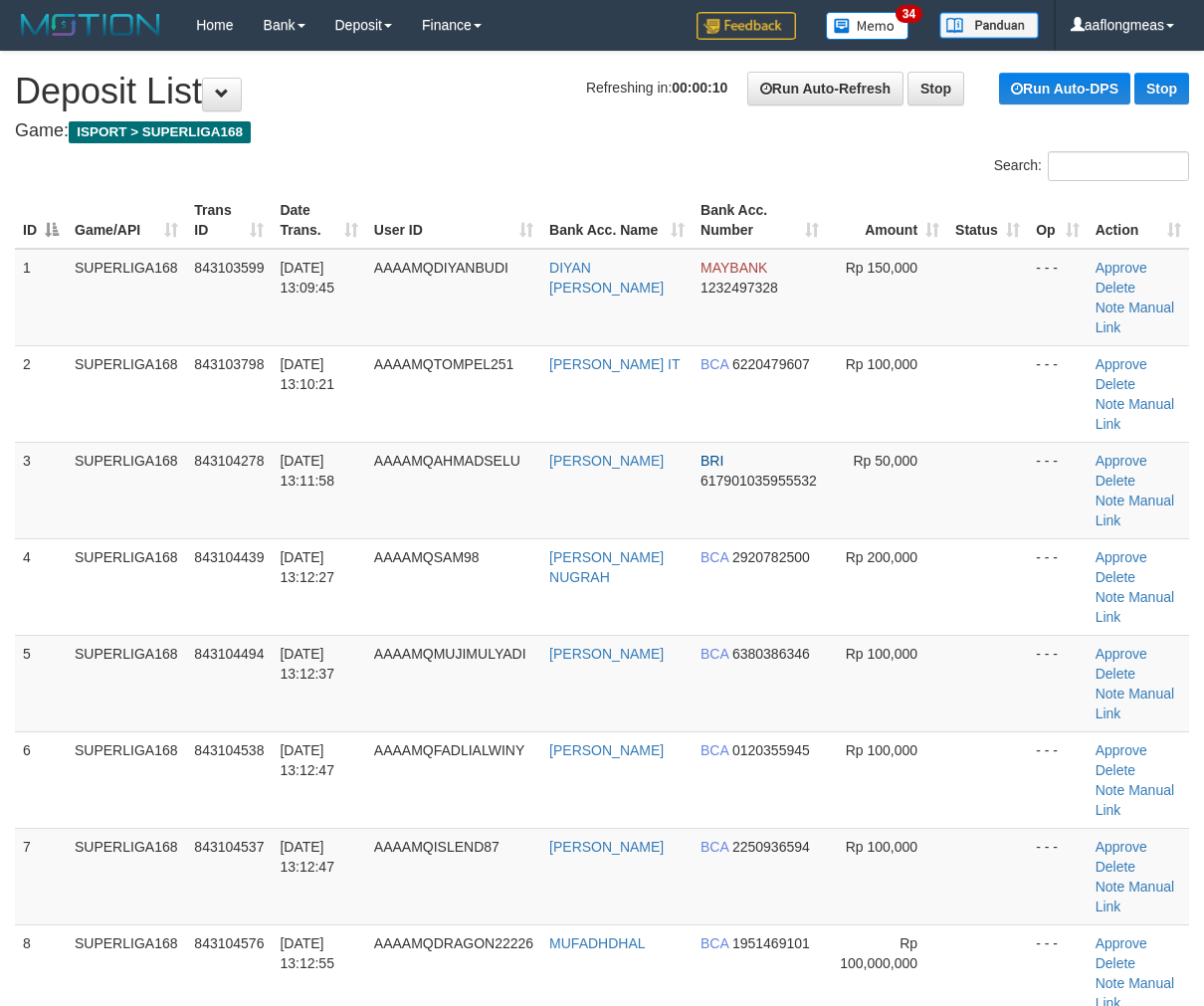 scroll, scrollTop: 0, scrollLeft: 0, axis: both 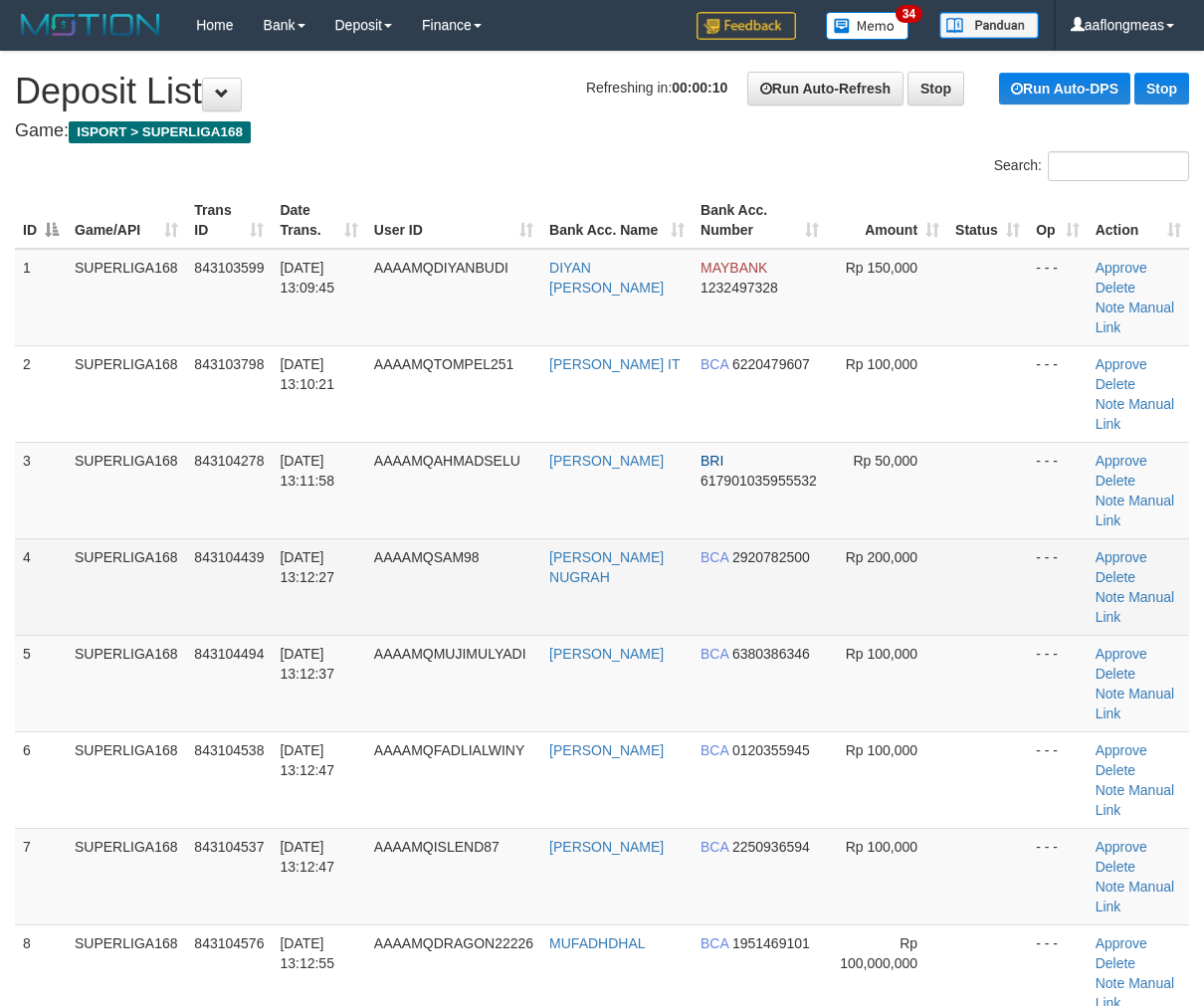 click at bounding box center [987, 586] 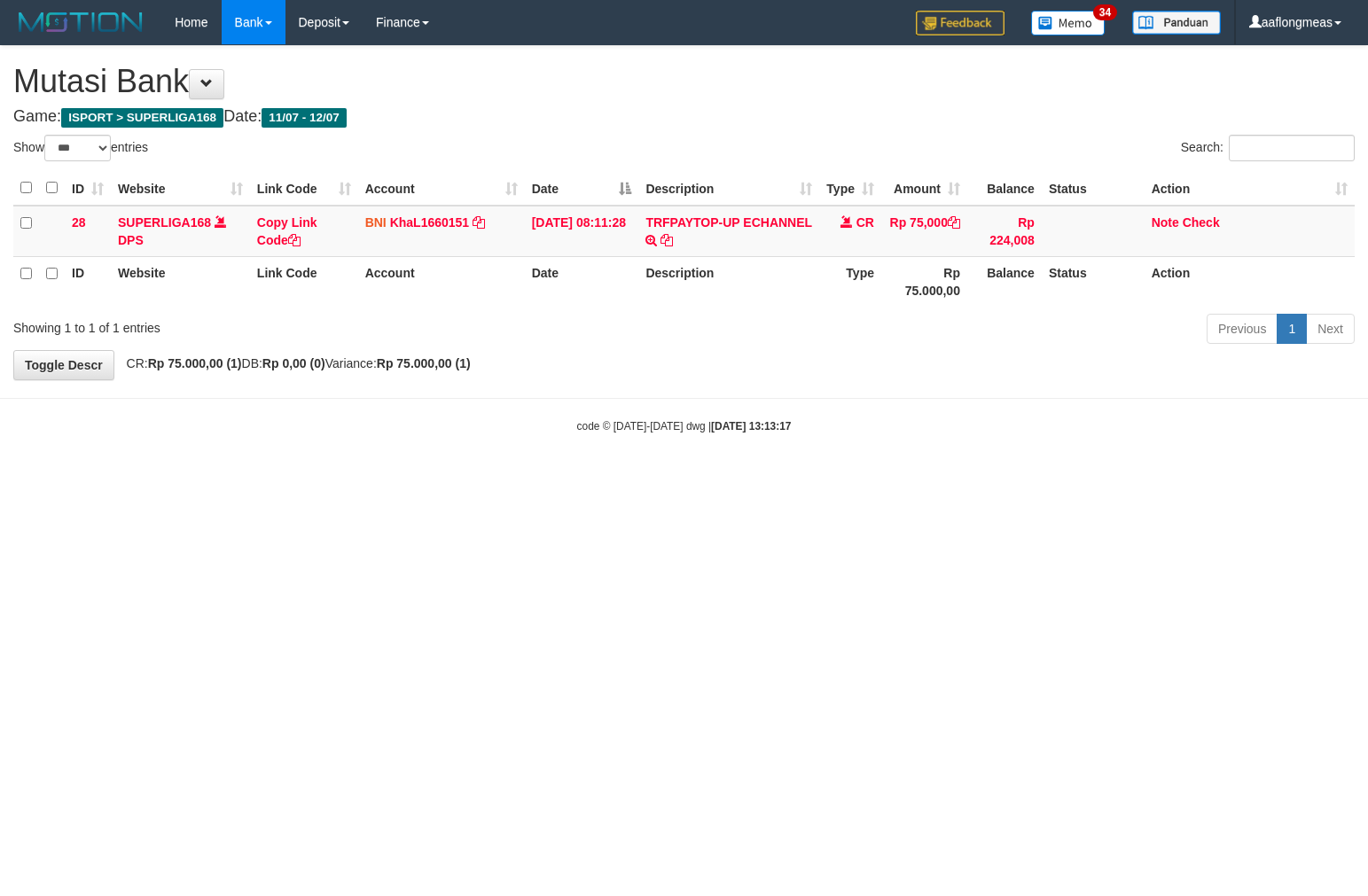 select on "***" 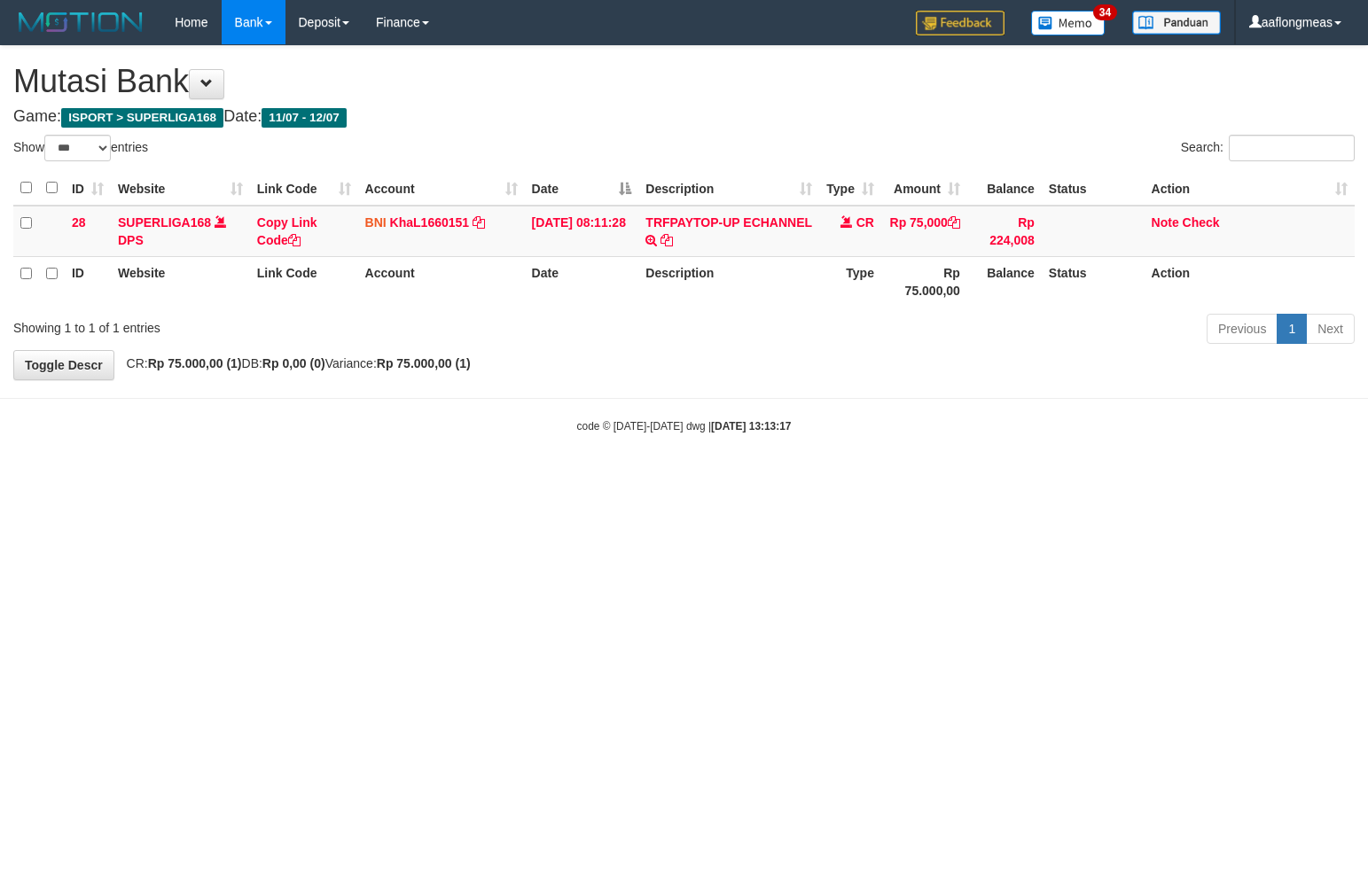 scroll, scrollTop: 0, scrollLeft: 0, axis: both 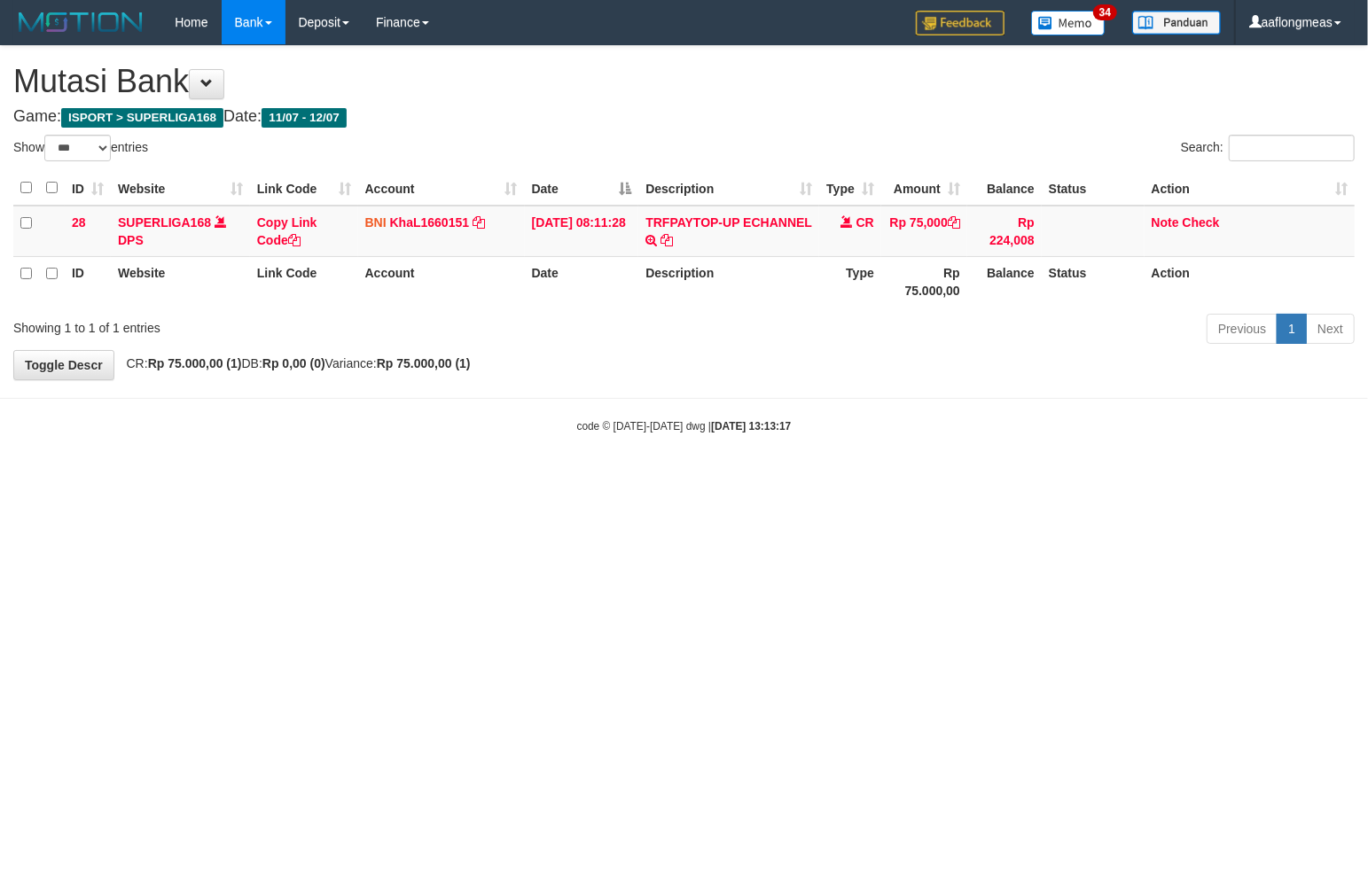 click on "Toggle navigation
Home
Bank
Account List
Load
By Website
Group
[ISPORT]													SUPERLIGA168
By Load Group (DPS)" at bounding box center [684, 239] 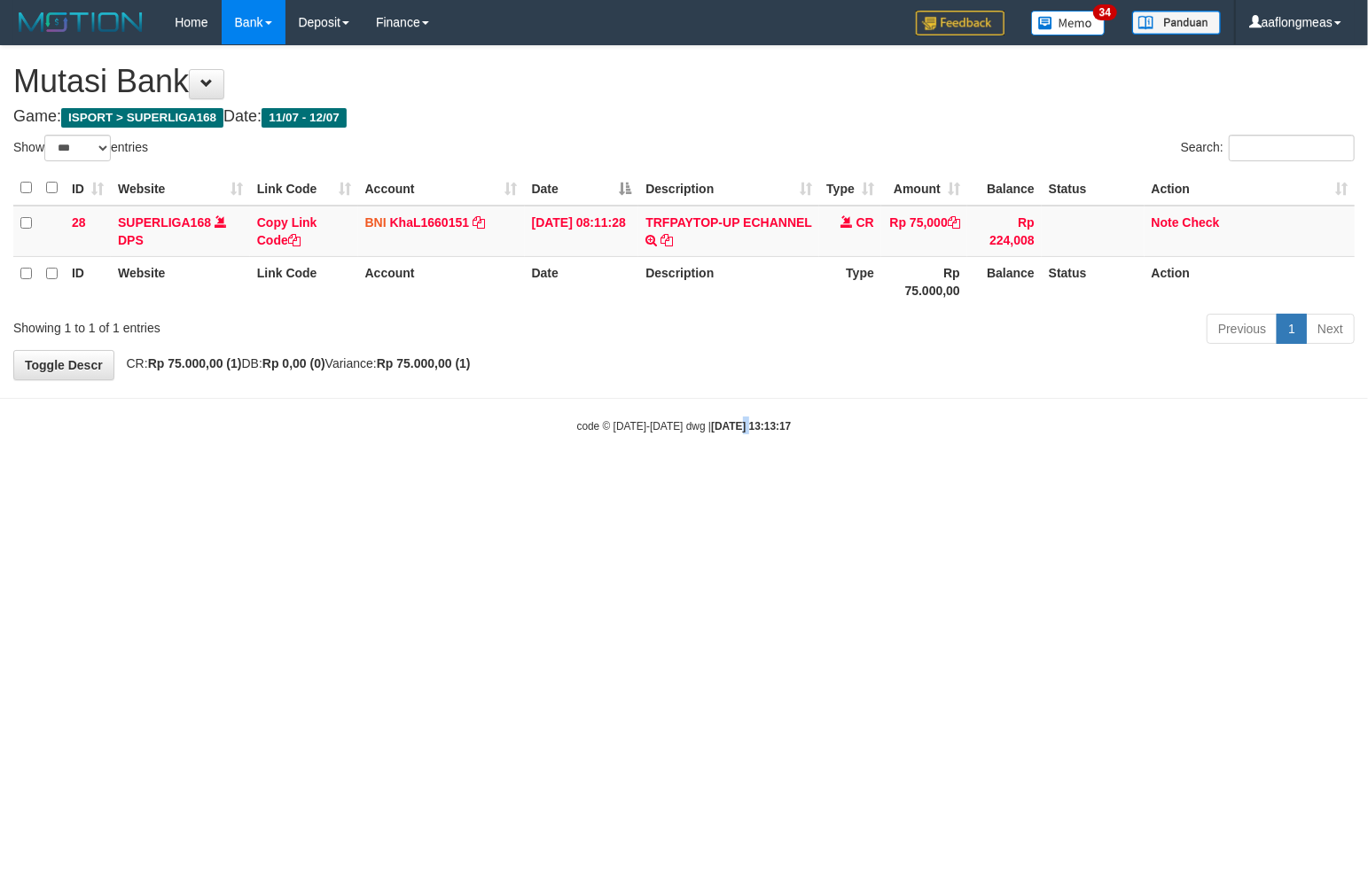 click on "Toggle navigation
Home
Bank
Account List
Load
By Website
Group
[ISPORT]													SUPERLIGA168
By Load Group (DPS)" at bounding box center (684, 239) 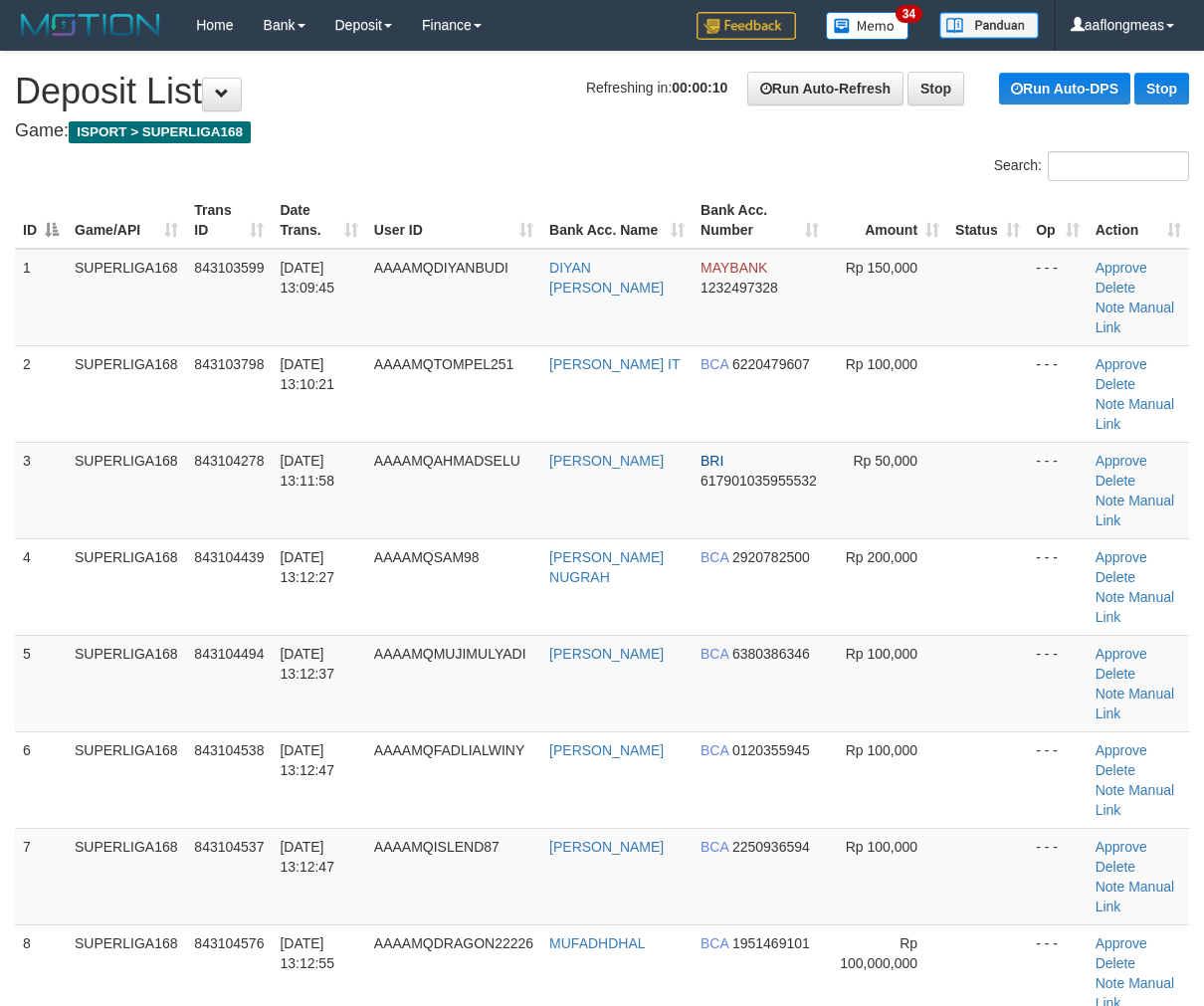 scroll, scrollTop: 0, scrollLeft: 0, axis: both 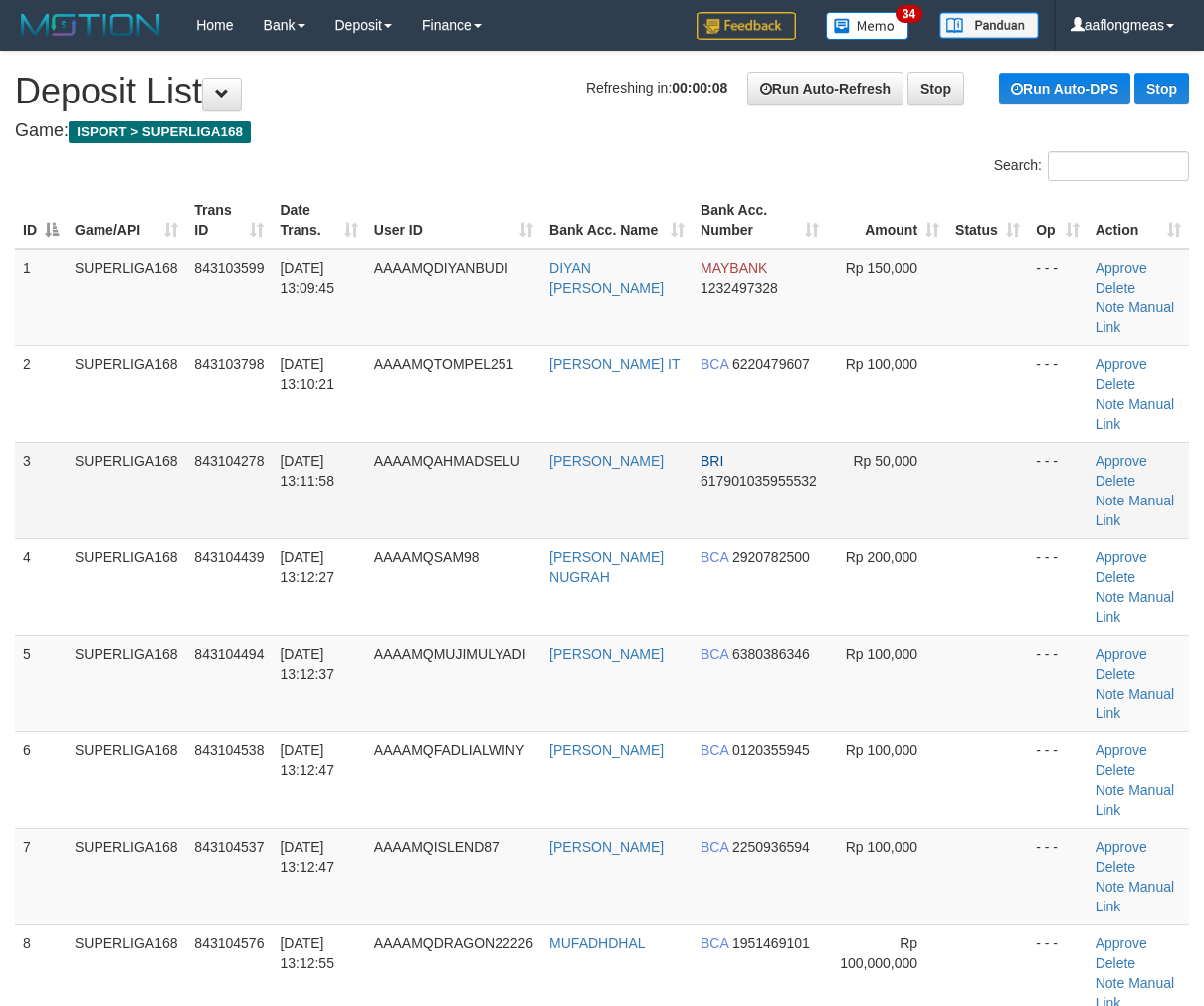 drag, startPoint x: 946, startPoint y: 493, endPoint x: 1211, endPoint y: 512, distance: 265.68026 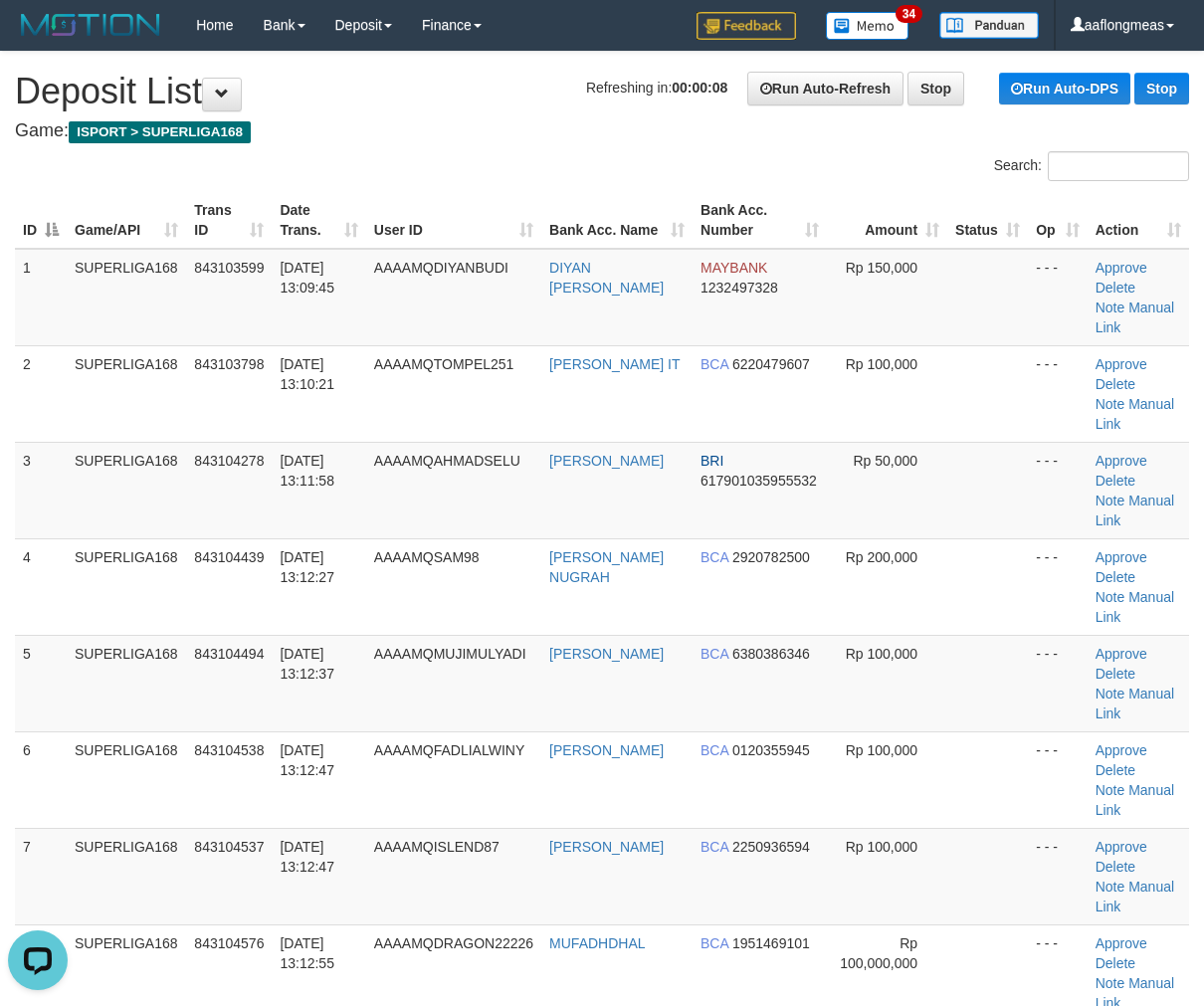 scroll, scrollTop: 0, scrollLeft: 0, axis: both 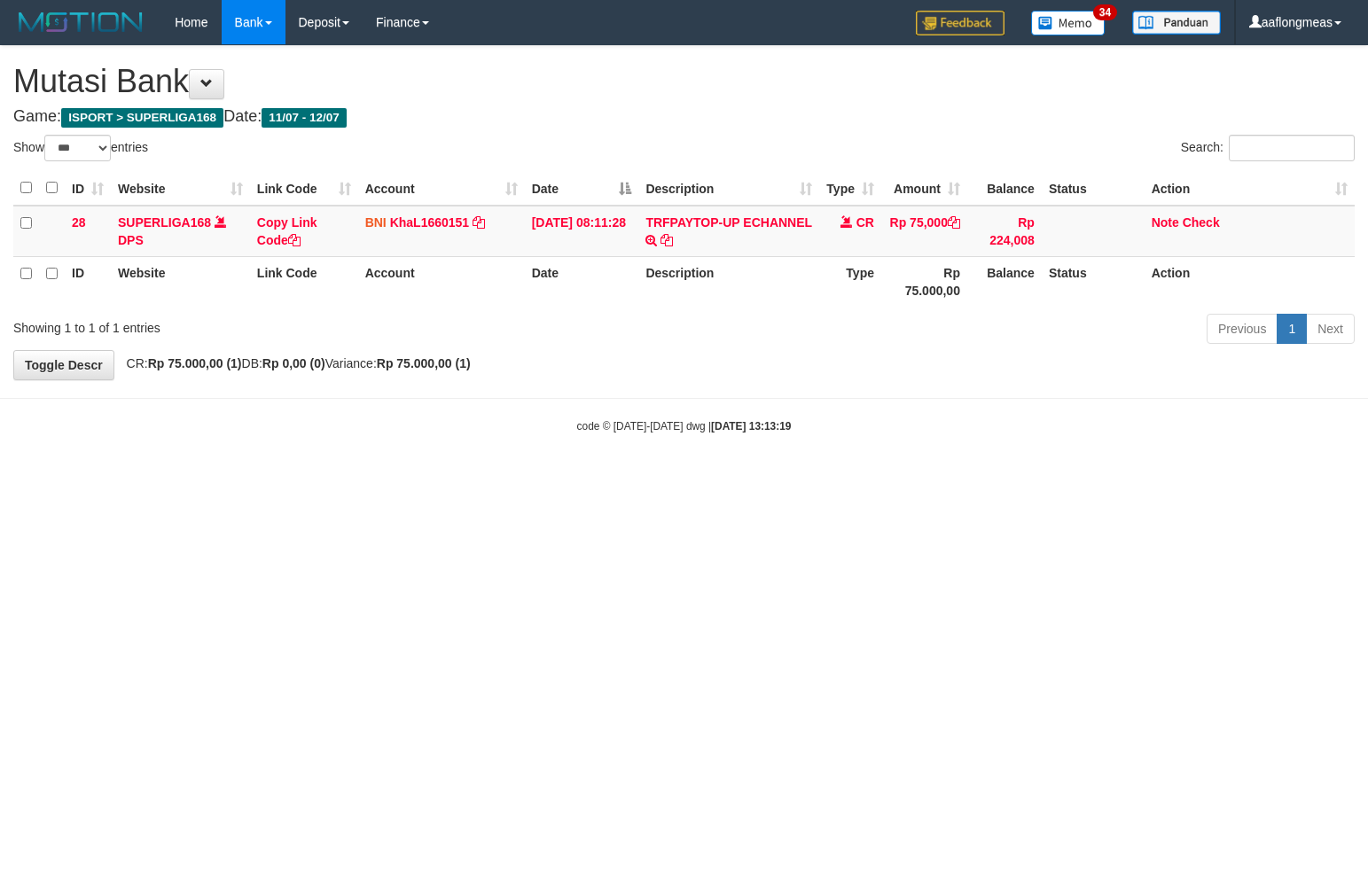 select on "***" 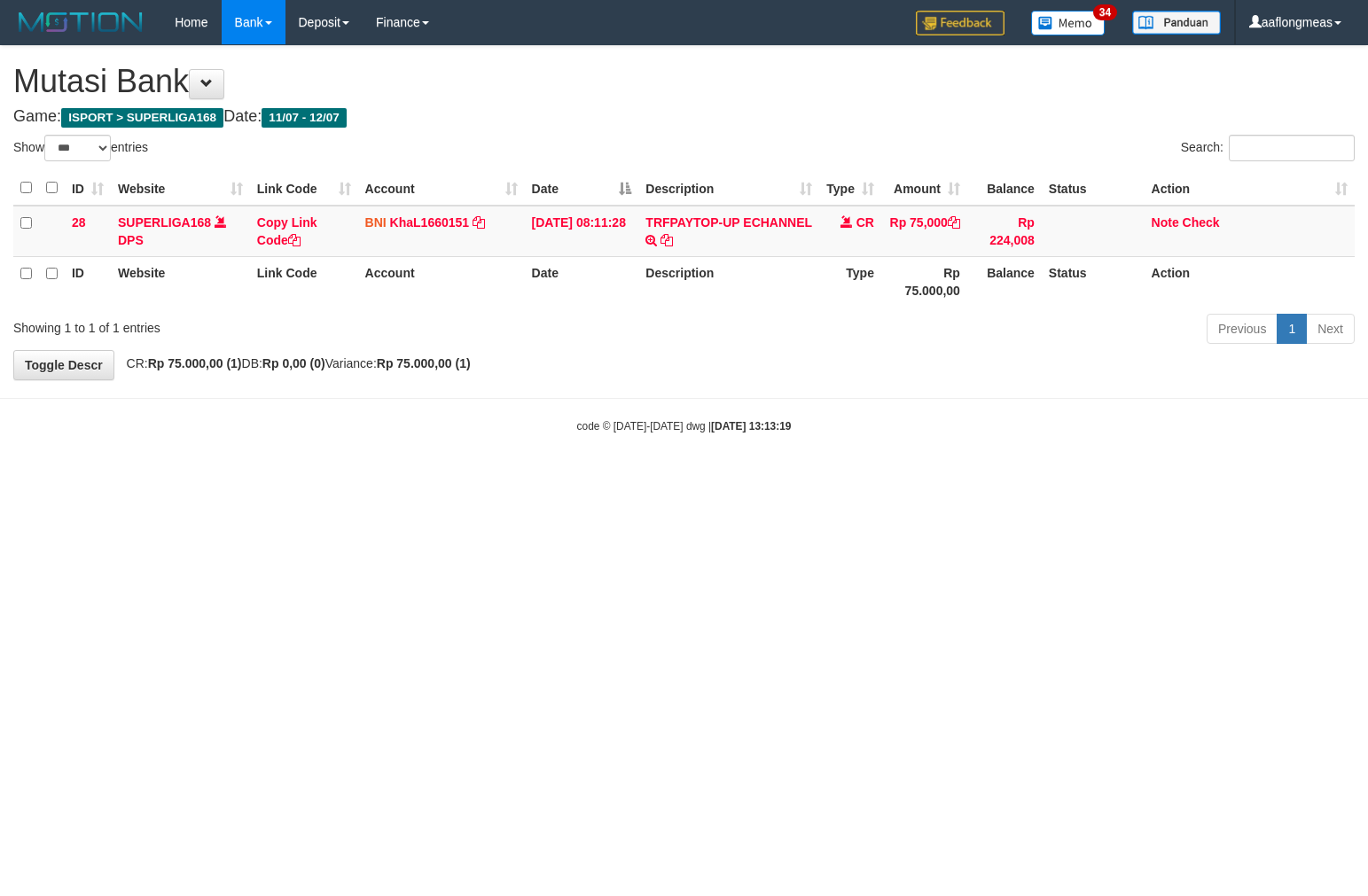 scroll, scrollTop: 0, scrollLeft: 0, axis: both 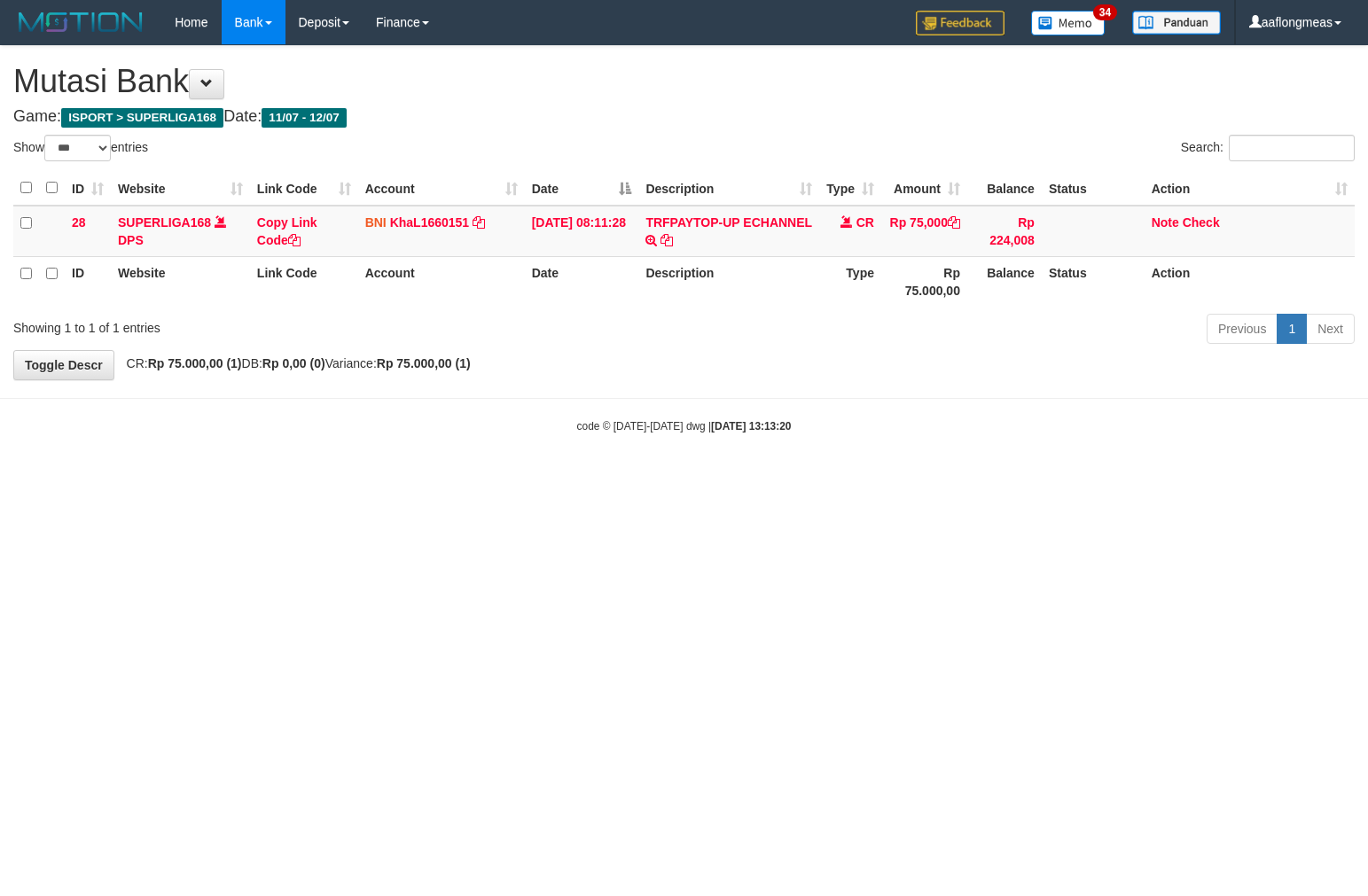 select on "***" 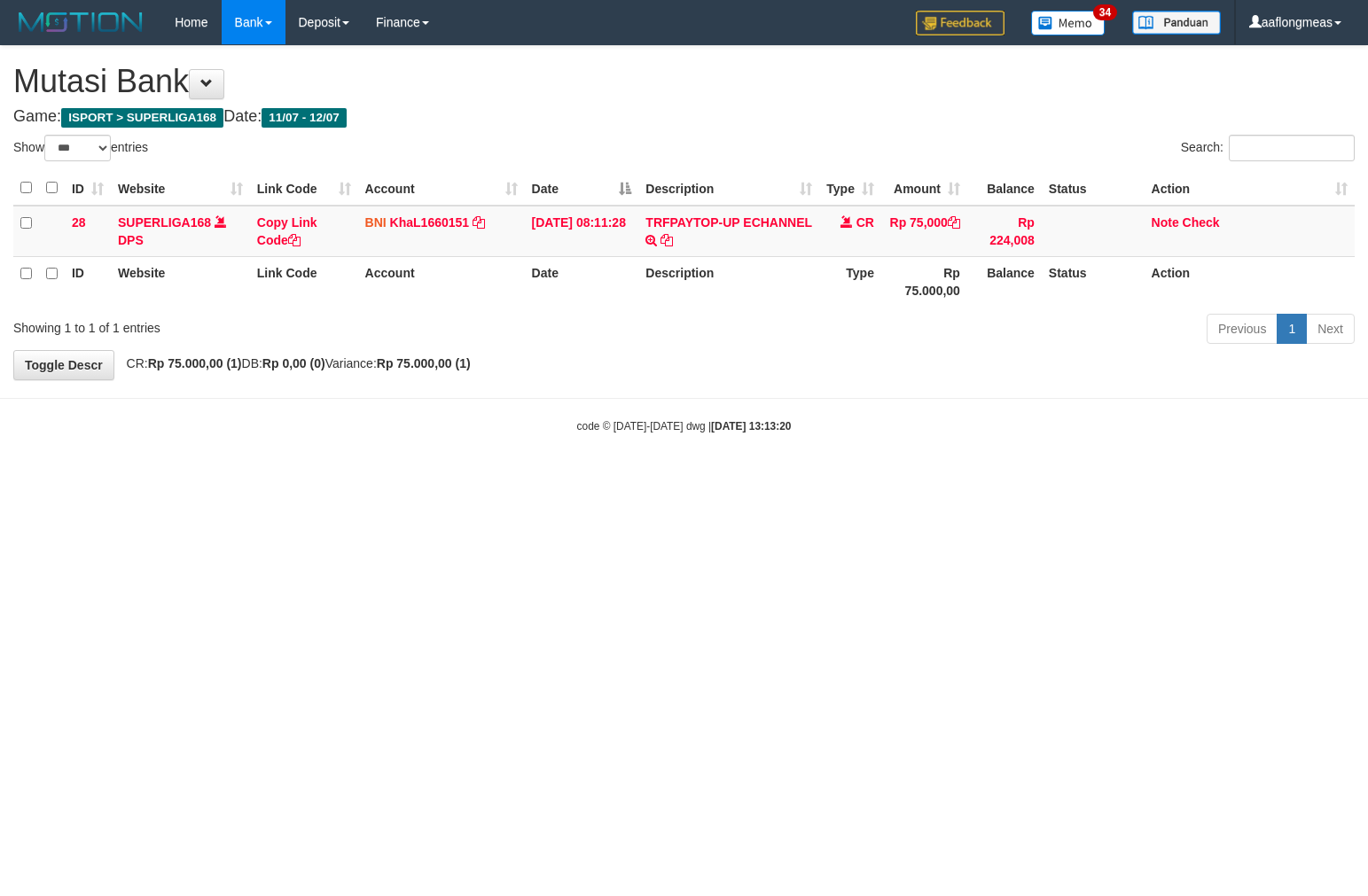 scroll, scrollTop: 0, scrollLeft: 0, axis: both 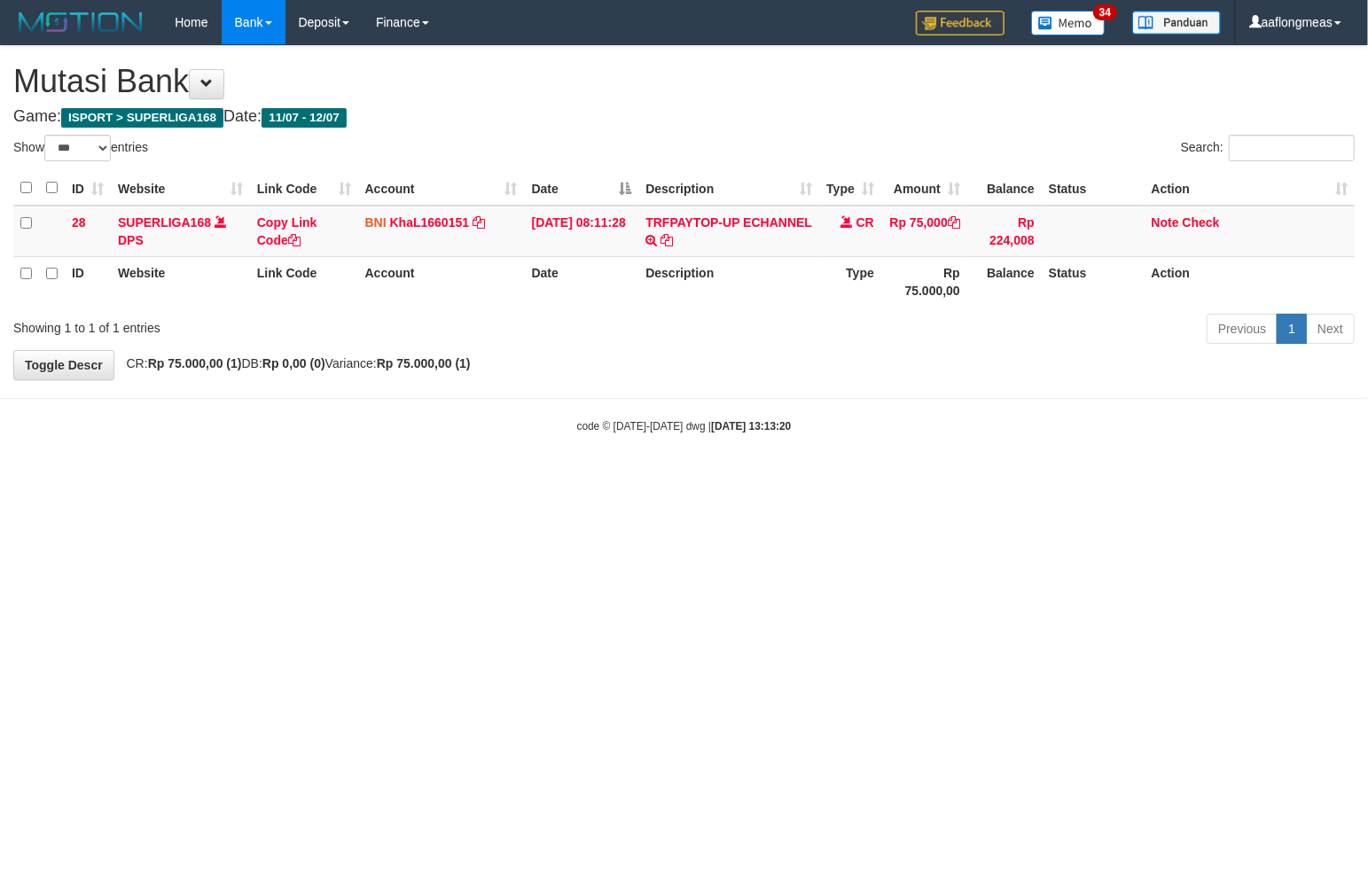 click on "Toggle navigation
Home
Bank
Account List
Load
By Website
Group
[ISPORT]													SUPERLIGA168
By Load Group (DPS)" at bounding box center (684, 239) 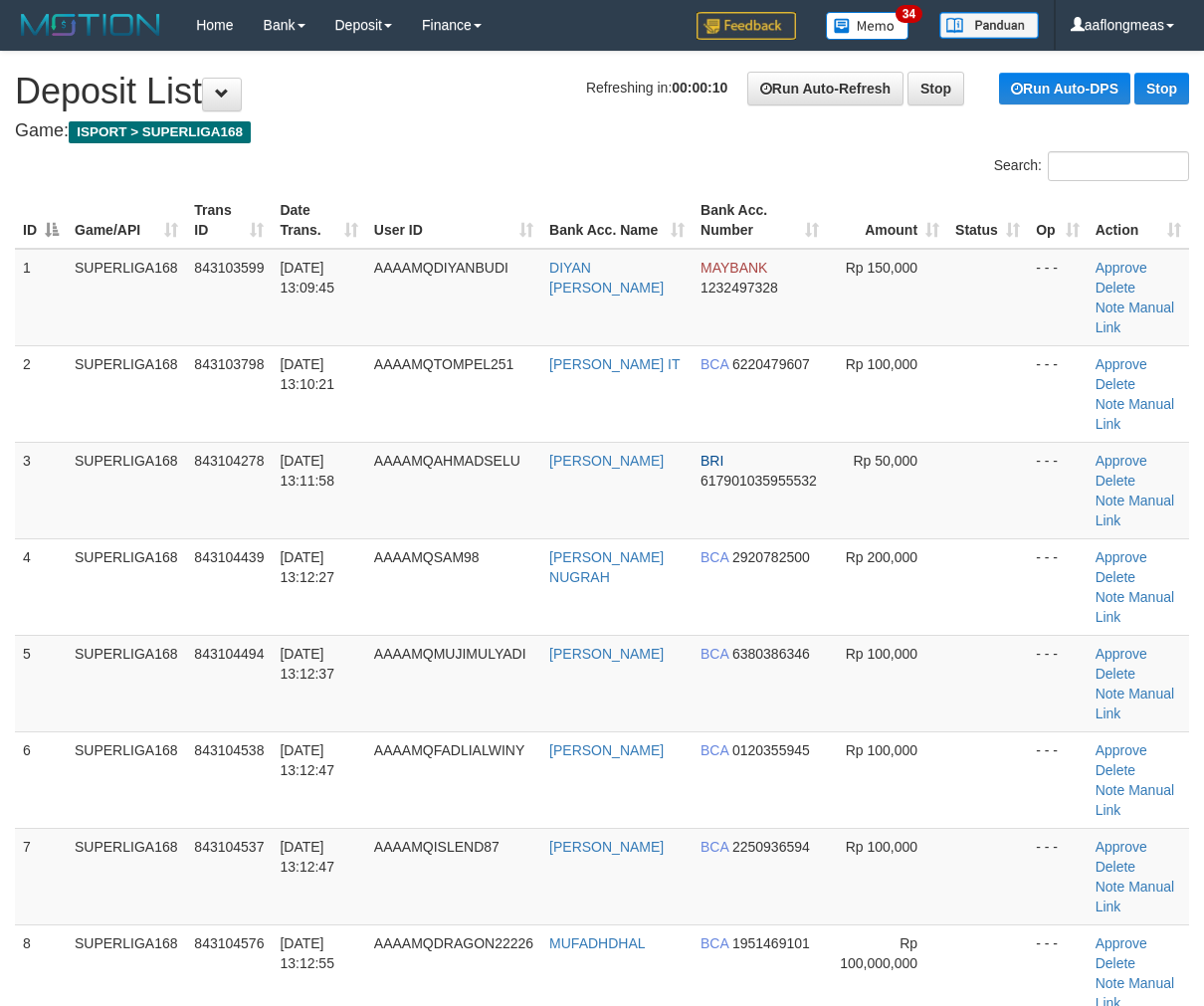 scroll, scrollTop: 0, scrollLeft: 0, axis: both 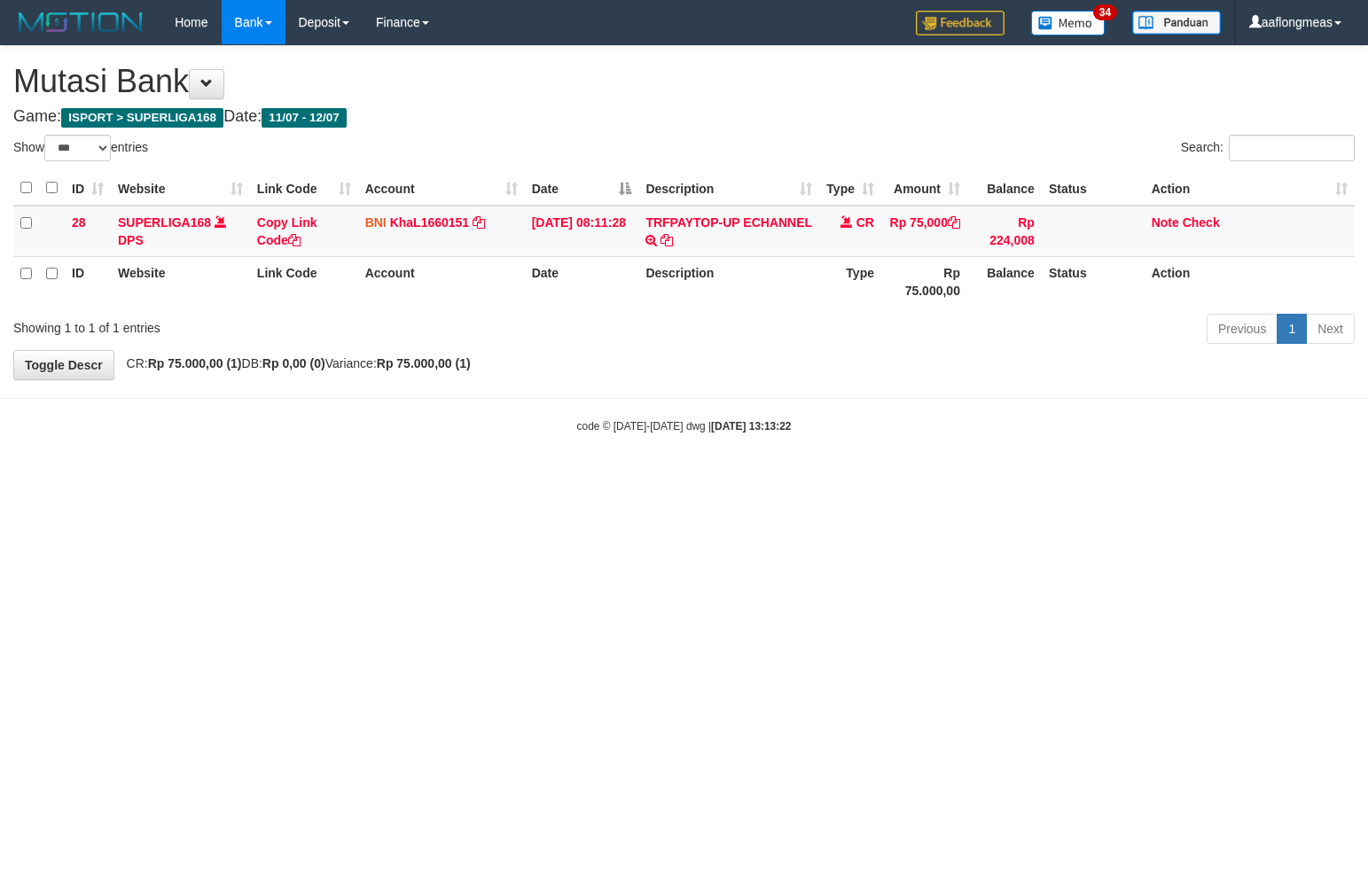 select on "***" 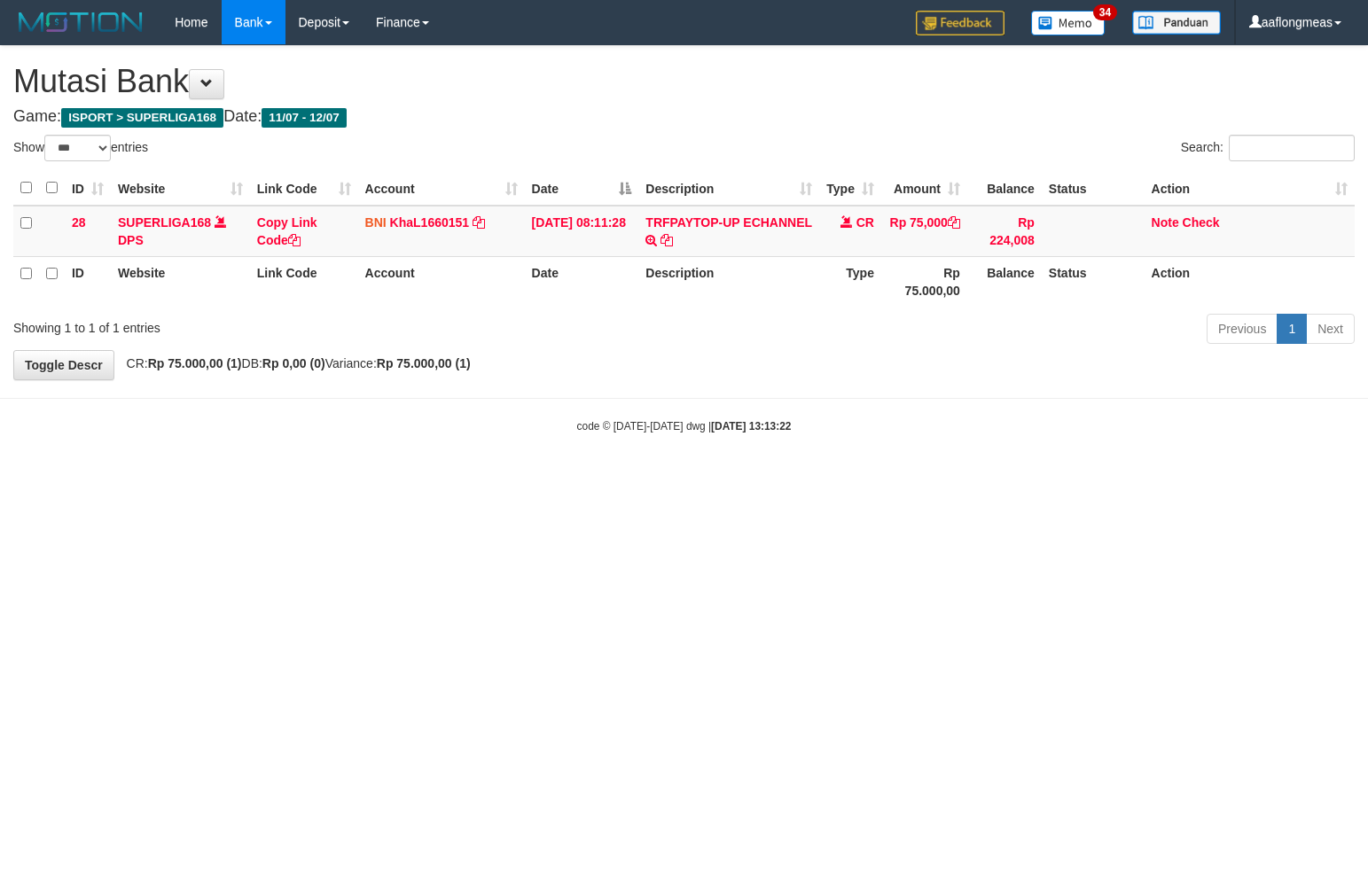 scroll, scrollTop: 0, scrollLeft: 0, axis: both 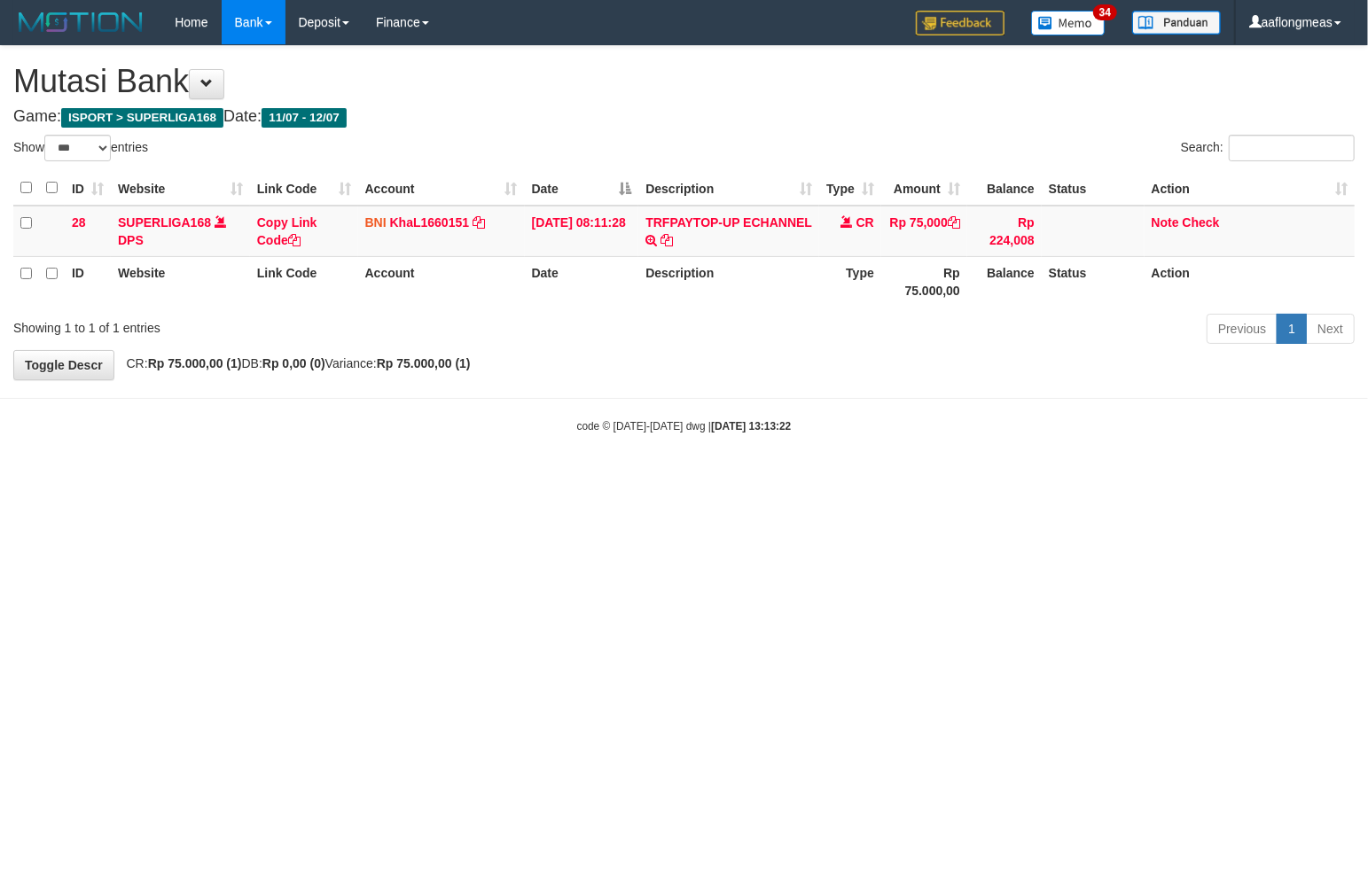click on "Toggle navigation
Home
Bank
Account List
Load
By Website
Group
[ISPORT]													SUPERLIGA168
By Load Group (DPS)" at bounding box center [684, 239] 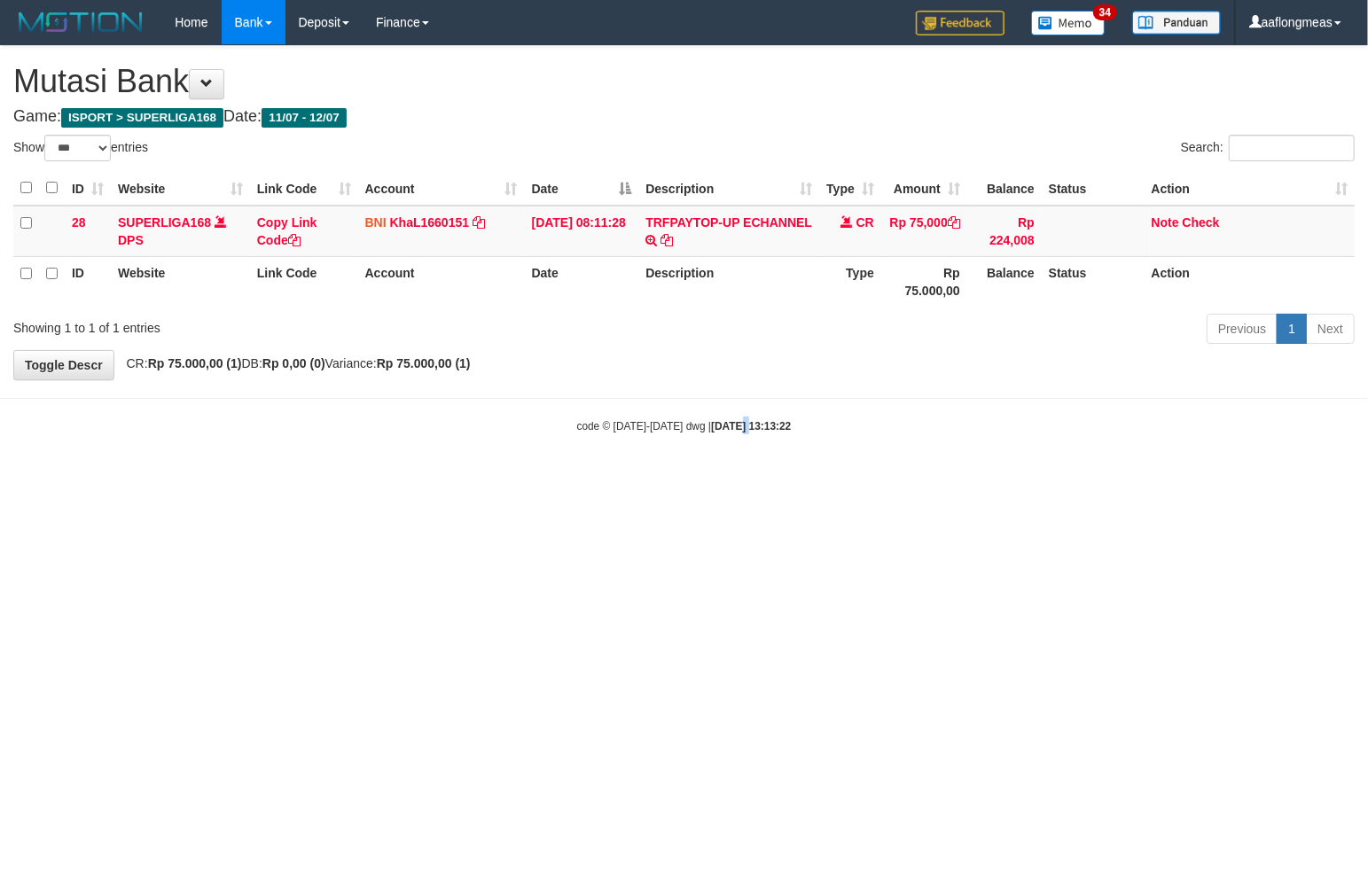 click on "Toggle navigation
Home
Bank
Account List
Load
By Website
Group
[ISPORT]													SUPERLIGA168
By Load Group (DPS)" at bounding box center (684, 239) 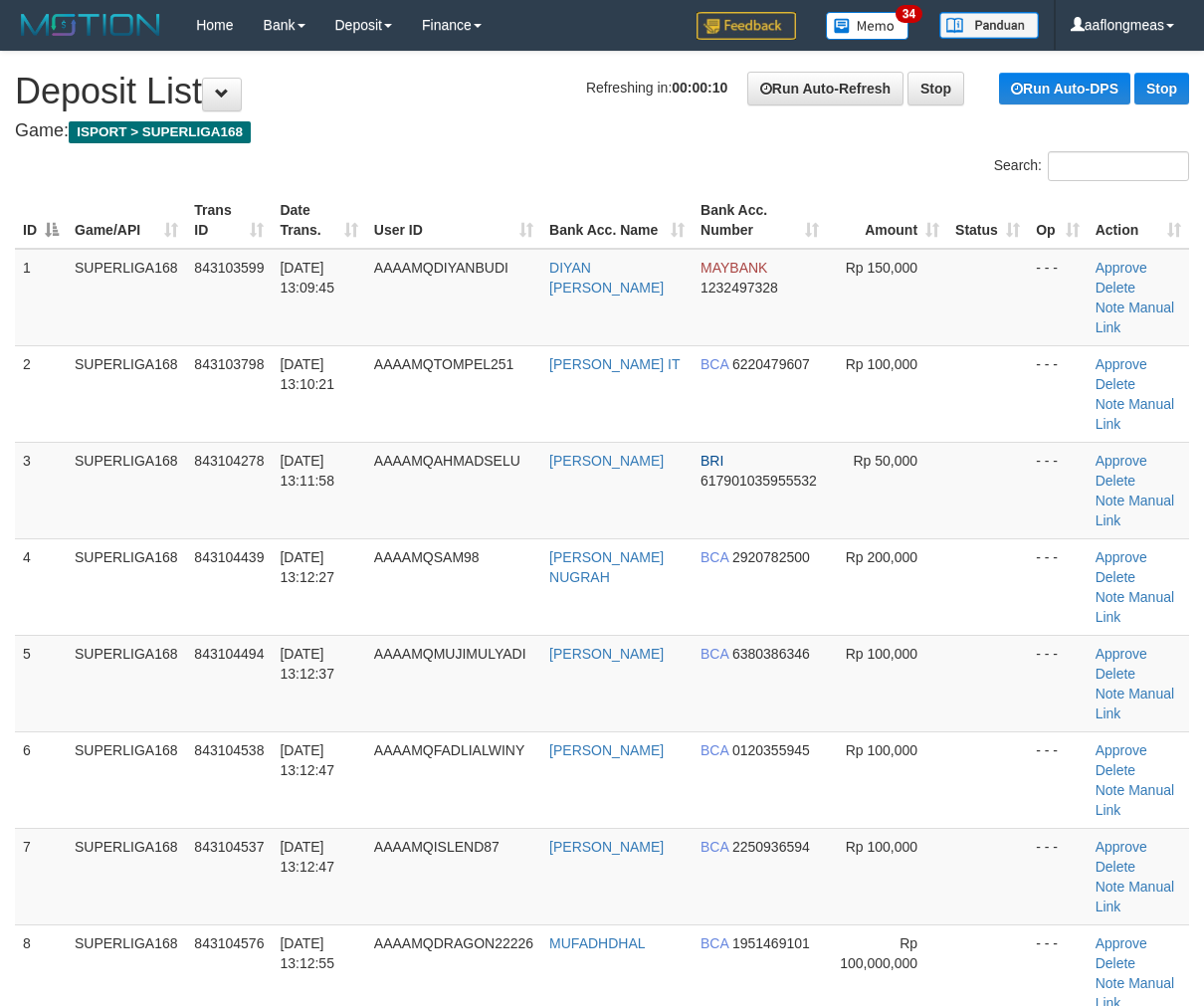 scroll, scrollTop: 0, scrollLeft: 0, axis: both 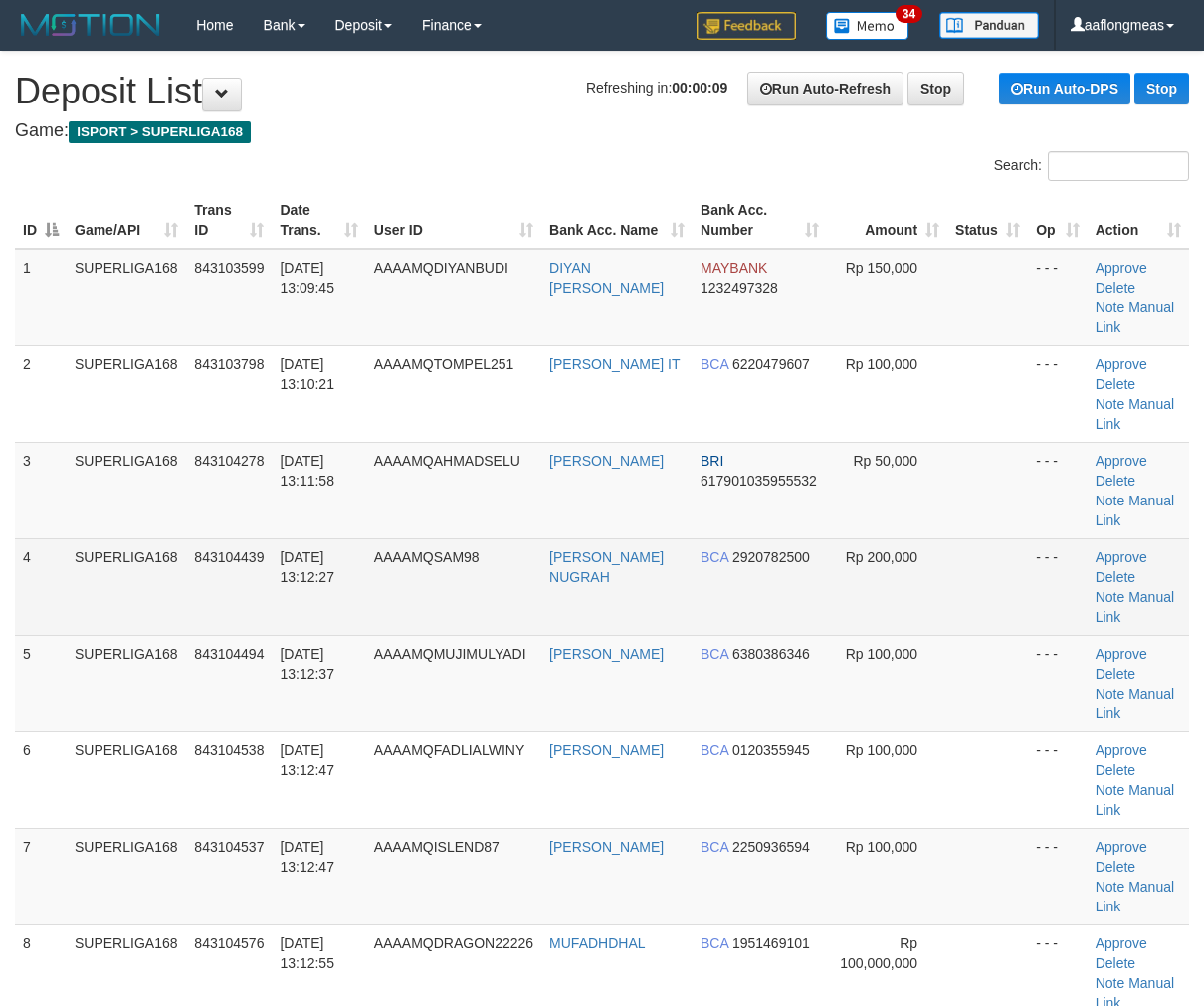 click at bounding box center (987, 586) 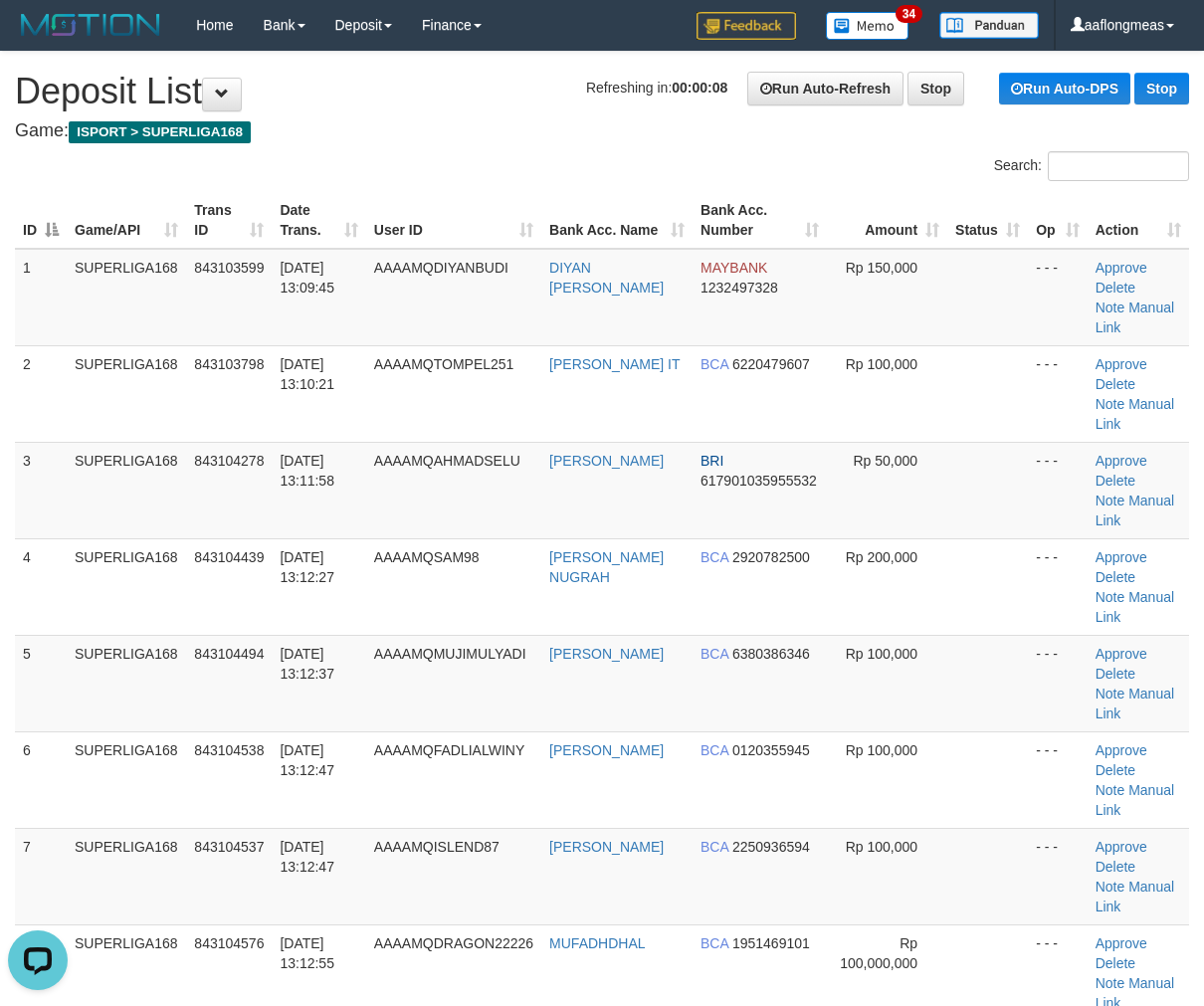 scroll, scrollTop: 0, scrollLeft: 0, axis: both 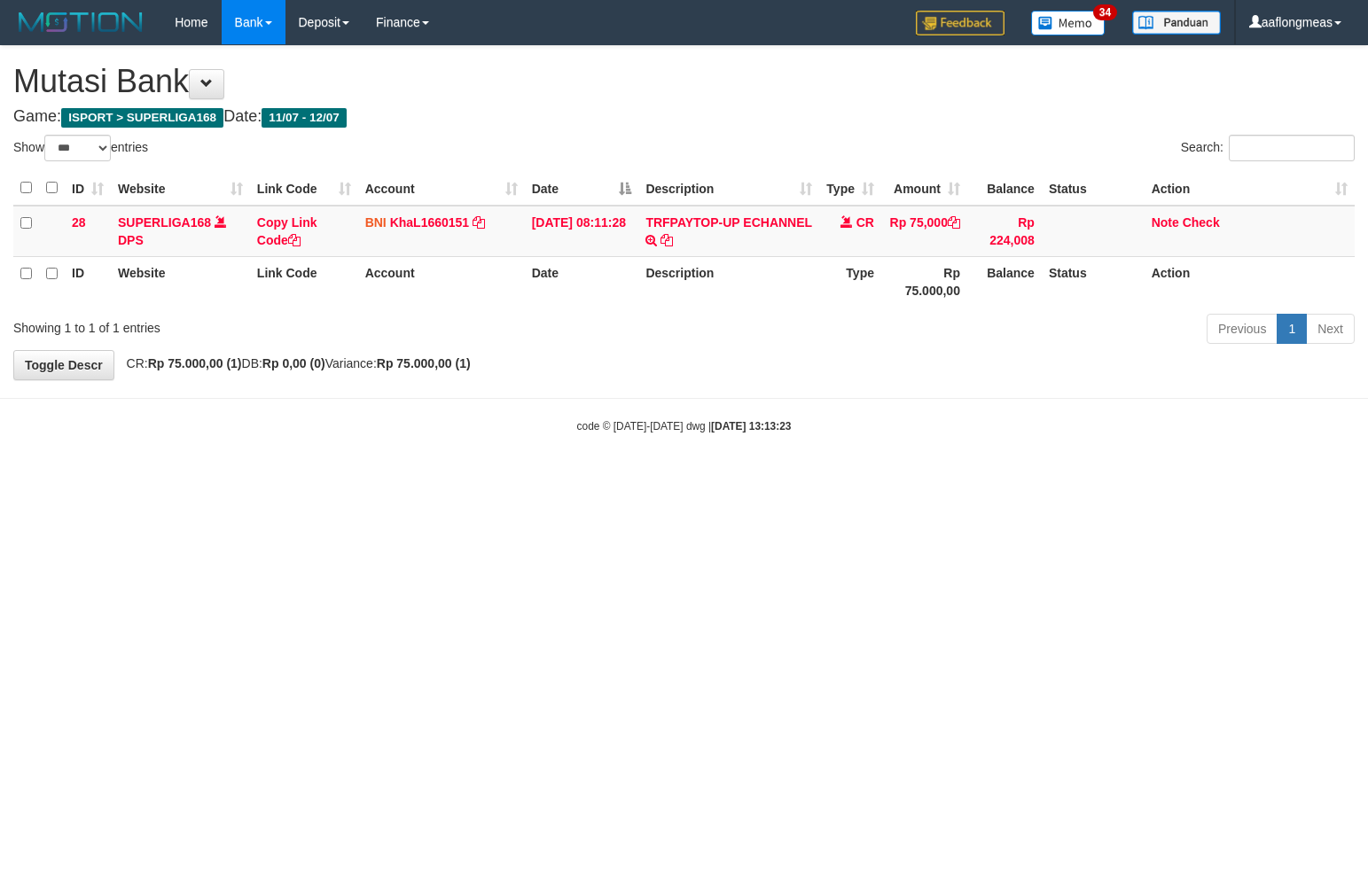 select on "***" 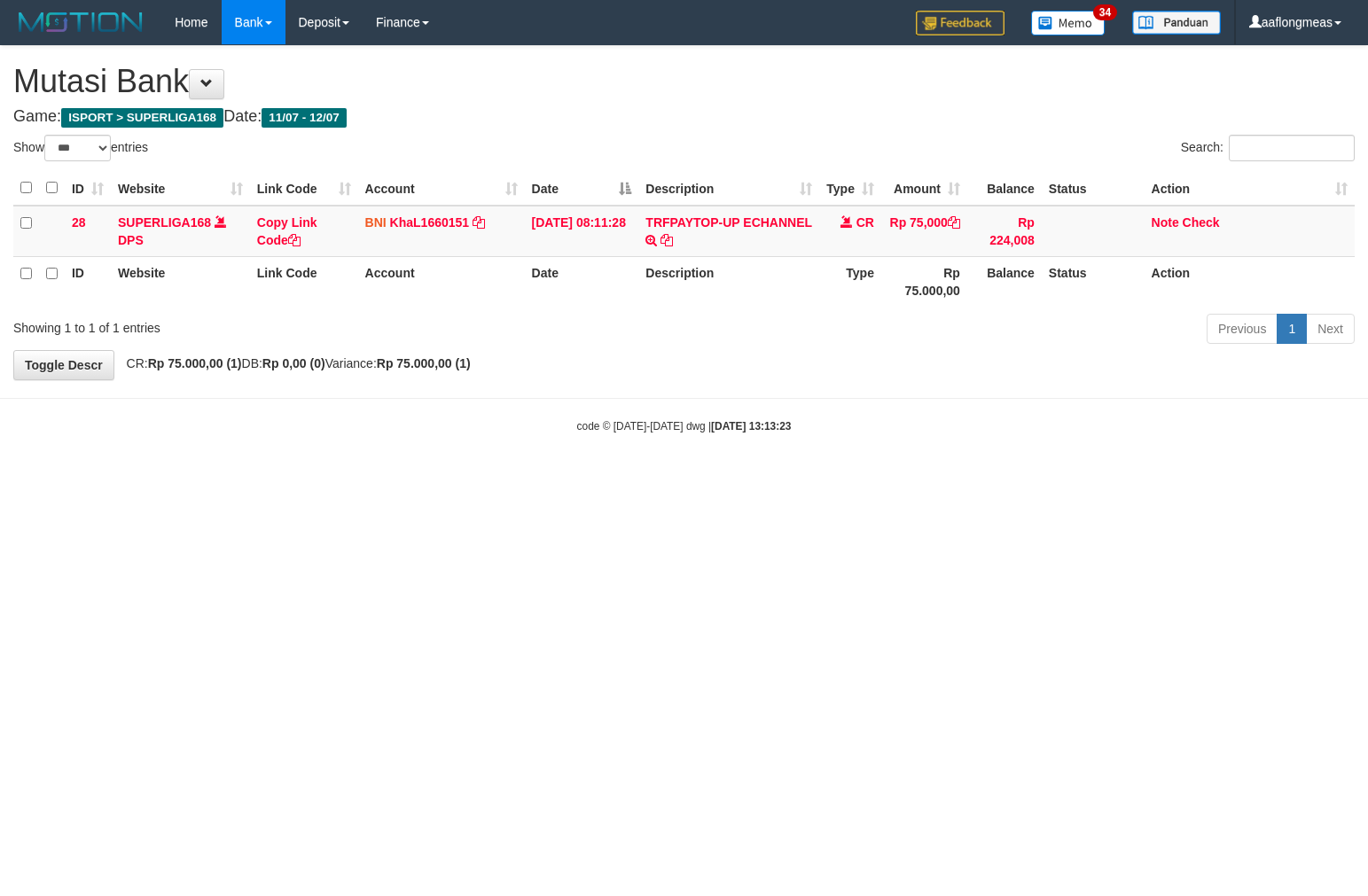 scroll, scrollTop: 0, scrollLeft: 0, axis: both 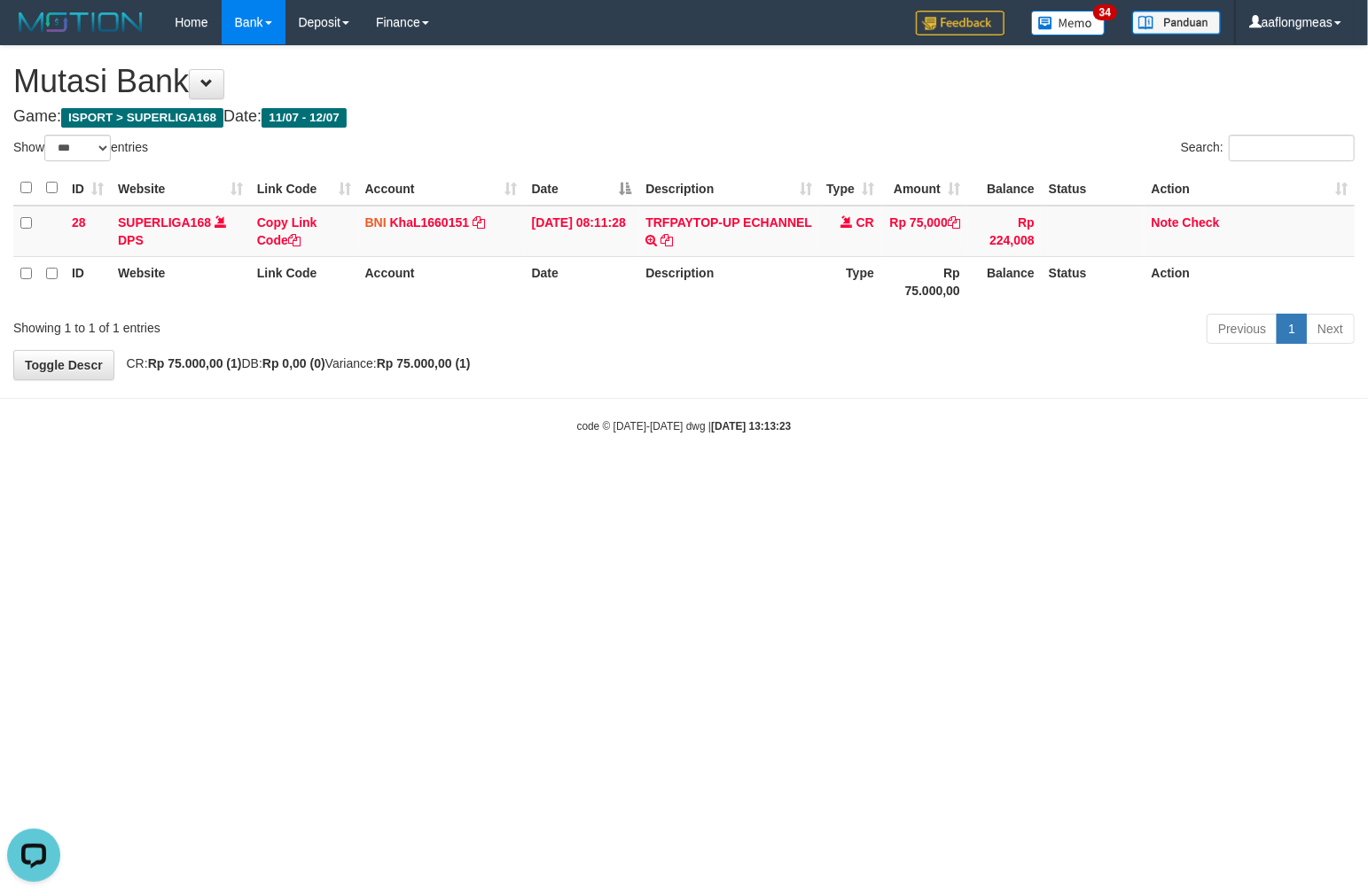 click on "Toggle navigation
Home
Bank
Account List
Load
By Website
Group
[ISPORT]													SUPERLIGA168
By Load Group (DPS)" at bounding box center (684, 239) 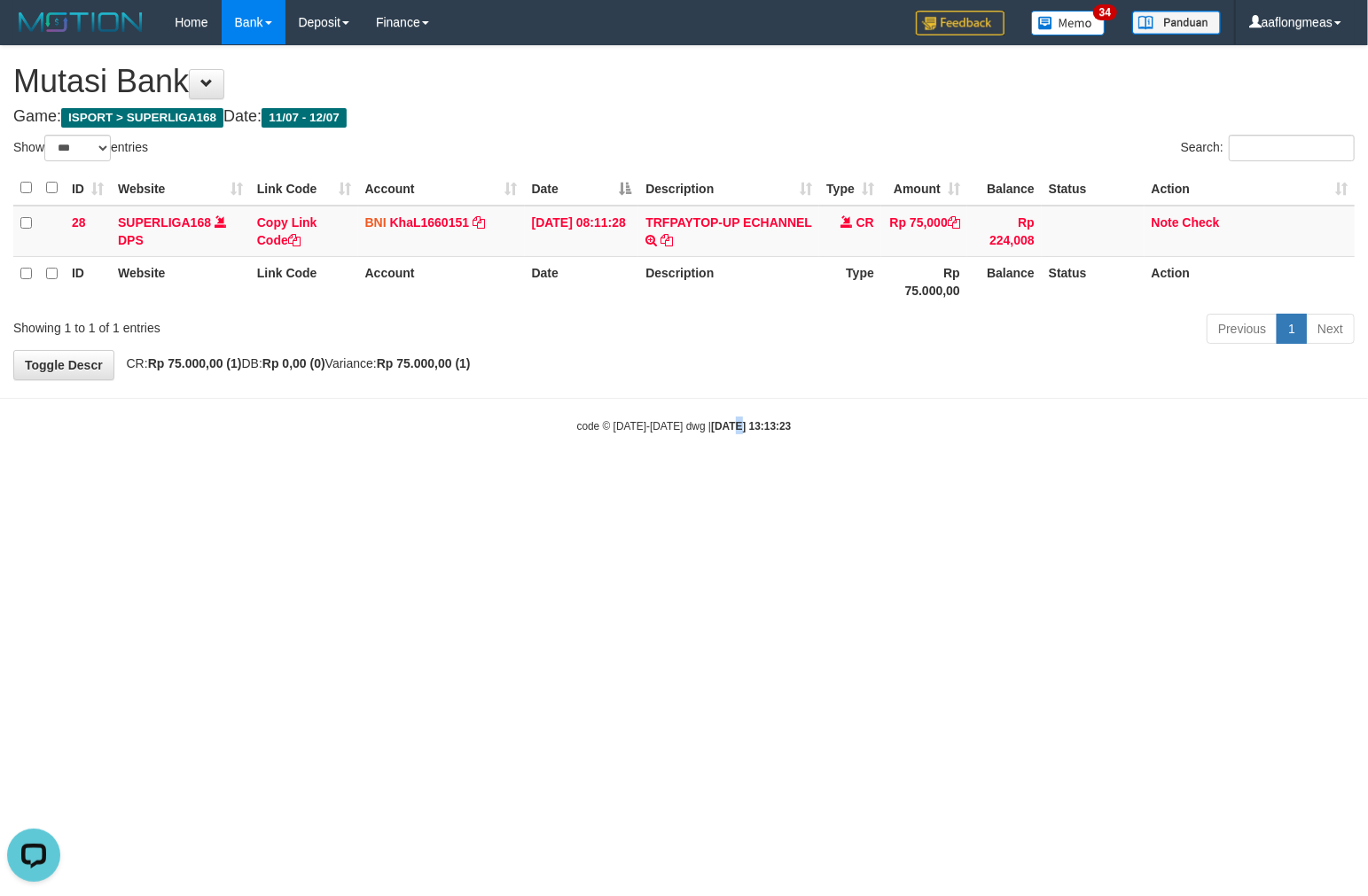 click on "Toggle navigation
Home
Bank
Account List
Load
By Website
Group
[ISPORT]													SUPERLIGA168
By Load Group (DPS)" at bounding box center [684, 239] 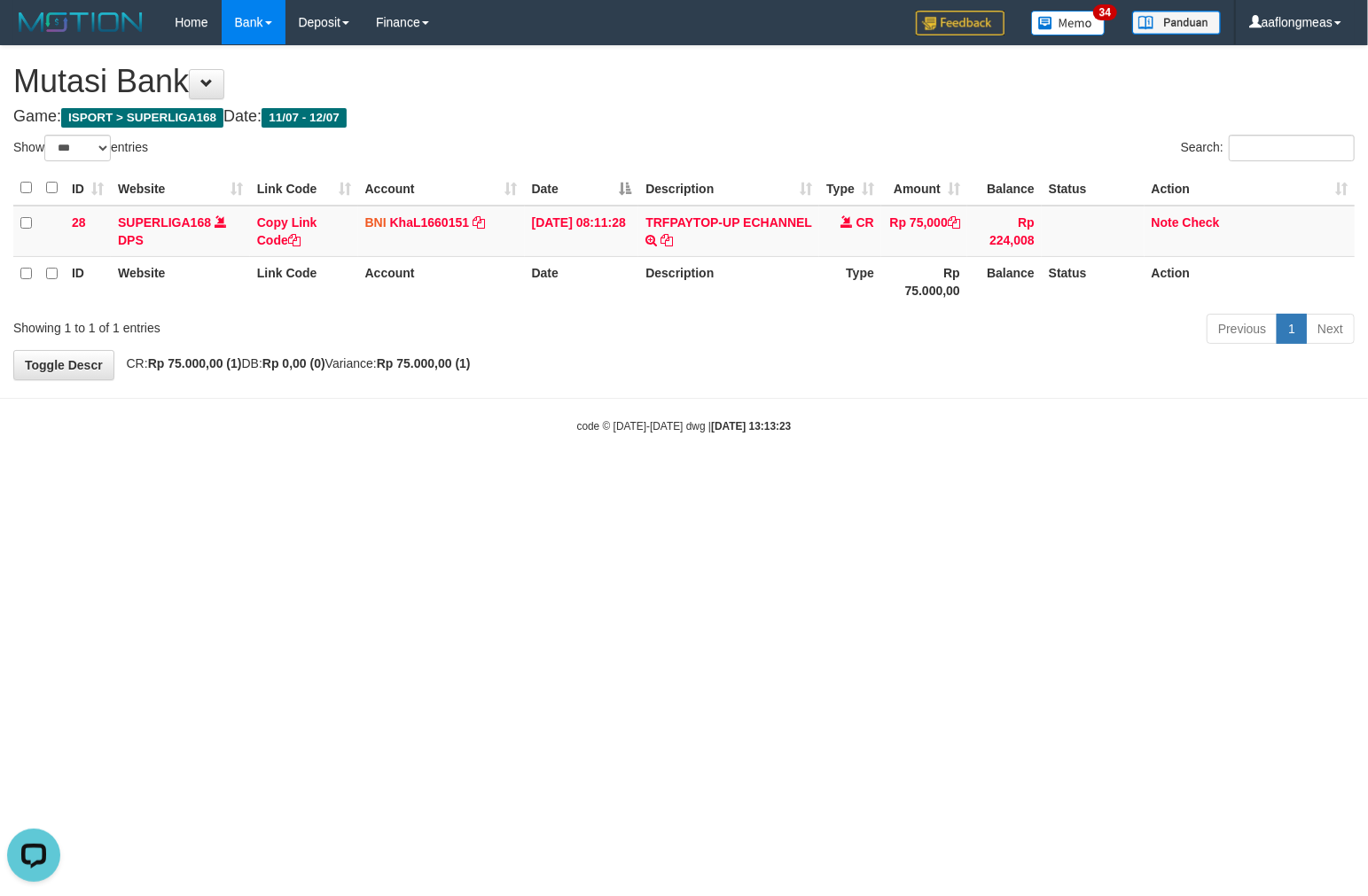 click on "Toggle navigation
Home
Bank
Account List
Load
By Website
Group
[ISPORT]													SUPERLIGA168
By Load Group (DPS)" at bounding box center (684, 239) 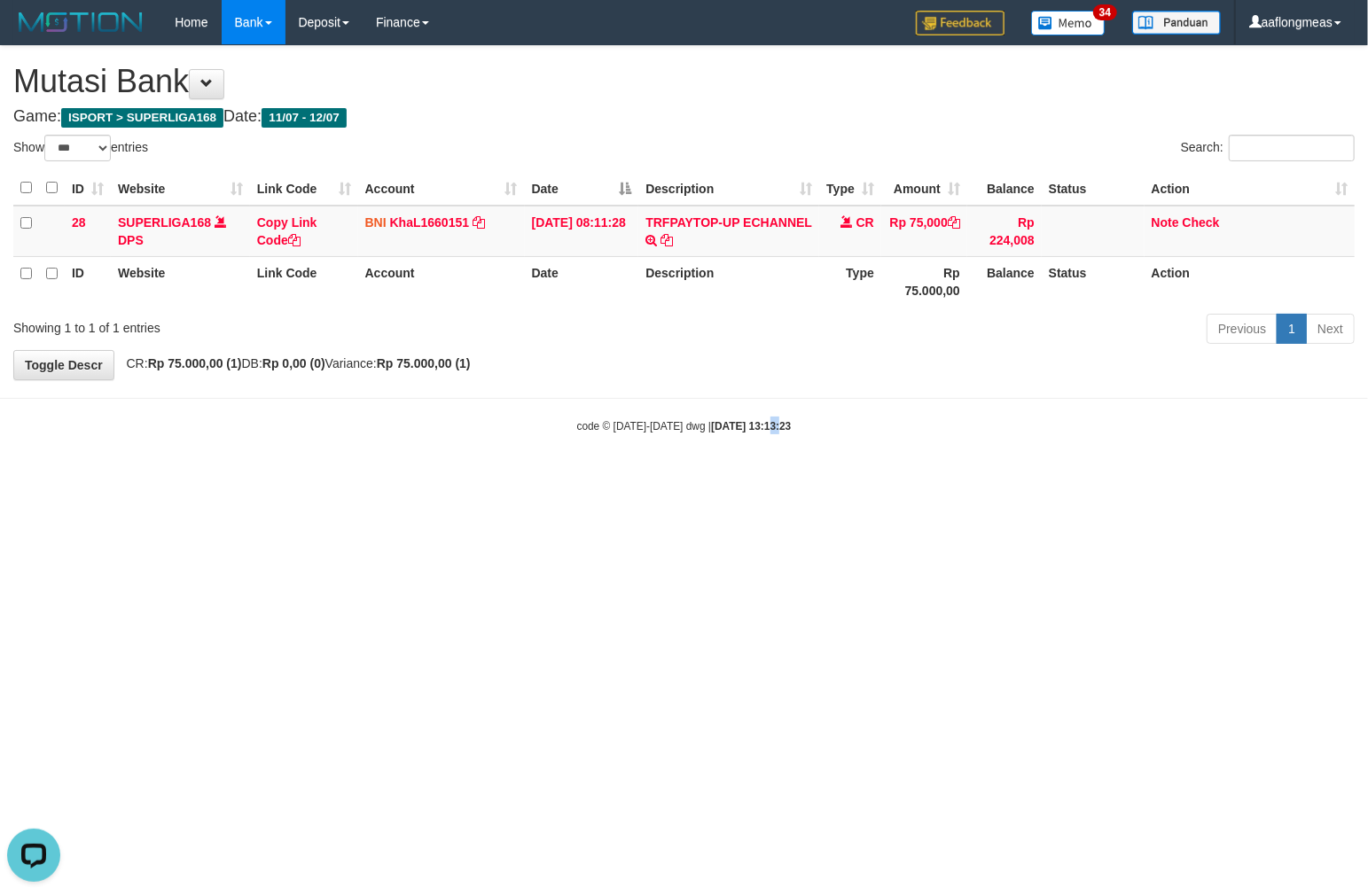 click on "Toggle navigation
Home
Bank
Account List
Load
By Website
Group
[ISPORT]													SUPERLIGA168
By Load Group (DPS)" at bounding box center [684, 239] 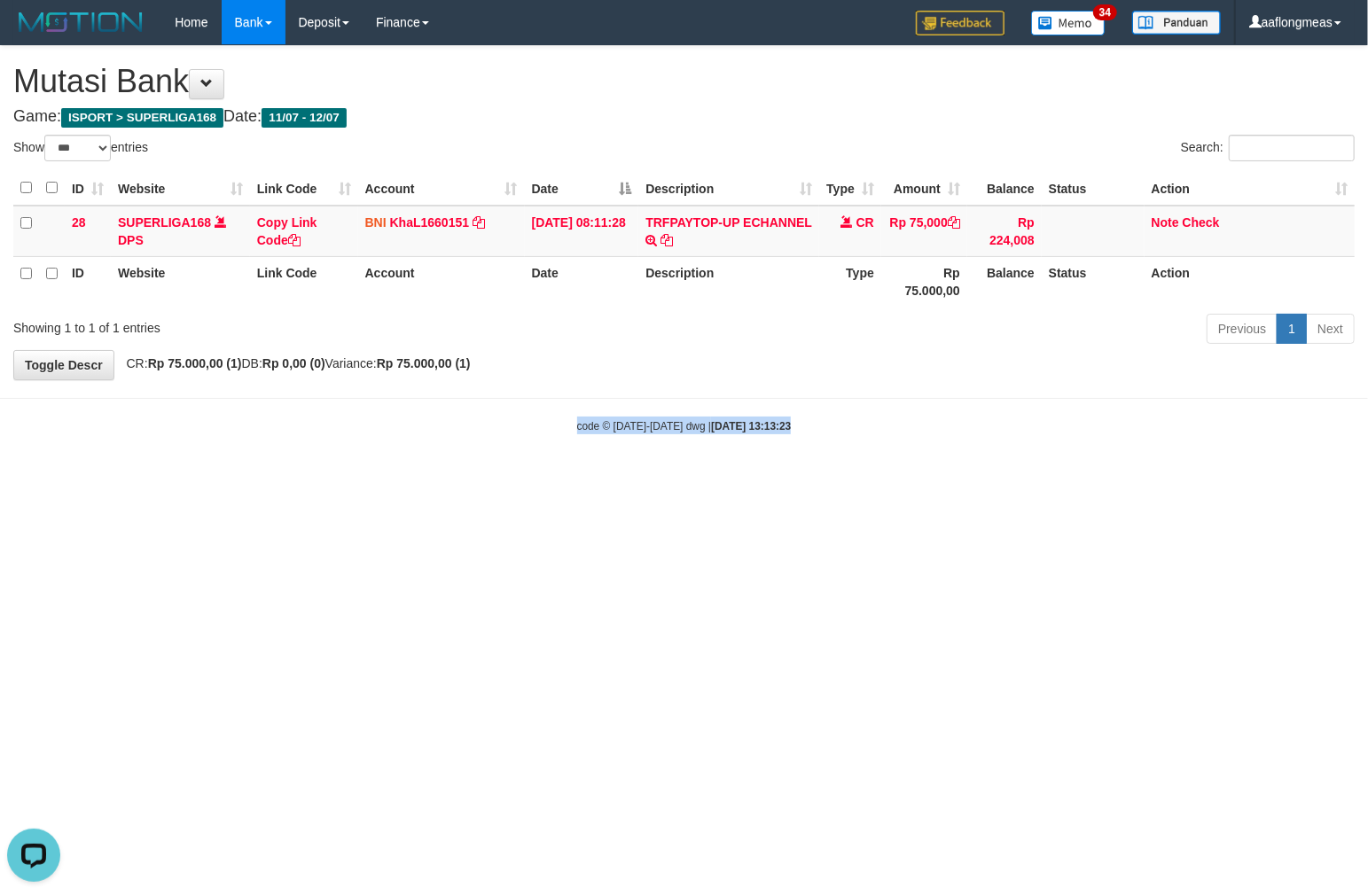 click on "Toggle navigation
Home
Bank
Account List
Load
By Website
Group
[ISPORT]													SUPERLIGA168
By Load Group (DPS)" at bounding box center [684, 239] 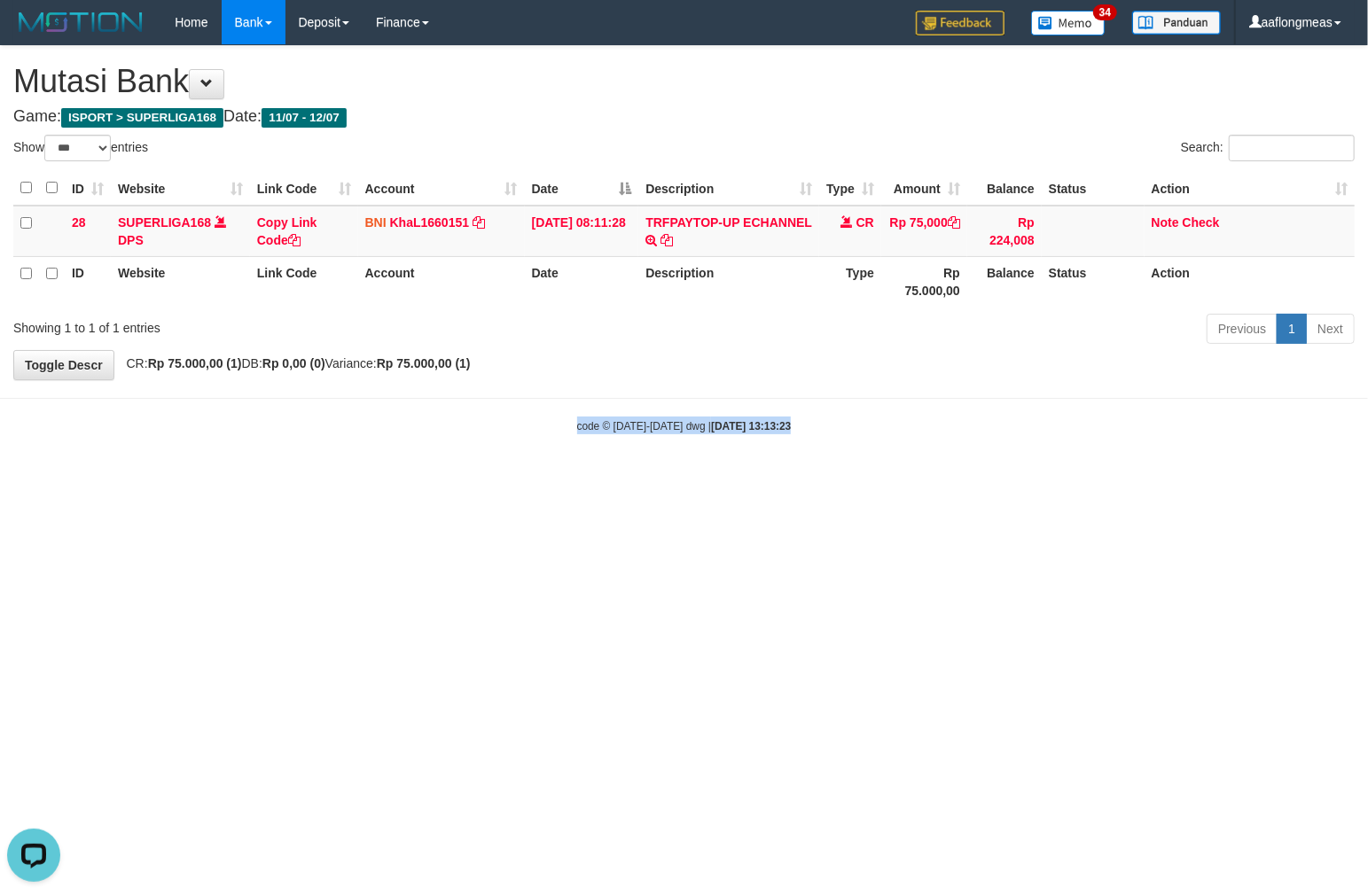 click on "Toggle navigation
Home
Bank
Account List
Load
By Website
Group
[ISPORT]													SUPERLIGA168
By Load Group (DPS)" at bounding box center (684, 239) 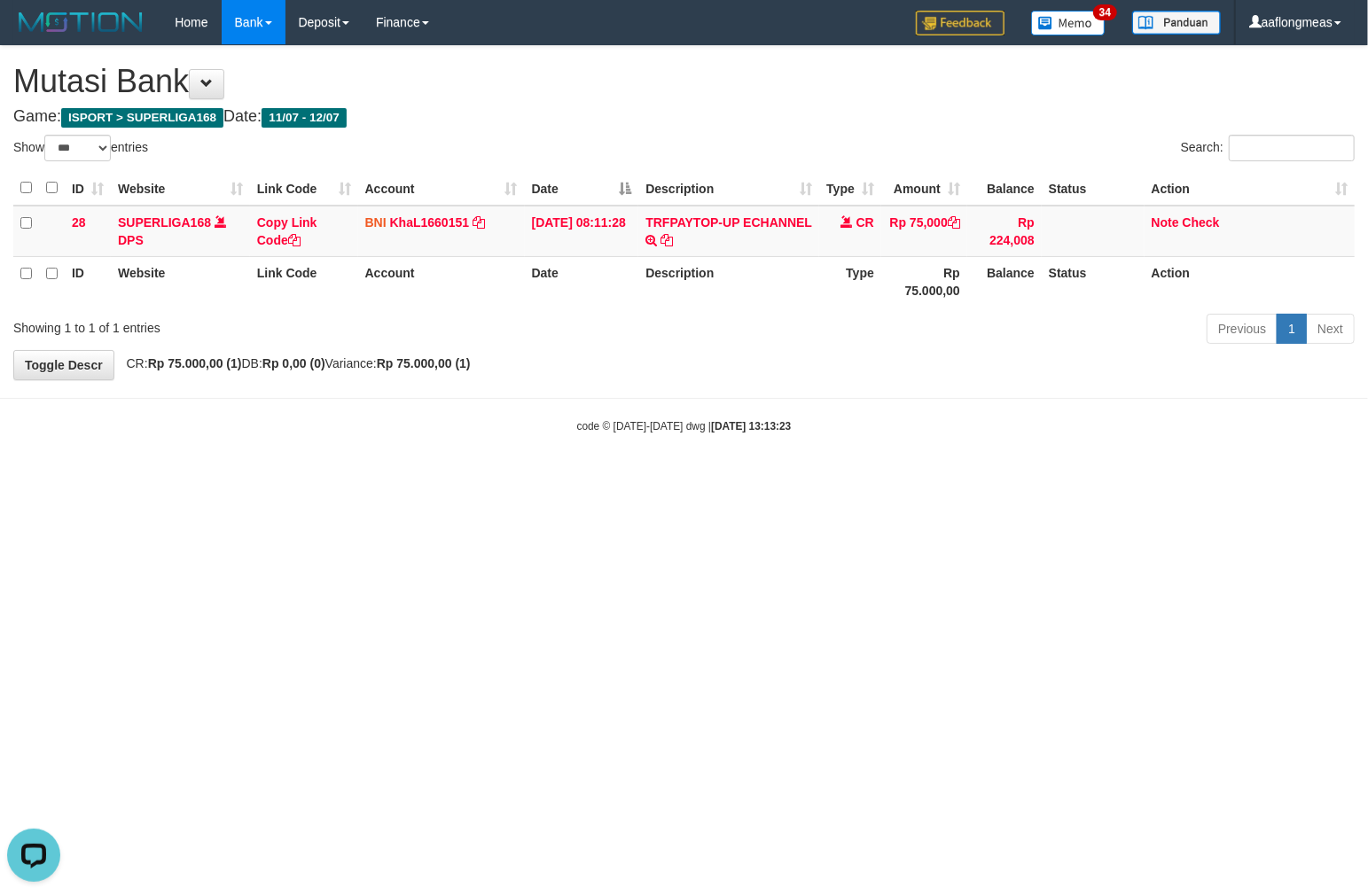 click on "Toggle navigation
Home
Bank
Account List
Load
By Website
Group
[ISPORT]													SUPERLIGA168
By Load Group (DPS)" at bounding box center [684, 239] 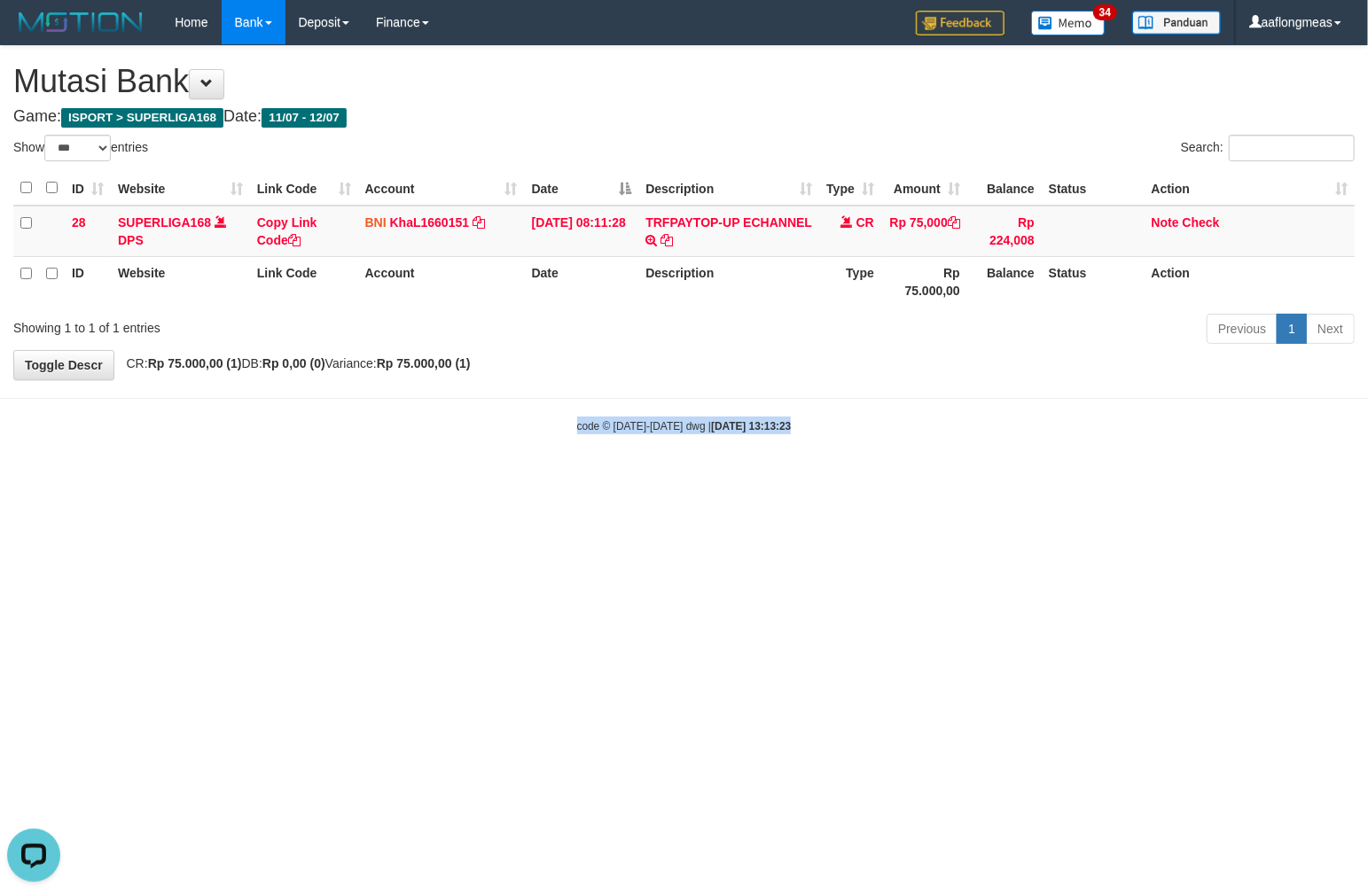 click on "Toggle navigation
Home
Bank
Account List
Load
By Website
Group
[ISPORT]													SUPERLIGA168
By Load Group (DPS)" at bounding box center (684, 239) 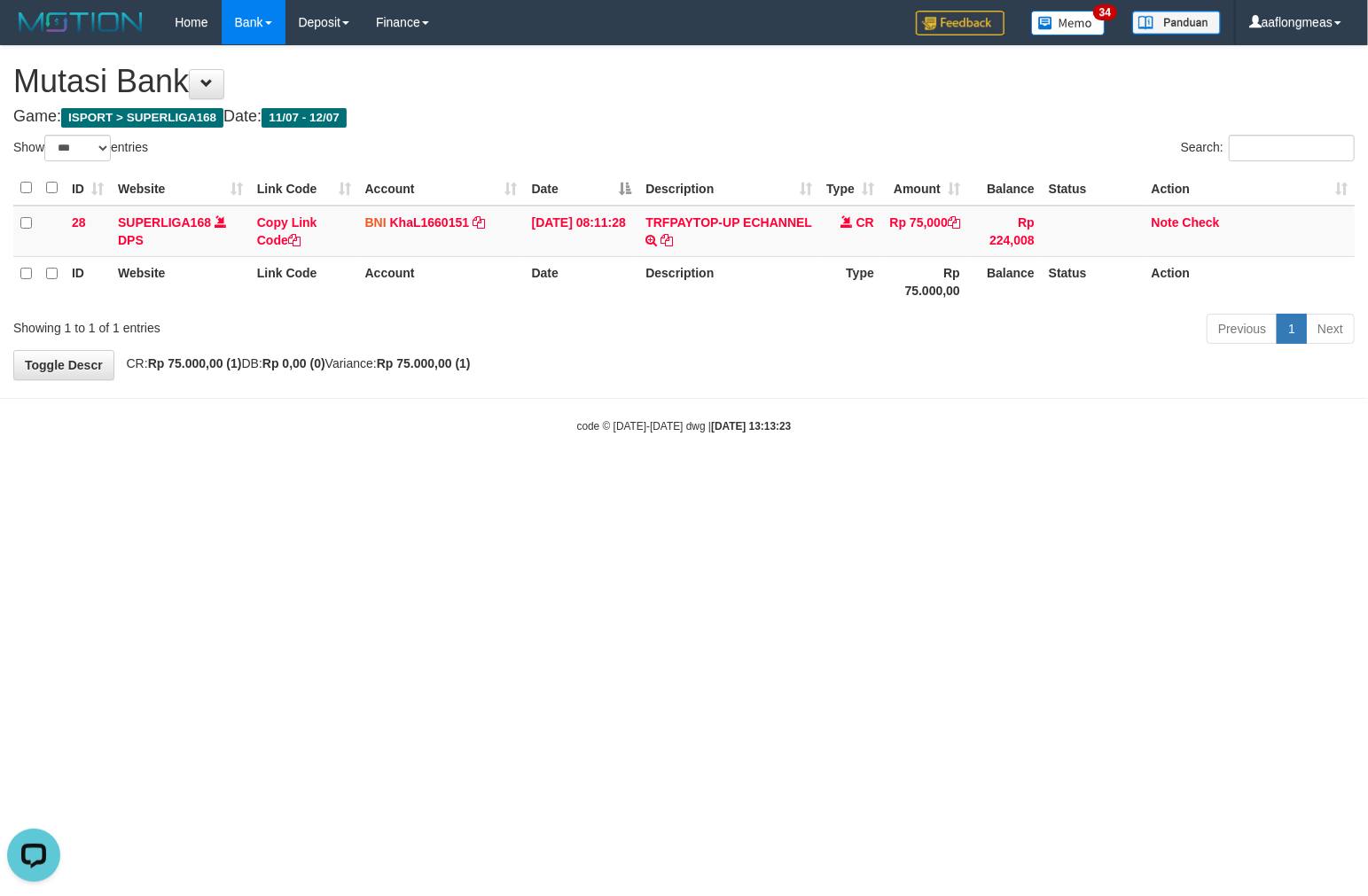 click on "Toggle navigation
Home
Bank
Account List
Load
By Website
Group
[ISPORT]													SUPERLIGA168
By Load Group (DPS)" at bounding box center [684, 239] 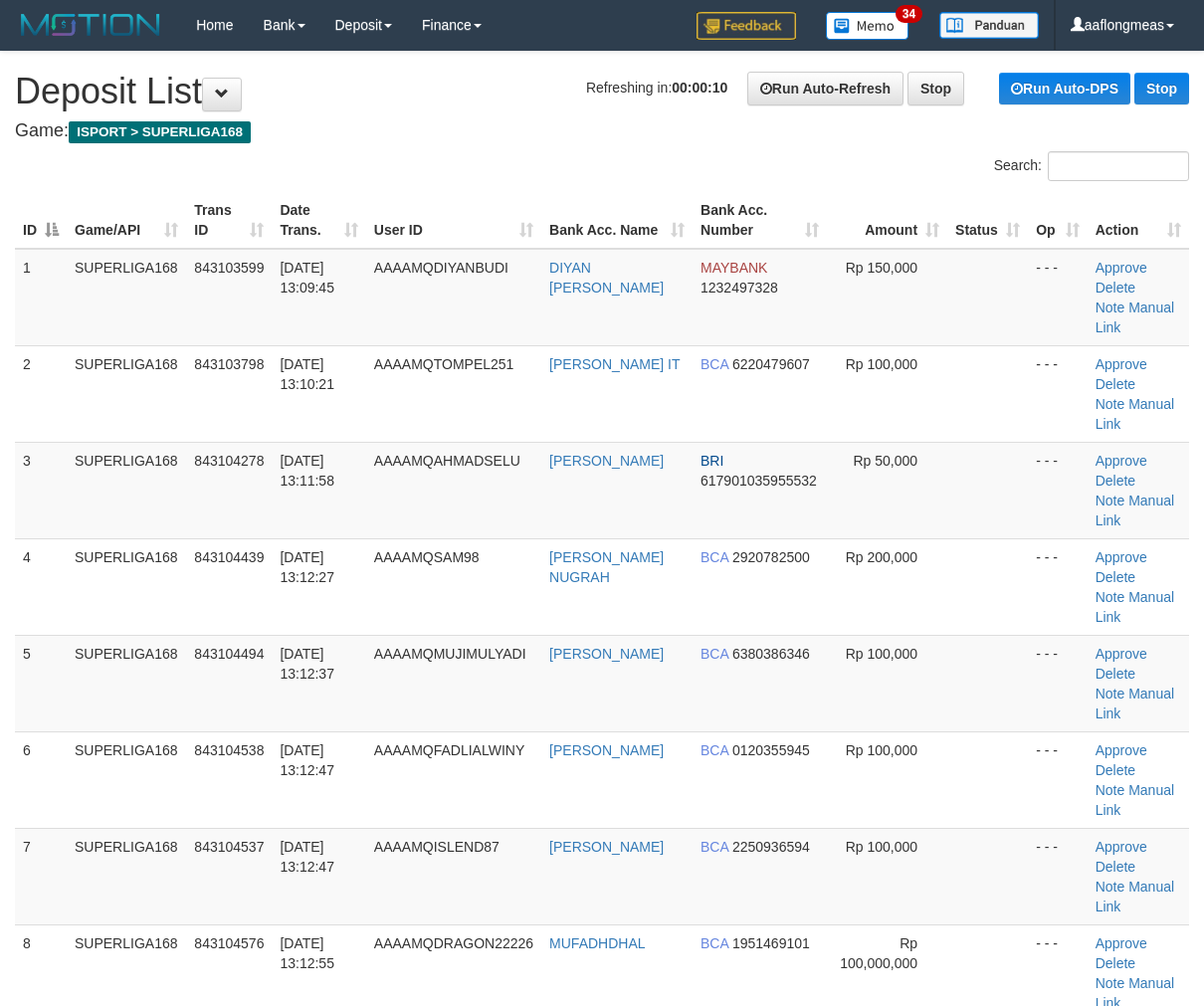 scroll, scrollTop: 0, scrollLeft: 0, axis: both 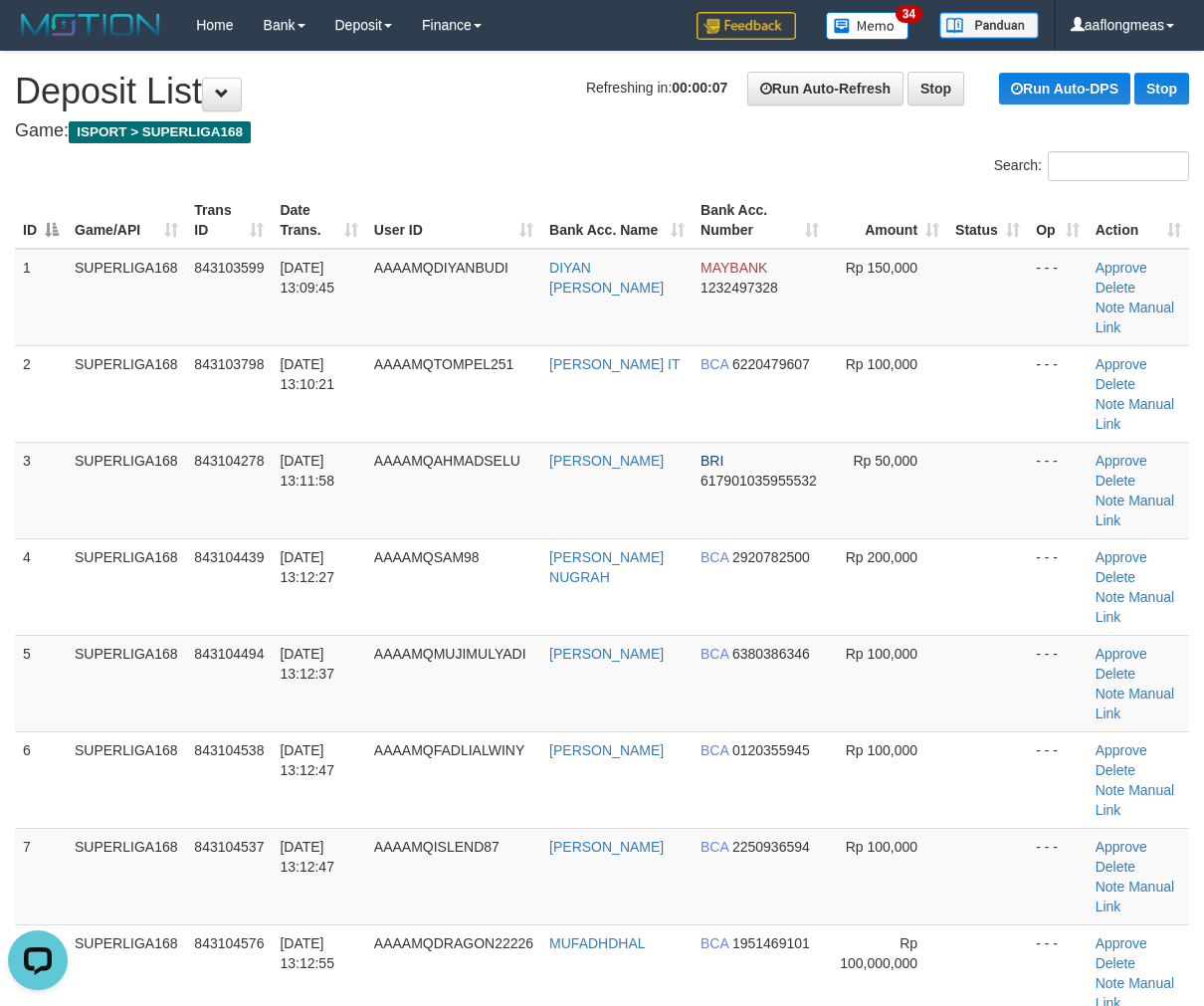 drag, startPoint x: 922, startPoint y: 539, endPoint x: 1218, endPoint y: 557, distance: 296.54679 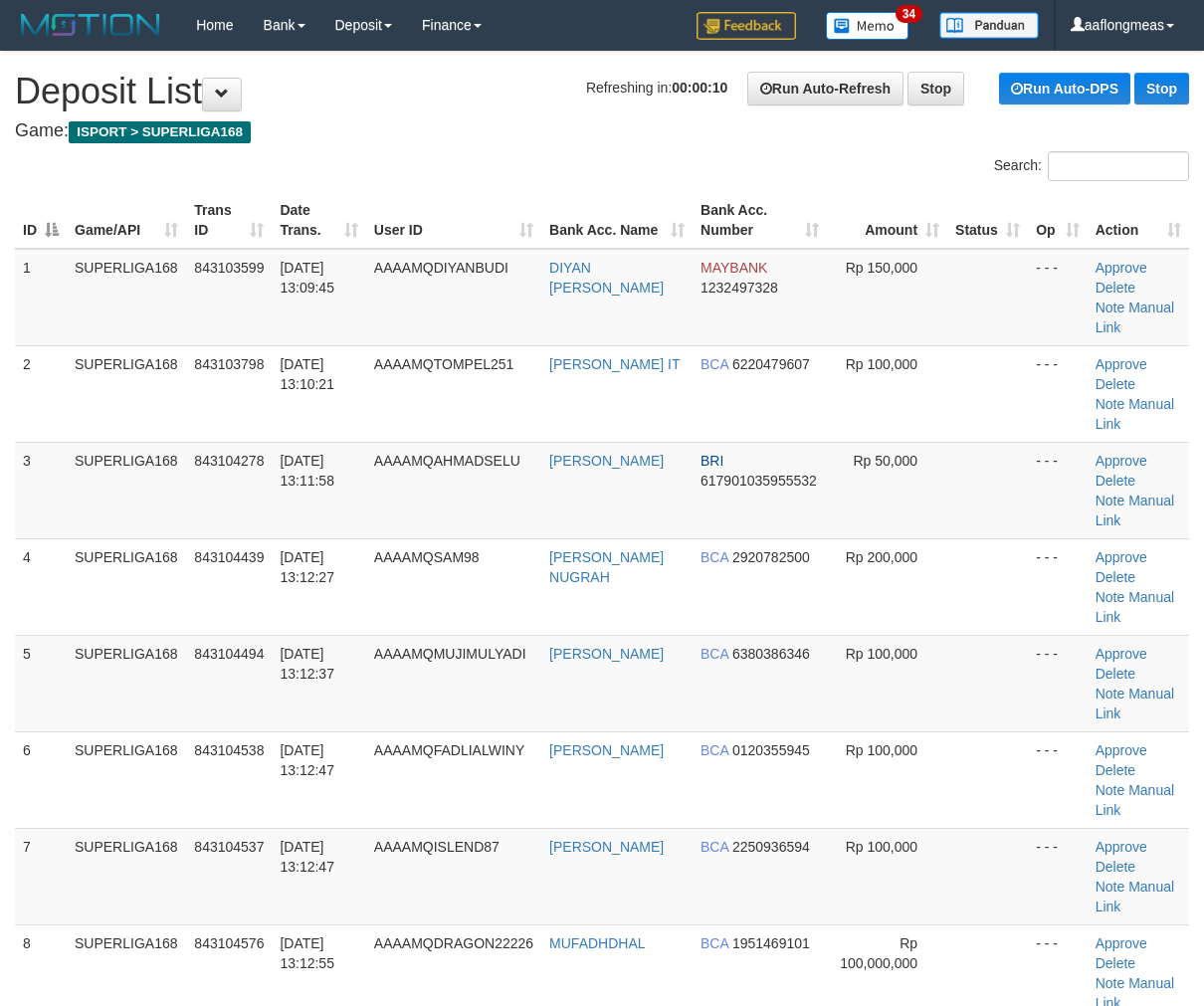 scroll, scrollTop: 0, scrollLeft: 0, axis: both 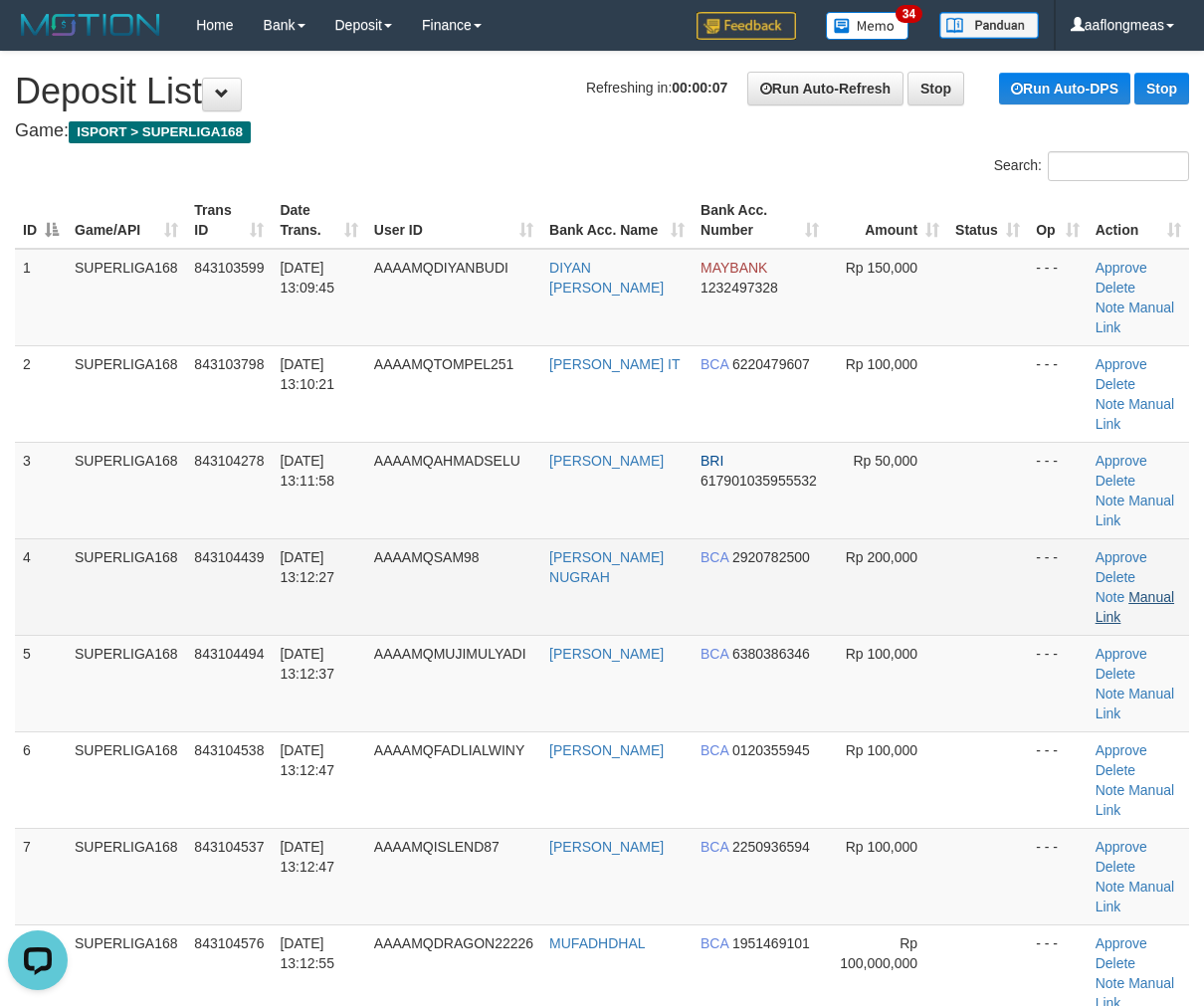 drag, startPoint x: 907, startPoint y: 588, endPoint x: 1164, endPoint y: 595, distance: 257.09531 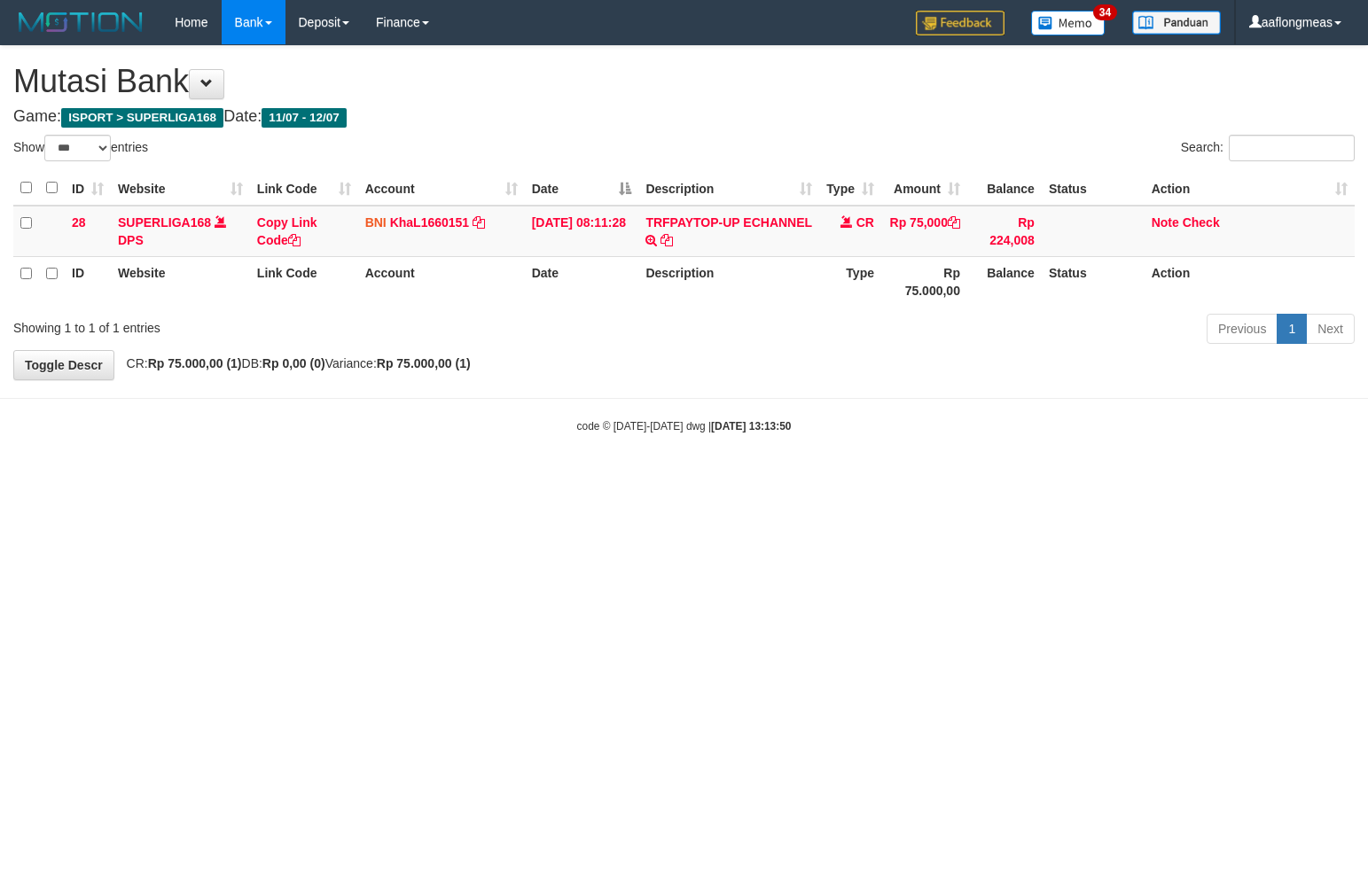 select on "***" 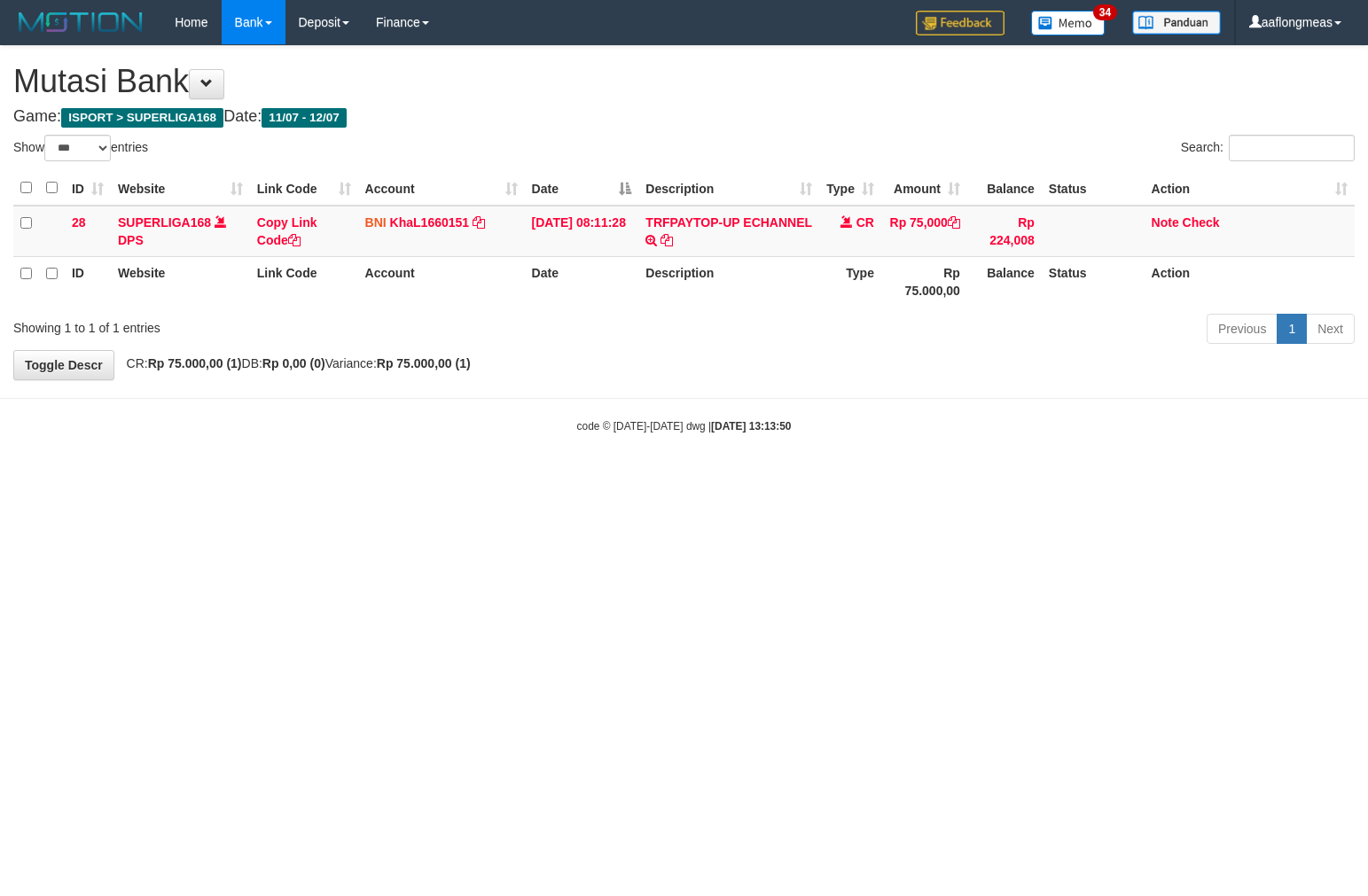 scroll, scrollTop: 0, scrollLeft: 0, axis: both 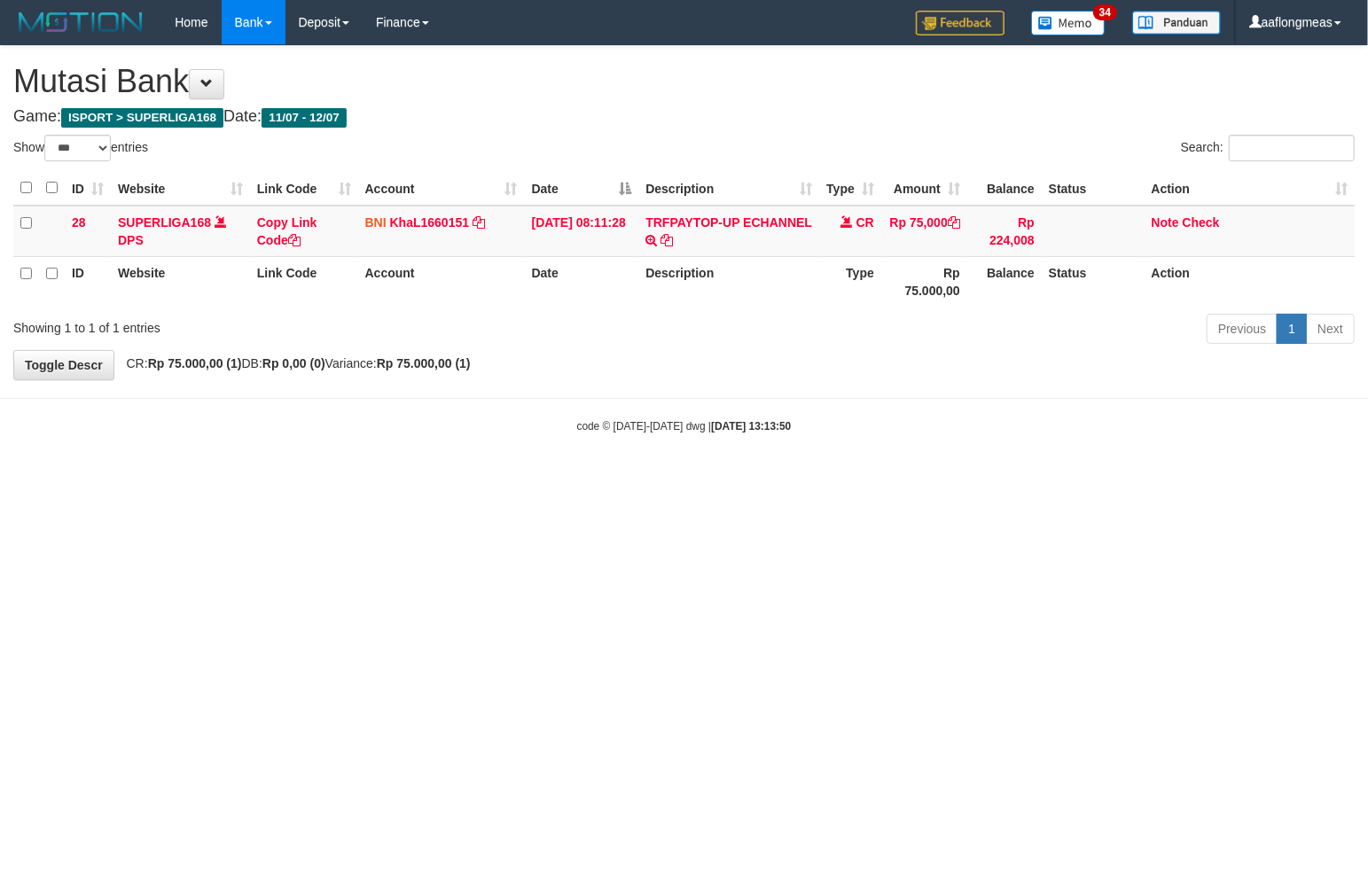 click on "Toggle navigation
Home
Bank
Account List
Load
By Website
Group
[ISPORT]													SUPERLIGA168
By Load Group (DPS)" at bounding box center (684, 239) 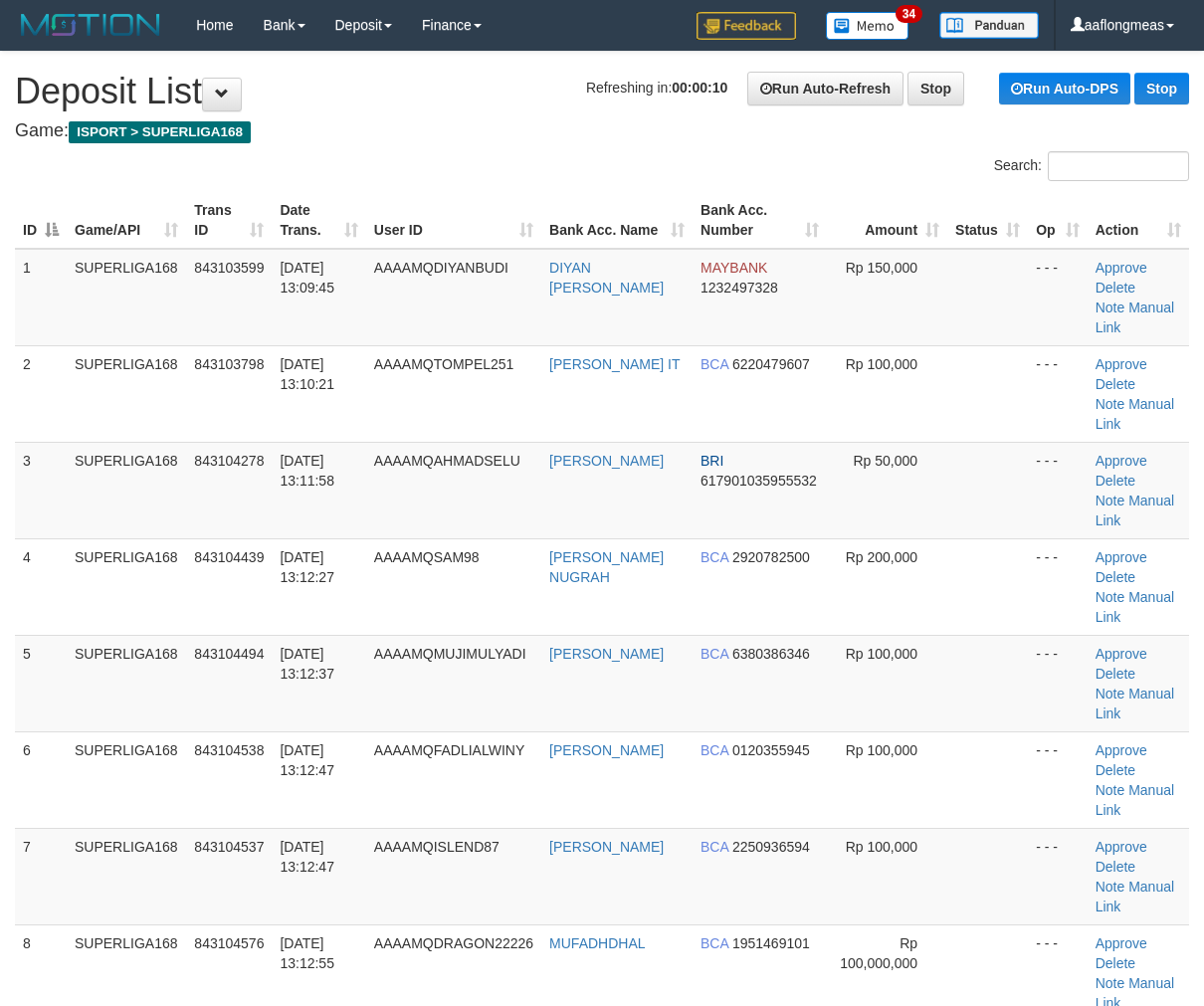 scroll, scrollTop: 0, scrollLeft: 0, axis: both 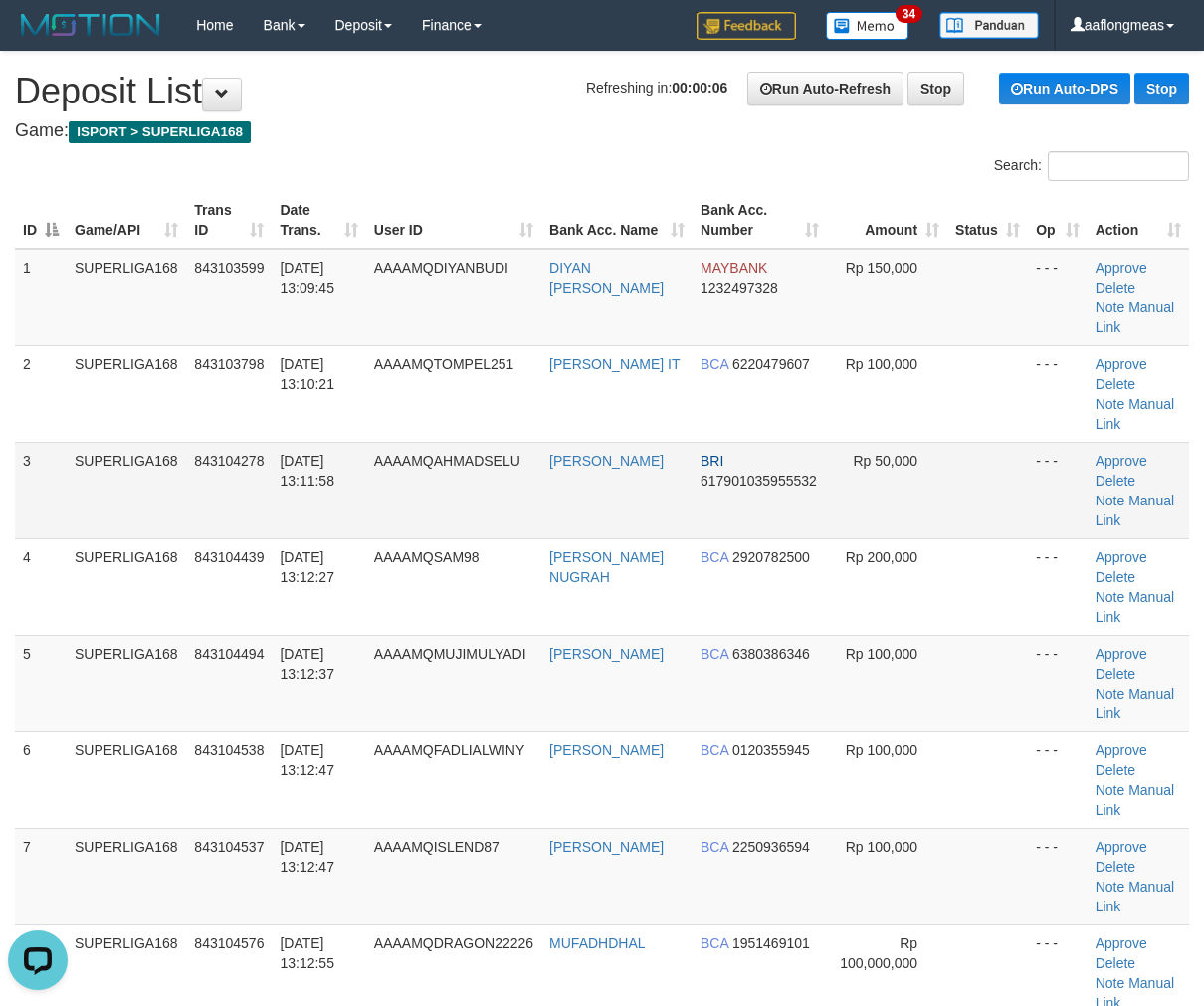 drag, startPoint x: 996, startPoint y: 519, endPoint x: 1198, endPoint y: 528, distance: 202.2004 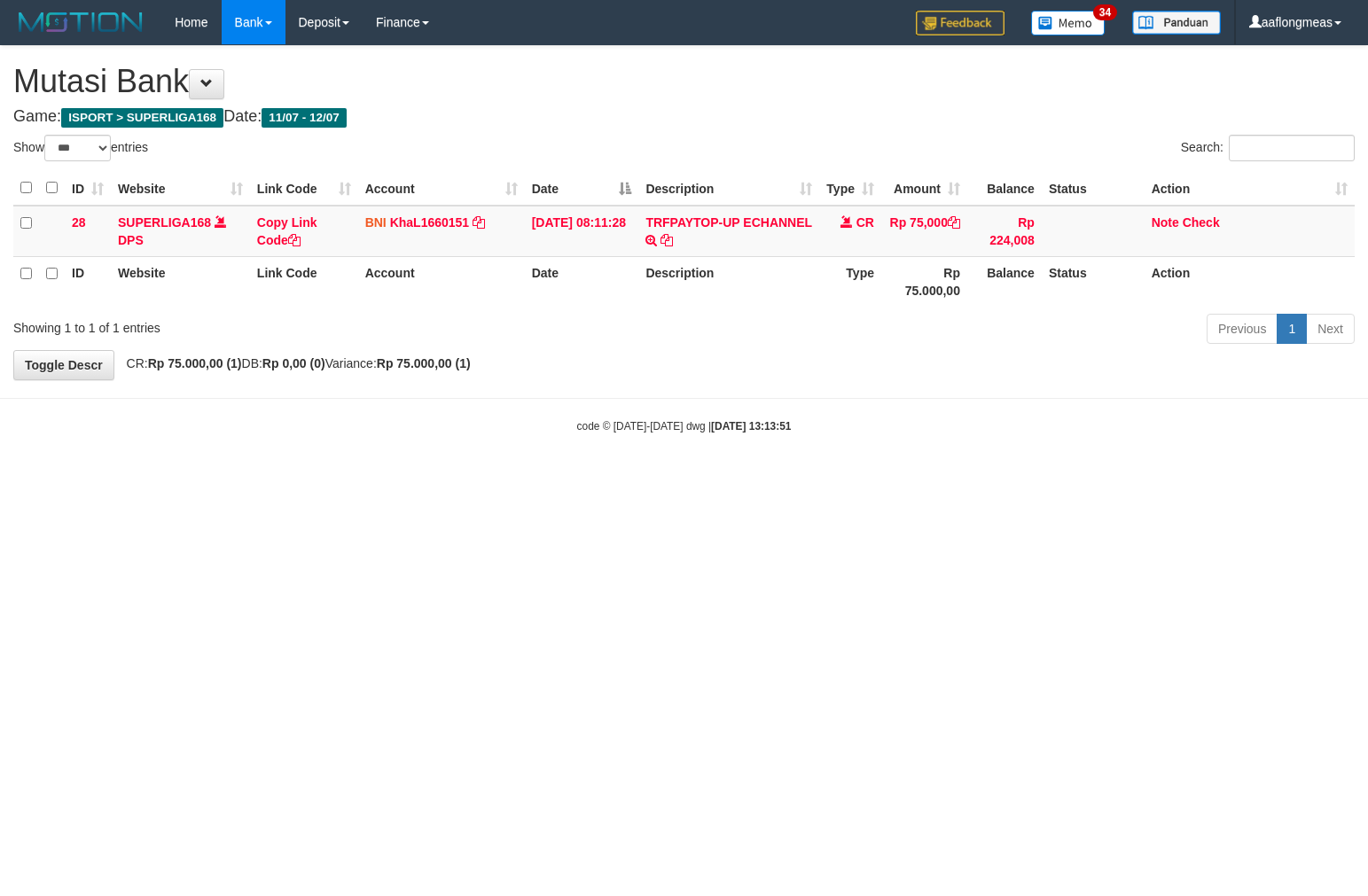 select on "***" 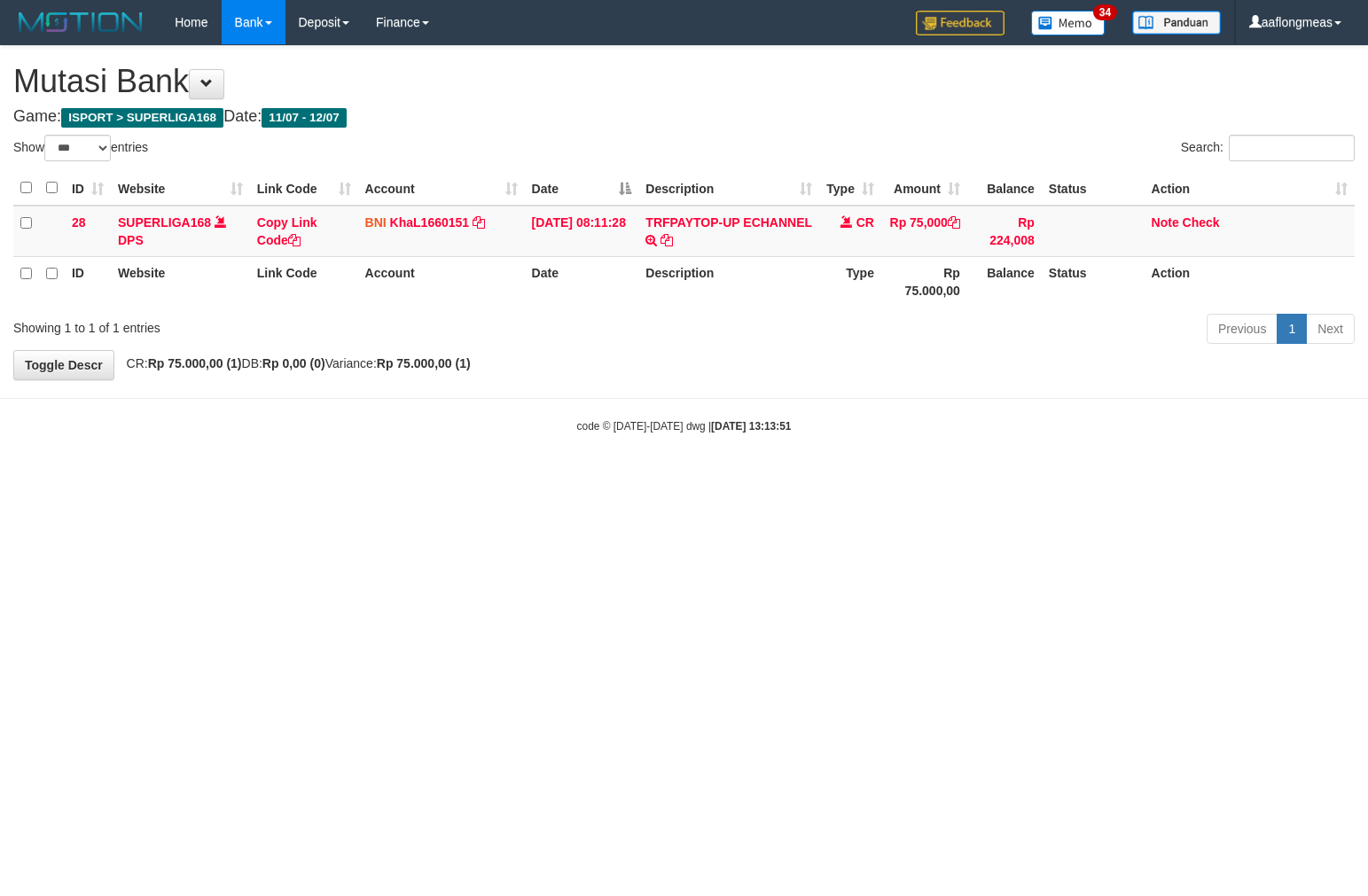 scroll, scrollTop: 0, scrollLeft: 0, axis: both 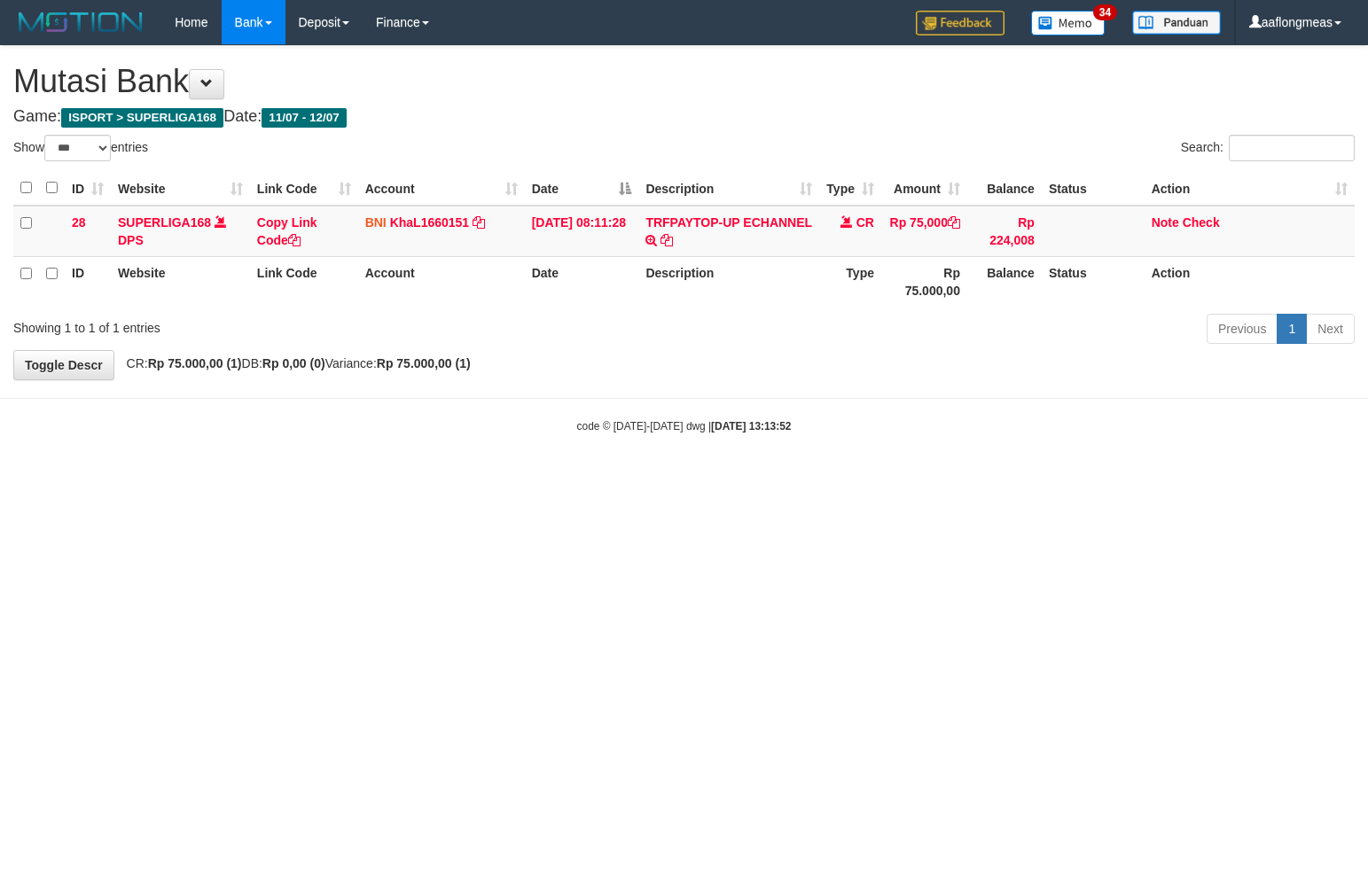 select on "***" 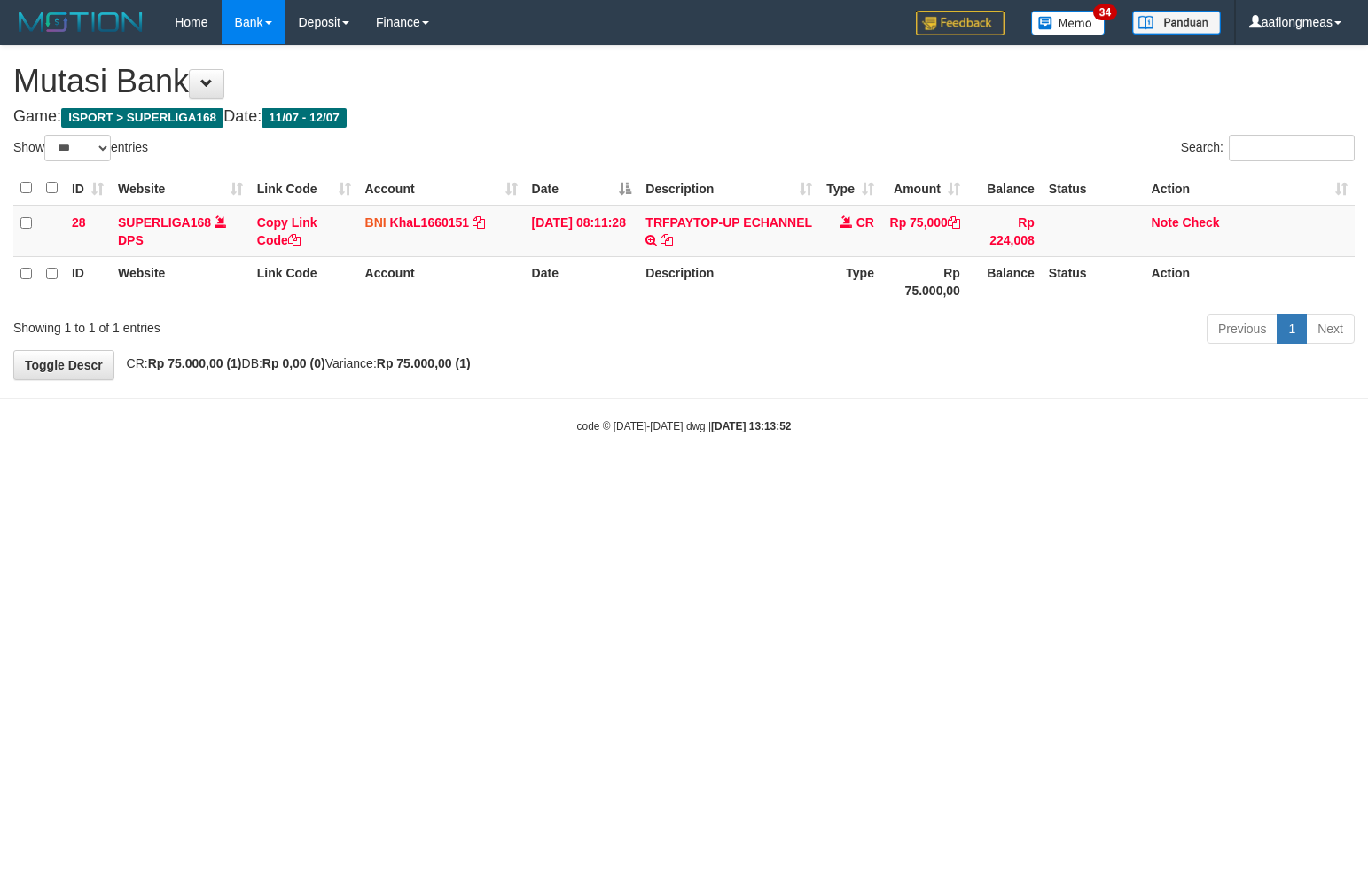 scroll, scrollTop: 0, scrollLeft: 0, axis: both 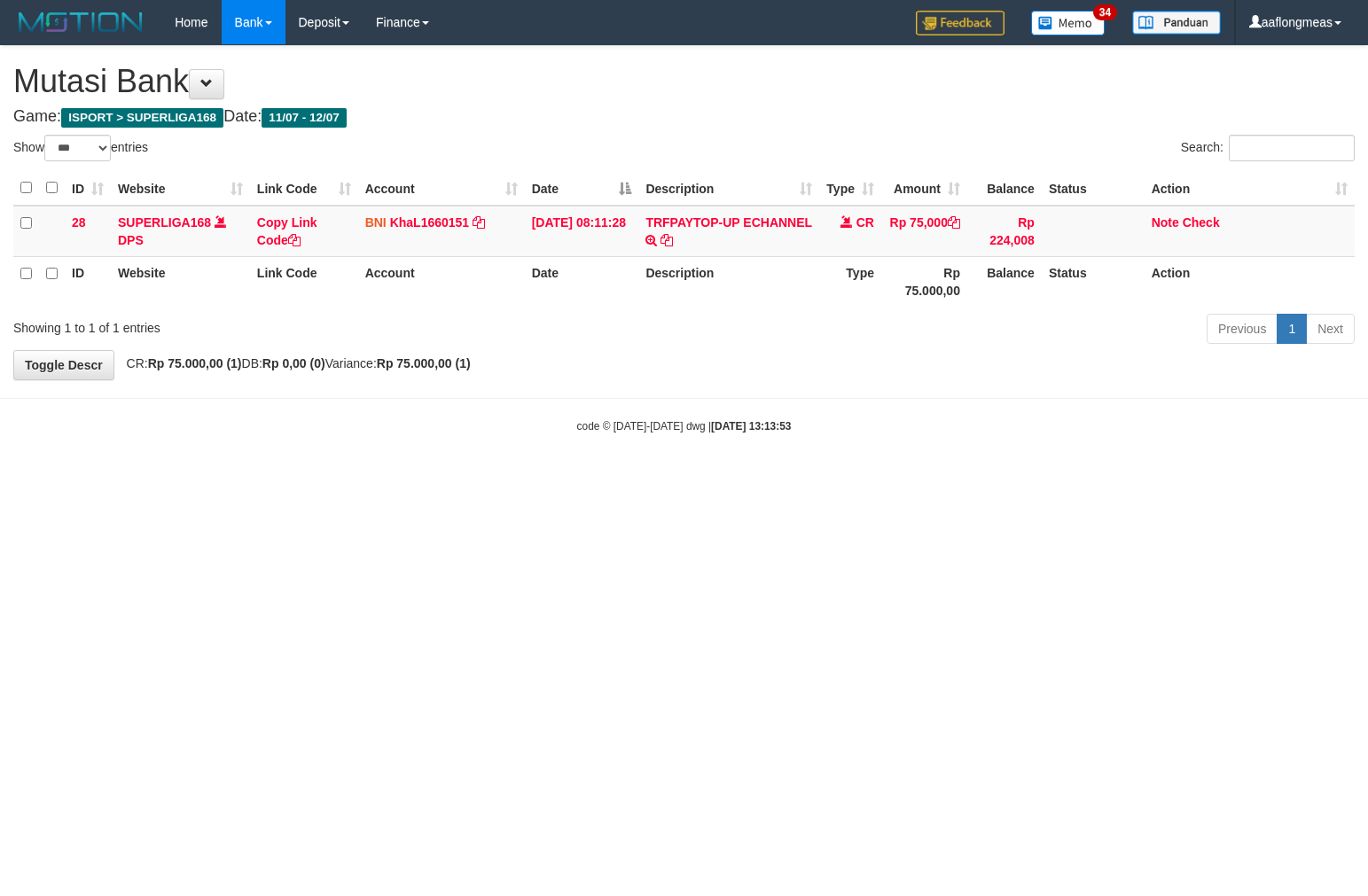 select on "***" 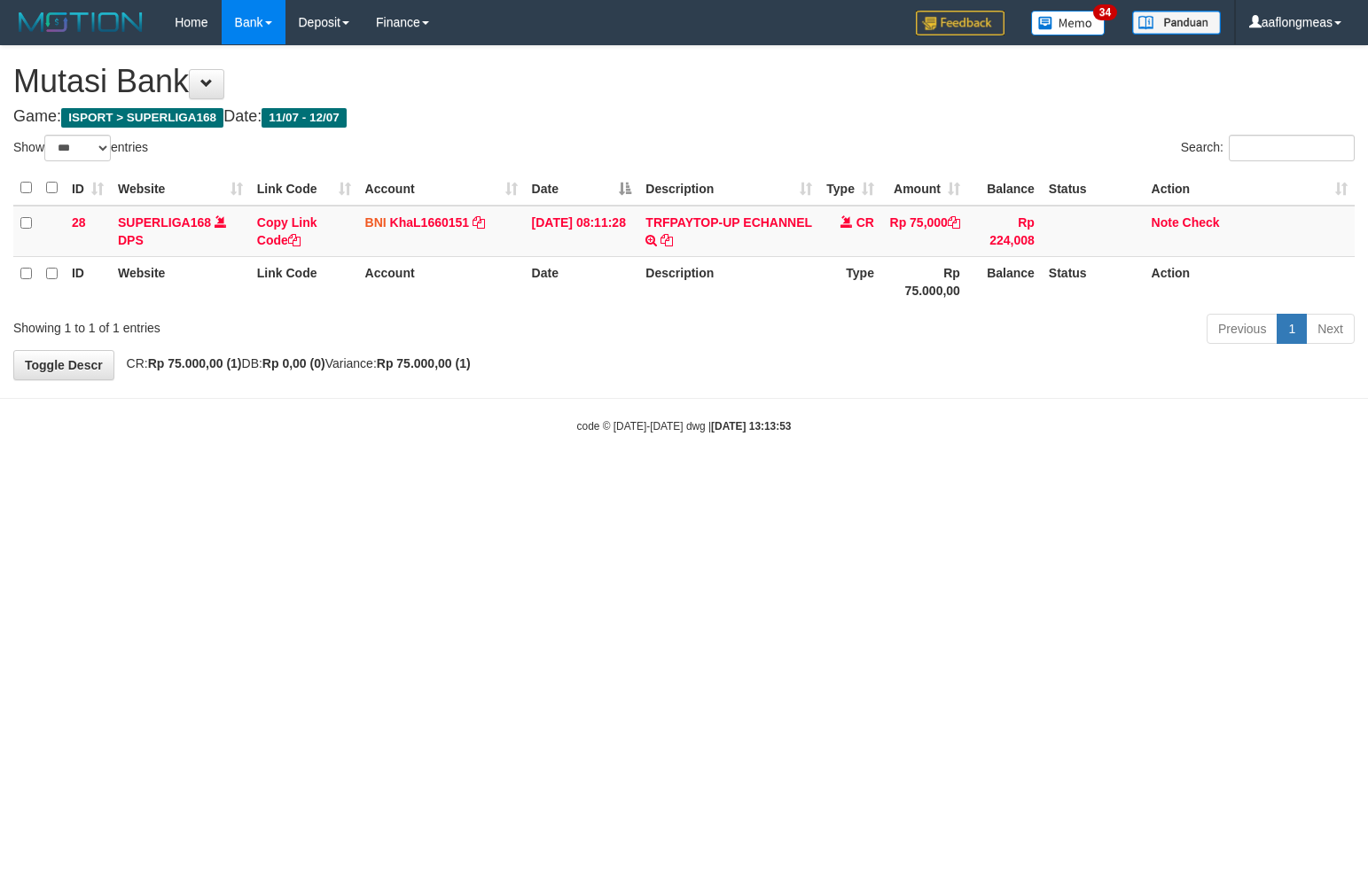 scroll, scrollTop: 0, scrollLeft: 0, axis: both 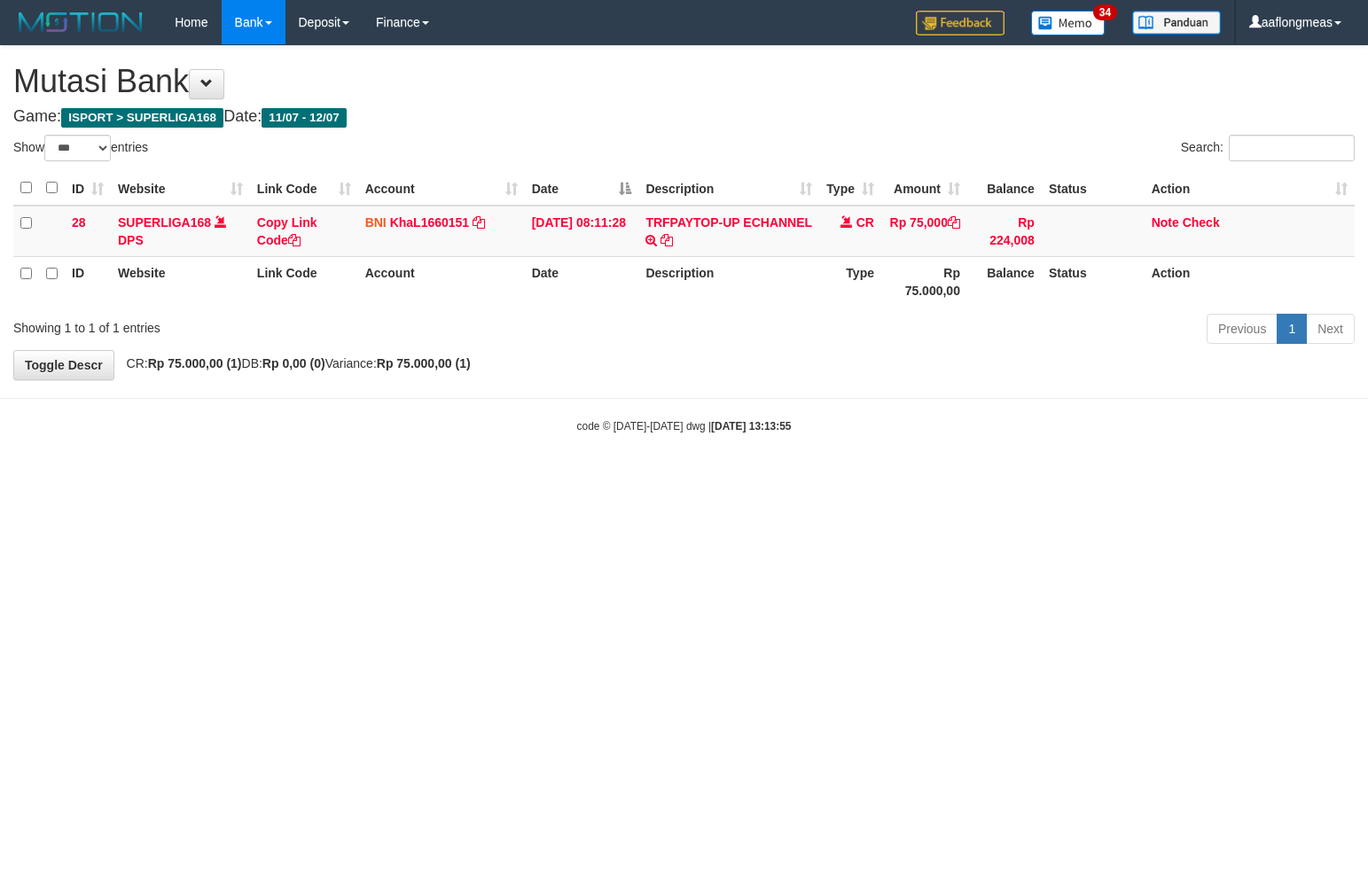 select on "***" 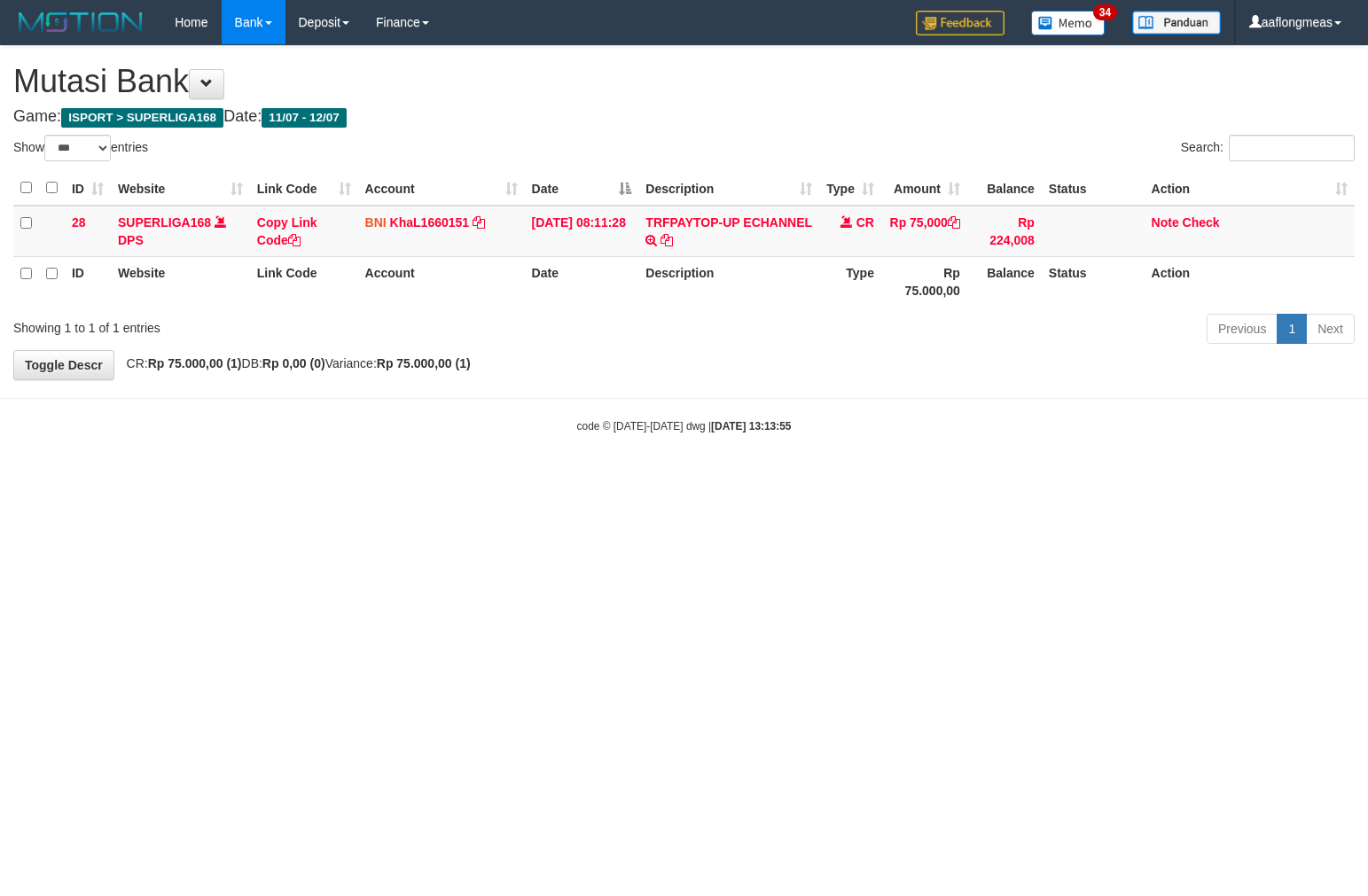 scroll, scrollTop: 0, scrollLeft: 0, axis: both 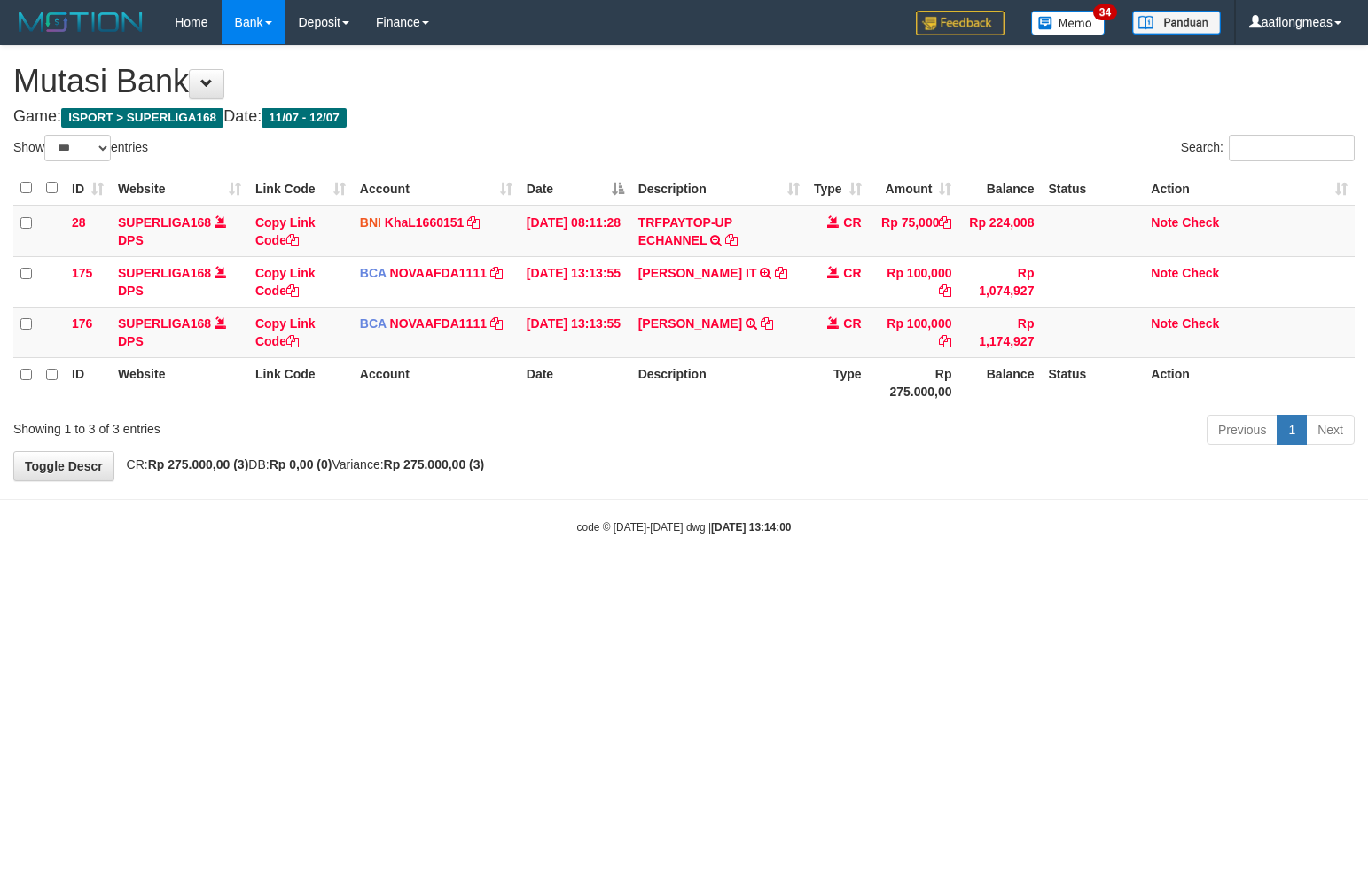 select on "***" 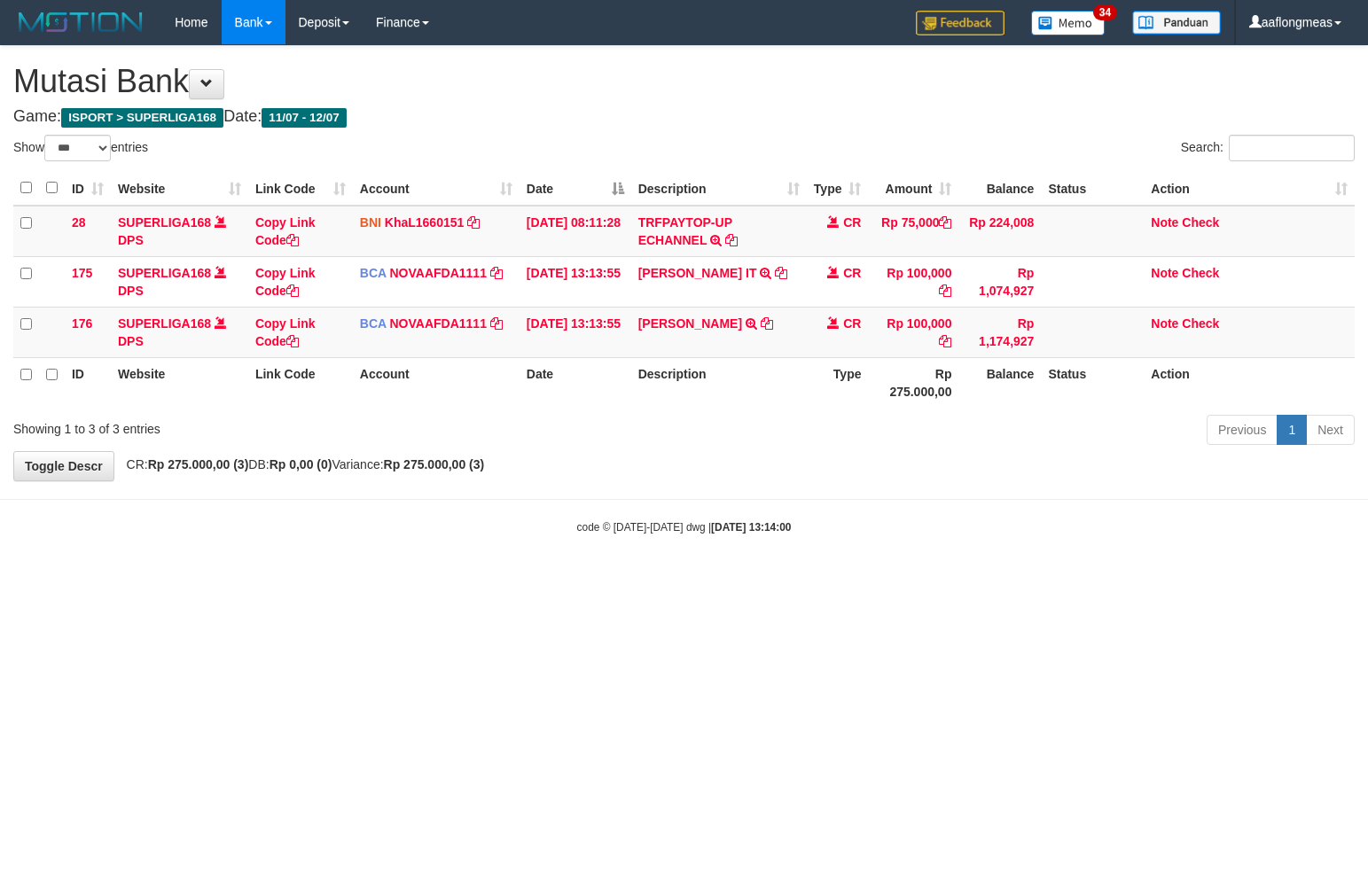 click on "Toggle navigation
Home
Bank
Account List
Load
By Website
Group
[ISPORT]													SUPERLIGA168
By Load Group (DPS)" at bounding box center (684, 290) 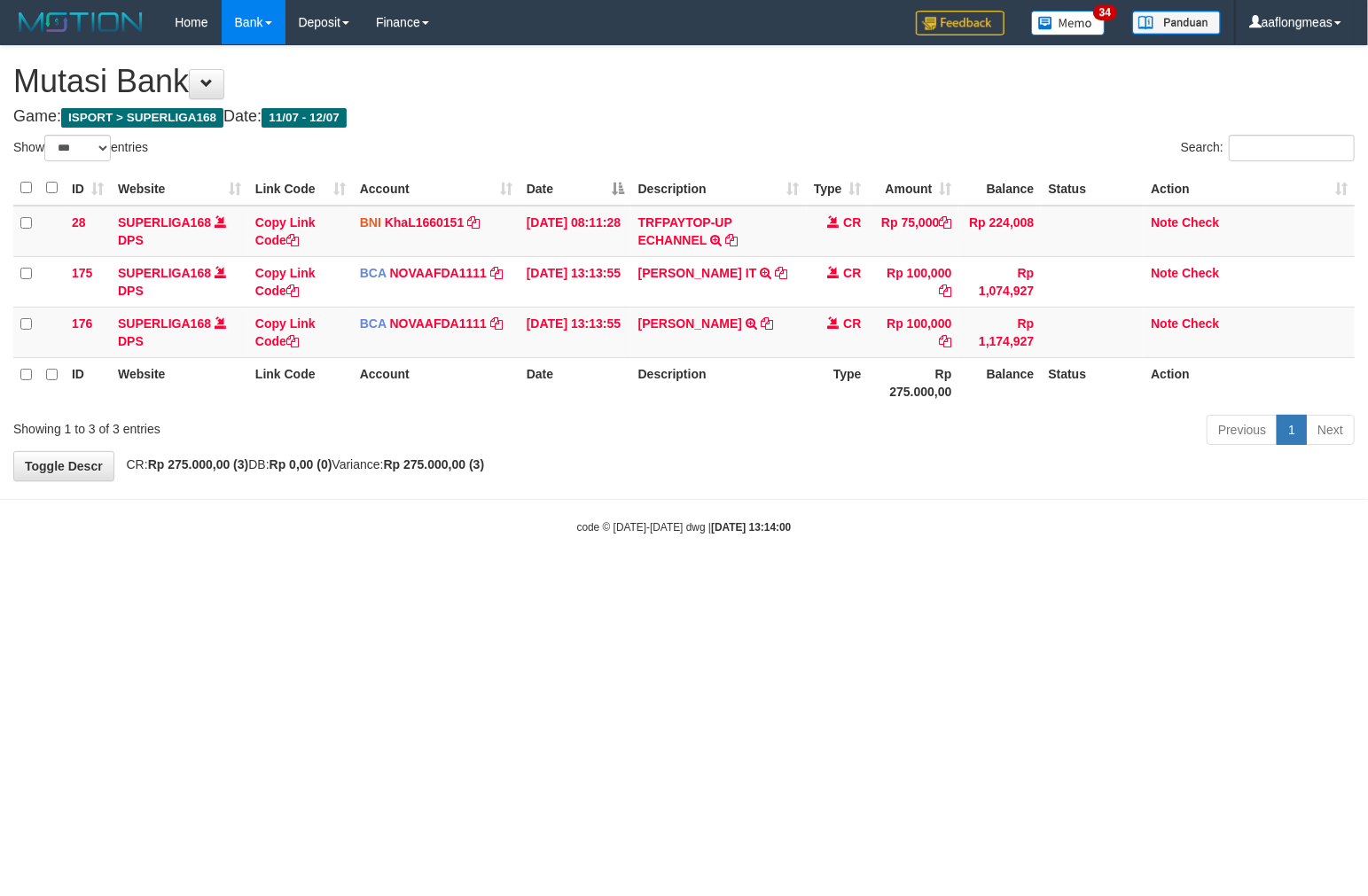 click on "Toggle navigation
Home
Bank
Account List
Load
By Website
Group
[ISPORT]													SUPERLIGA168
By Load Group (DPS)
34" at bounding box center [684, 290] 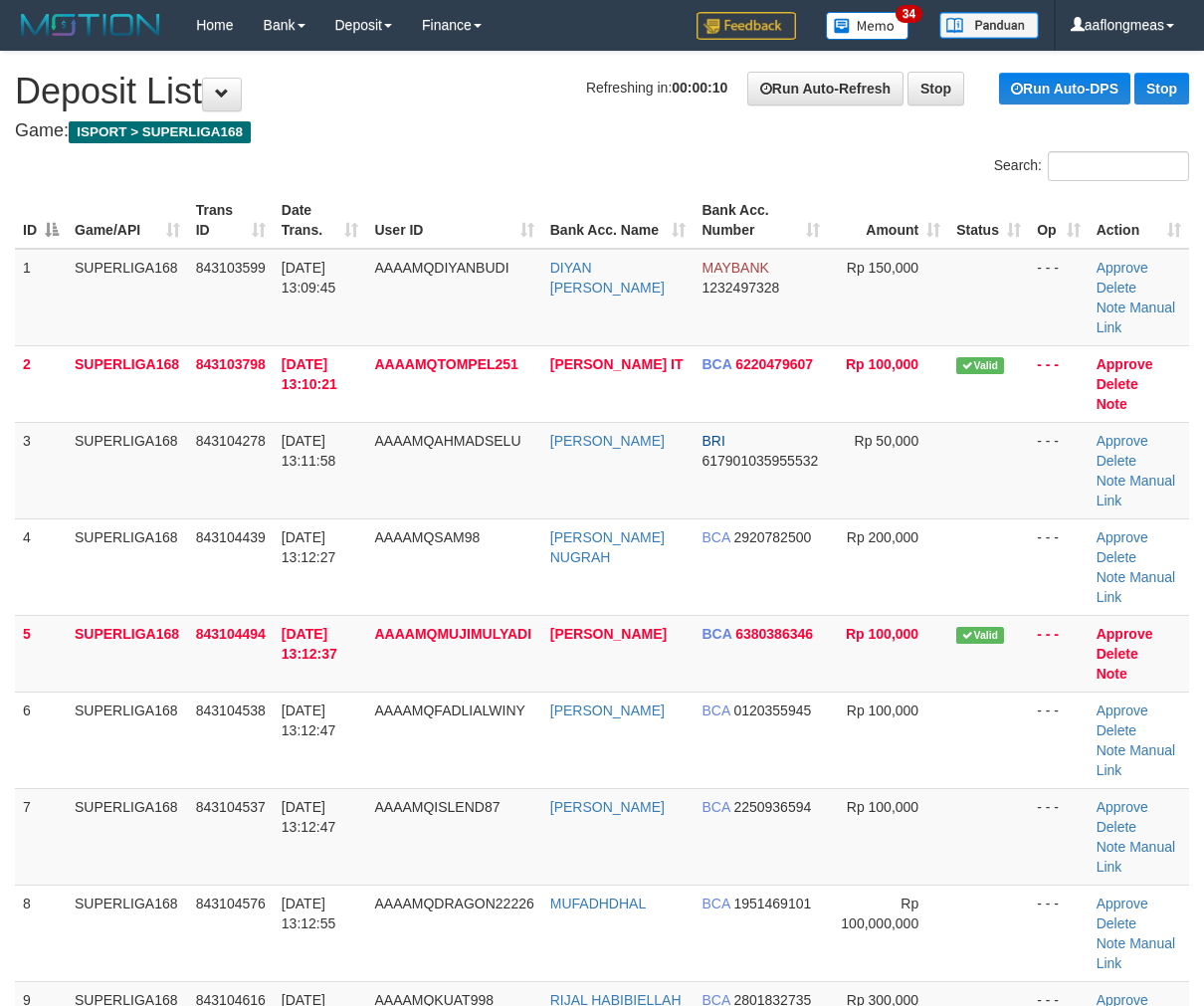 scroll, scrollTop: 0, scrollLeft: 0, axis: both 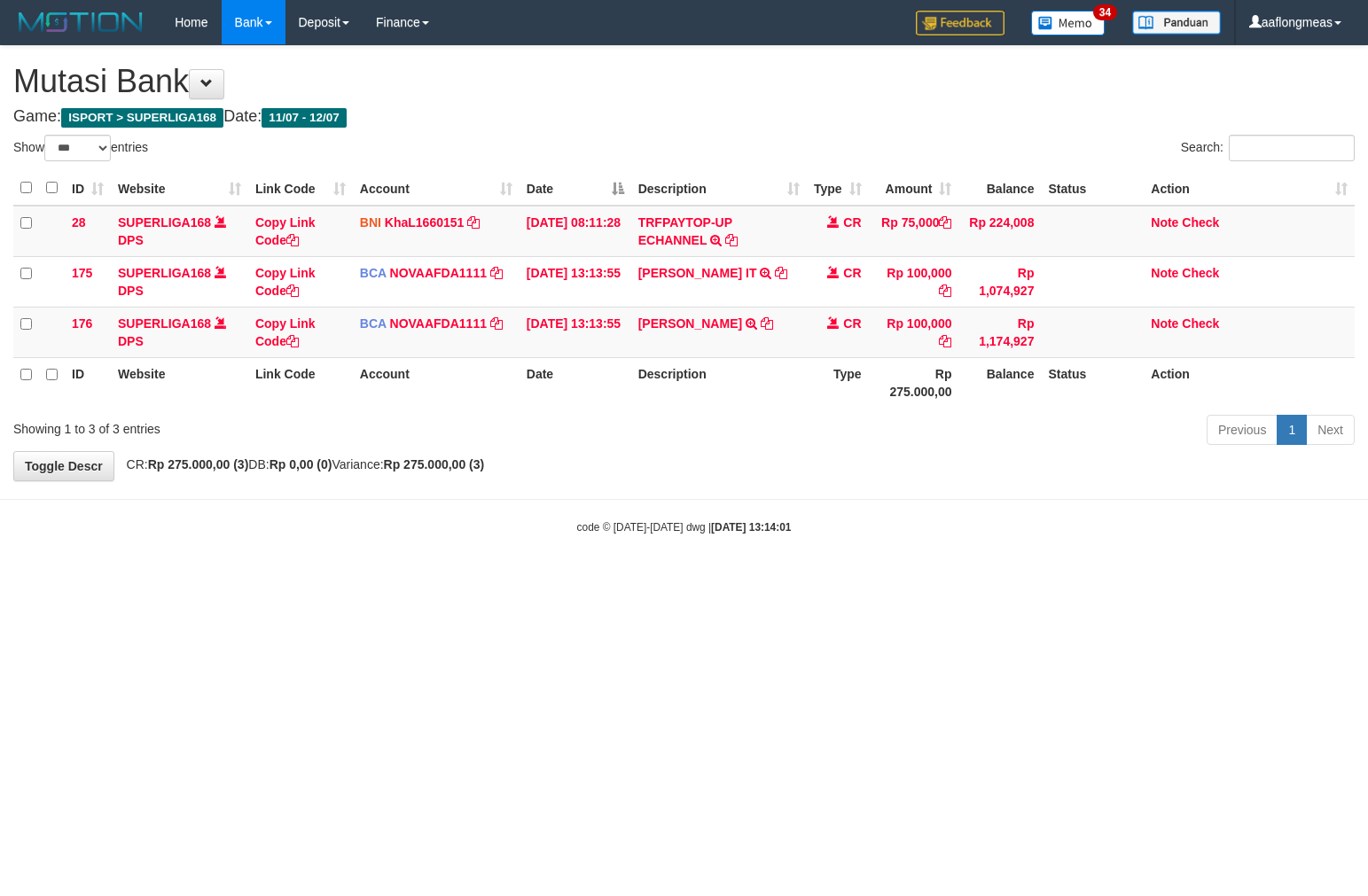 select on "***" 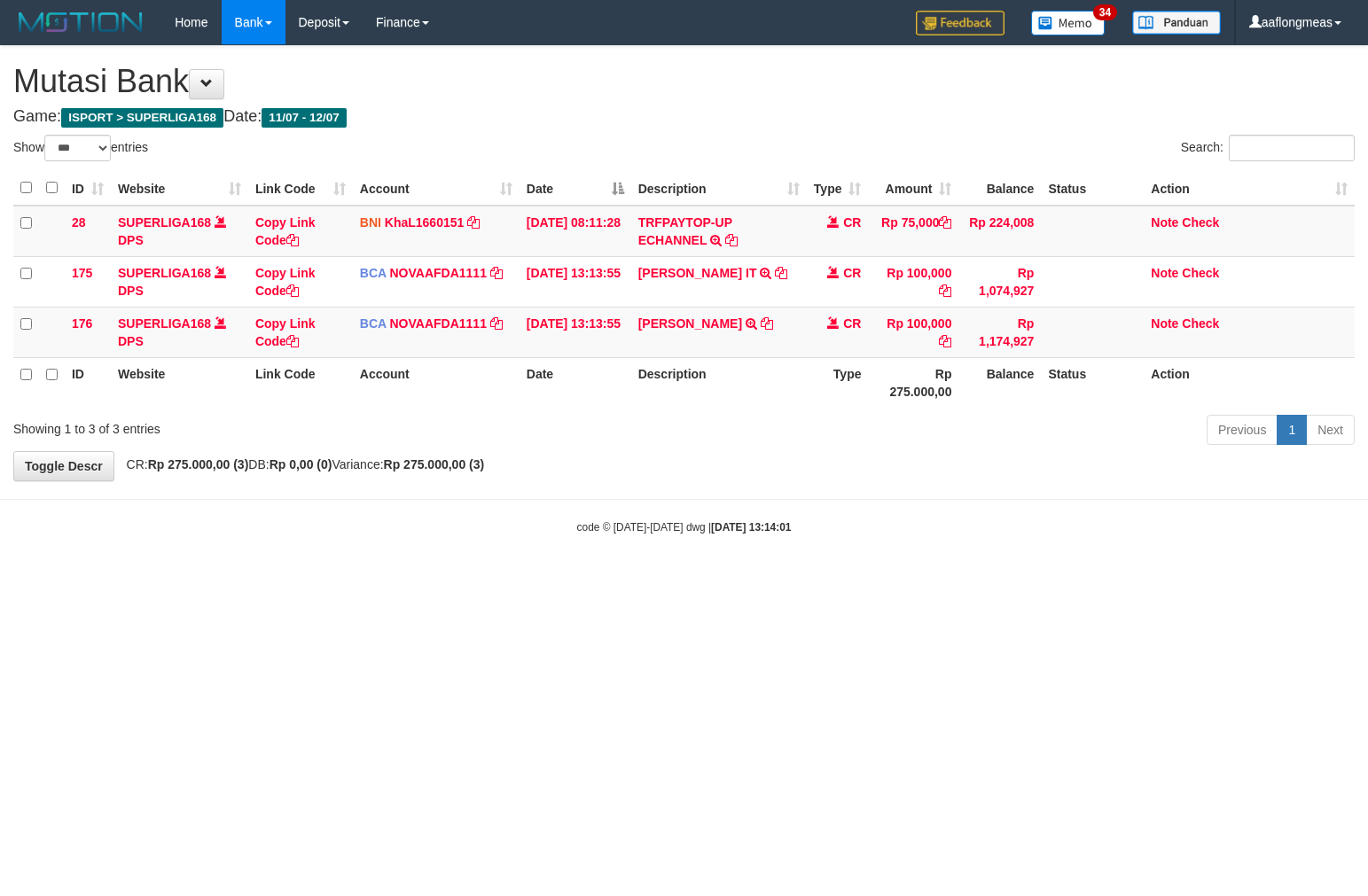 scroll, scrollTop: 0, scrollLeft: 0, axis: both 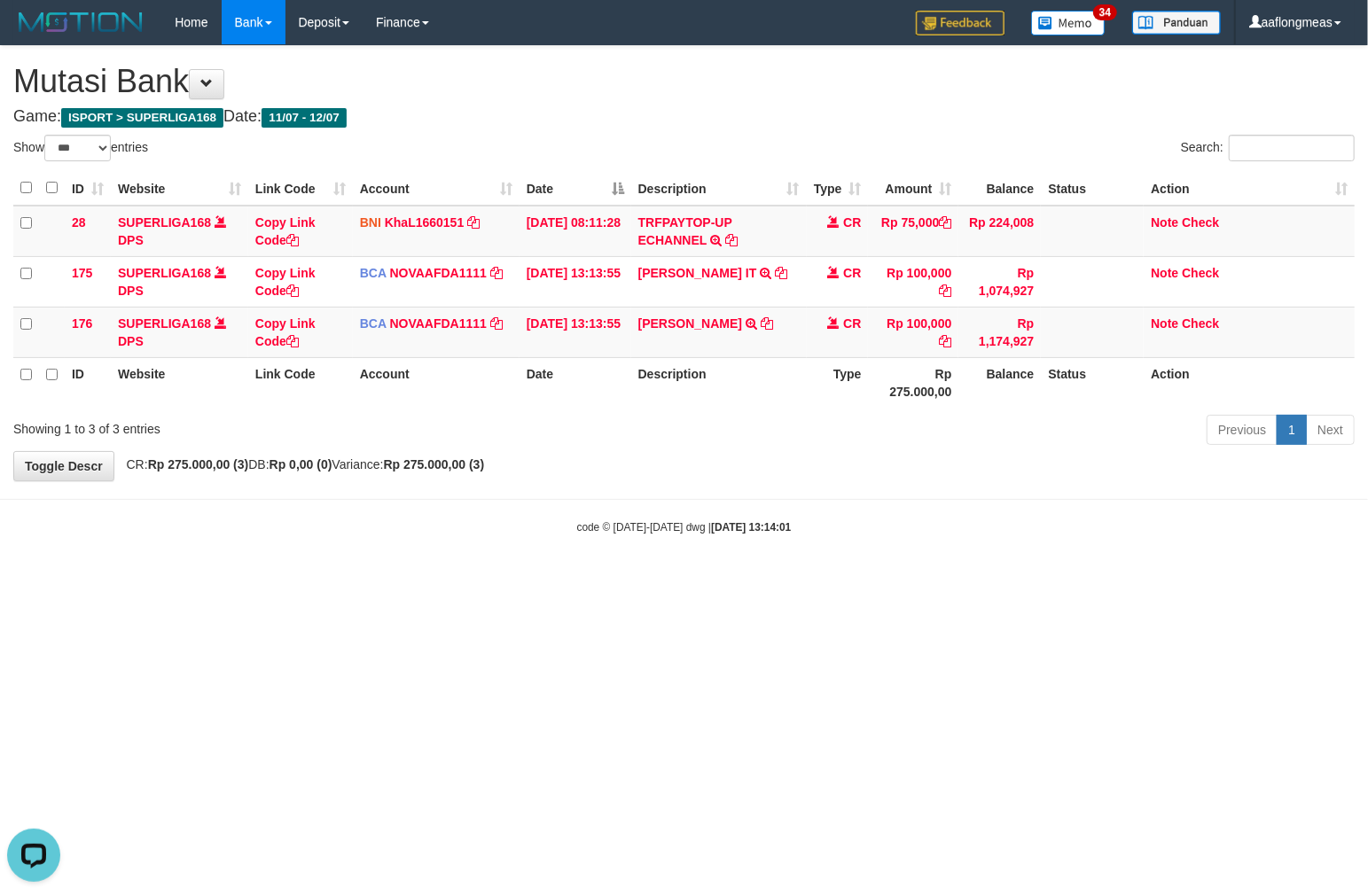 click on "Toggle navigation
Home
Bank
Account List
Load
By Website
Group
[ISPORT]													SUPERLIGA168
By Load Group (DPS)
34" at bounding box center [684, 290] 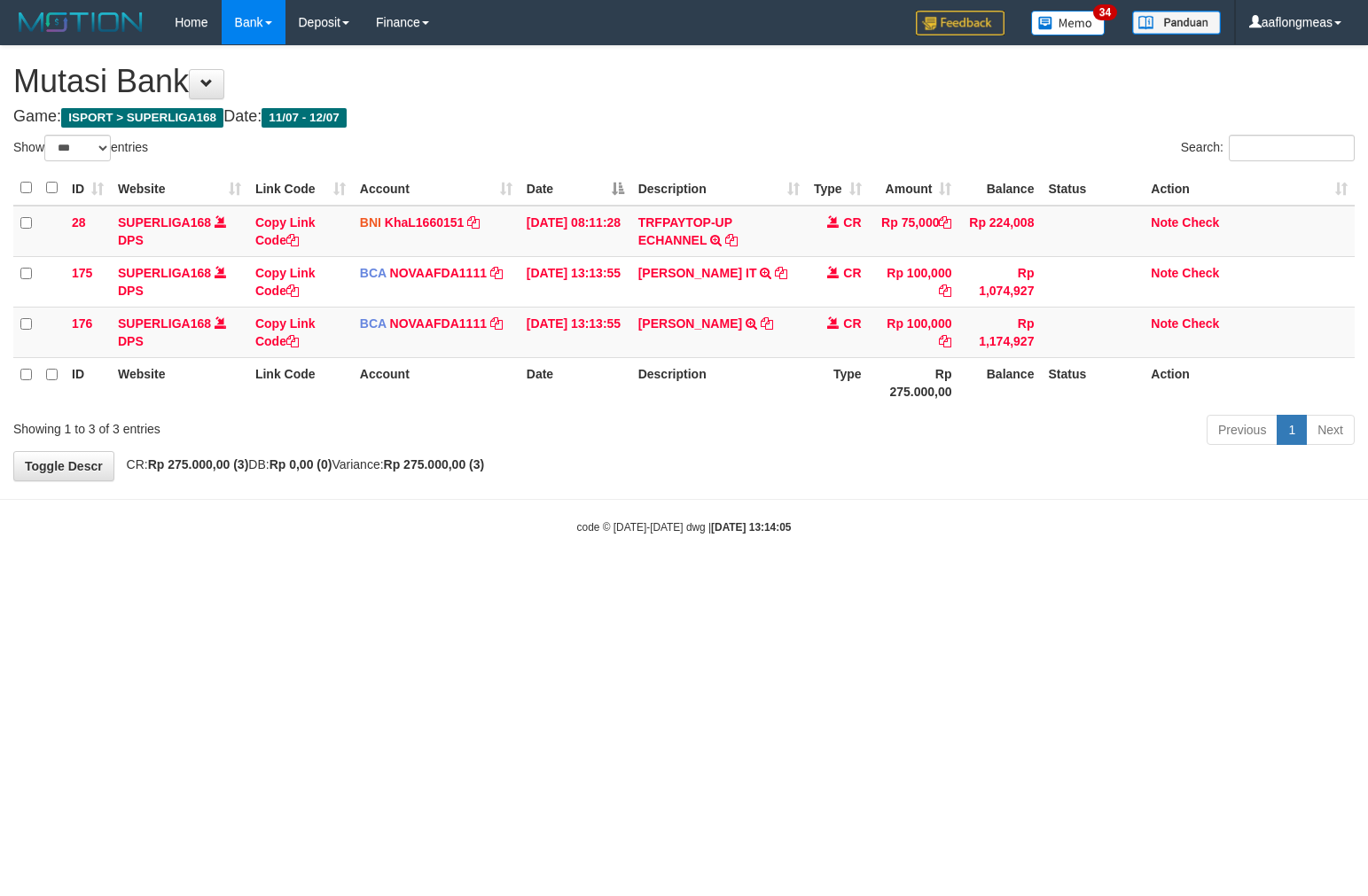 select on "***" 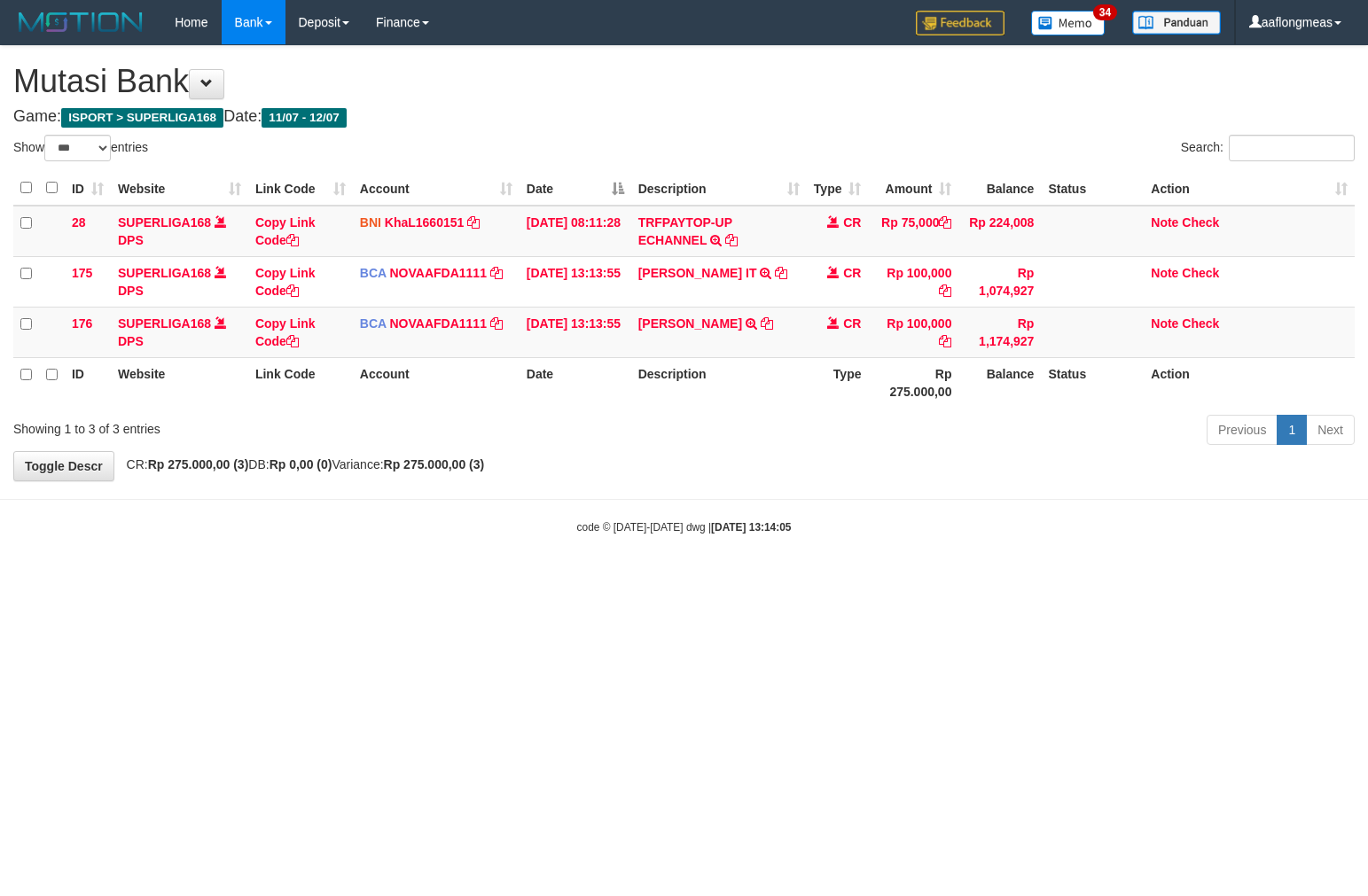 scroll, scrollTop: 0, scrollLeft: 0, axis: both 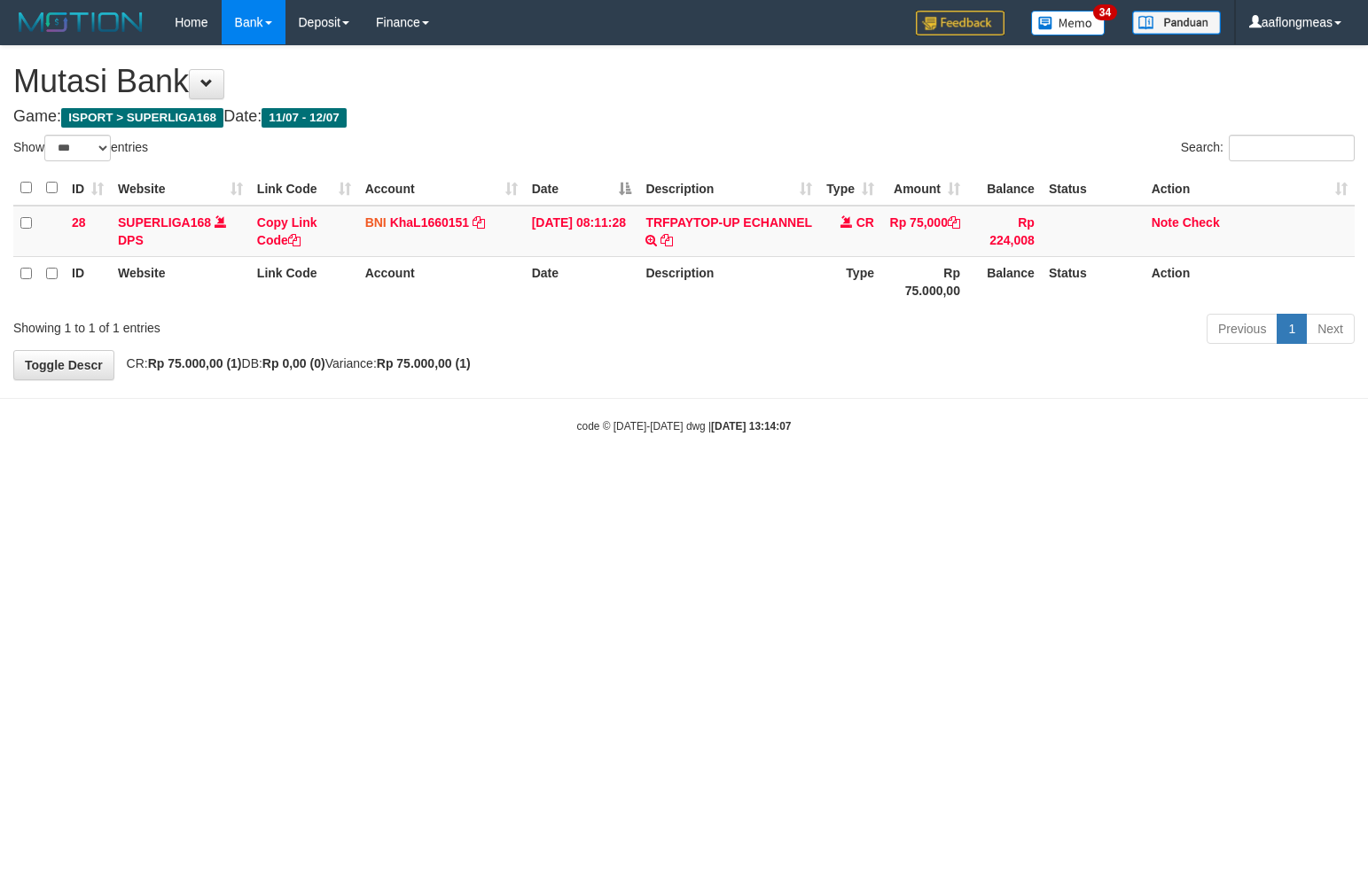 select on "***" 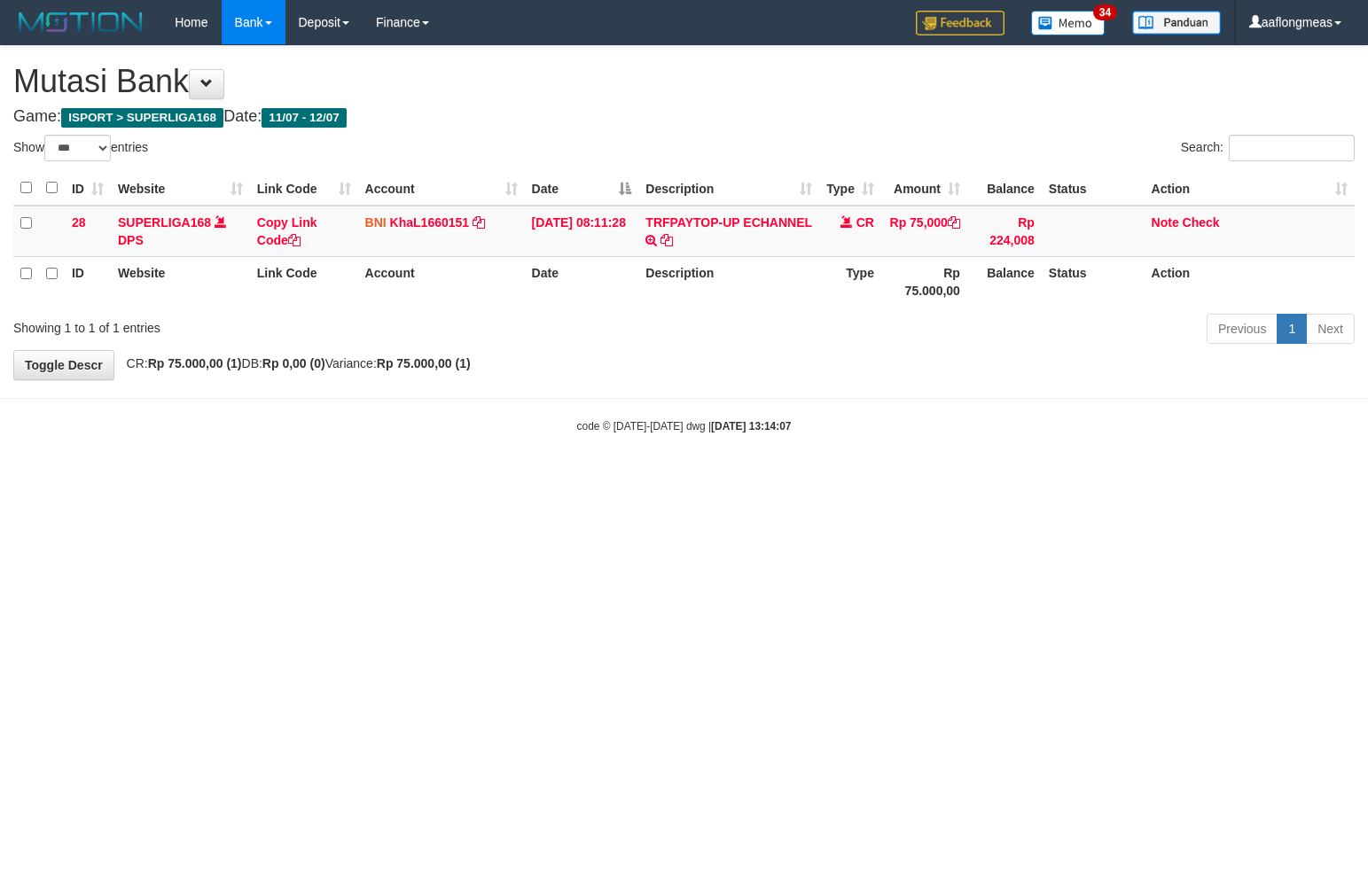 scroll, scrollTop: 0, scrollLeft: 0, axis: both 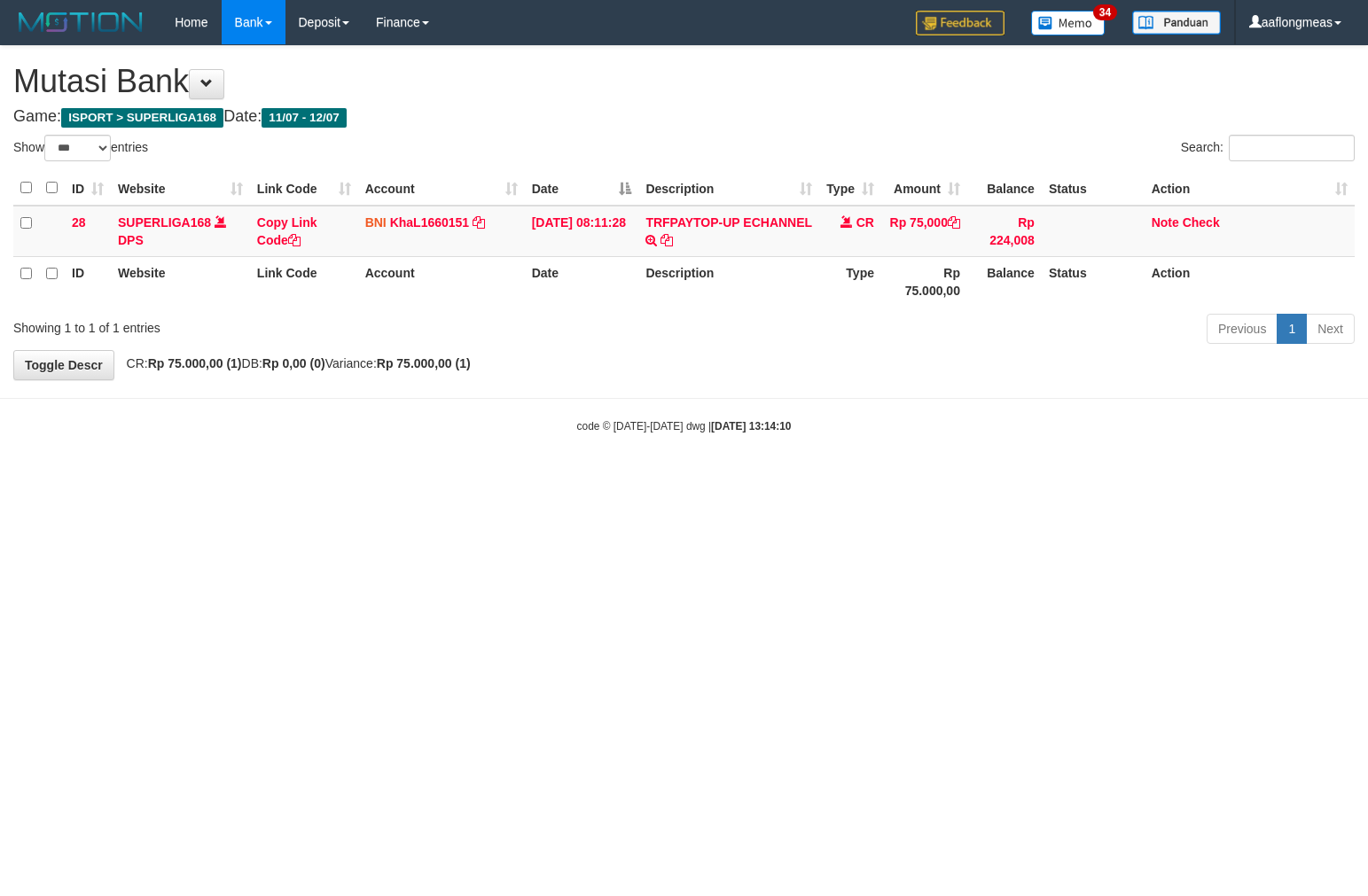 select on "***" 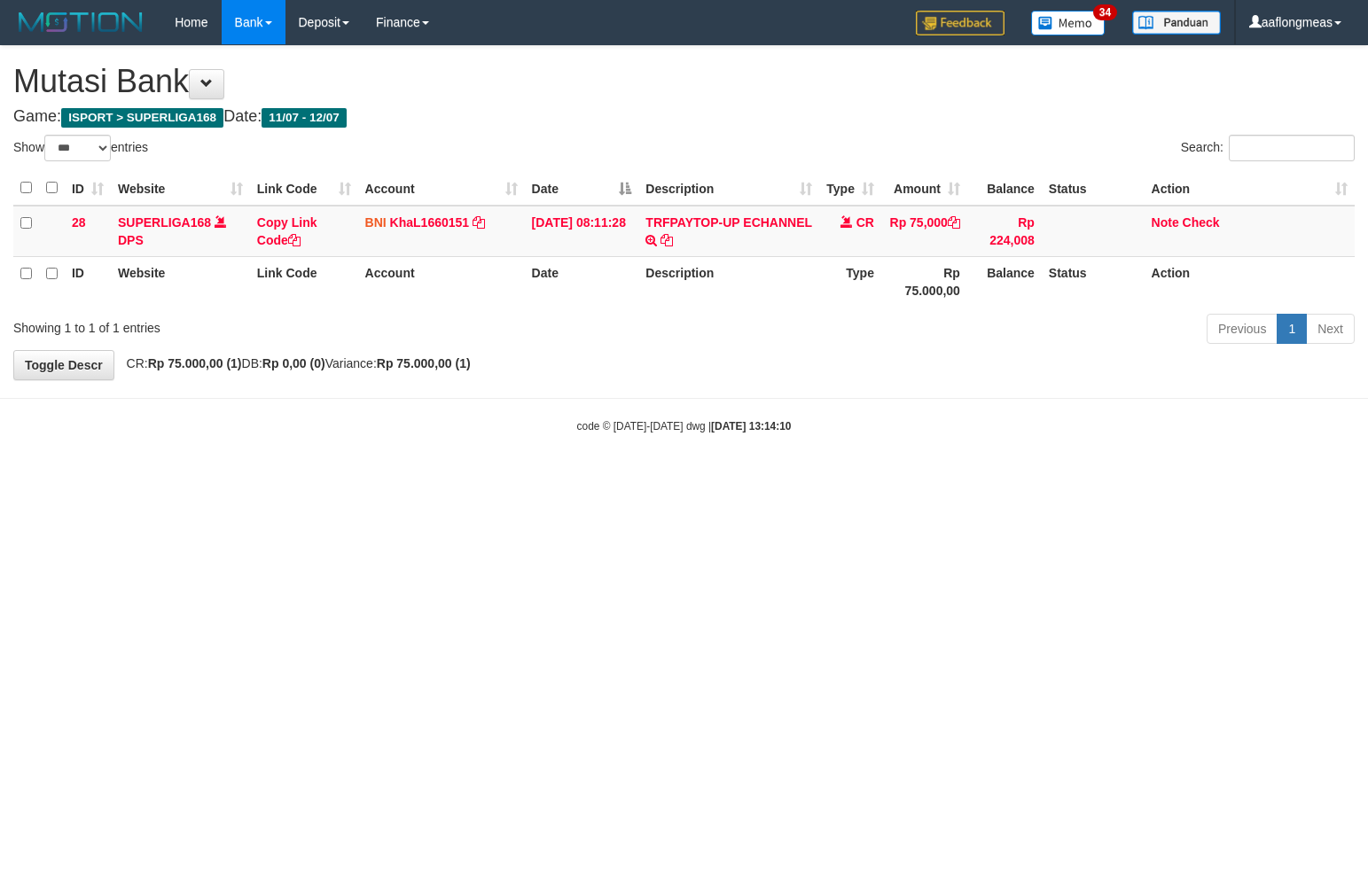 scroll, scrollTop: 0, scrollLeft: 0, axis: both 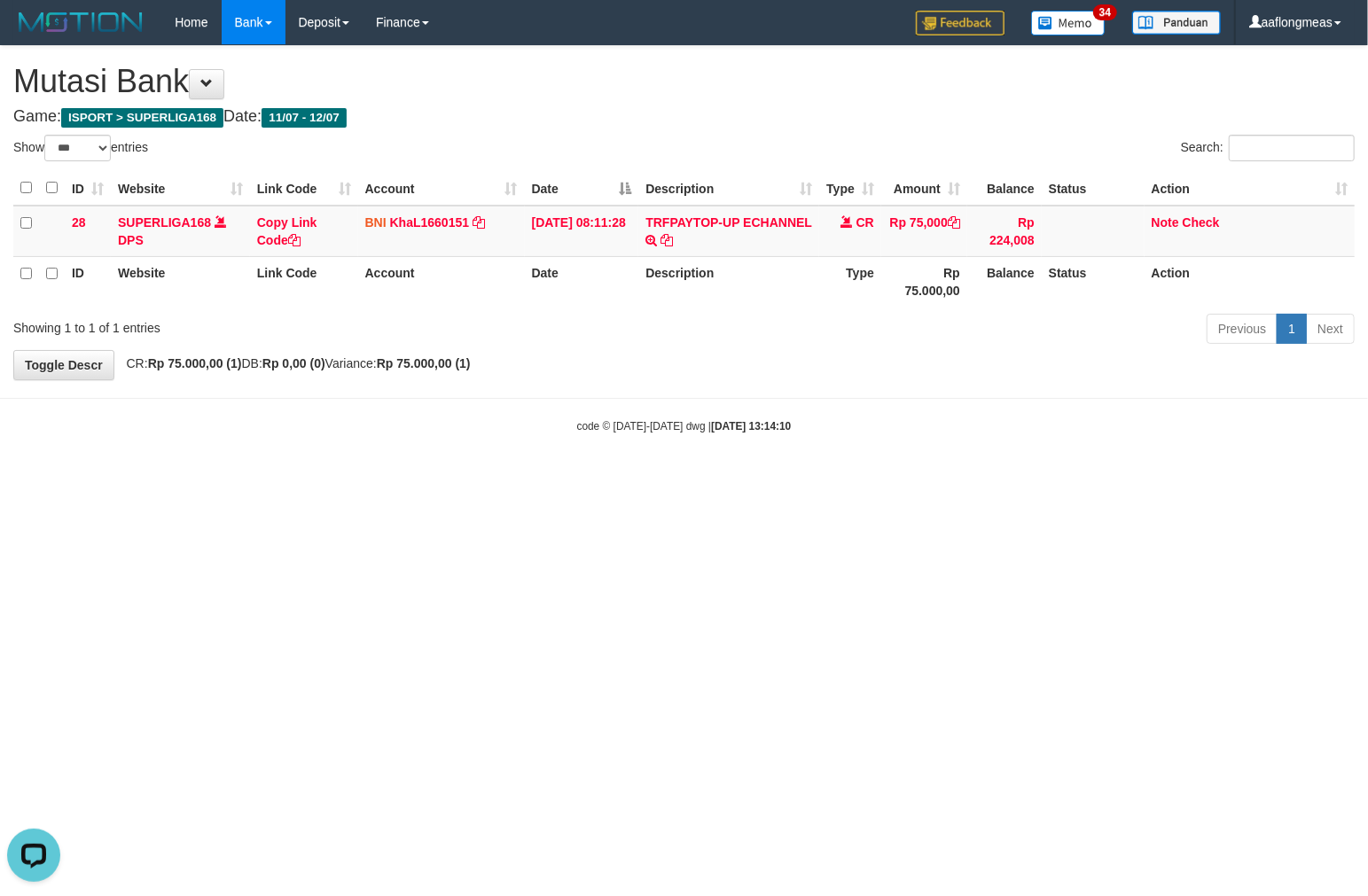 click on "Toggle navigation
Home
Bank
Account List
Load
By Website
Group
[ISPORT]													SUPERLIGA168
By Load Group (DPS)" at bounding box center (684, 239) 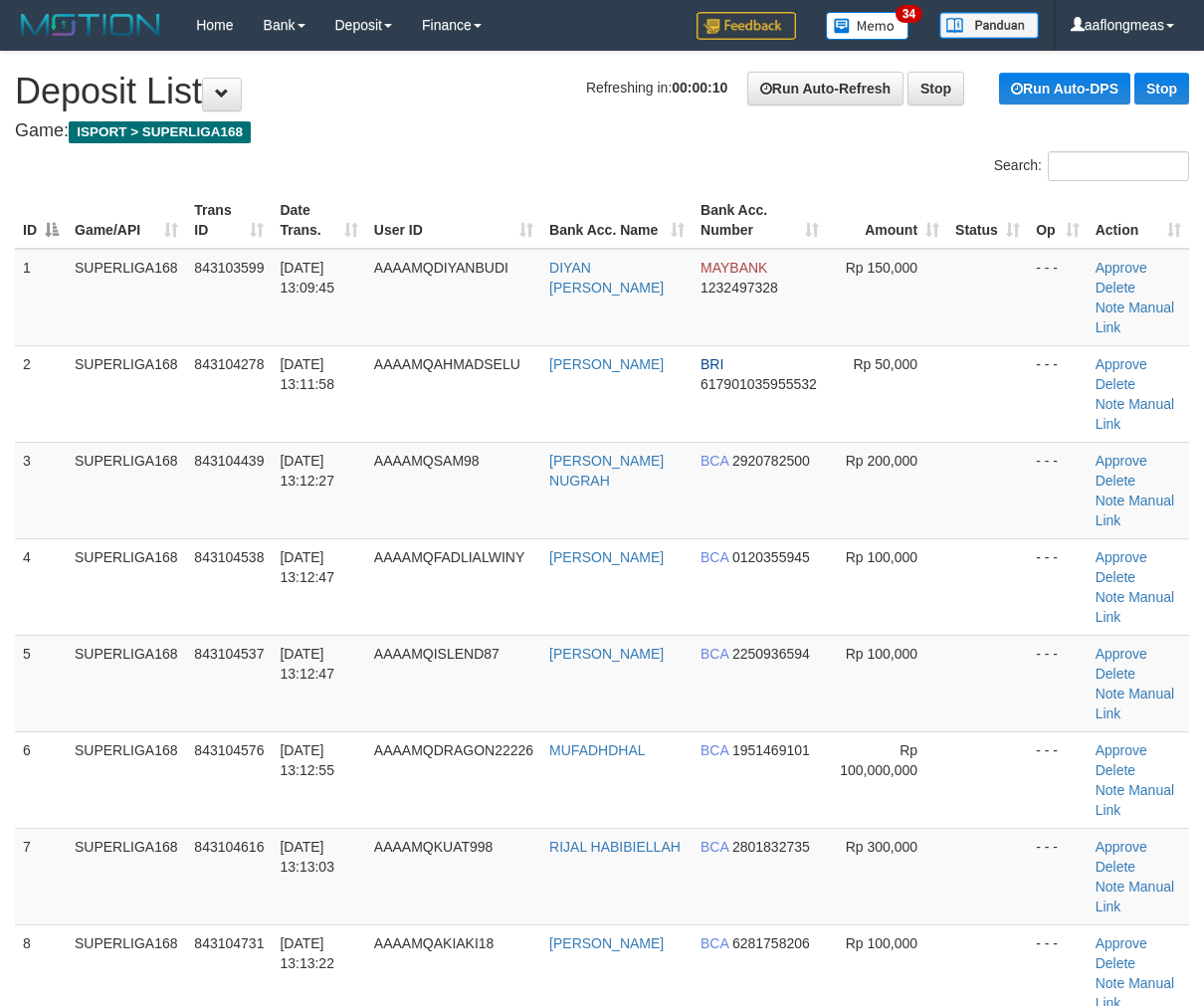 scroll, scrollTop: 0, scrollLeft: 0, axis: both 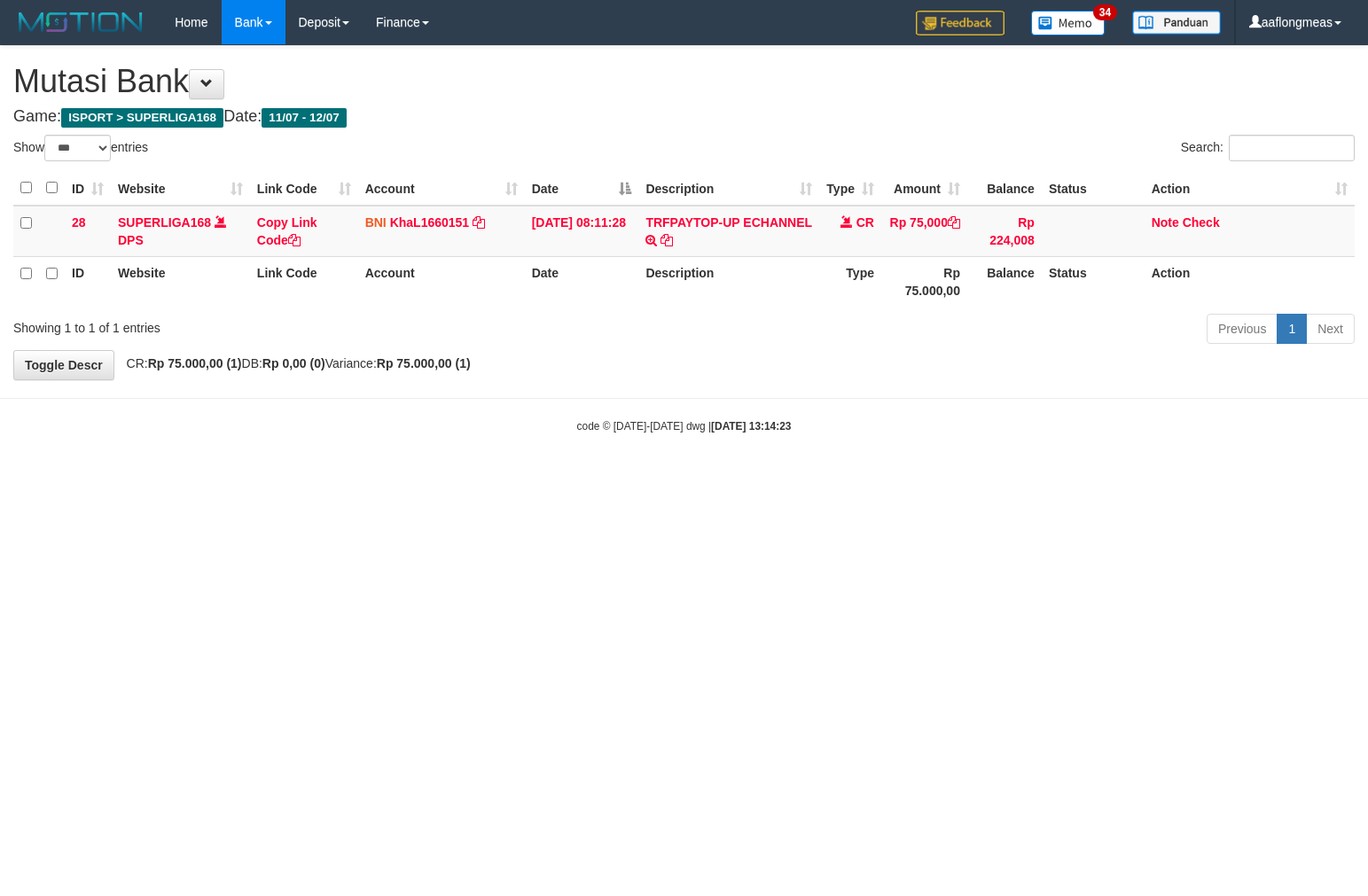 select on "***" 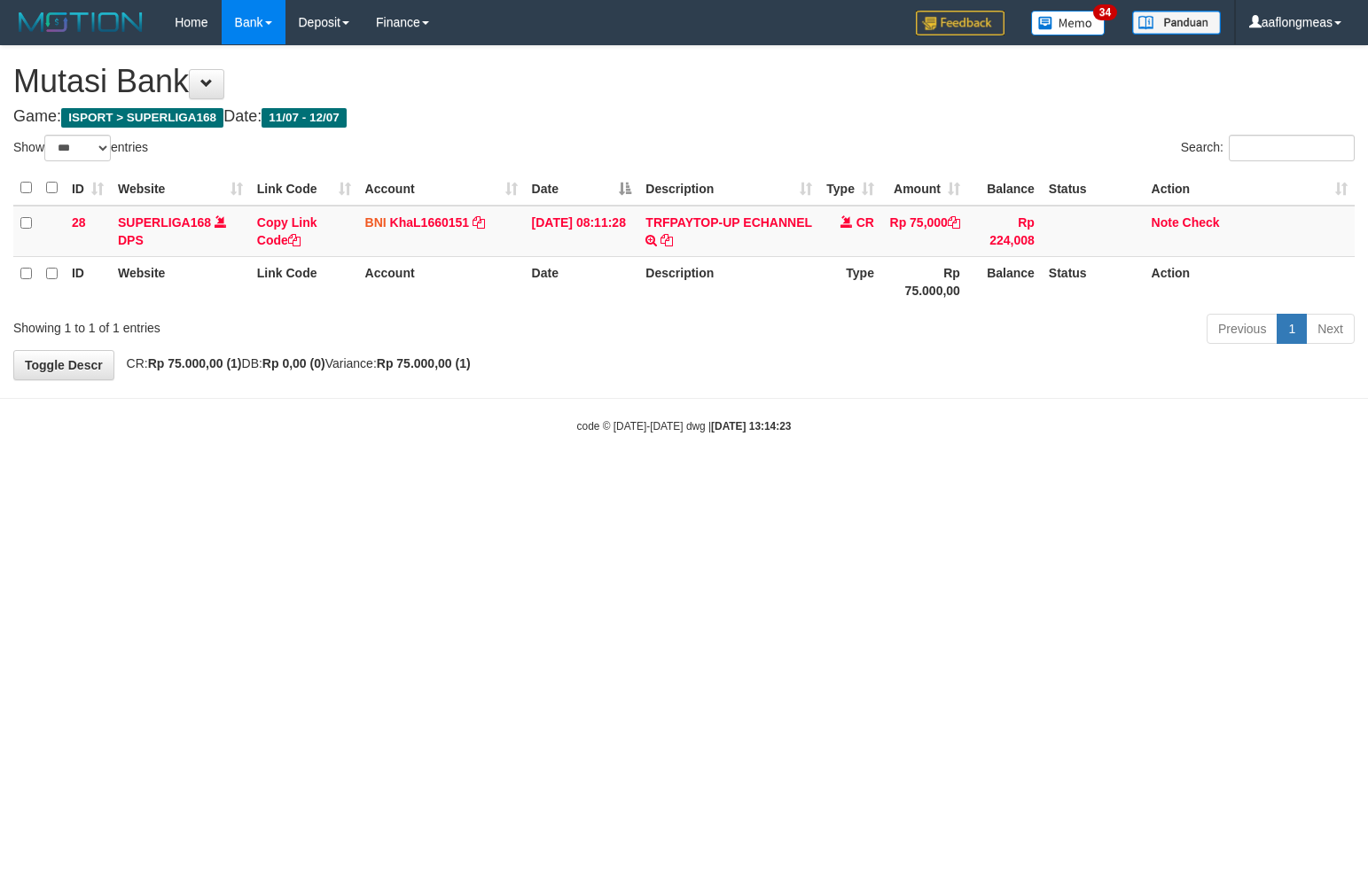 scroll, scrollTop: 0, scrollLeft: 0, axis: both 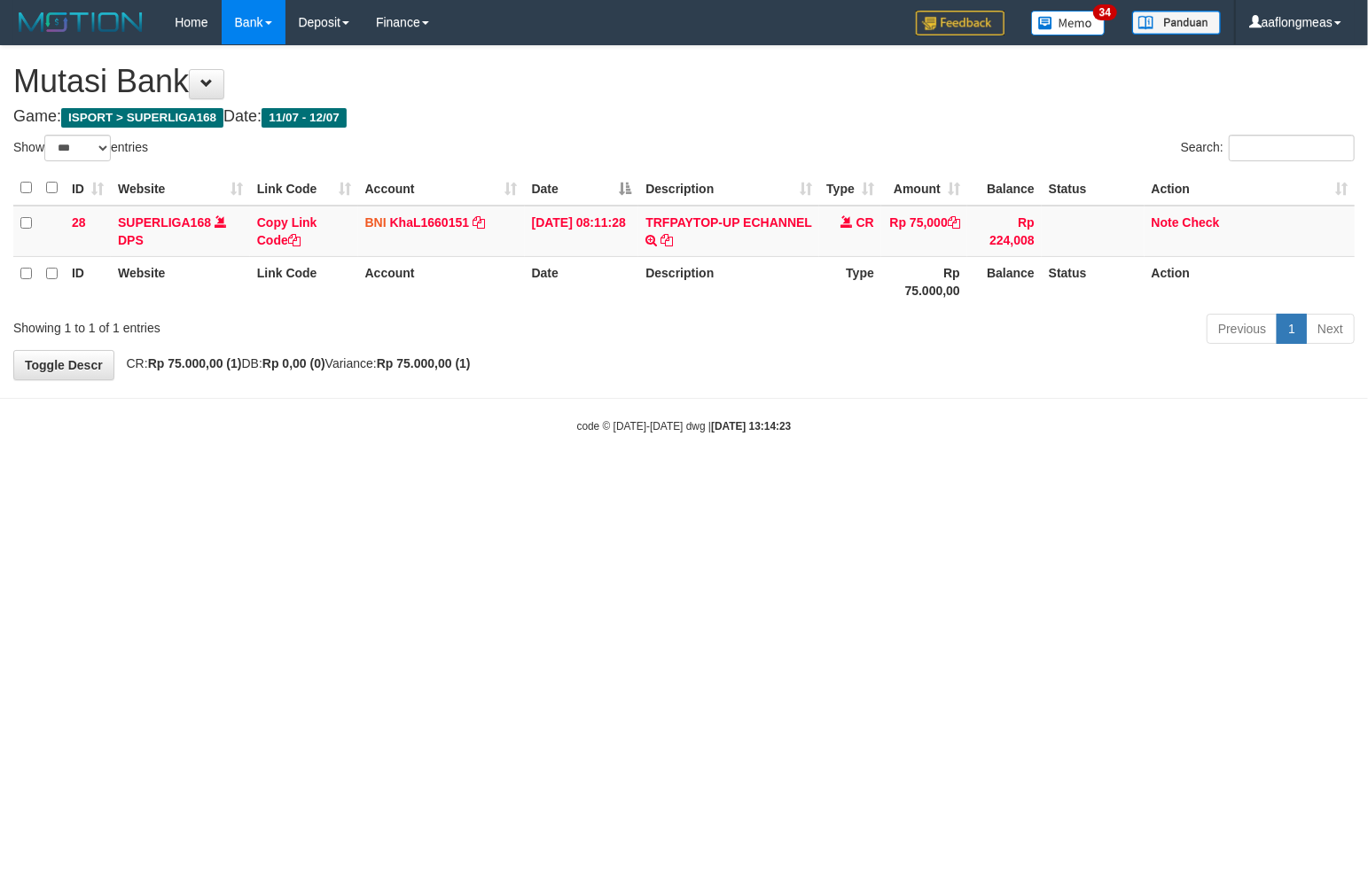 click on "Toggle navigation
Home
Bank
Account List
Load
By Website
Group
[ISPORT]													SUPERLIGA168
By Load Group (DPS)" at bounding box center (684, 239) 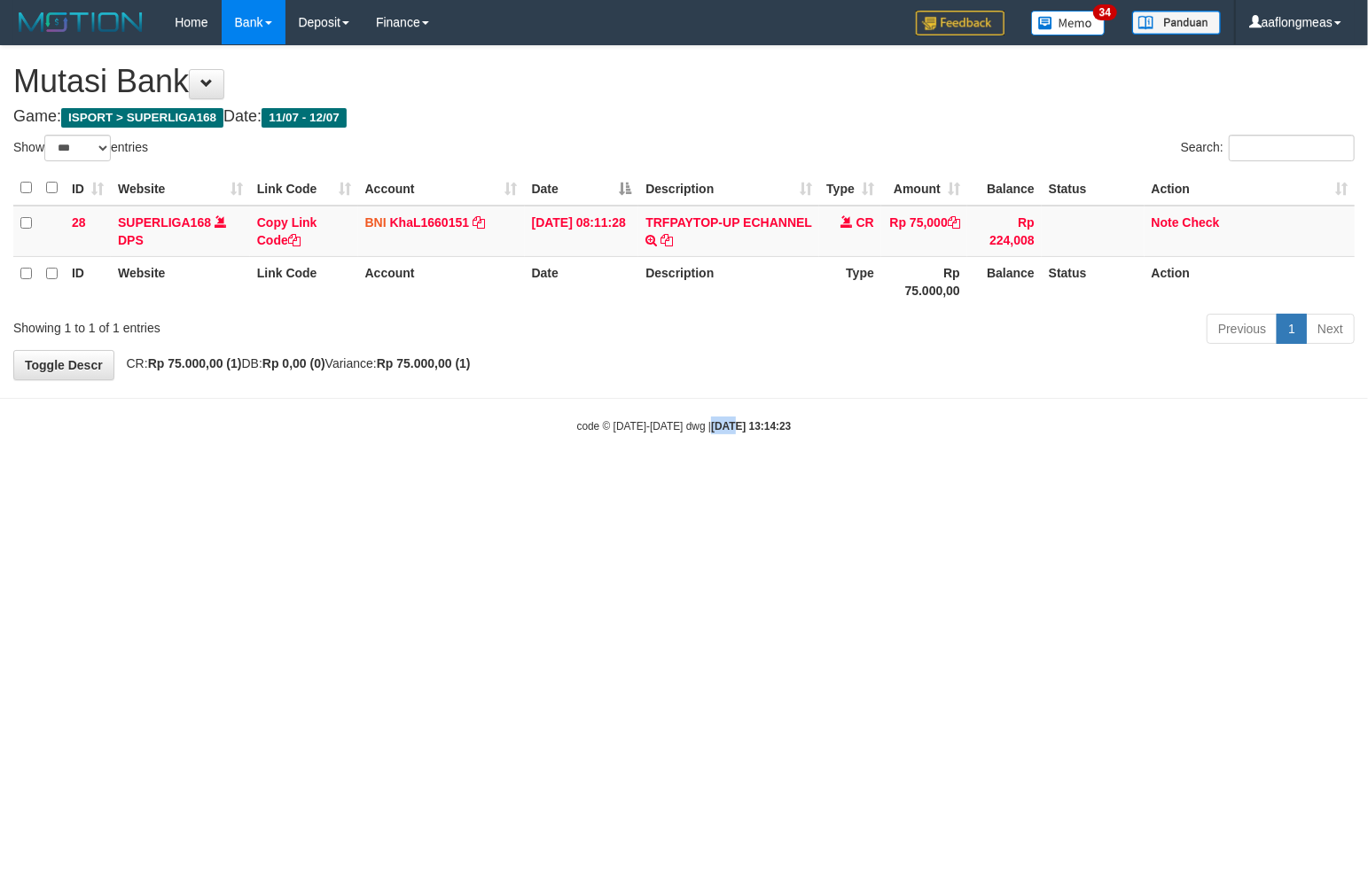 click on "Toggle navigation
Home
Bank
Account List
Load
By Website
Group
[ISPORT]													SUPERLIGA168
By Load Group (DPS)" at bounding box center (684, 239) 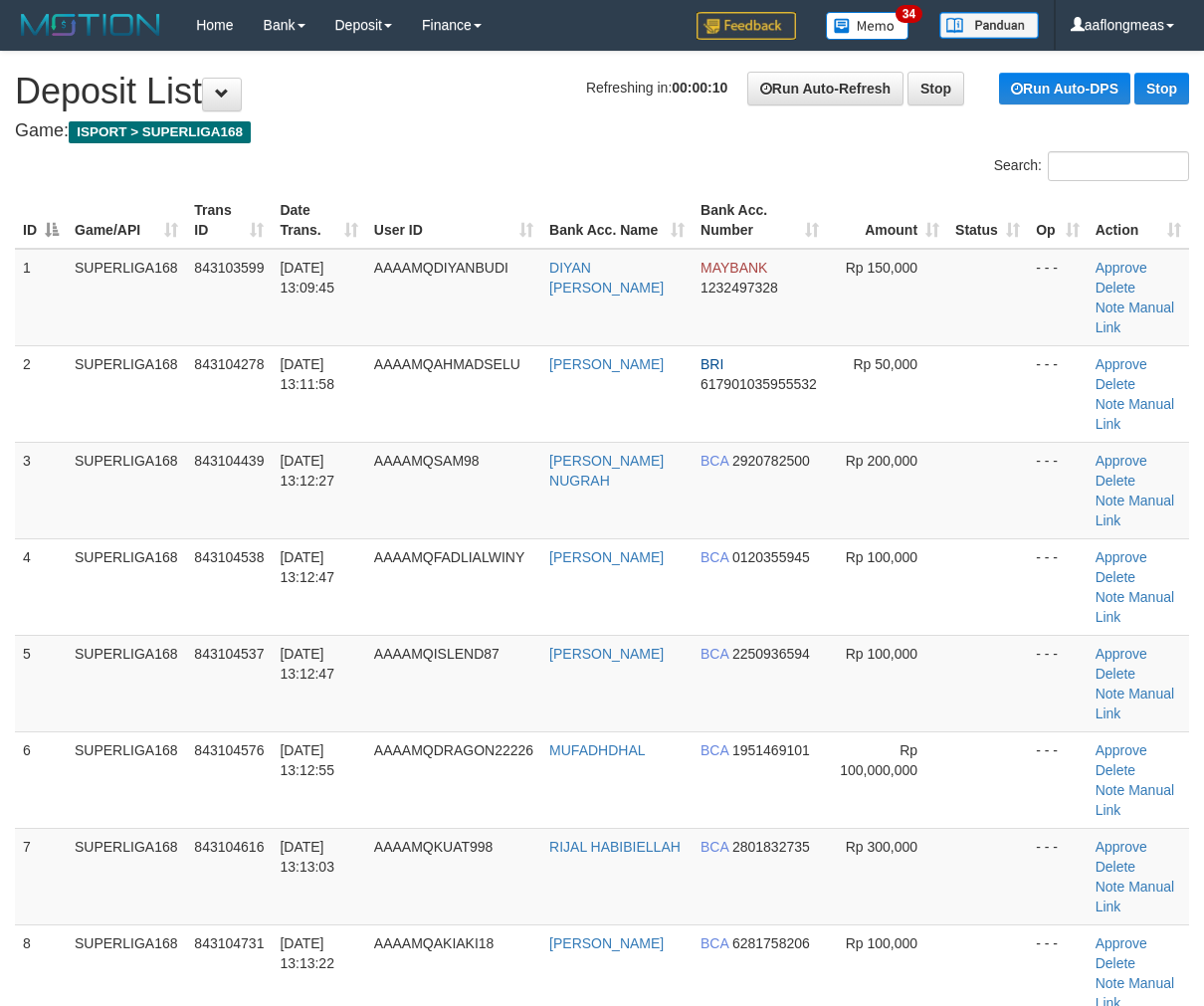 scroll, scrollTop: 0, scrollLeft: 0, axis: both 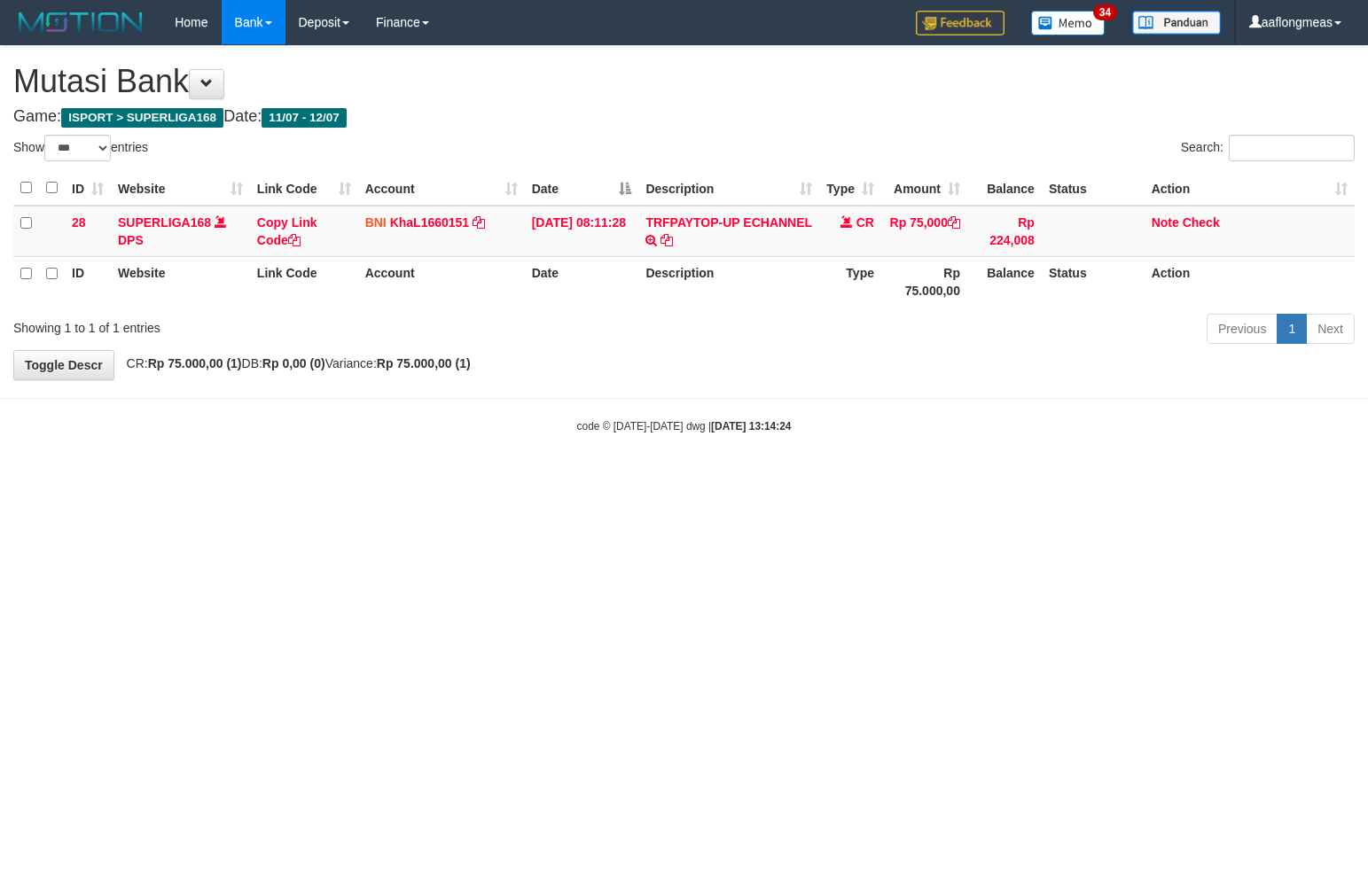 select on "***" 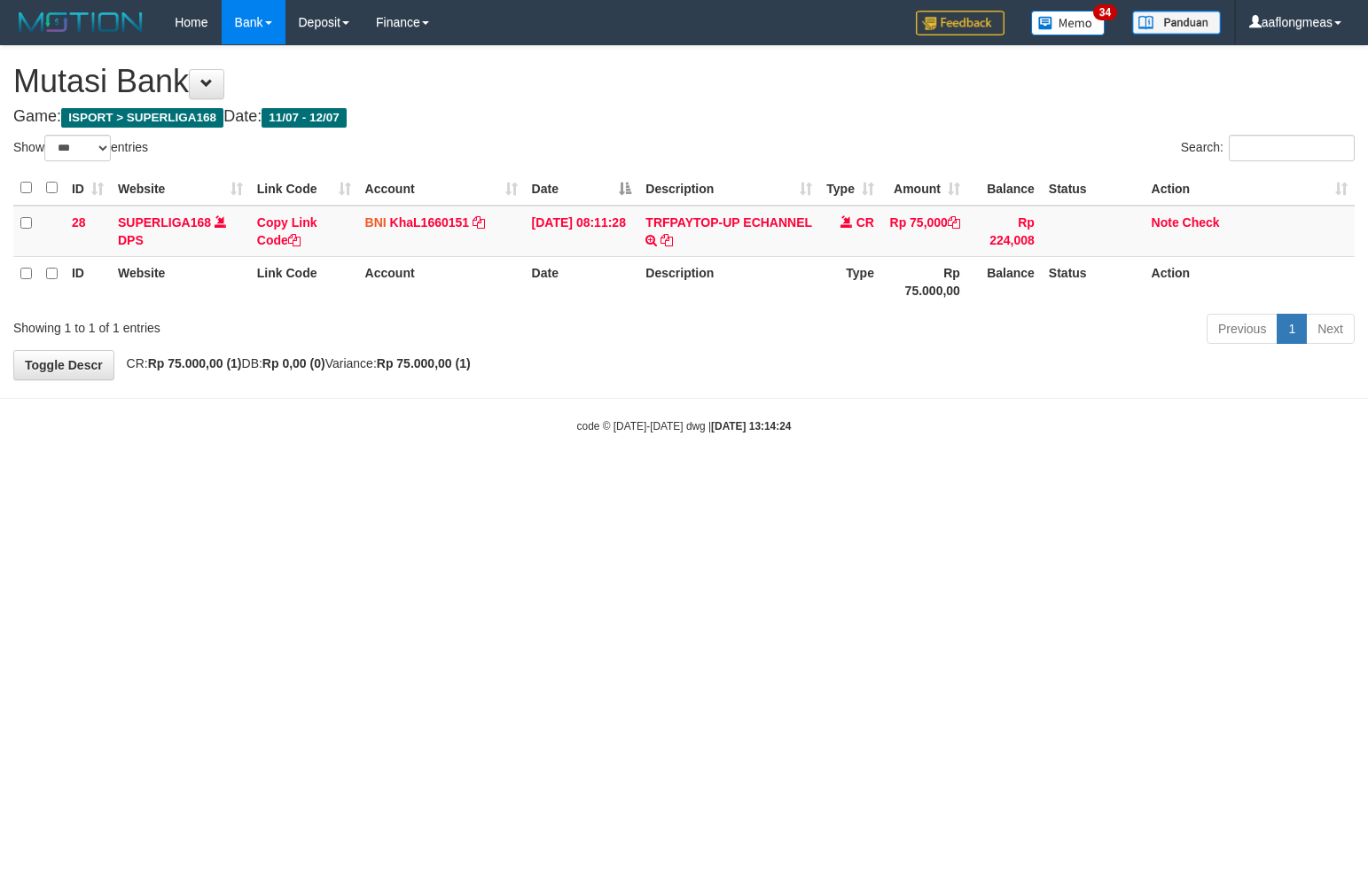 scroll, scrollTop: 0, scrollLeft: 0, axis: both 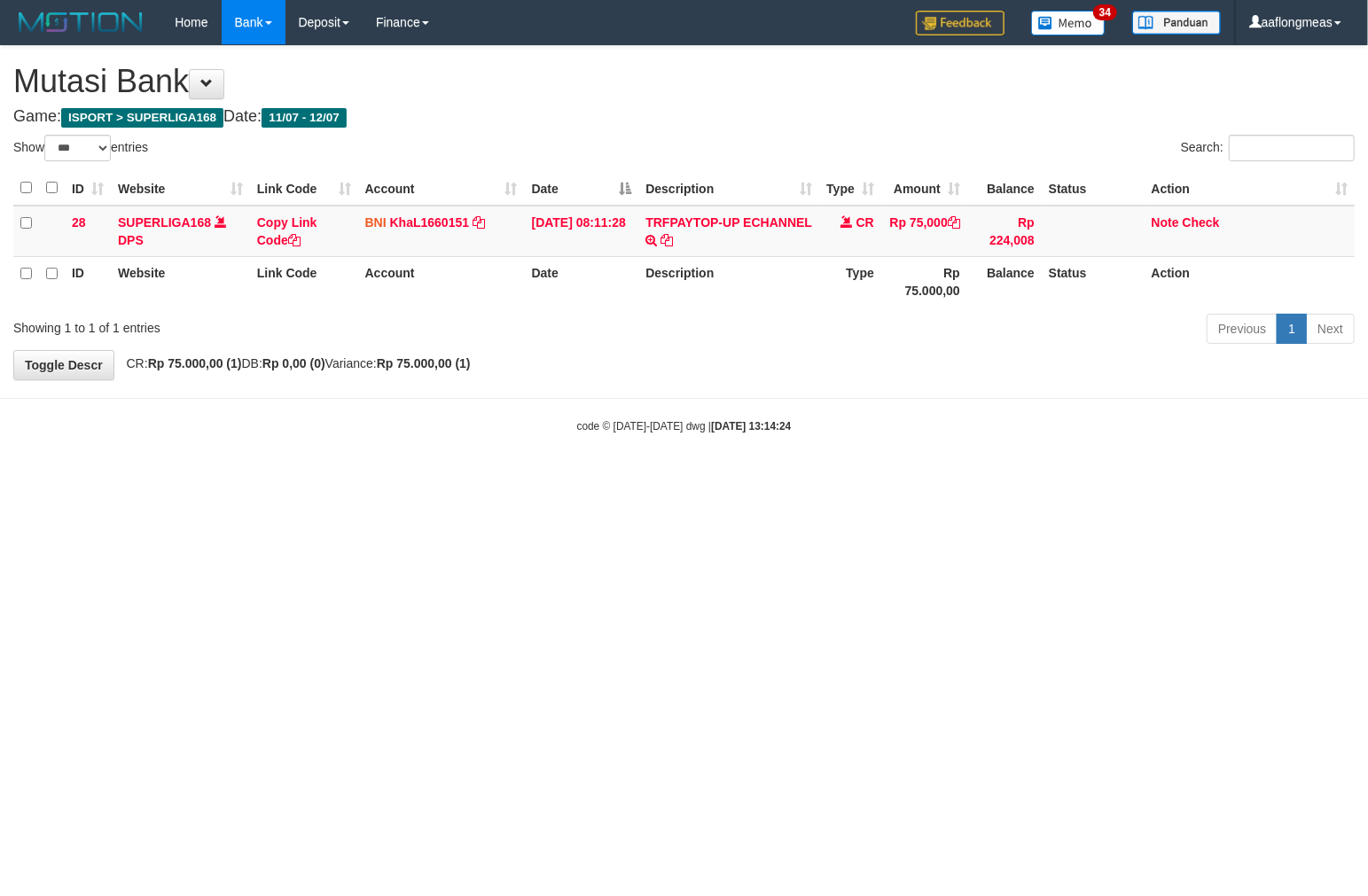 click on "Toggle navigation
Home
Bank
Account List
Load
By Website
Group
[ISPORT]													SUPERLIGA168
By Load Group (DPS)" at bounding box center (684, 239) 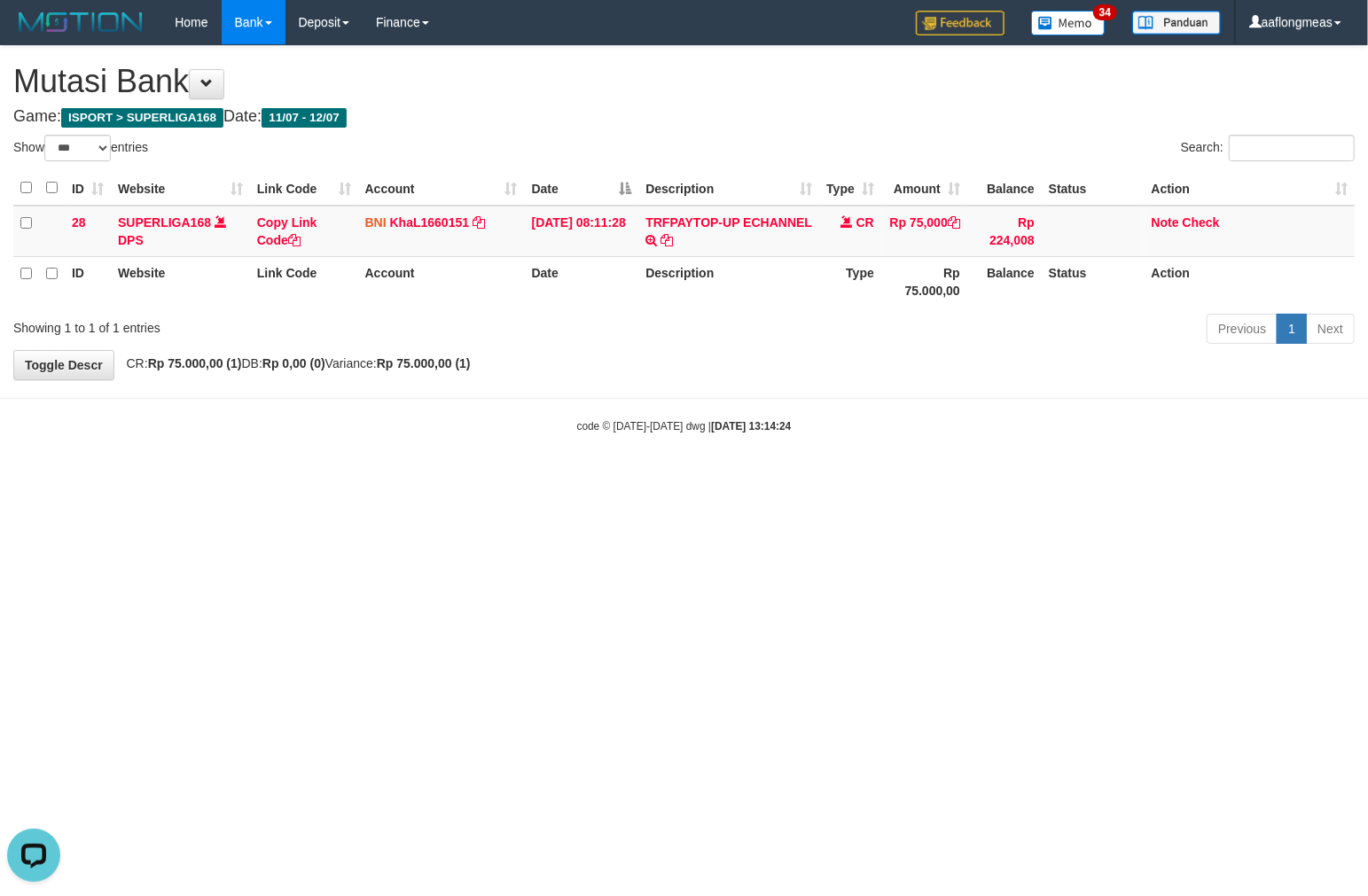 scroll, scrollTop: 0, scrollLeft: 0, axis: both 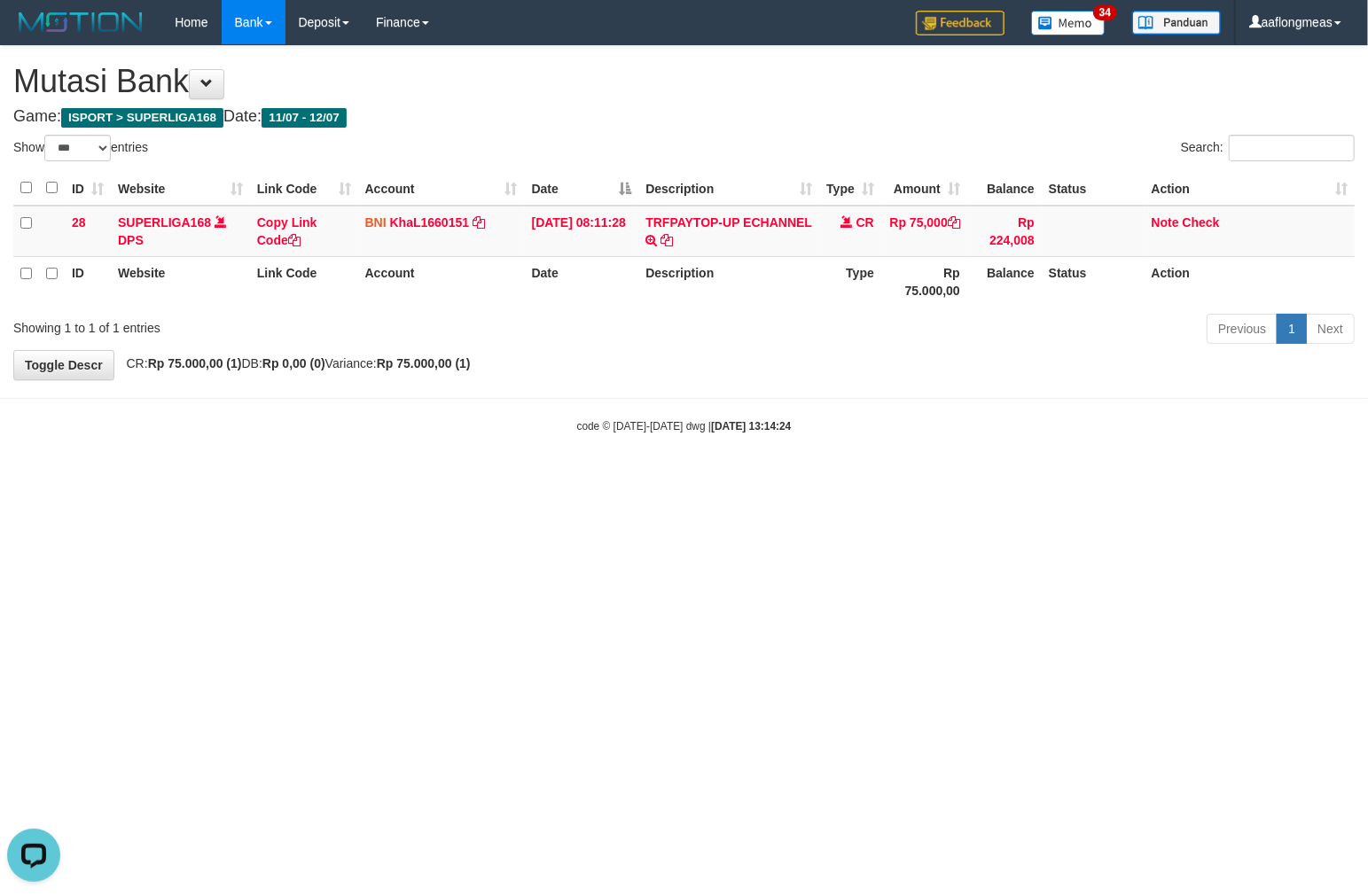click on "Toggle navigation
Home
Bank
Account List
Load
By Website
Group
[ISPORT]													SUPERLIGA168
By Load Group (DPS)" at bounding box center (684, 239) 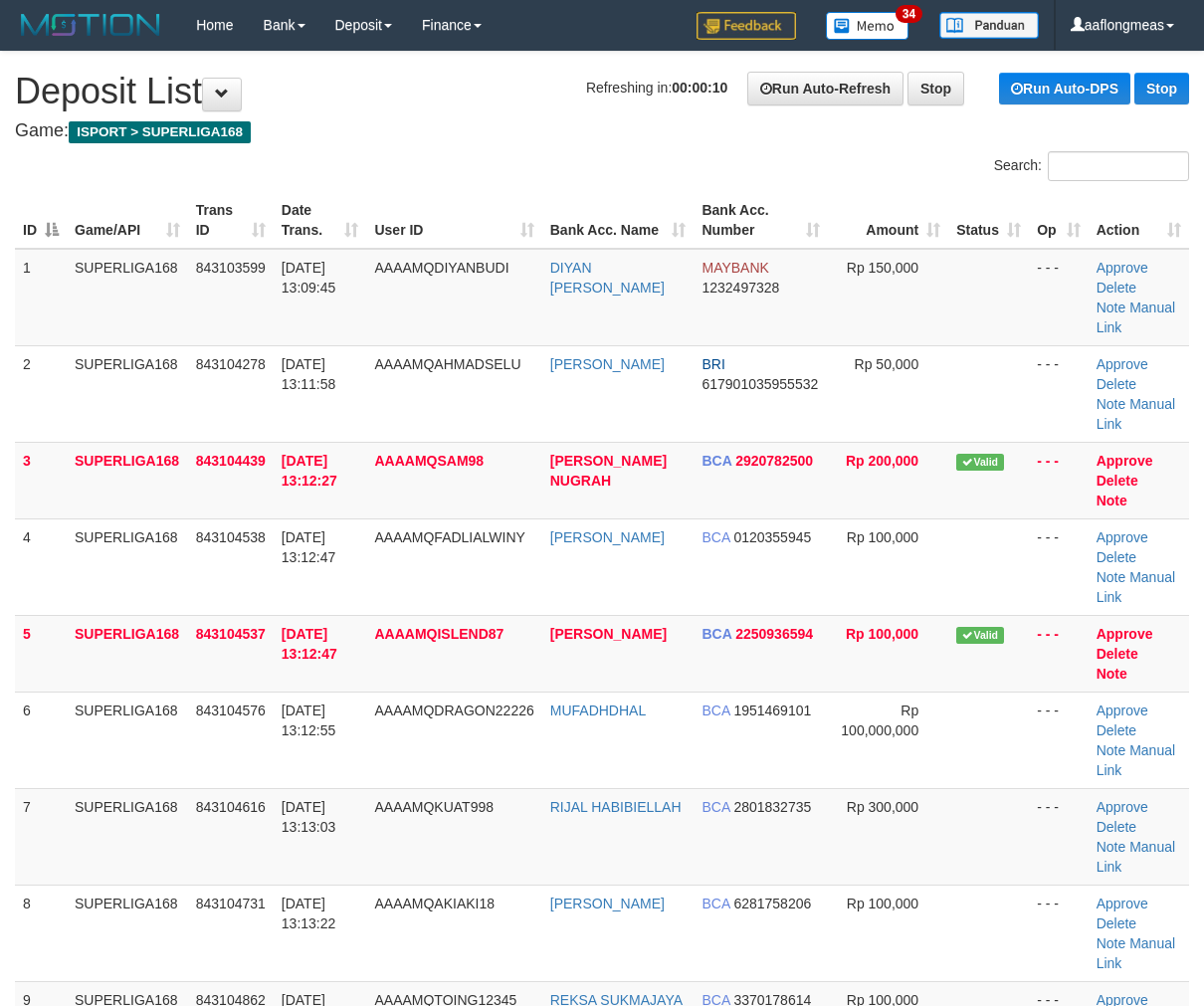 scroll, scrollTop: 0, scrollLeft: 0, axis: both 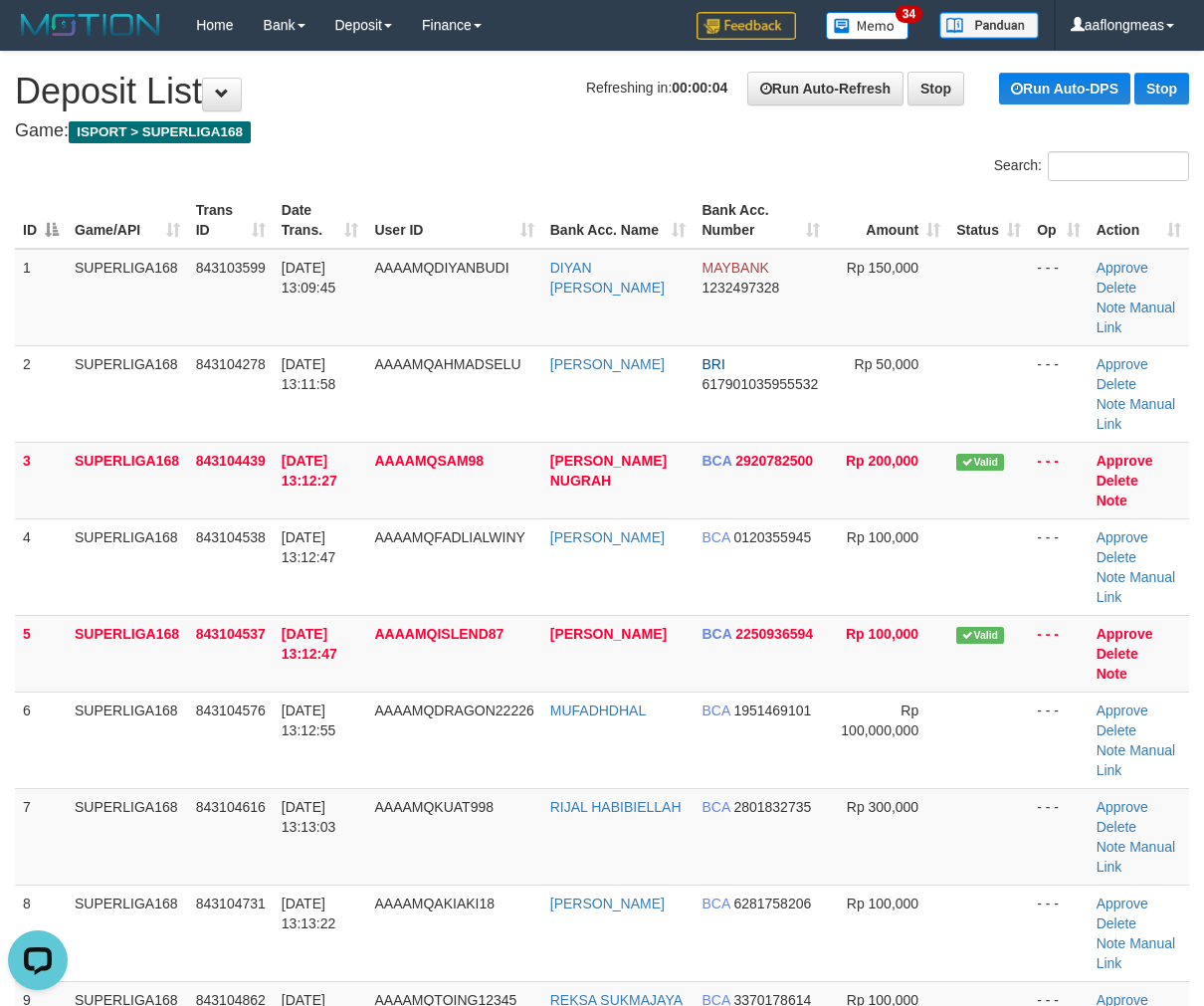 drag, startPoint x: 864, startPoint y: 544, endPoint x: 1212, endPoint y: 609, distance: 354.01836 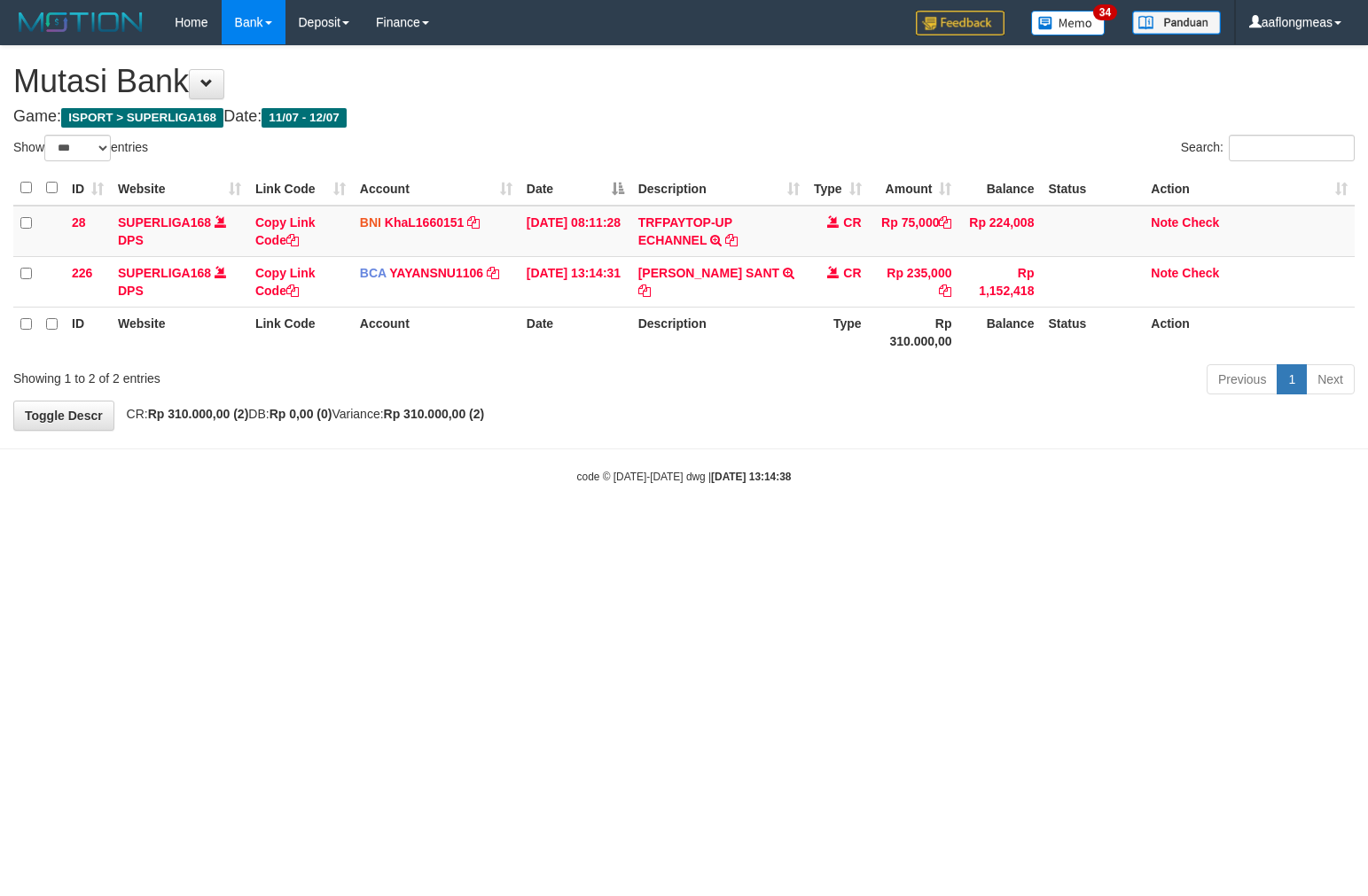 select on "***" 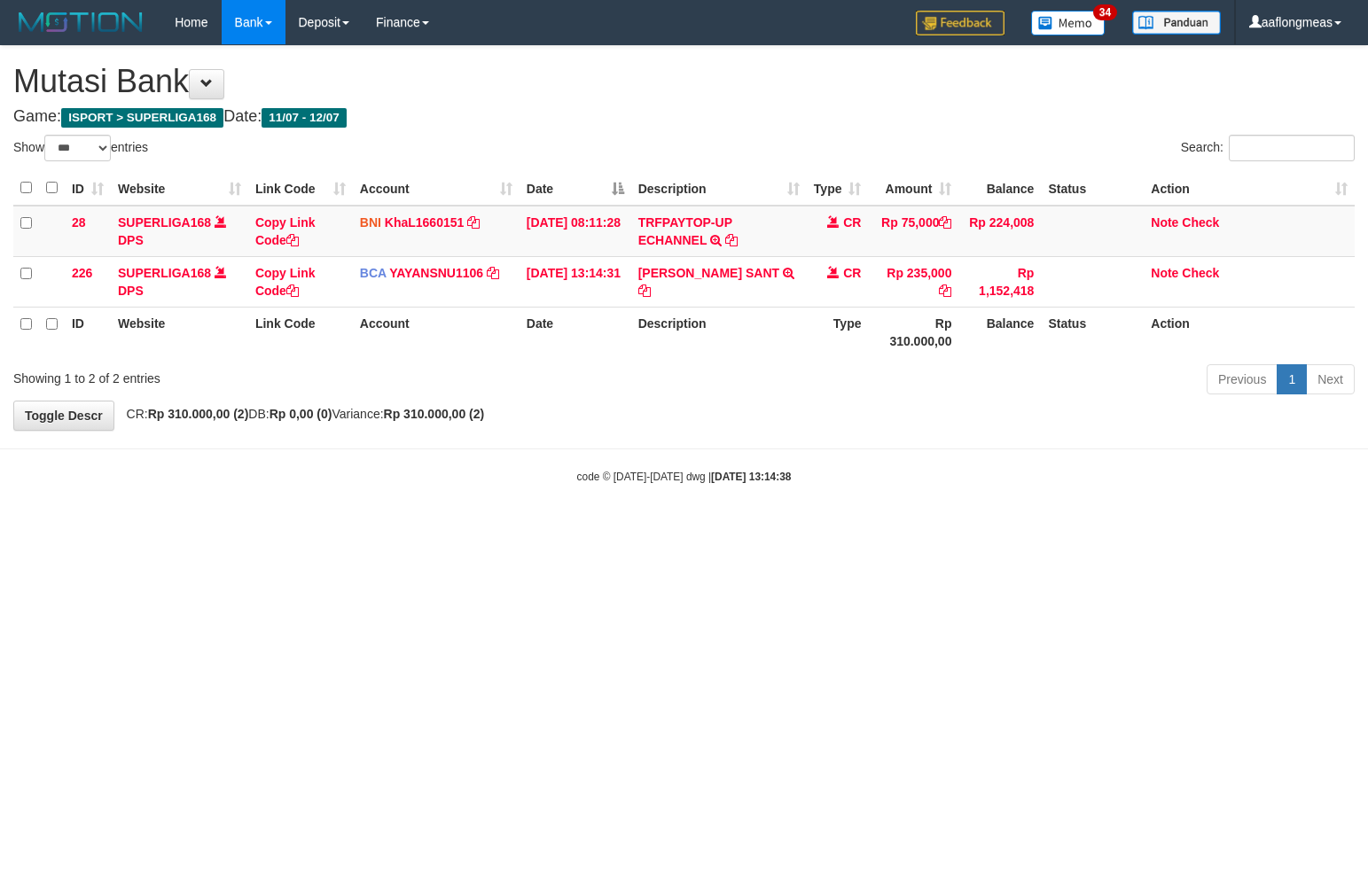 scroll, scrollTop: 0, scrollLeft: 0, axis: both 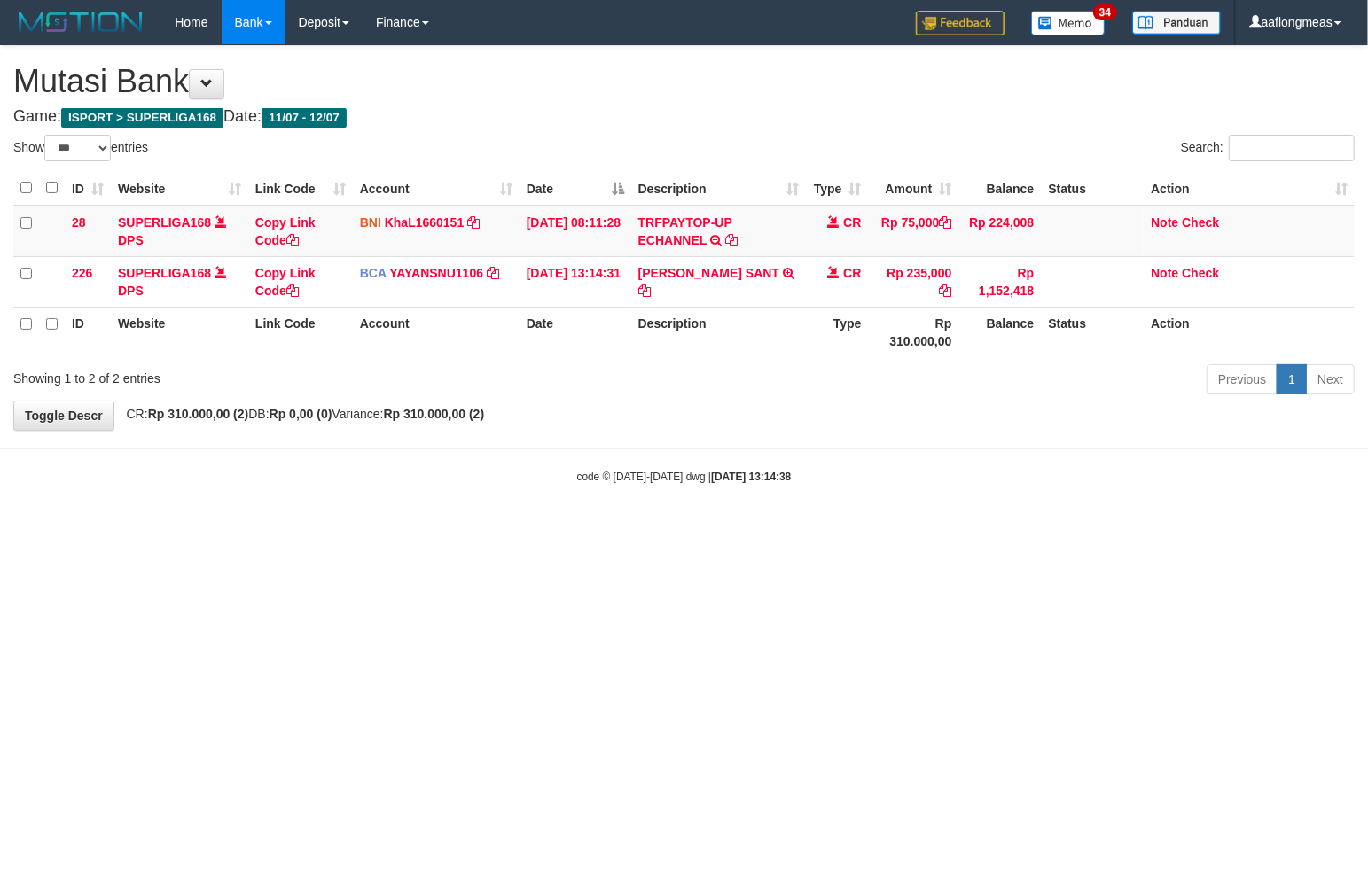 click on "Toggle navigation
Home
Bank
Account List
Load
By Website
Group
[ISPORT]													SUPERLIGA168
By Load Group (DPS)" at bounding box center (684, 264) 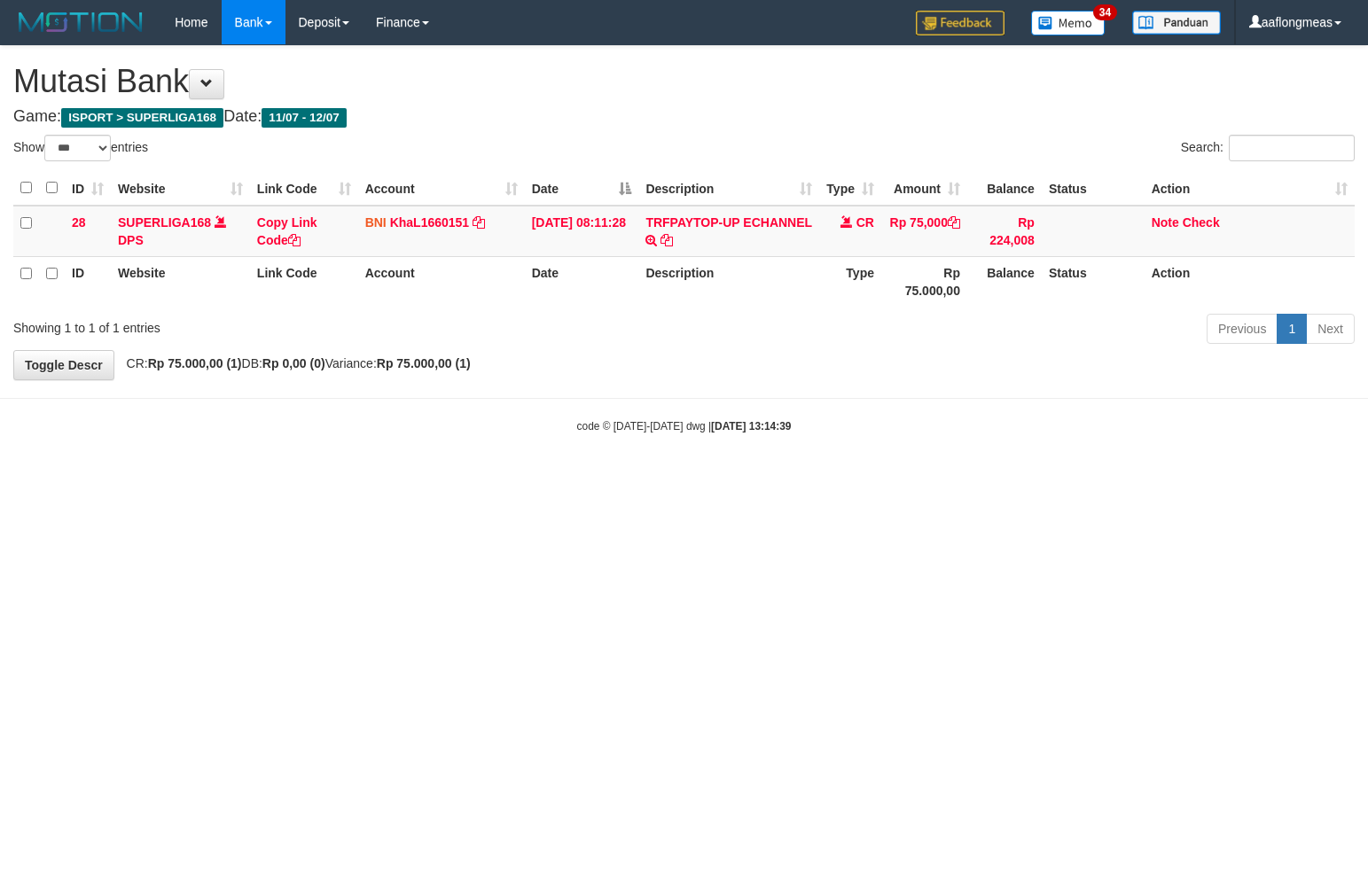 select on "***" 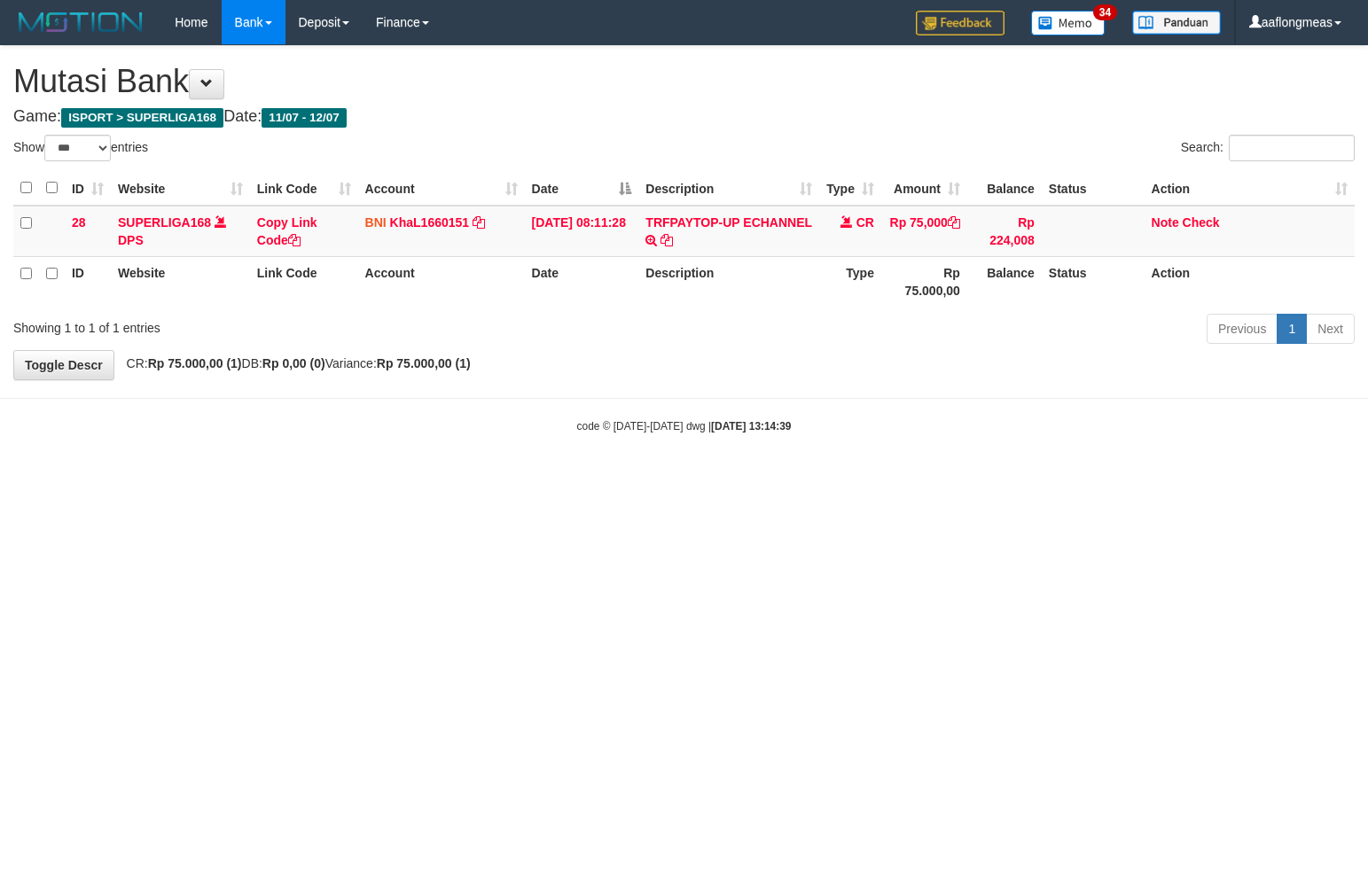 scroll, scrollTop: 0, scrollLeft: 0, axis: both 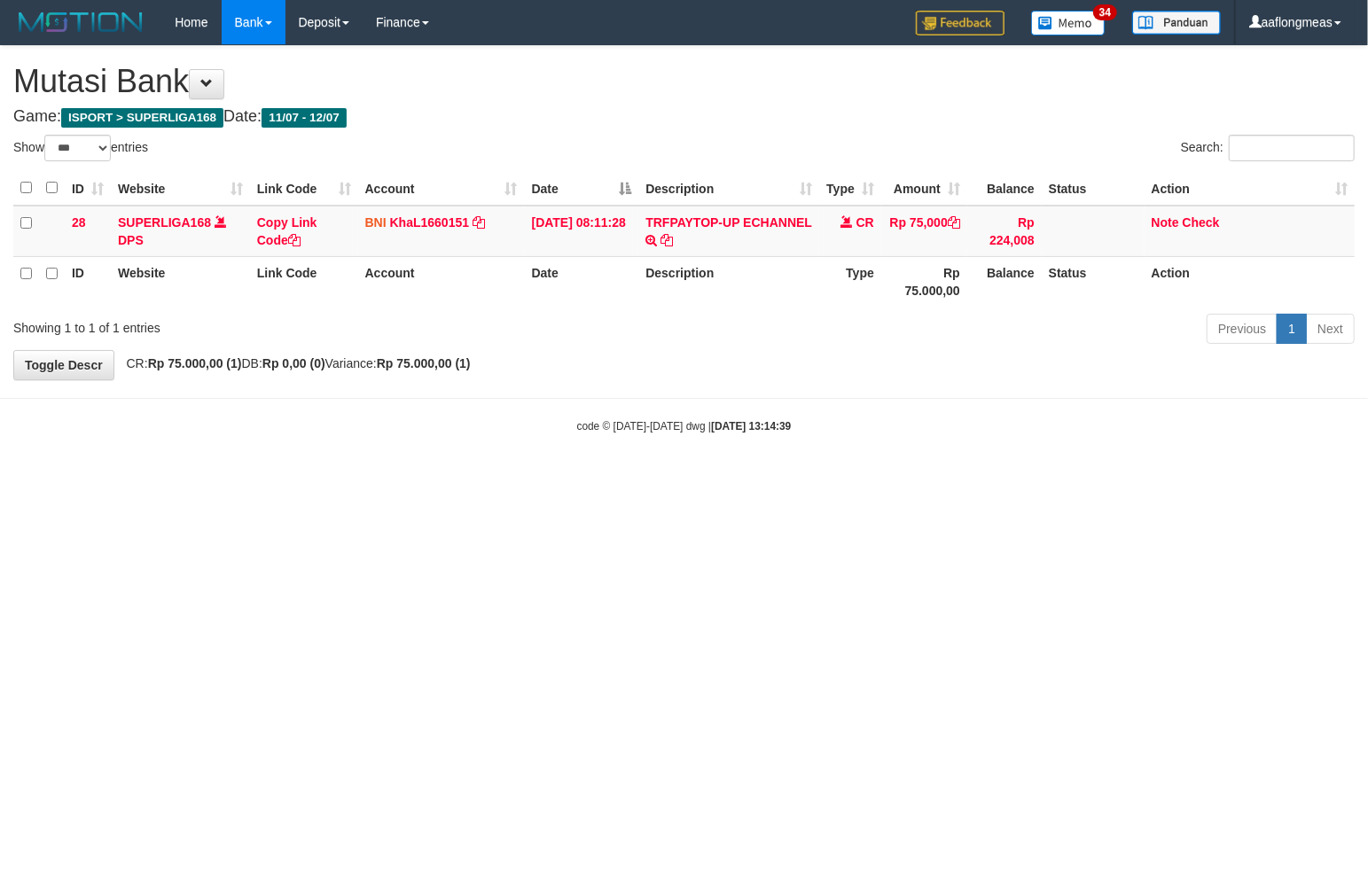 drag, startPoint x: 856, startPoint y: 543, endPoint x: 5, endPoint y: 548, distance: 851.01469 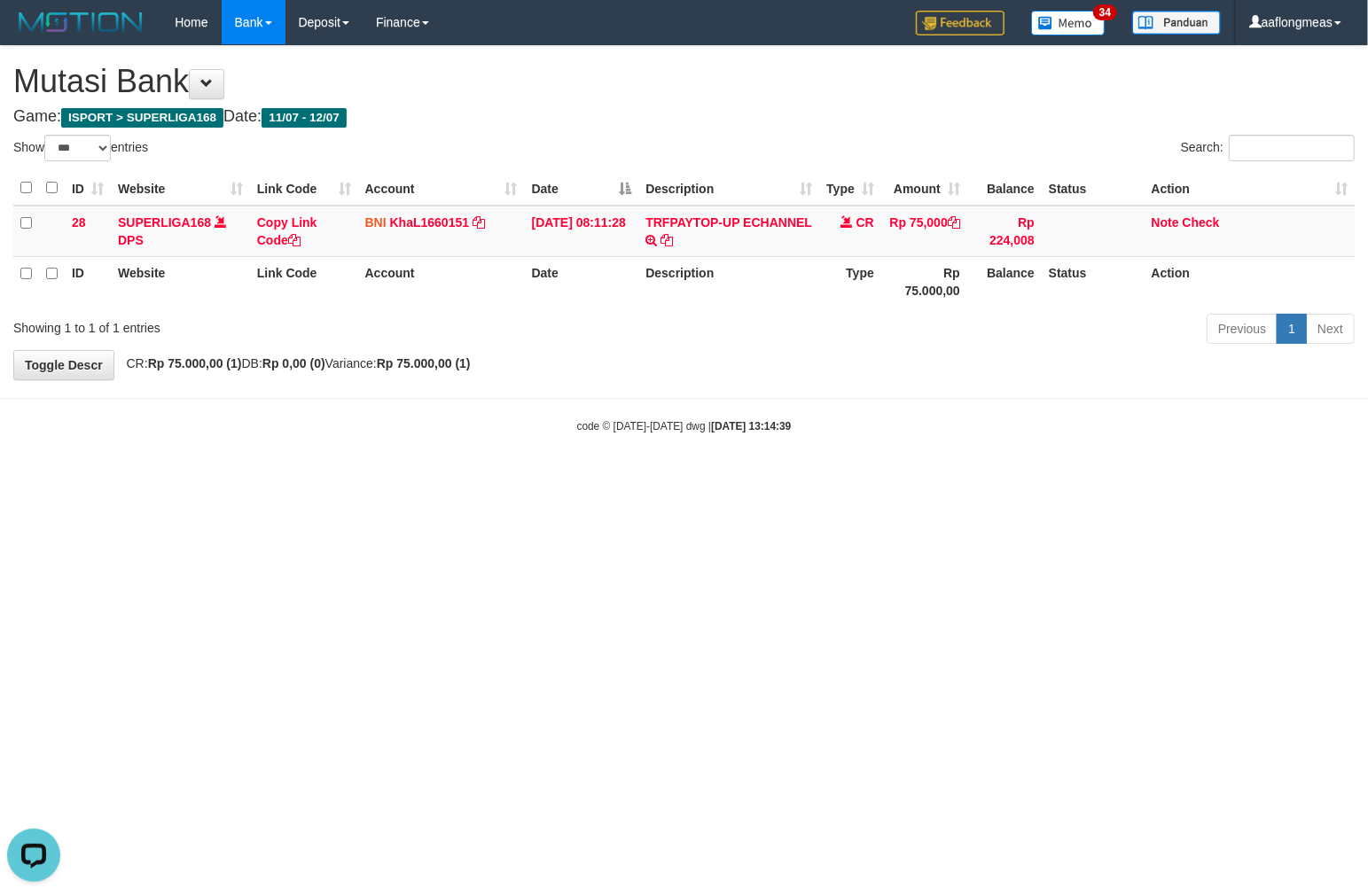 scroll, scrollTop: 0, scrollLeft: 0, axis: both 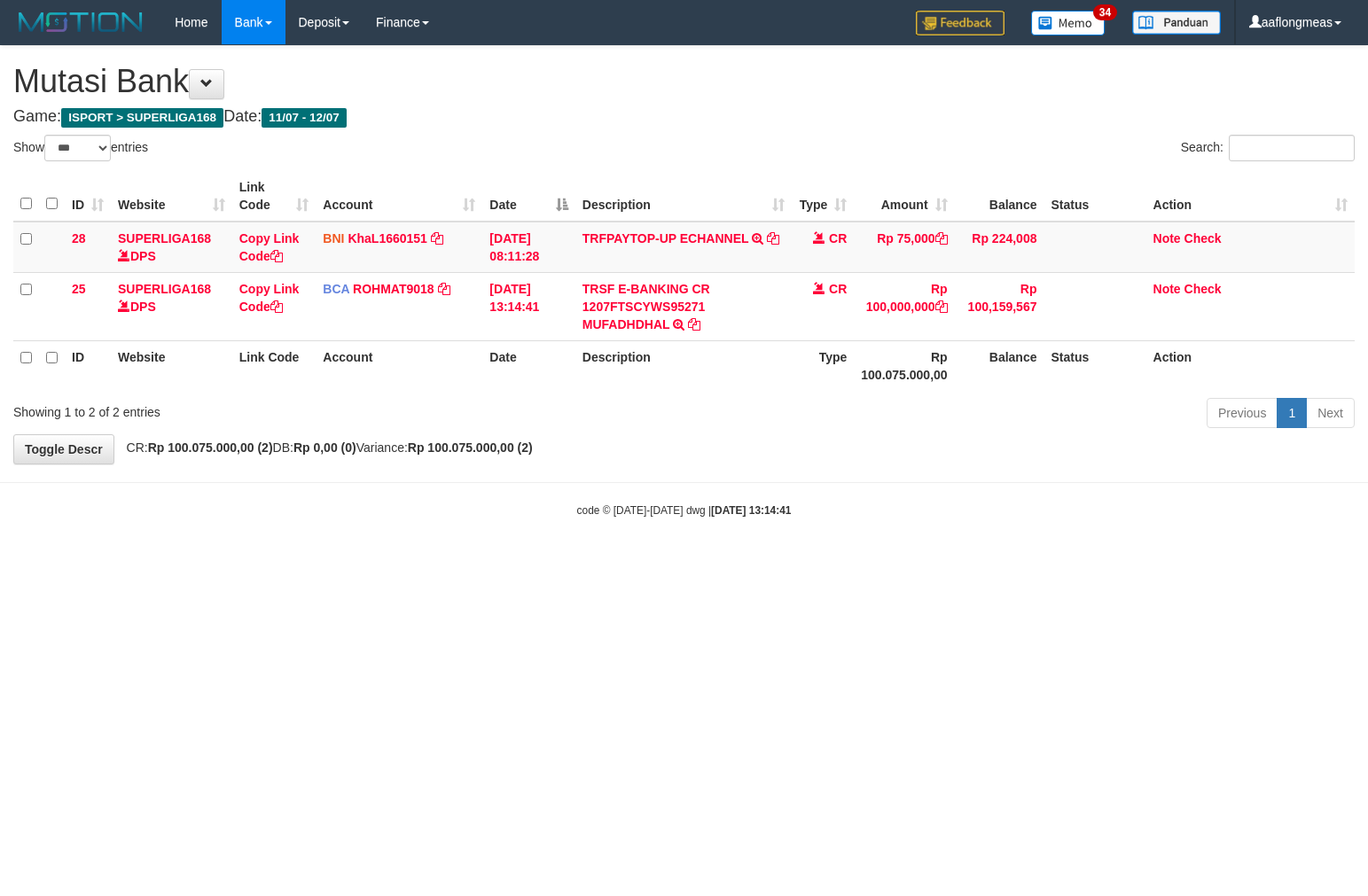 select on "***" 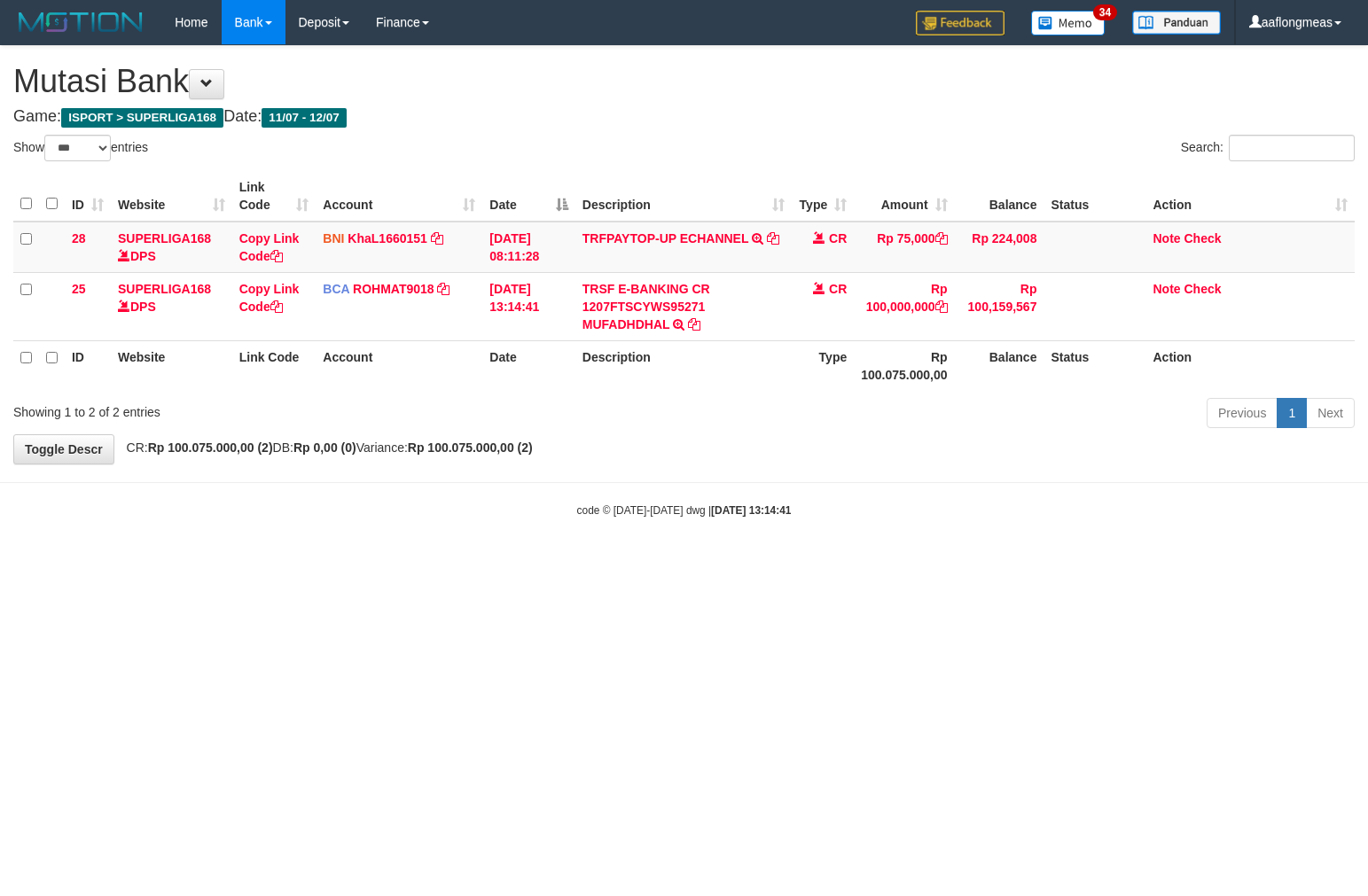 scroll, scrollTop: 0, scrollLeft: 0, axis: both 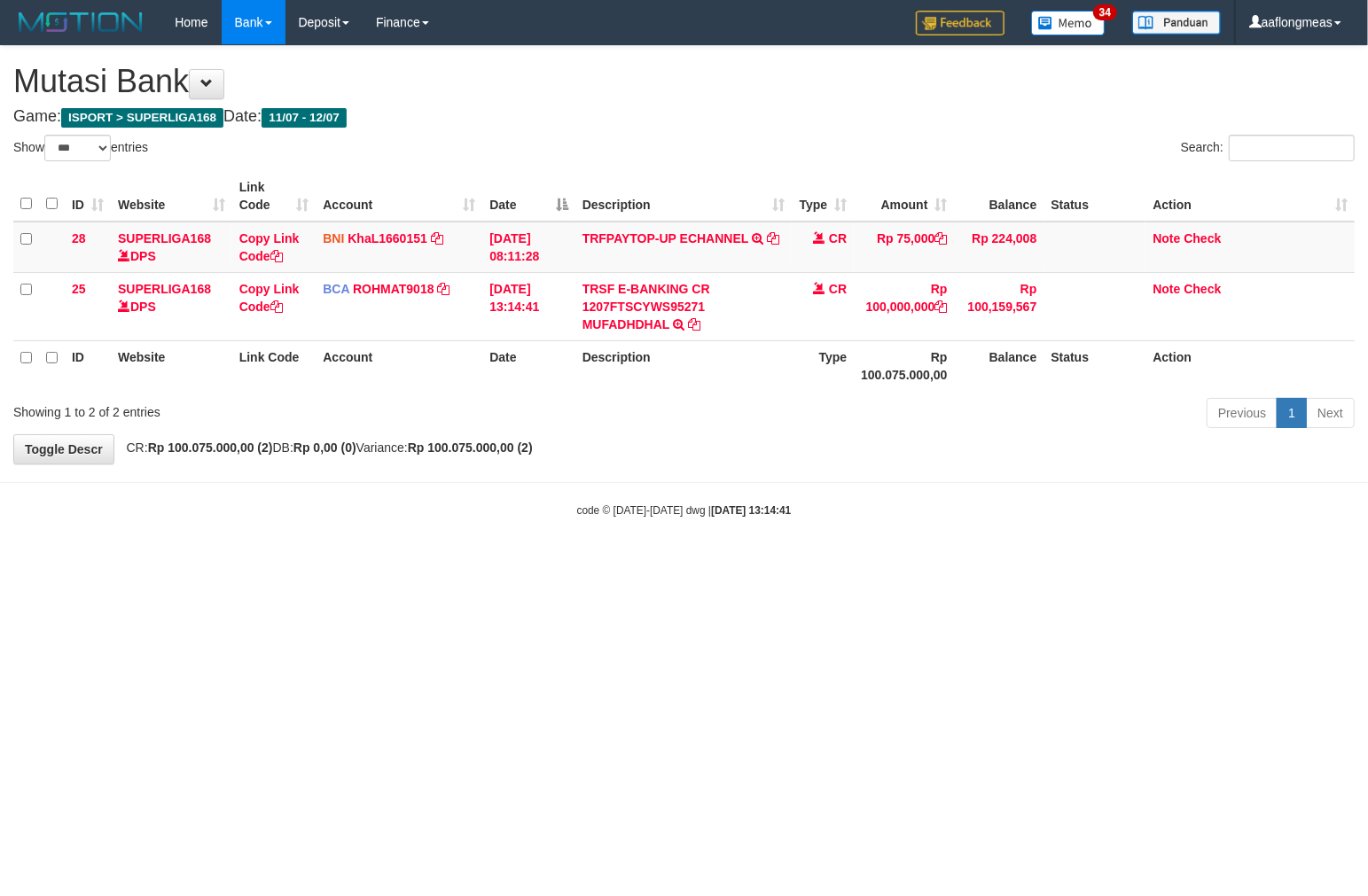 click on "Toggle navigation
Home
Bank
Account List
Load
By Website
Group
[ISPORT]													SUPERLIGA168
By Load Group (DPS)" at bounding box center [684, 281] 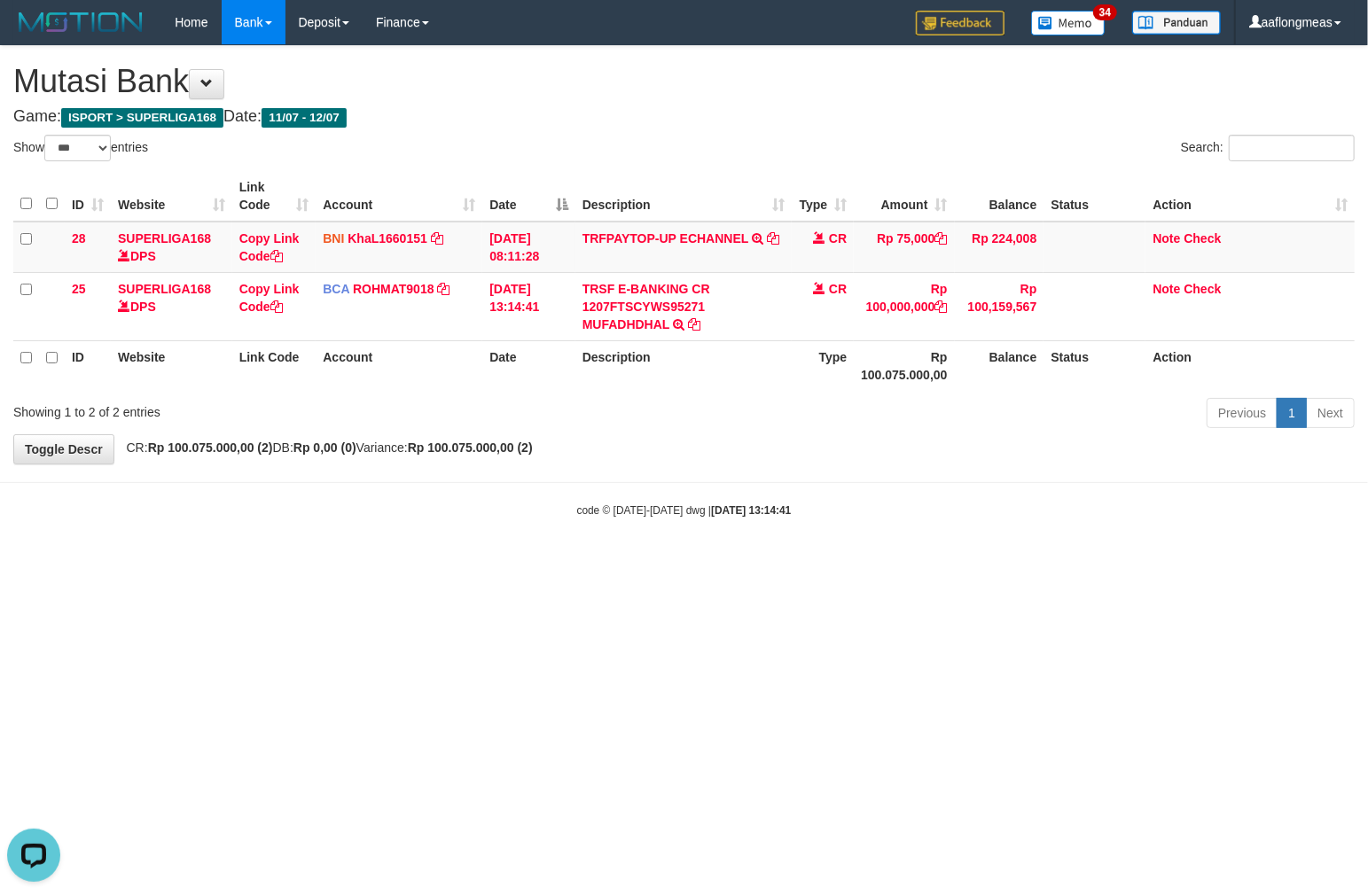 scroll, scrollTop: 0, scrollLeft: 0, axis: both 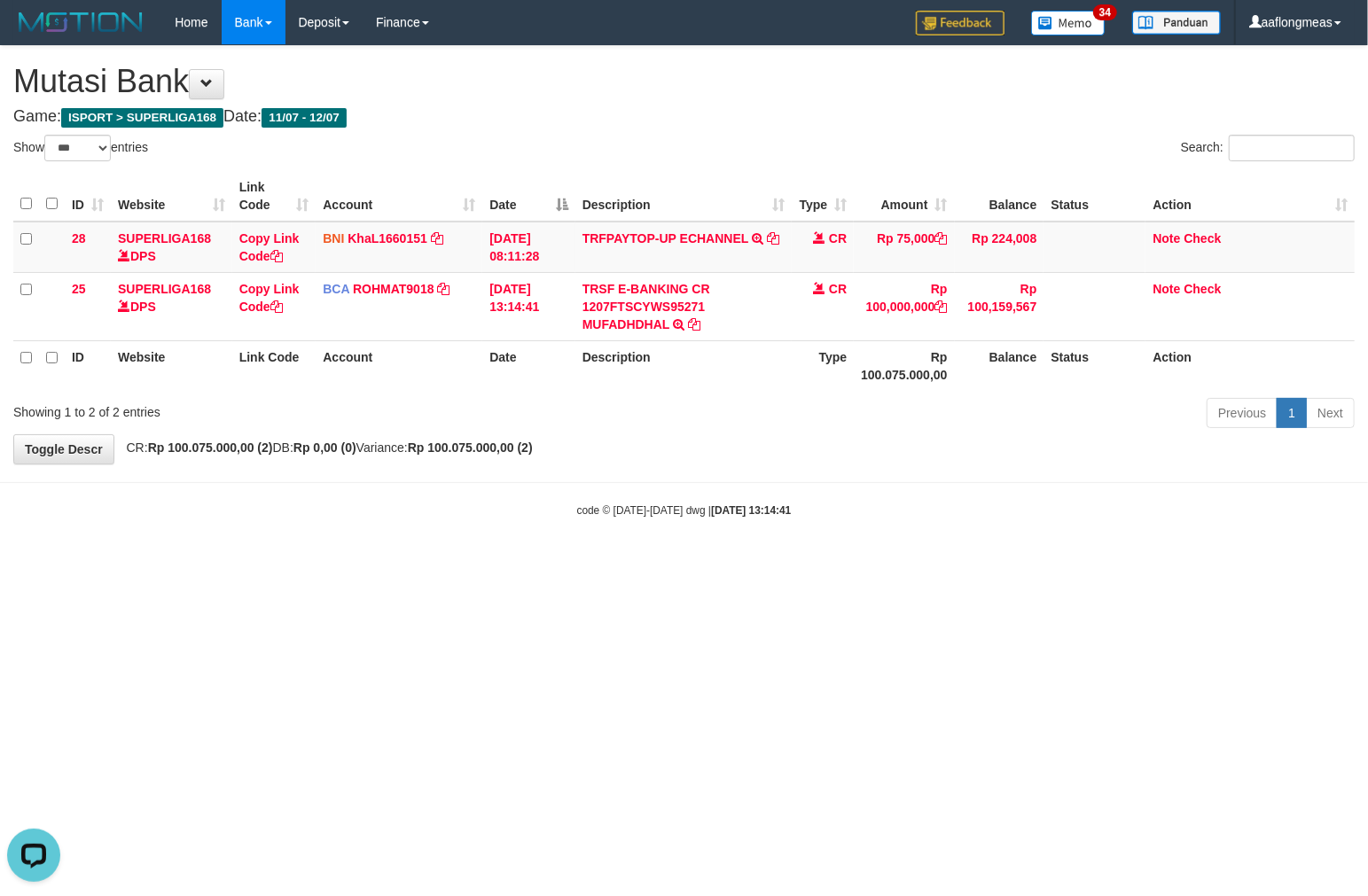 click on "Toggle navigation
Home
Bank
Account List
Load
By Website
Group
[ISPORT]													SUPERLIGA168
By Load Group (DPS)
34" at bounding box center (684, 281) 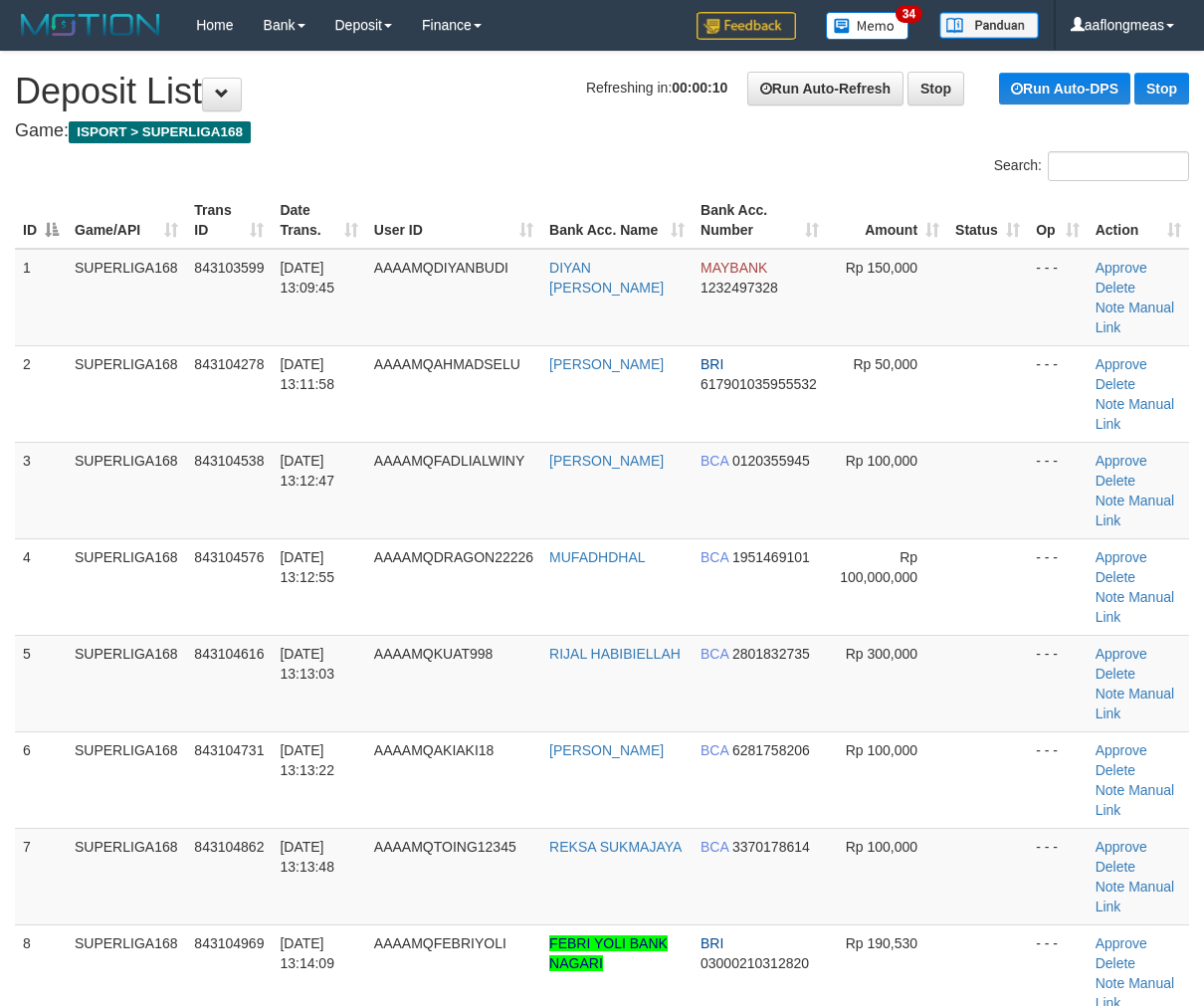 scroll, scrollTop: 0, scrollLeft: 0, axis: both 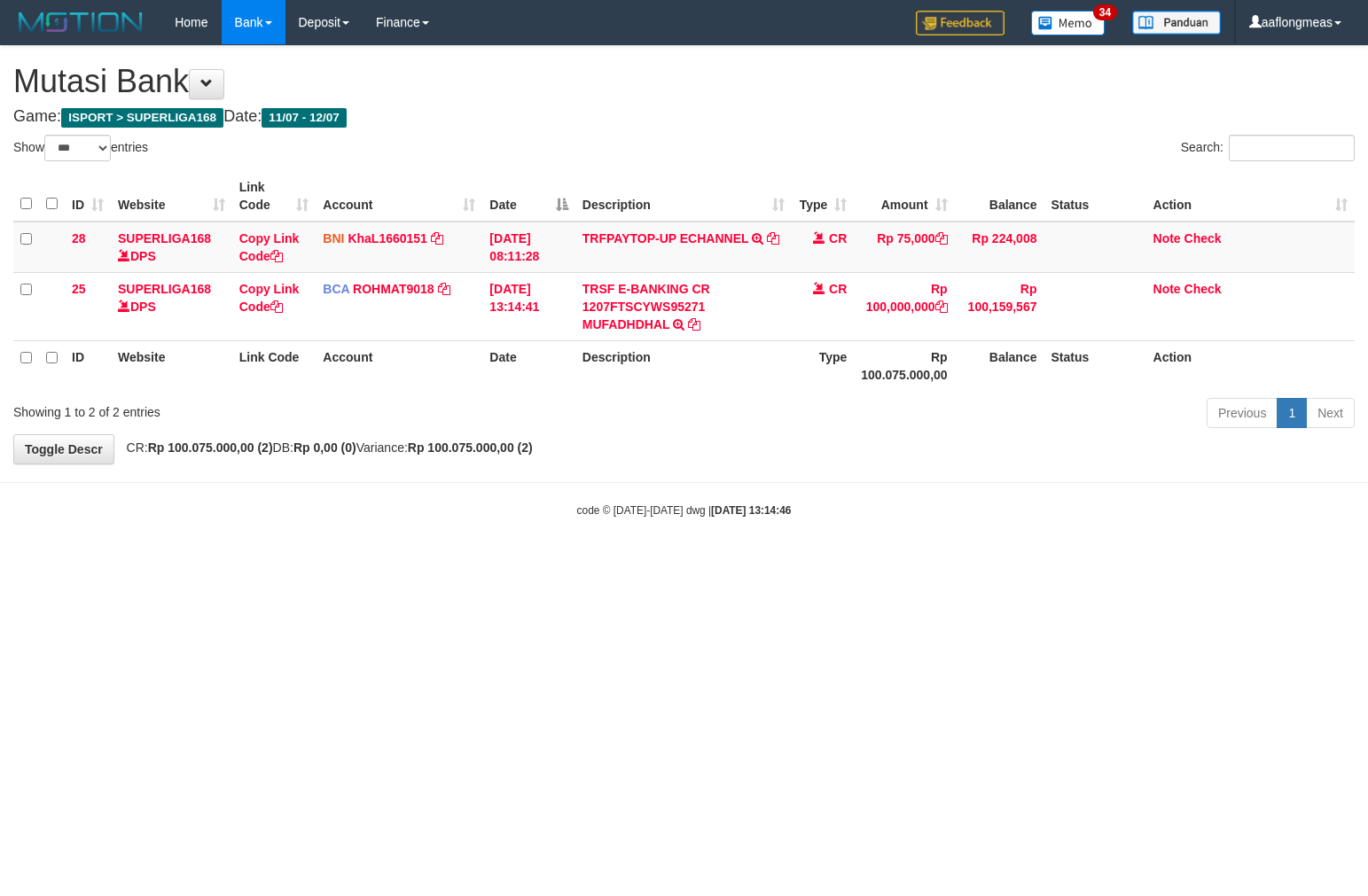 select on "***" 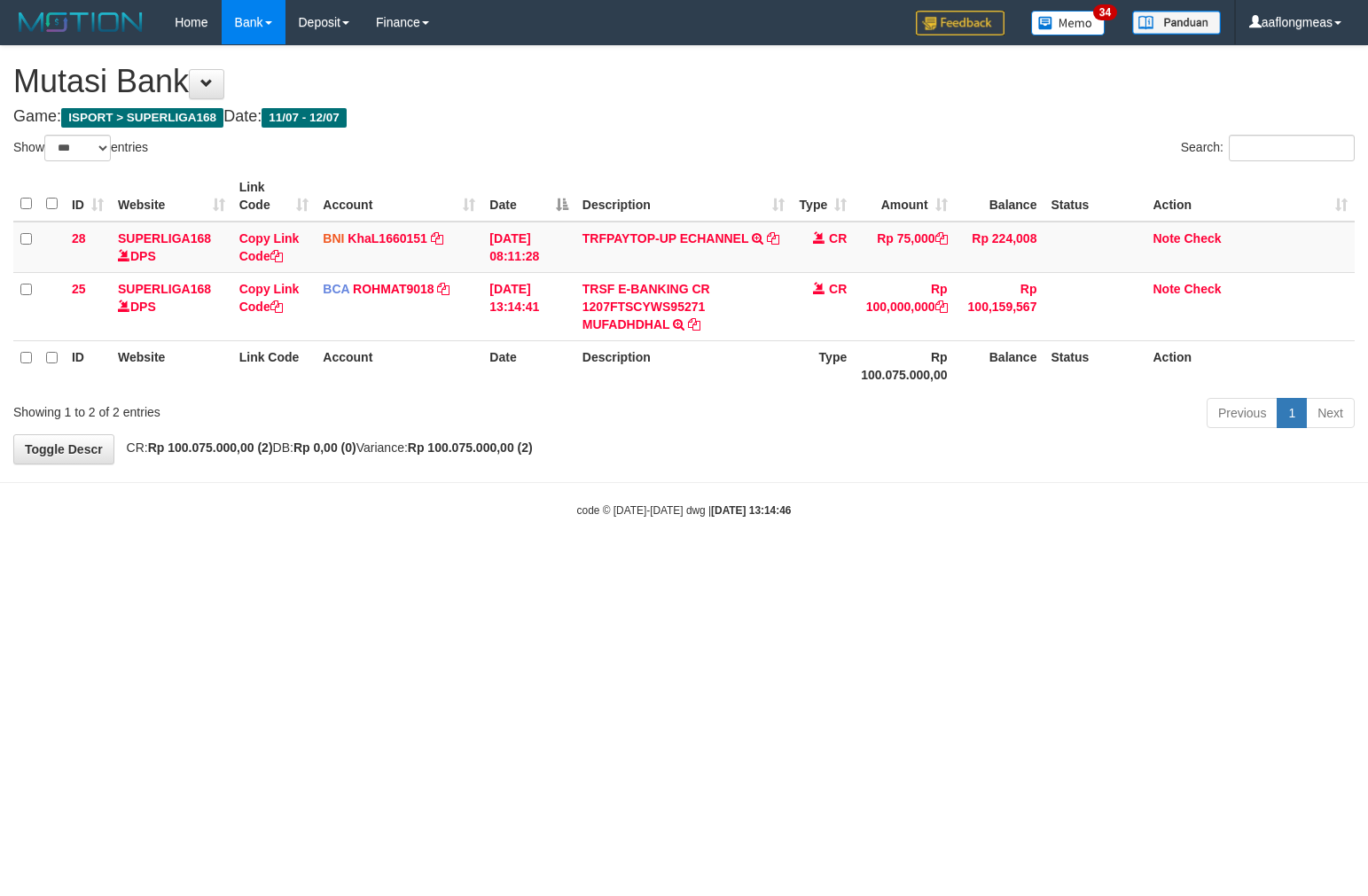 scroll, scrollTop: 0, scrollLeft: 0, axis: both 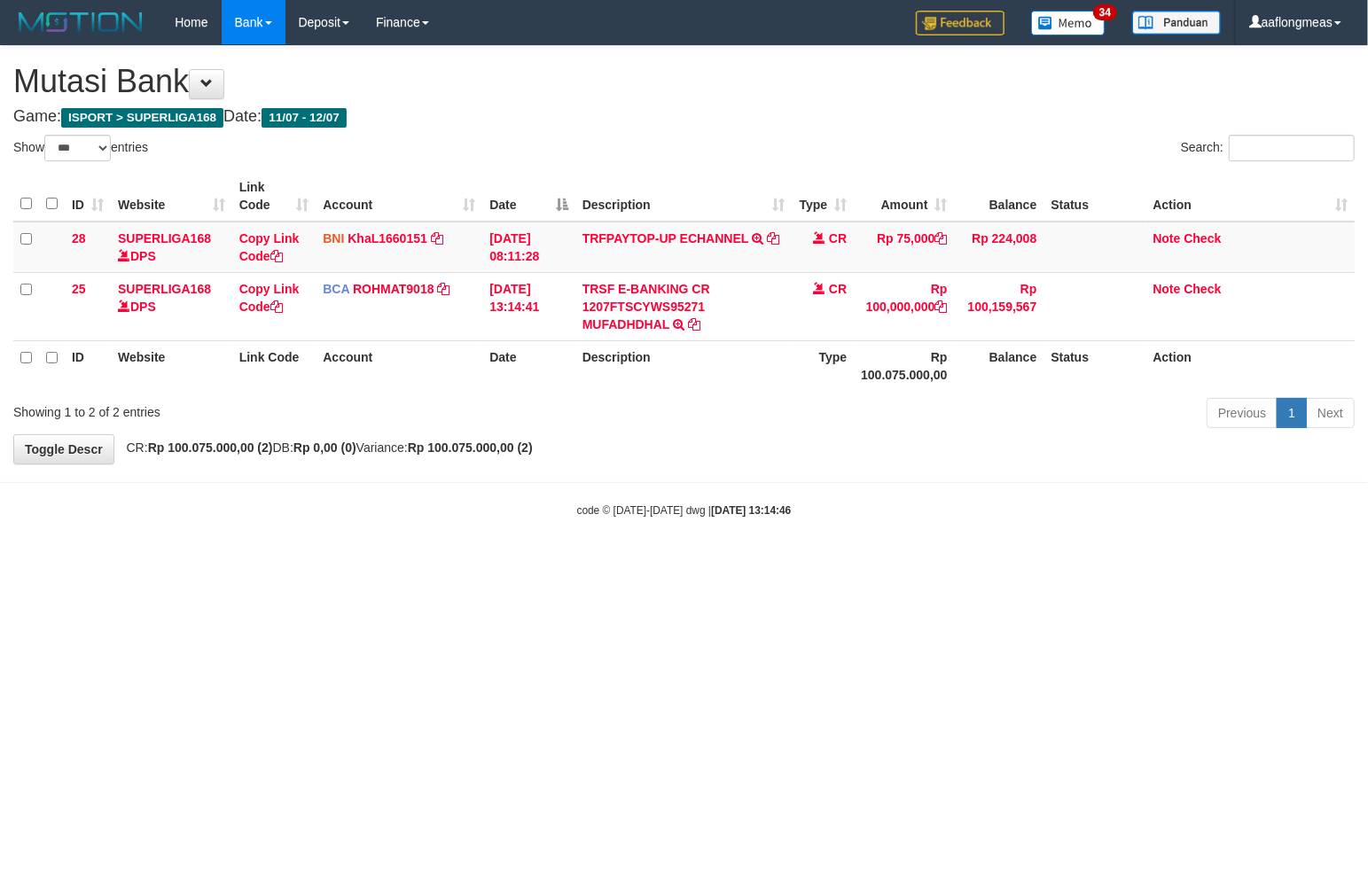 click on "**********" at bounding box center (684, 254) 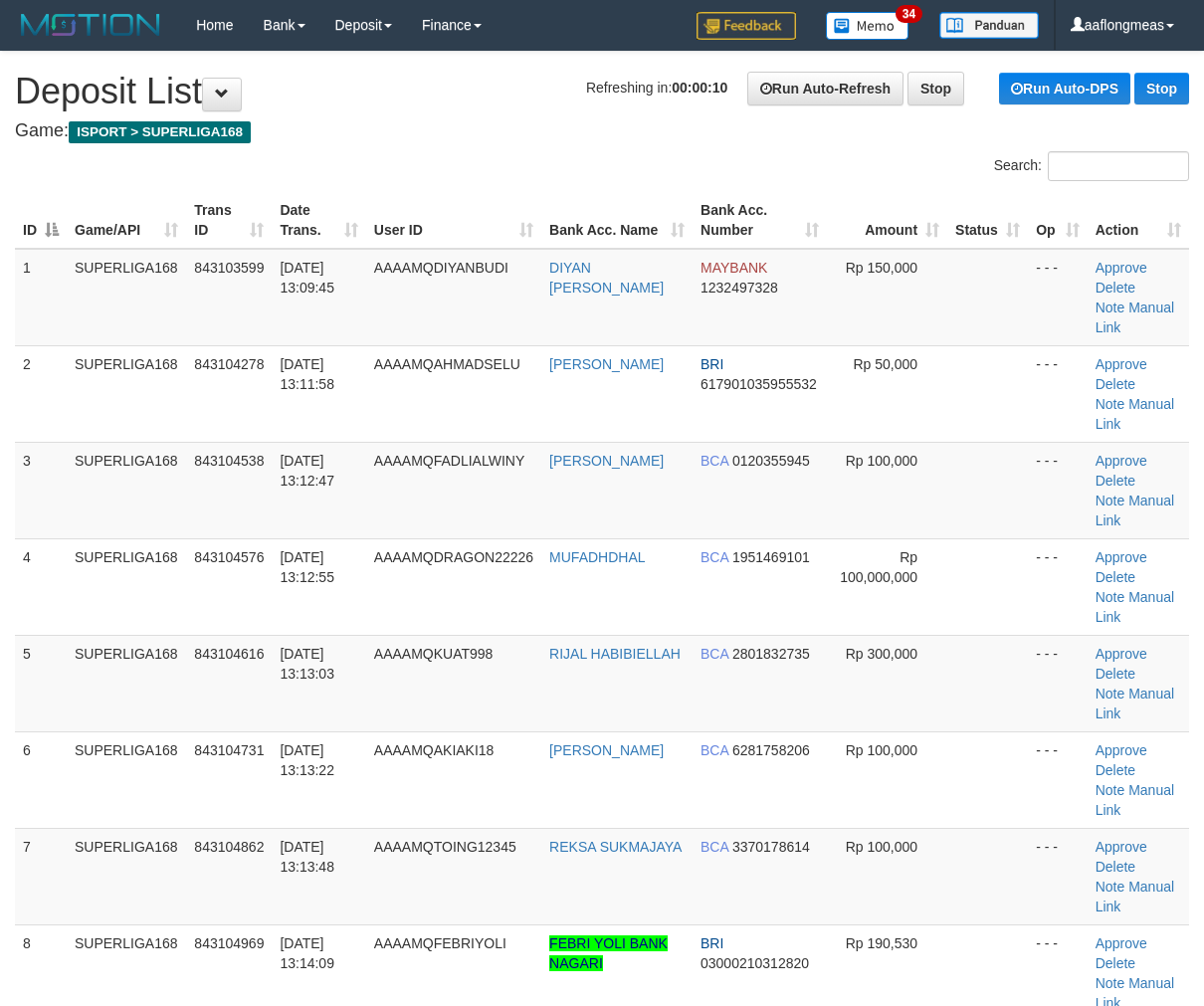 scroll, scrollTop: 0, scrollLeft: 0, axis: both 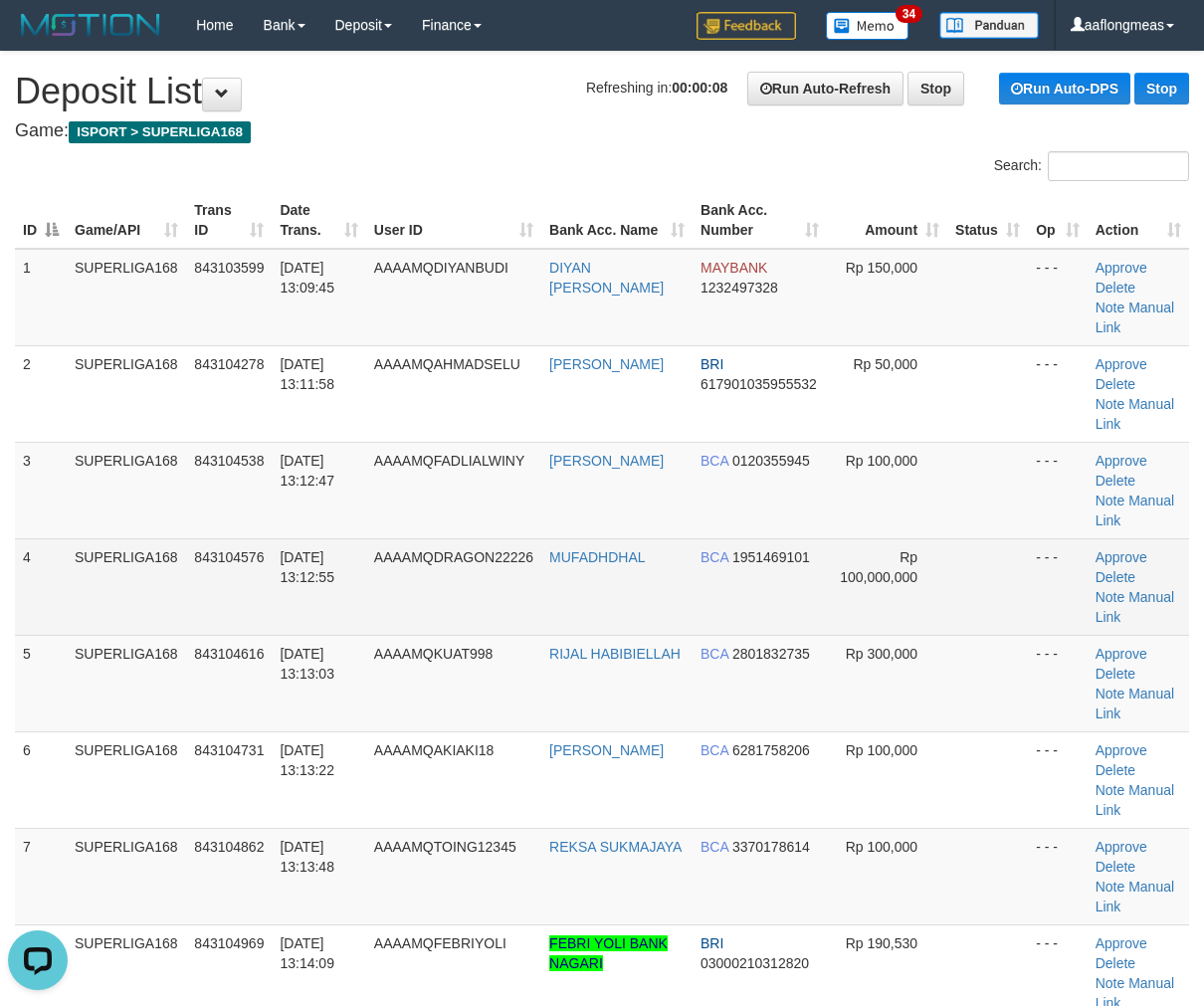 click at bounding box center (987, 586) 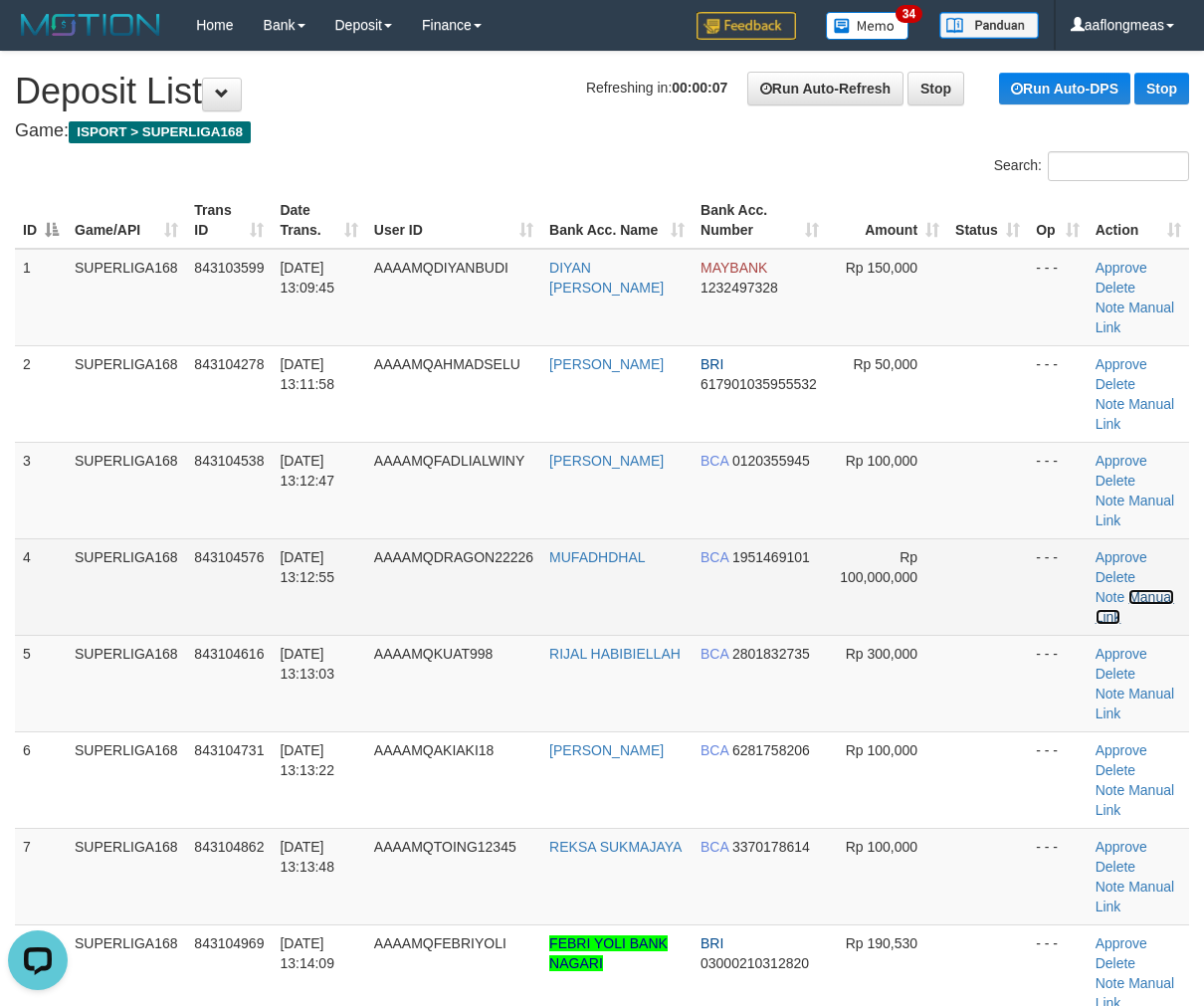 click on "Manual Link" at bounding box center (1134, 607) 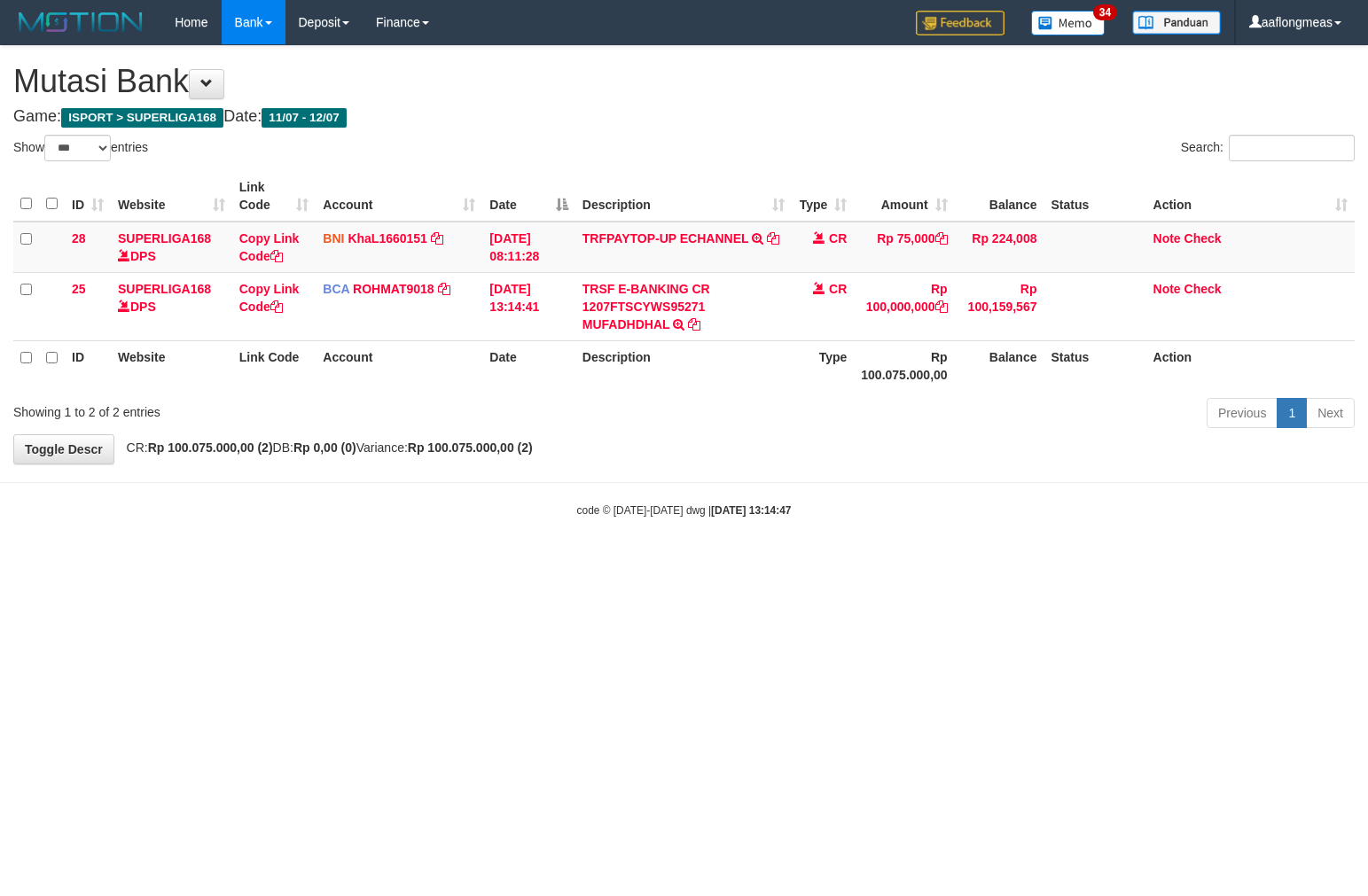 select on "***" 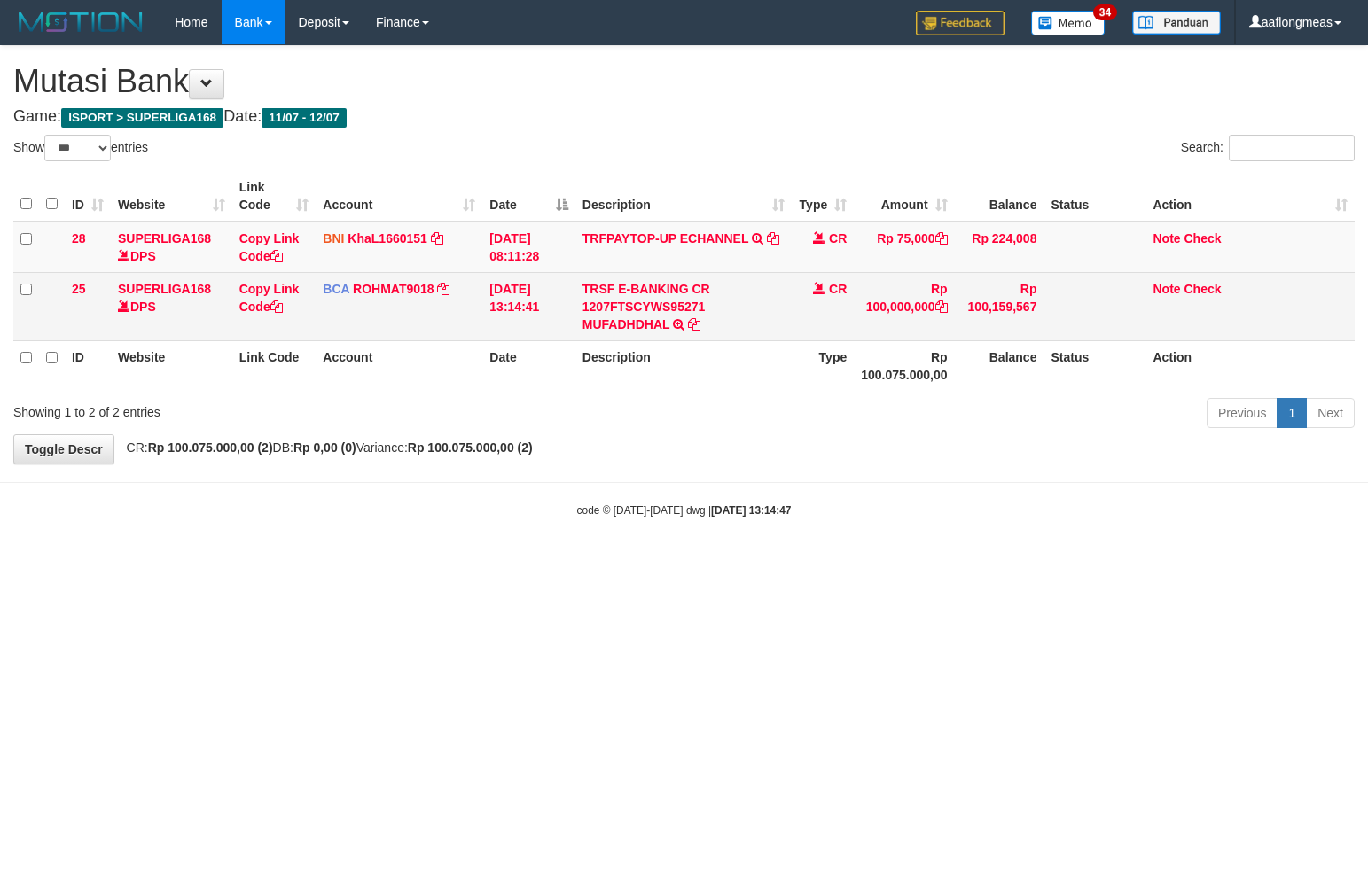 scroll, scrollTop: 0, scrollLeft: 0, axis: both 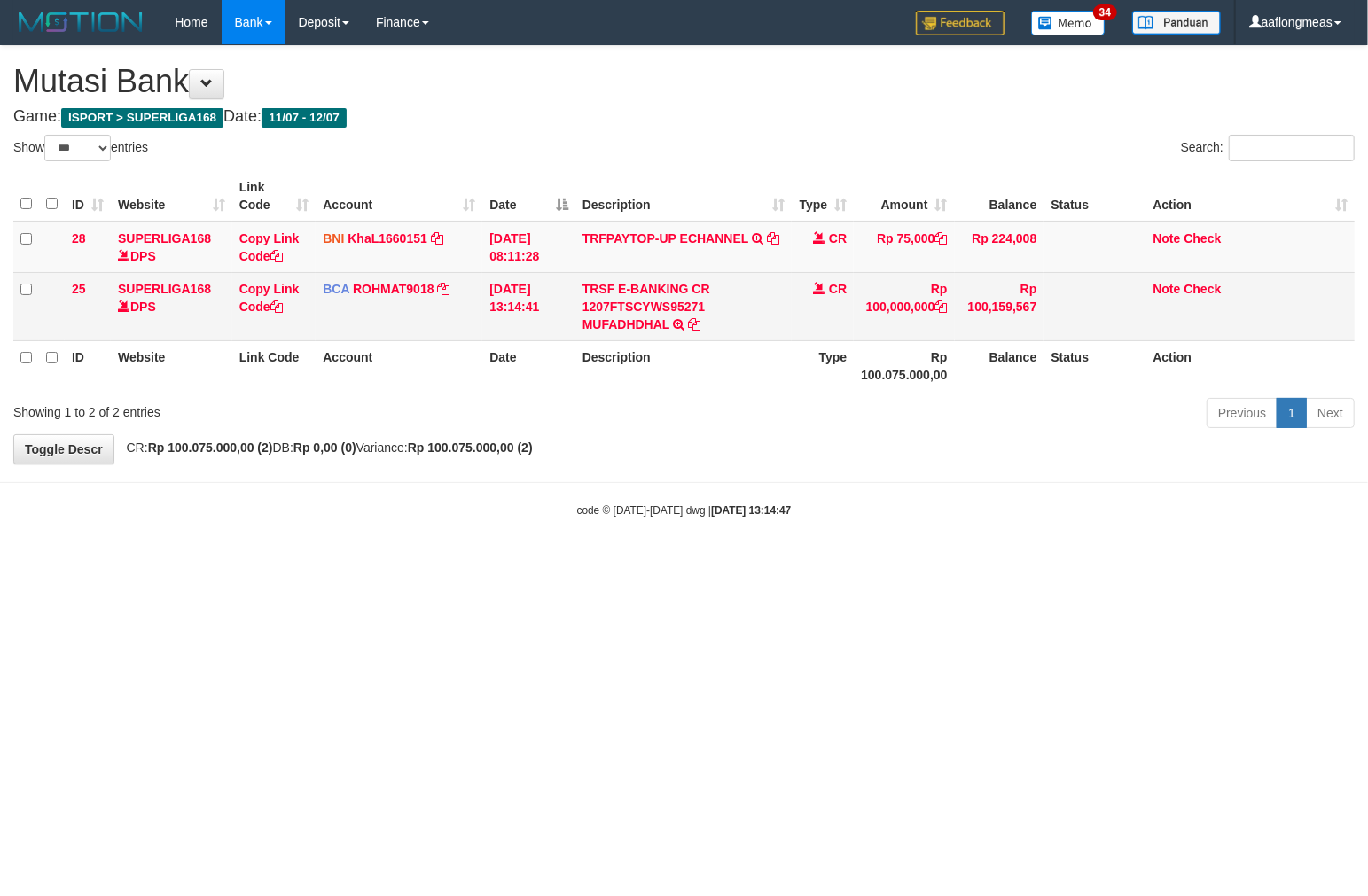click on "TRSF E-BANKING CR 1207FTSCYWS95271 MUFADHDHAL         TRSF E-BANKING CR 1207/FTSCY/WS95271 100000000.00MUFADHDHAL" at bounding box center [684, 306] 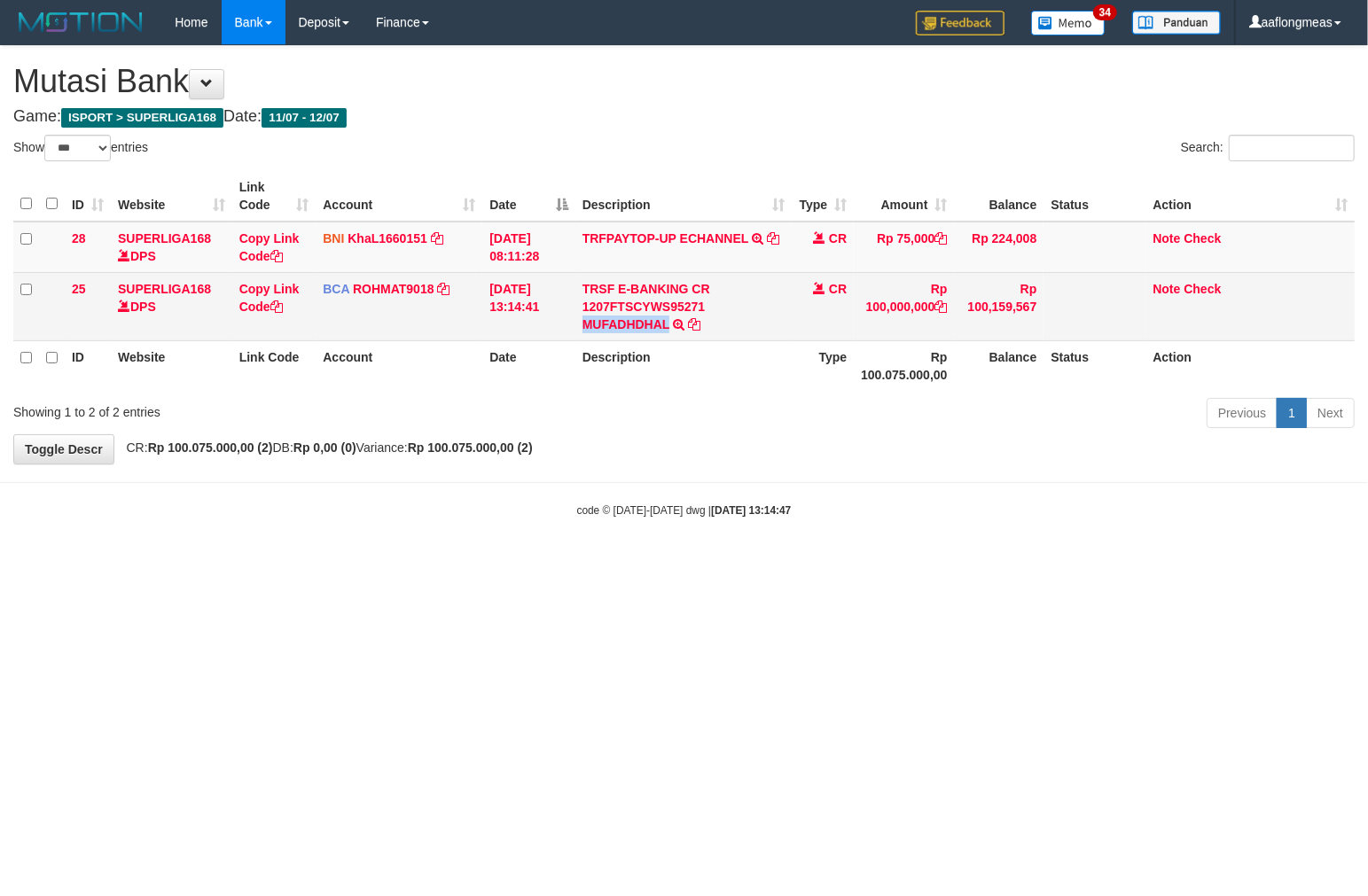 click on "TRSF E-BANKING CR 1207FTSCYWS95271 MUFADHDHAL         TRSF E-BANKING CR 1207/FTSCY/WS95271 100000000.00MUFADHDHAL" at bounding box center (684, 306) 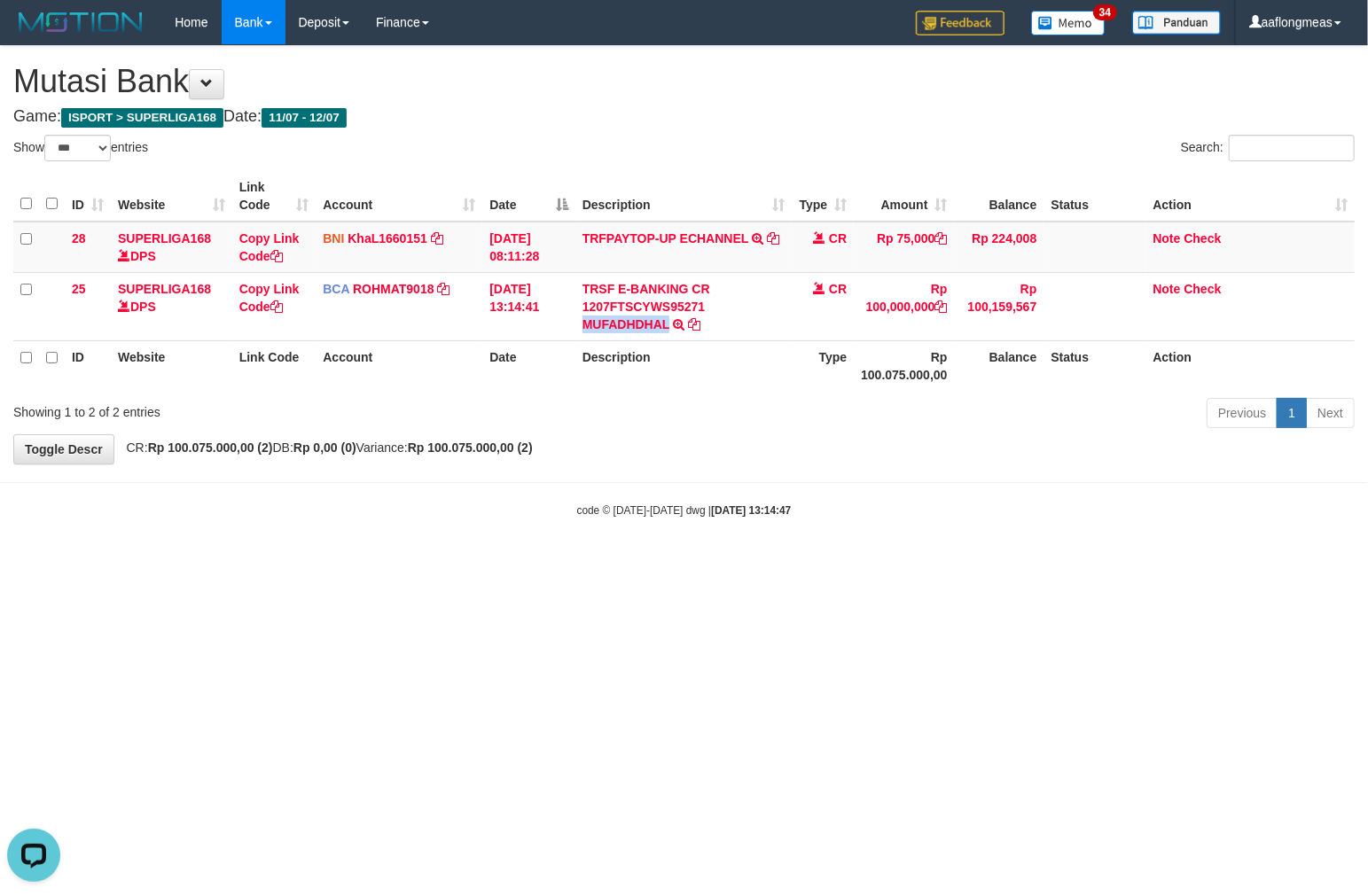 scroll, scrollTop: 0, scrollLeft: 0, axis: both 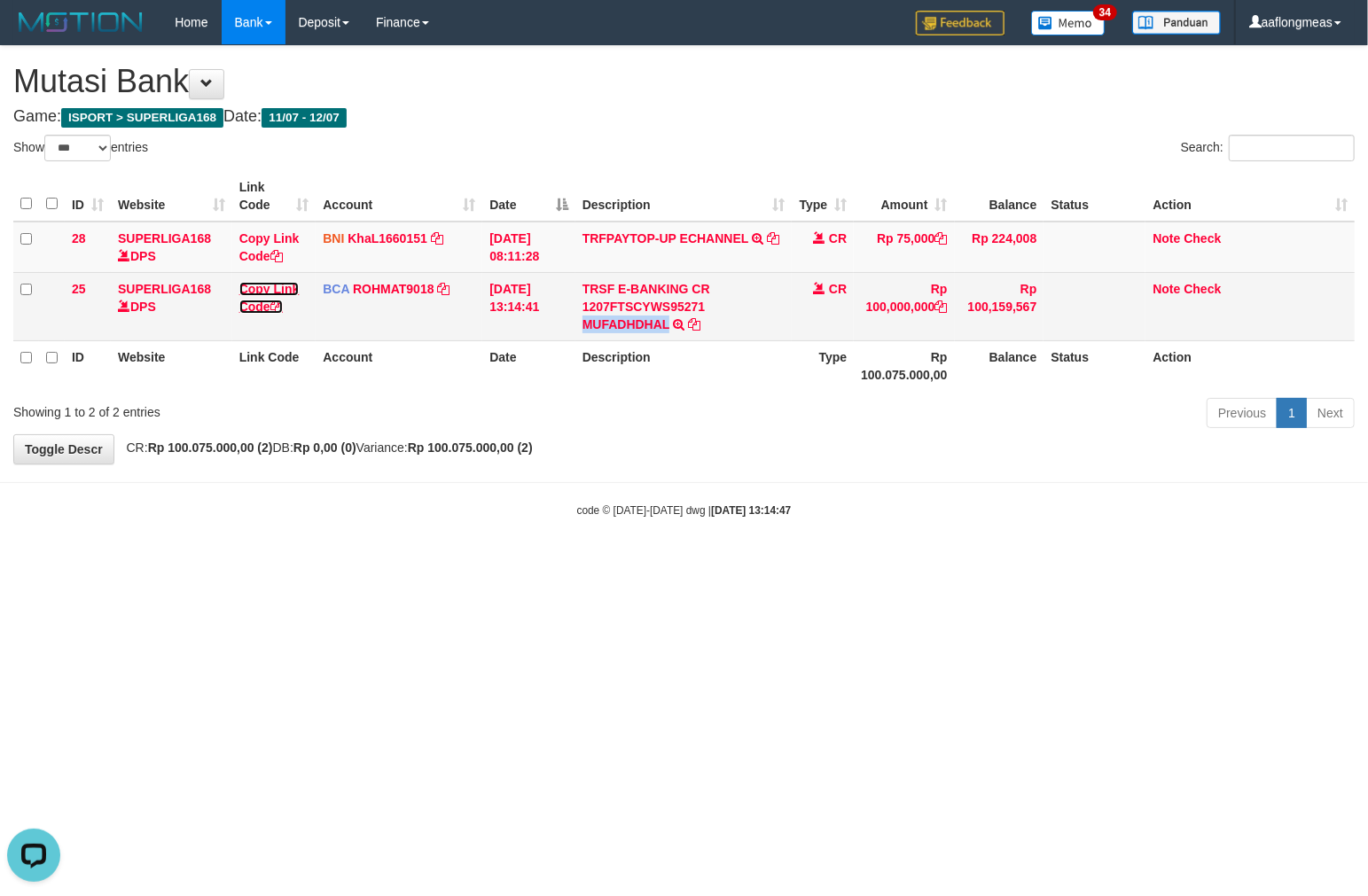 click on "Copy Link Code" at bounding box center (270, 298) 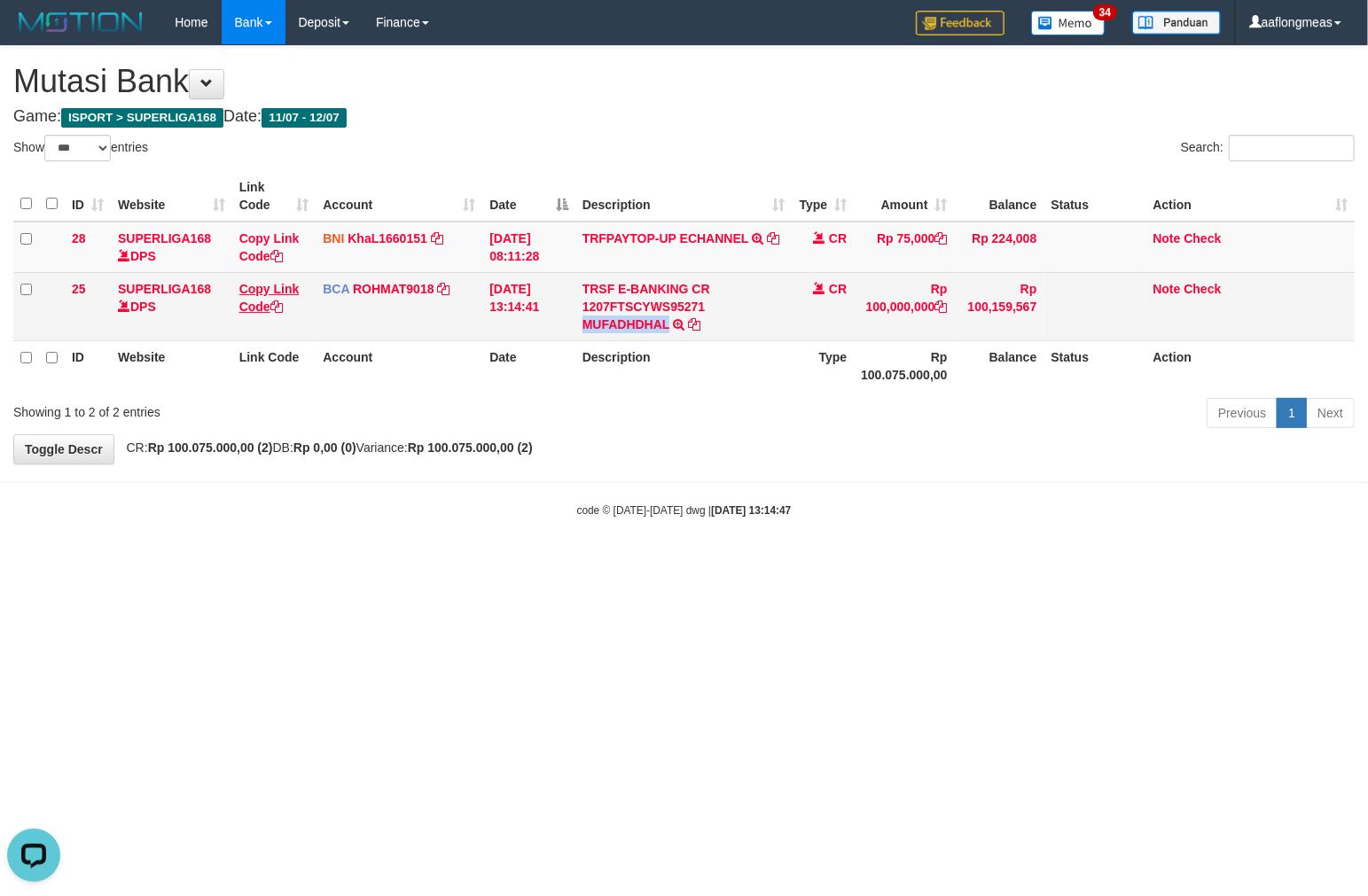 copy on "MUFADHDHAL" 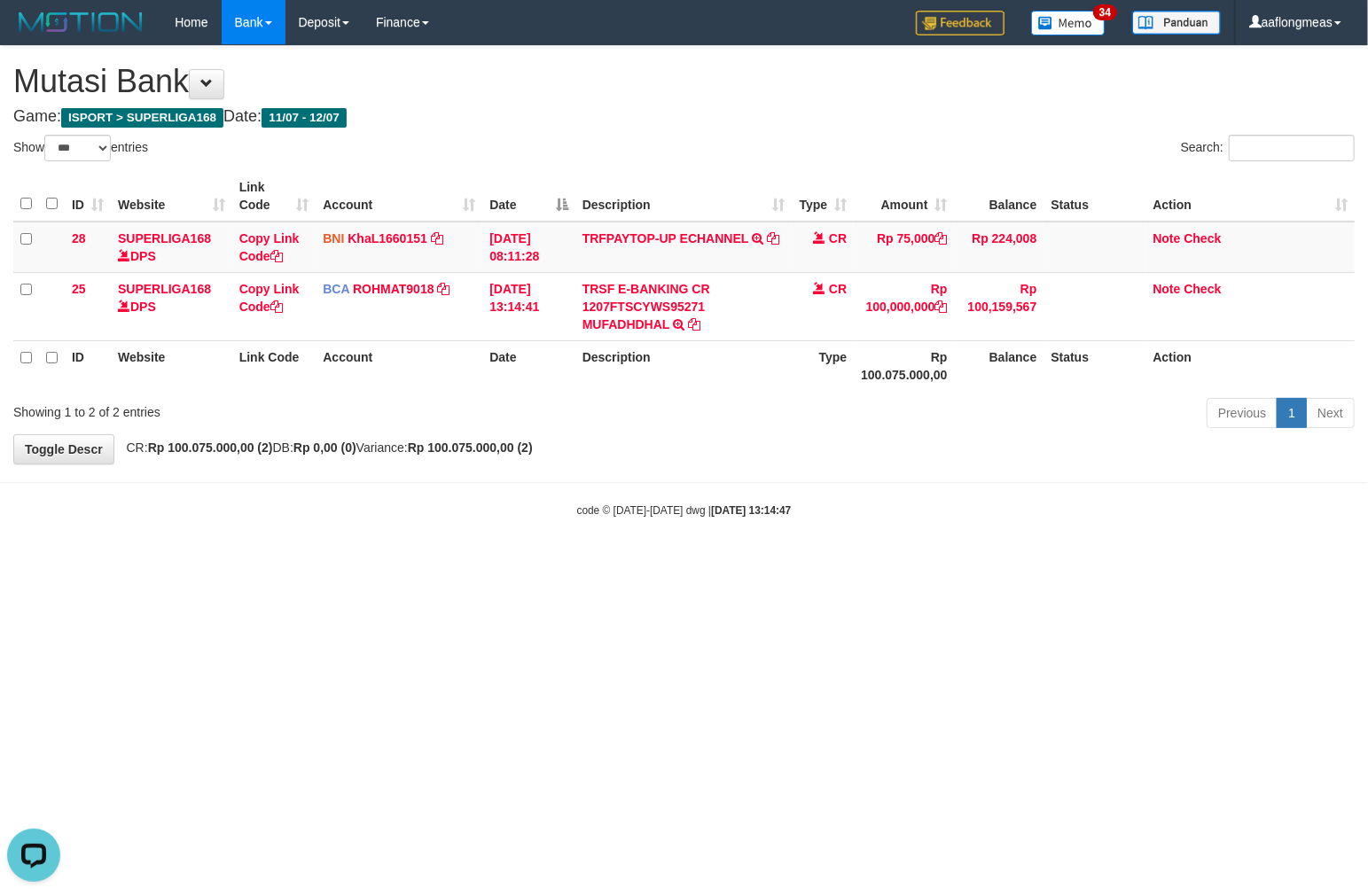 scroll, scrollTop: 223, scrollLeft: 0, axis: vertical 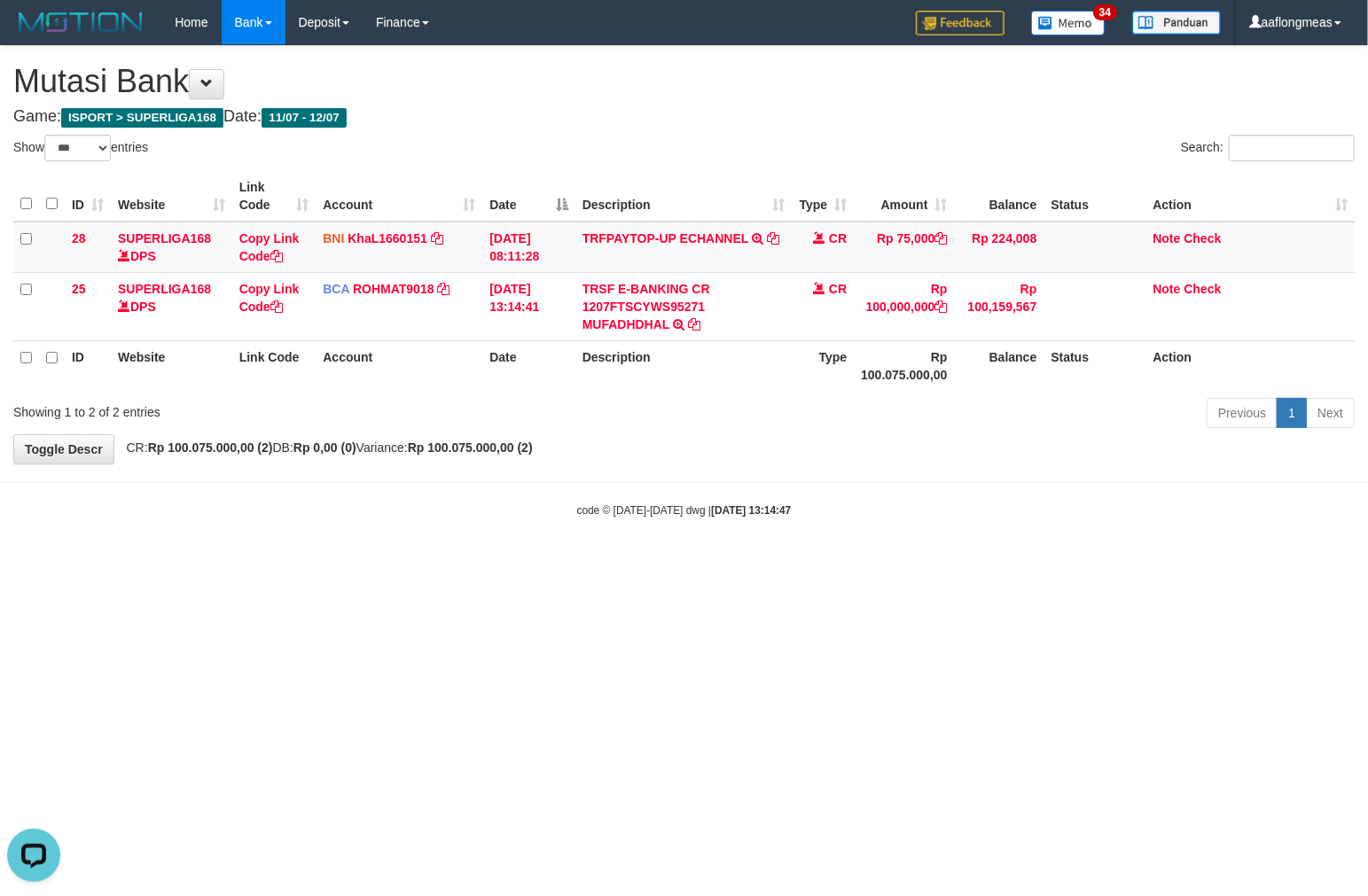 click on "Toggle navigation
Home
Bank
Account List
Load
By Website
Group
[ISPORT]													SUPERLIGA168
By Load Group (DPS)" at bounding box center [684, 281] 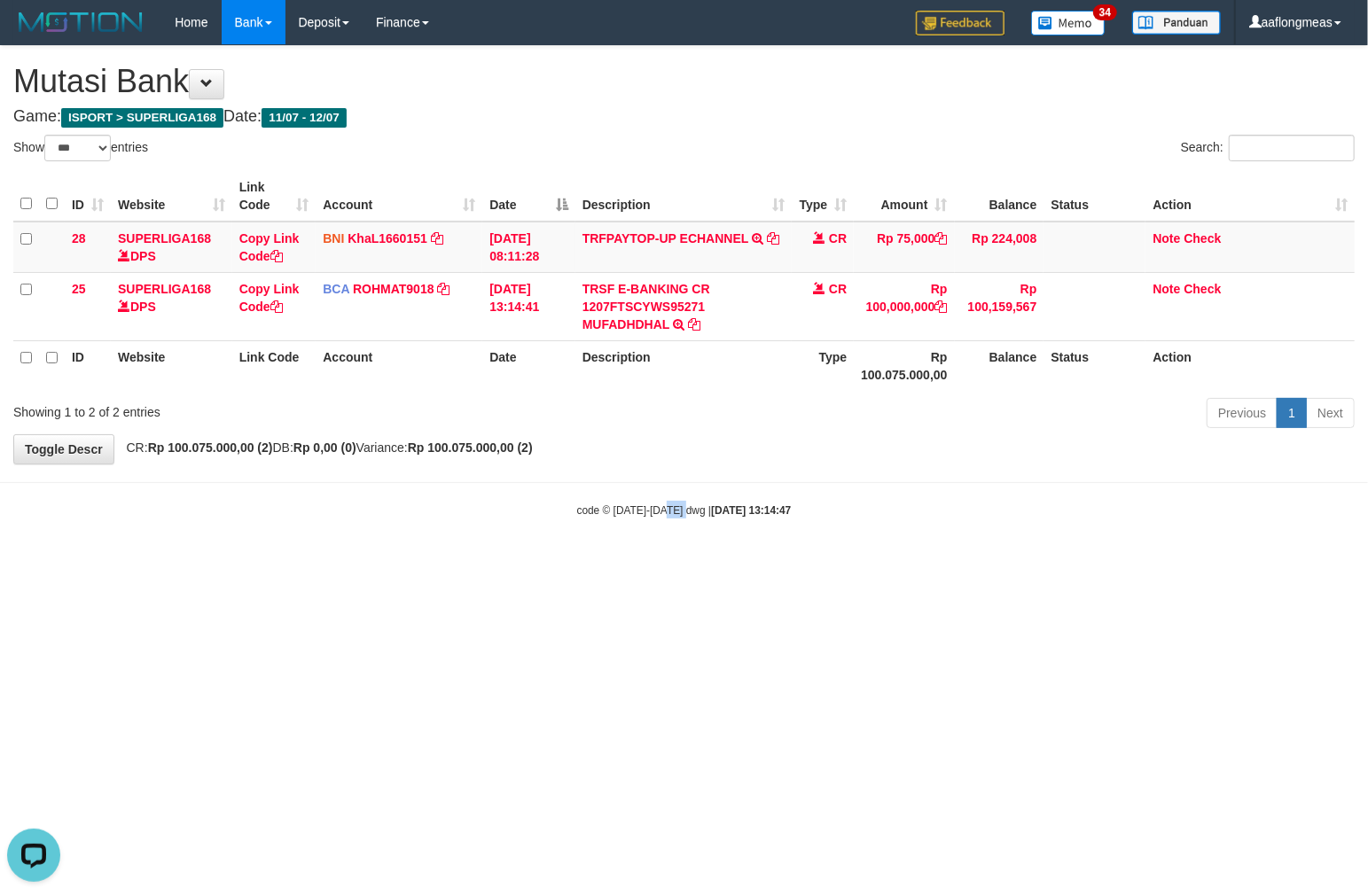 click on "Toggle navigation
Home
Bank
Account List
Load
By Website
Group
[ISPORT]													SUPERLIGA168
By Load Group (DPS)" at bounding box center (684, 281) 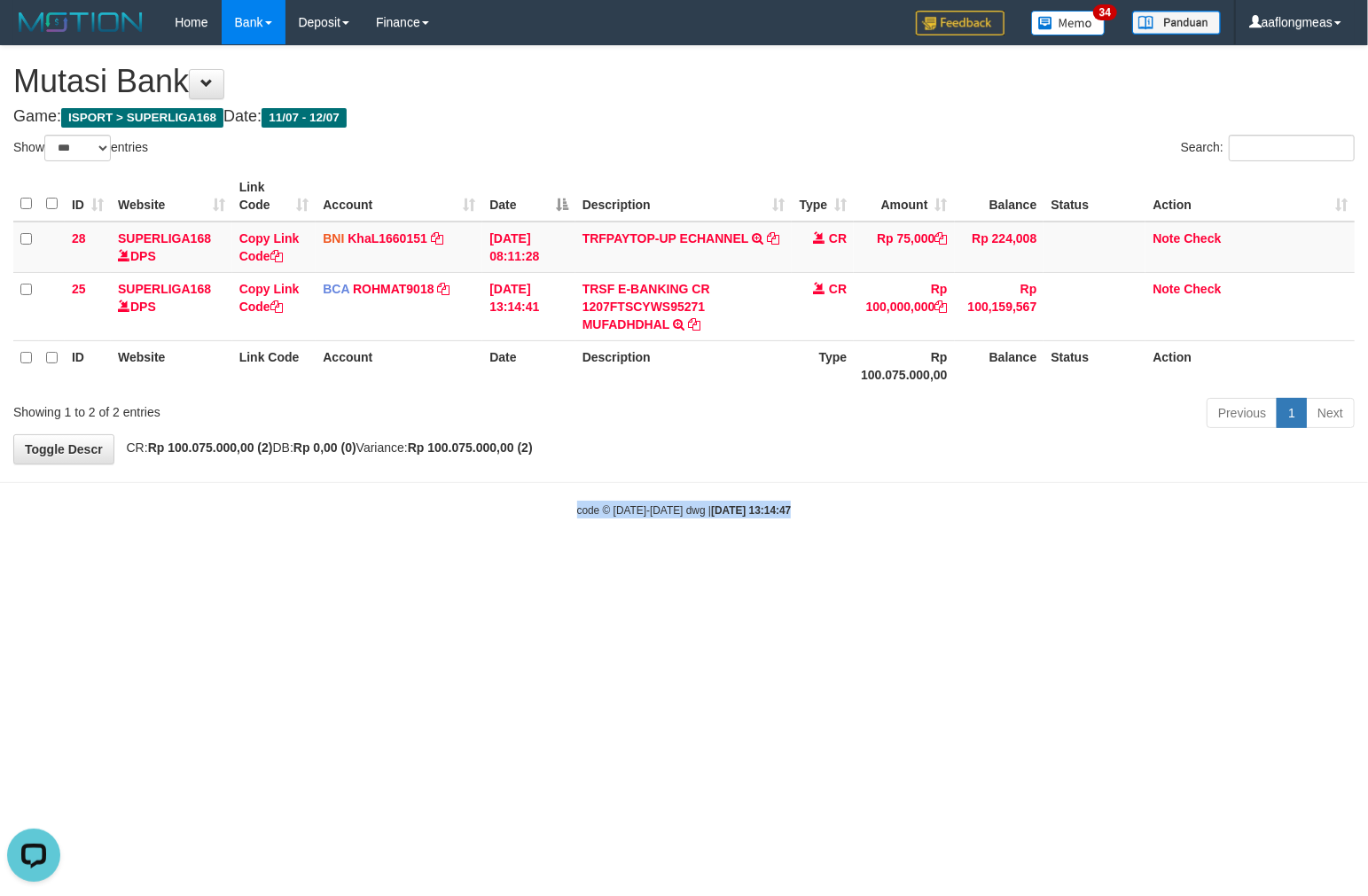 click on "Toggle navigation
Home
Bank
Account List
Load
By Website
Group
[ISPORT]													SUPERLIGA168
By Load Group (DPS)" at bounding box center [684, 281] 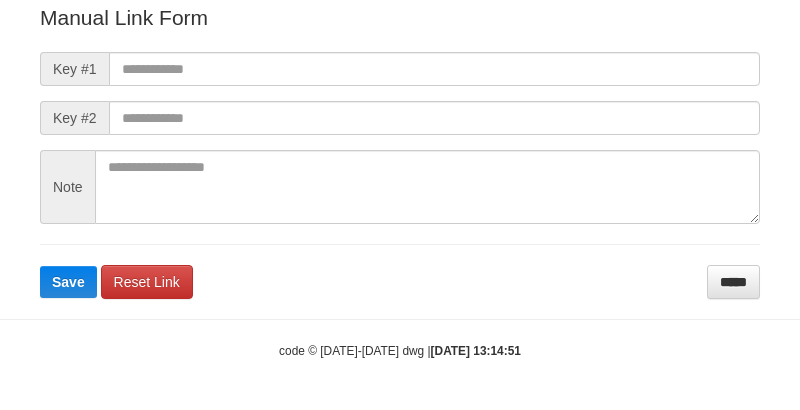 scroll, scrollTop: 238, scrollLeft: 0, axis: vertical 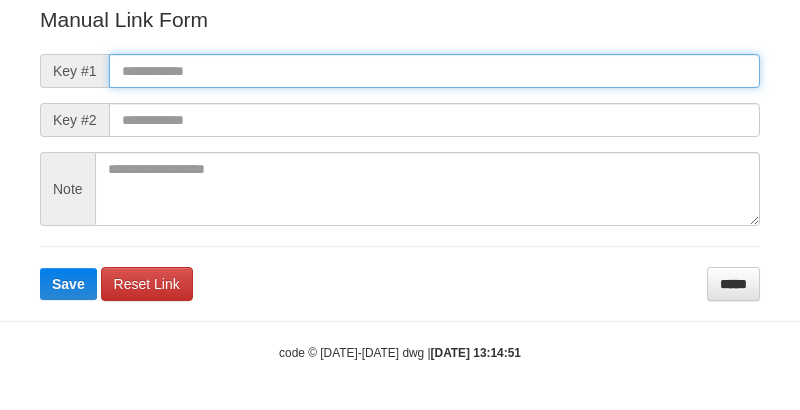 click at bounding box center (434, 71) 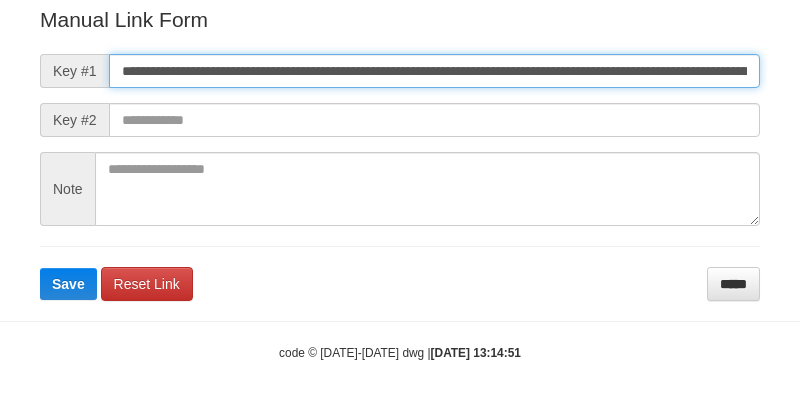 scroll, scrollTop: 0, scrollLeft: 1113, axis: horizontal 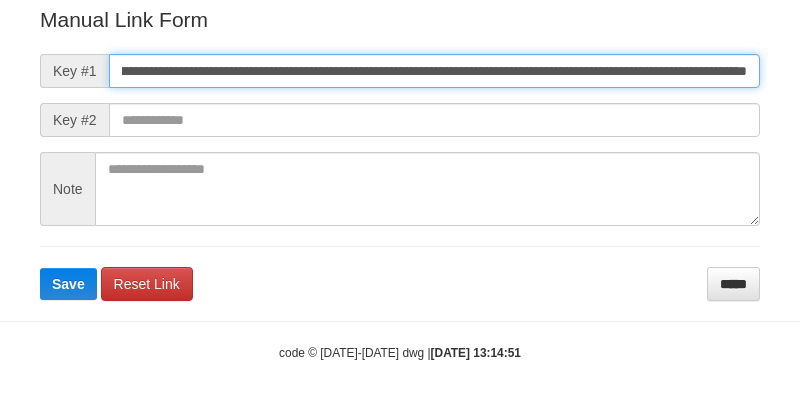 type on "**********" 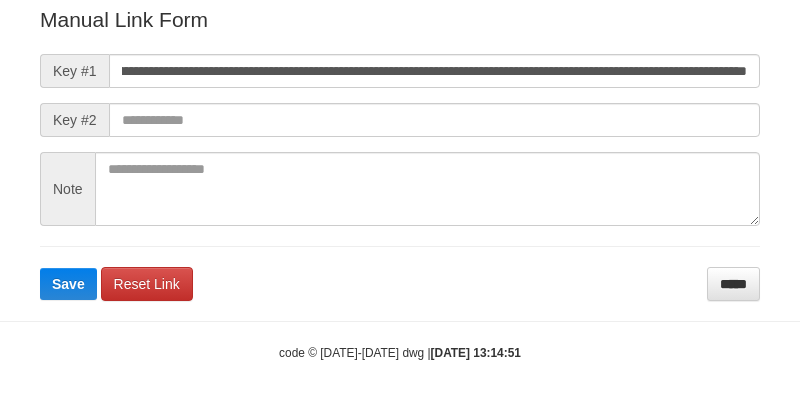 scroll, scrollTop: 0, scrollLeft: 0, axis: both 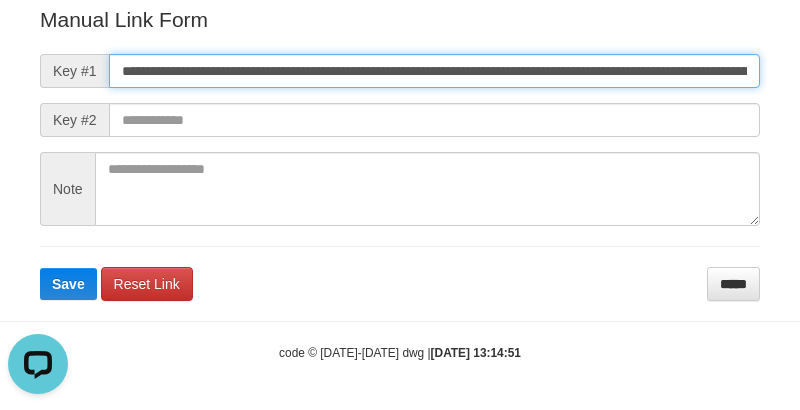 click on "**********" at bounding box center (434, 71) 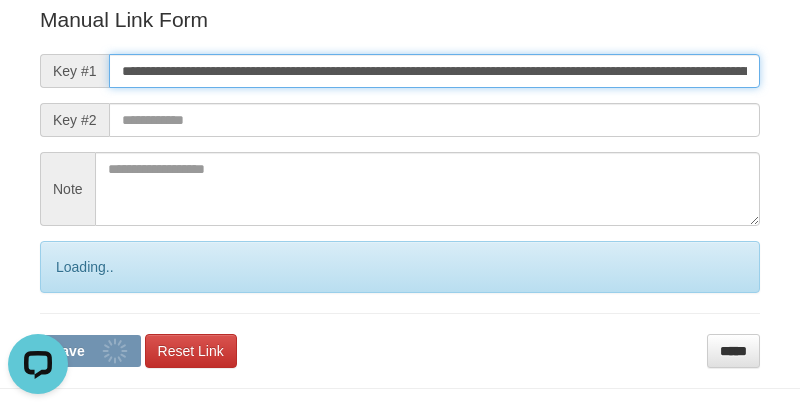click on "Save" at bounding box center [90, 351] 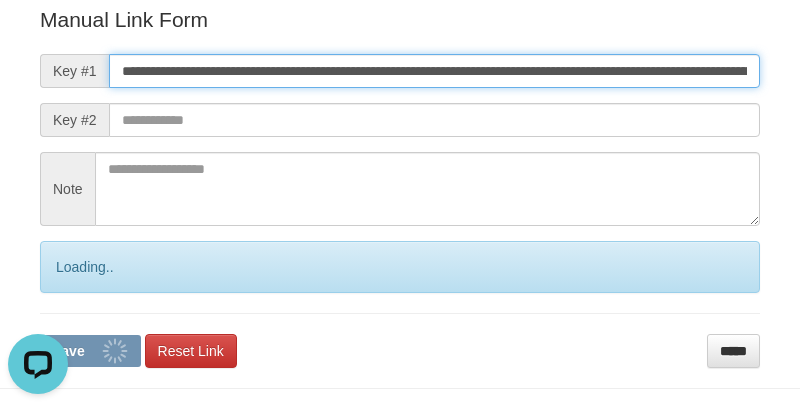 click on "Save" at bounding box center (90, 351) 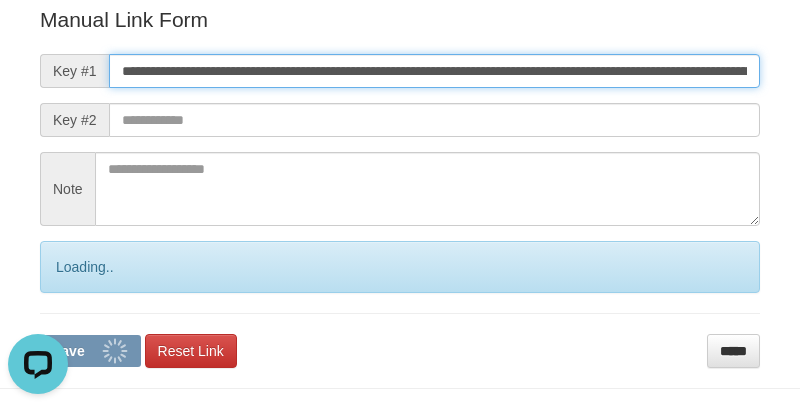 click on "Save" at bounding box center [90, 351] 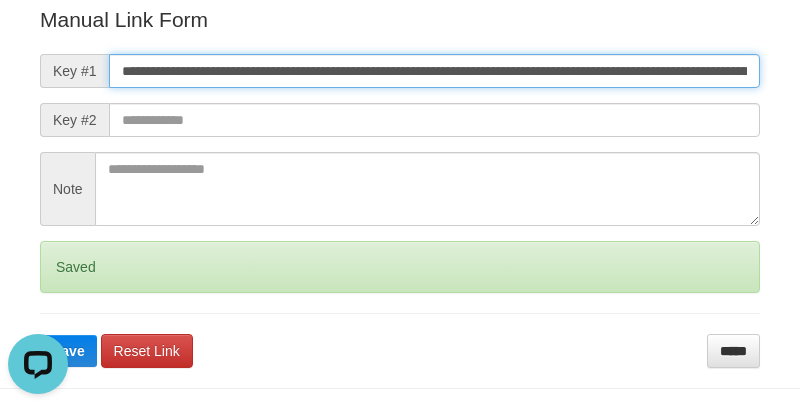 click on "Save" at bounding box center [68, 351] 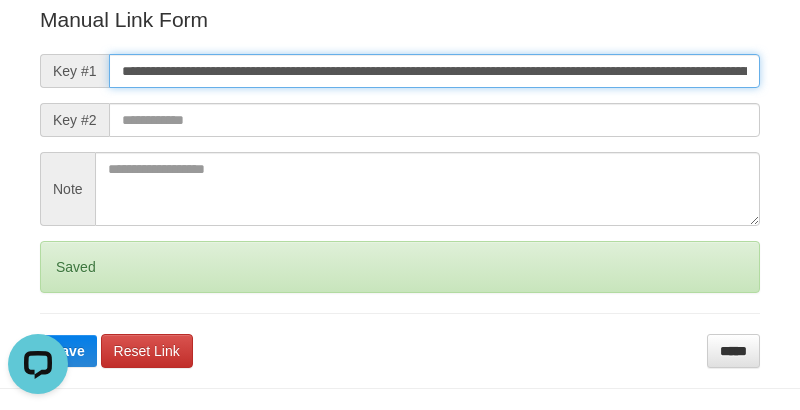 click on "Save" at bounding box center [68, 351] 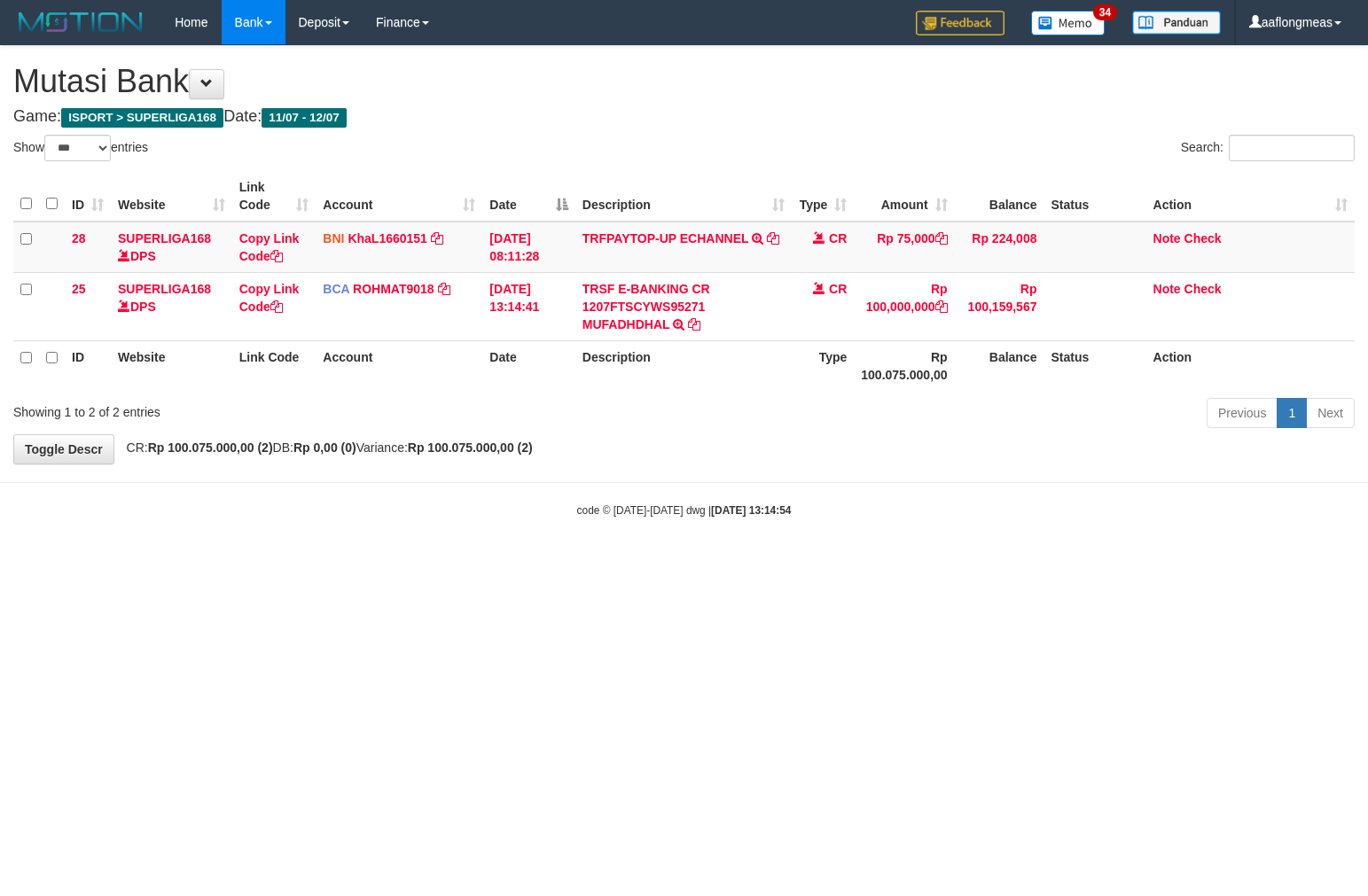 select on "***" 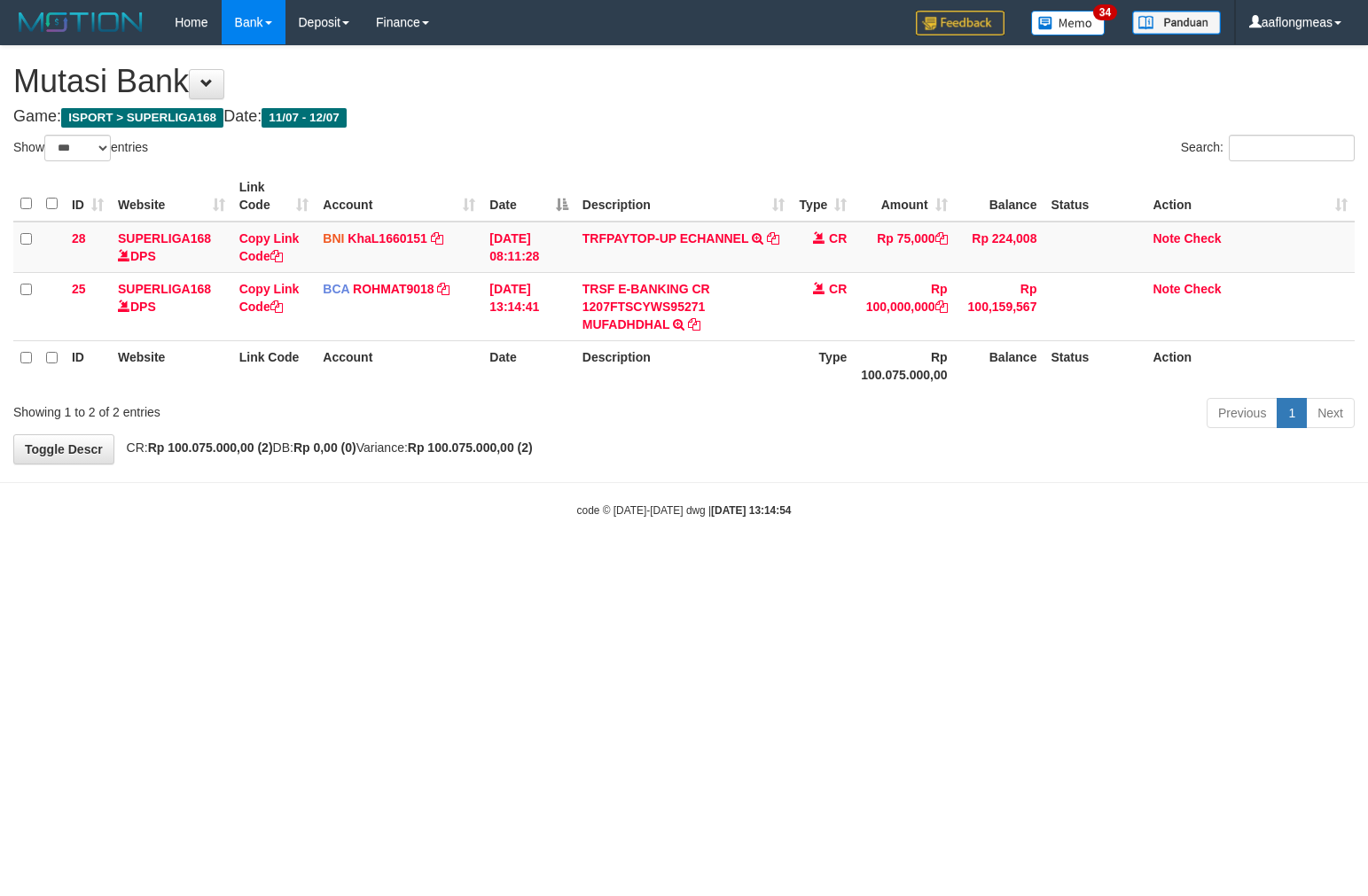 scroll, scrollTop: 0, scrollLeft: 0, axis: both 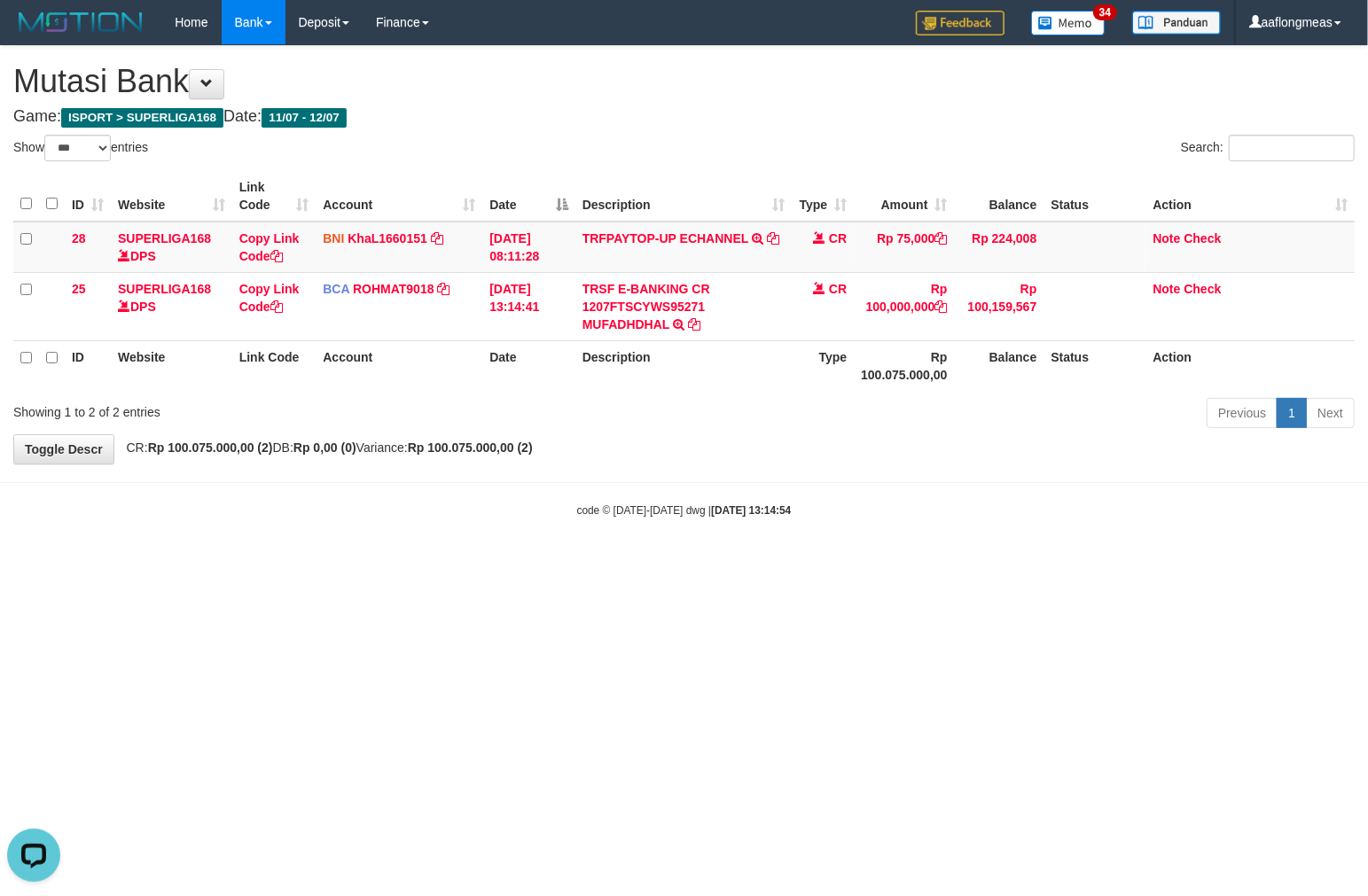 drag, startPoint x: 712, startPoint y: 554, endPoint x: 285, endPoint y: 632, distance: 434.06566 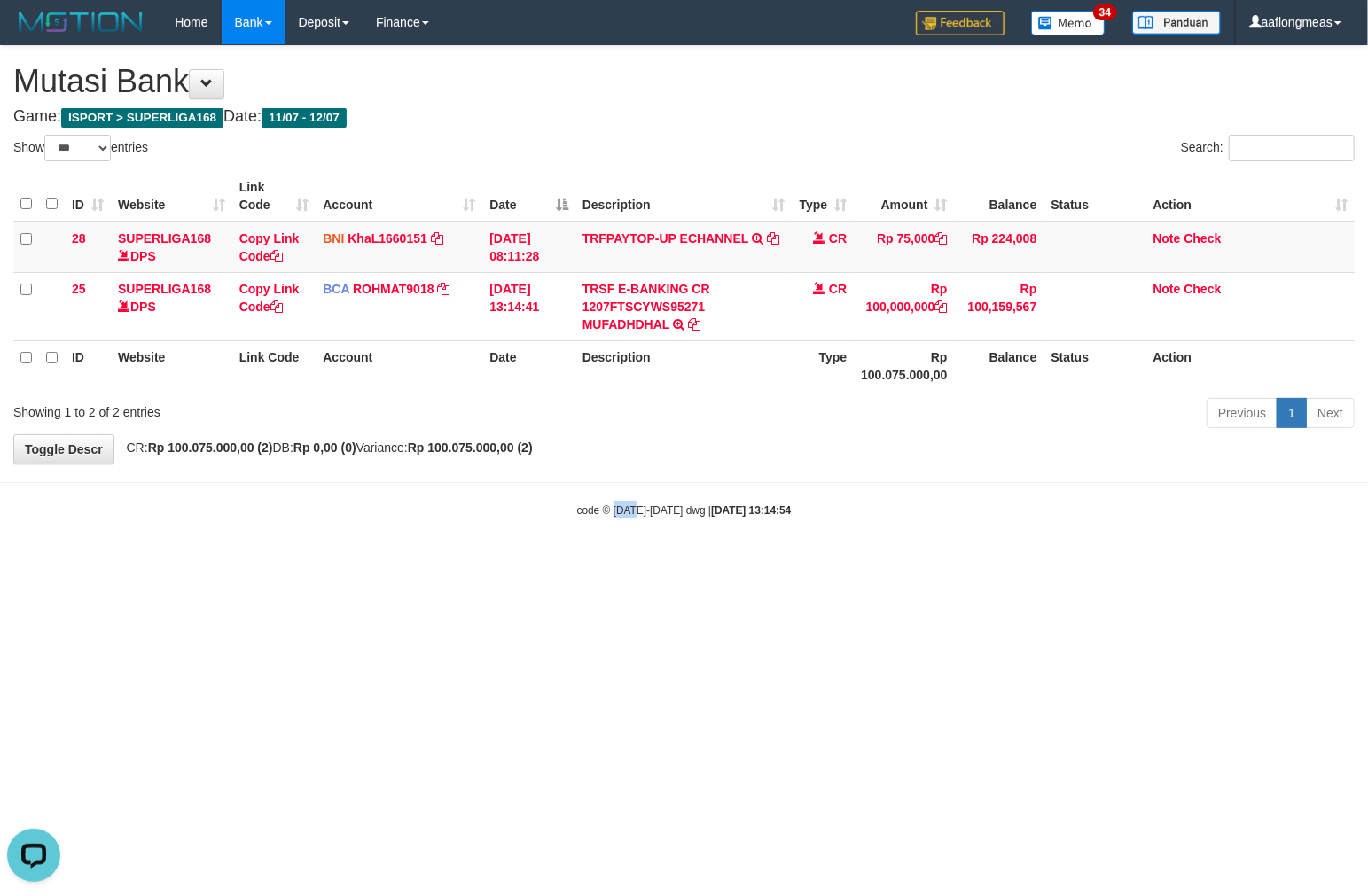 click on "Toggle navigation
Home
Bank
Account List
Load
By Website
Group
[ISPORT]													SUPERLIGA168
By Load Group (DPS)
34" at bounding box center (684, 281) 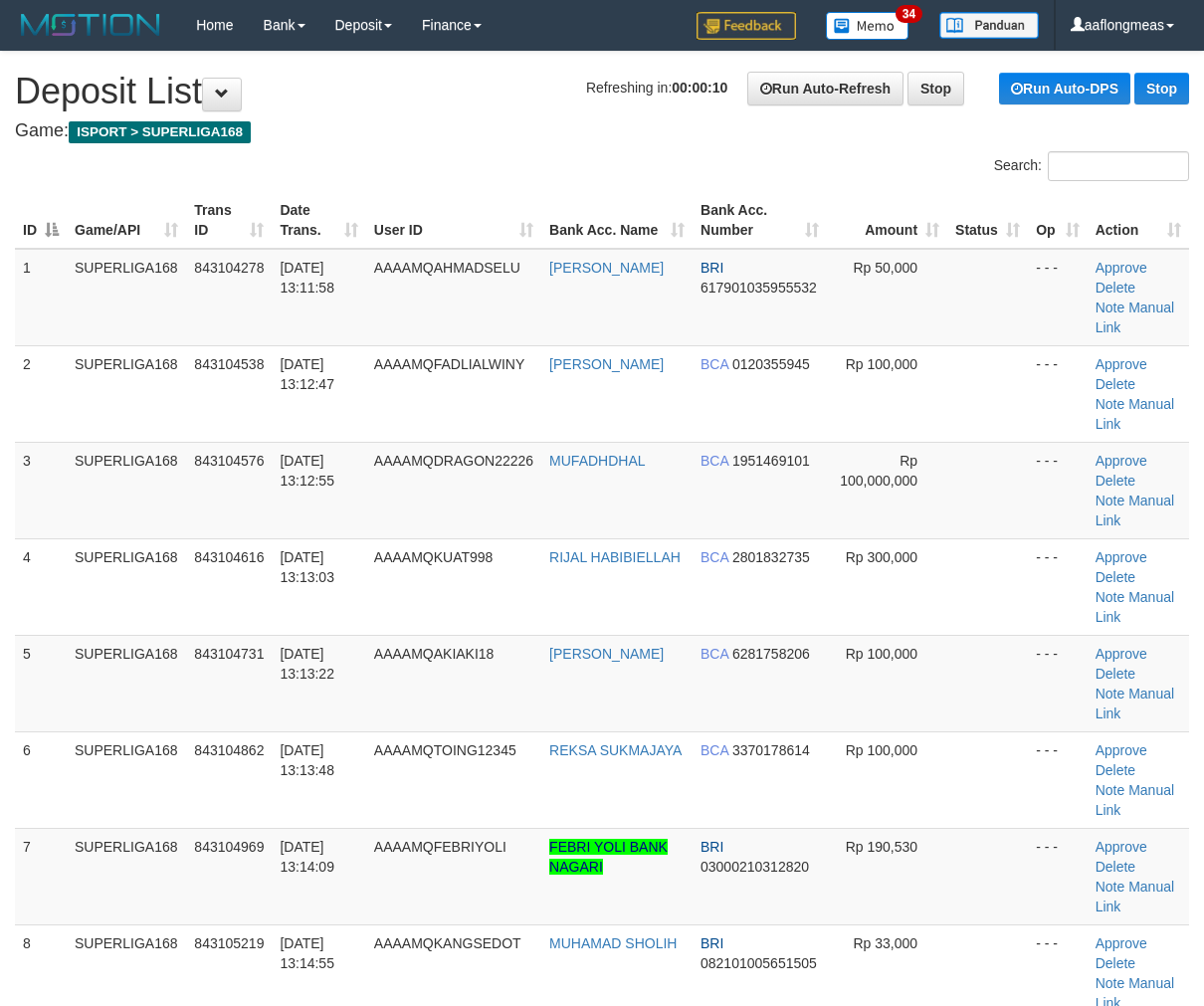 scroll, scrollTop: 0, scrollLeft: 0, axis: both 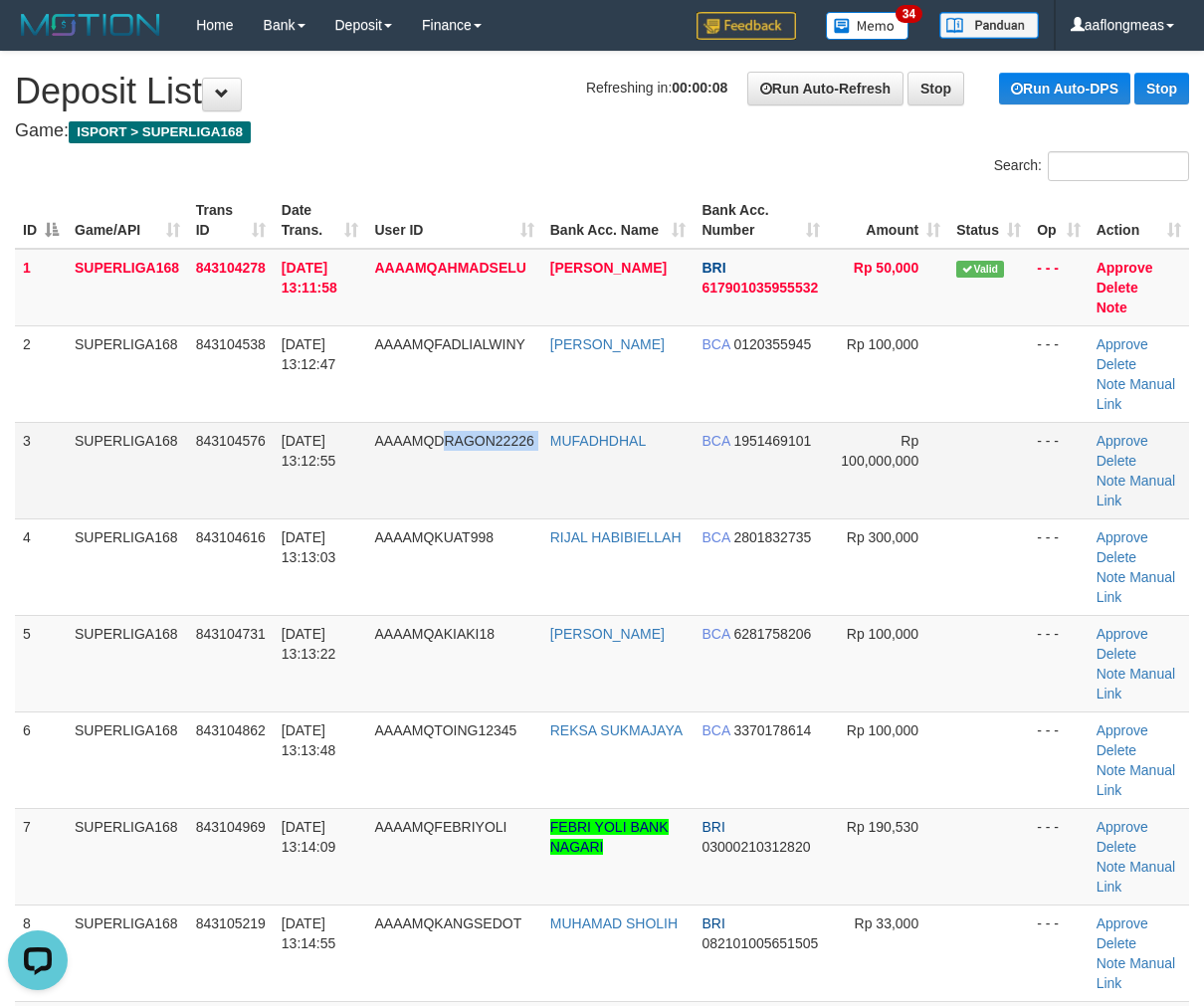 drag, startPoint x: 451, startPoint y: 442, endPoint x: 548, endPoint y: 434, distance: 97.32934 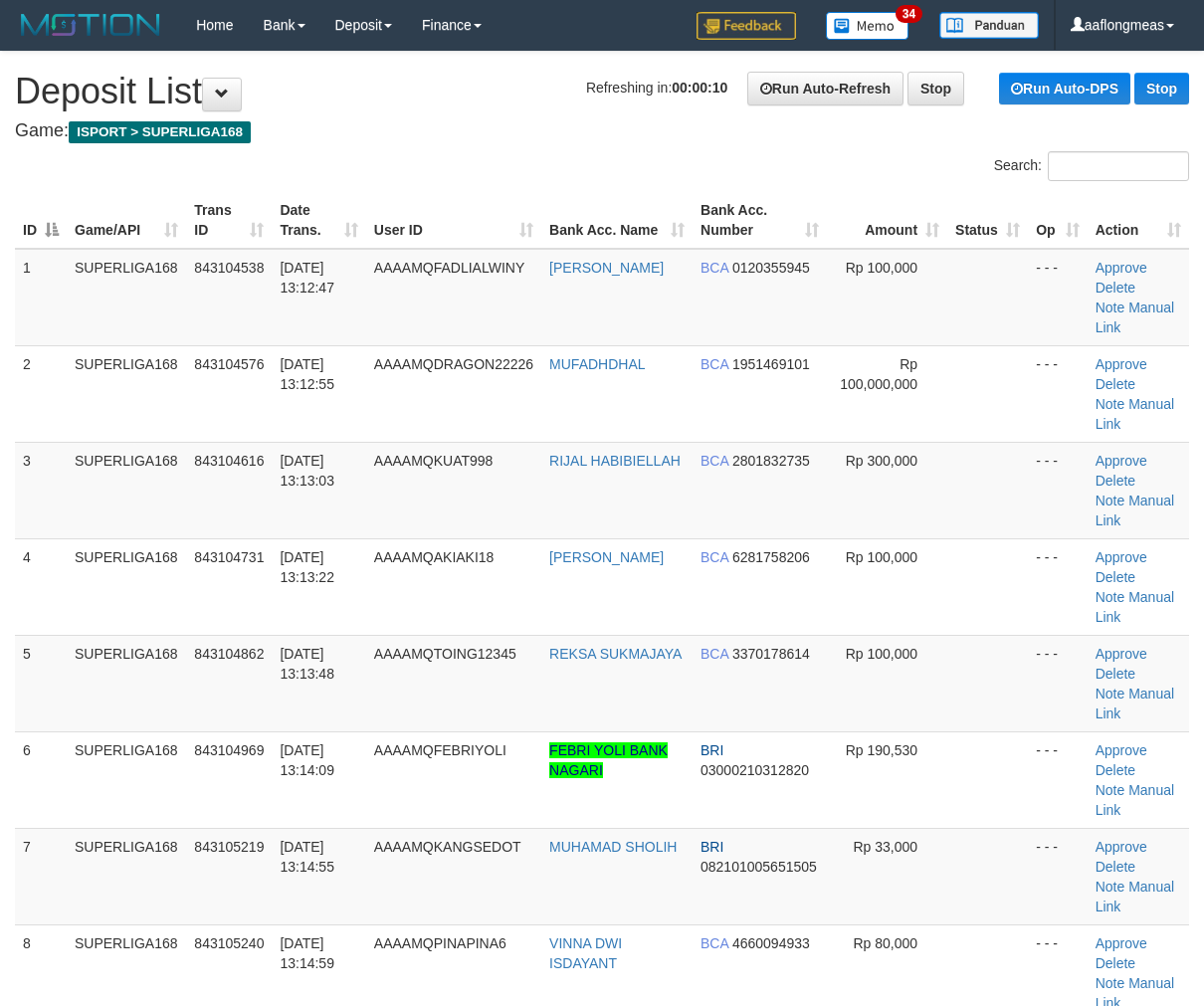 scroll, scrollTop: 0, scrollLeft: 0, axis: both 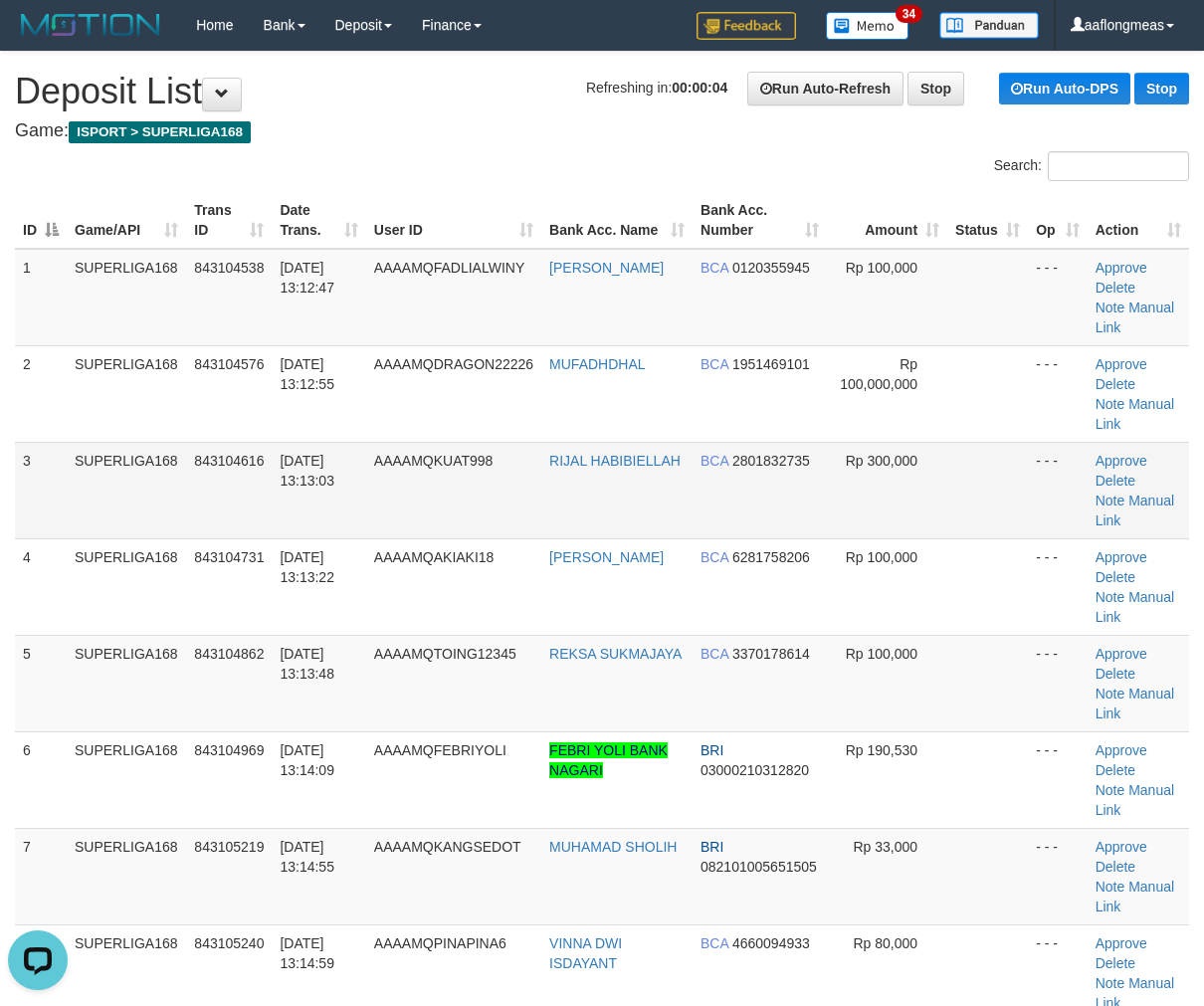 click at bounding box center (987, 490) 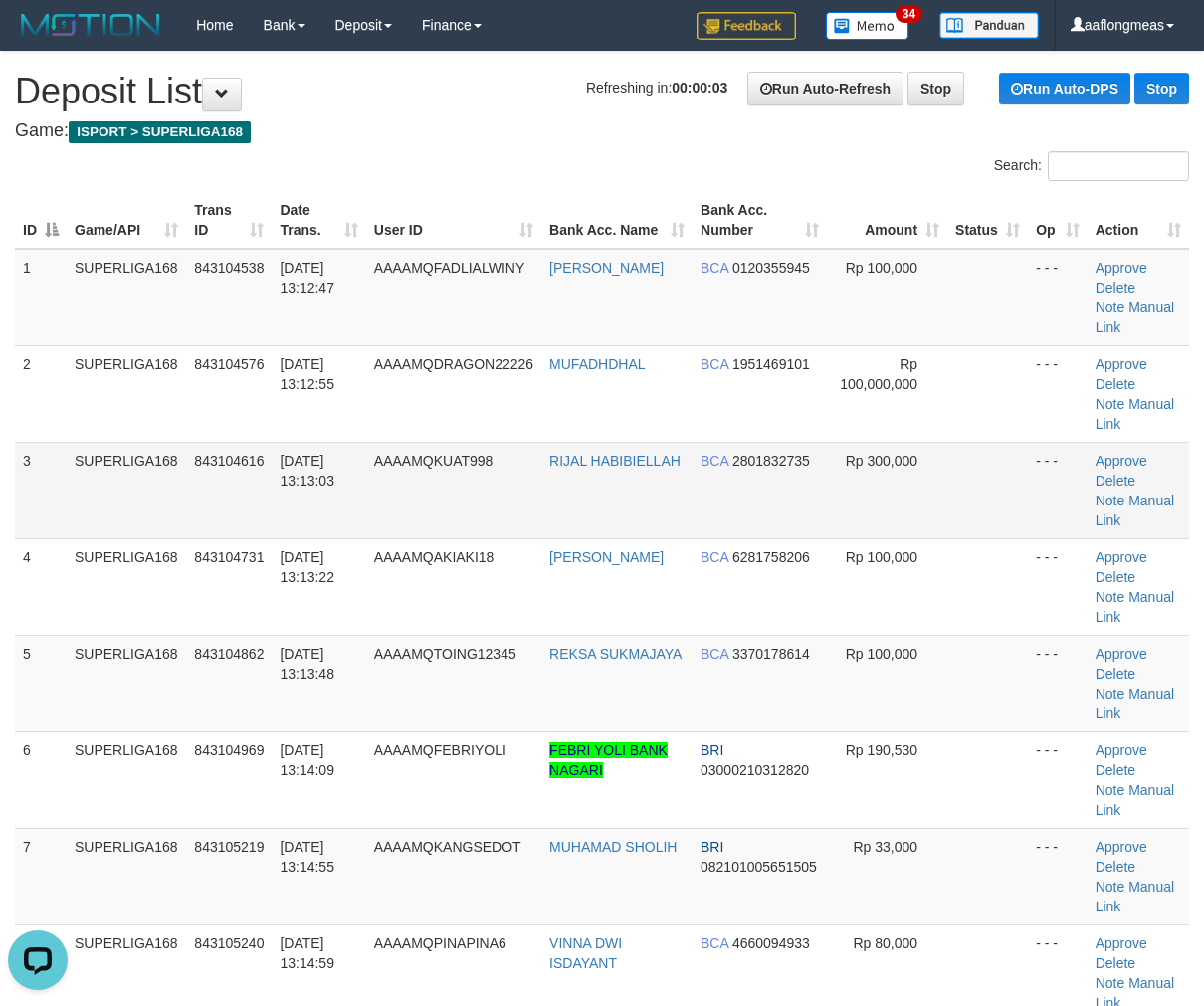 drag, startPoint x: 698, startPoint y: 522, endPoint x: 1208, endPoint y: 600, distance: 515.93023 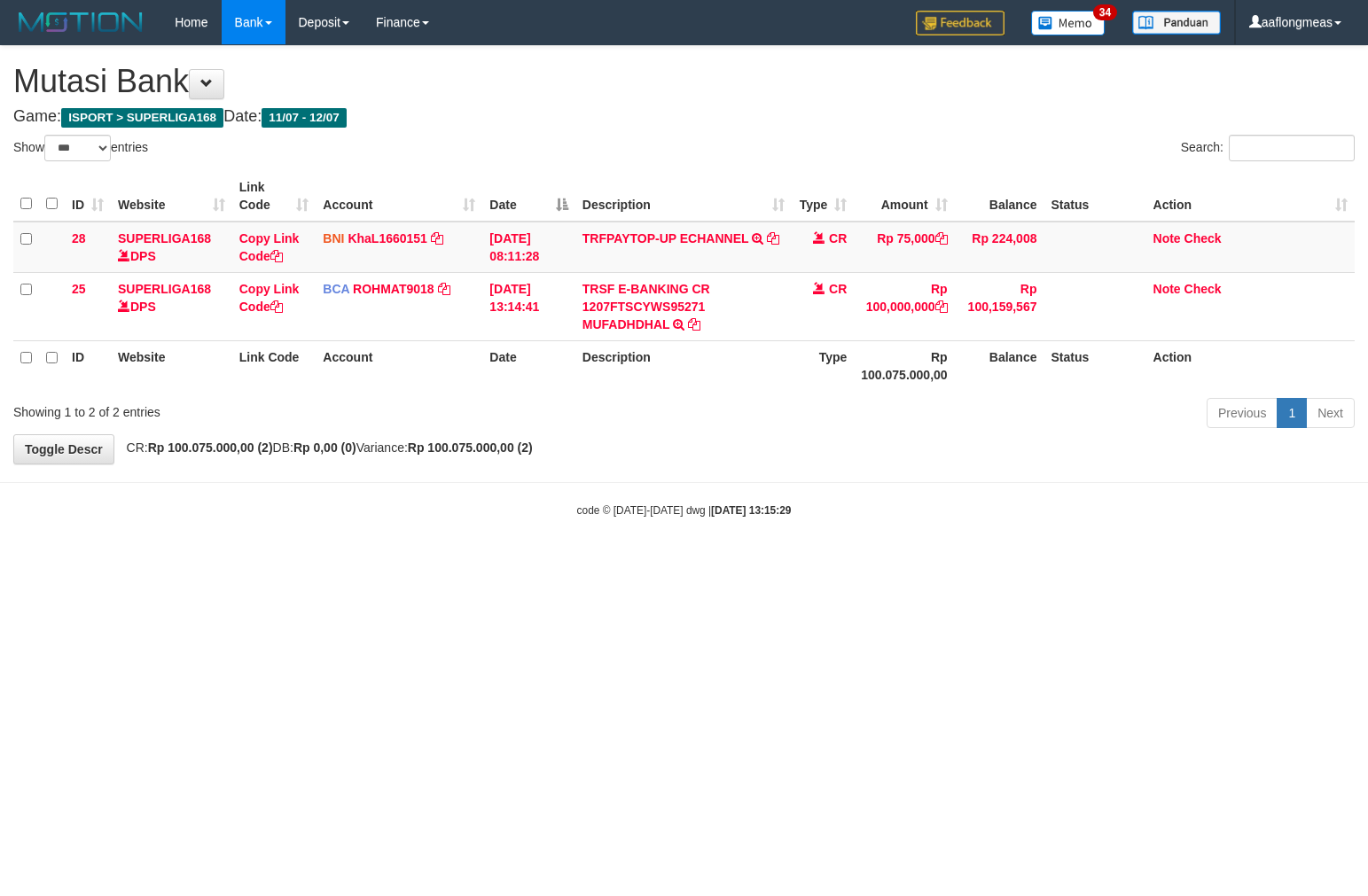 select on "***" 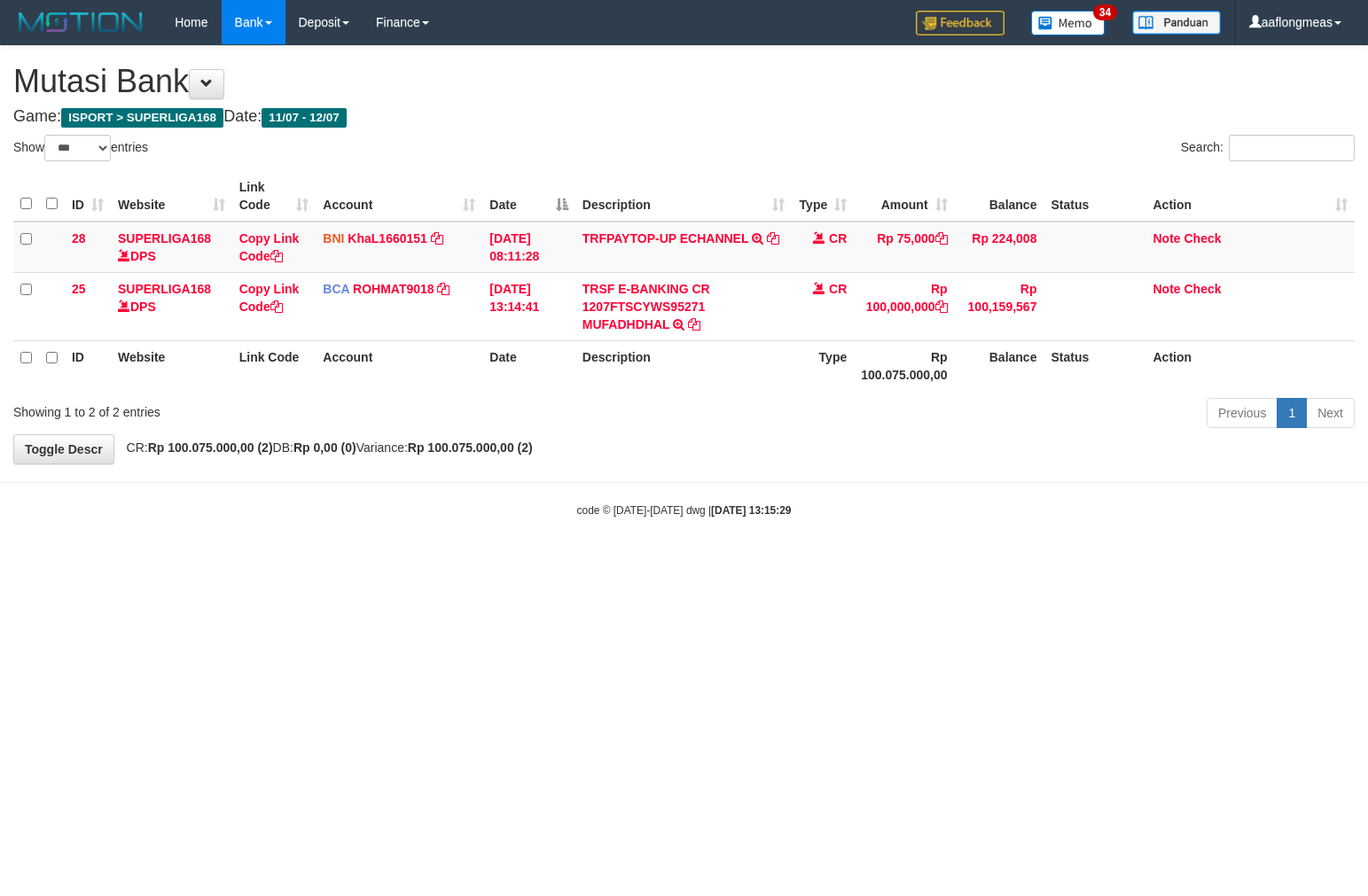 scroll, scrollTop: 0, scrollLeft: 0, axis: both 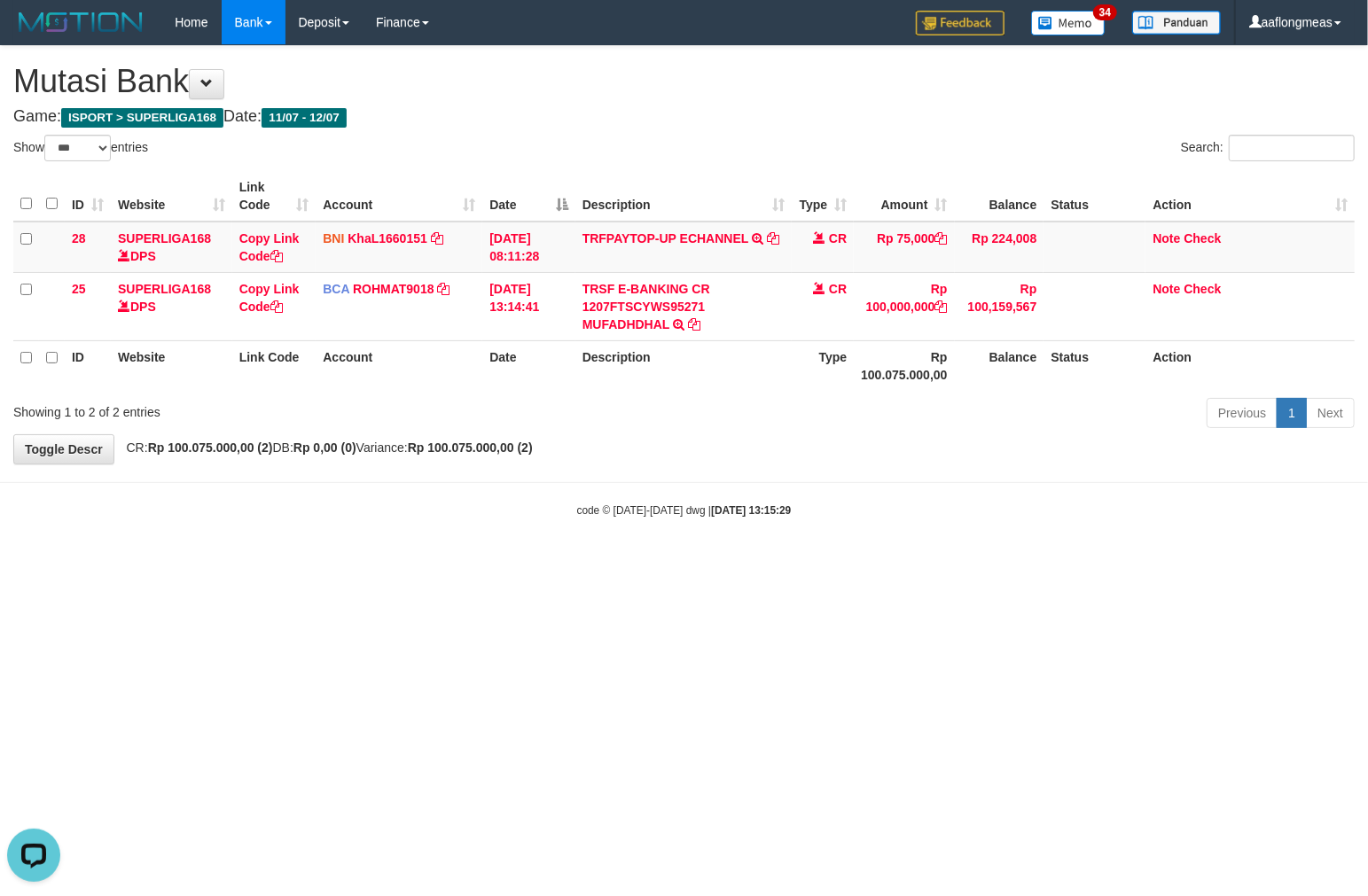 click on "Toggle navigation
Home
Bank
Account List
Load
By Website
Group
[ISPORT]													SUPERLIGA168
By Load Group (DPS)
34" at bounding box center (684, 281) 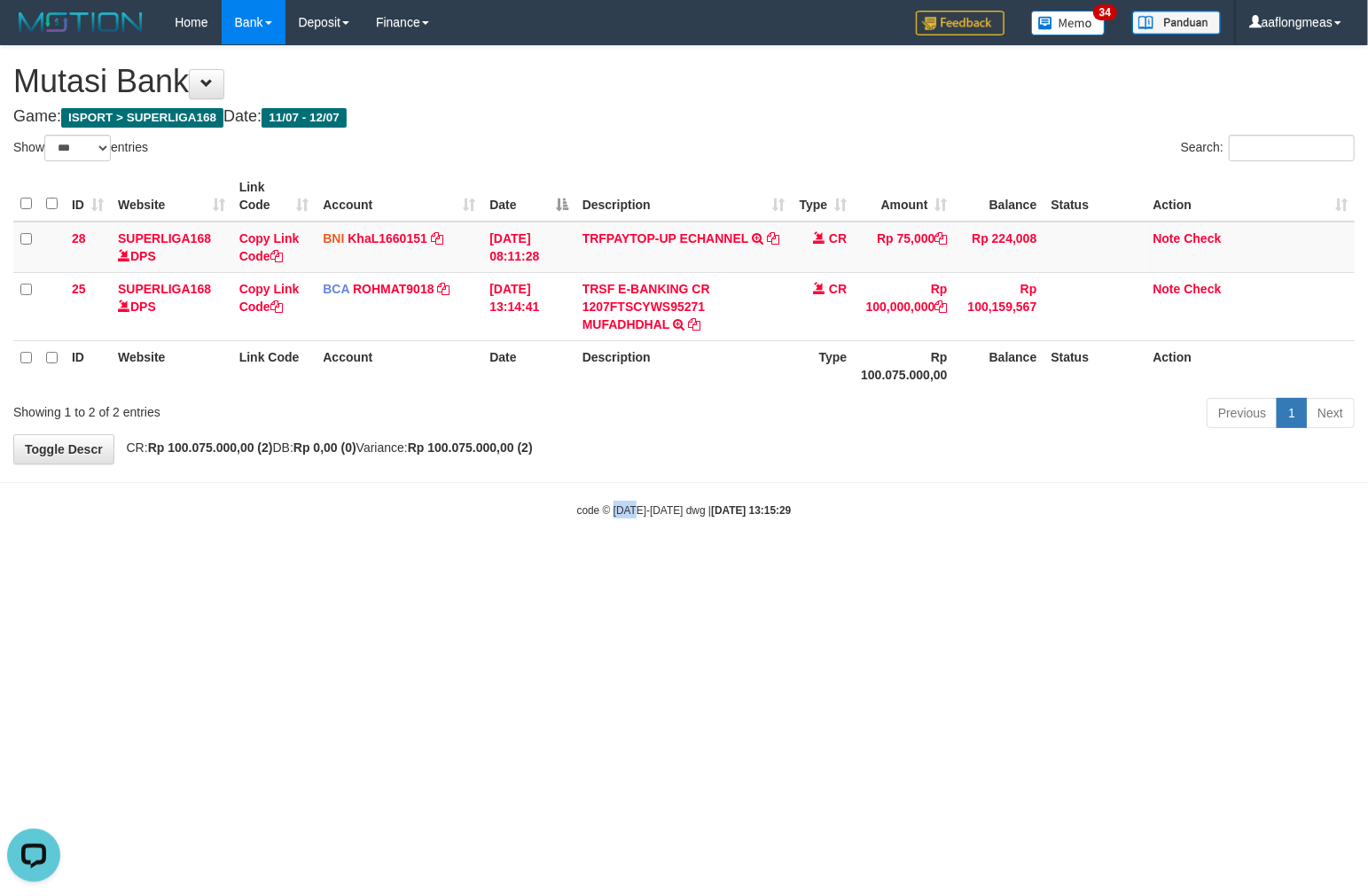 click on "Toggle navigation
Home
Bank
Account List
Load
By Website
Group
[ISPORT]													SUPERLIGA168
By Load Group (DPS)
34" at bounding box center [684, 281] 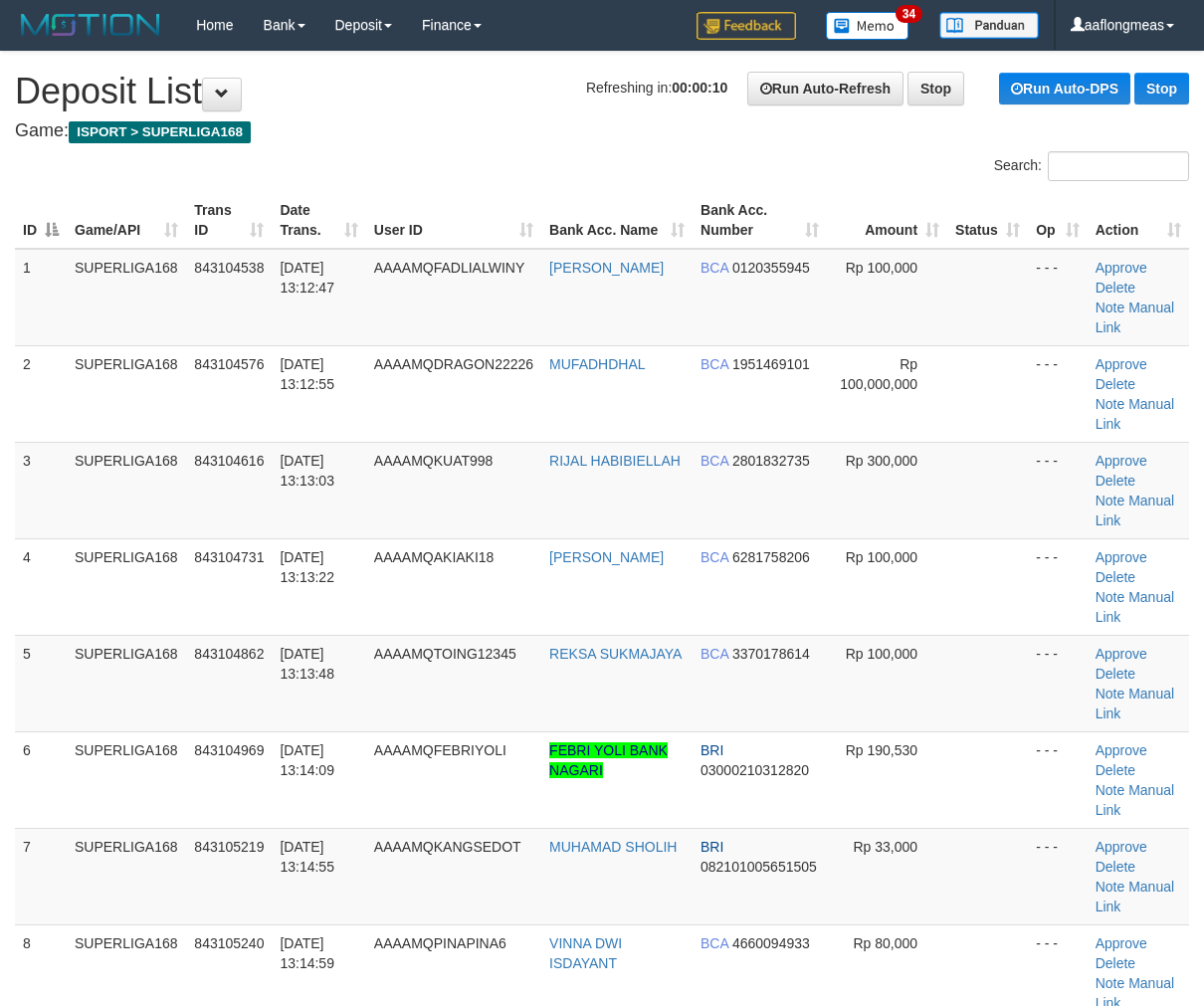 scroll, scrollTop: 0, scrollLeft: 0, axis: both 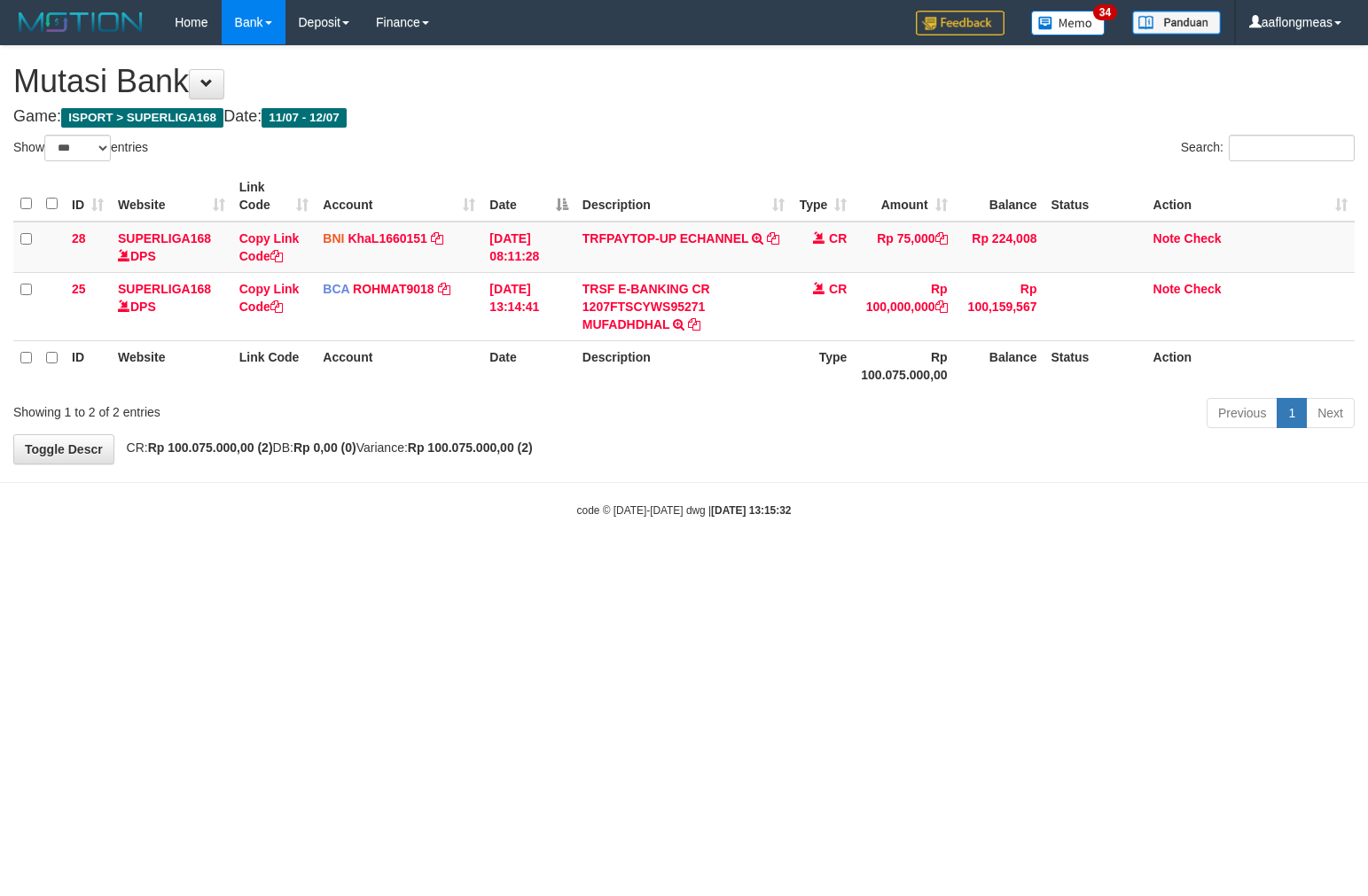 select on "***" 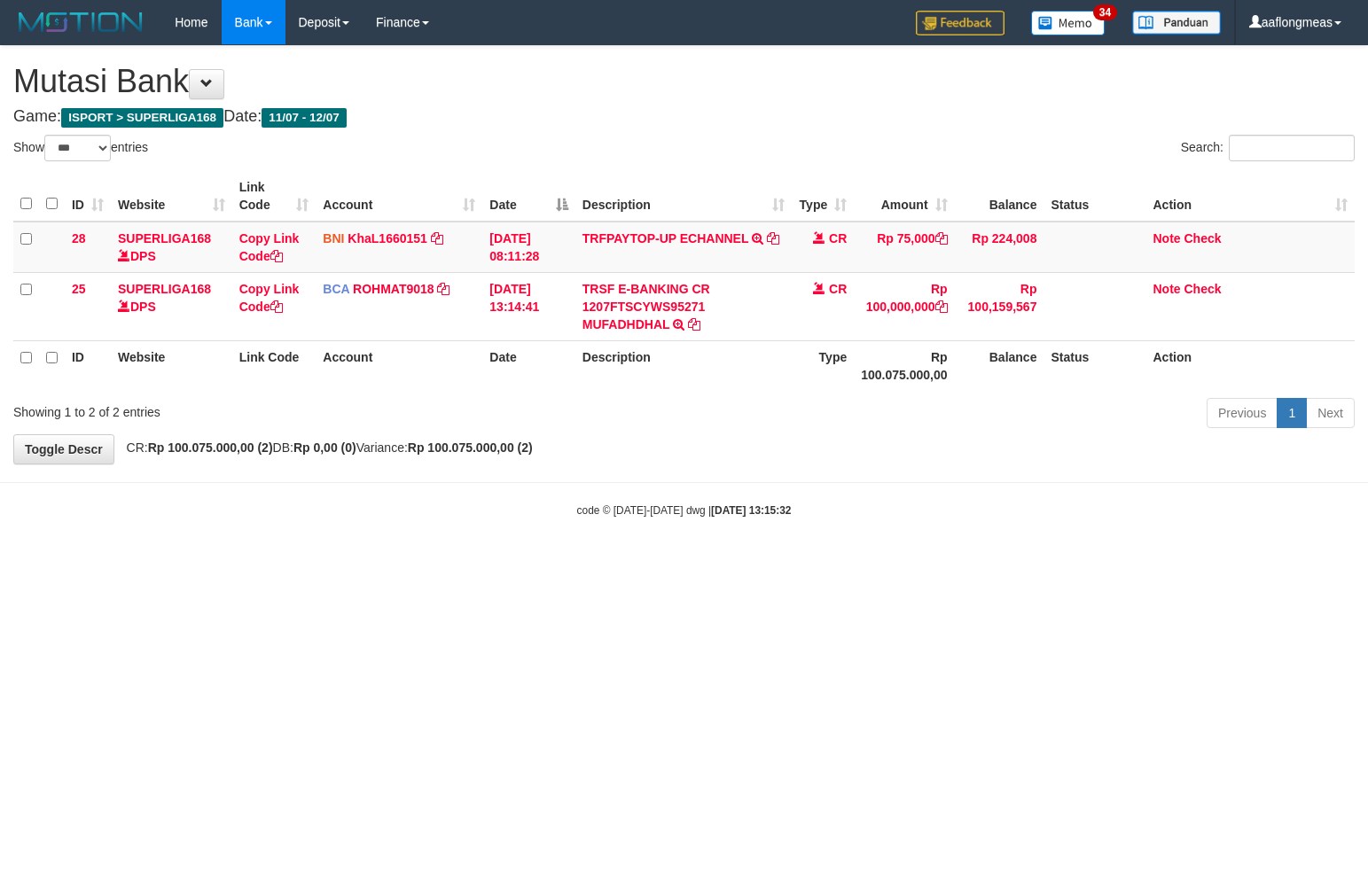 scroll, scrollTop: 0, scrollLeft: 0, axis: both 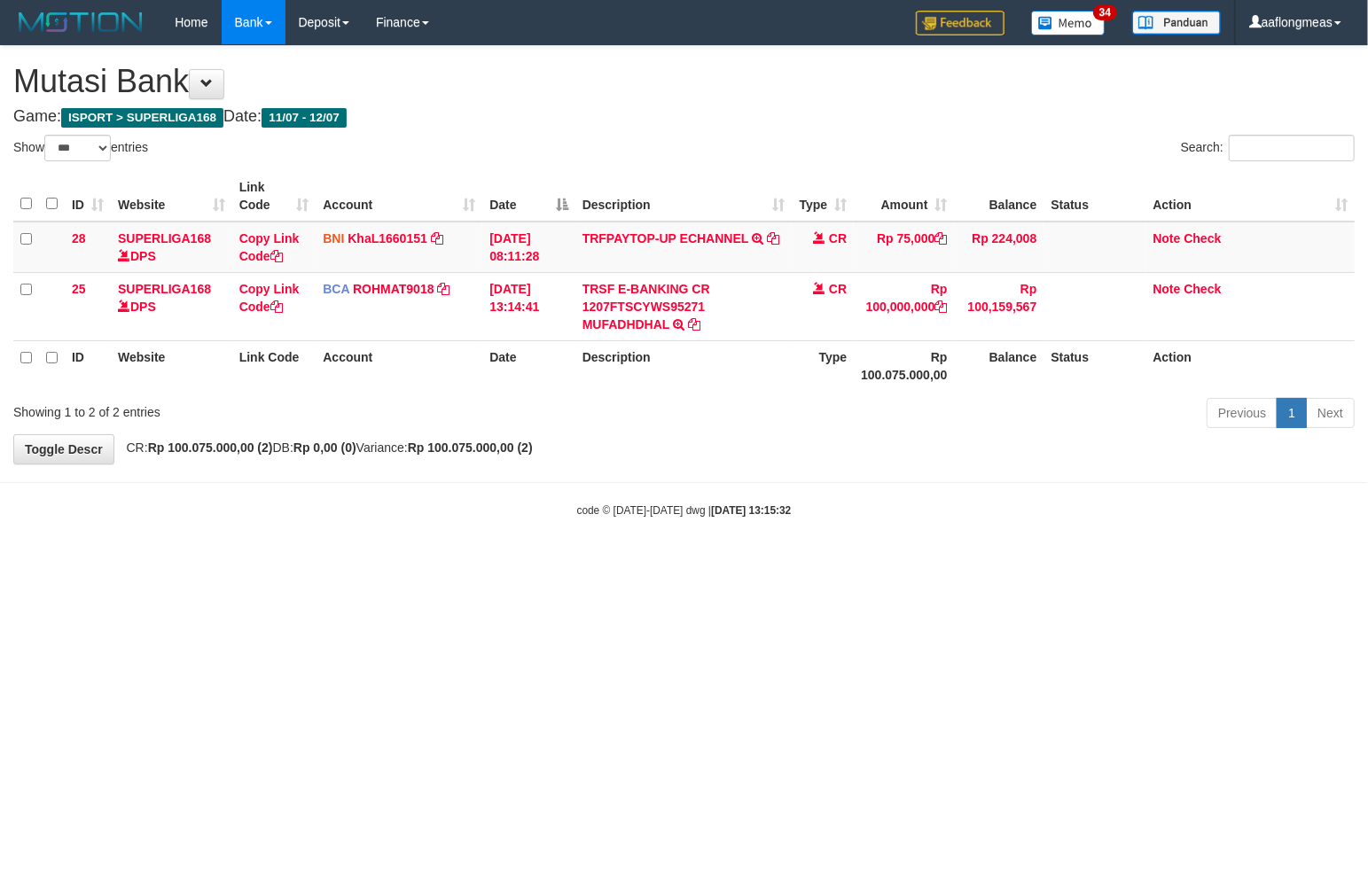 click on "Toggle navigation
Home
Bank
Account List
Load
By Website
Group
[ISPORT]													SUPERLIGA168
By Load Group (DPS)
34" at bounding box center [684, 281] 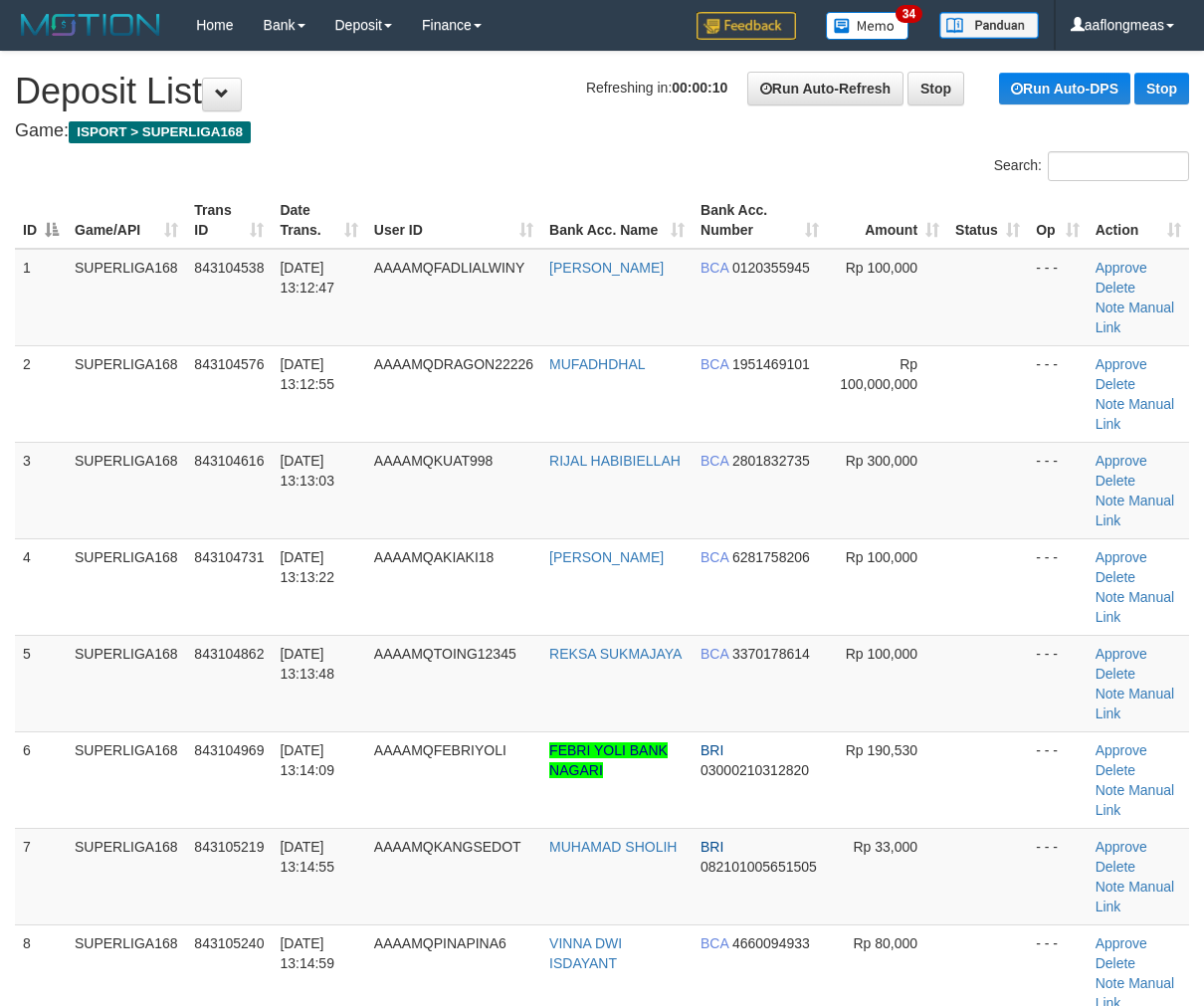 scroll, scrollTop: 0, scrollLeft: 0, axis: both 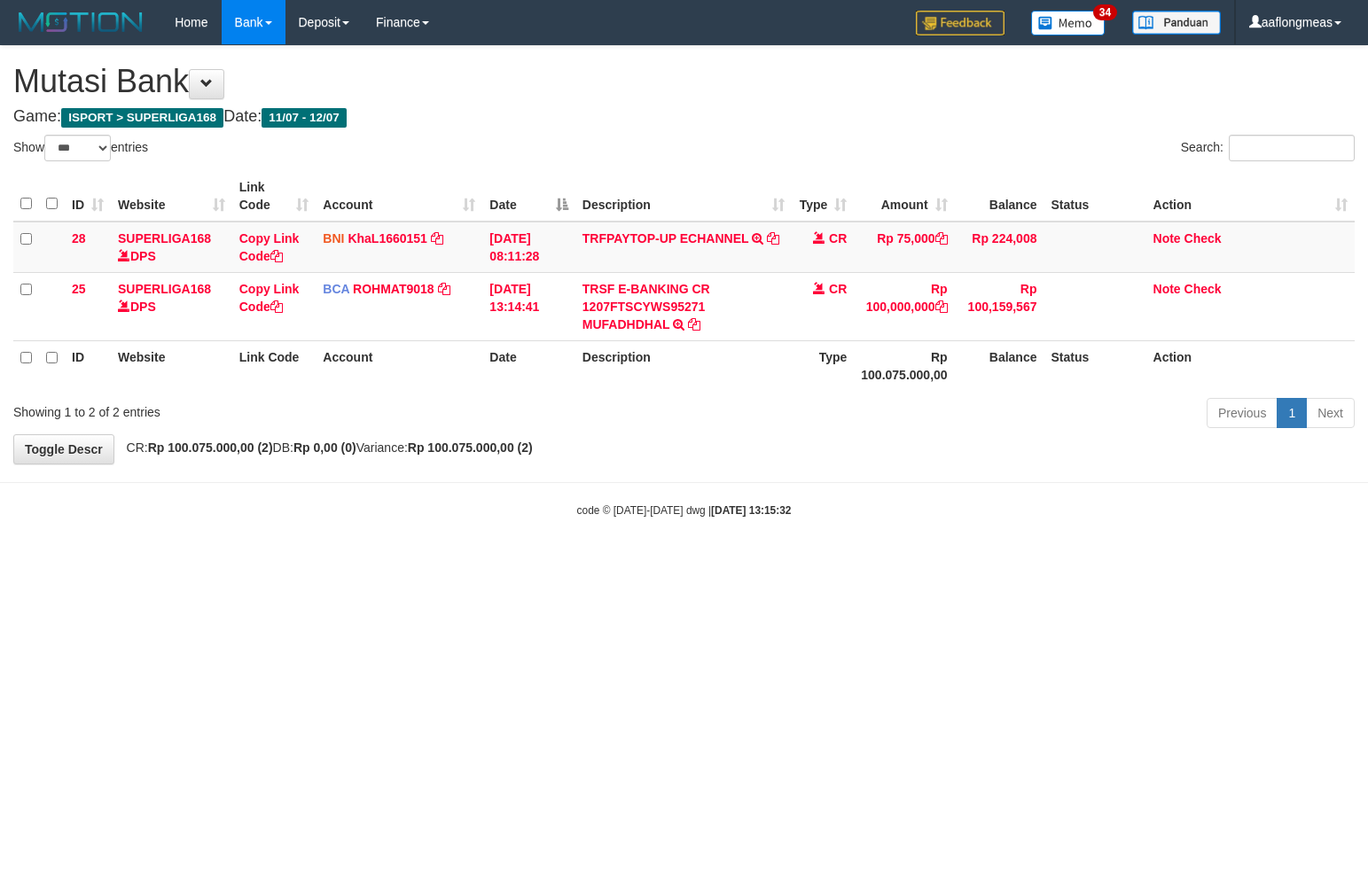select on "***" 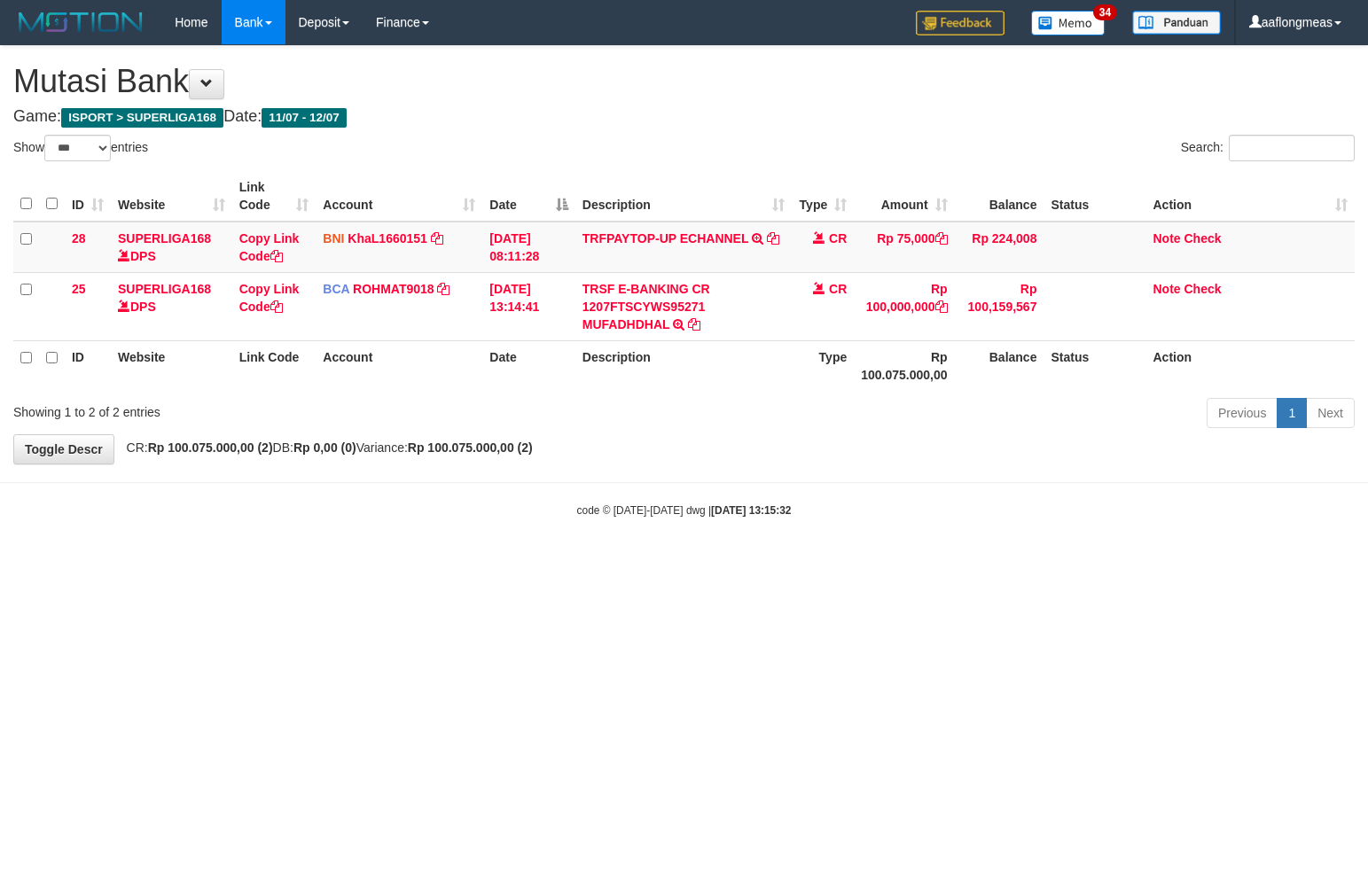 scroll, scrollTop: 0, scrollLeft: 0, axis: both 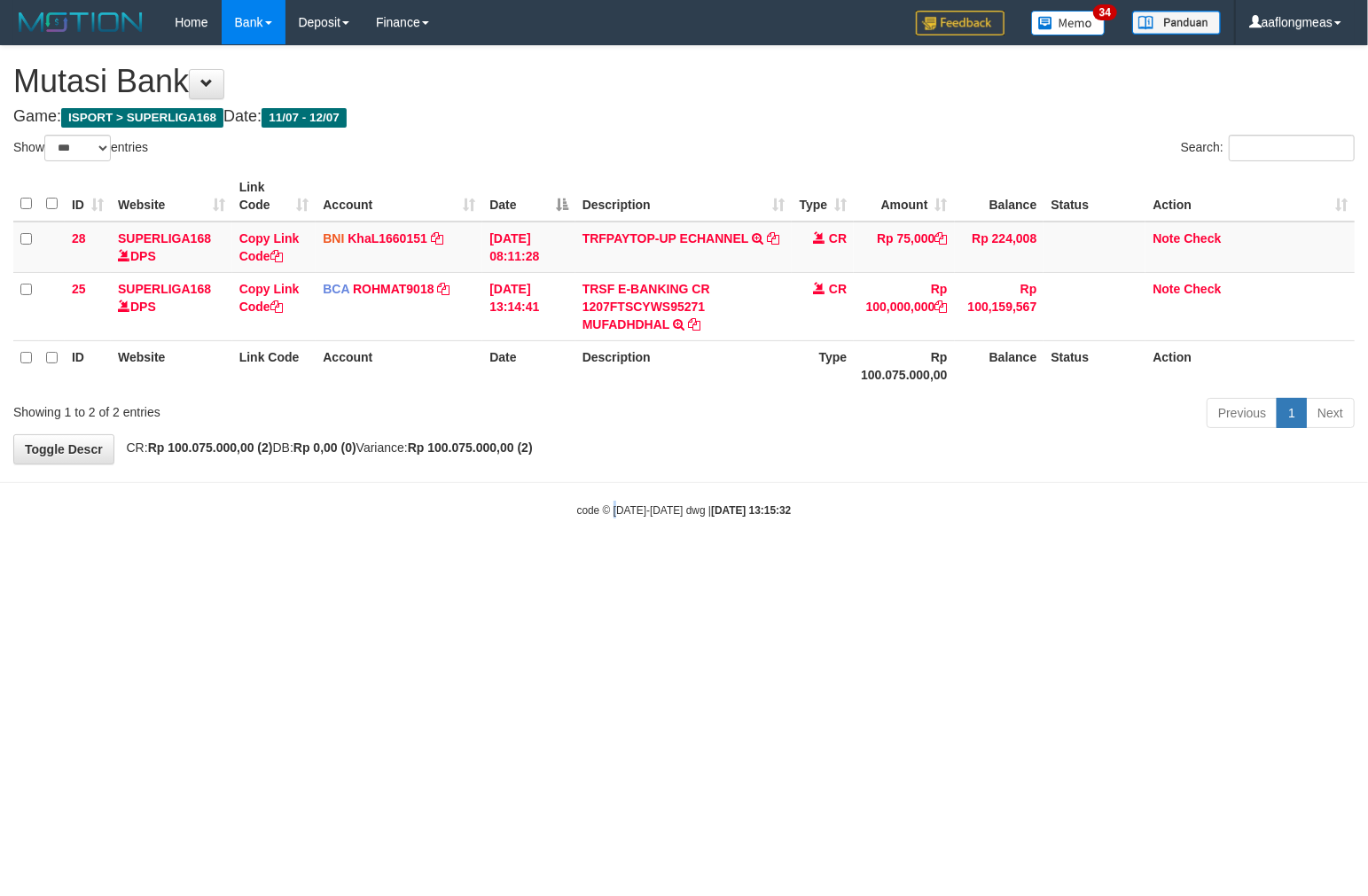 click on "Toggle navigation
Home
Bank
Account List
Load
By Website
Group
[ISPORT]													SUPERLIGA168
By Load Group (DPS)" at bounding box center [684, 281] 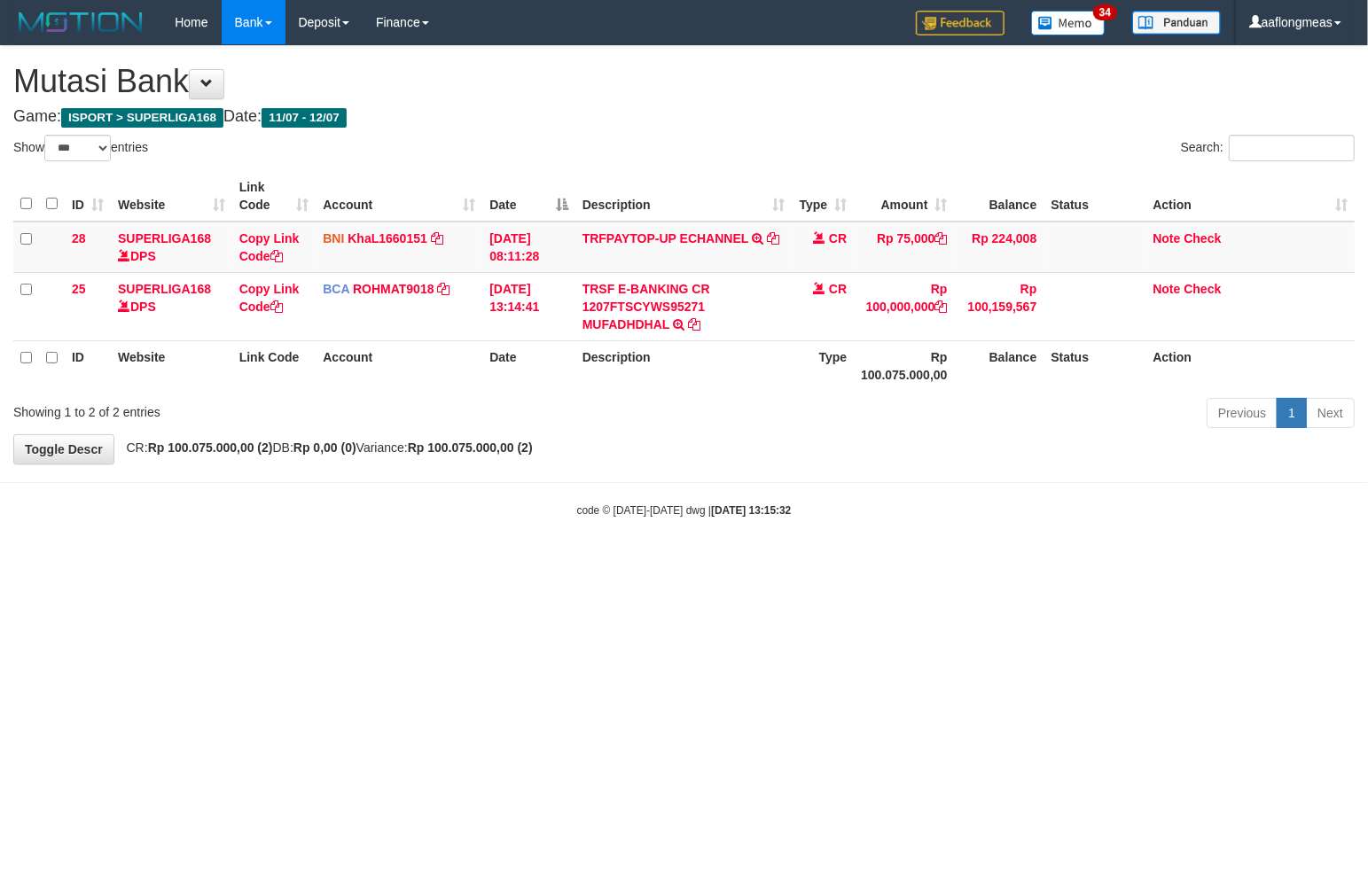 click on "Toggle navigation
Home
Bank
Account List
Load
By Website
Group
[ISPORT]													SUPERLIGA168
By Load Group (DPS)" at bounding box center [684, 281] 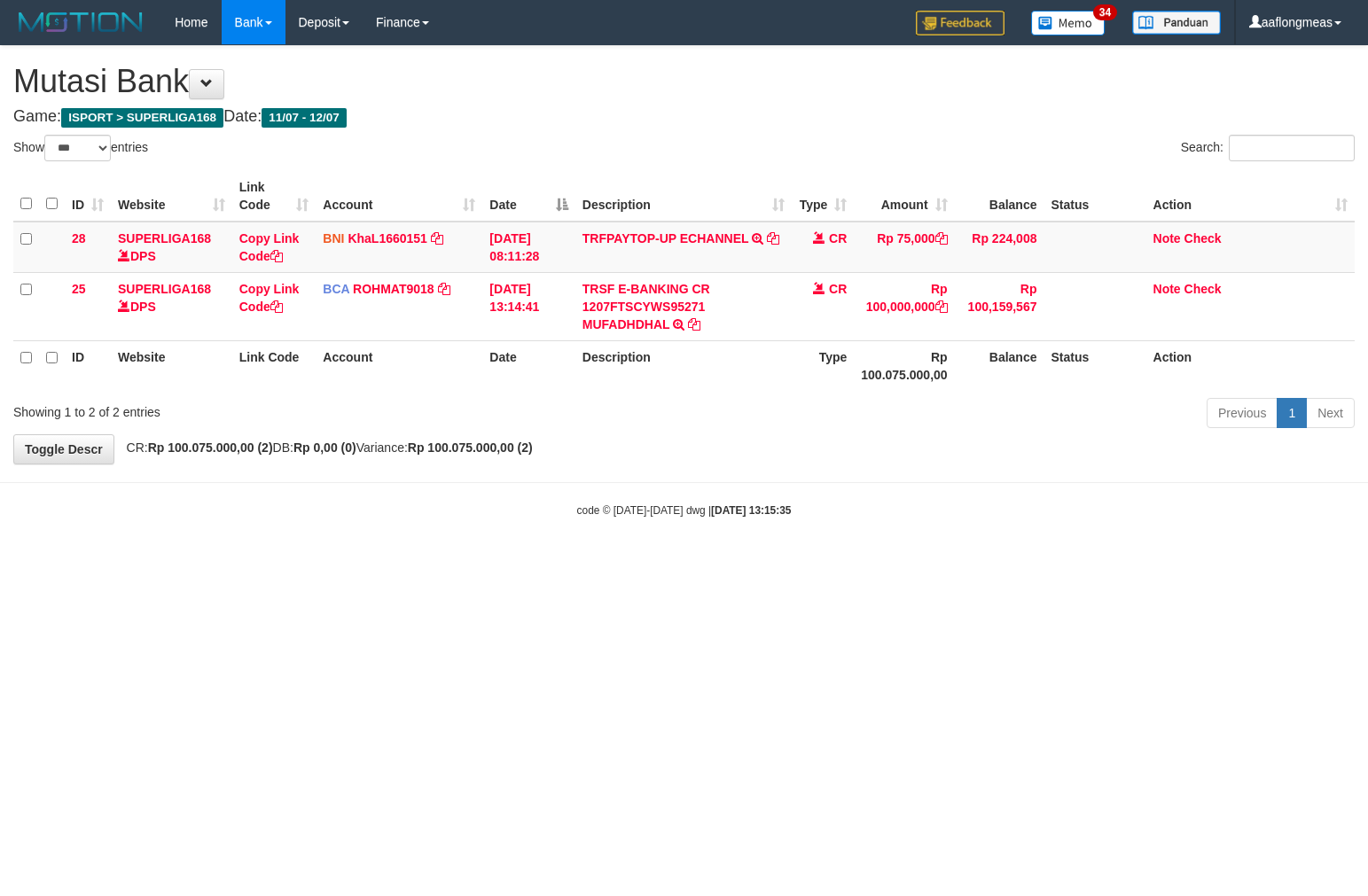 select on "***" 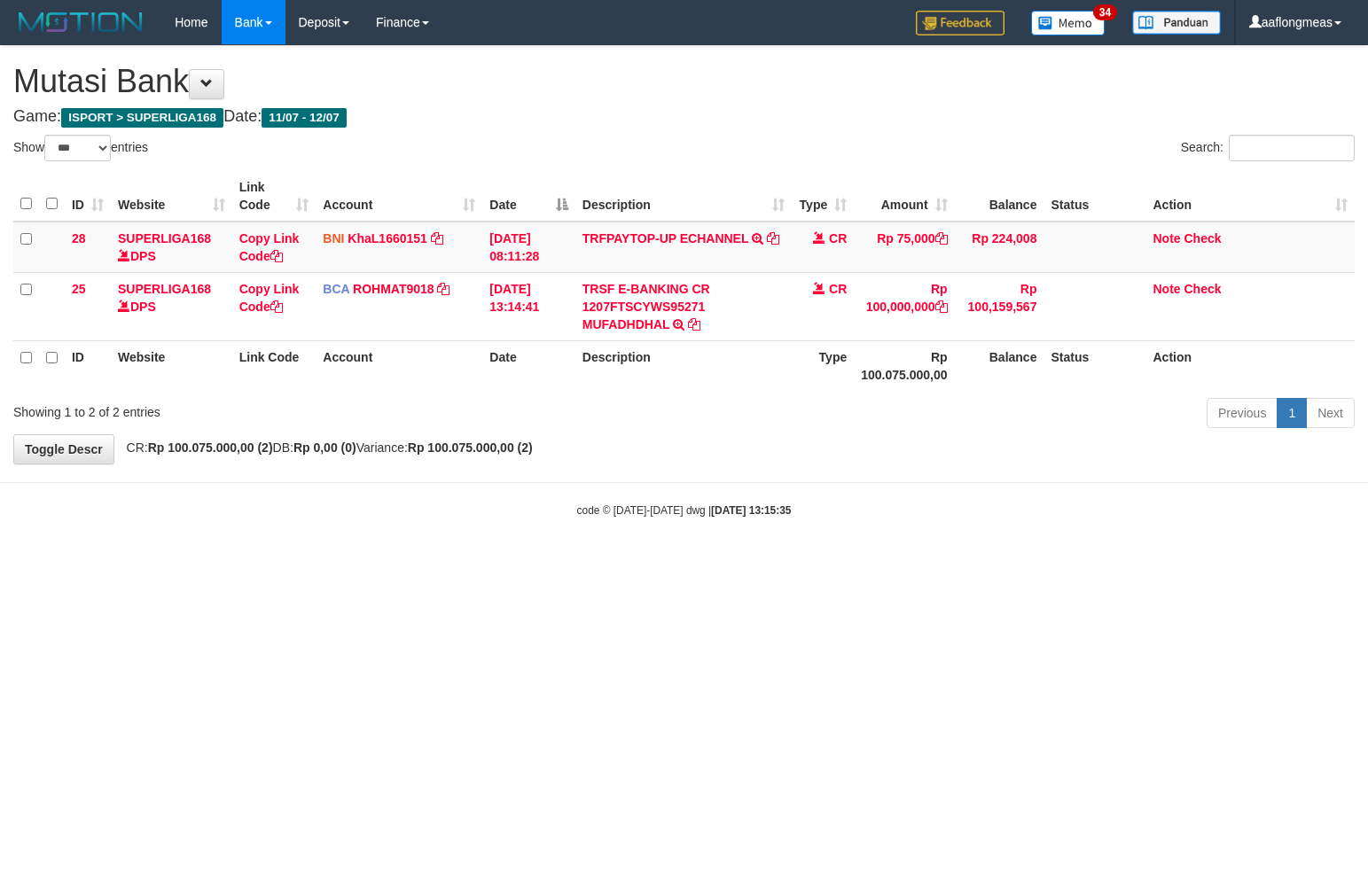 scroll, scrollTop: 0, scrollLeft: 0, axis: both 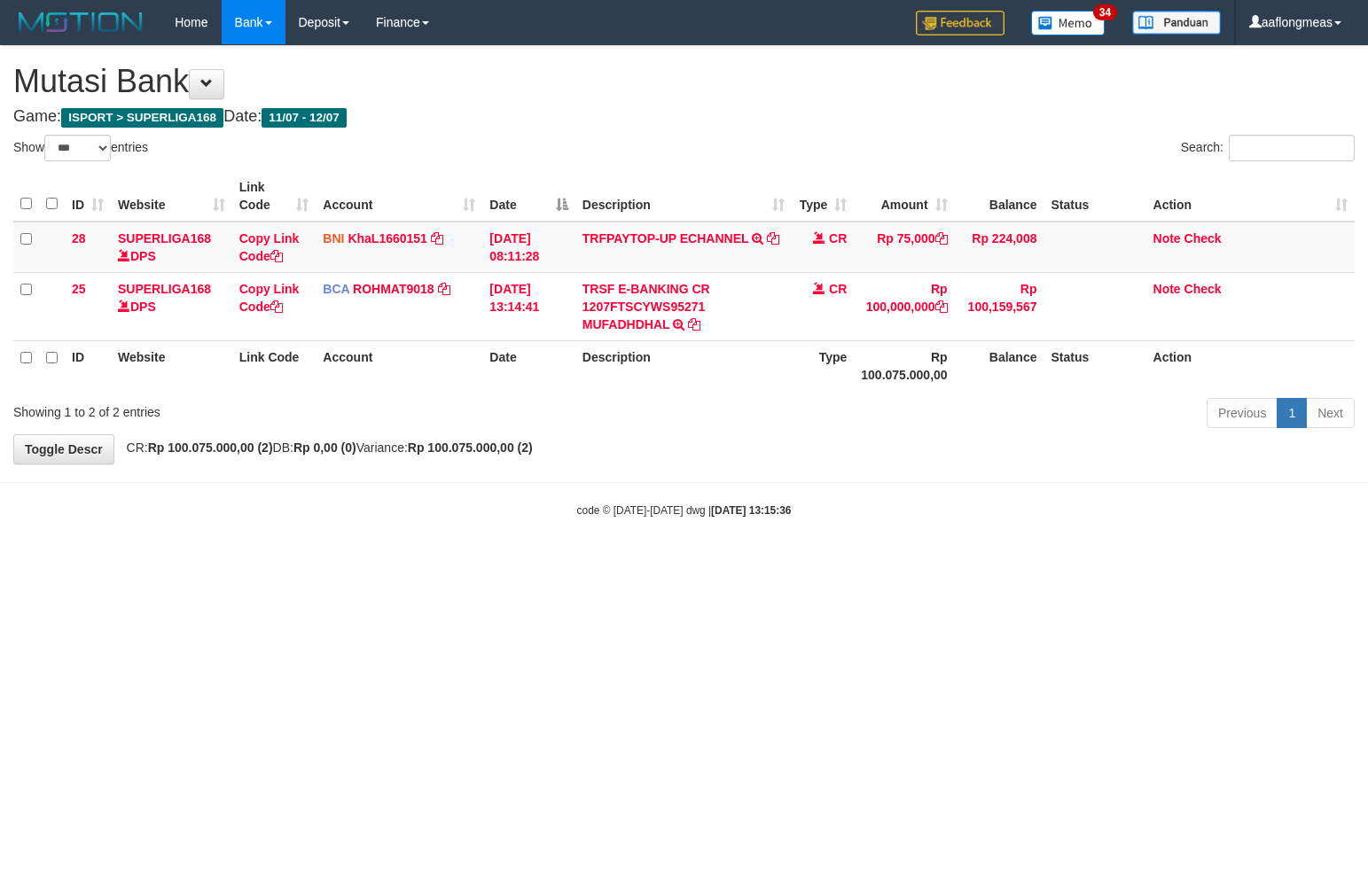 select on "***" 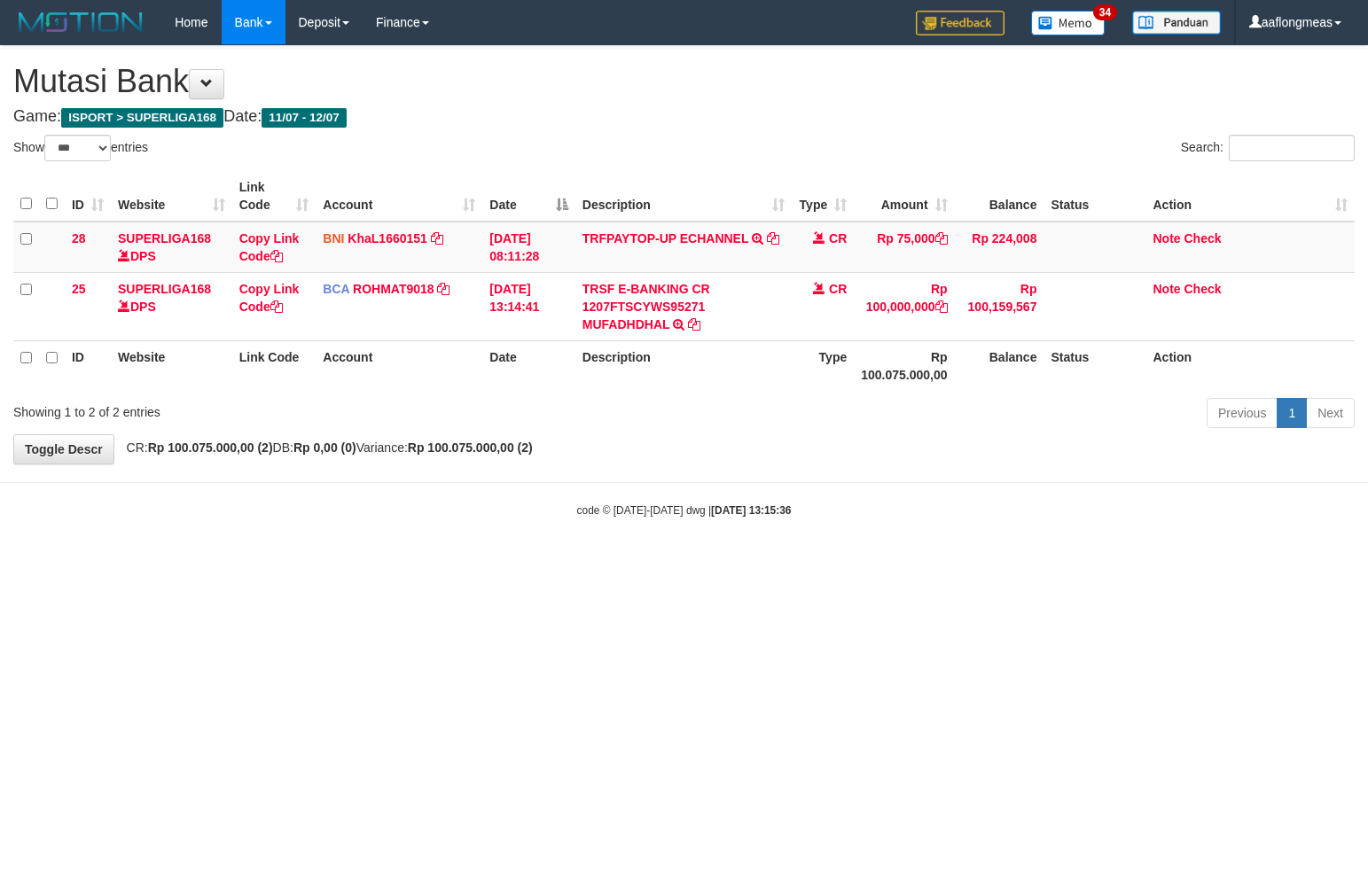 scroll, scrollTop: 0, scrollLeft: 0, axis: both 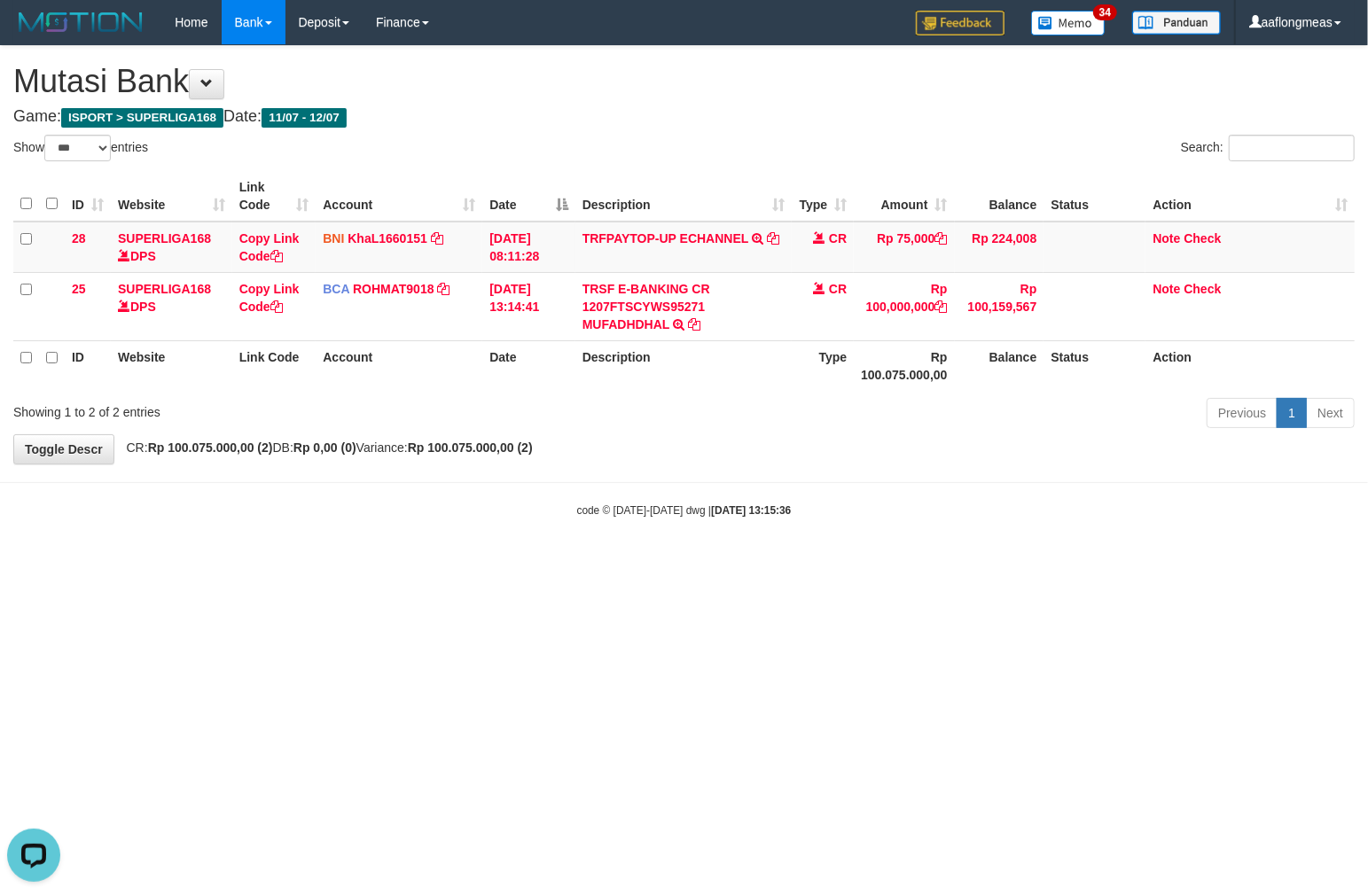 drag, startPoint x: 803, startPoint y: 580, endPoint x: 340, endPoint y: 601, distance: 463.476 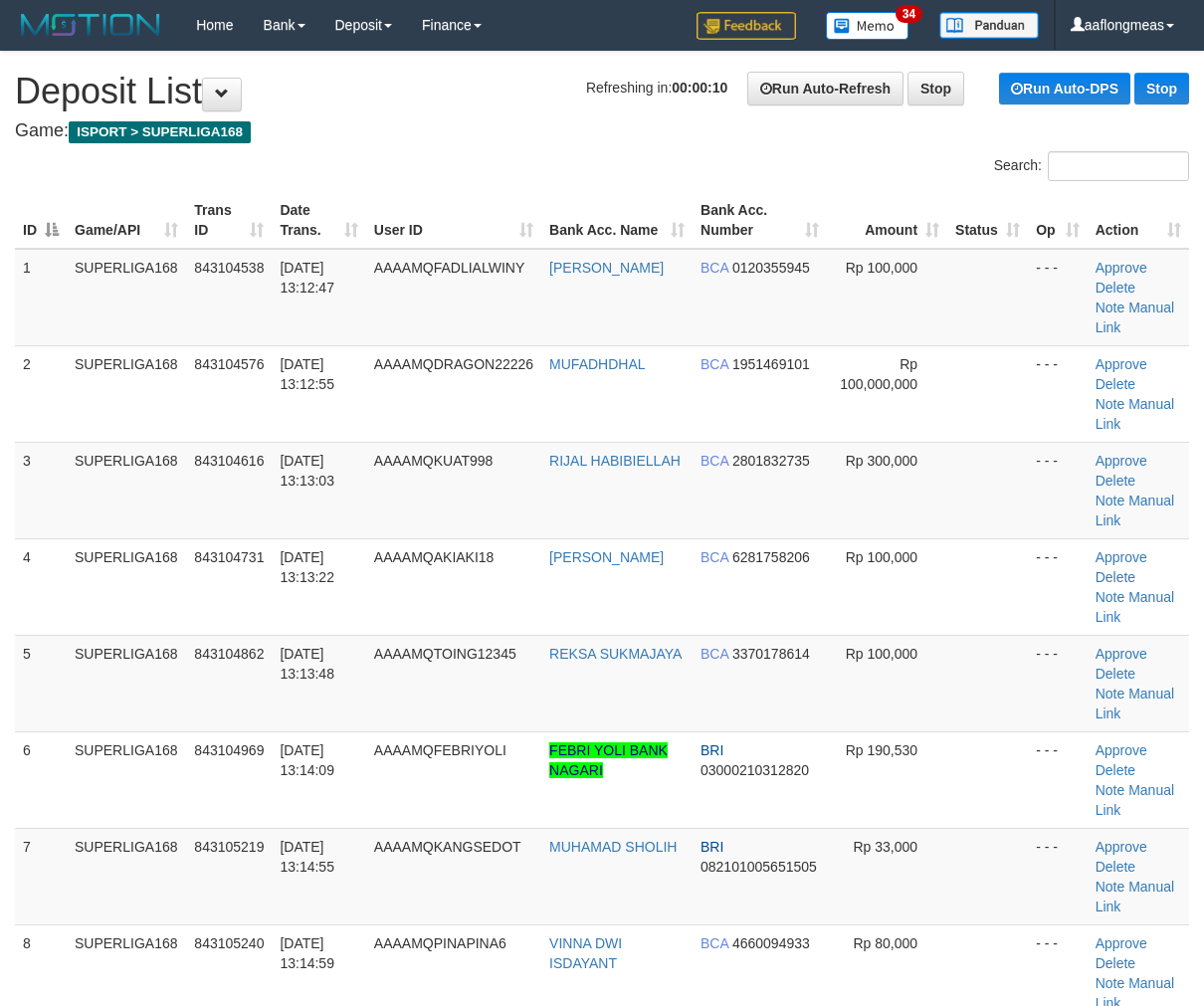 scroll, scrollTop: 0, scrollLeft: 0, axis: both 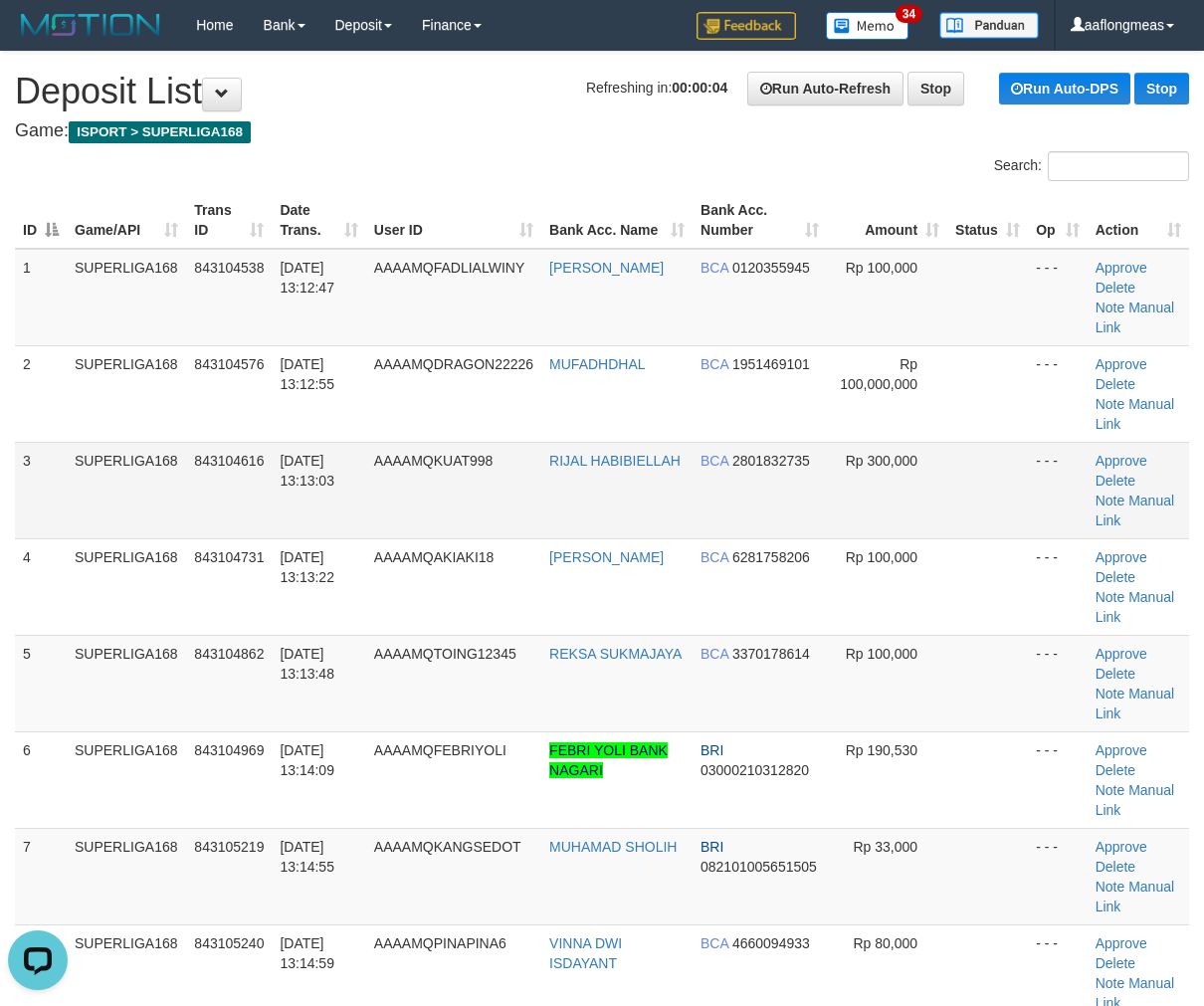click at bounding box center [987, 490] 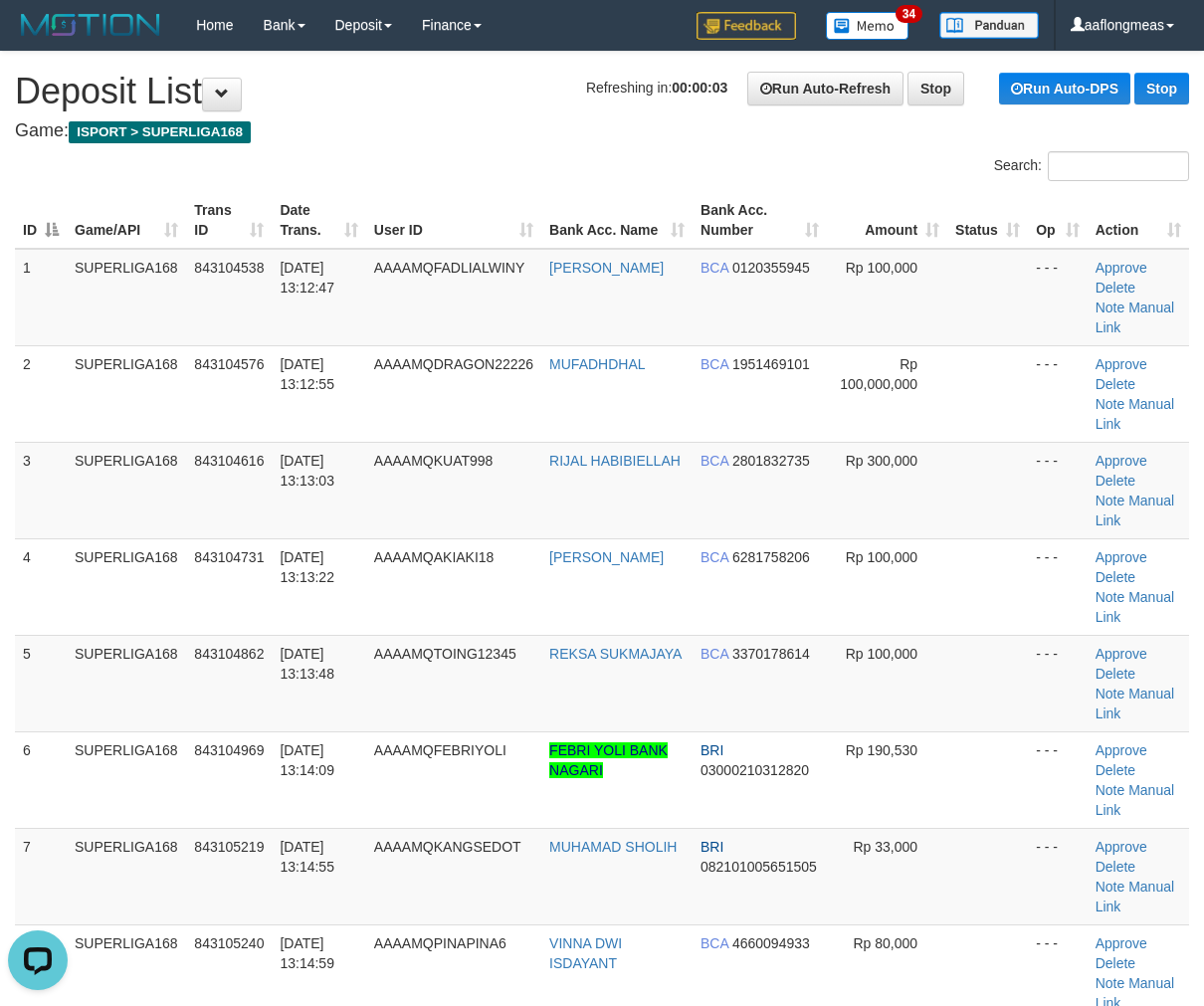 drag, startPoint x: 780, startPoint y: 602, endPoint x: 1209, endPoint y: 640, distance: 430.6797 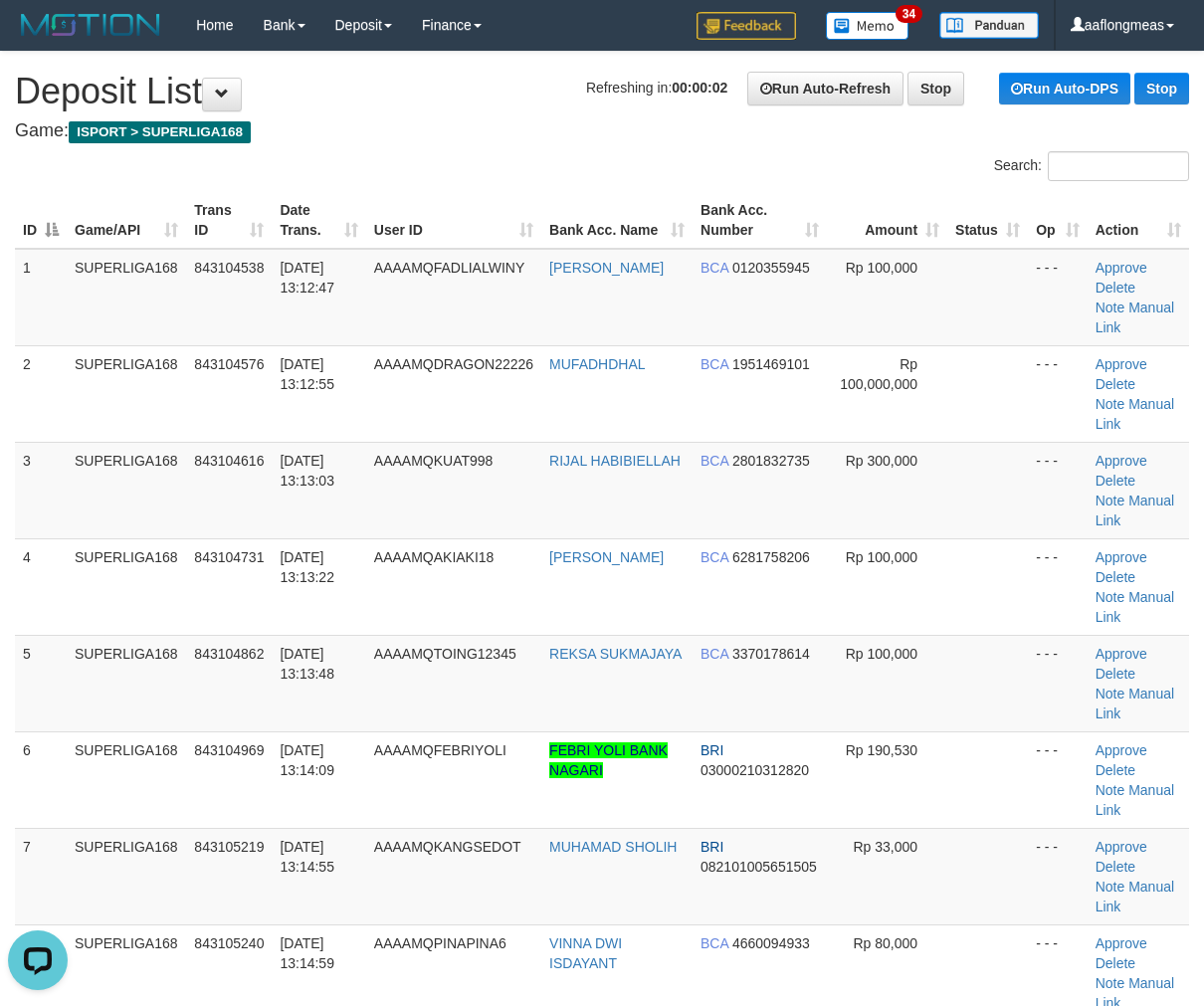 drag, startPoint x: 782, startPoint y: 565, endPoint x: 1217, endPoint y: 610, distance: 437.32139 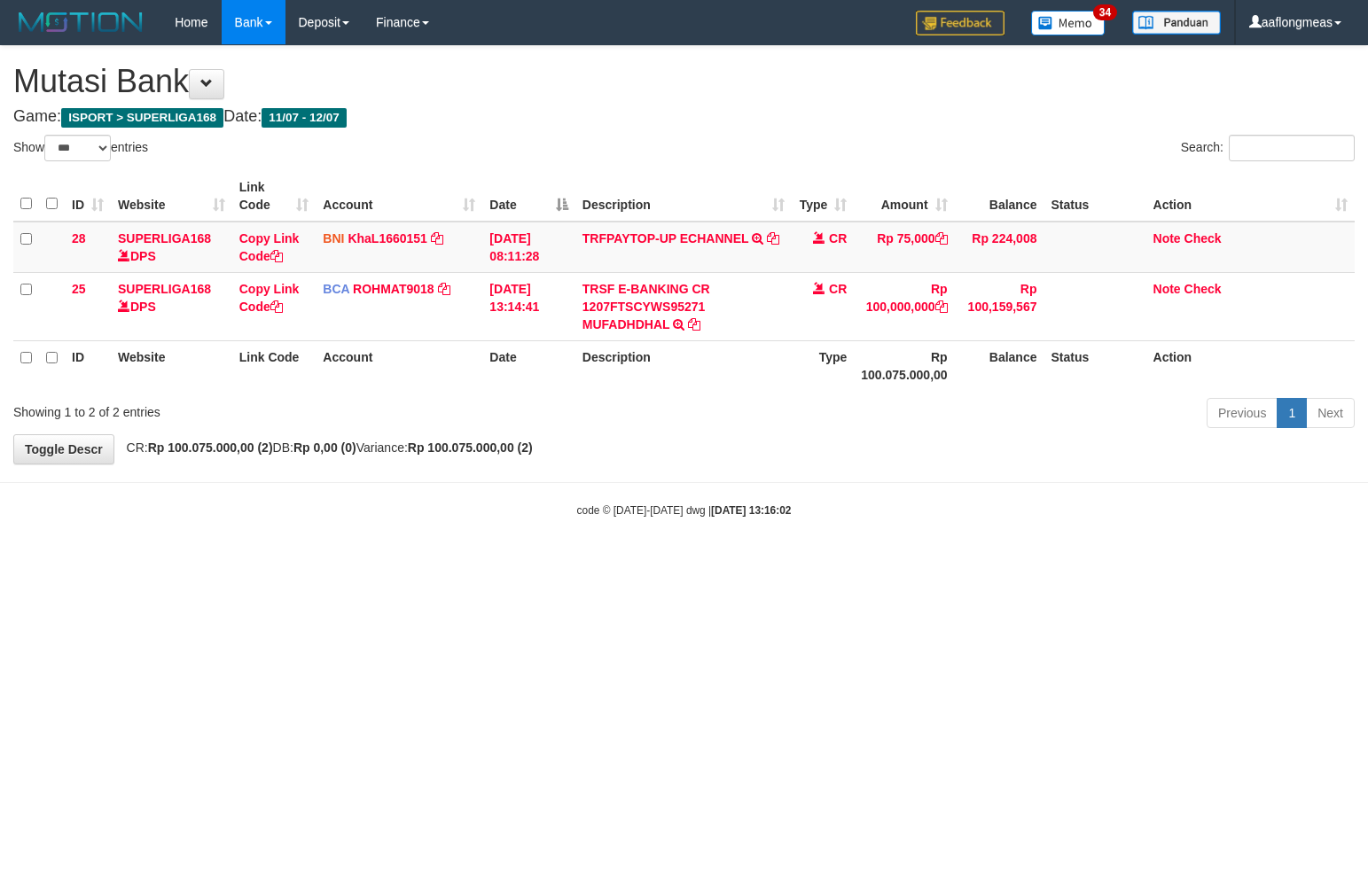 select on "***" 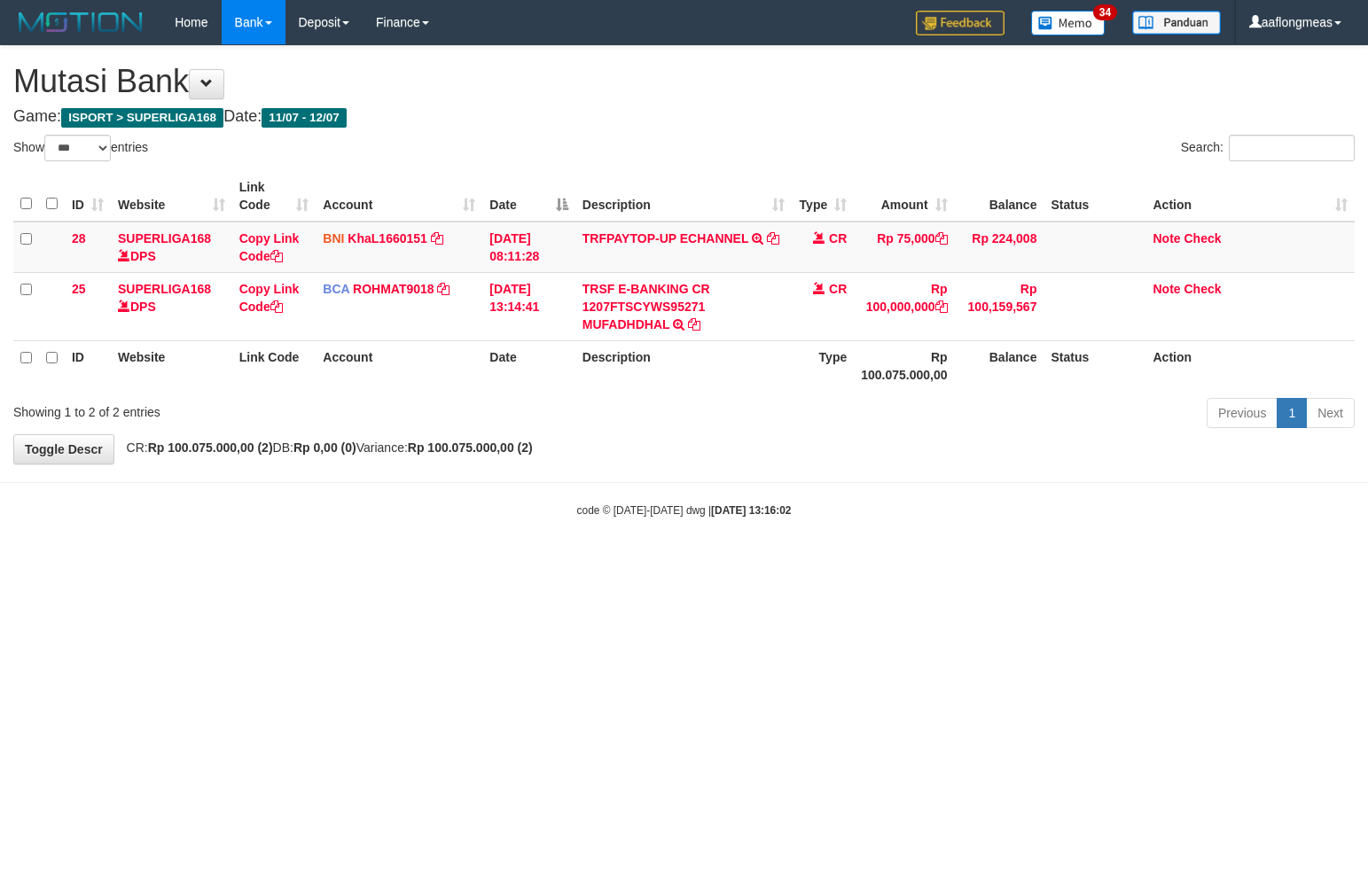 scroll, scrollTop: 0, scrollLeft: 0, axis: both 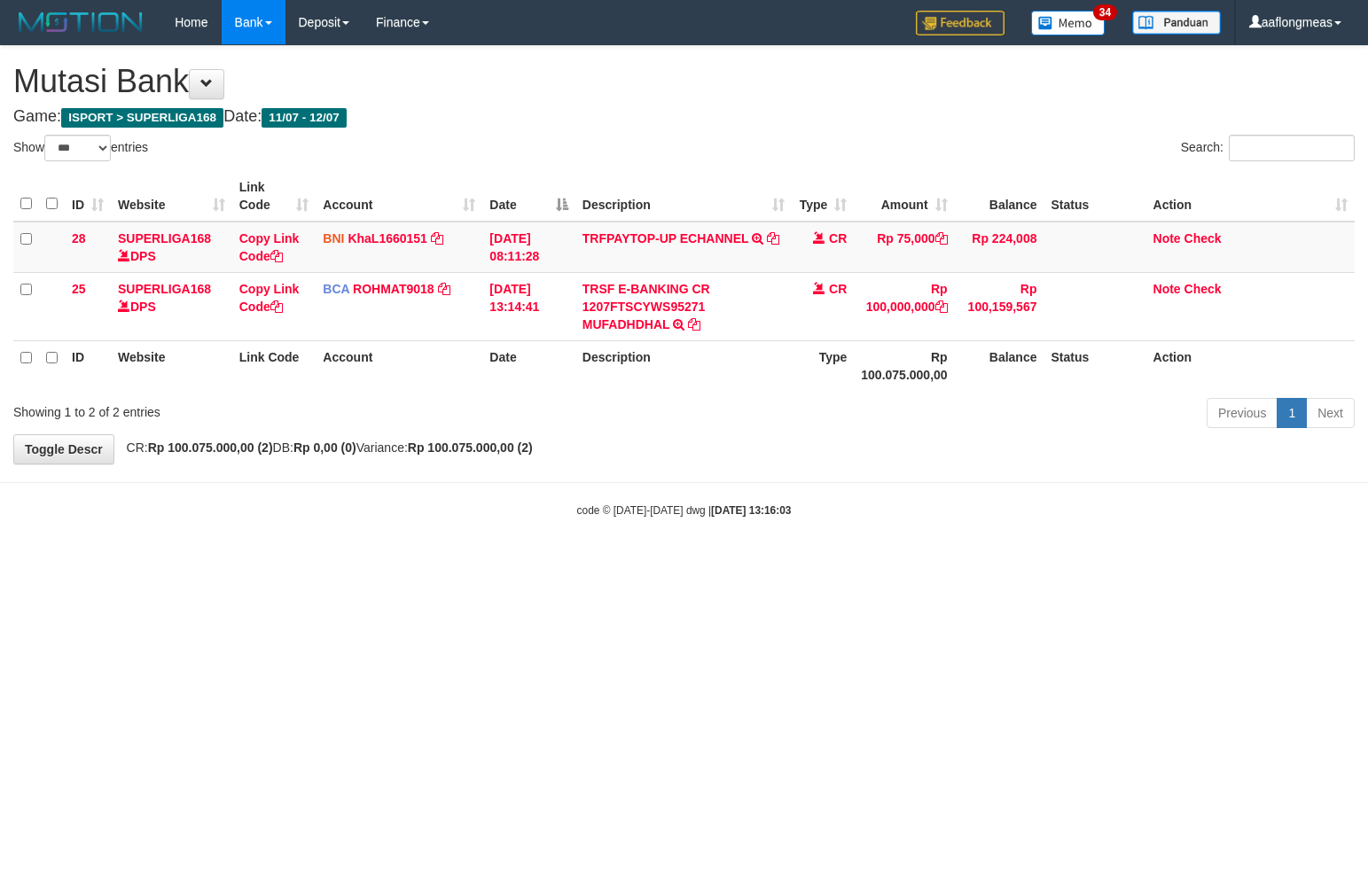 select on "***" 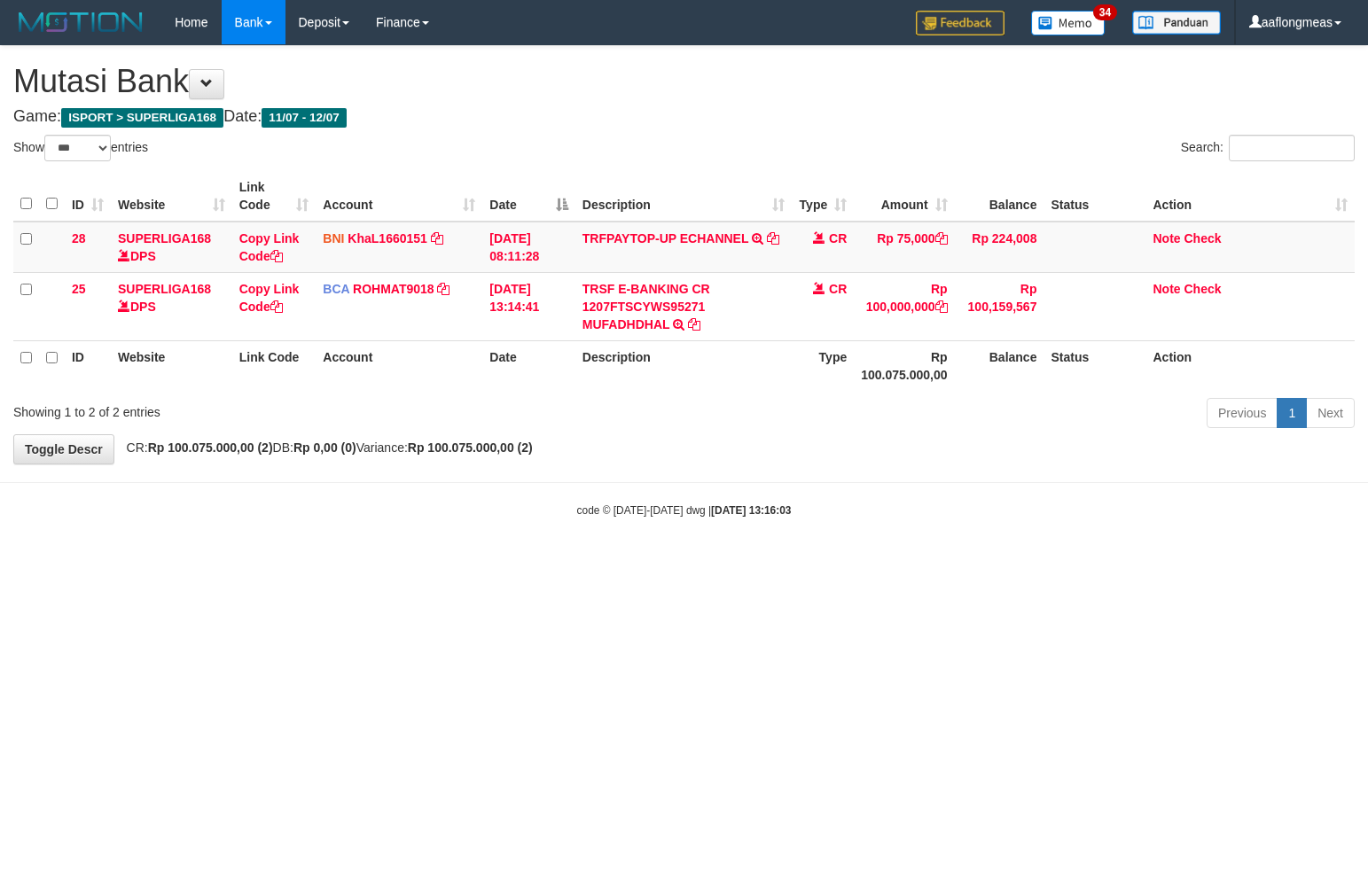 scroll, scrollTop: 0, scrollLeft: 0, axis: both 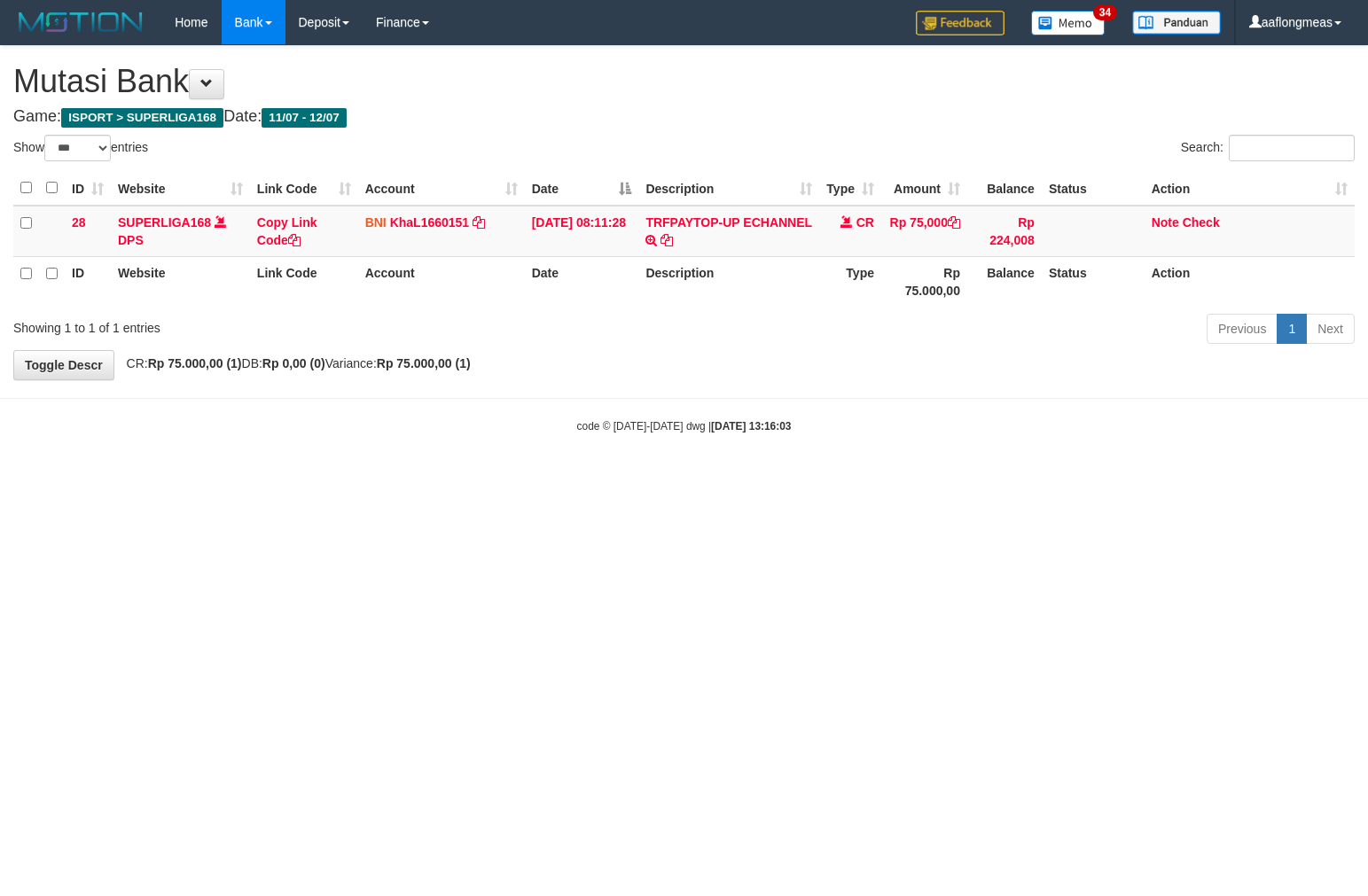 select on "***" 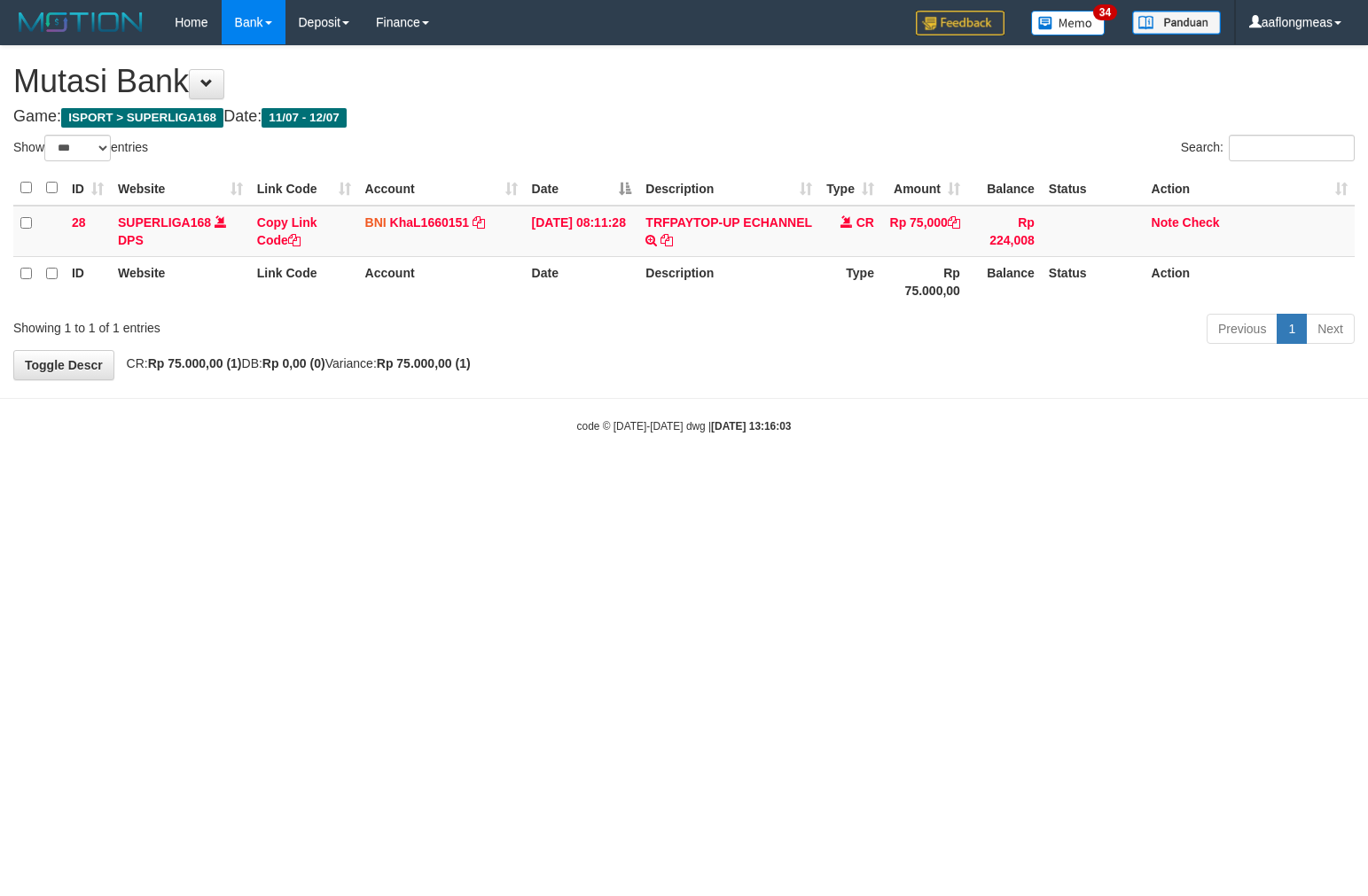 scroll, scrollTop: 0, scrollLeft: 0, axis: both 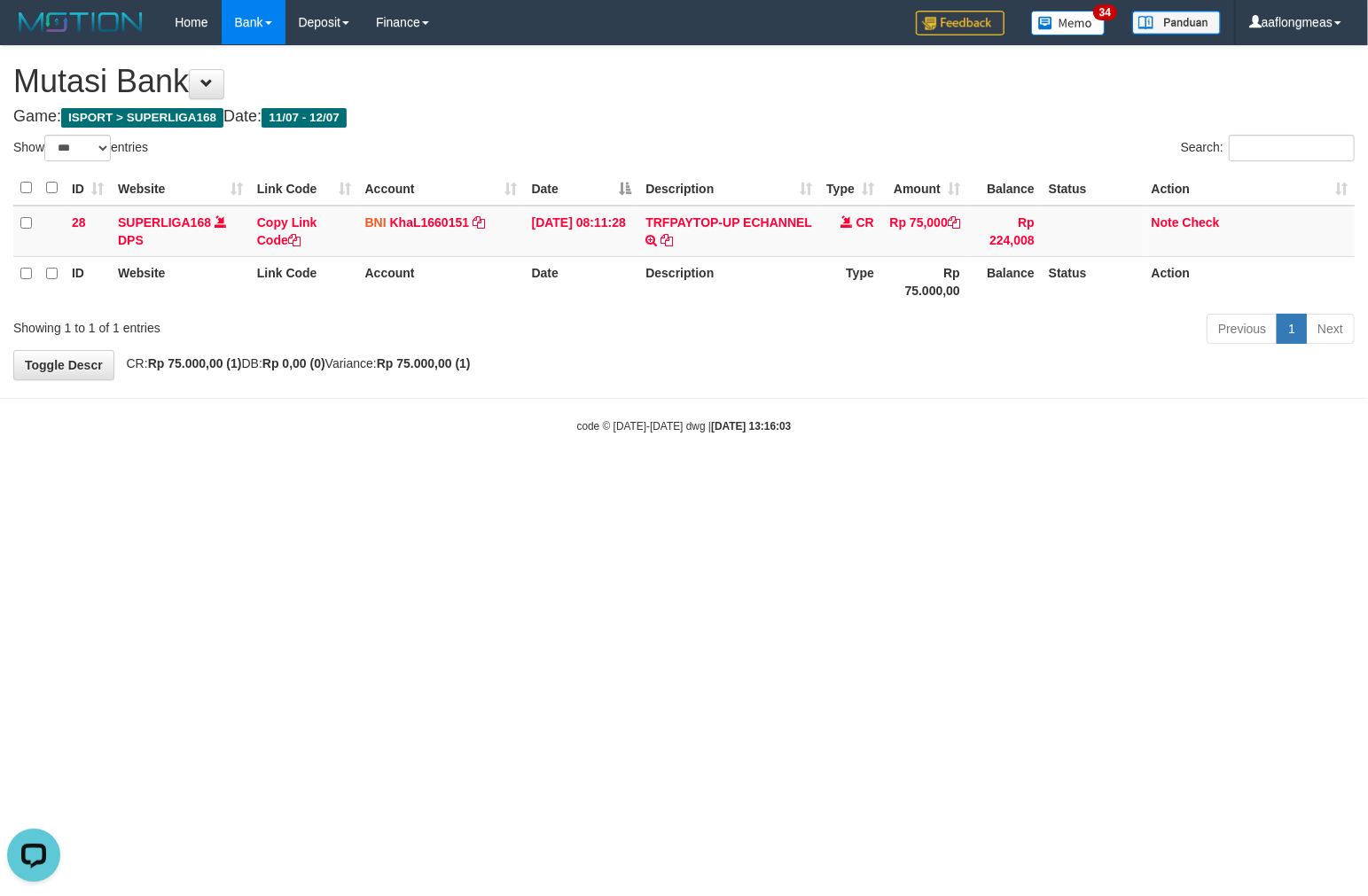 click on "Toggle navigation
Home
Bank
Account List
Load
By Website
Group
[ISPORT]													SUPERLIGA168
By Load Group (DPS)
34" at bounding box center [684, 239] 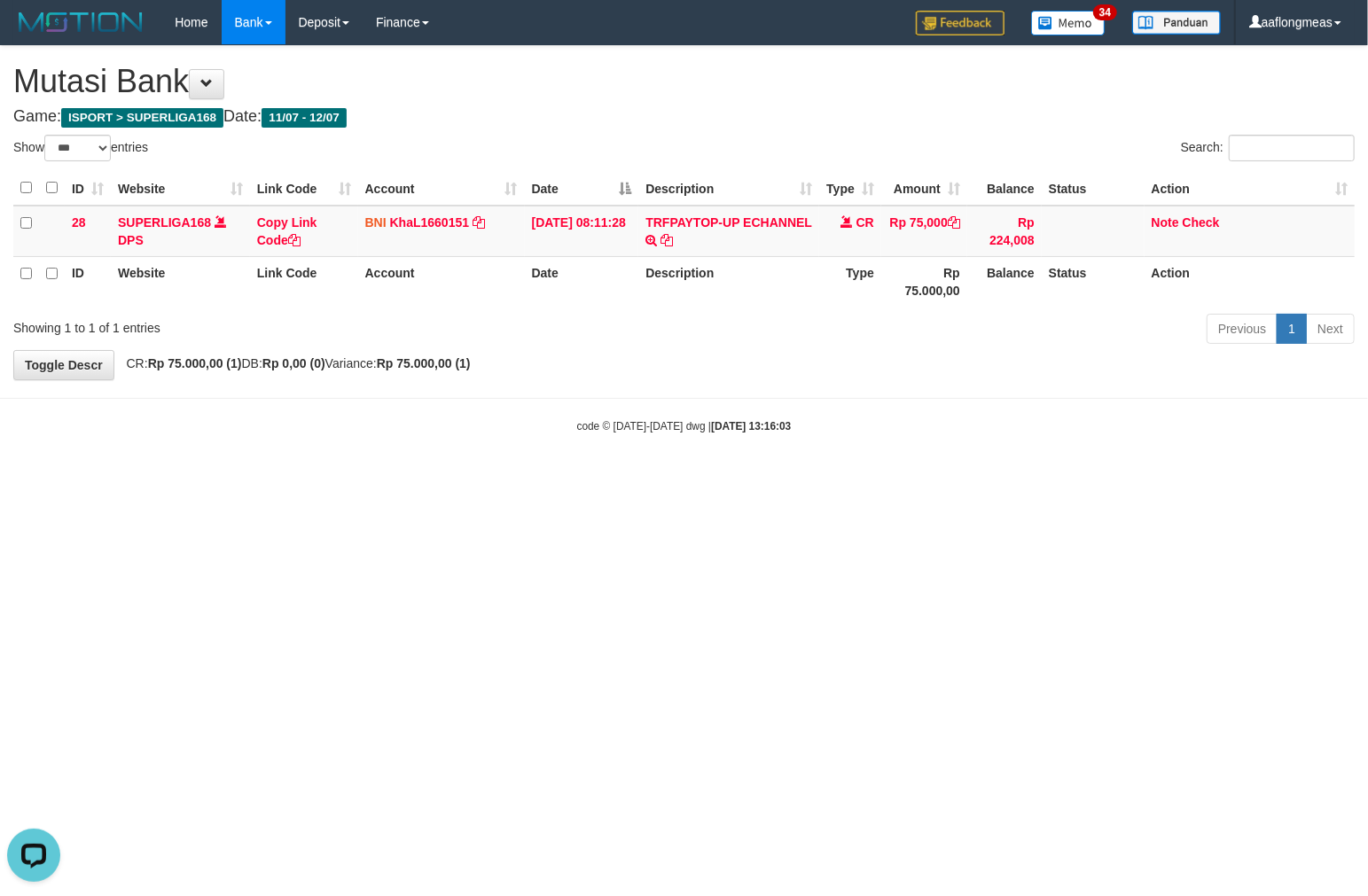 click on "Toggle navigation
Home
Bank
Account List
Load
By Website
Group
[ISPORT]													SUPERLIGA168
By Load Group (DPS)
34" at bounding box center (684, 239) 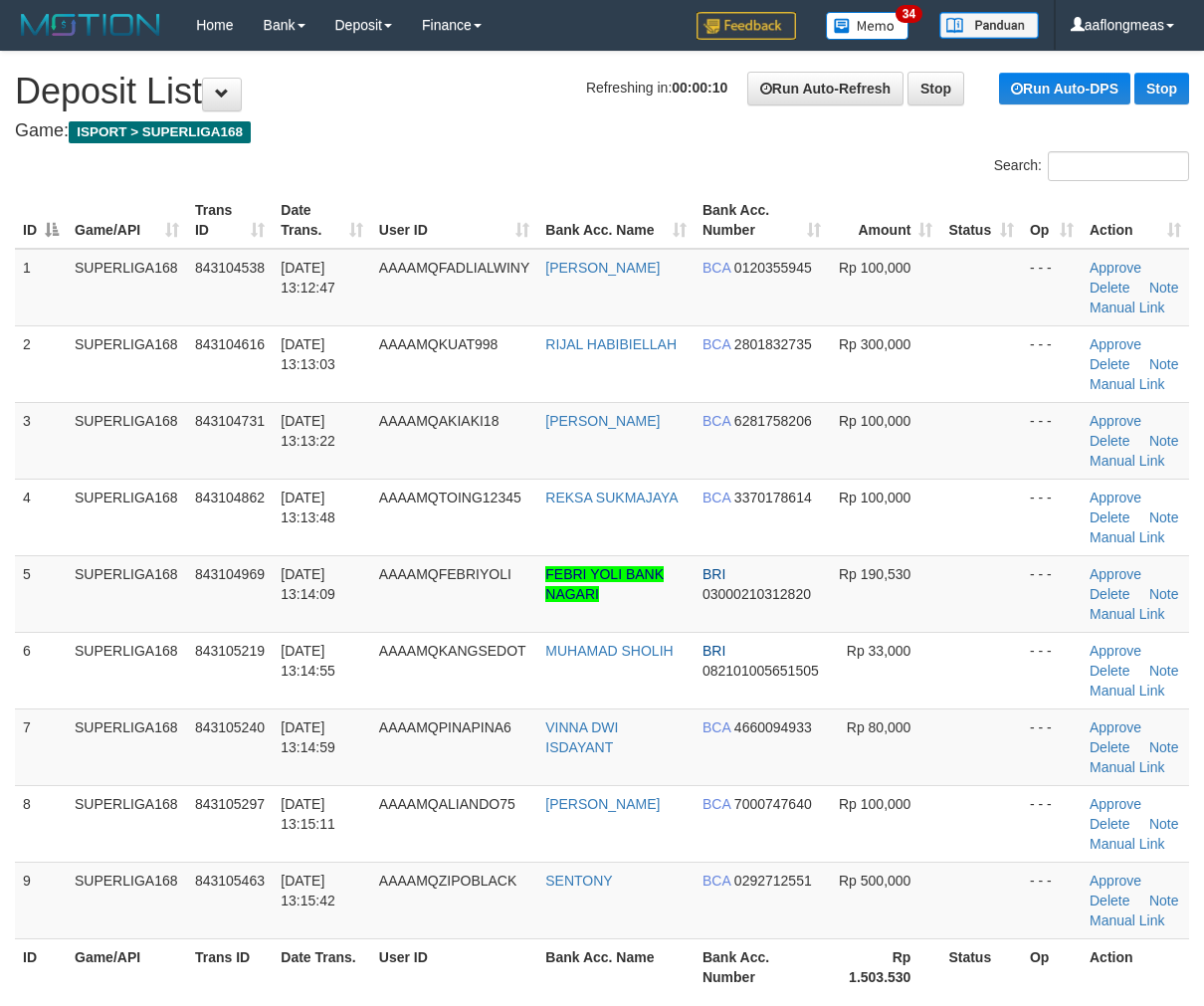 scroll, scrollTop: 0, scrollLeft: 0, axis: both 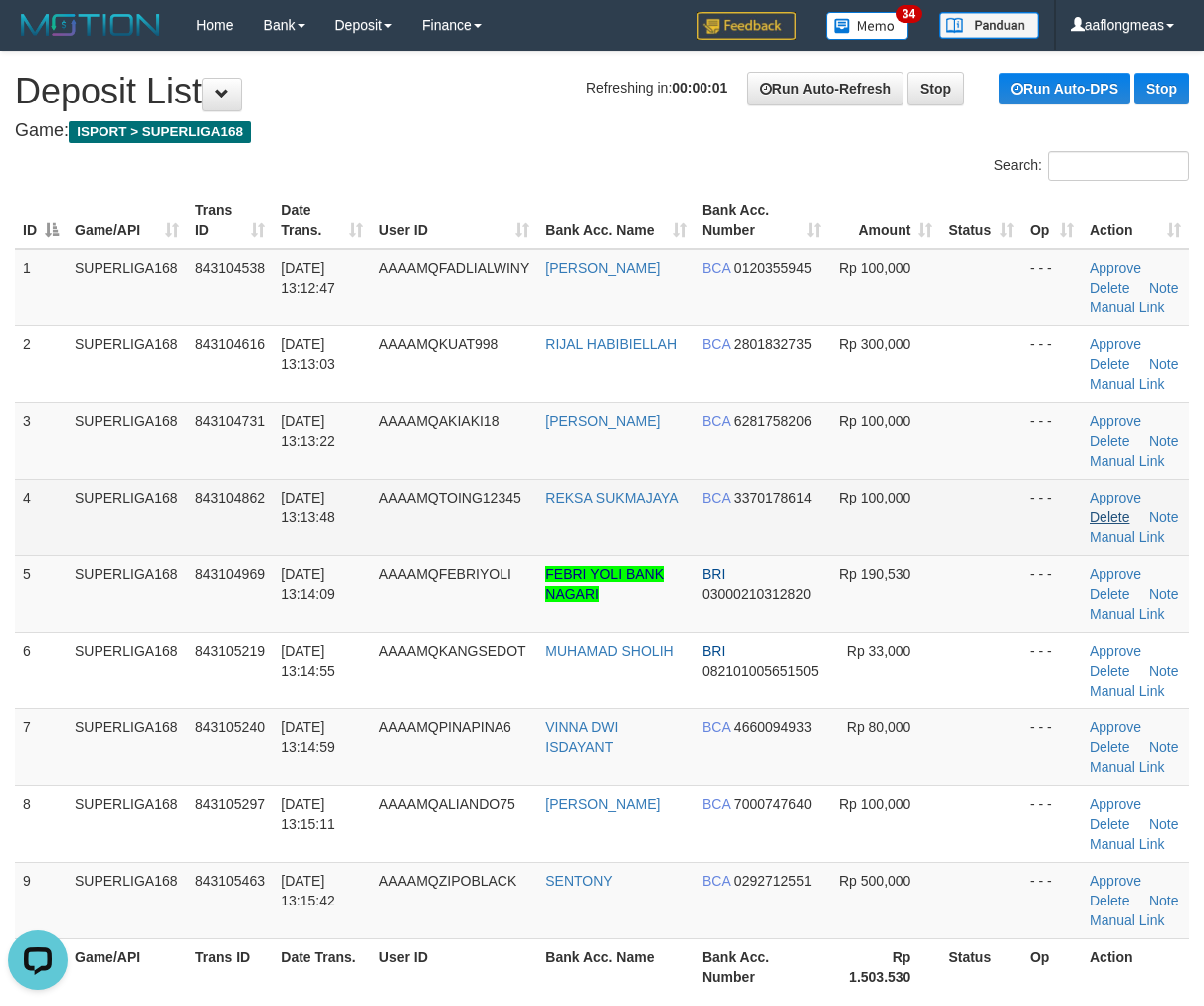 drag, startPoint x: 930, startPoint y: 519, endPoint x: 1091, endPoint y: 521, distance: 161.01242 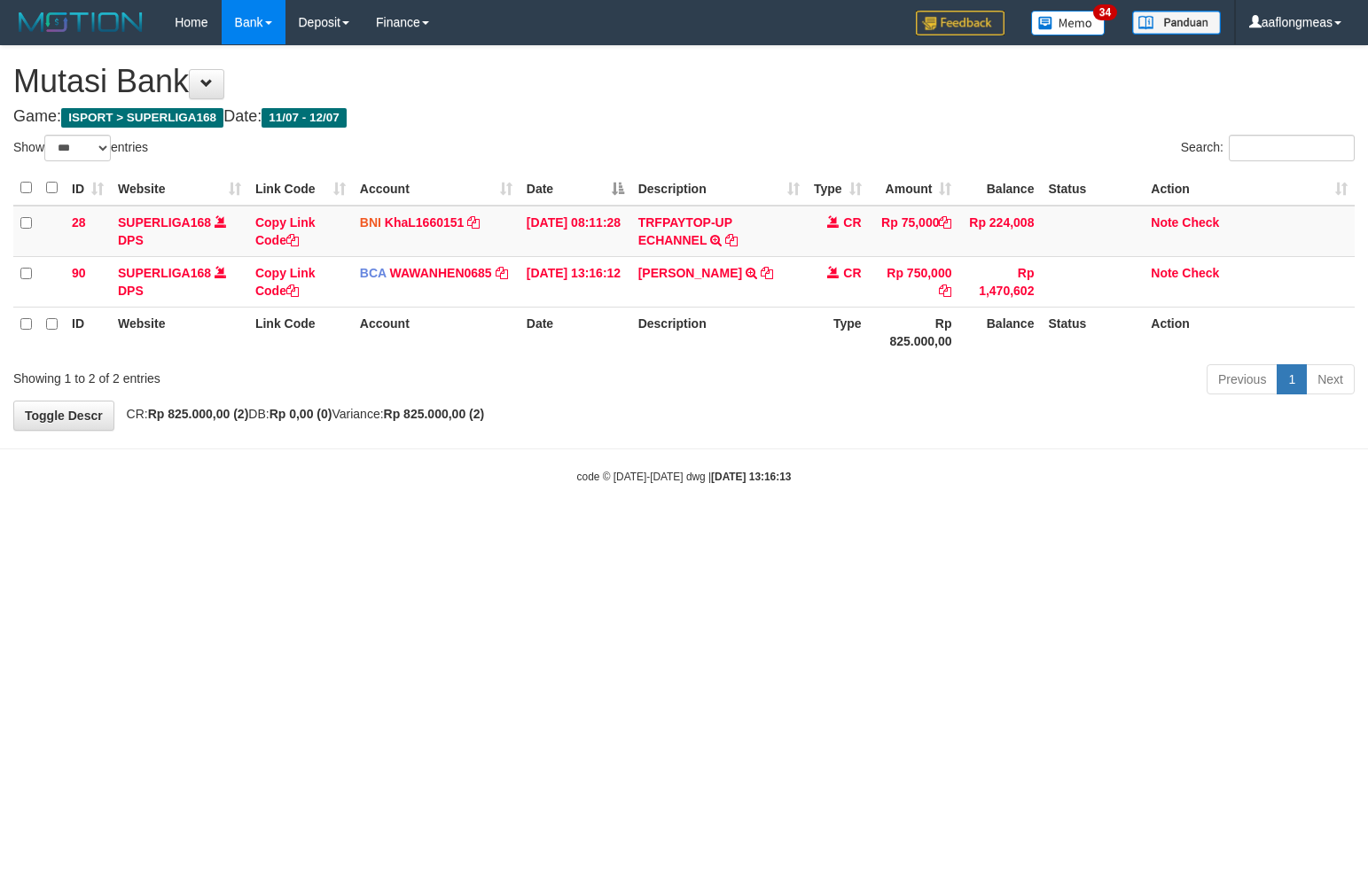 select on "***" 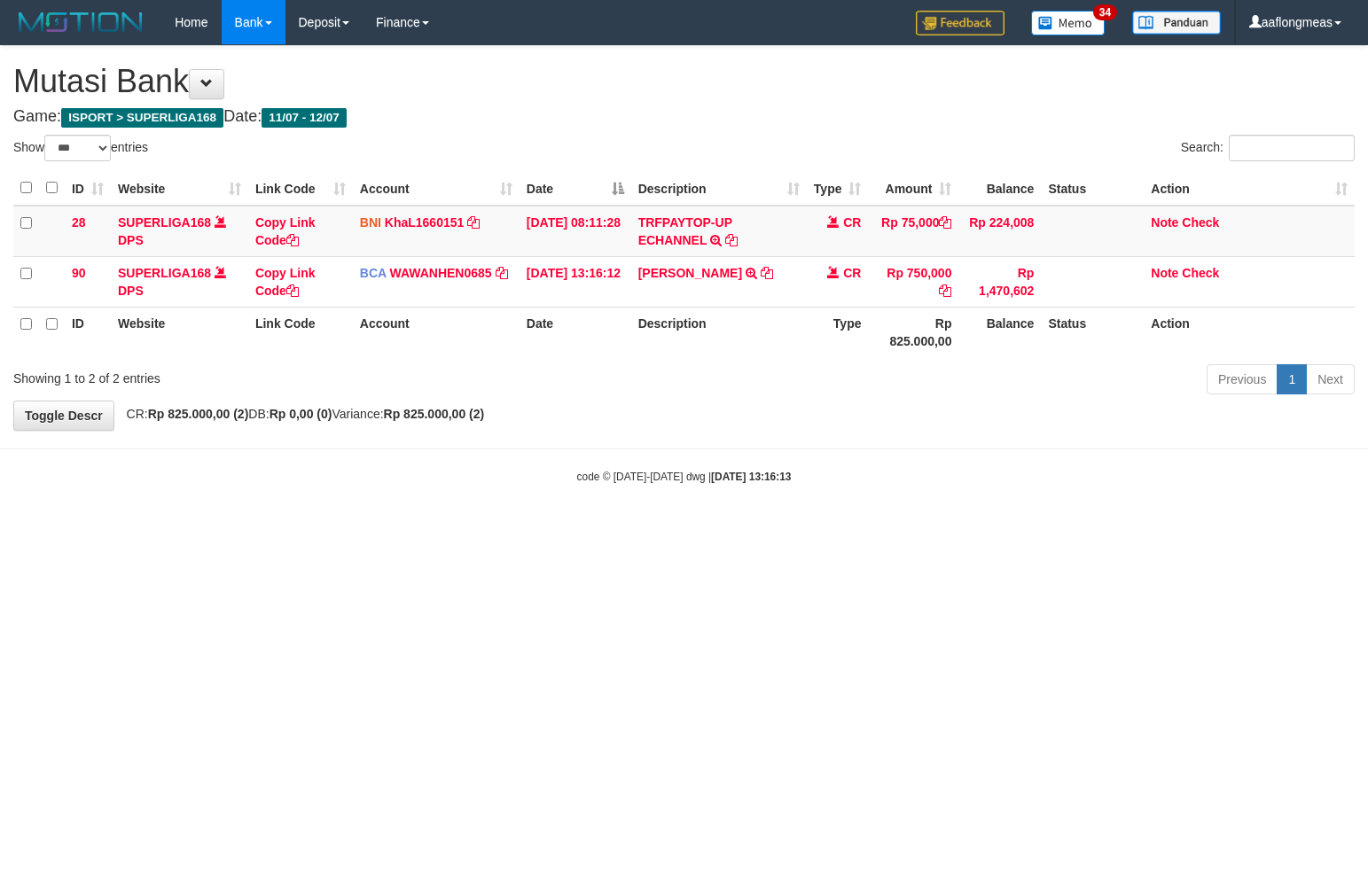 scroll, scrollTop: 0, scrollLeft: 0, axis: both 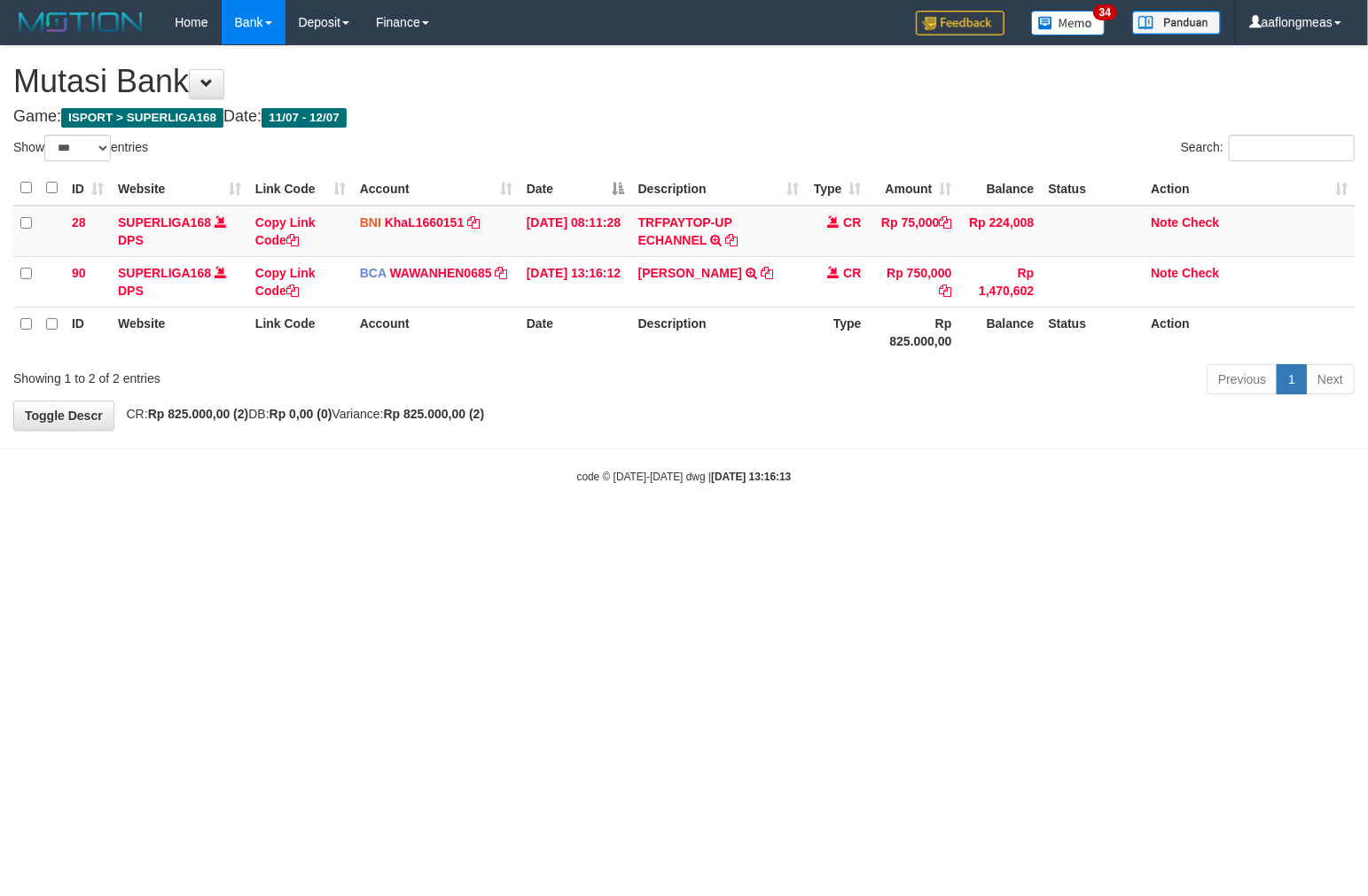 click on "Toggle navigation
Home
Bank
Account List
Load
By Website
Group
[ISPORT]													SUPERLIGA168
By Load Group (DPS)" at bounding box center [684, 264] 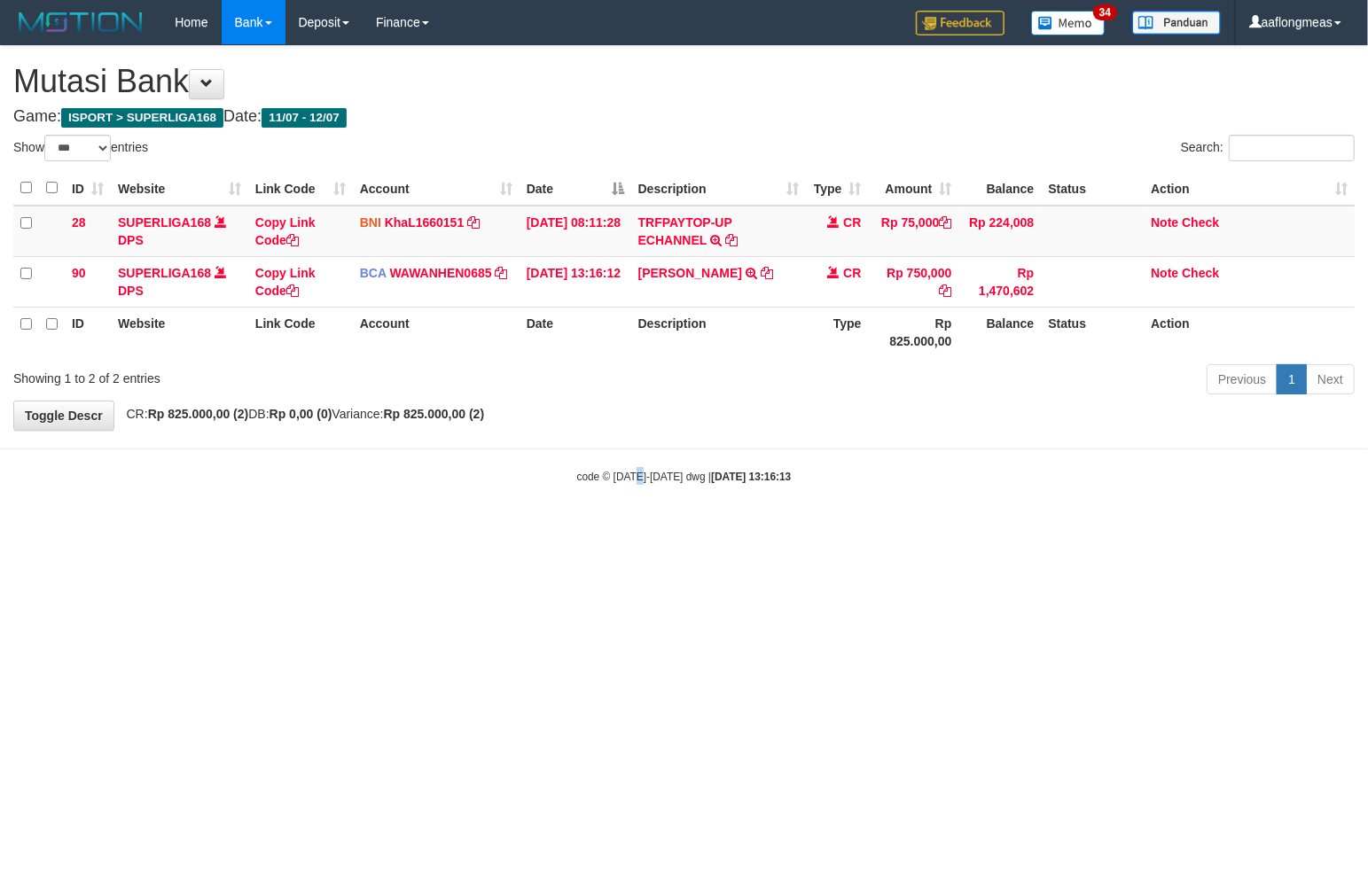 click on "Toggle navigation
Home
Bank
Account List
Load
By Website
Group
[ISPORT]													SUPERLIGA168
By Load Group (DPS)" at bounding box center (684, 264) 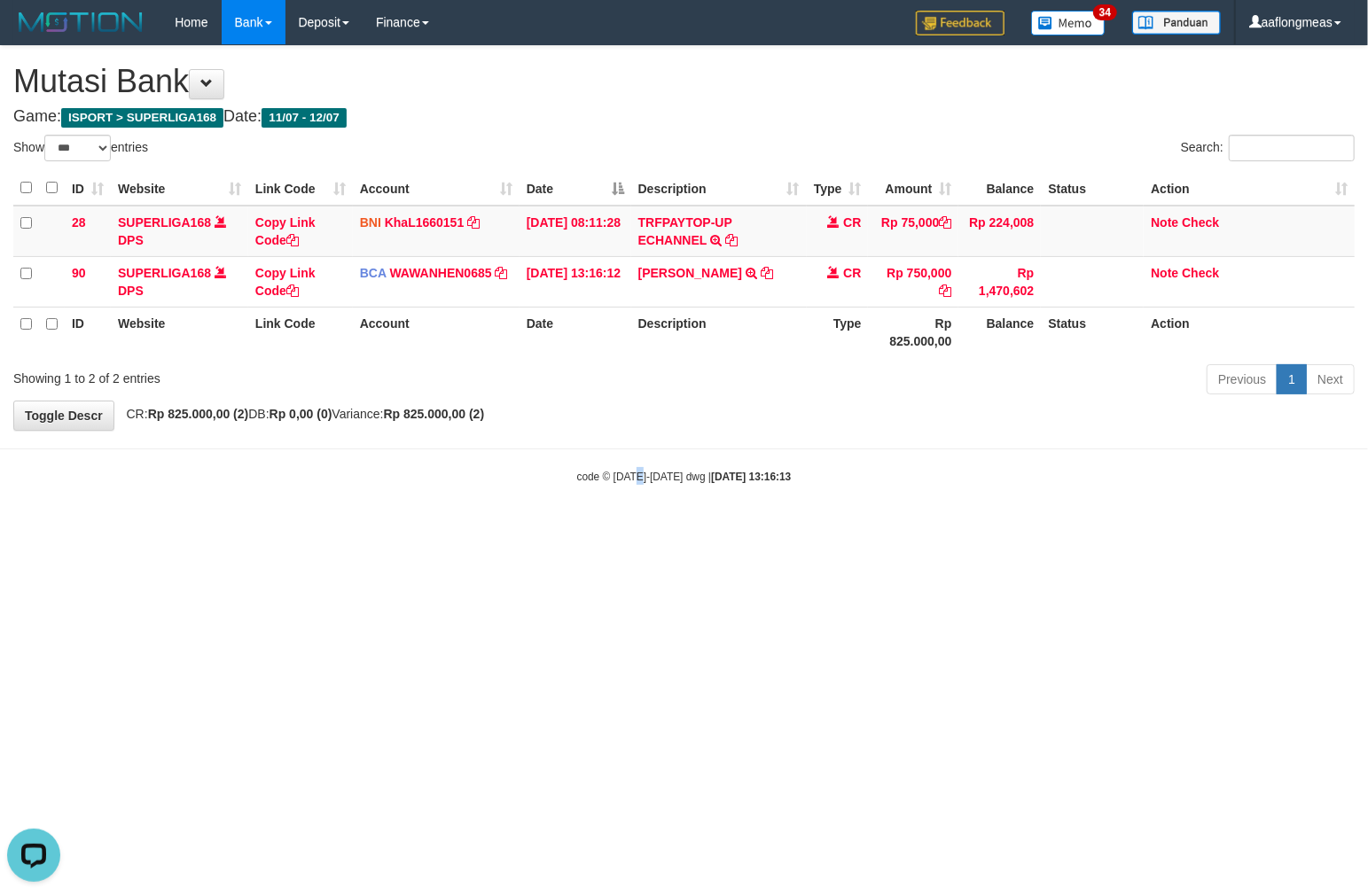 scroll, scrollTop: 0, scrollLeft: 0, axis: both 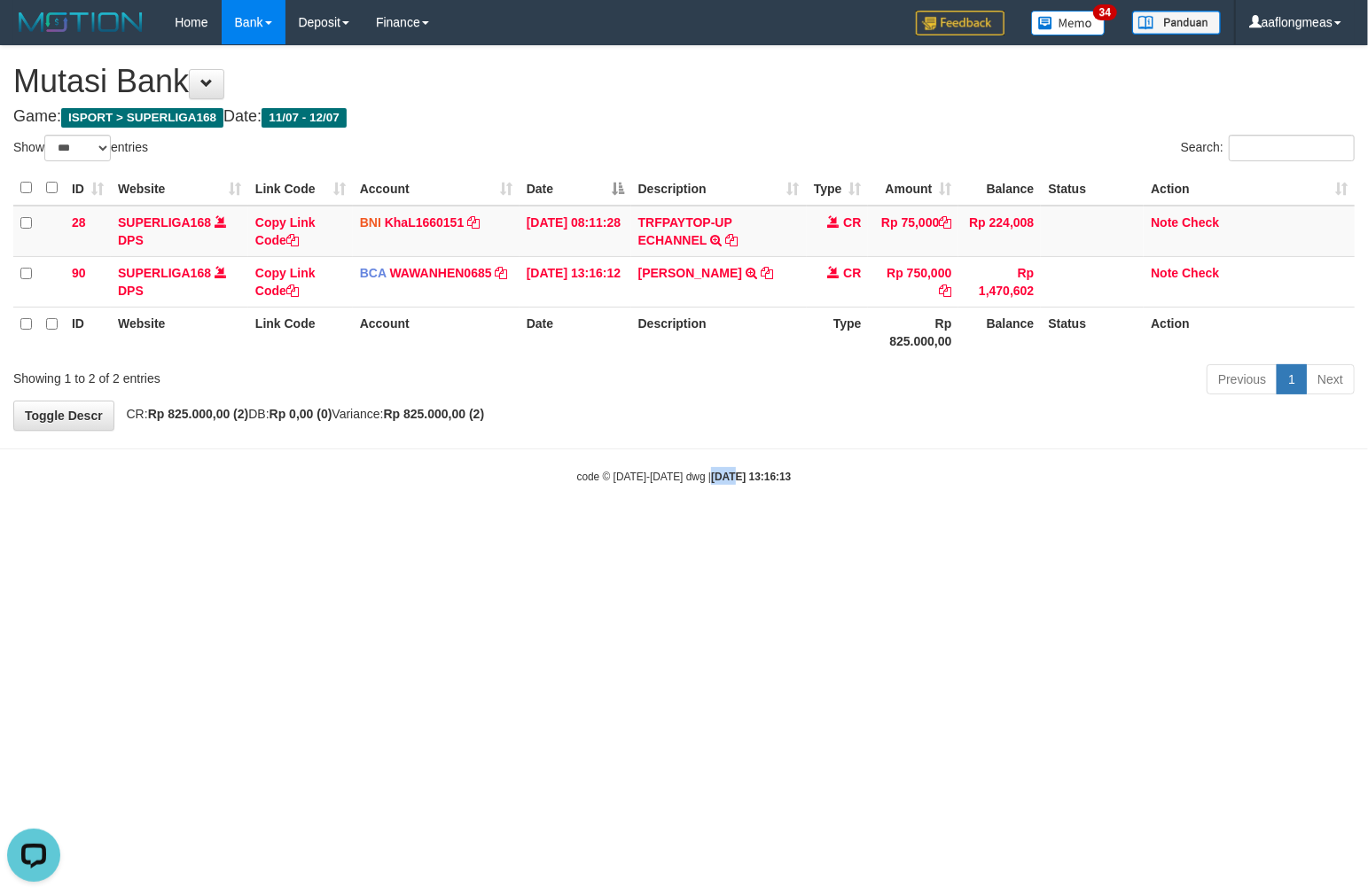 click on "Toggle navigation
Home
Bank
Account List
Load
By Website
Group
[ISPORT]													SUPERLIGA168
By Load Group (DPS)" at bounding box center (684, 264) 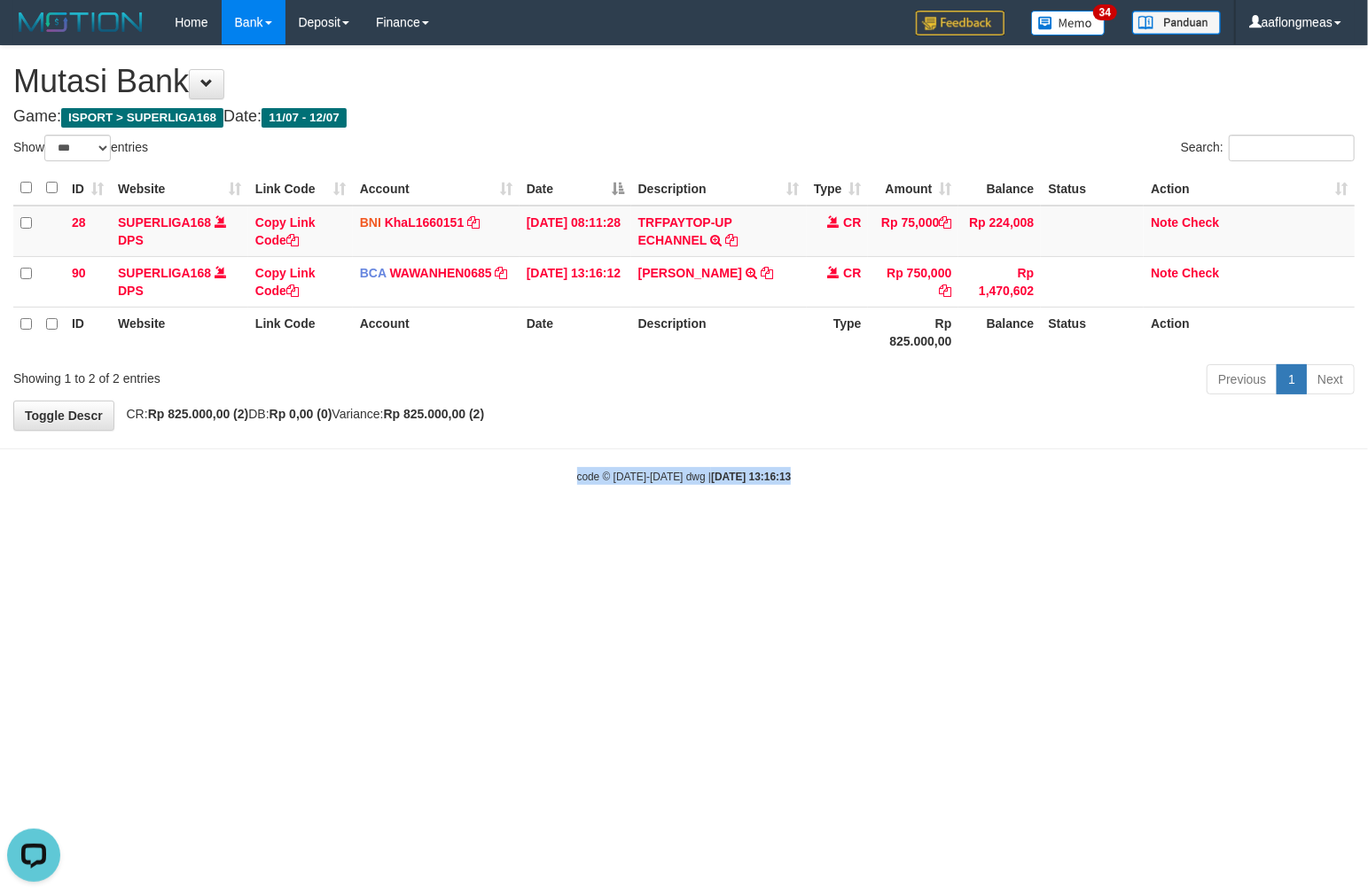 click on "Toggle navigation
Home
Bank
Account List
Load
By Website
Group
[ISPORT]													SUPERLIGA168
By Load Group (DPS)" at bounding box center (684, 264) 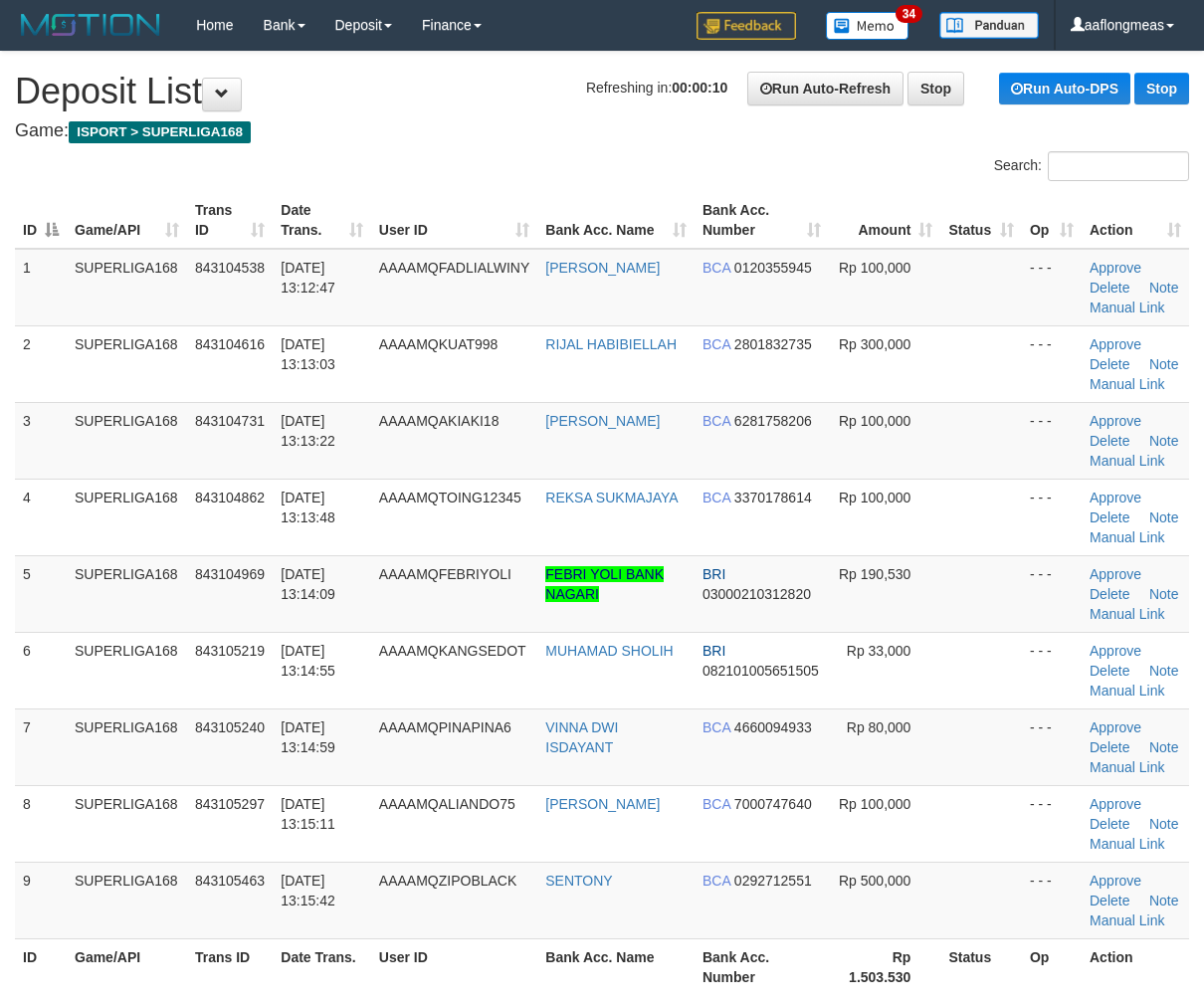 scroll, scrollTop: 0, scrollLeft: 0, axis: both 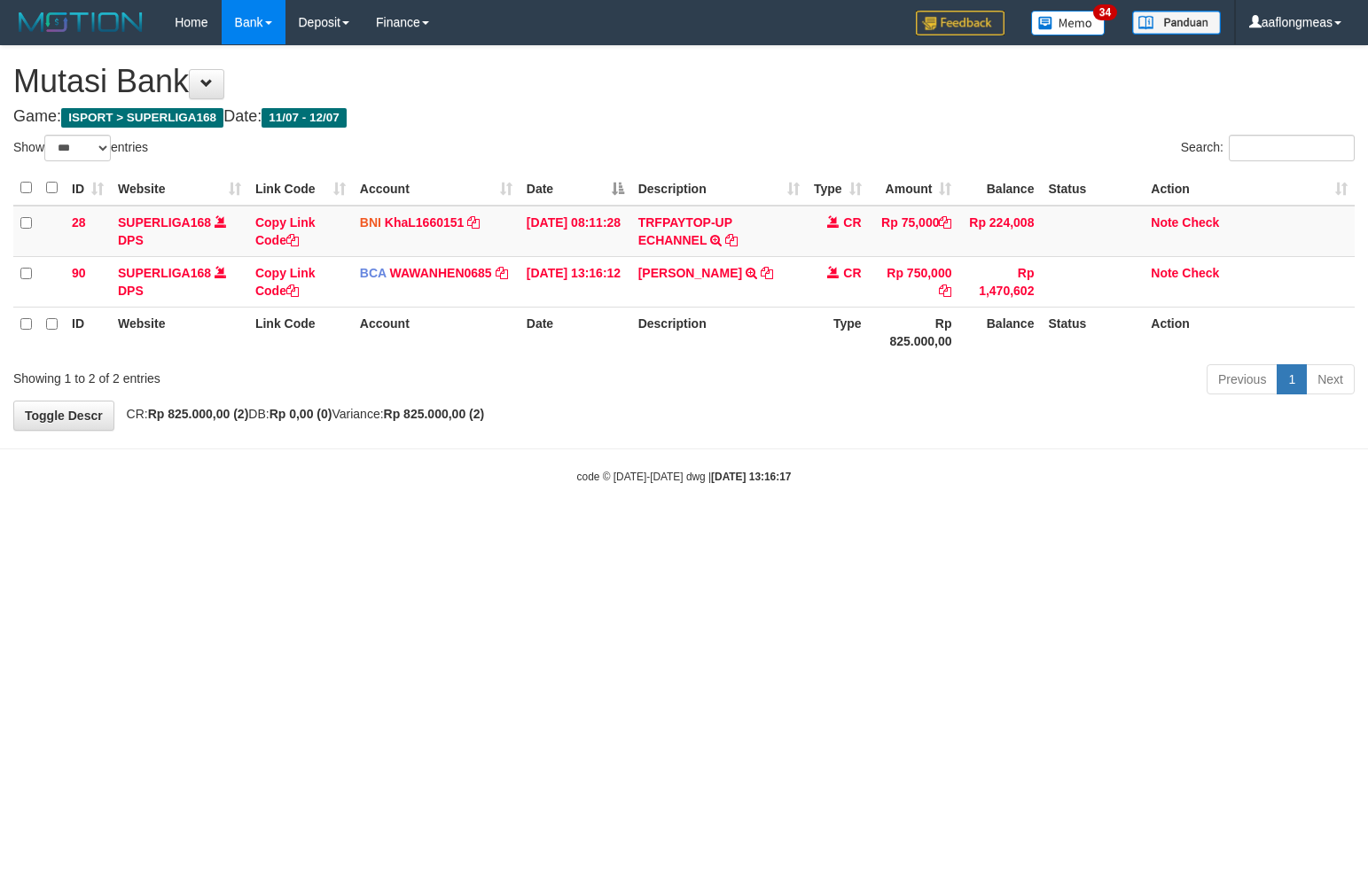 select on "***" 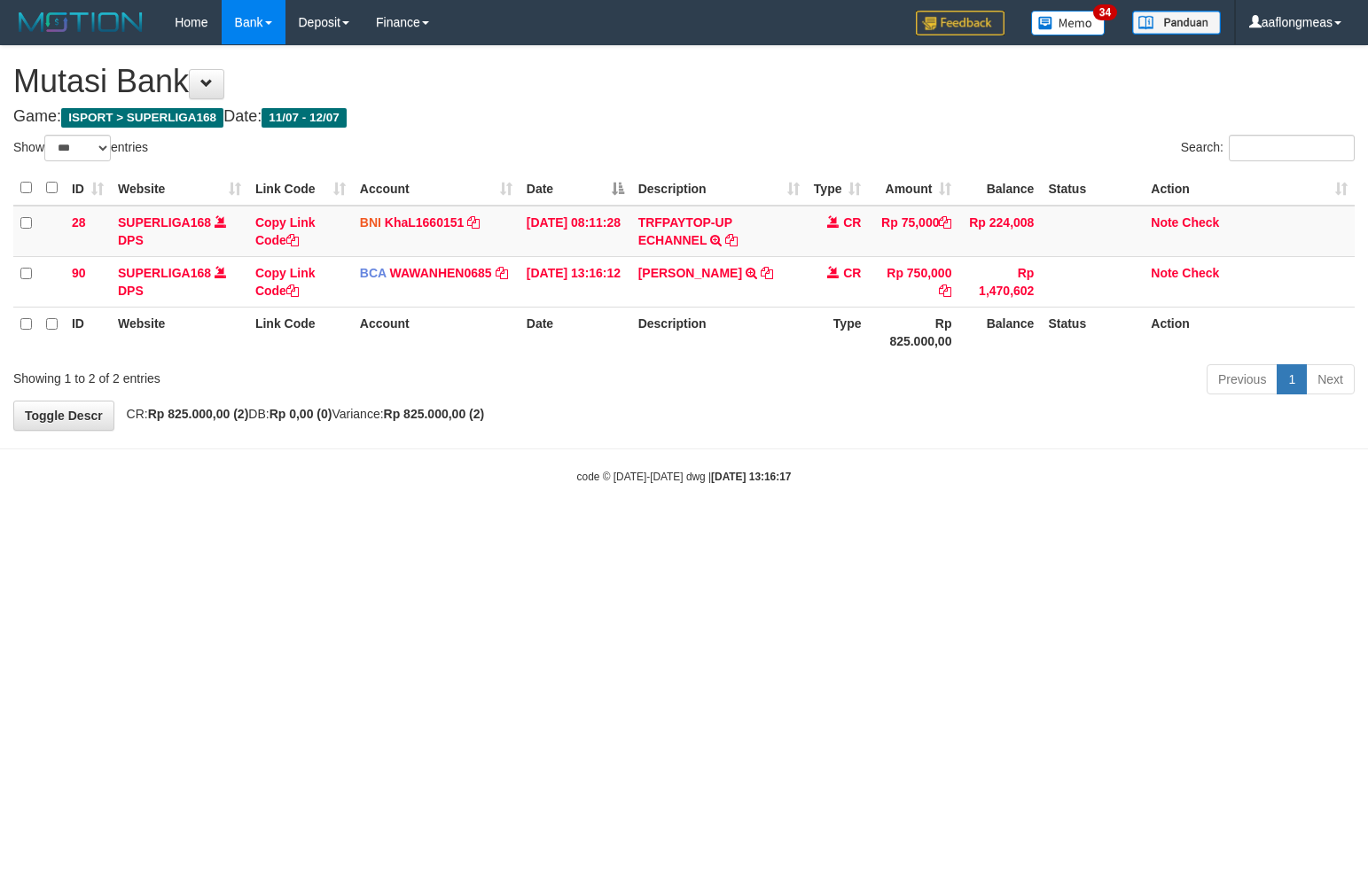 scroll, scrollTop: 0, scrollLeft: 0, axis: both 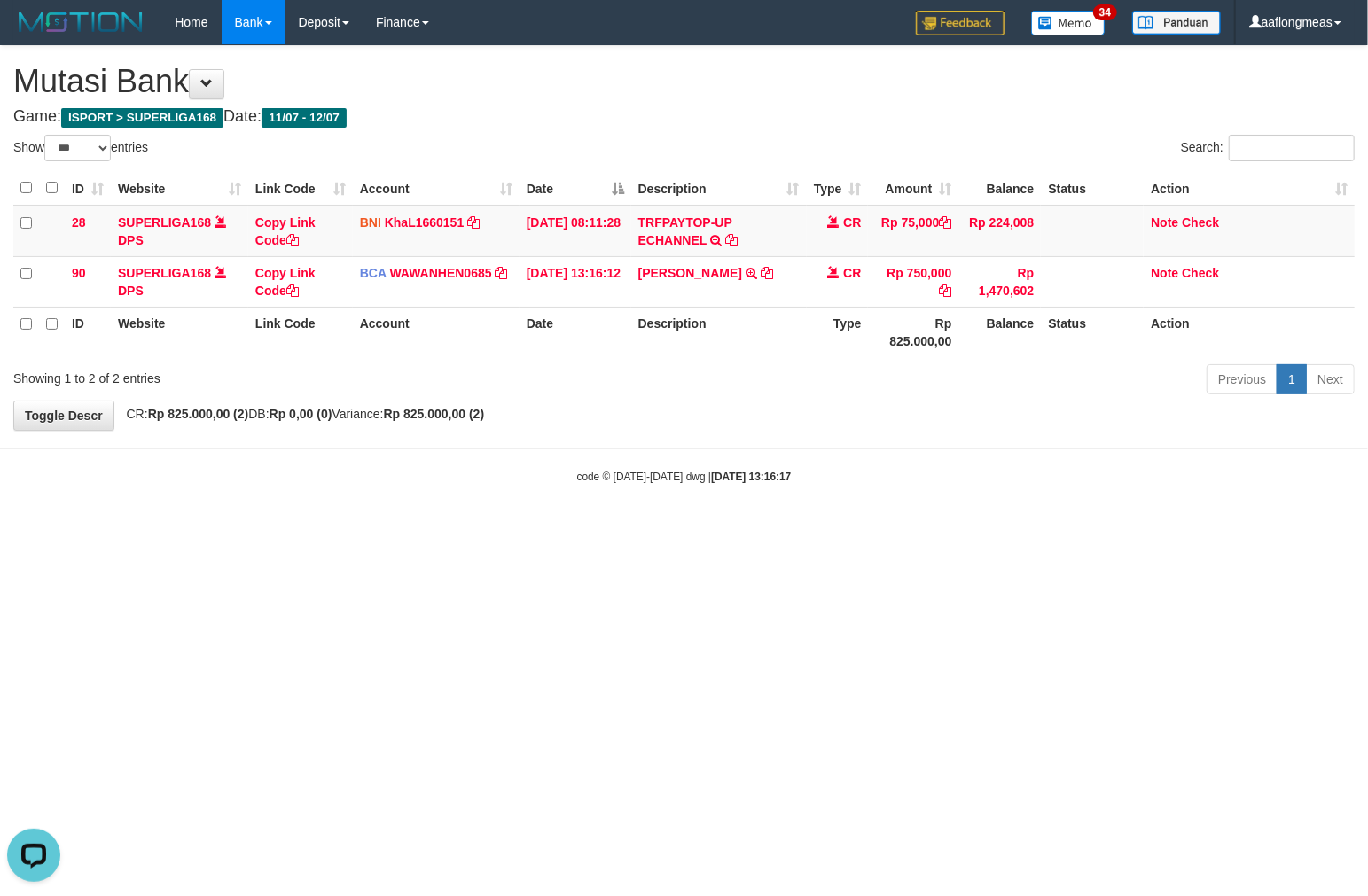 click on "Toggle navigation
Home
Bank
Account List
Load
By Website
Group
[ISPORT]													SUPERLIGA168
By Load Group (DPS)" at bounding box center [684, 264] 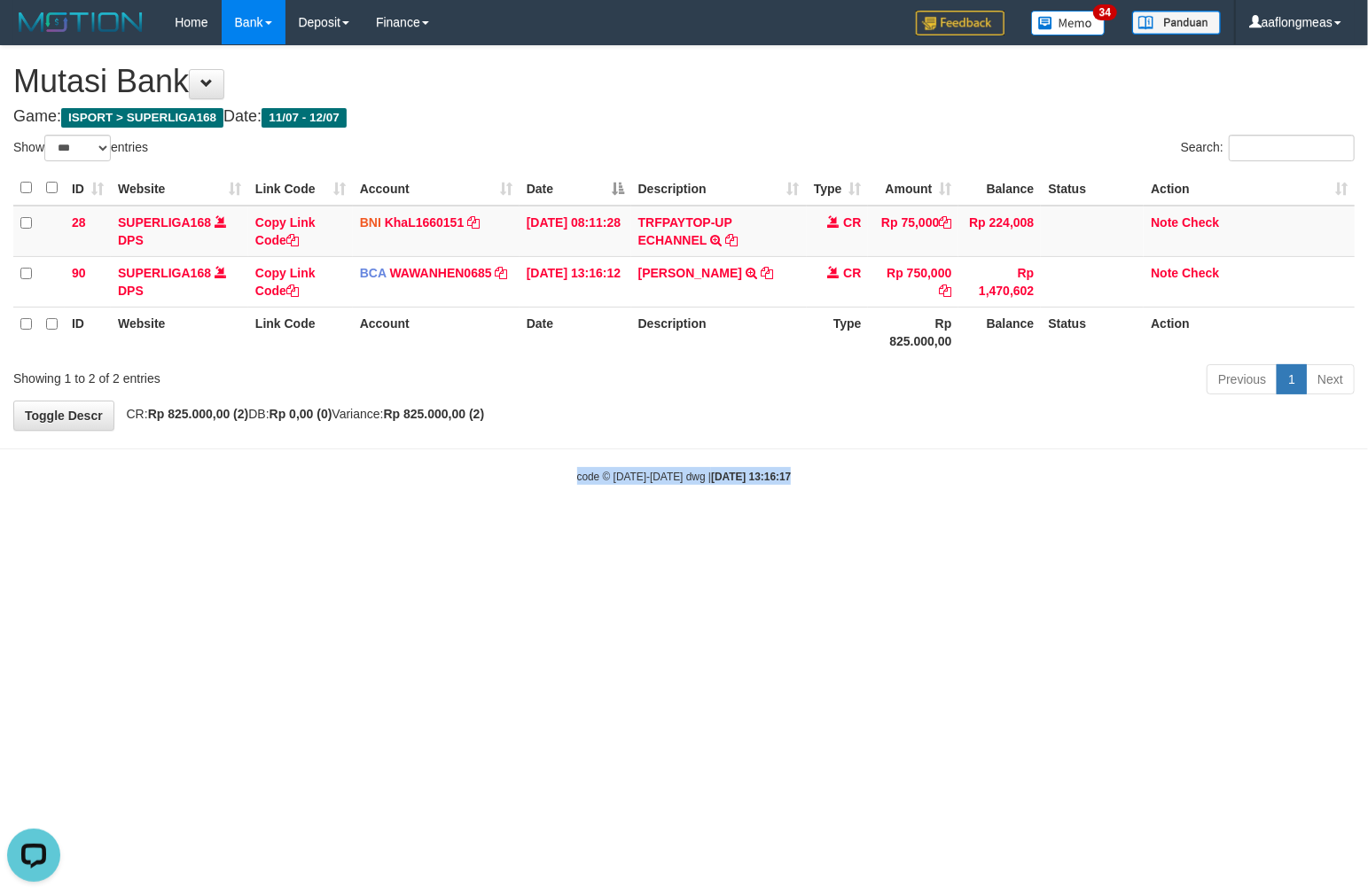 click on "Toggle navigation
Home
Bank
Account List
Load
By Website
Group
[ISPORT]													SUPERLIGA168
By Load Group (DPS)" at bounding box center (684, 264) 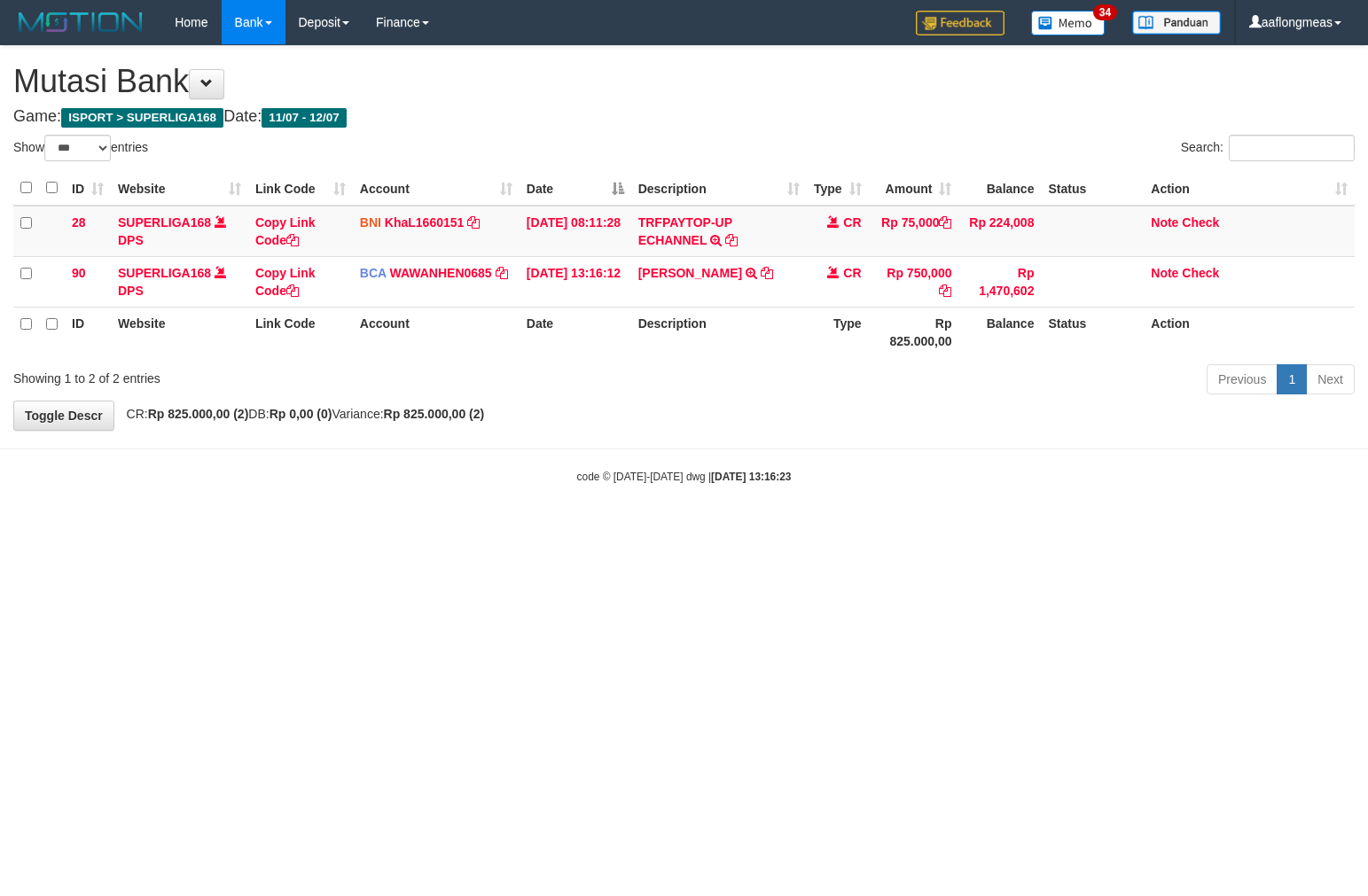select on "***" 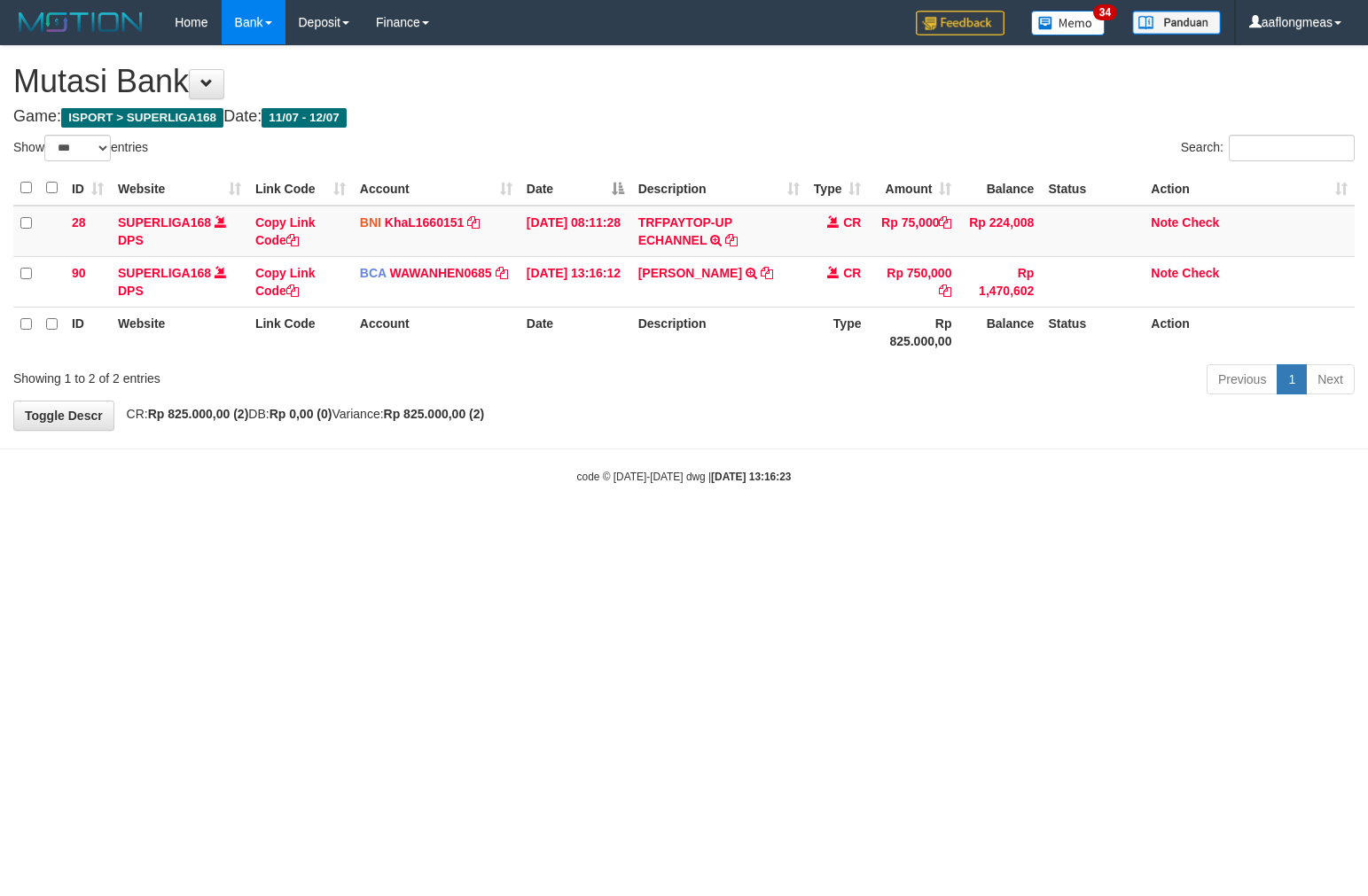 scroll, scrollTop: 0, scrollLeft: 0, axis: both 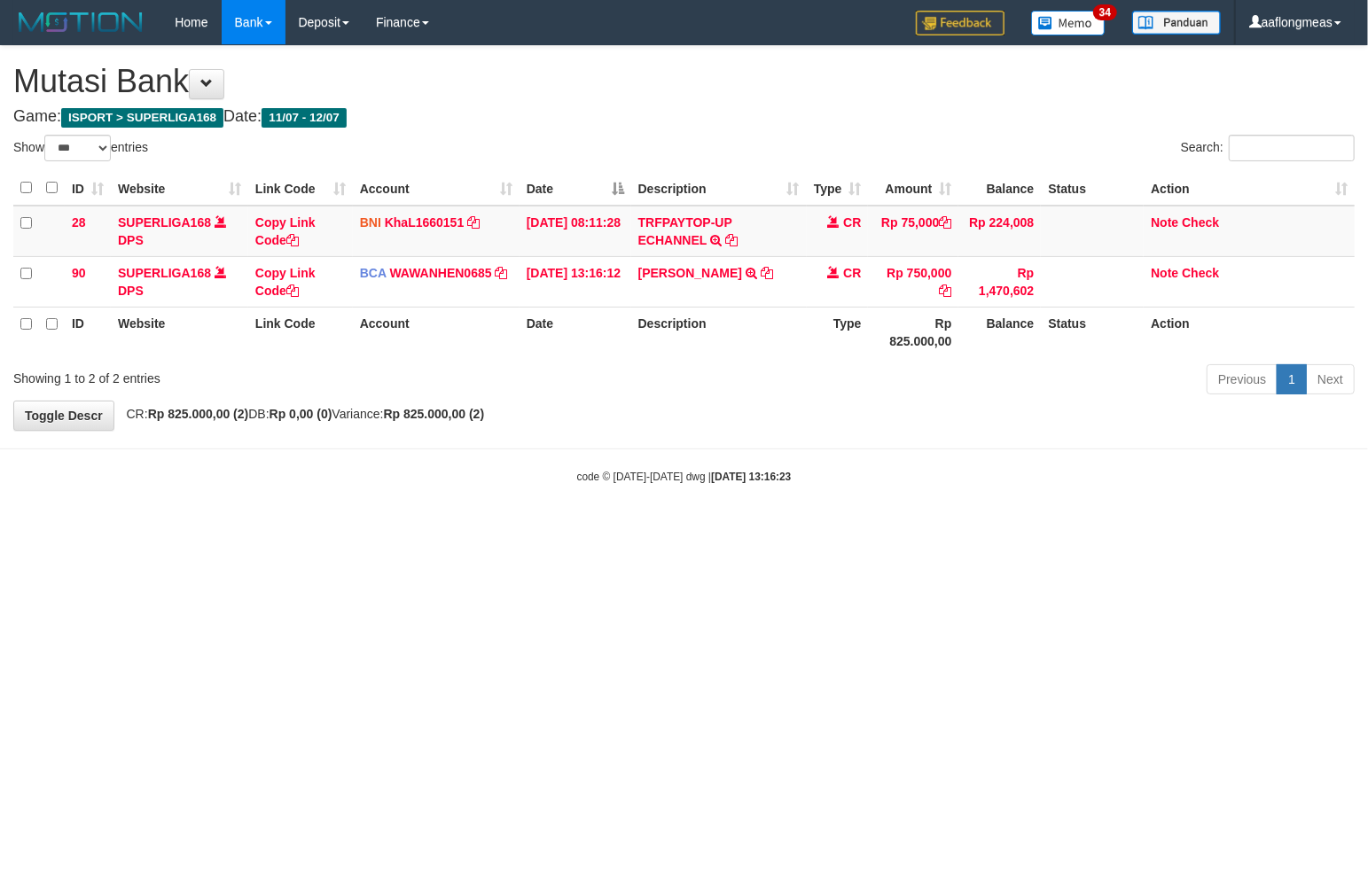 click on "Toggle navigation
Home
Bank
Account List
Load
By Website
Group
[ISPORT]													SUPERLIGA168
By Load Group (DPS)" at bounding box center [684, 264] 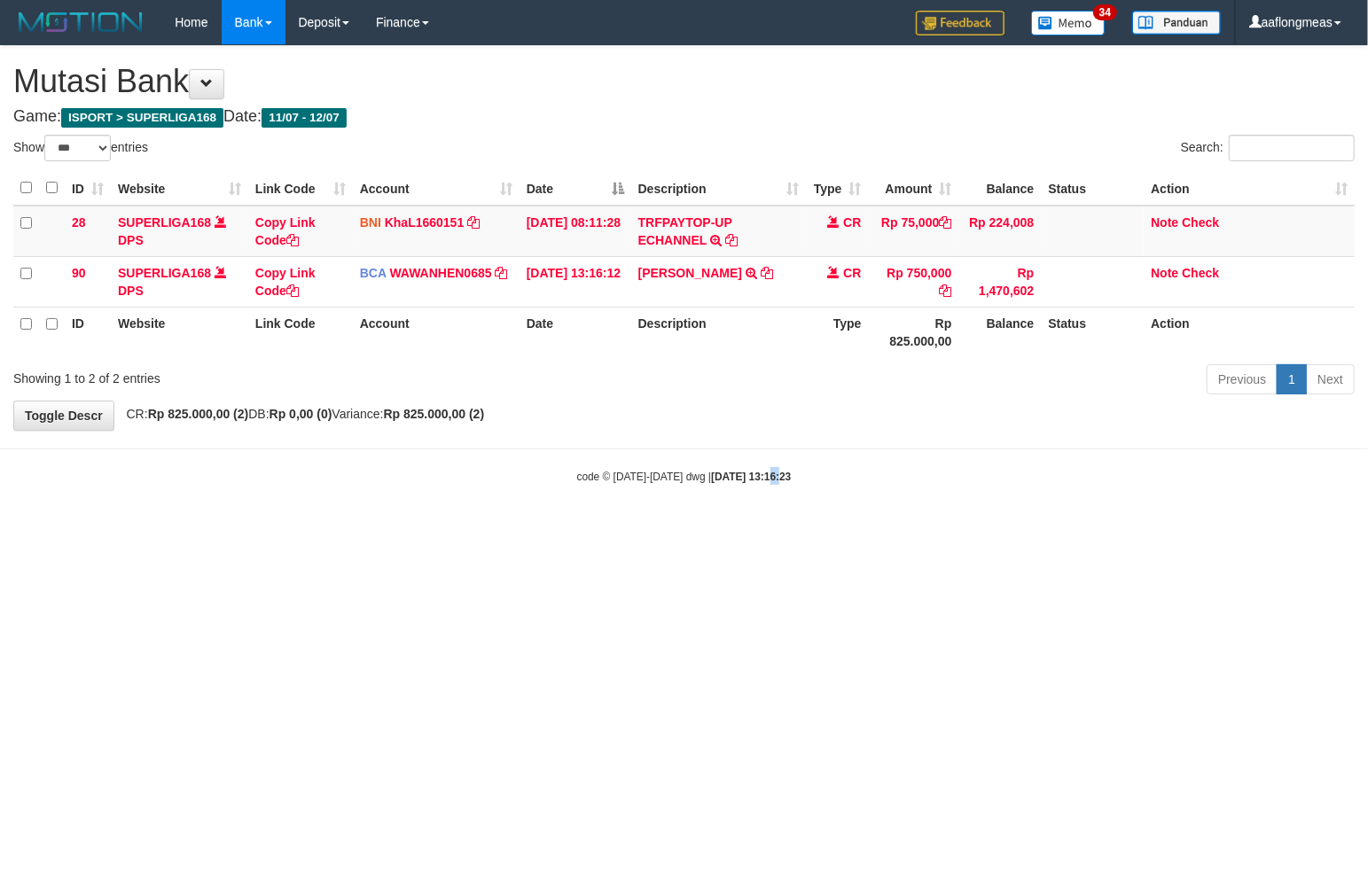 click on "Toggle navigation
Home
Bank
Account List
Load
By Website
Group
[ISPORT]													SUPERLIGA168
By Load Group (DPS)" at bounding box center (684, 264) 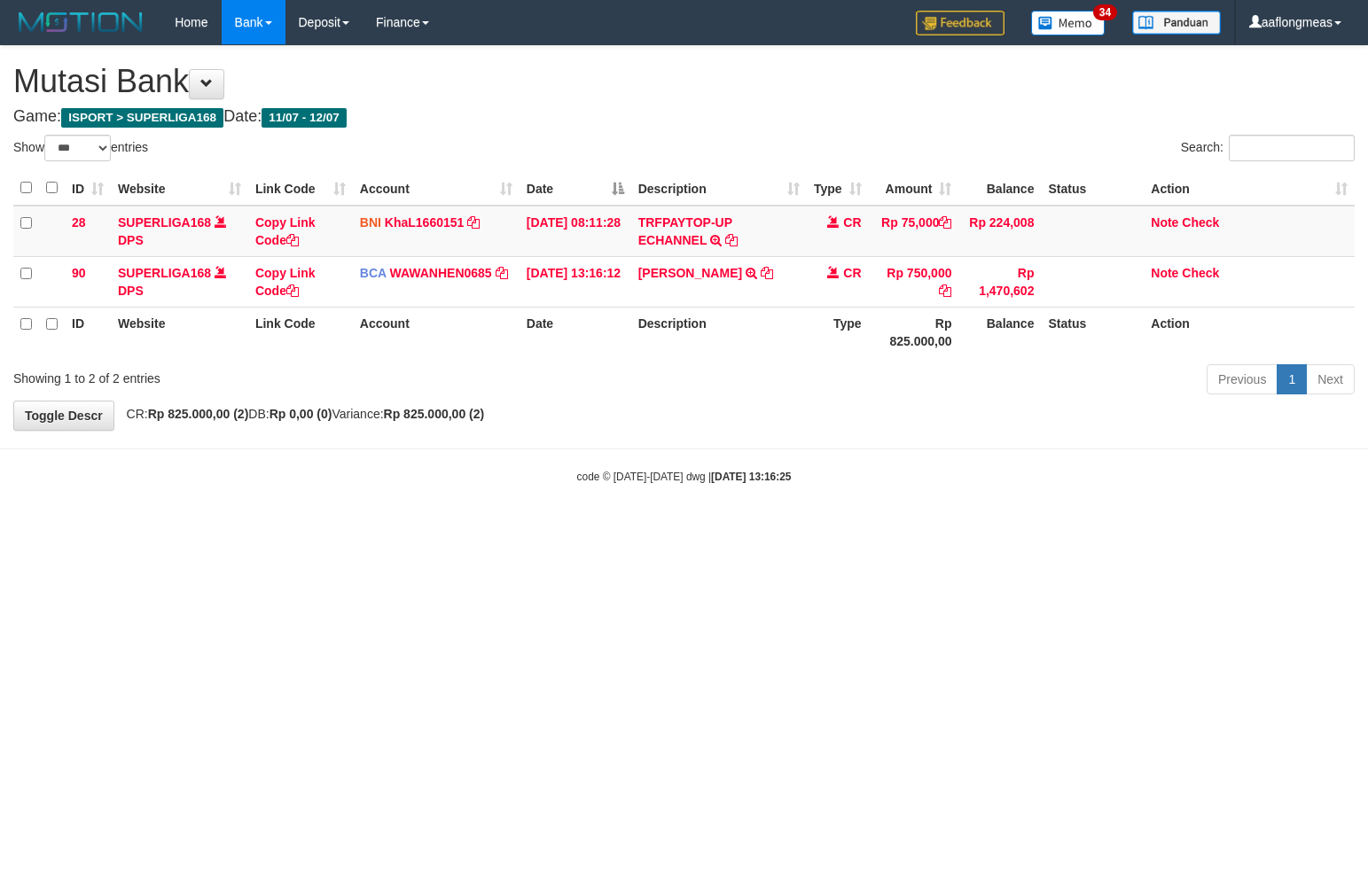 select on "***" 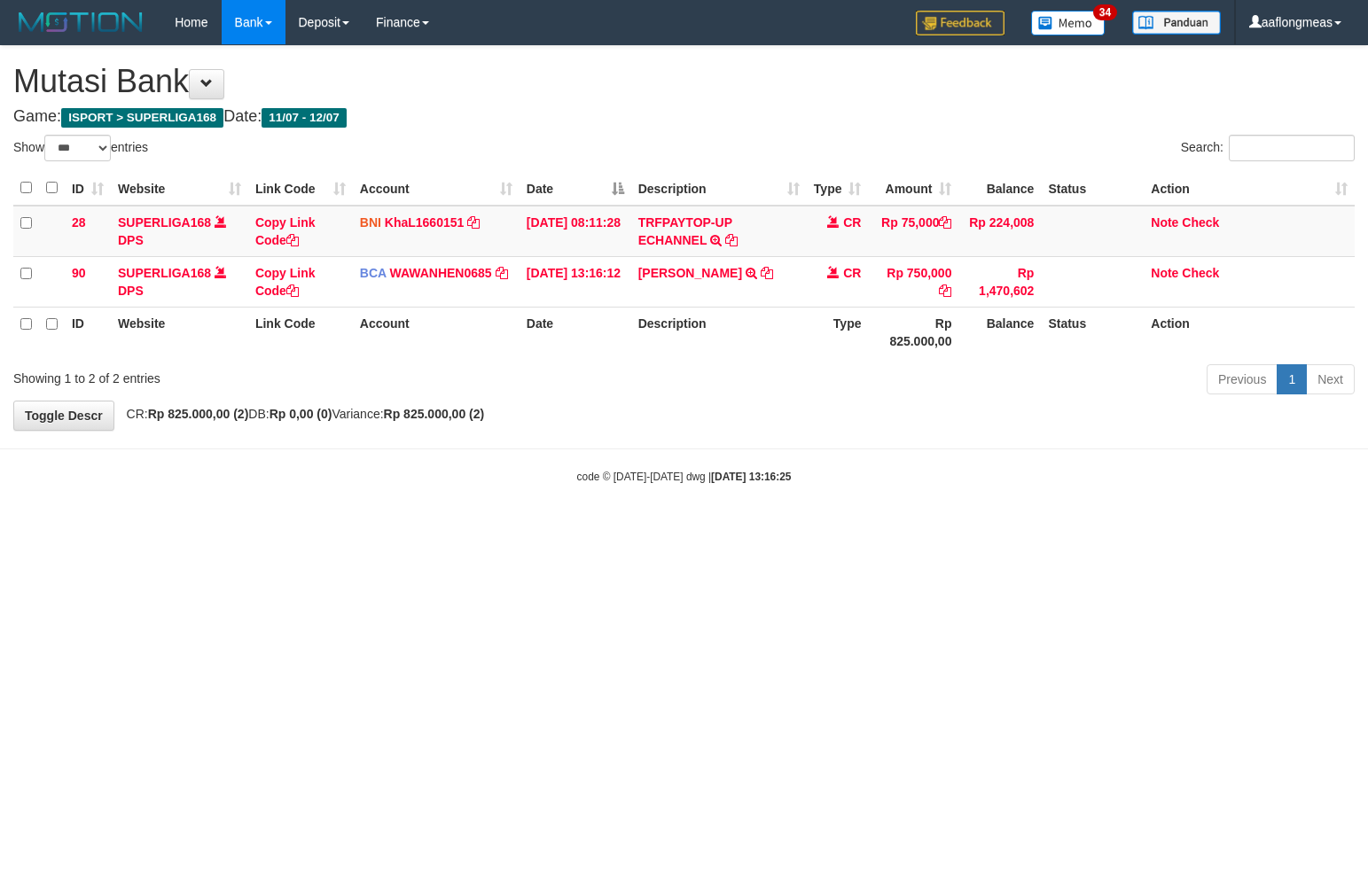 scroll, scrollTop: 0, scrollLeft: 0, axis: both 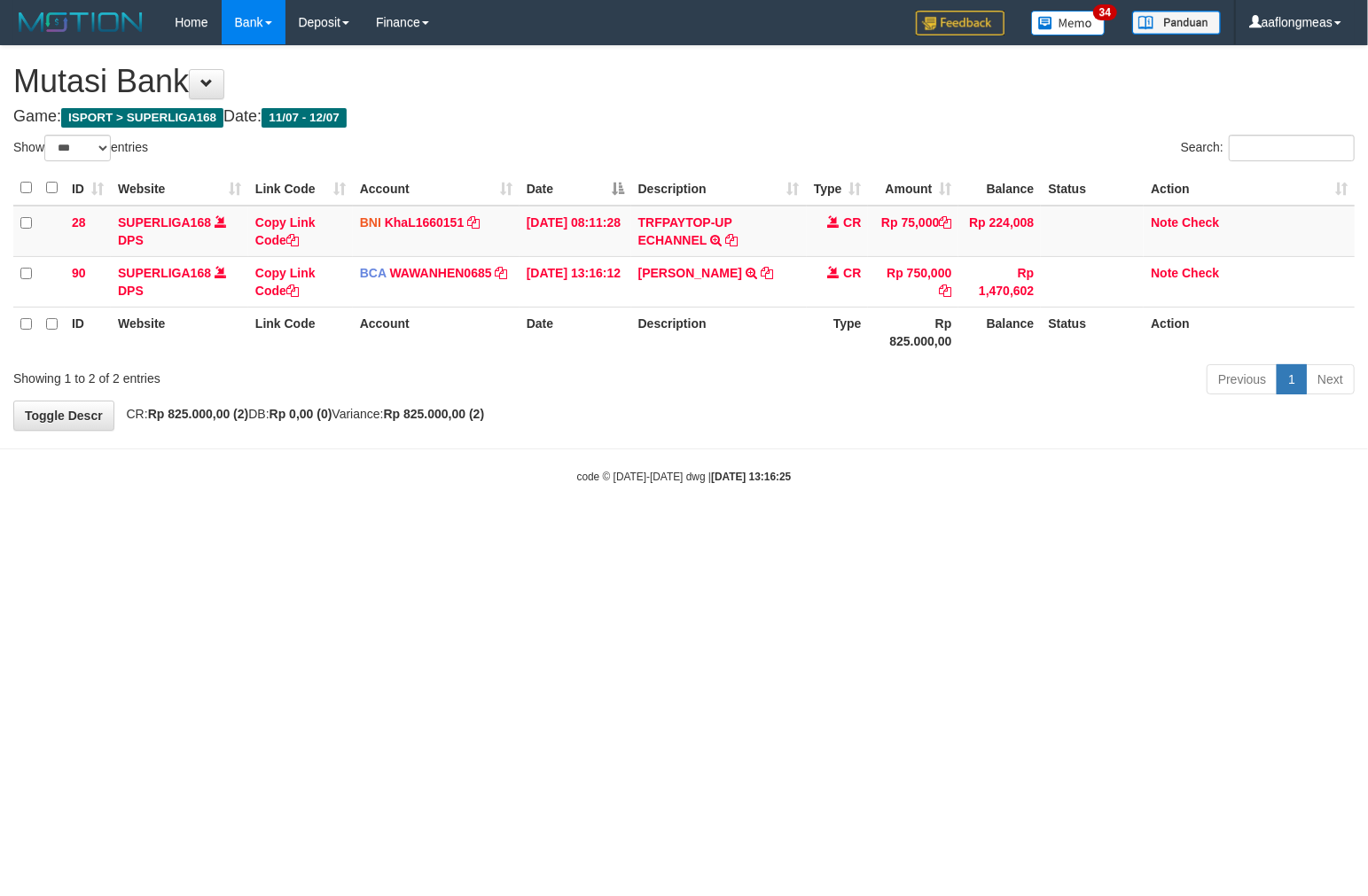 click on "Toggle navigation
Home
Bank
Account List
Load
By Website
Group
[ISPORT]													SUPERLIGA168
By Load Group (DPS)" at bounding box center (684, 264) 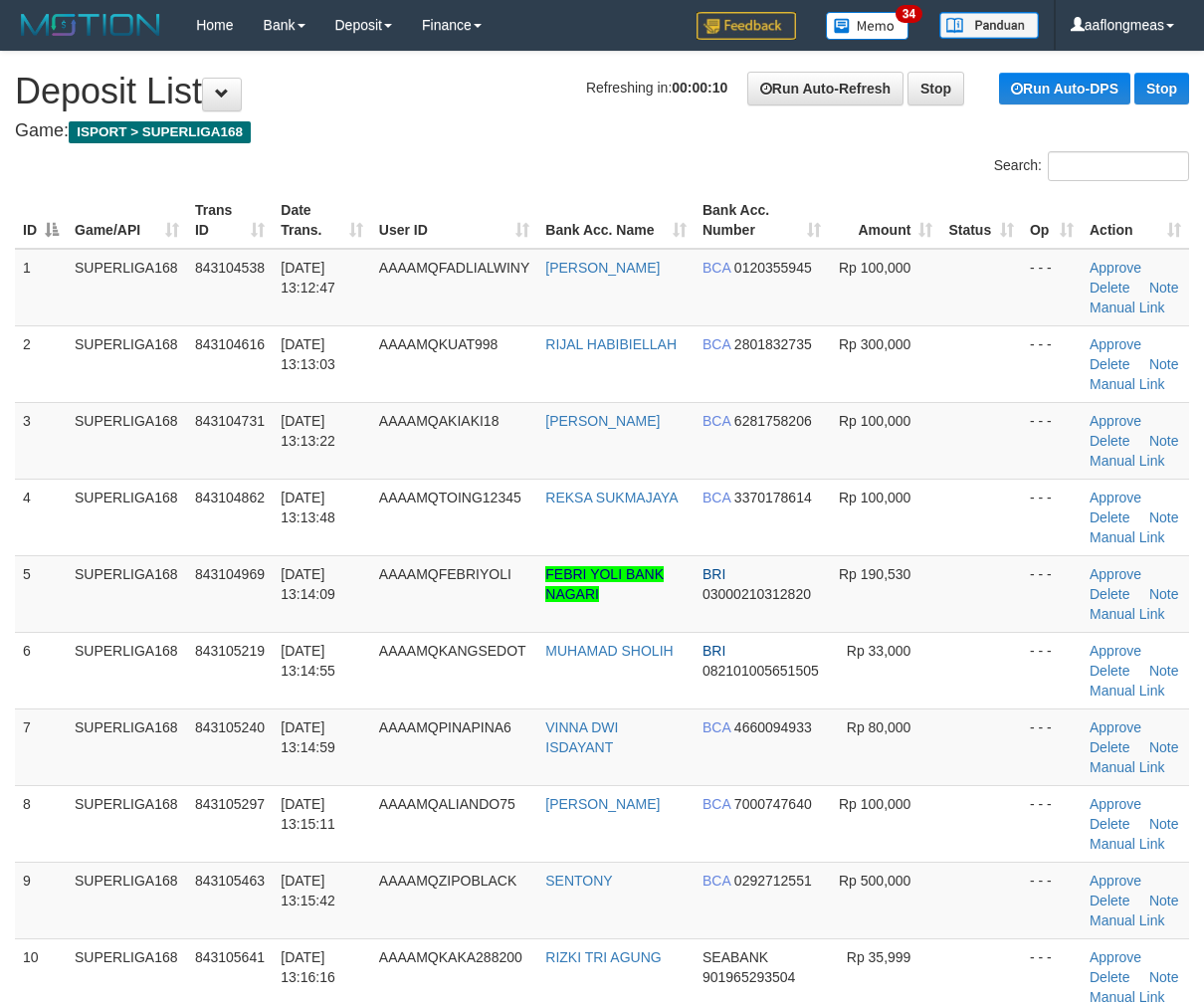 scroll, scrollTop: 0, scrollLeft: 0, axis: both 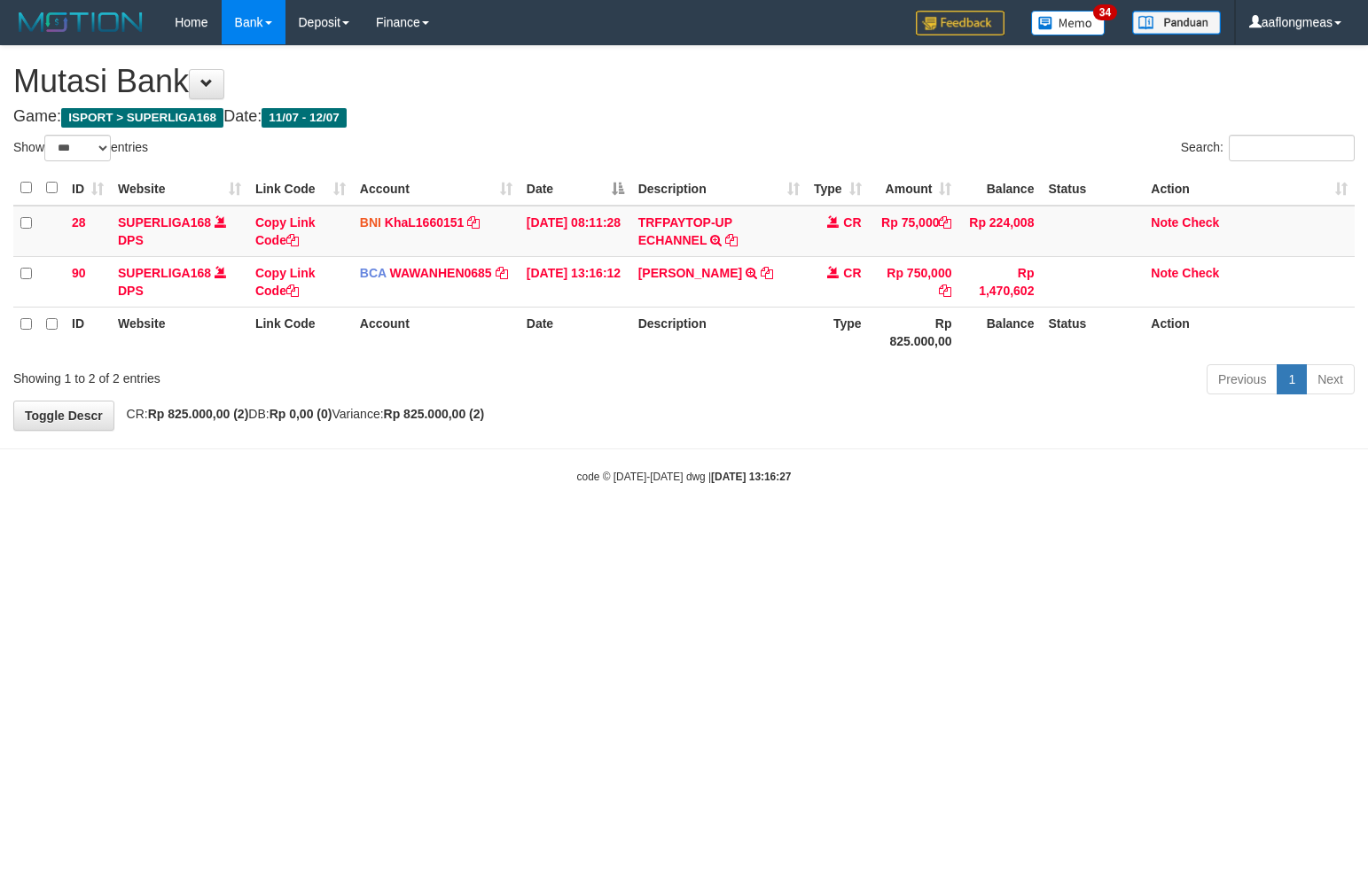 select on "***" 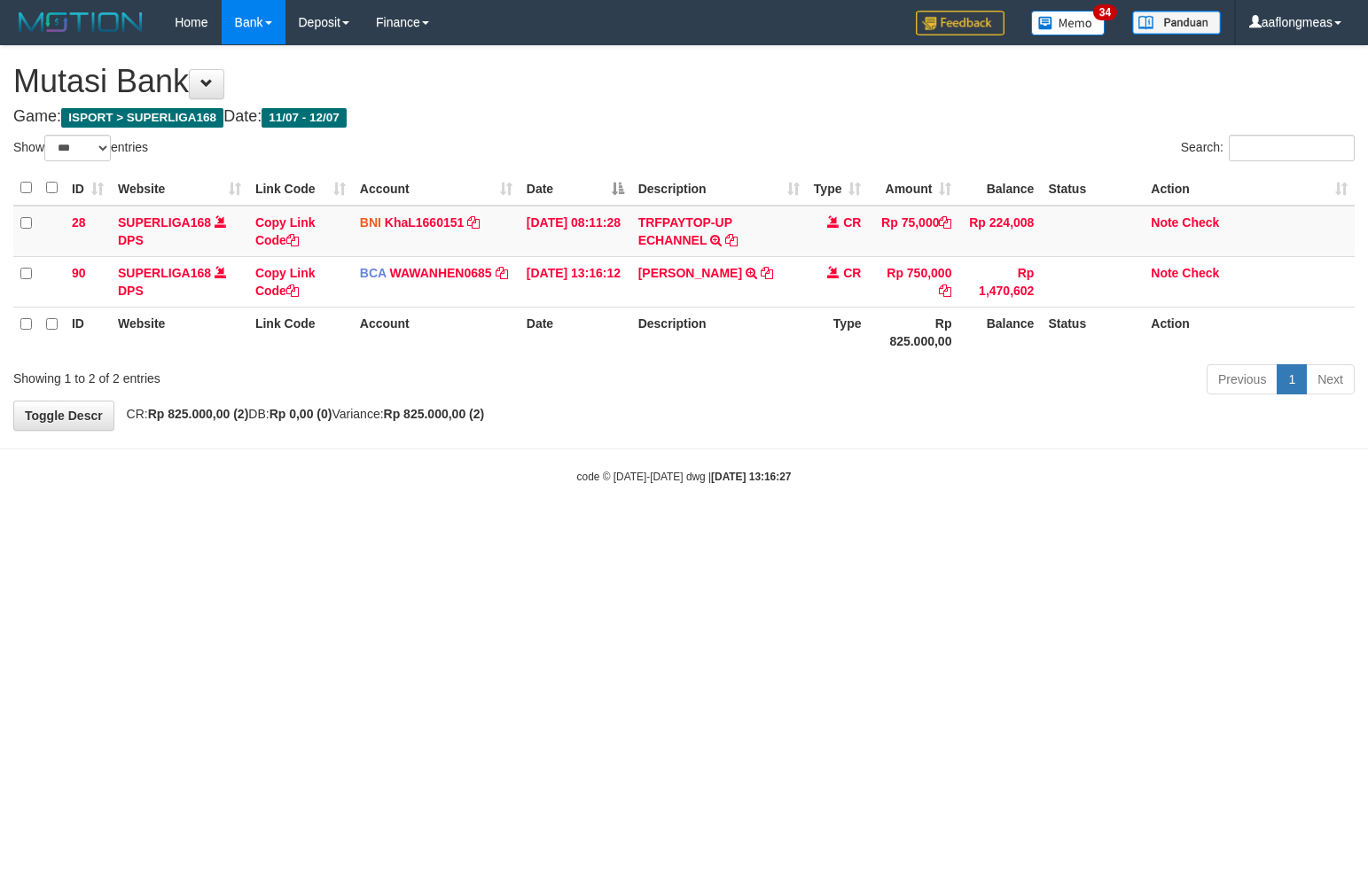 scroll, scrollTop: 0, scrollLeft: 0, axis: both 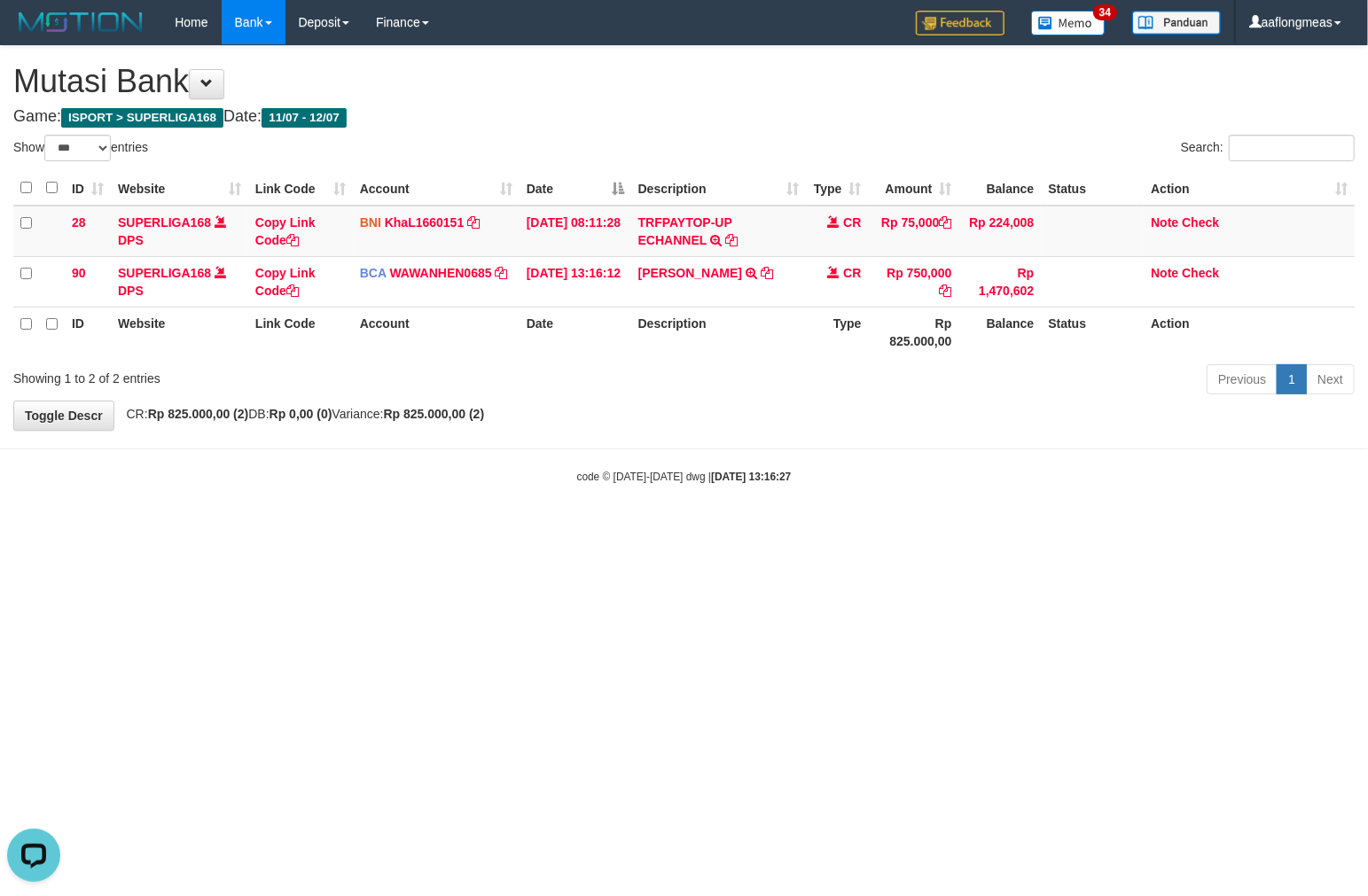 click on "Toggle navigation
Home
Bank
Account List
Load
By Website
Group
[ISPORT]													SUPERLIGA168
By Load Group (DPS)" at bounding box center (684, 264) 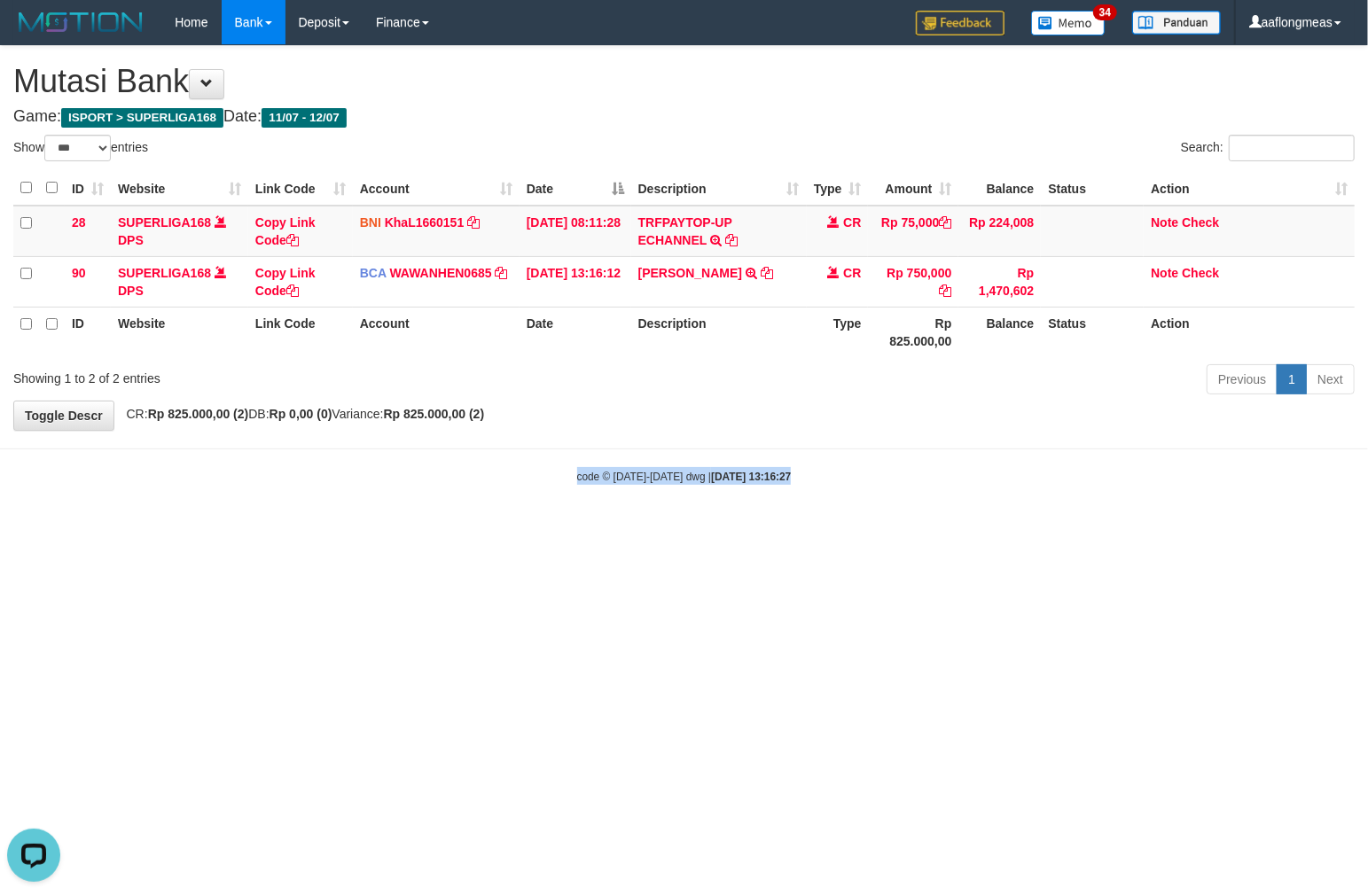 click on "Toggle navigation
Home
Bank
Account List
Load
By Website
Group
[ISPORT]													SUPERLIGA168
By Load Group (DPS)" at bounding box center [684, 264] 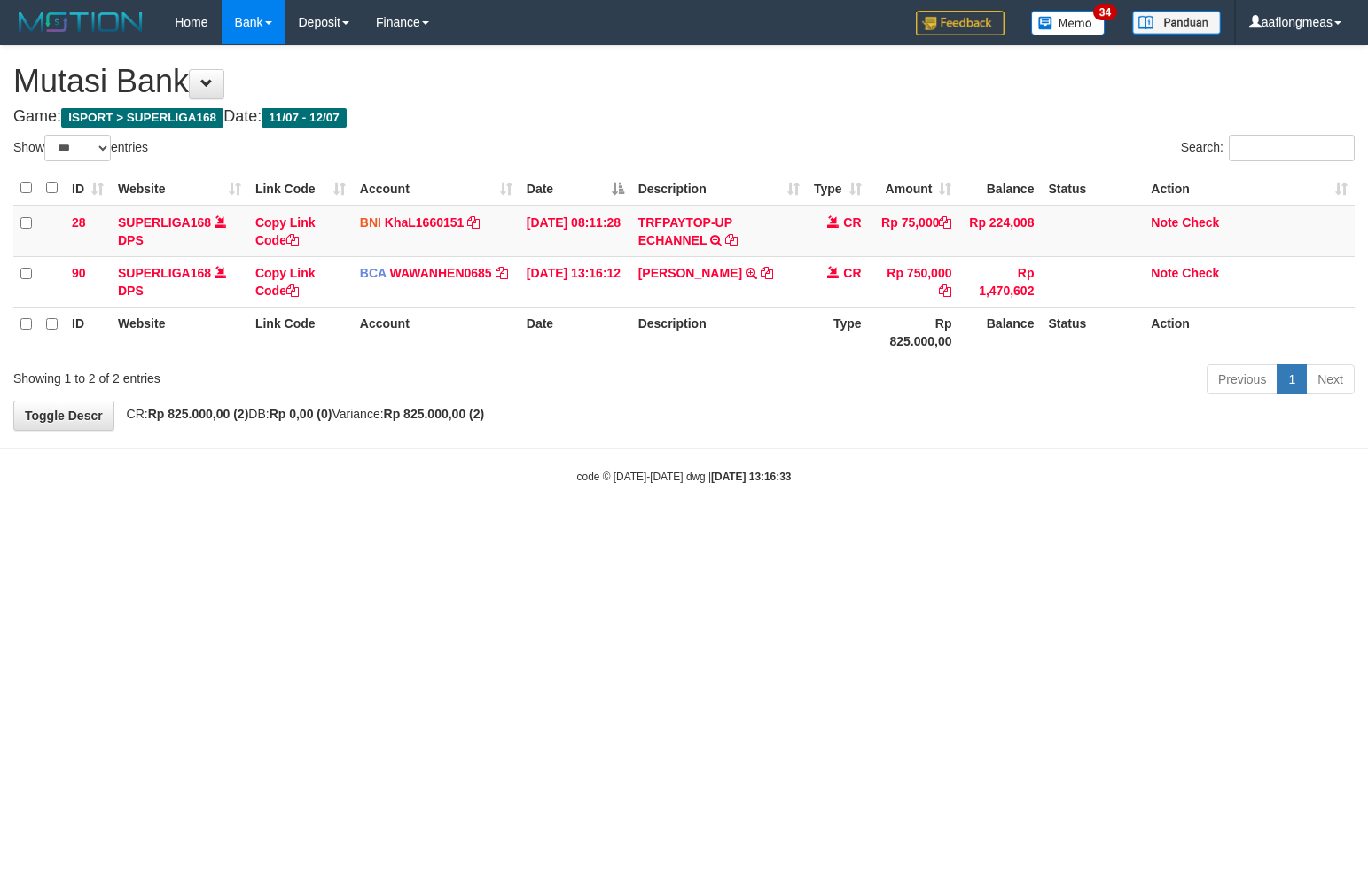 select on "***" 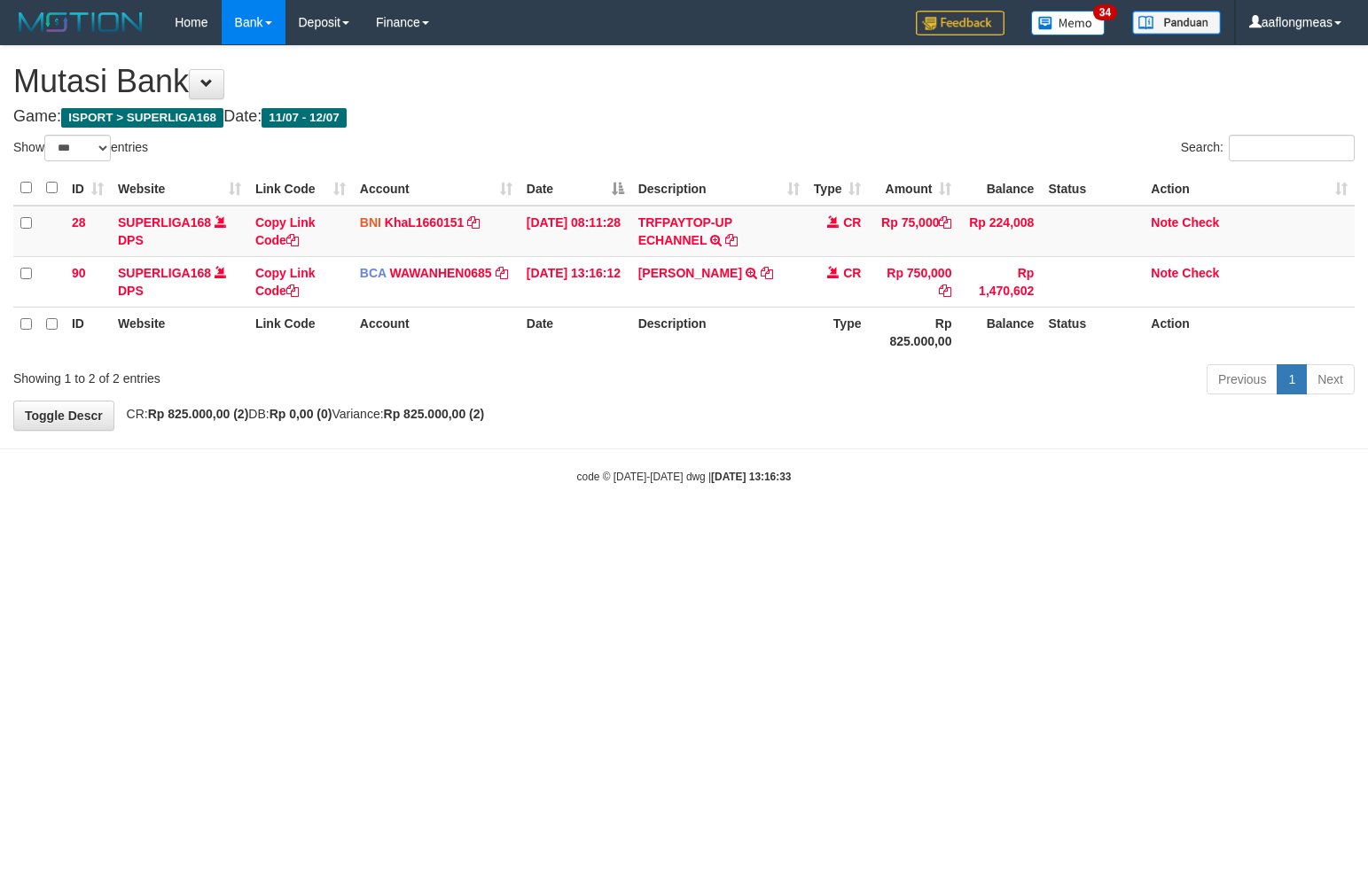 scroll, scrollTop: 0, scrollLeft: 0, axis: both 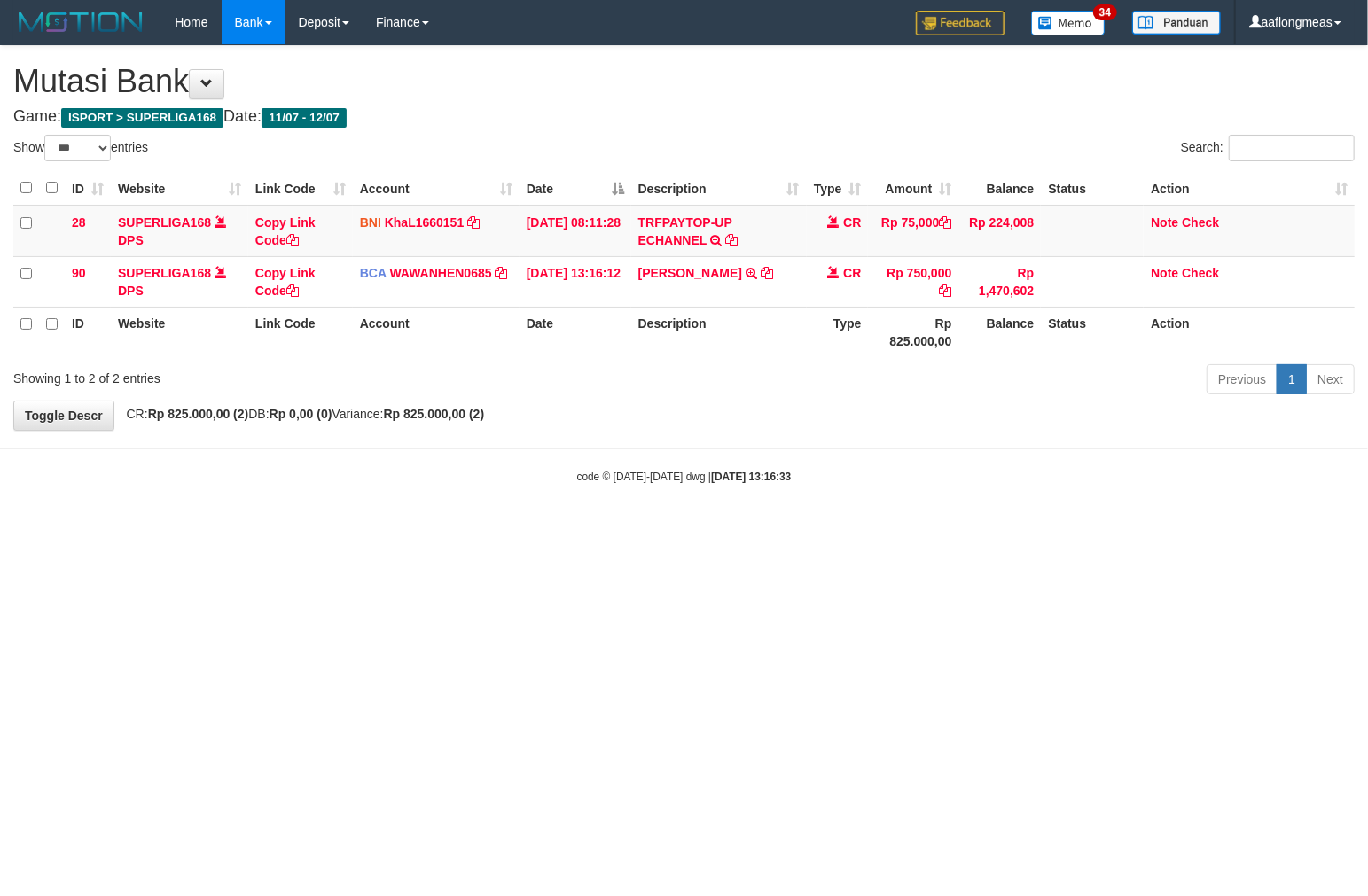 click on "Toggle navigation
Home
Bank
Account List
Load
By Website
Group
[ISPORT]													SUPERLIGA168
By Load Group (DPS)" at bounding box center (684, 264) 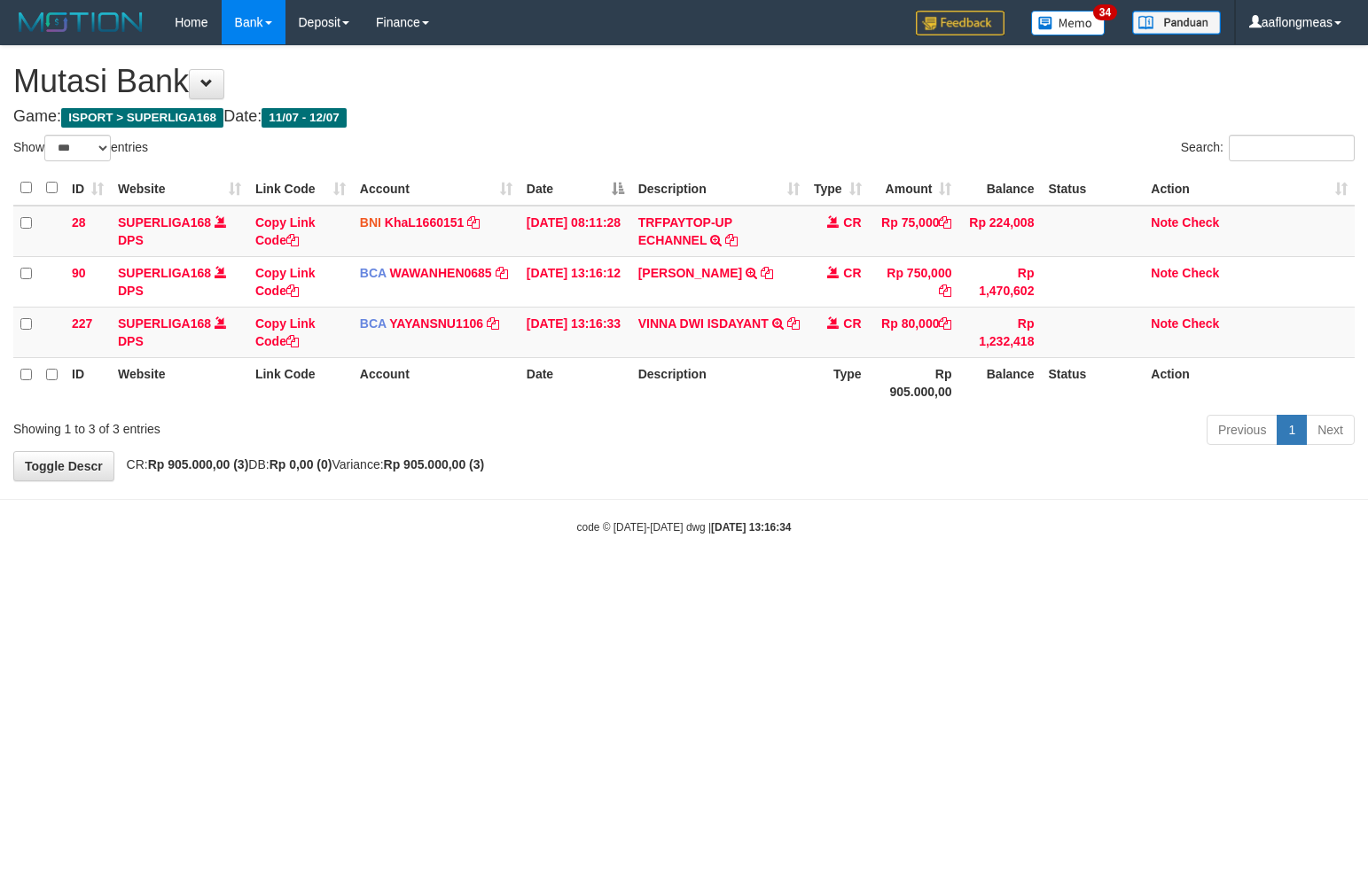 select on "***" 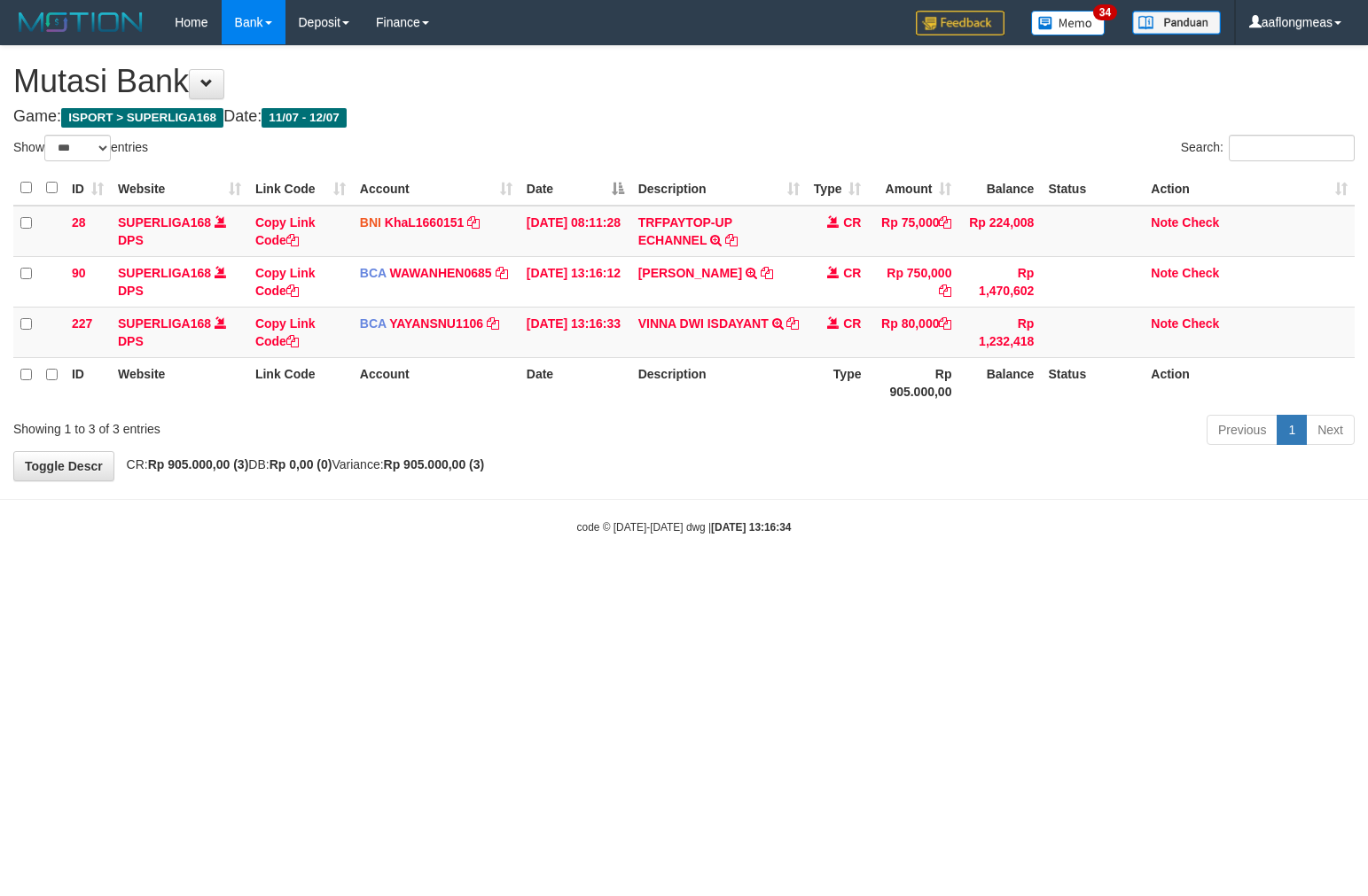scroll, scrollTop: 0, scrollLeft: 0, axis: both 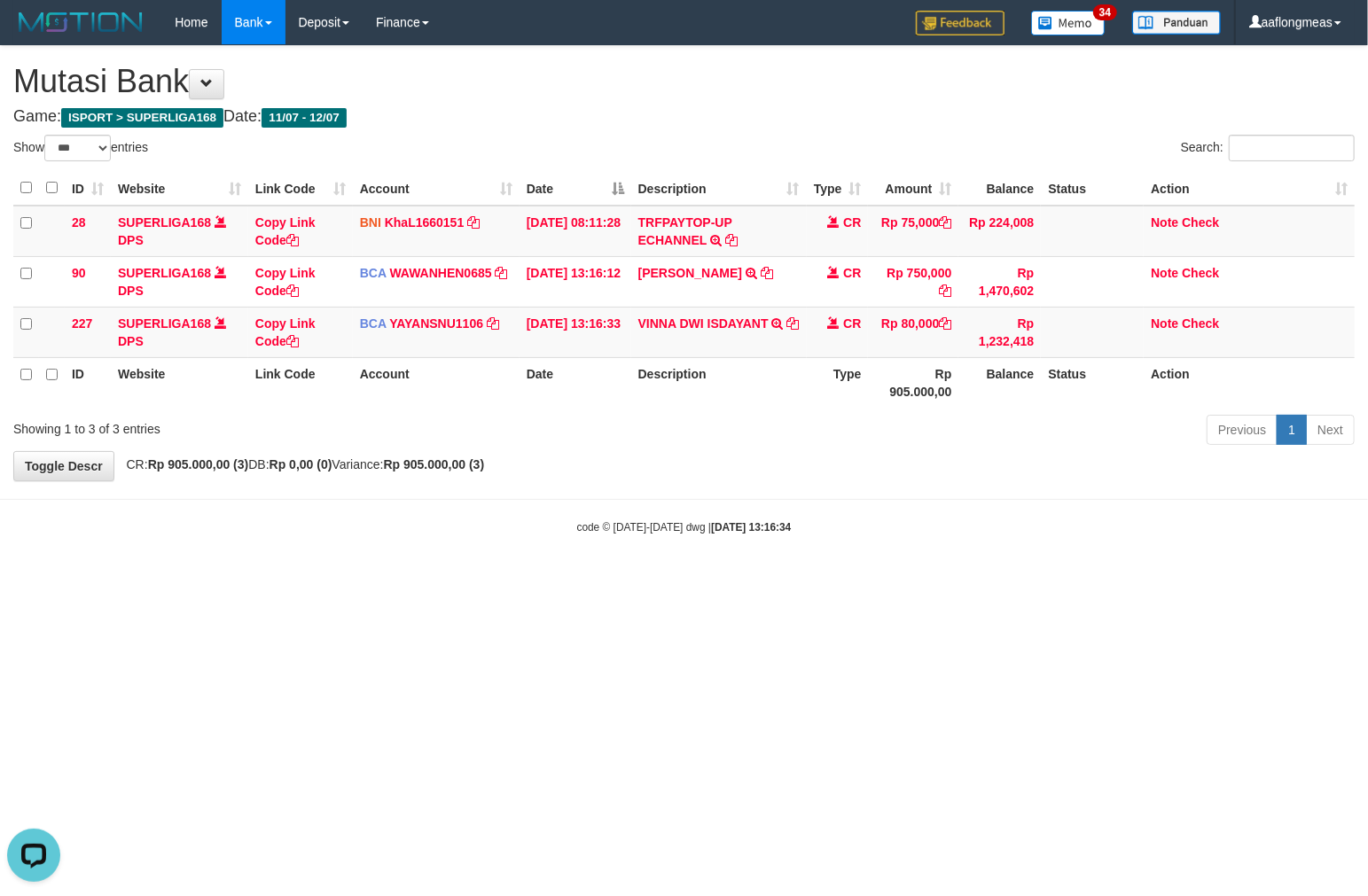 click on "Toggle navigation
Home
Bank
Account List
Load
By Website
Group
[ISPORT]													SUPERLIGA168
By Load Group (DPS)" at bounding box center (684, 290) 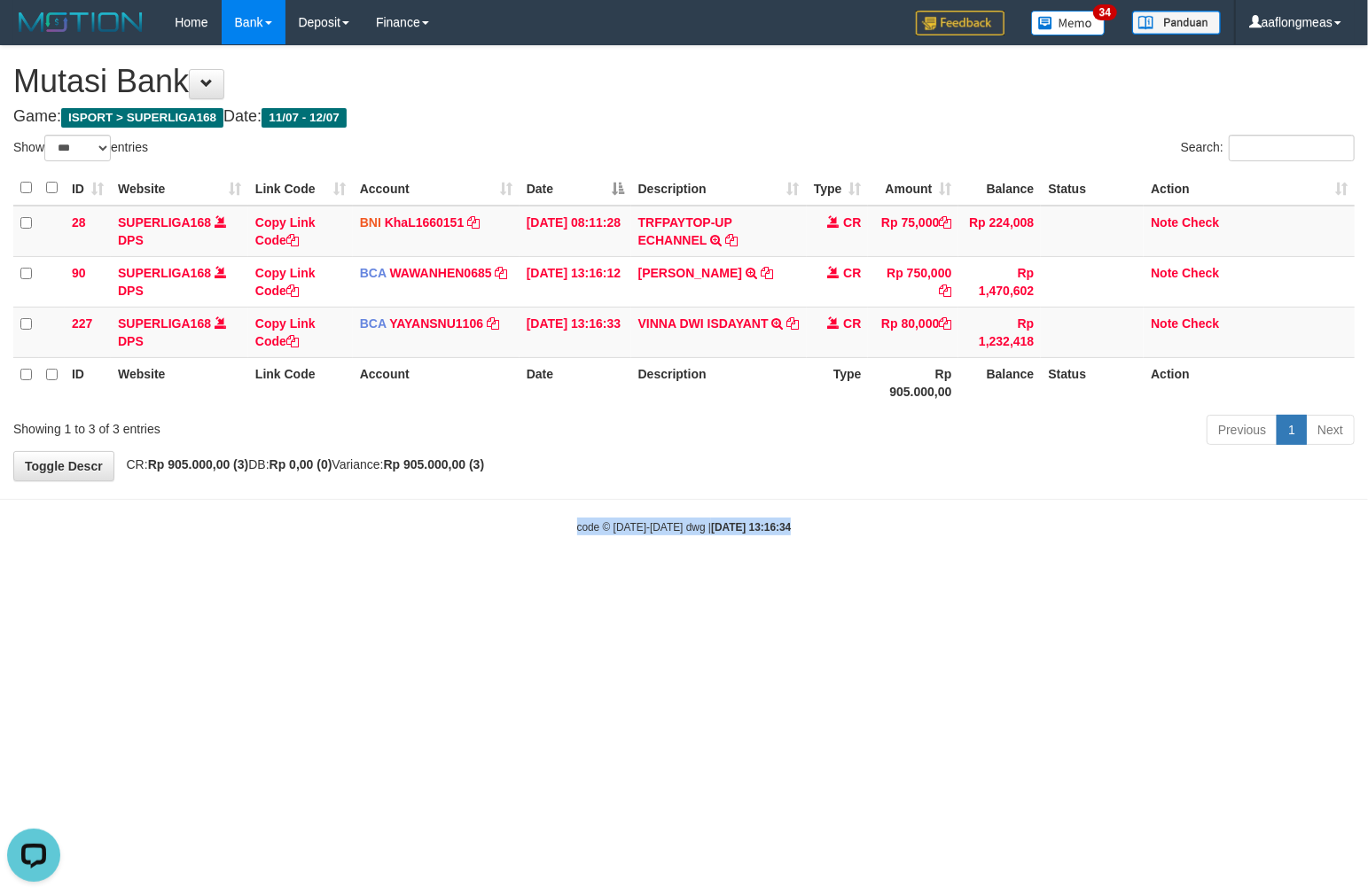 click on "Toggle navigation
Home
Bank
Account List
Load
By Website
Group
[ISPORT]													SUPERLIGA168
By Load Group (DPS)" at bounding box center [684, 290] 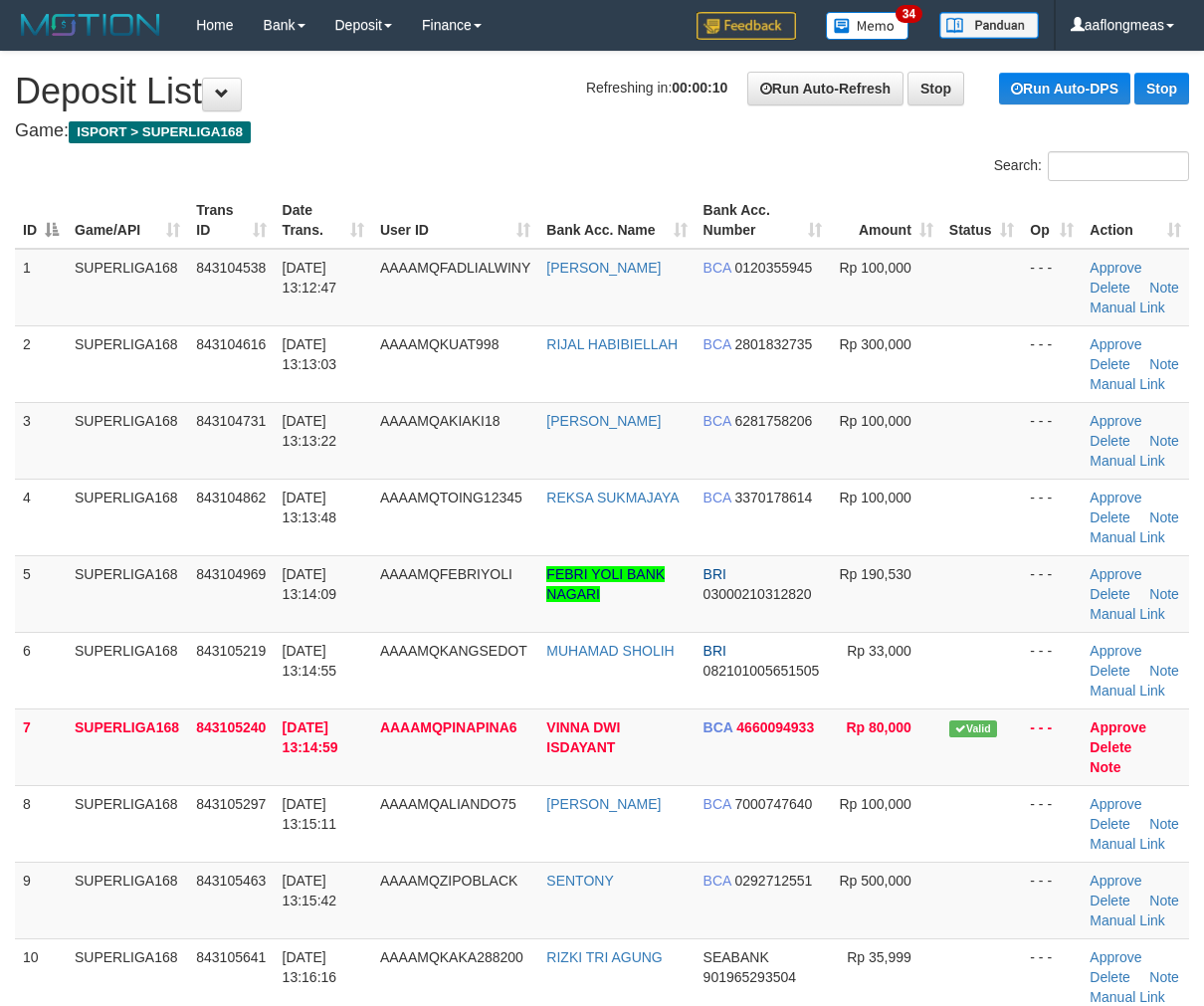 scroll, scrollTop: 0, scrollLeft: 0, axis: both 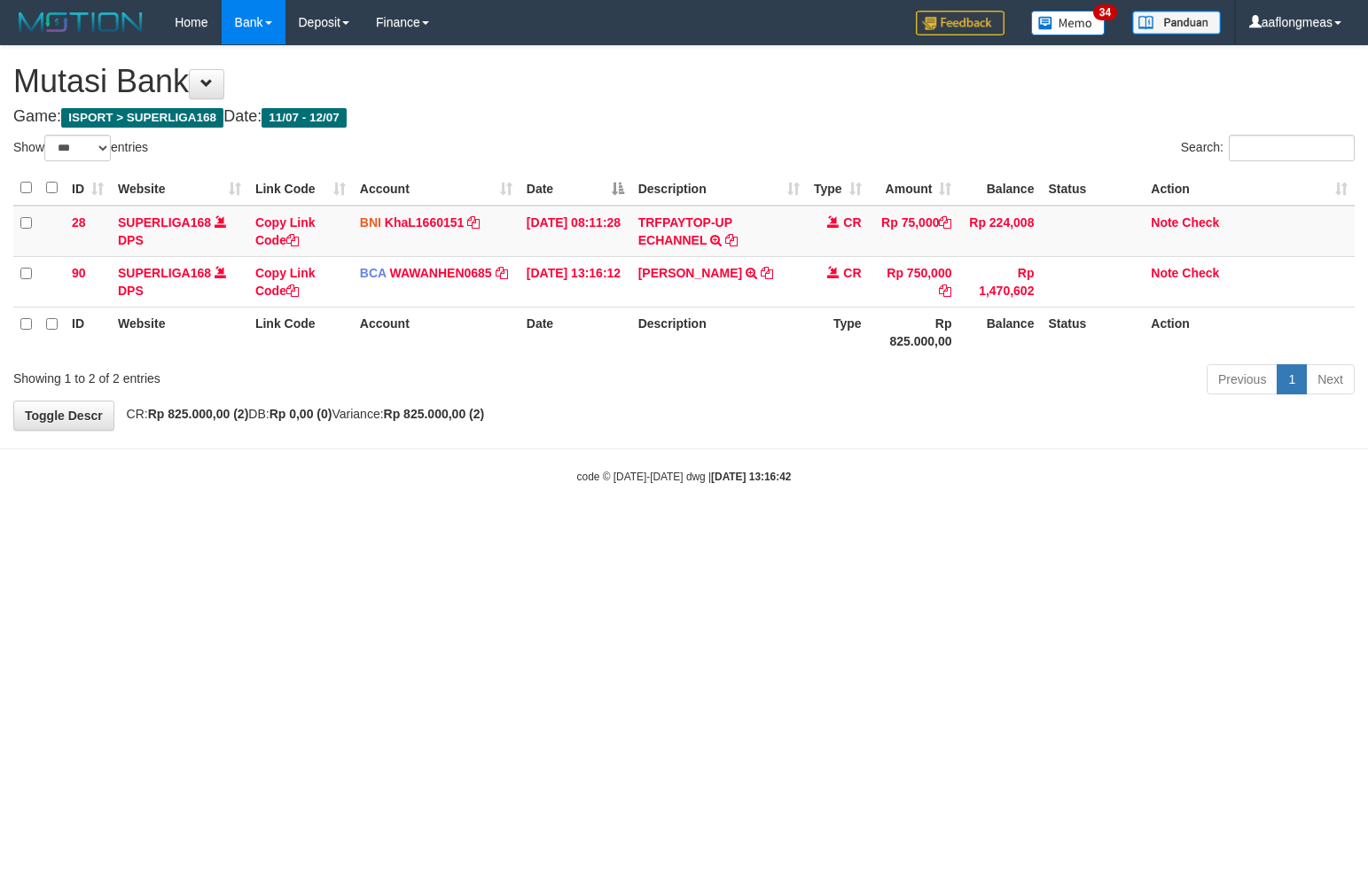 select on "***" 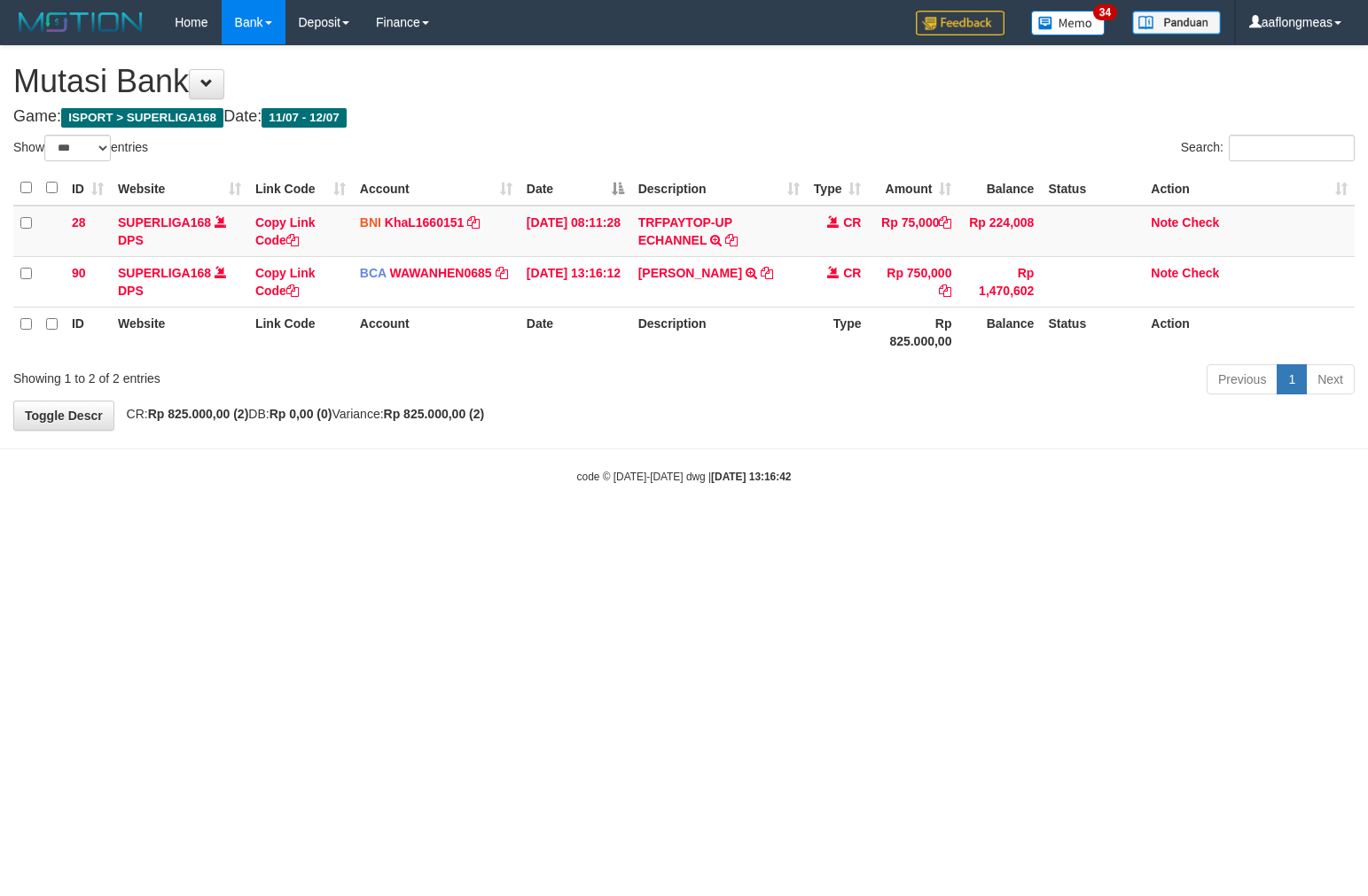 scroll, scrollTop: 0, scrollLeft: 0, axis: both 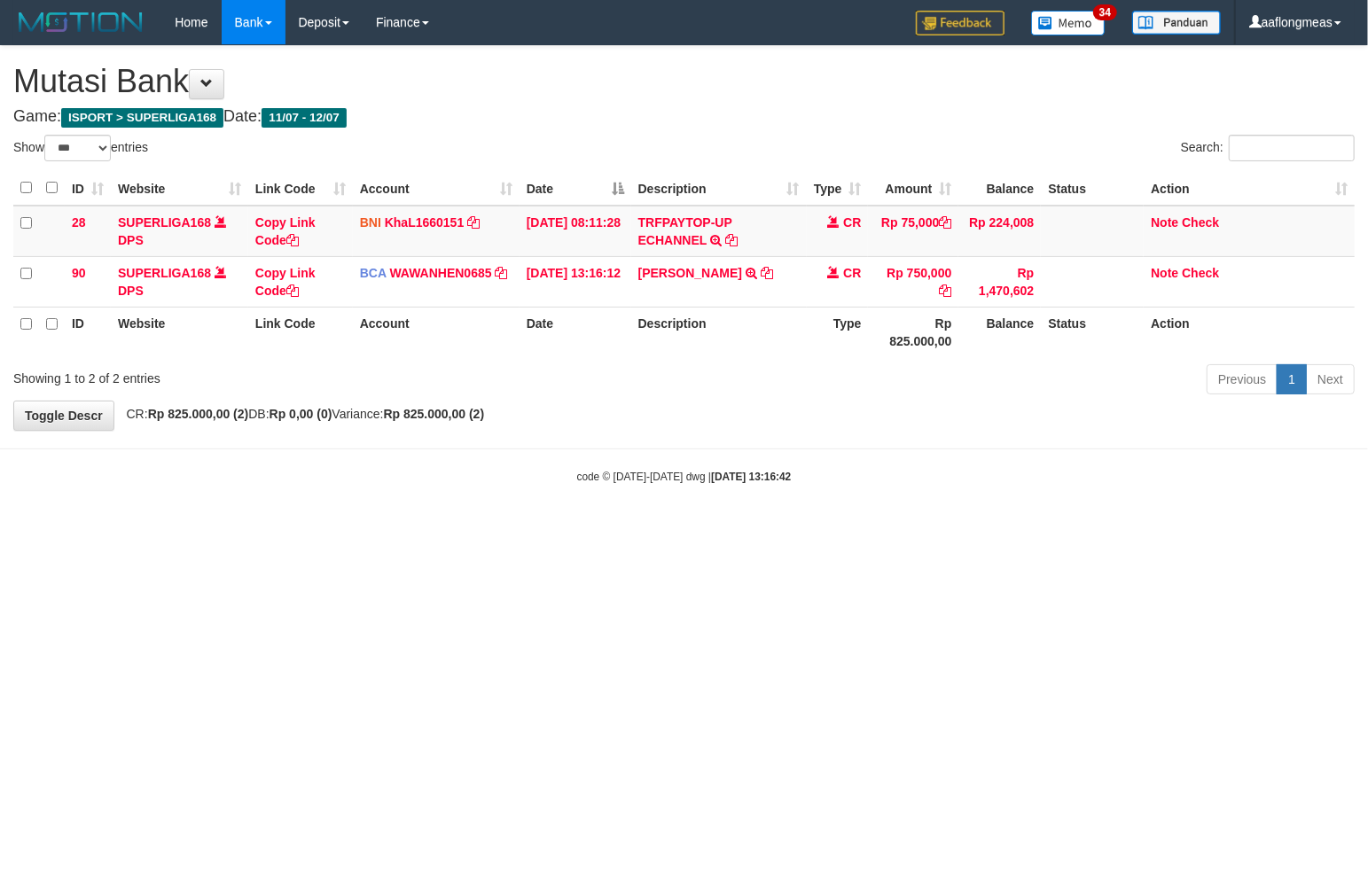 click on "Toggle navigation
Home
Bank
Account List
Load
By Website
Group
[ISPORT]													SUPERLIGA168
By Load Group (DPS)" at bounding box center [684, 264] 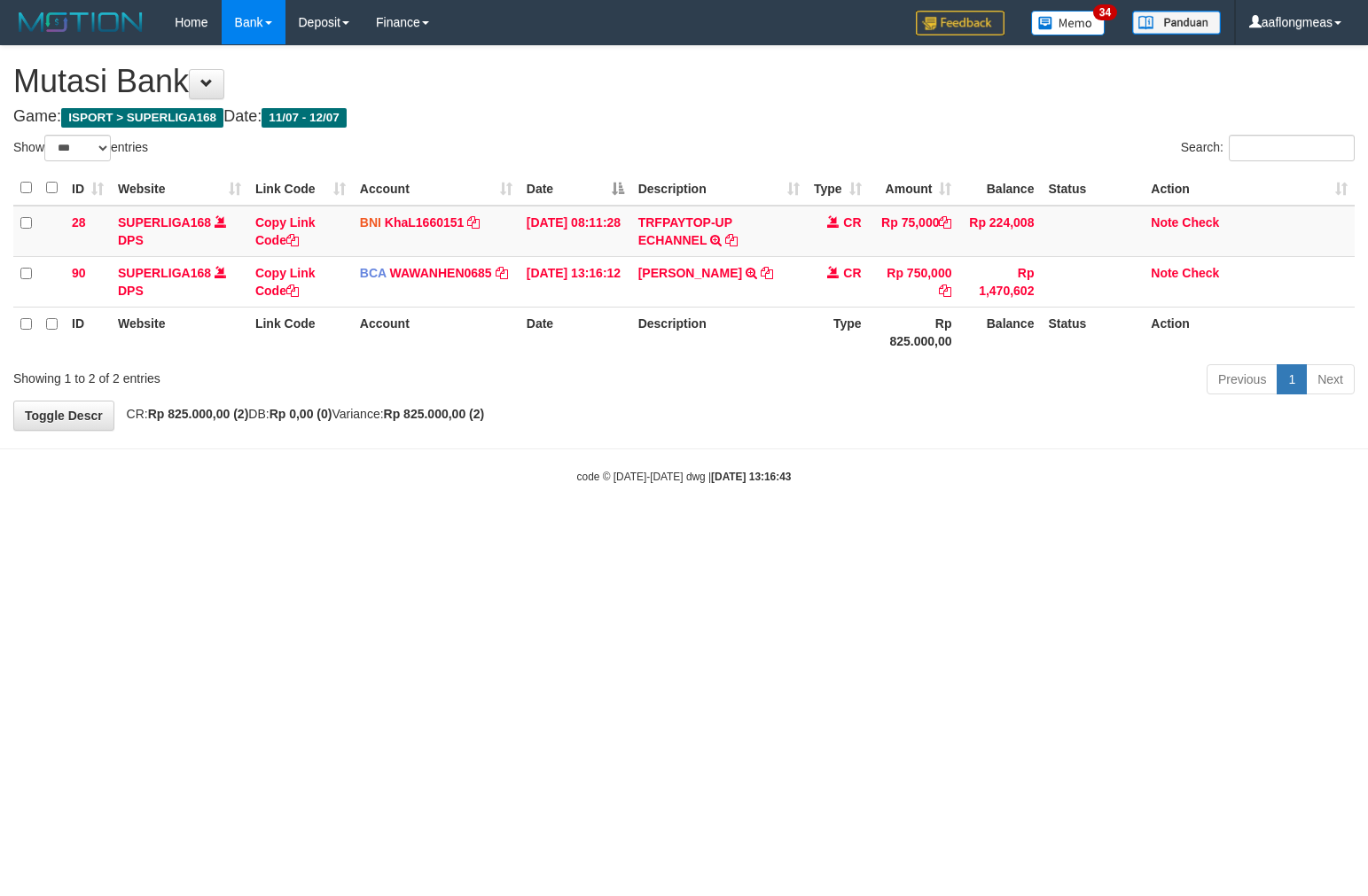 select on "***" 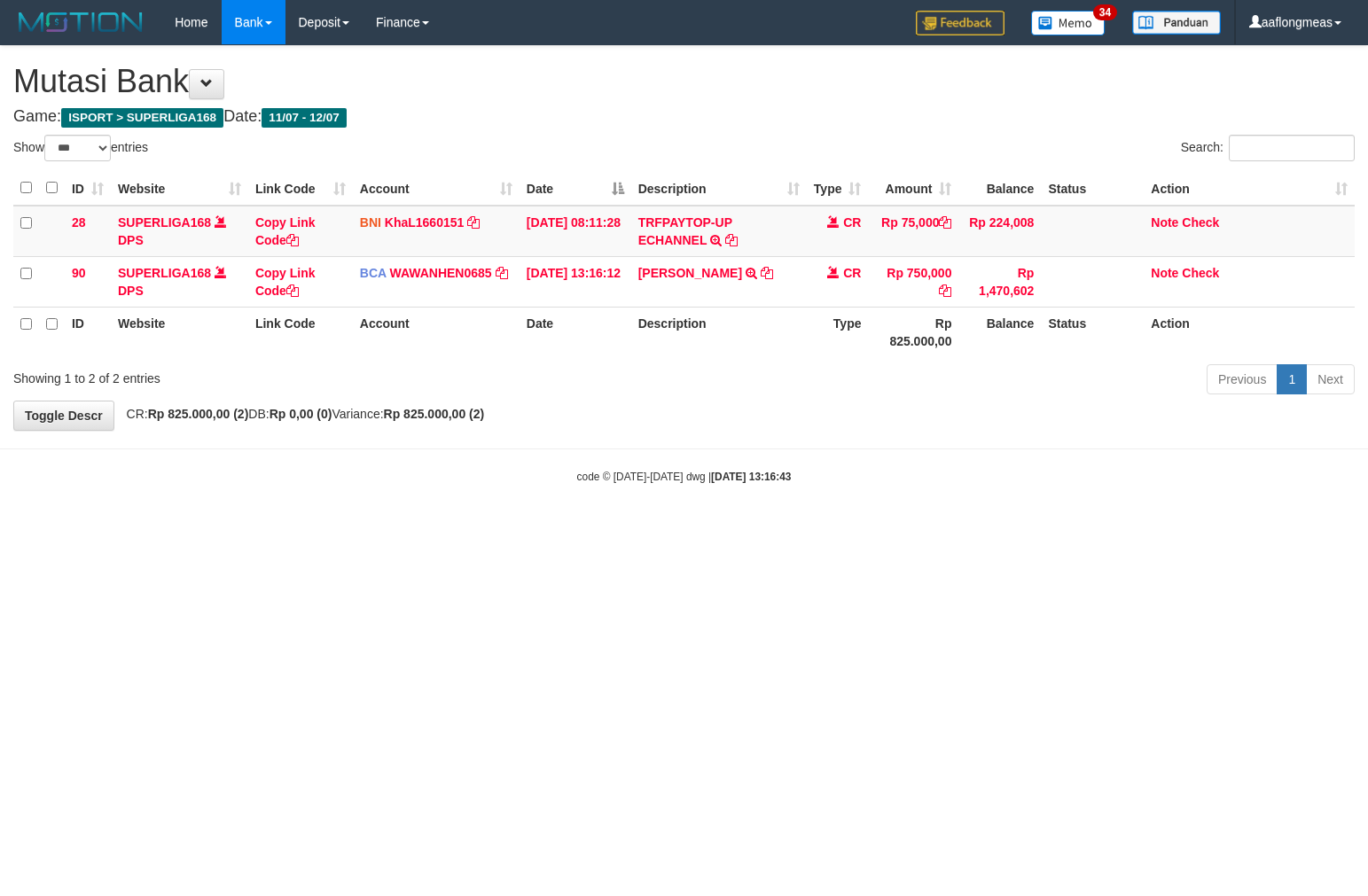 scroll, scrollTop: 0, scrollLeft: 0, axis: both 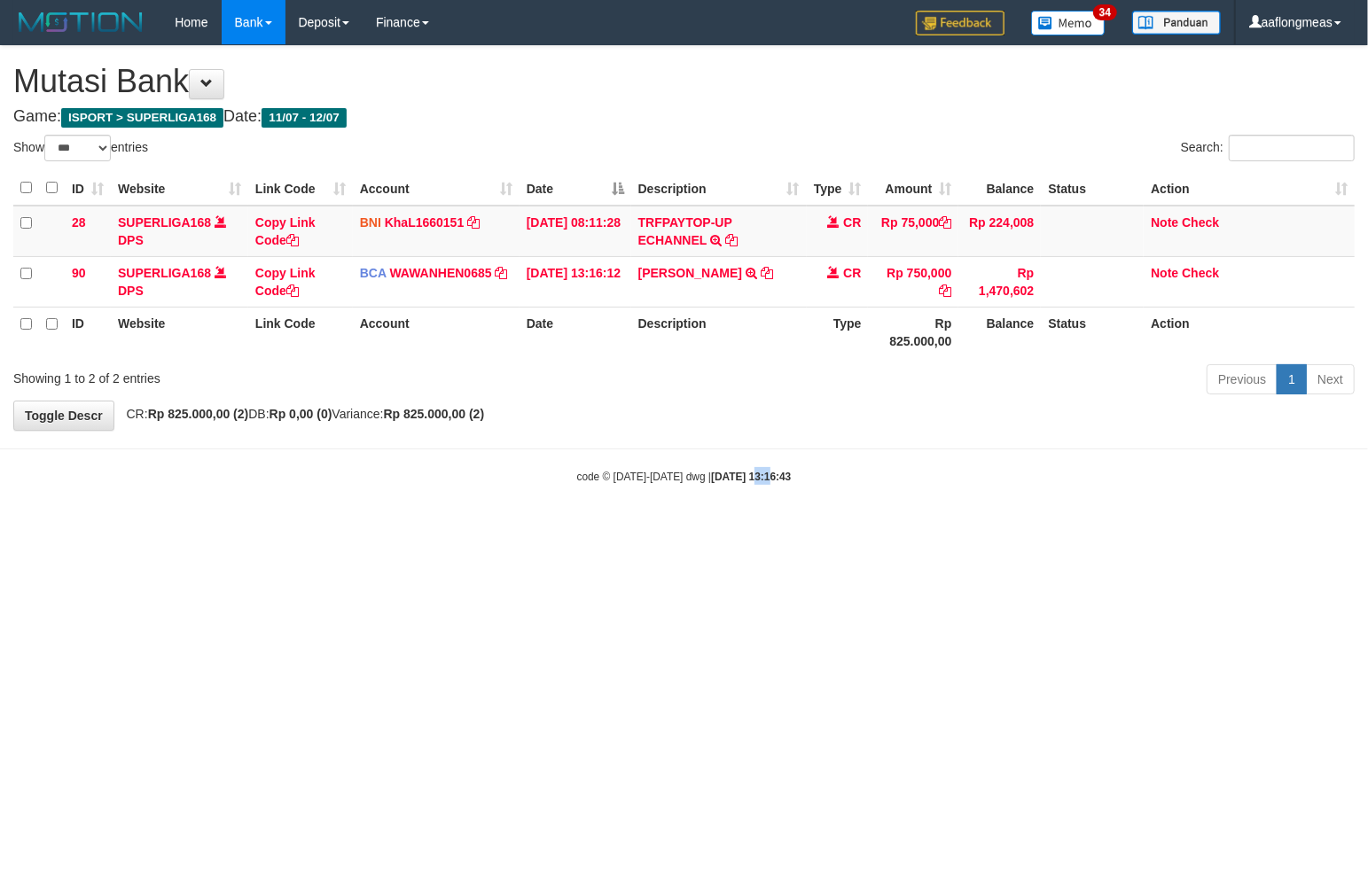 click on "Toggle navigation
Home
Bank
Account List
Load
By Website
Group
[ISPORT]													SUPERLIGA168
By Load Group (DPS)" at bounding box center [684, 264] 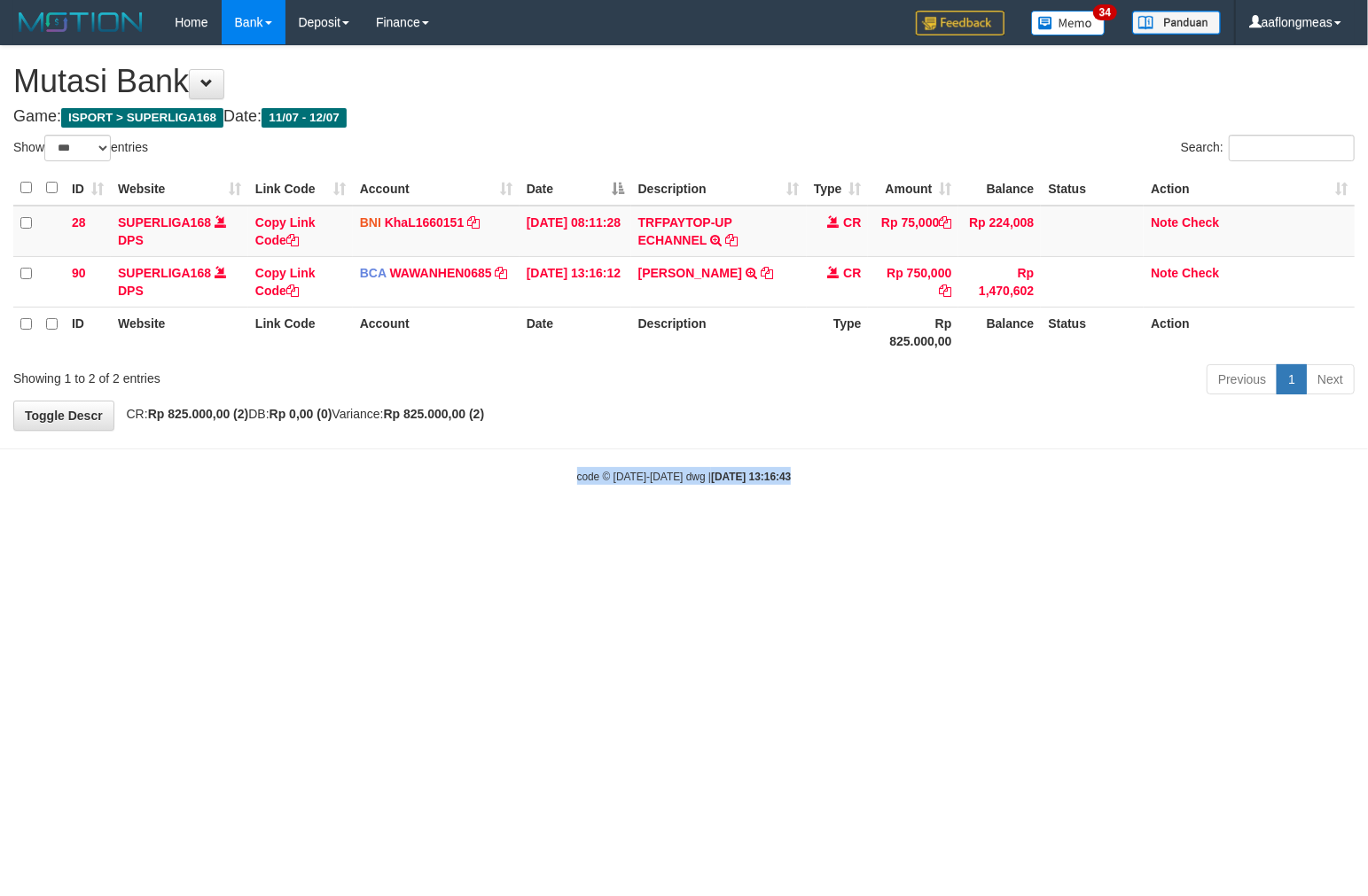 click on "Toggle navigation
Home
Bank
Account List
Load
By Website
Group
[ISPORT]													SUPERLIGA168
By Load Group (DPS)" at bounding box center (684, 264) 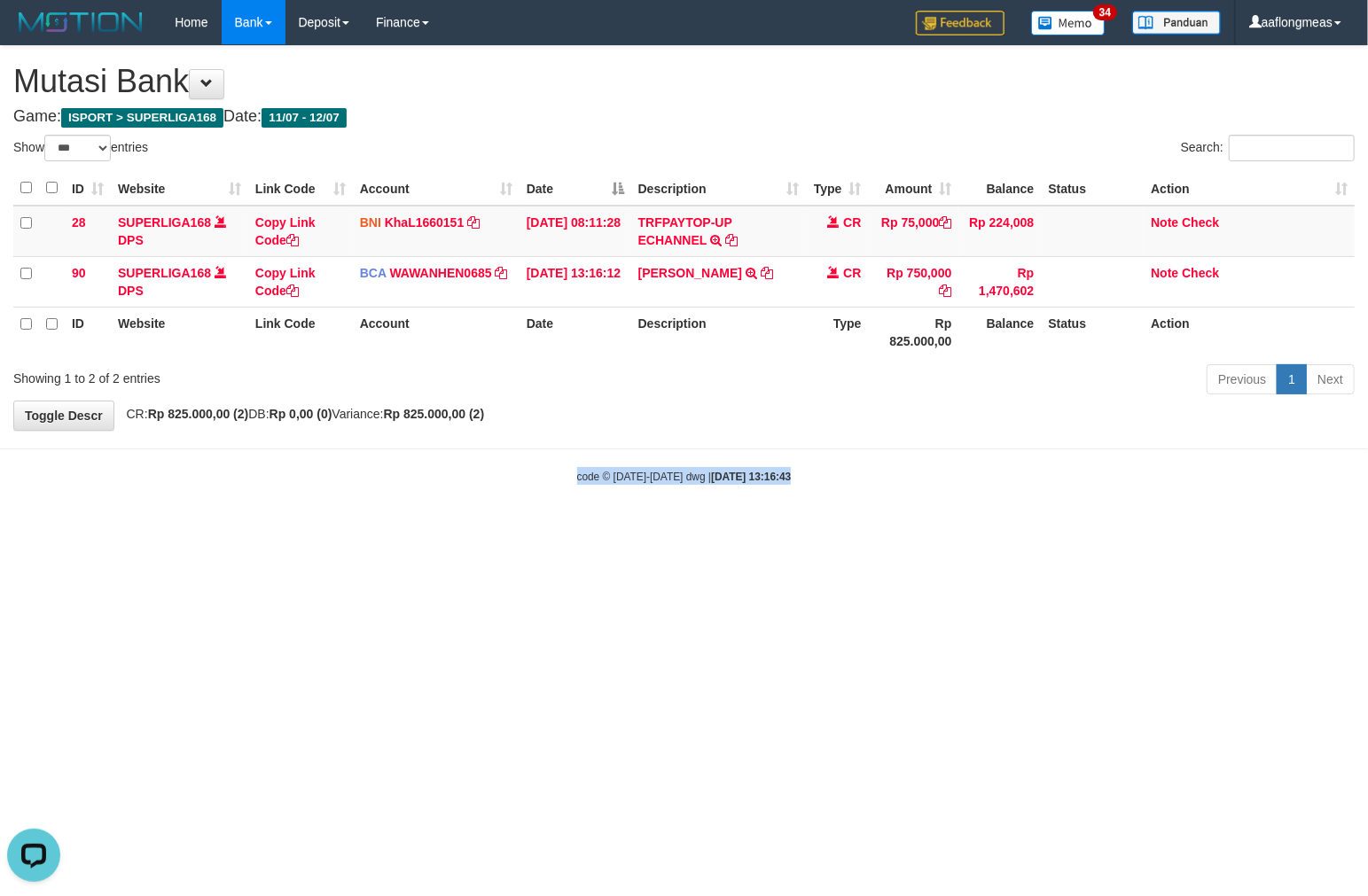 scroll, scrollTop: 0, scrollLeft: 0, axis: both 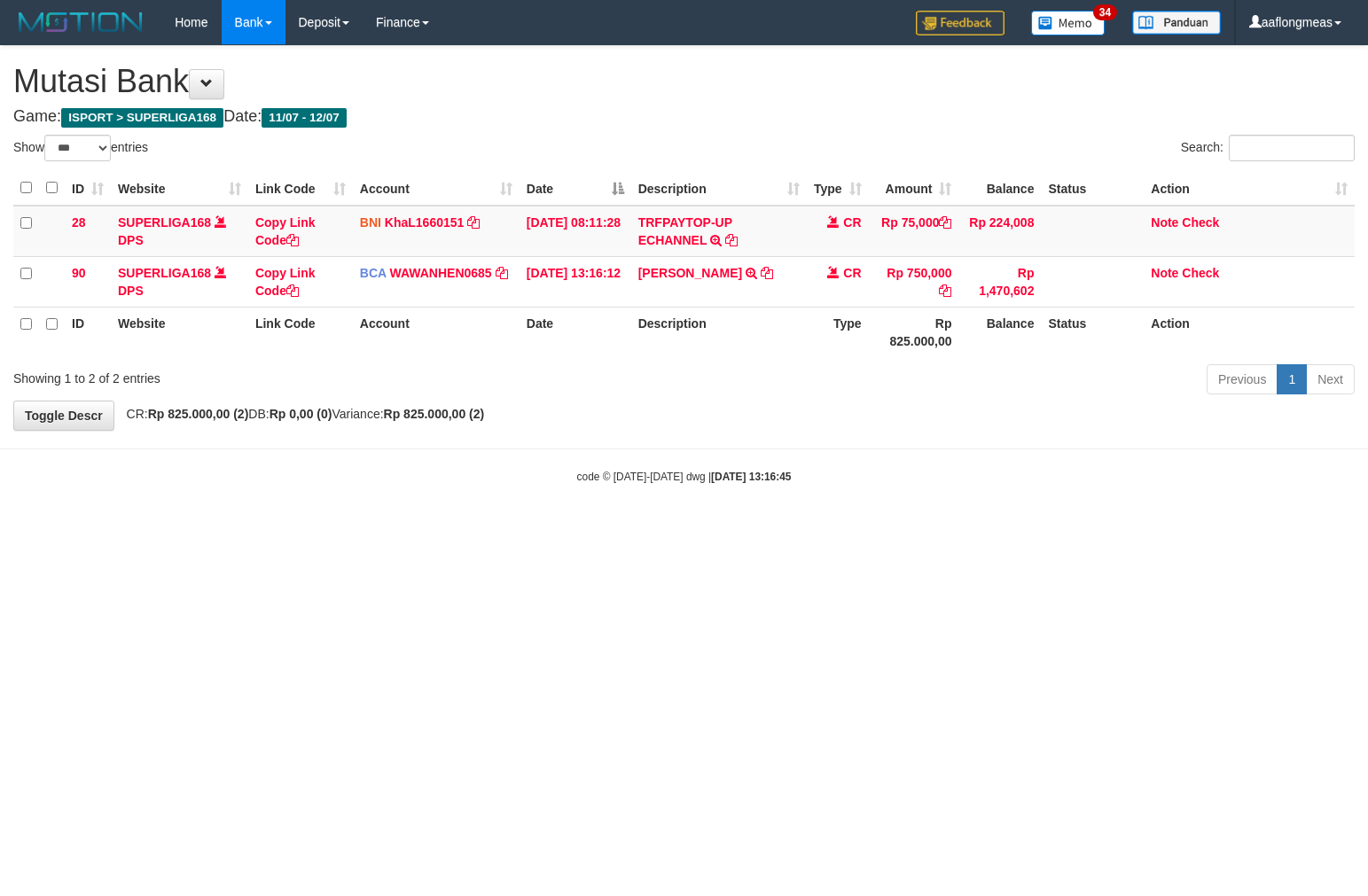 select on "***" 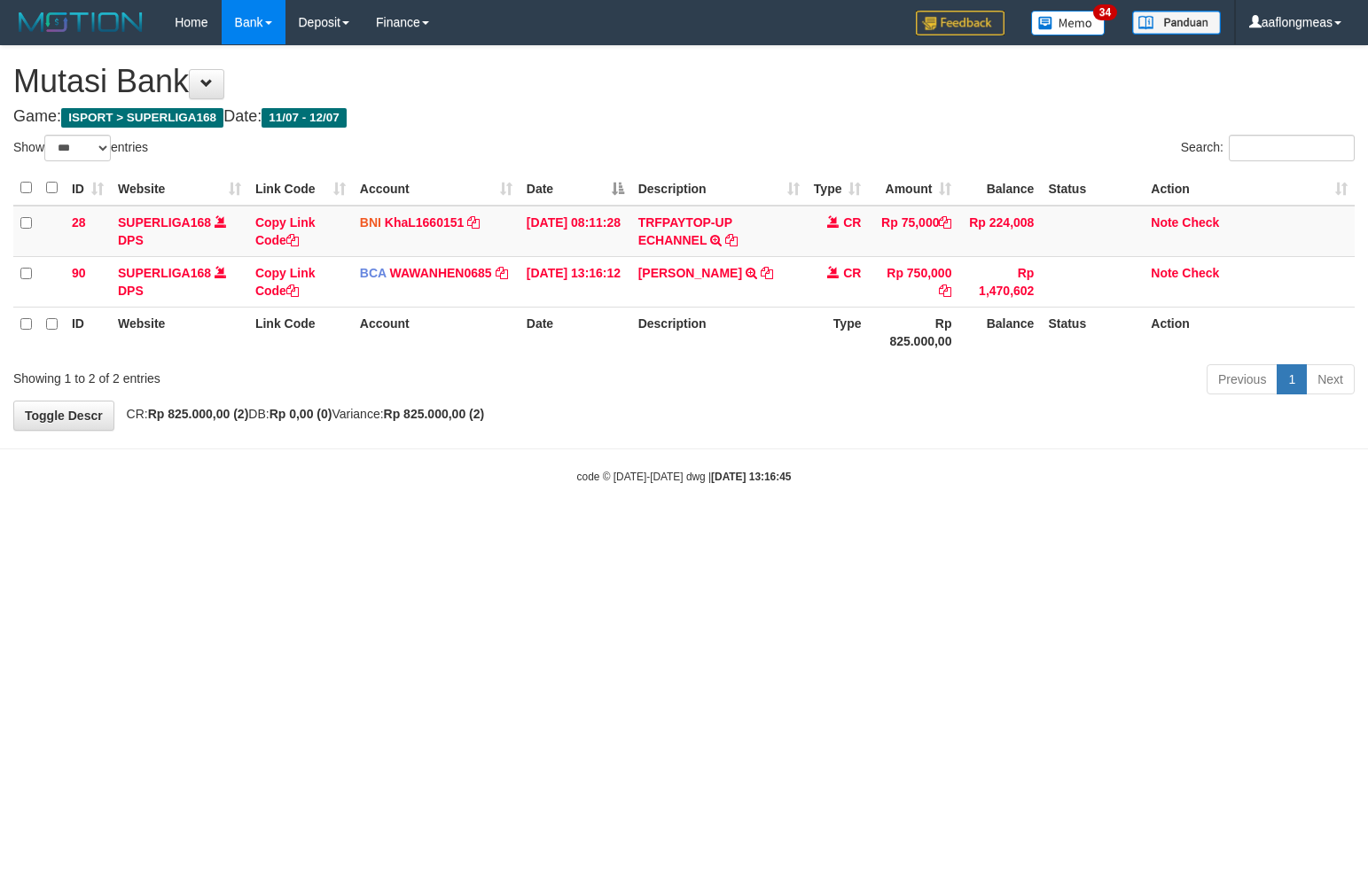 scroll, scrollTop: 0, scrollLeft: 0, axis: both 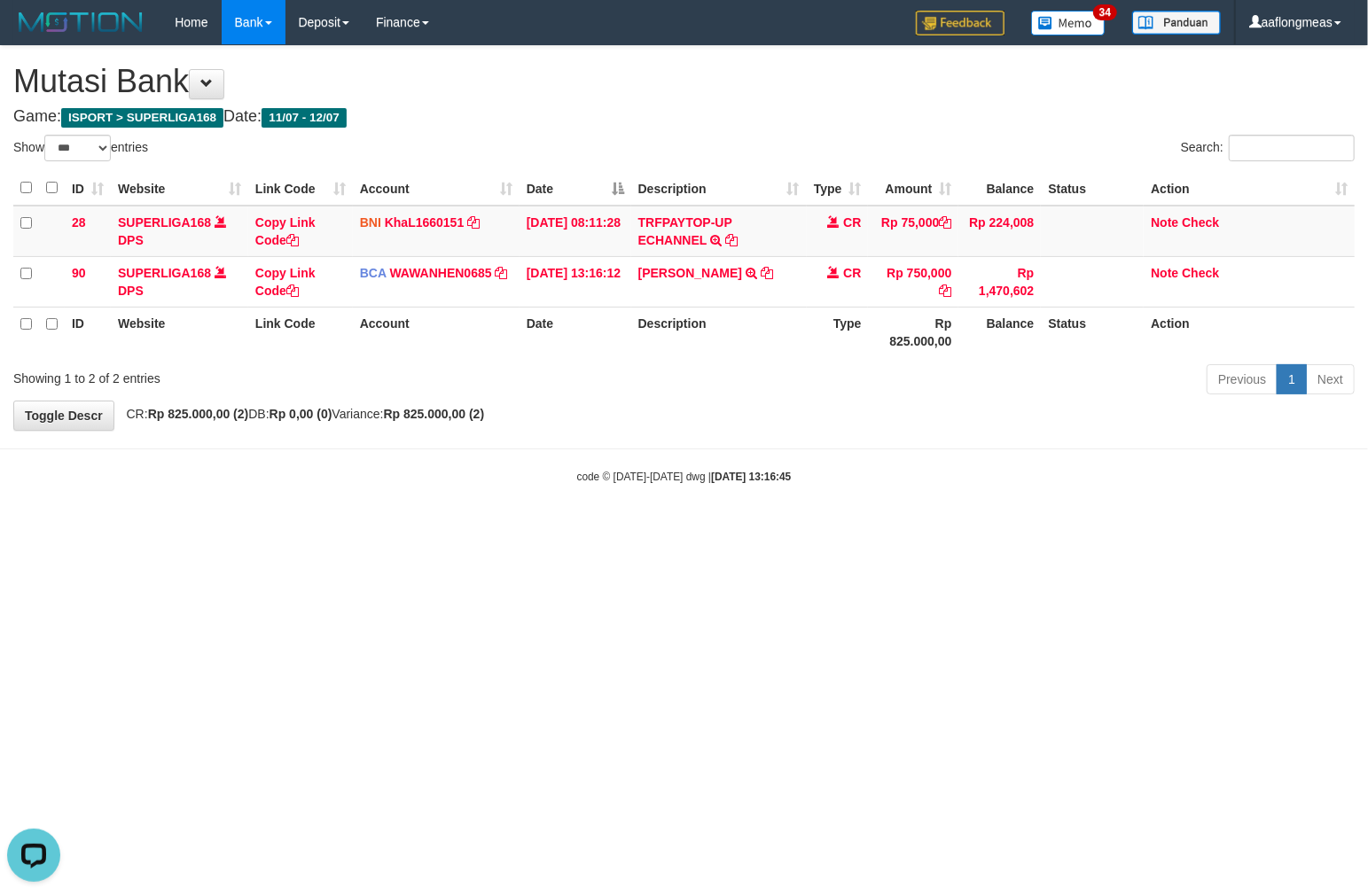 click on "Toggle navigation
Home
Bank
Account List
Load
By Website
Group
[ISPORT]													SUPERLIGA168
By Load Group (DPS)" at bounding box center [684, 264] 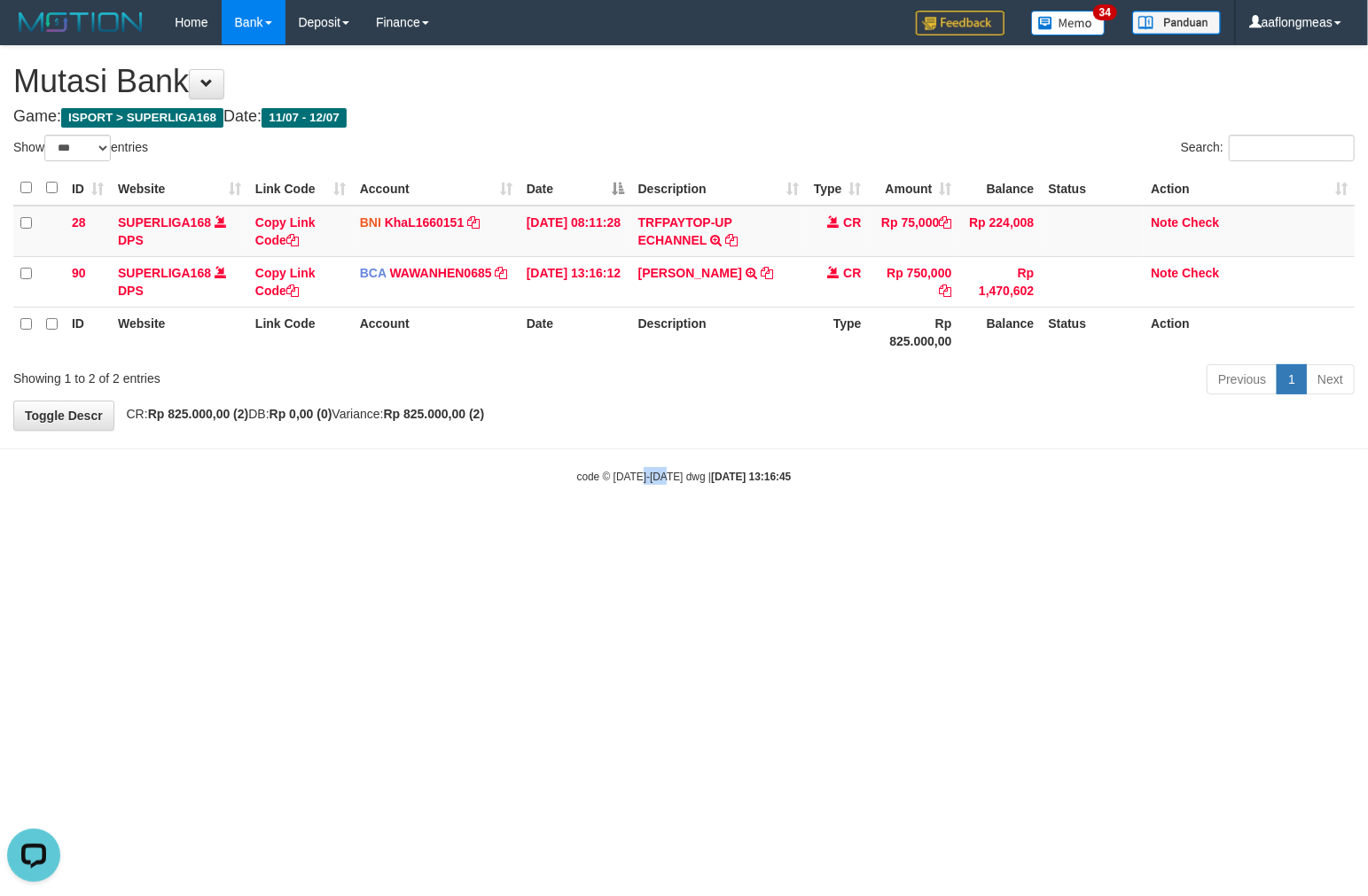 click on "Toggle navigation
Home
Bank
Account List
Load
By Website
Group
[ISPORT]													SUPERLIGA168
By Load Group (DPS)" at bounding box center [684, 264] 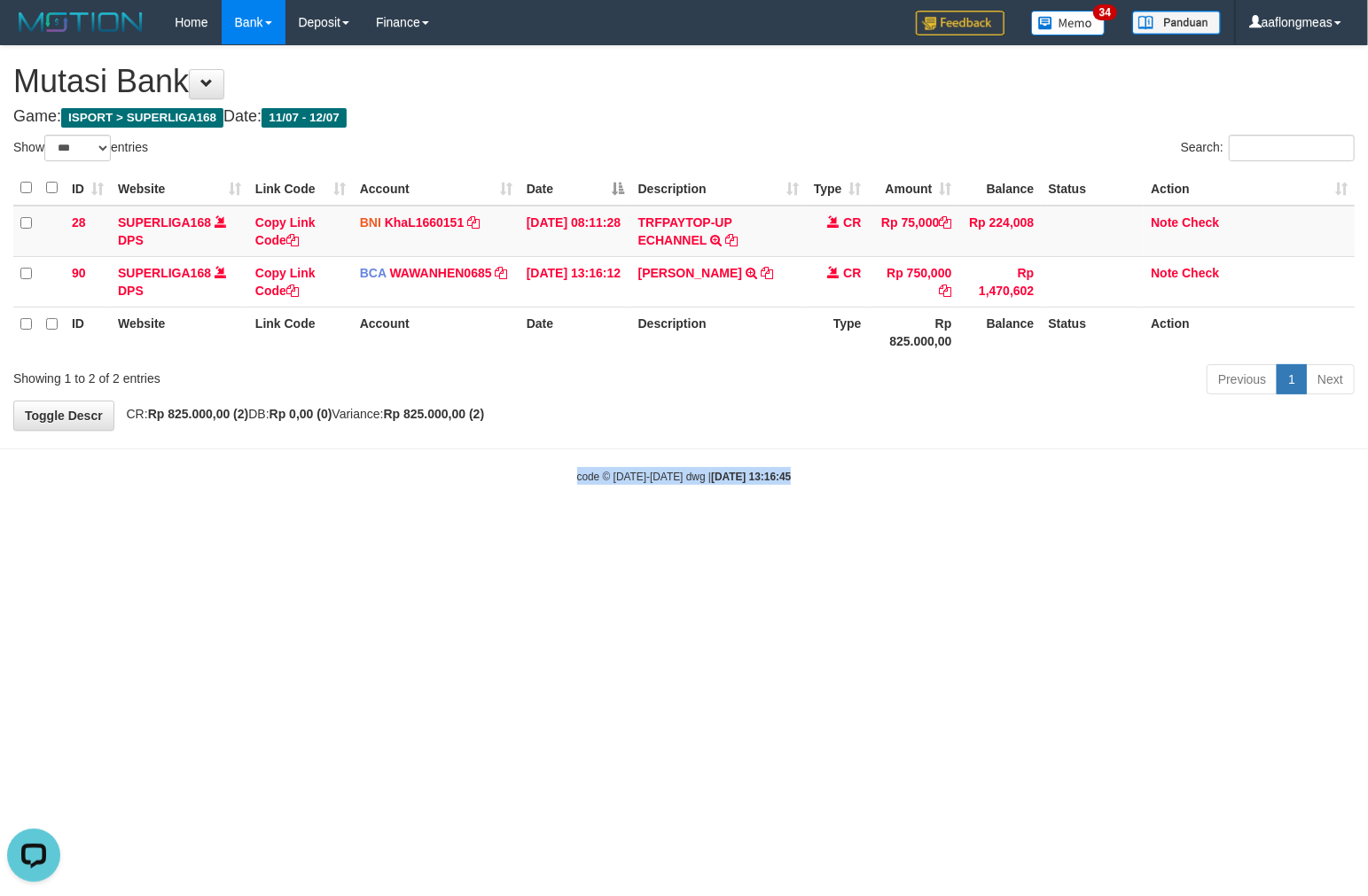 click on "Toggle navigation
Home
Bank
Account List
Load
By Website
Group
[ISPORT]													SUPERLIGA168
By Load Group (DPS)" at bounding box center [684, 264] 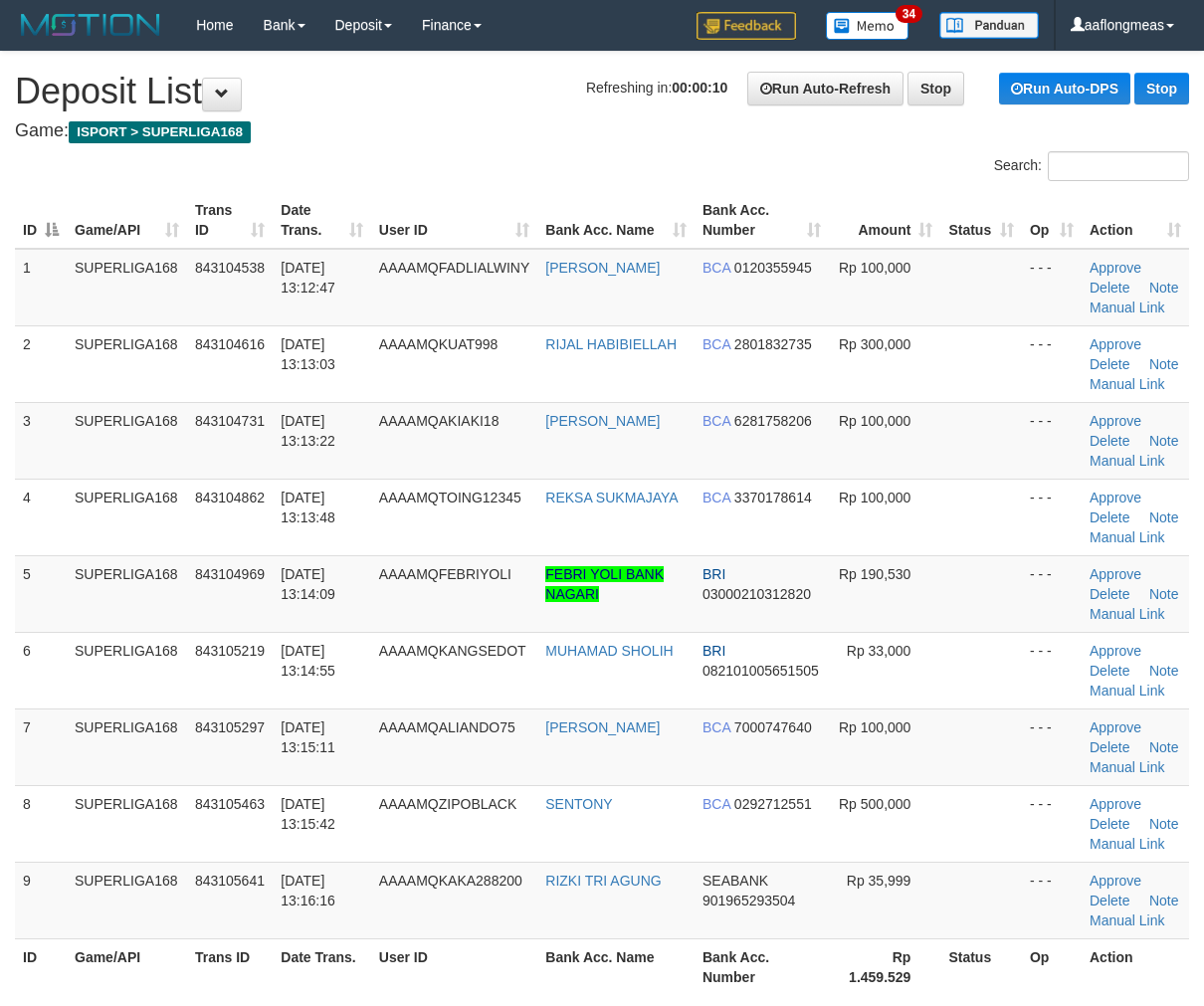 scroll, scrollTop: 0, scrollLeft: 0, axis: both 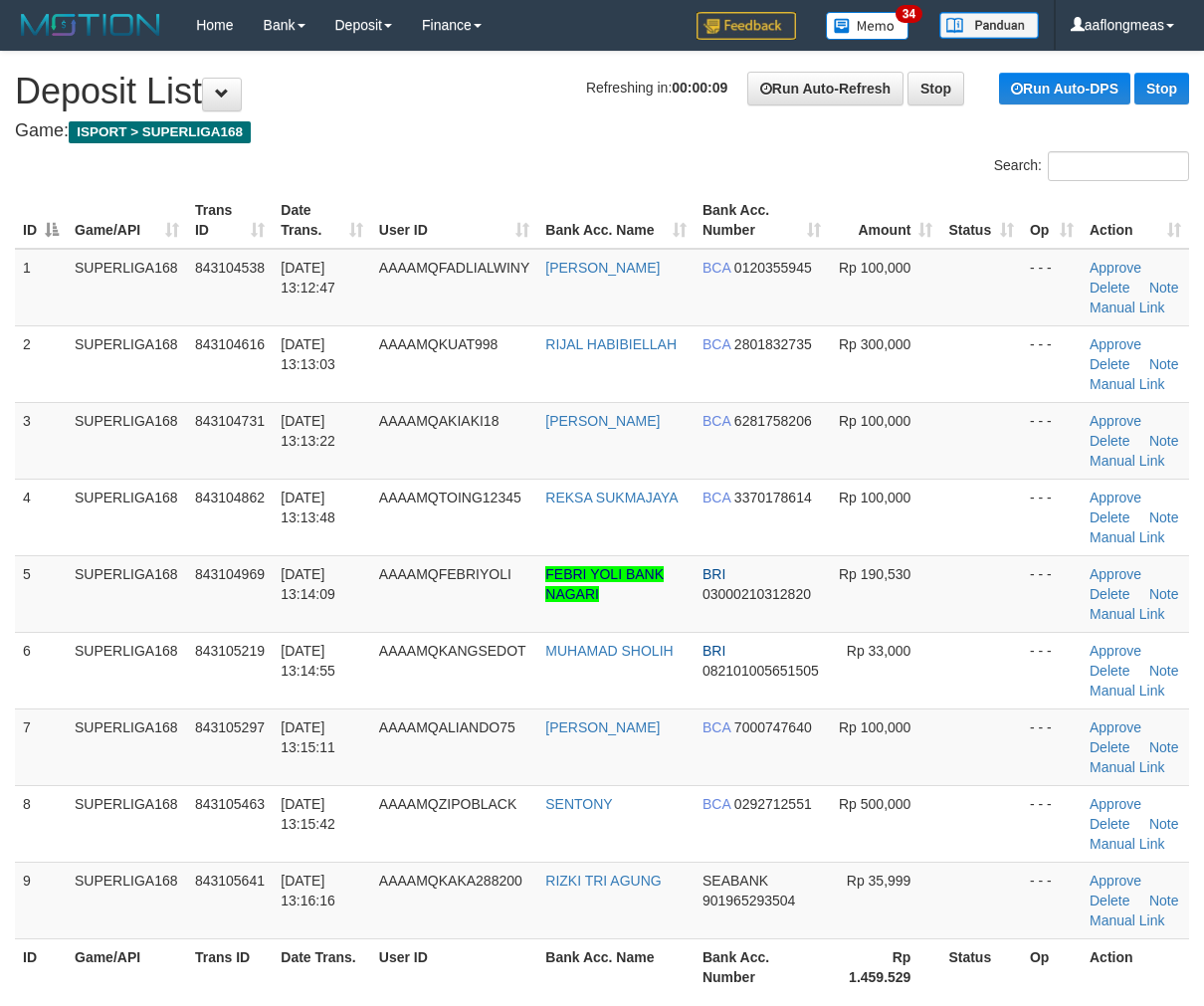 drag, startPoint x: 988, startPoint y: 604, endPoint x: 1219, endPoint y: 653, distance: 236.13979 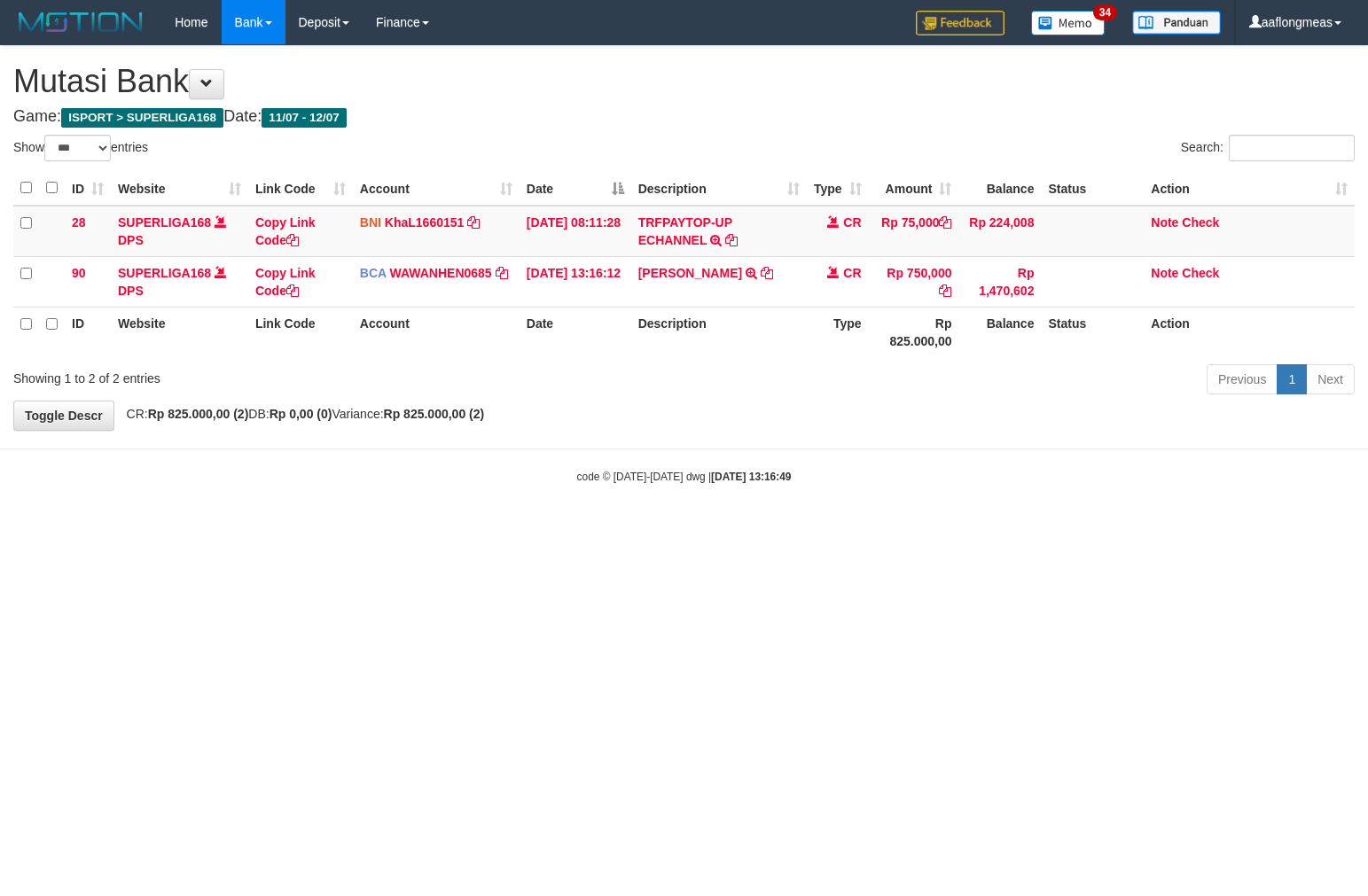 select on "***" 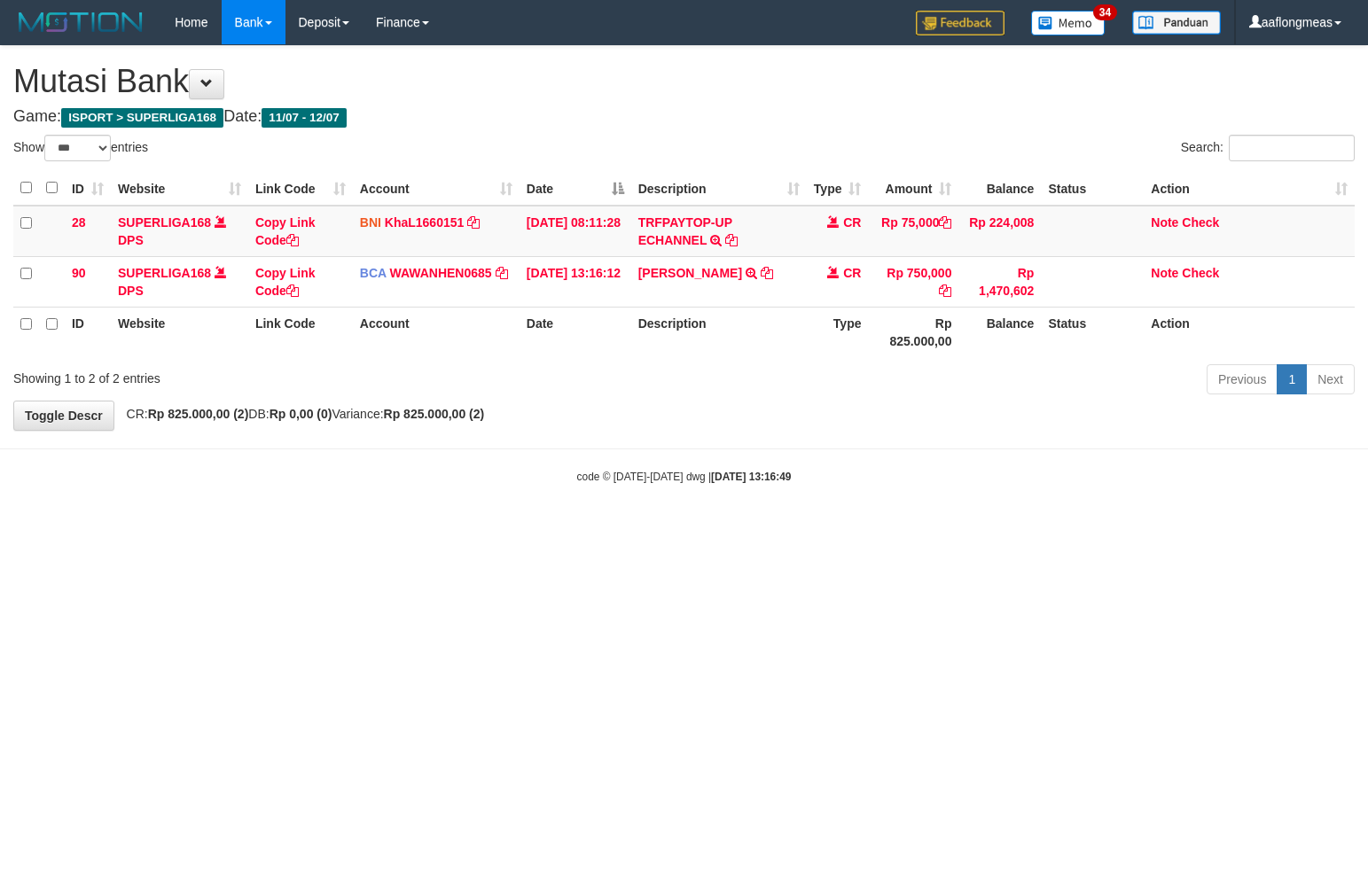 scroll, scrollTop: 0, scrollLeft: 0, axis: both 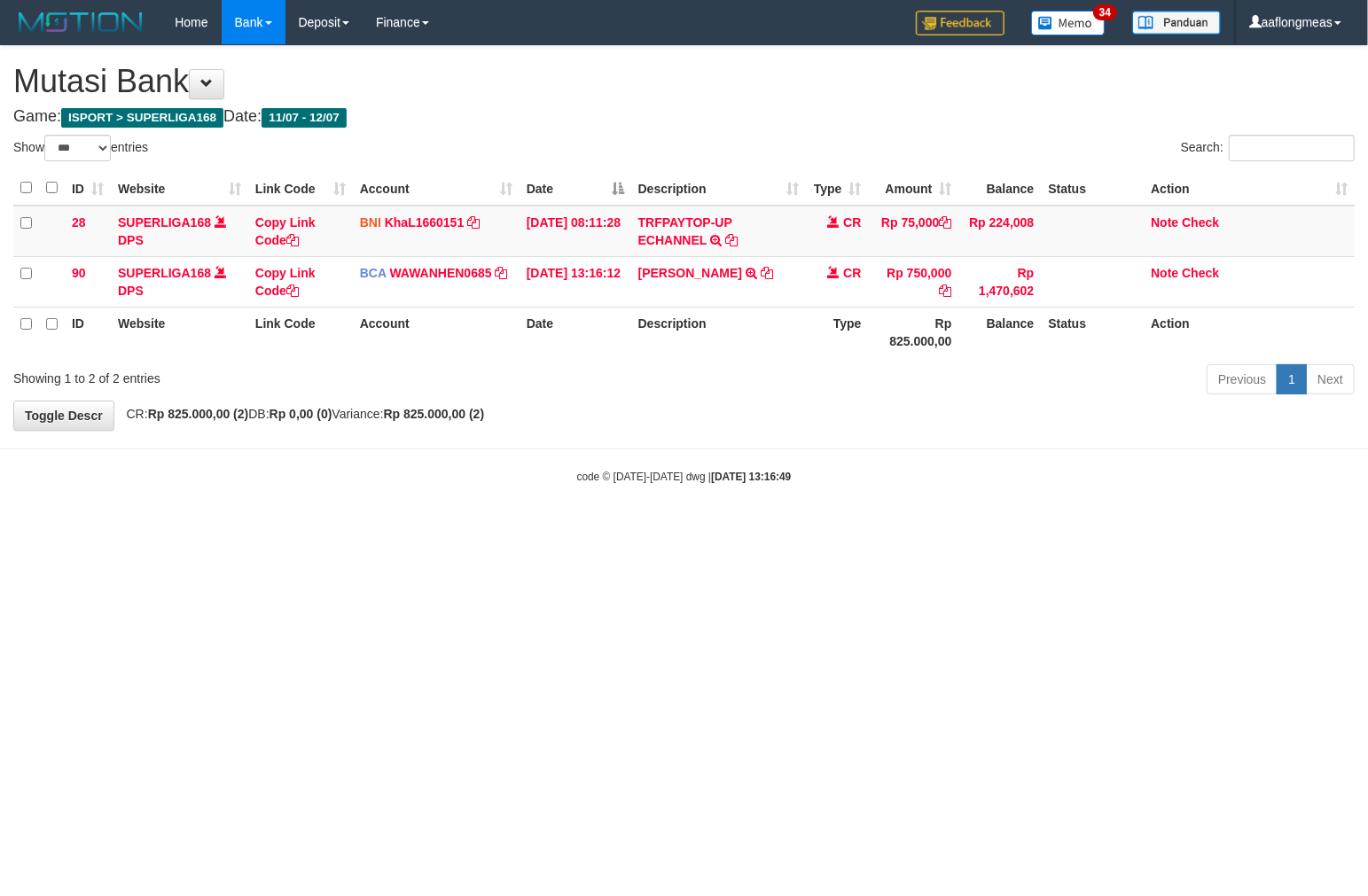 click on "Toggle navigation
Home
Bank
Account List
Load
By Website
Group
[ISPORT]													SUPERLIGA168
By Load Group (DPS)" at bounding box center [684, 264] 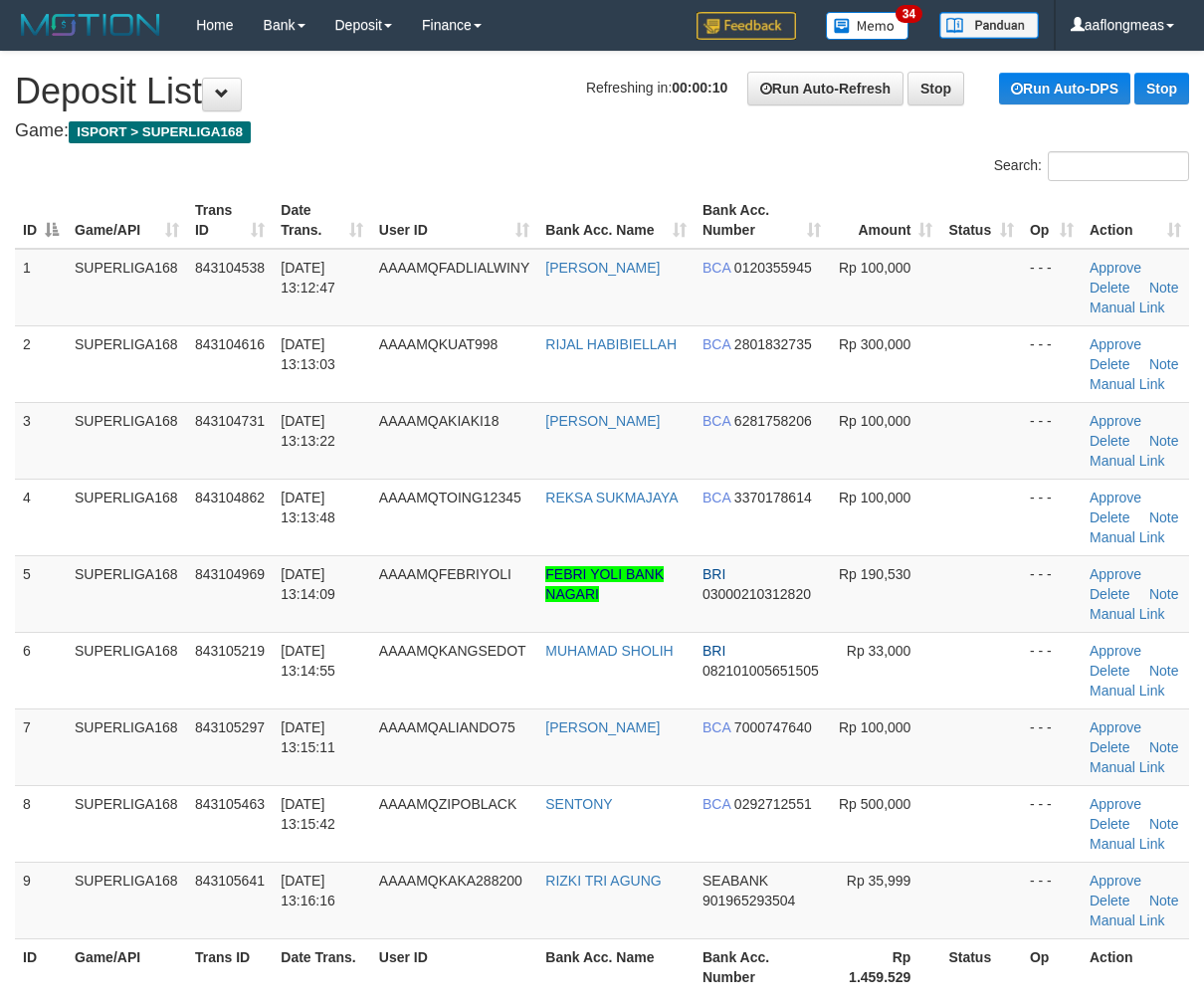 scroll, scrollTop: 0, scrollLeft: 0, axis: both 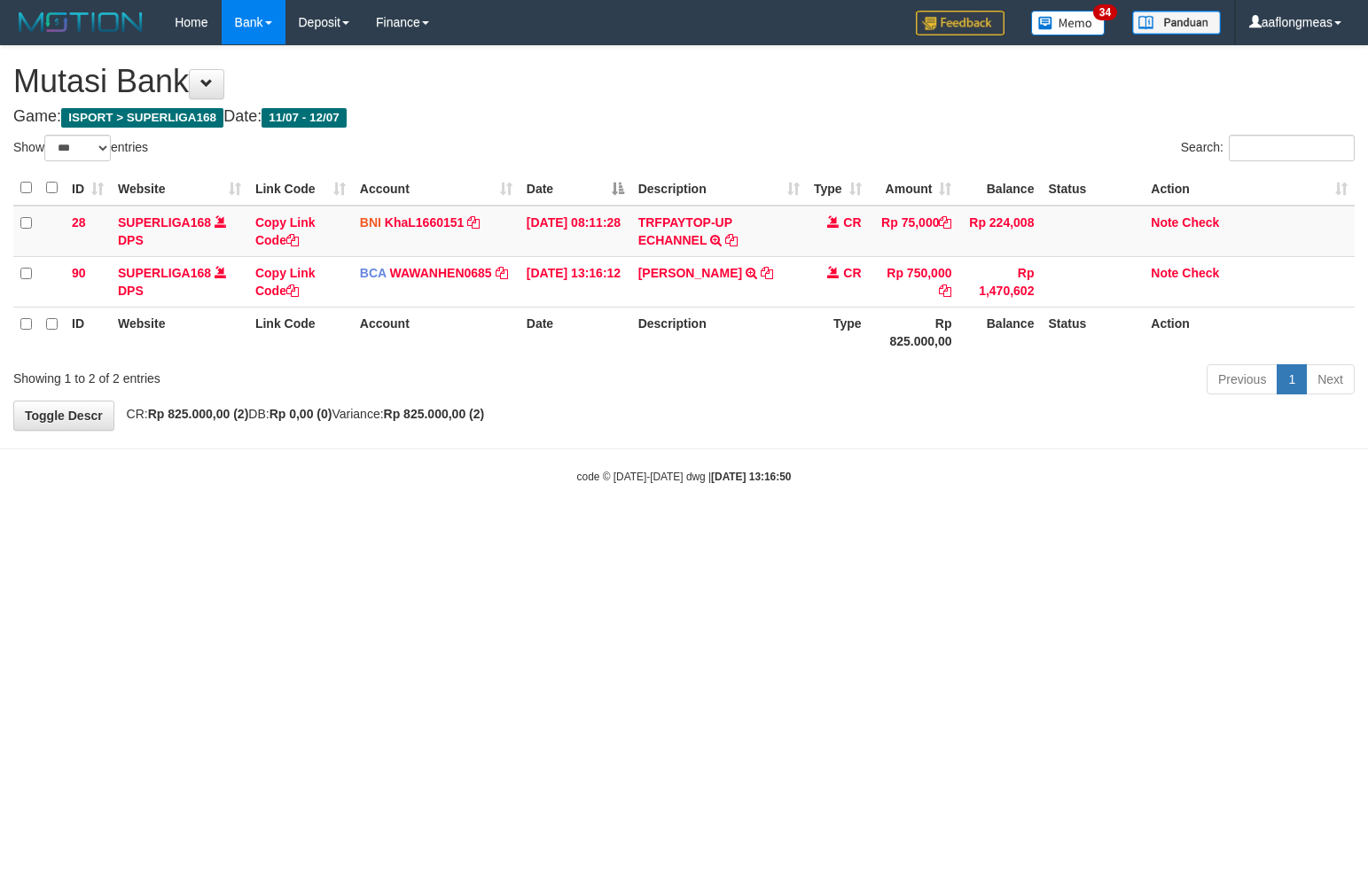 select on "***" 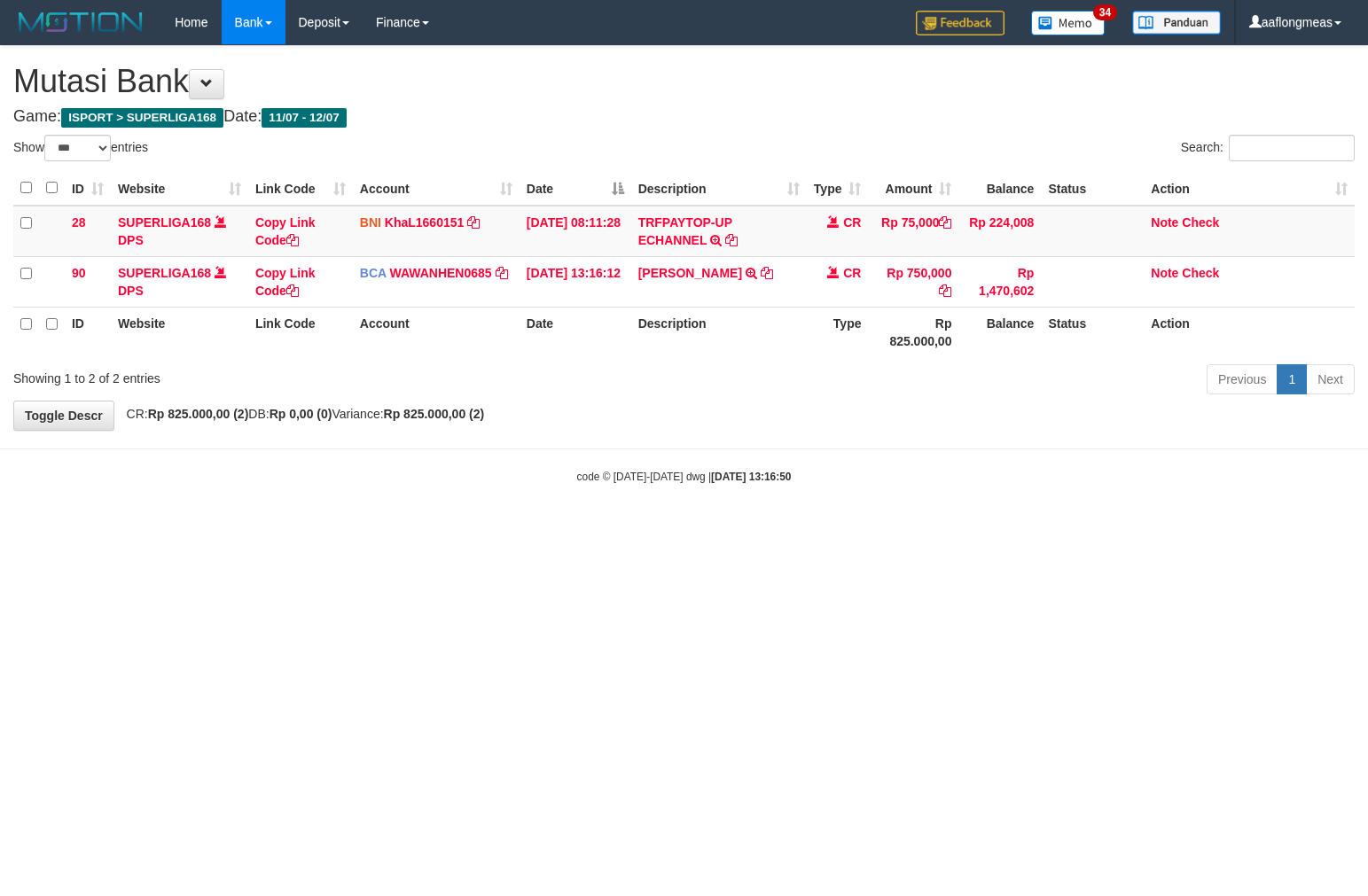 scroll, scrollTop: 0, scrollLeft: 0, axis: both 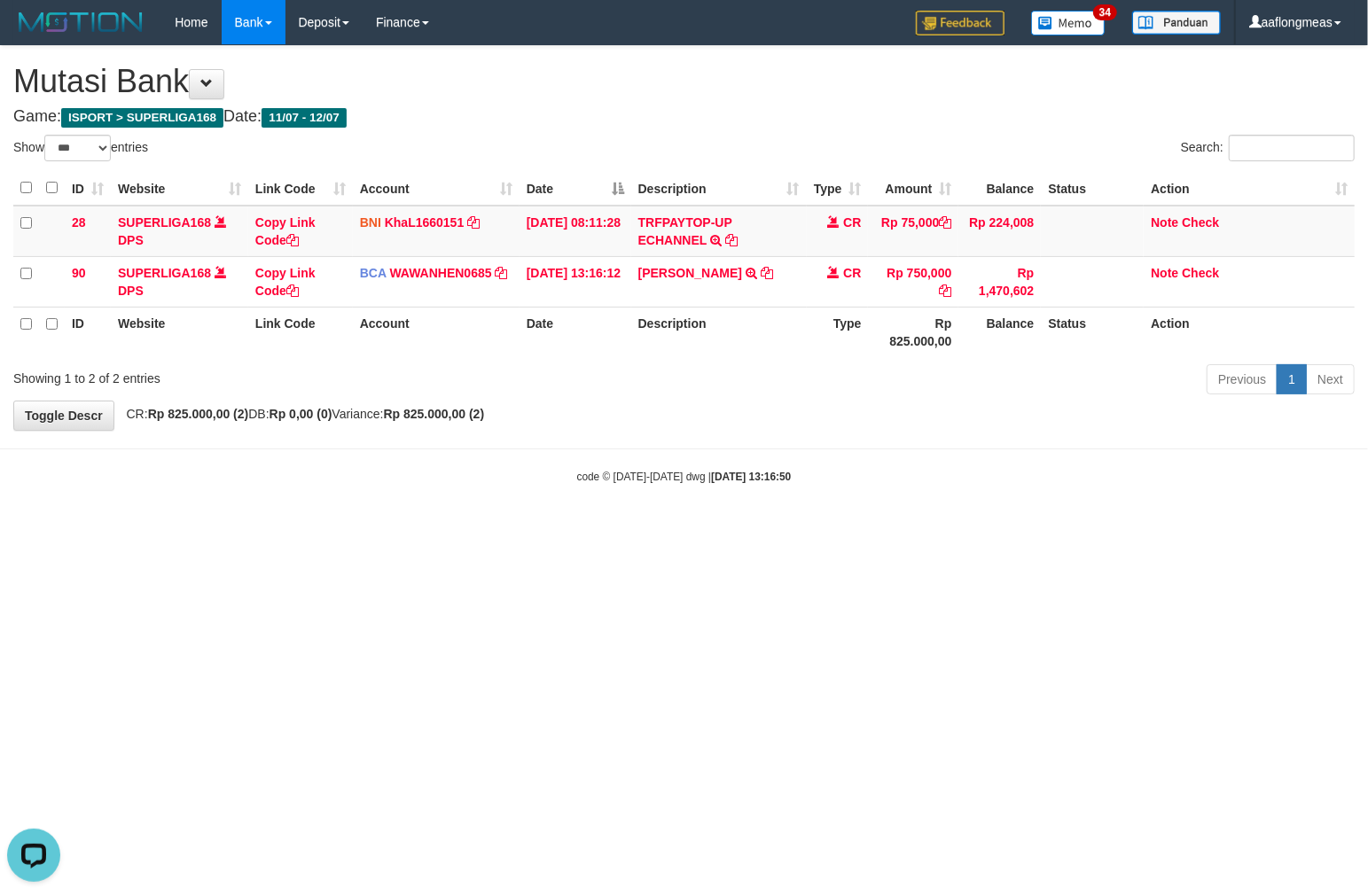 click on "Toggle navigation
Home
Bank
Account List
Load
By Website
Group
[ISPORT]													SUPERLIGA168
By Load Group (DPS)" at bounding box center (684, 264) 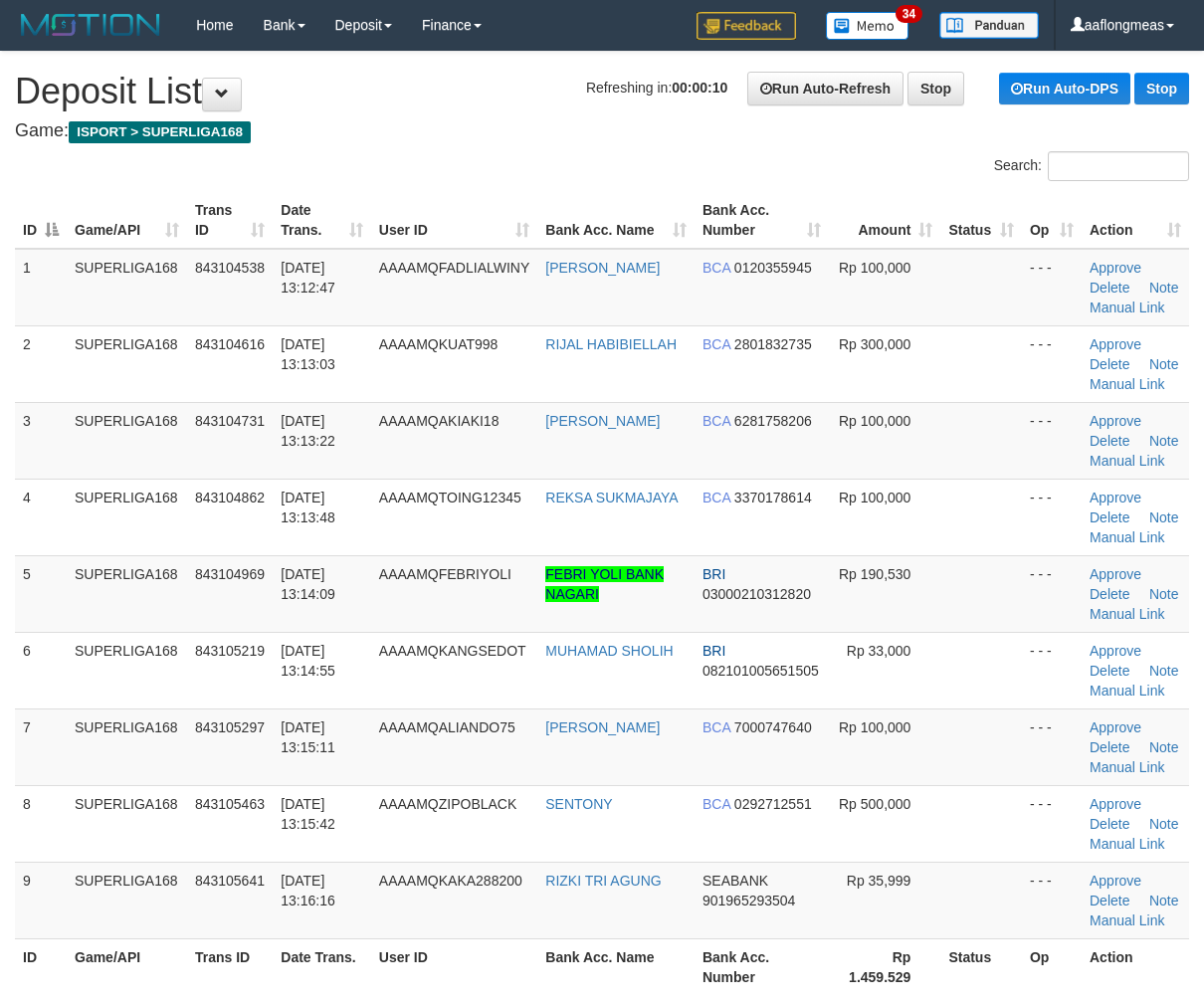 scroll, scrollTop: 0, scrollLeft: 0, axis: both 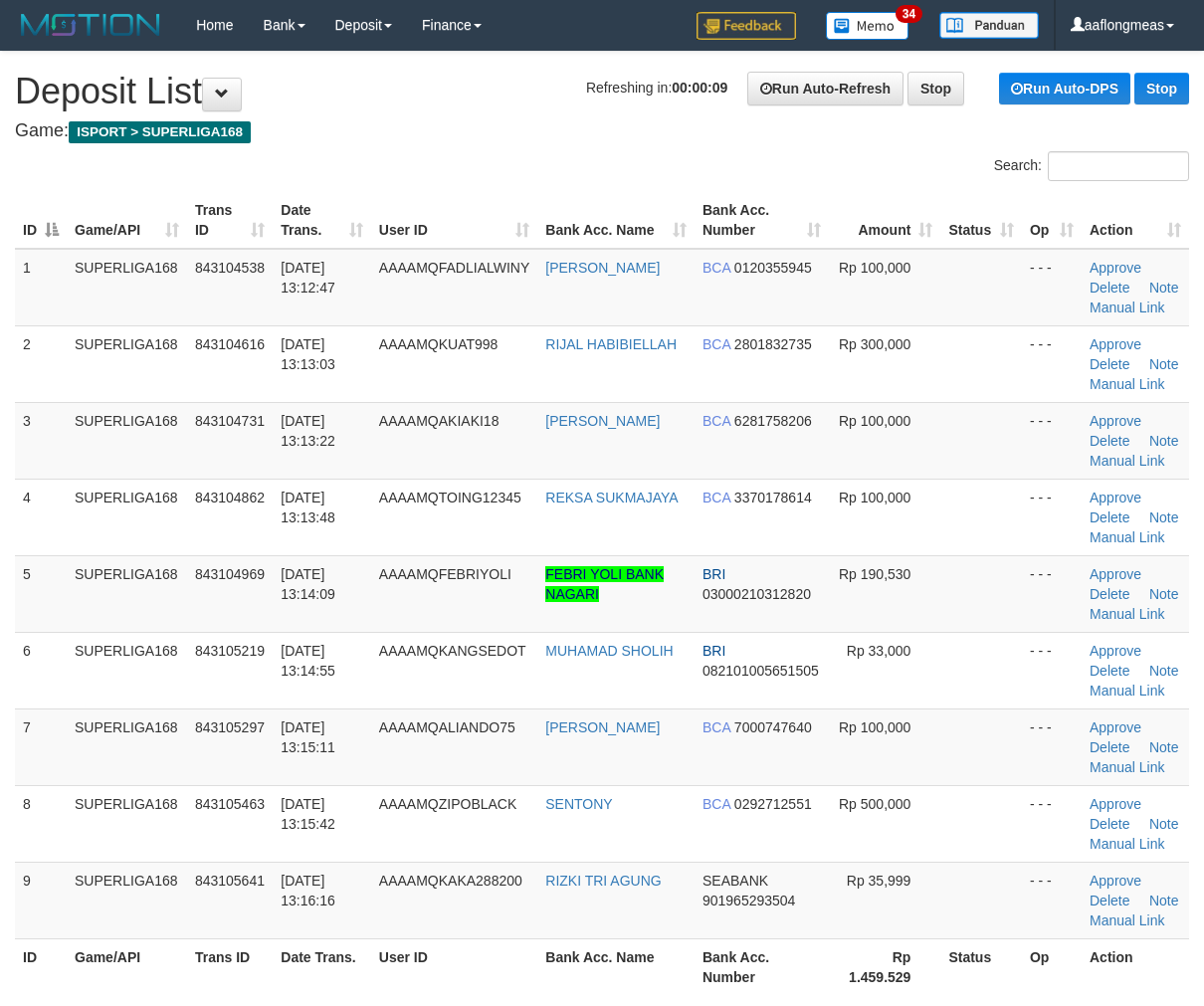 drag, startPoint x: 876, startPoint y: 559, endPoint x: 1212, endPoint y: 564, distance: 336.037 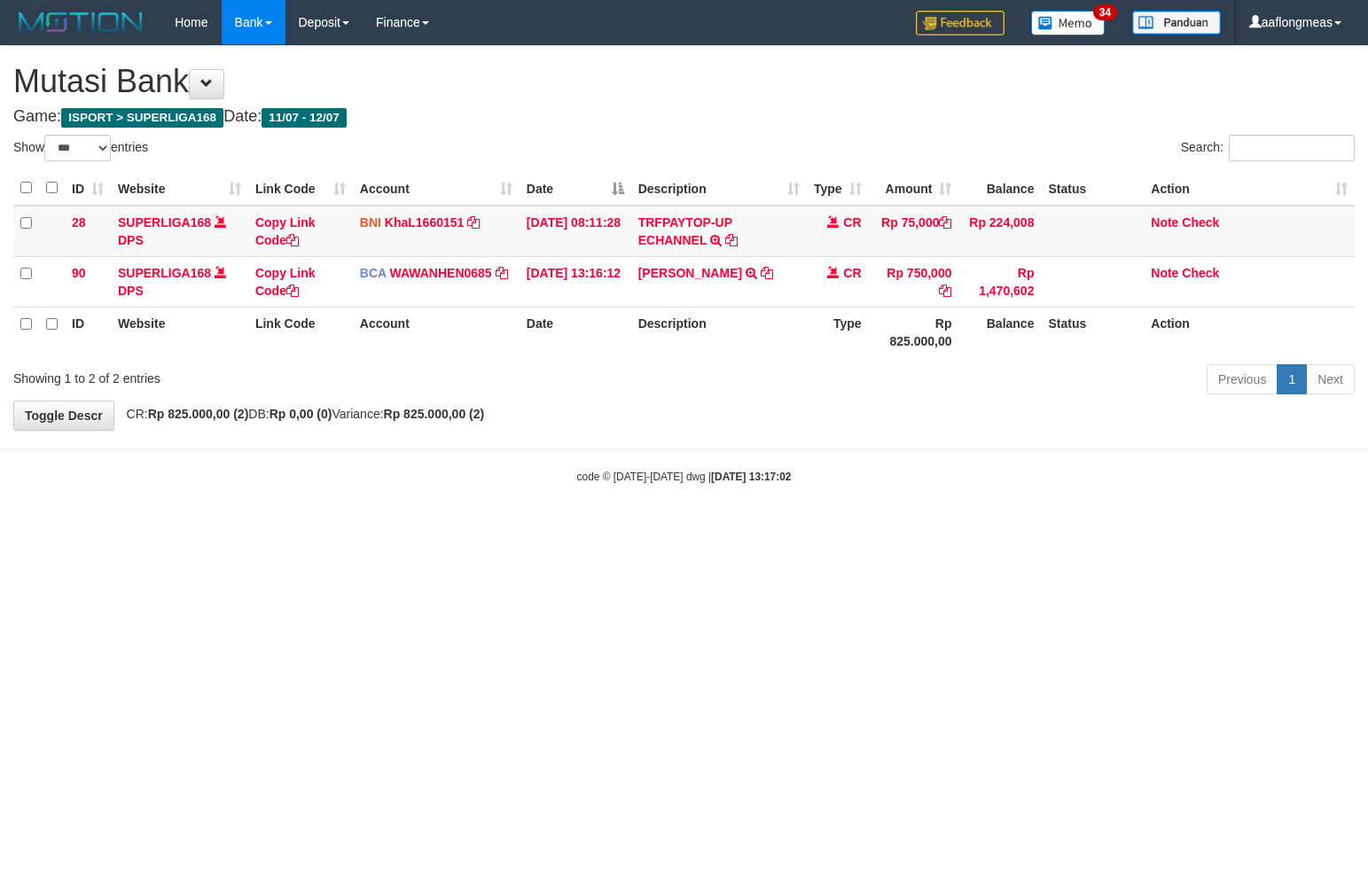 select on "***" 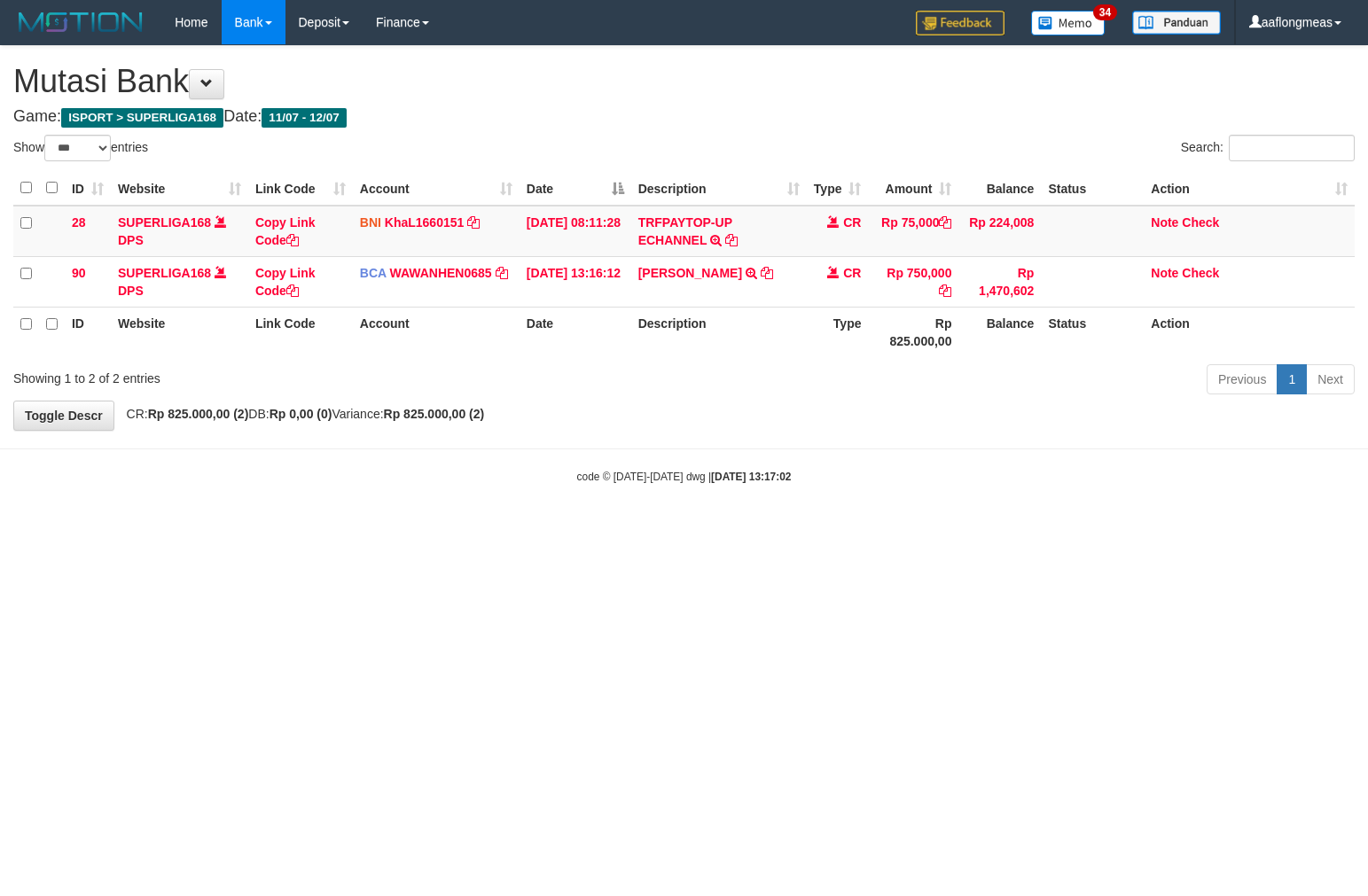 scroll, scrollTop: 0, scrollLeft: 0, axis: both 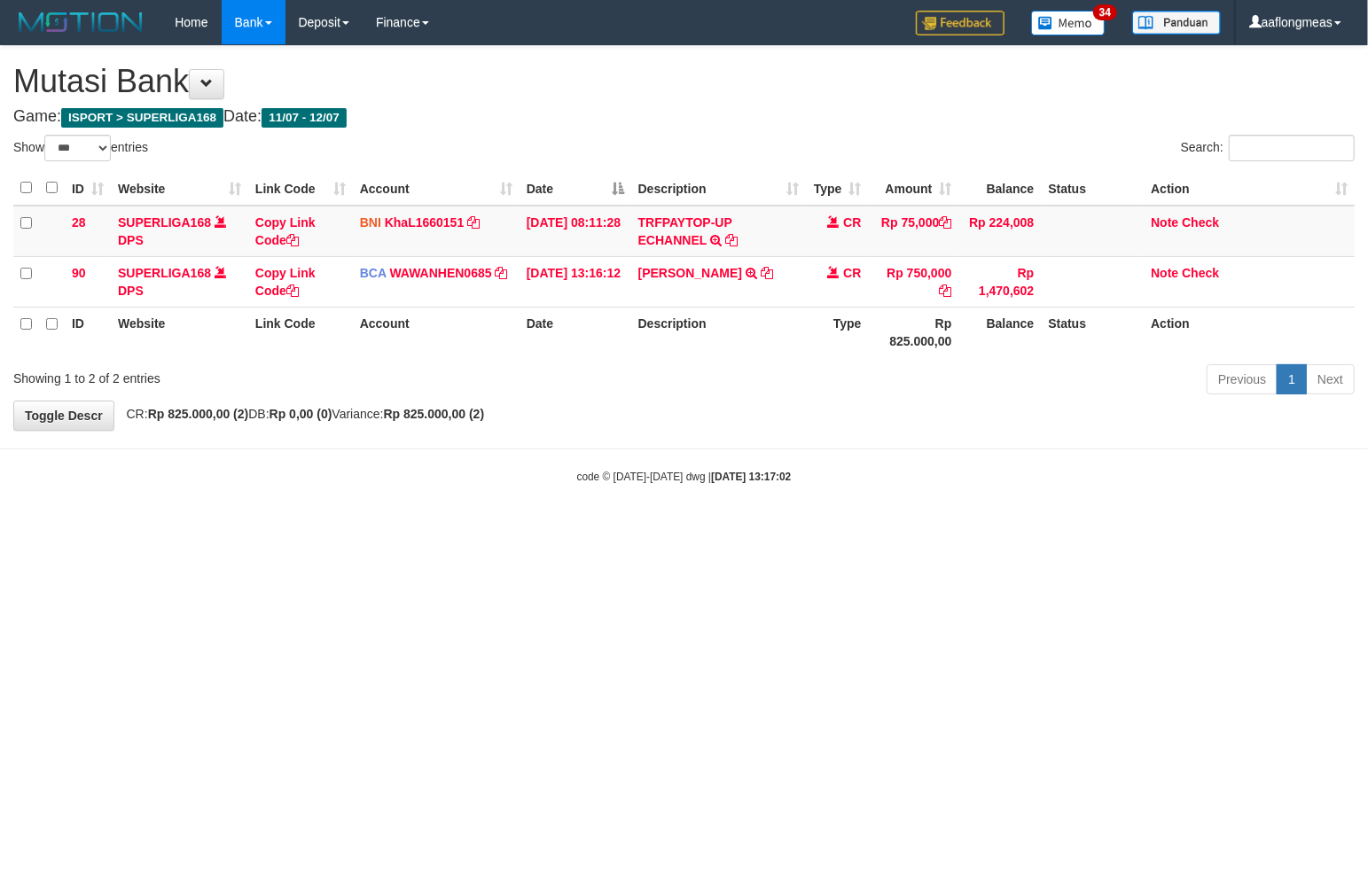 click on "Toggle navigation
Home
Bank
Account List
Load
By Website
Group
[ISPORT]													SUPERLIGA168
By Load Group (DPS)
34" at bounding box center (684, 264) 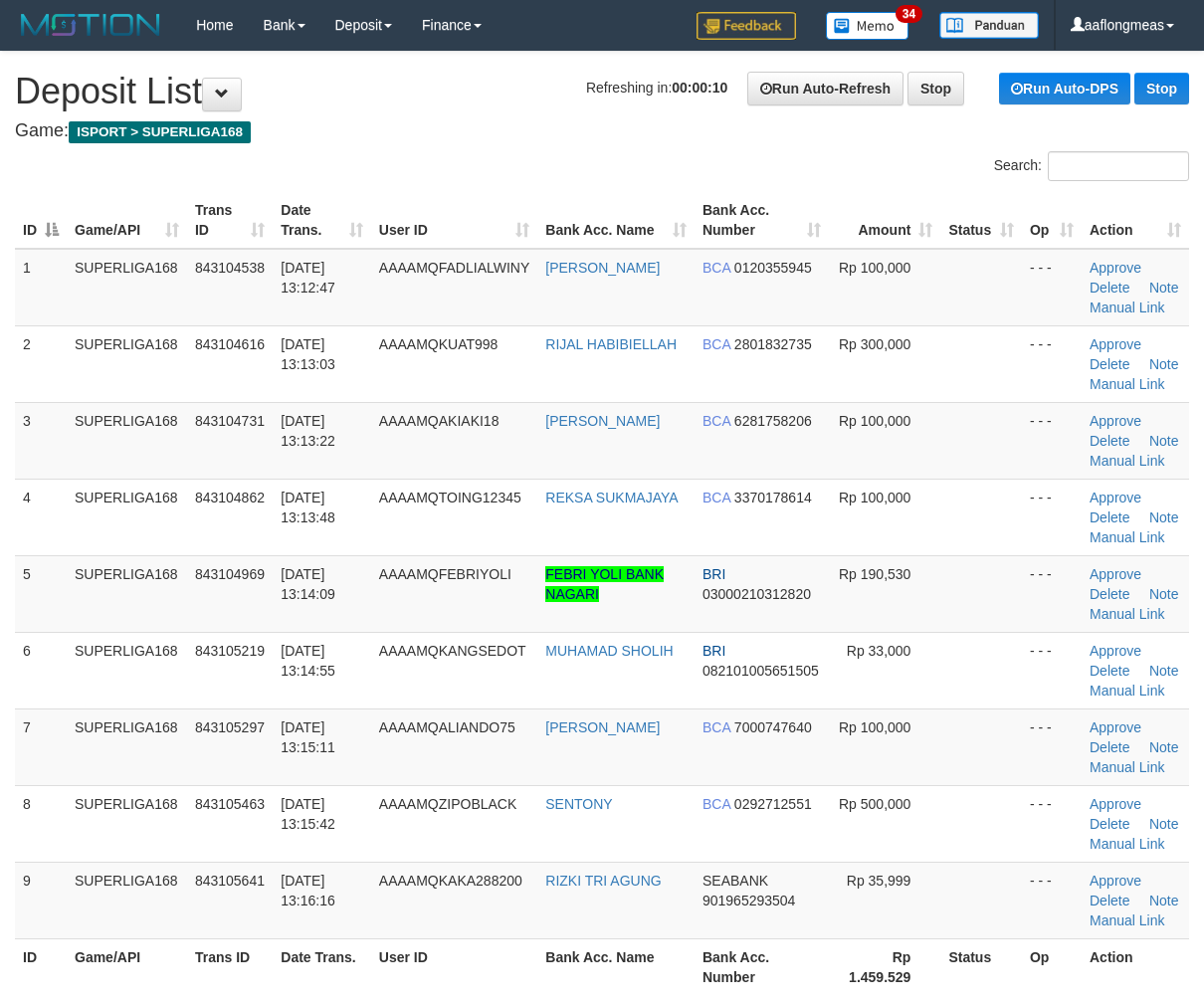 scroll, scrollTop: 0, scrollLeft: 0, axis: both 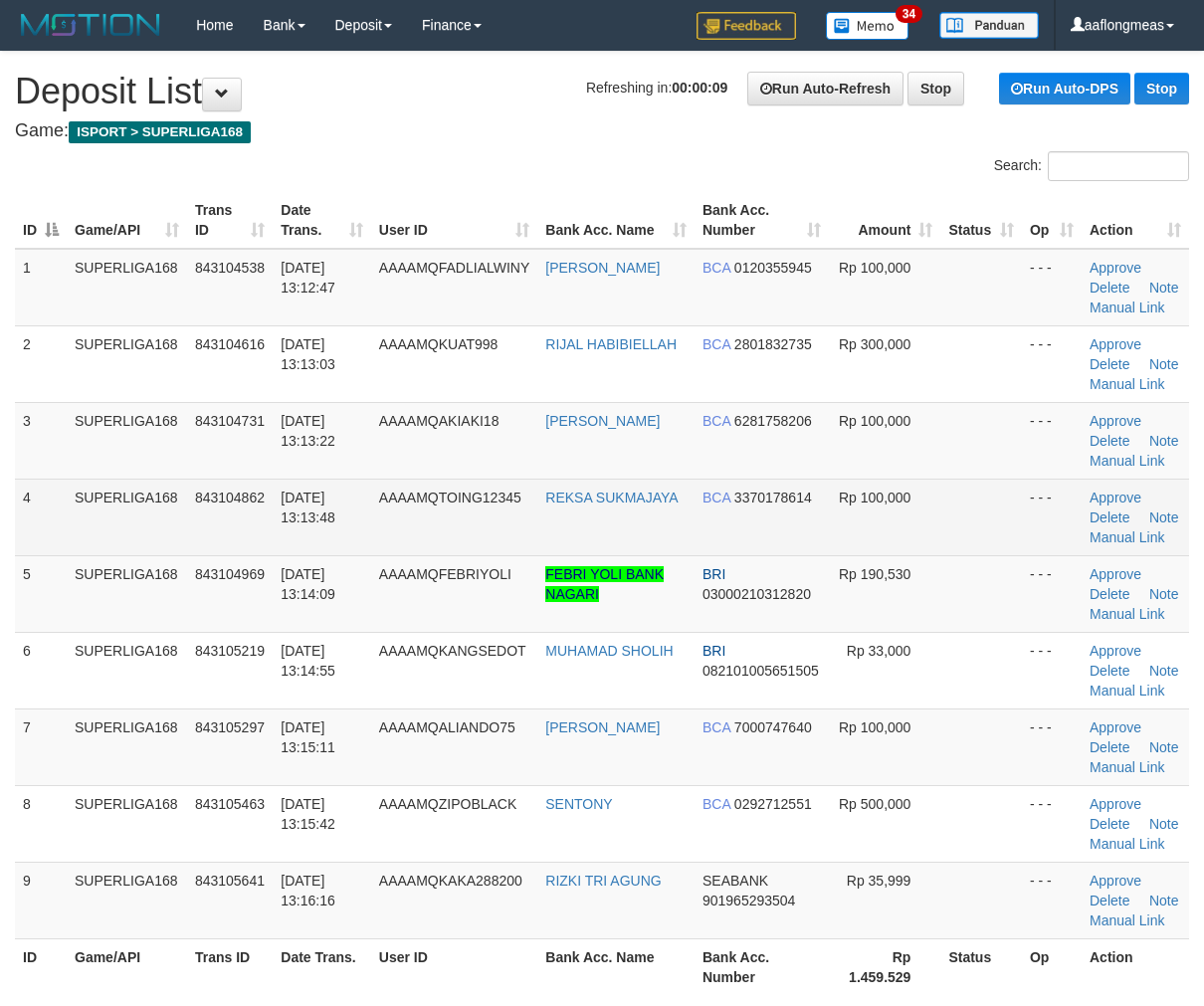 click at bounding box center (980, 516) 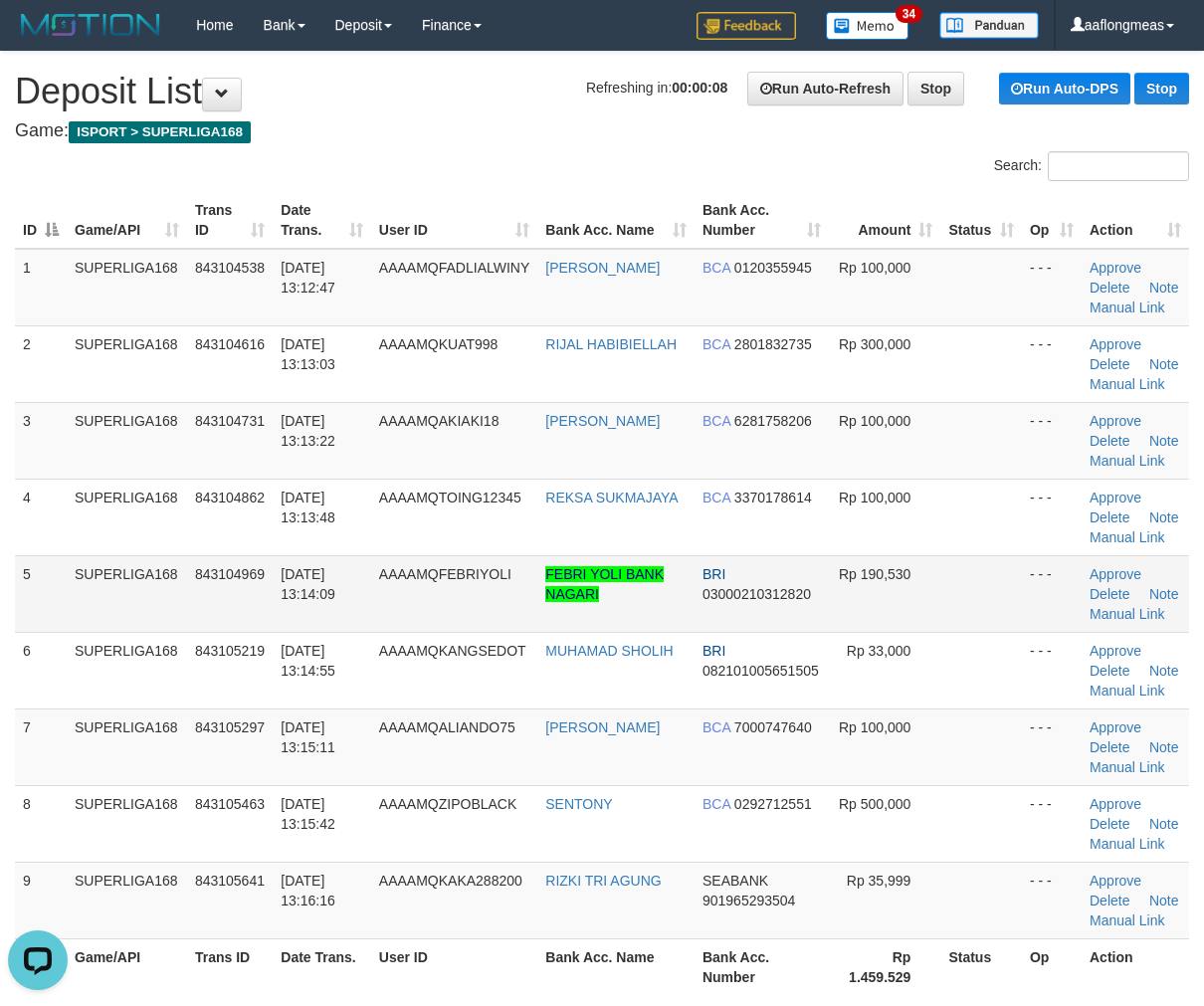 scroll, scrollTop: 0, scrollLeft: 0, axis: both 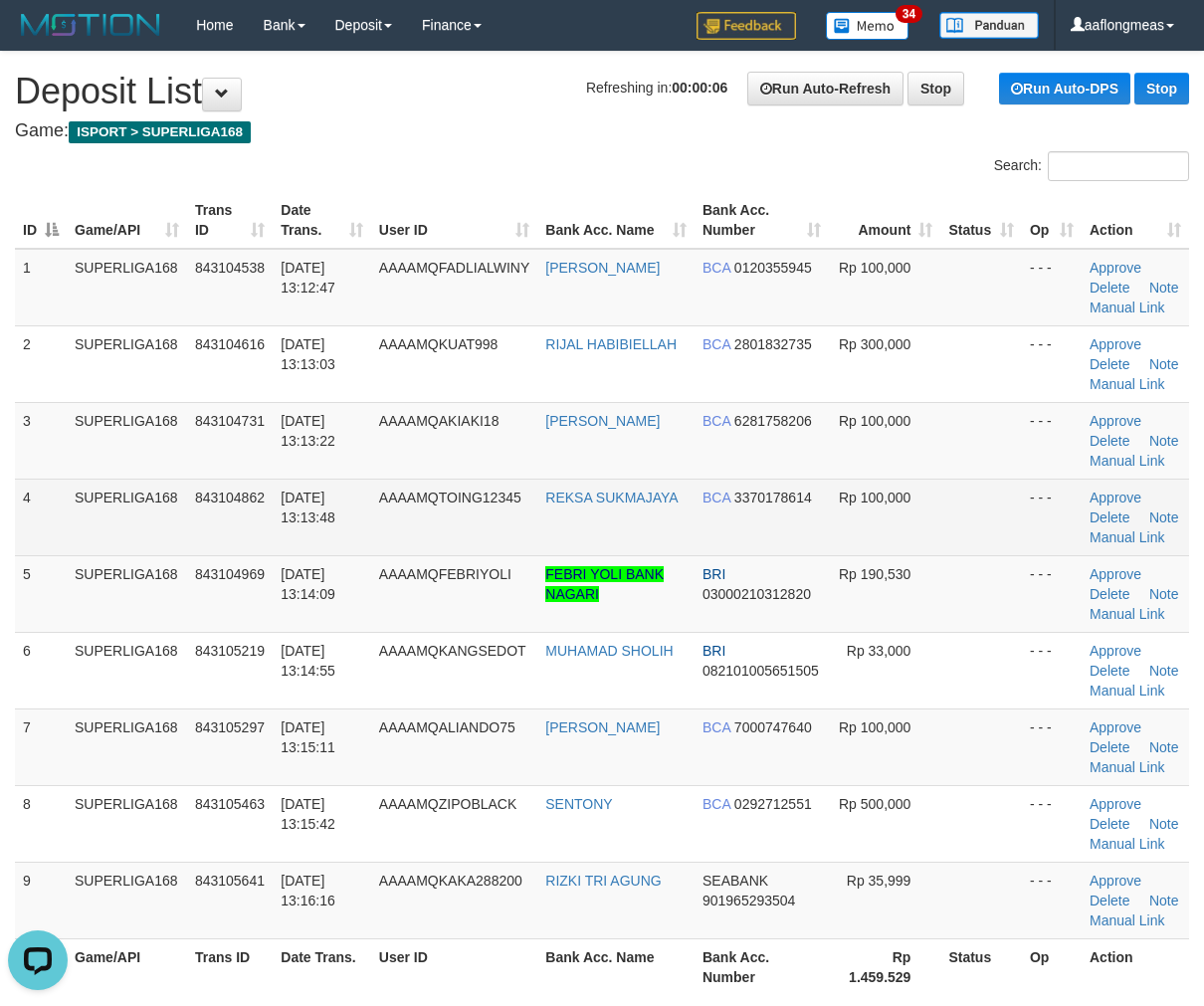 drag, startPoint x: 873, startPoint y: 478, endPoint x: 1211, endPoint y: 514, distance: 339.91175 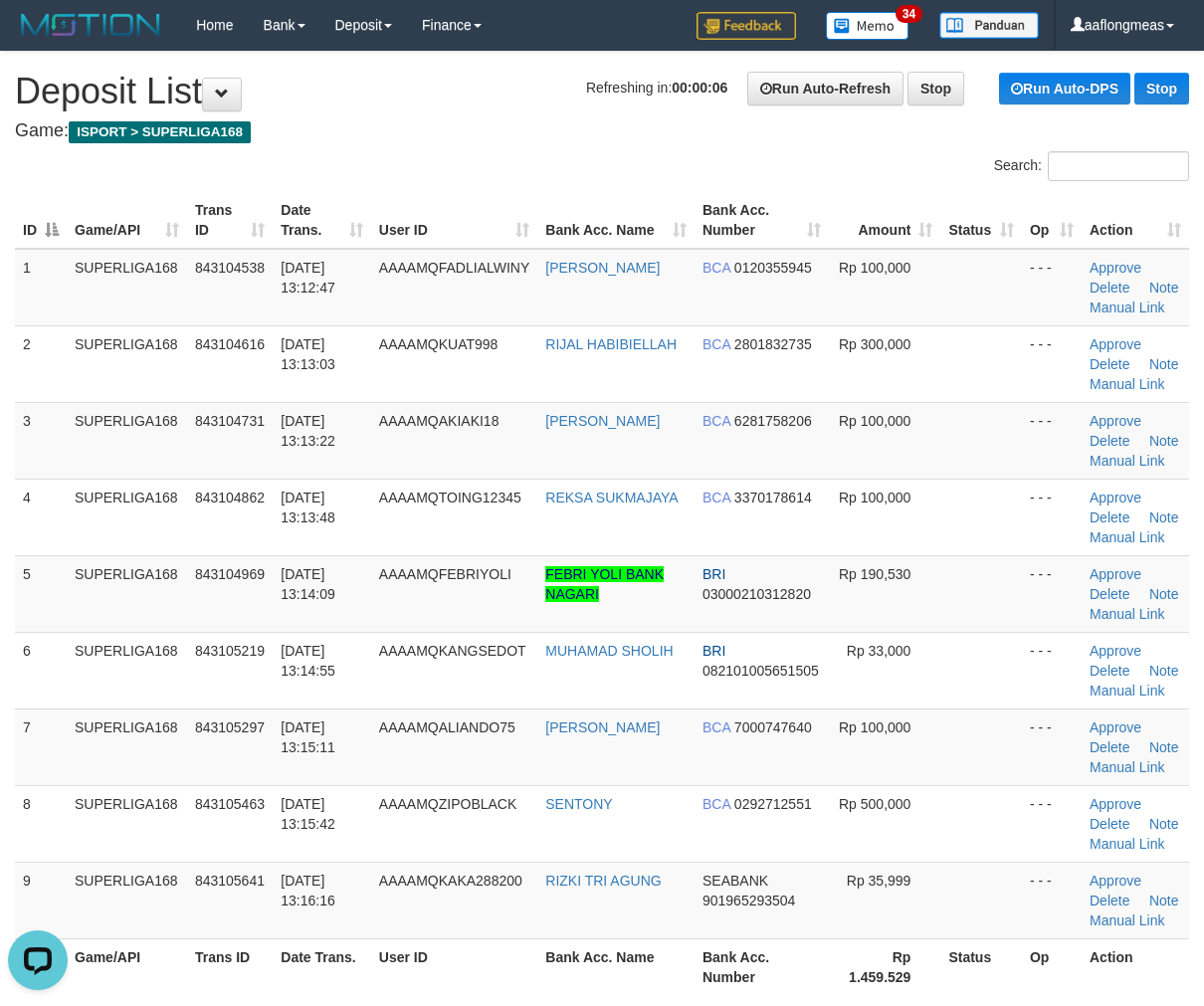 click on "Rp 100,000" at bounding box center [885, 516] 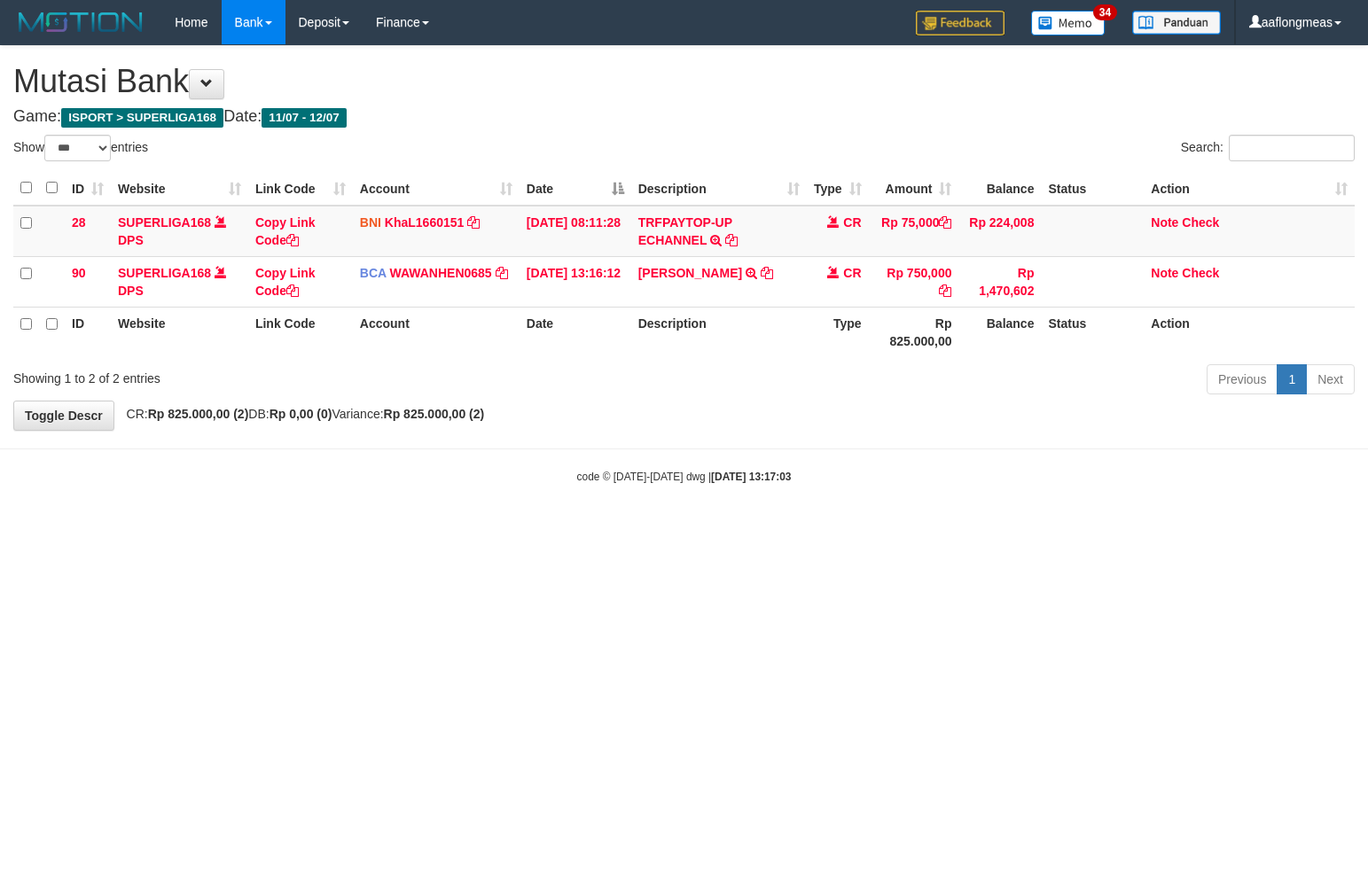 select on "***" 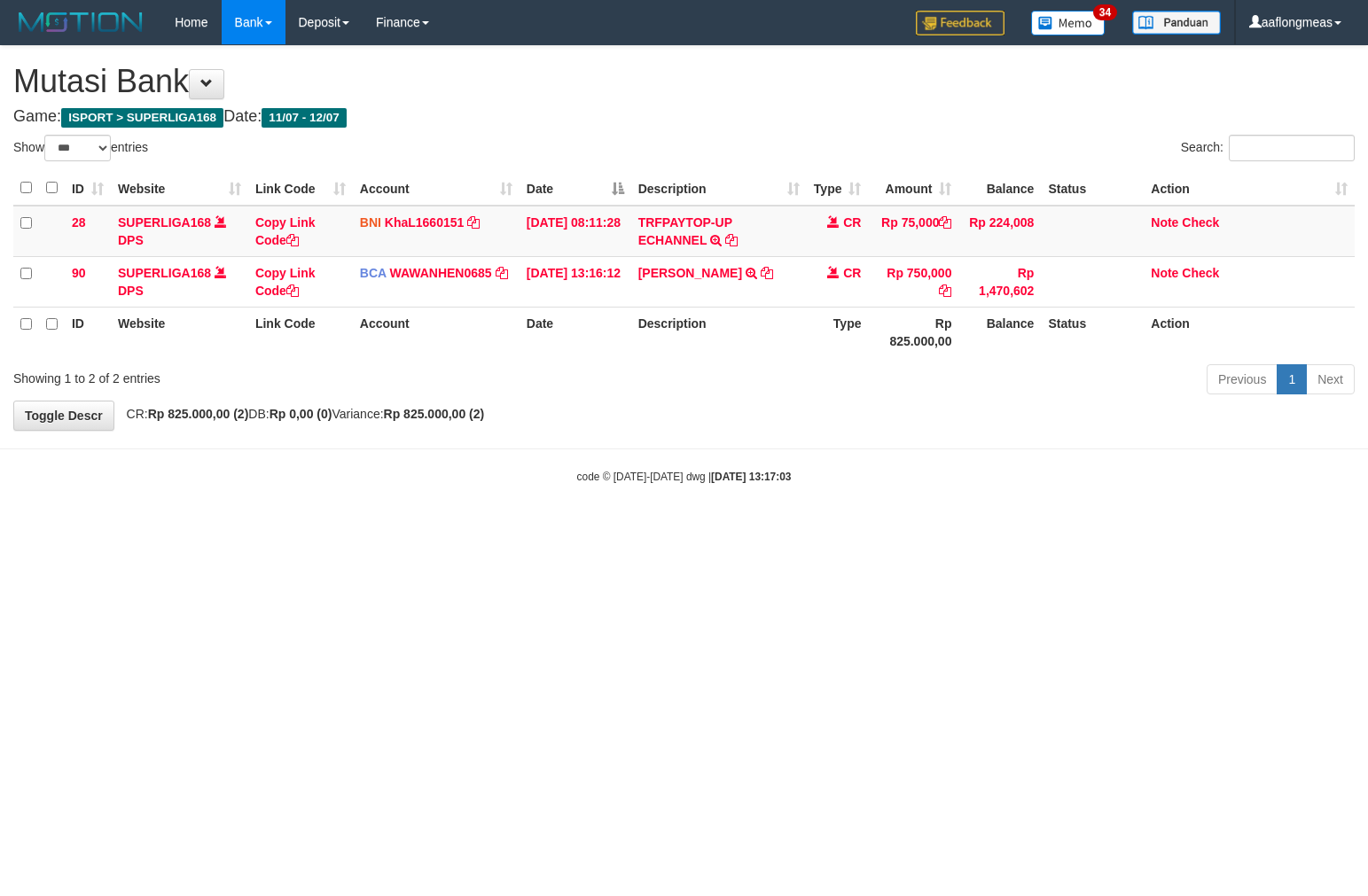 scroll, scrollTop: 0, scrollLeft: 0, axis: both 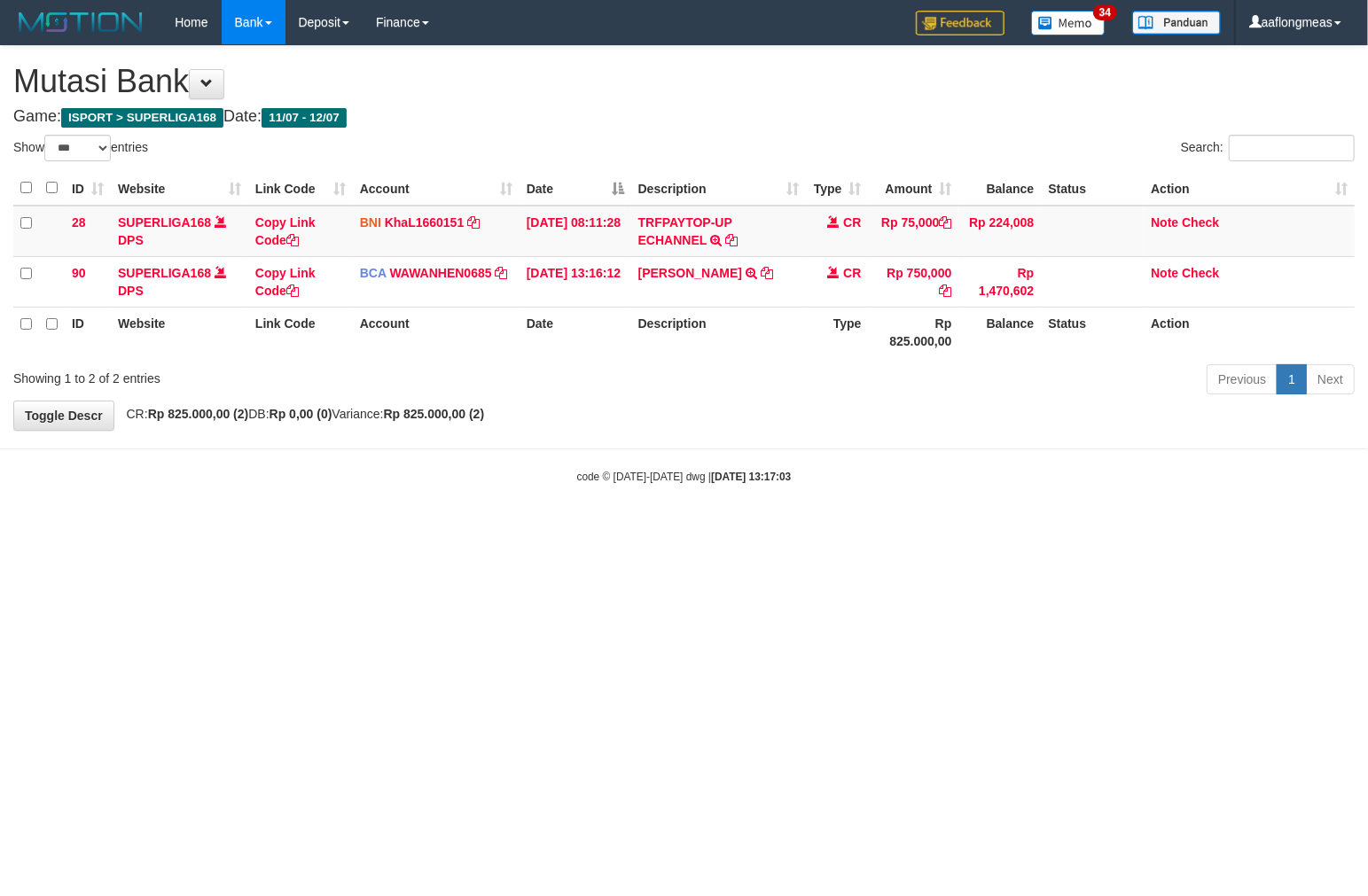 click on "DEANY ROBY         TRSF E-BANKING CR 1207/FTSCY/WS95031
750000.00DEANY ROBY" at bounding box center [719, 281] 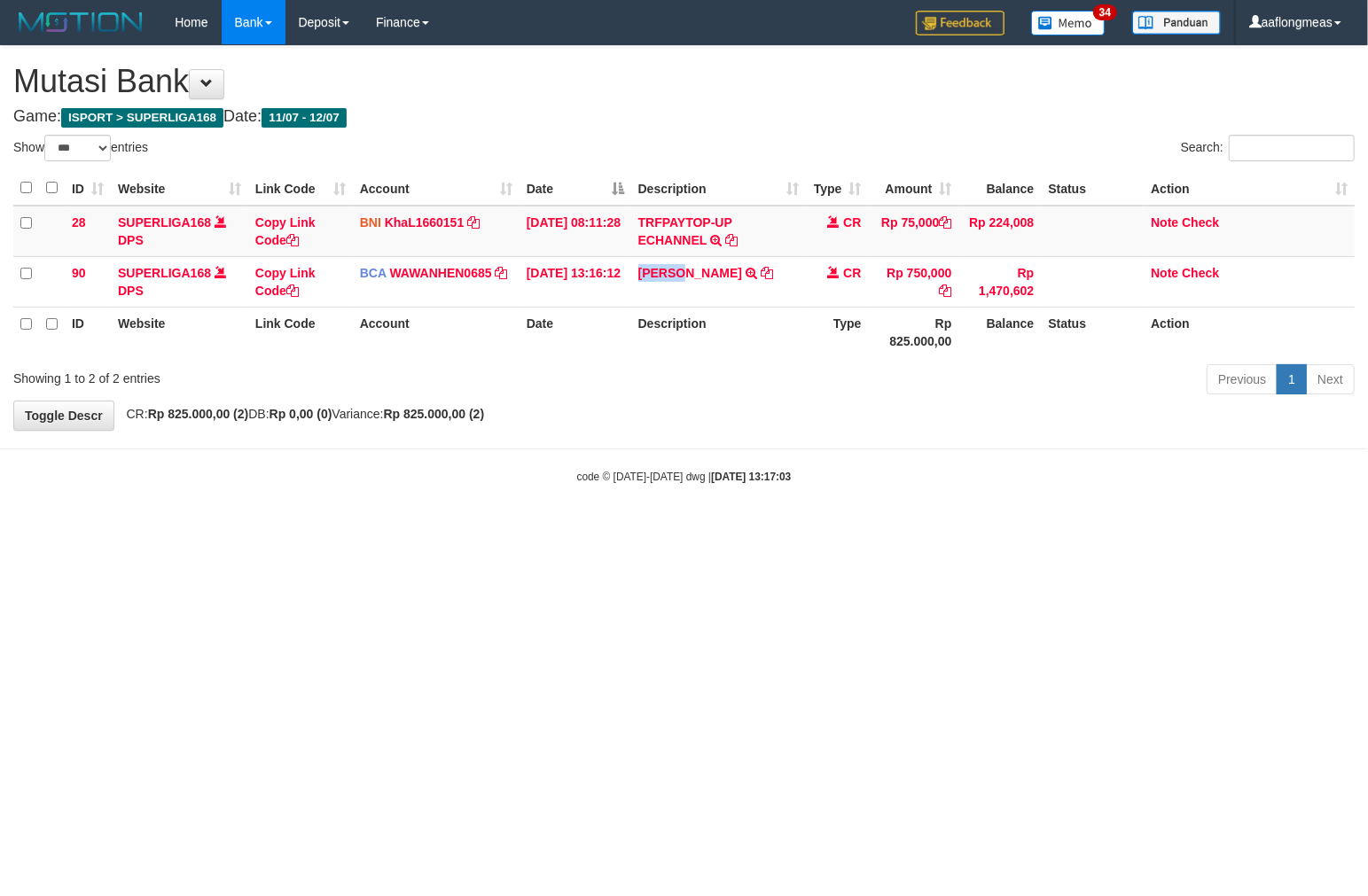 click on "DEANY ROBY         TRSF E-BANKING CR 1207/FTSCY/WS95031
750000.00DEANY ROBY" at bounding box center [719, 281] 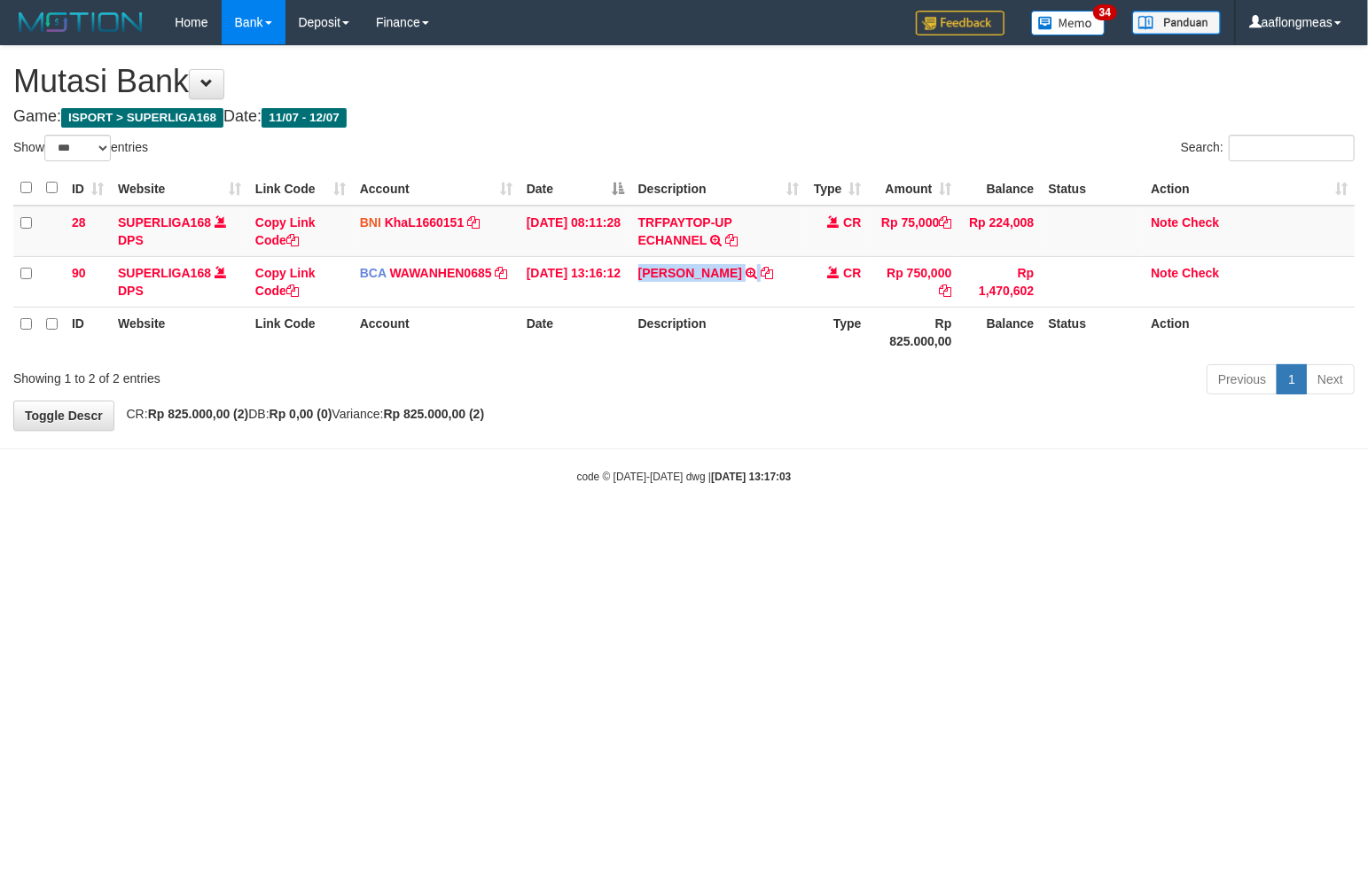 click on "DEANY ROBY         TRSF E-BANKING CR 1207/FTSCY/WS95031
750000.00DEANY ROBY" at bounding box center [719, 281] 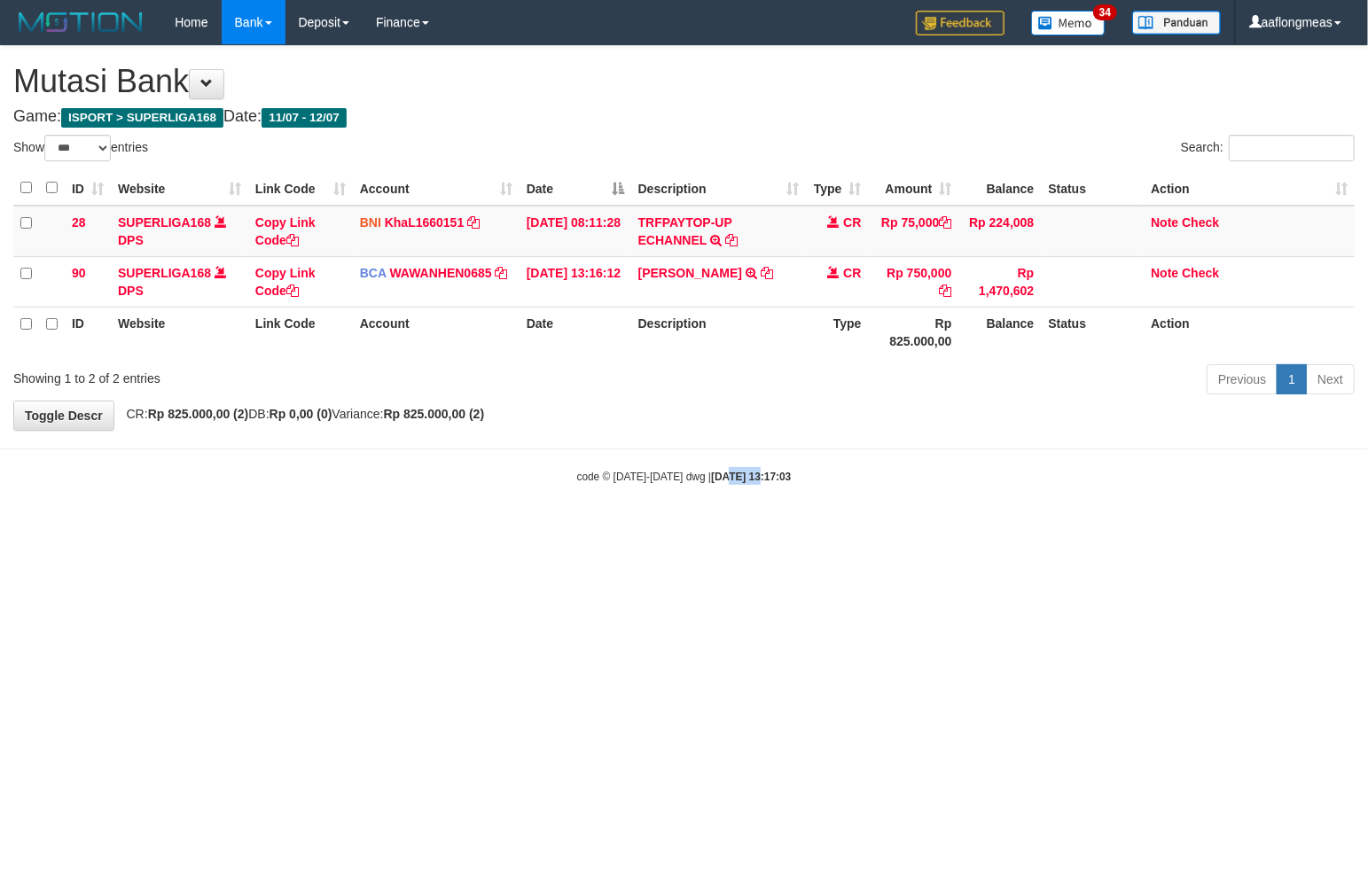 drag, startPoint x: 715, startPoint y: 574, endPoint x: 1, endPoint y: 544, distance: 714.63 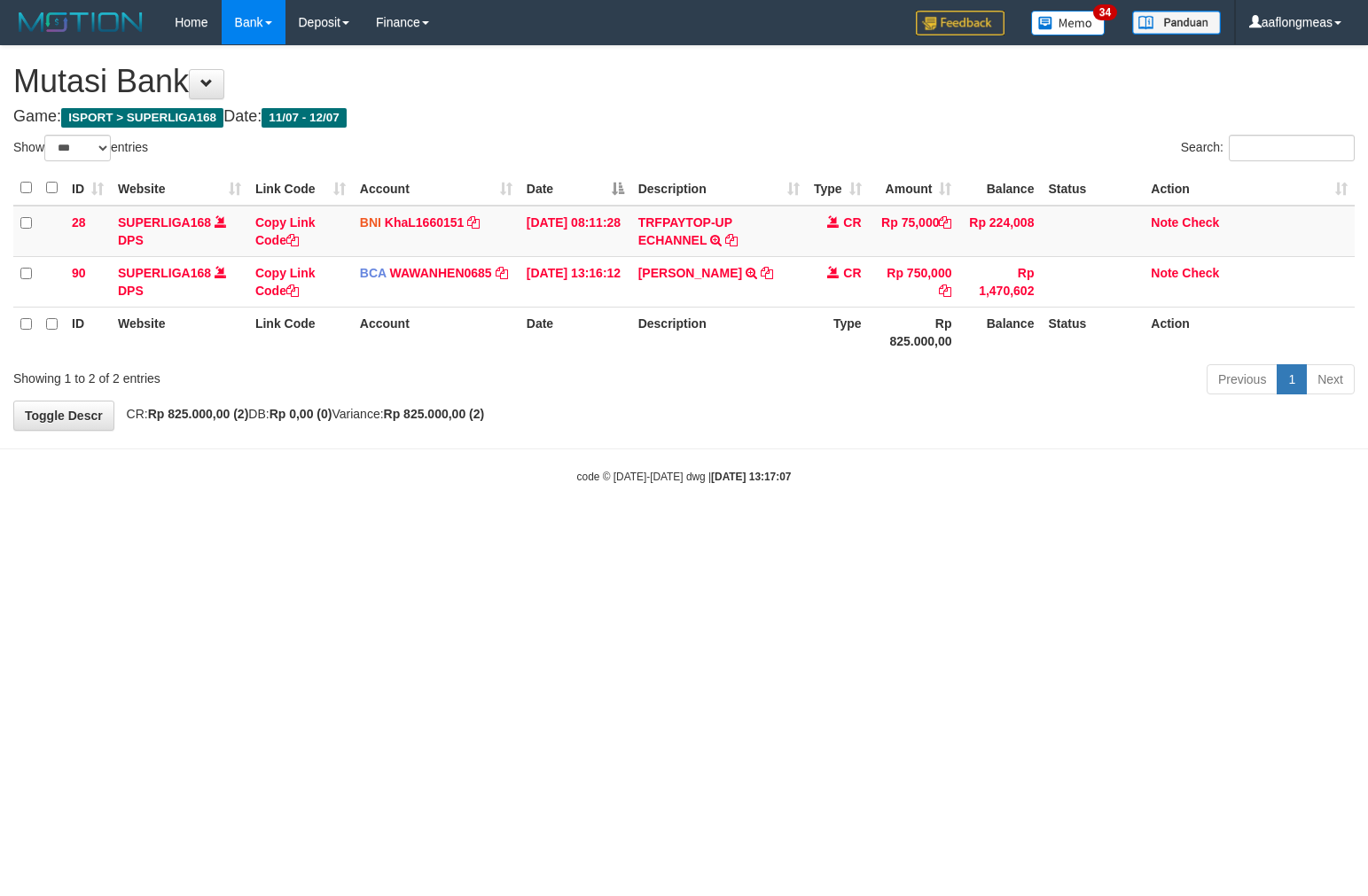 select on "***" 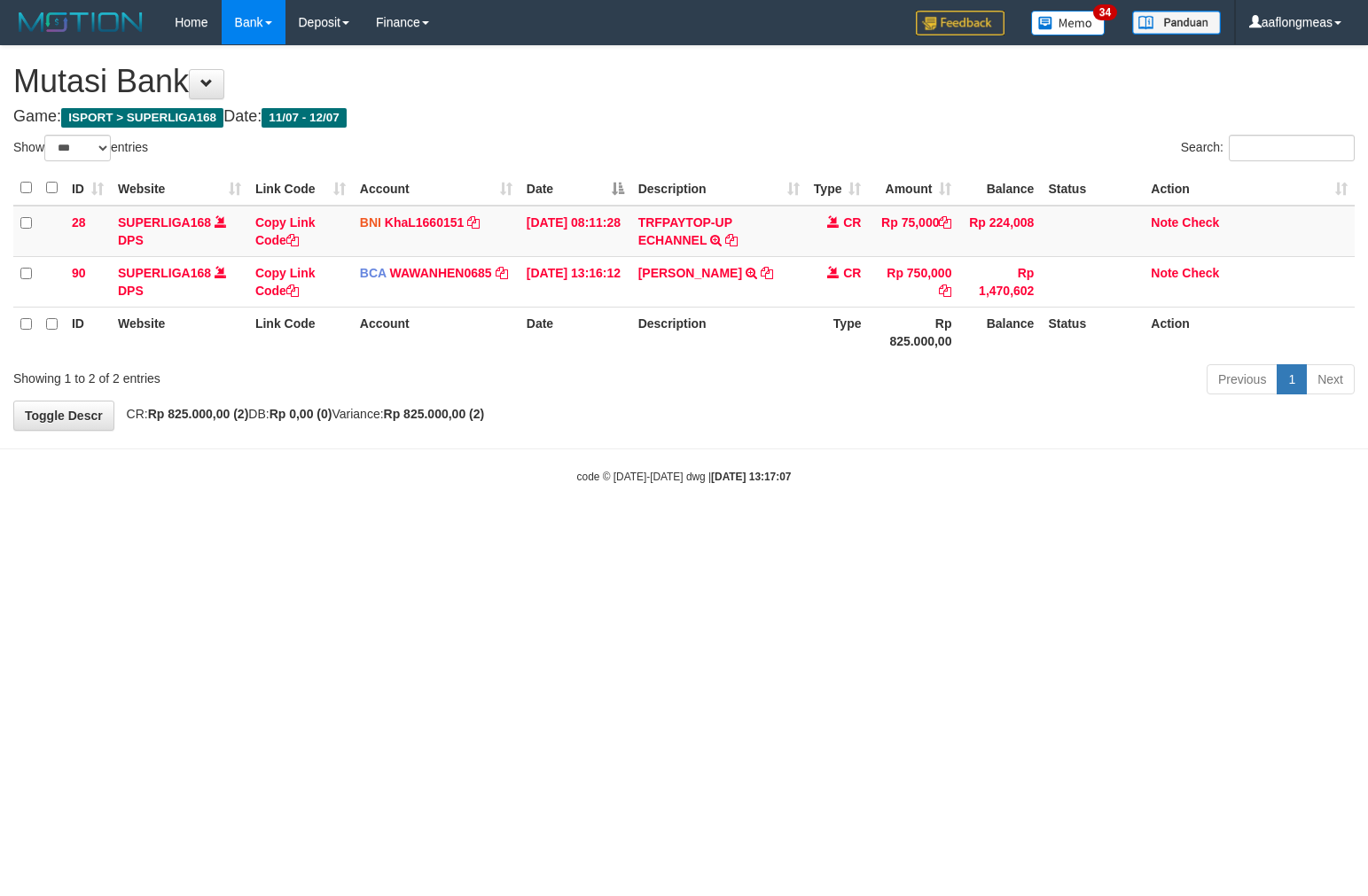scroll, scrollTop: 0, scrollLeft: 0, axis: both 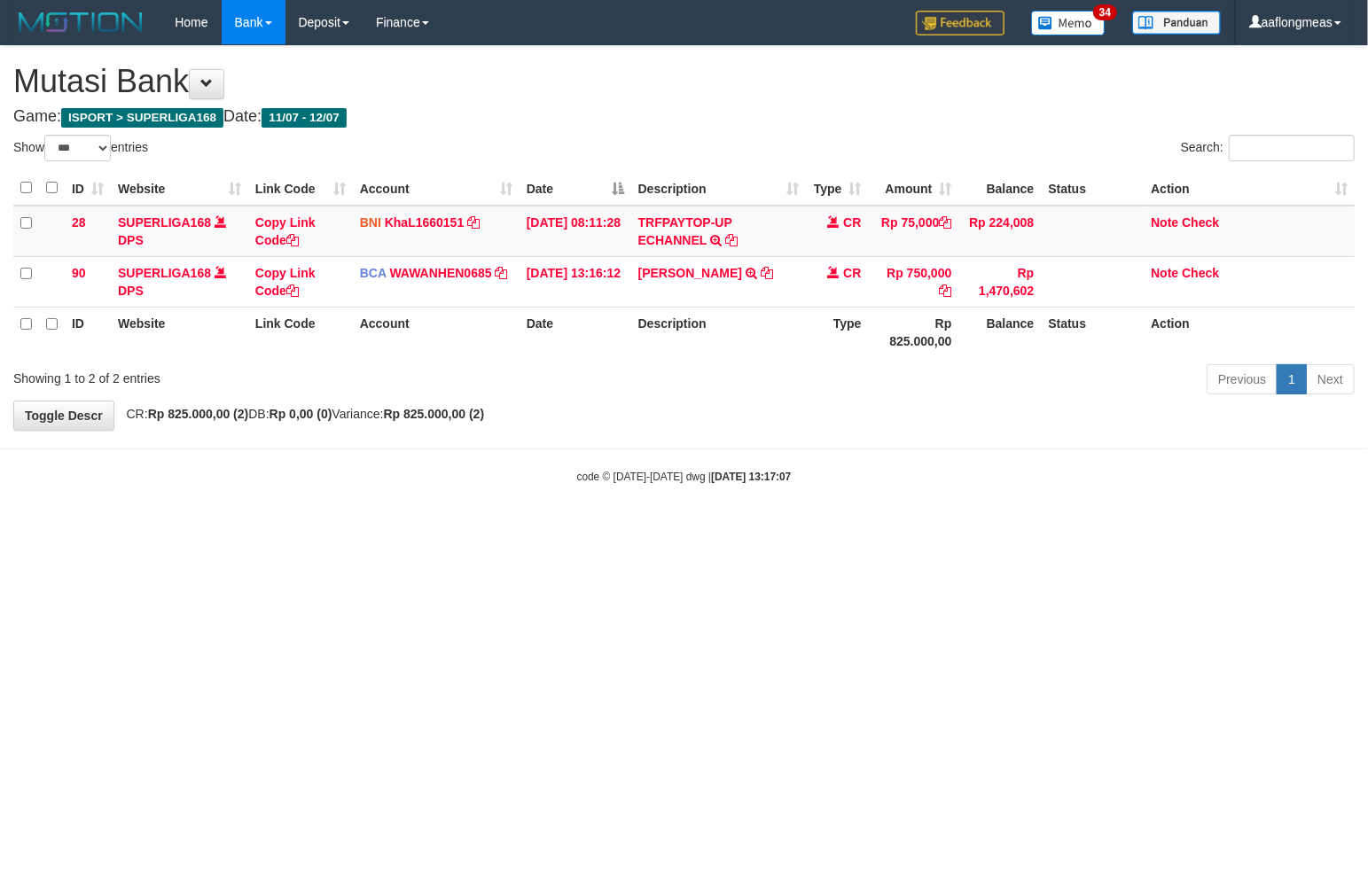 click on "Toggle navigation
Home
Bank
Account List
Load
By Website
Group
[ISPORT]													SUPERLIGA168
By Load Group (DPS)
34" at bounding box center [684, 264] 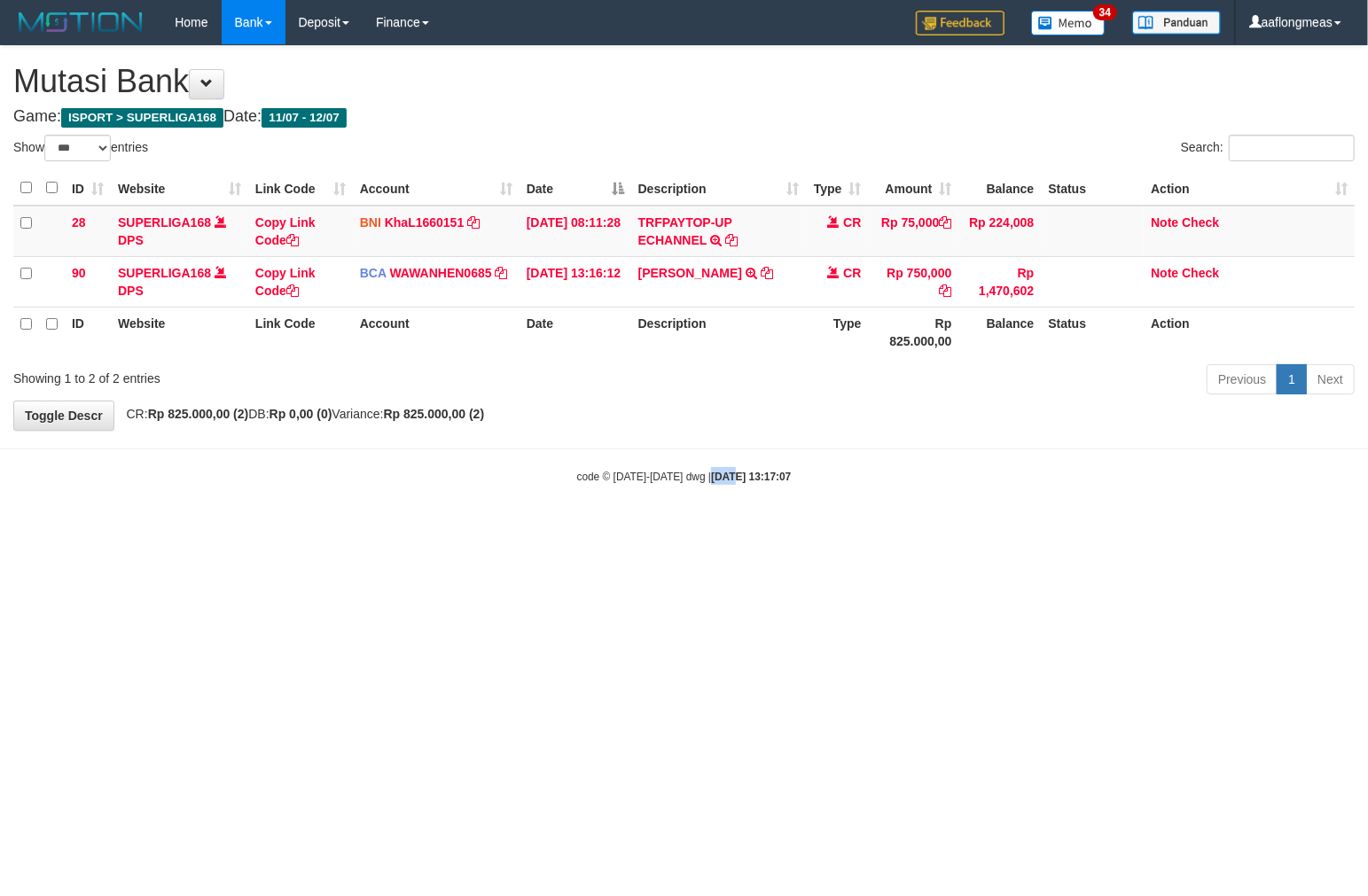 click on "Toggle navigation
Home
Bank
Account List
Load
By Website
Group
[ISPORT]													SUPERLIGA168
By Load Group (DPS)
34" at bounding box center [684, 264] 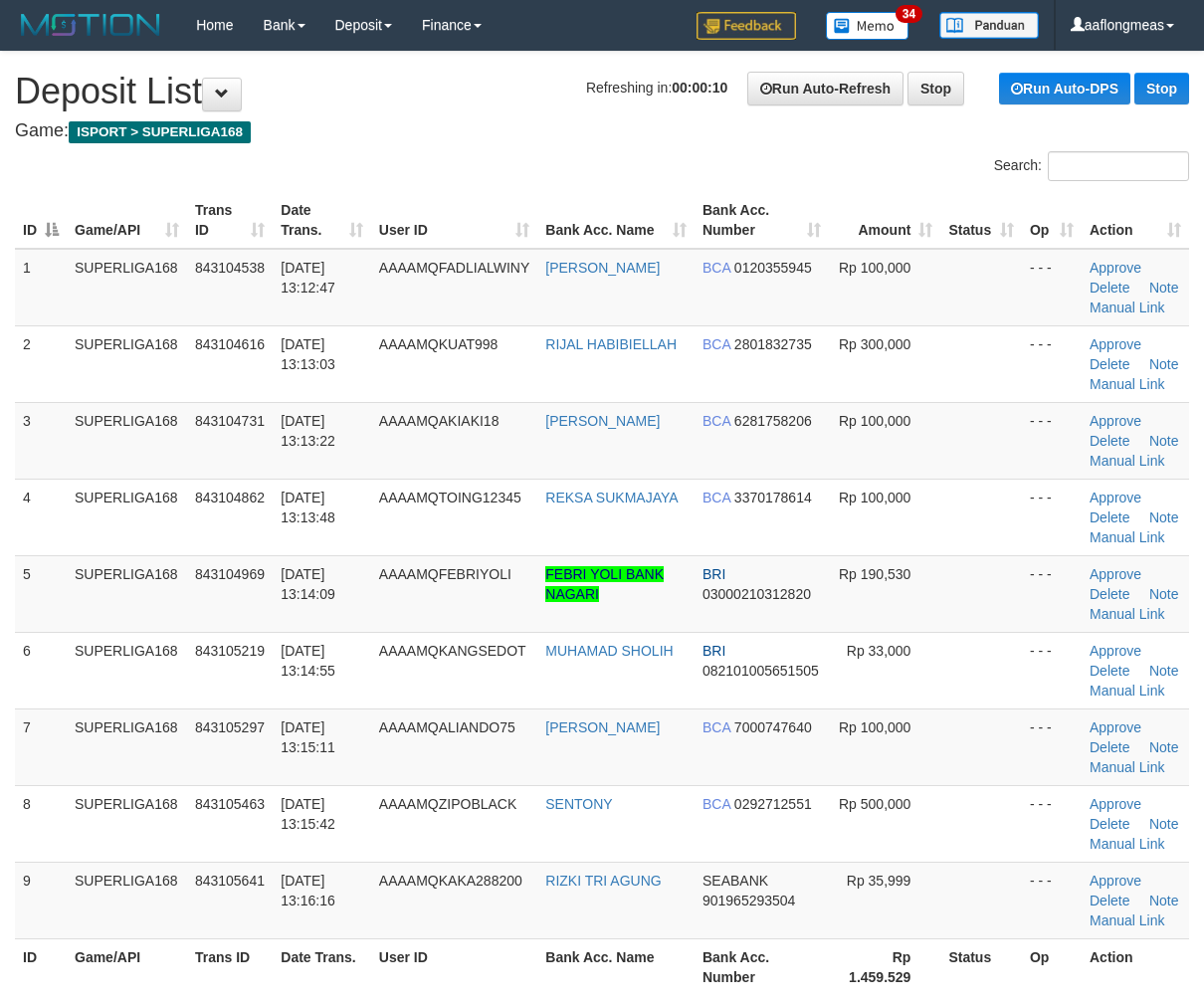 scroll, scrollTop: 0, scrollLeft: 0, axis: both 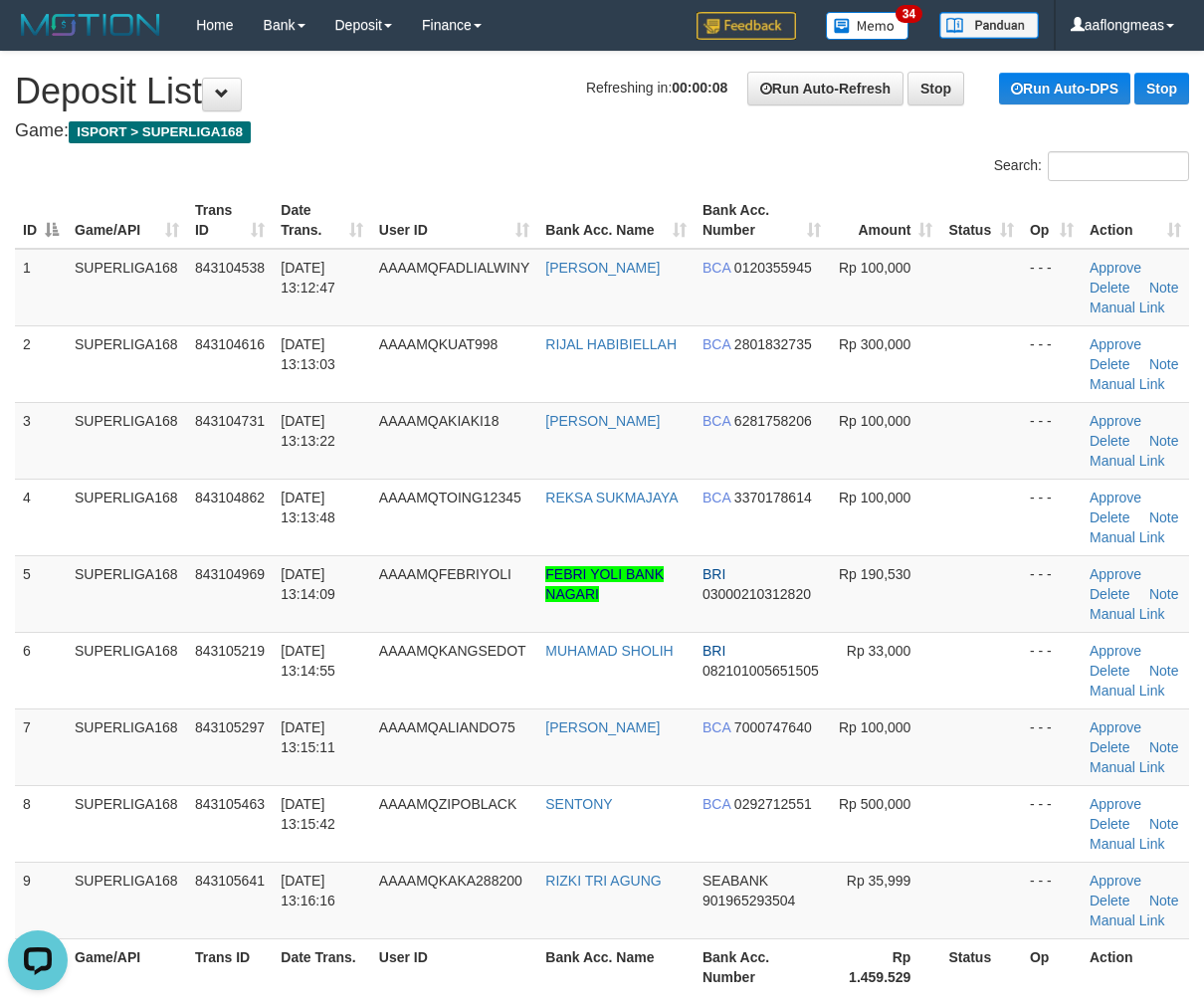 drag, startPoint x: 857, startPoint y: 572, endPoint x: 1212, endPoint y: 600, distance: 356.10251 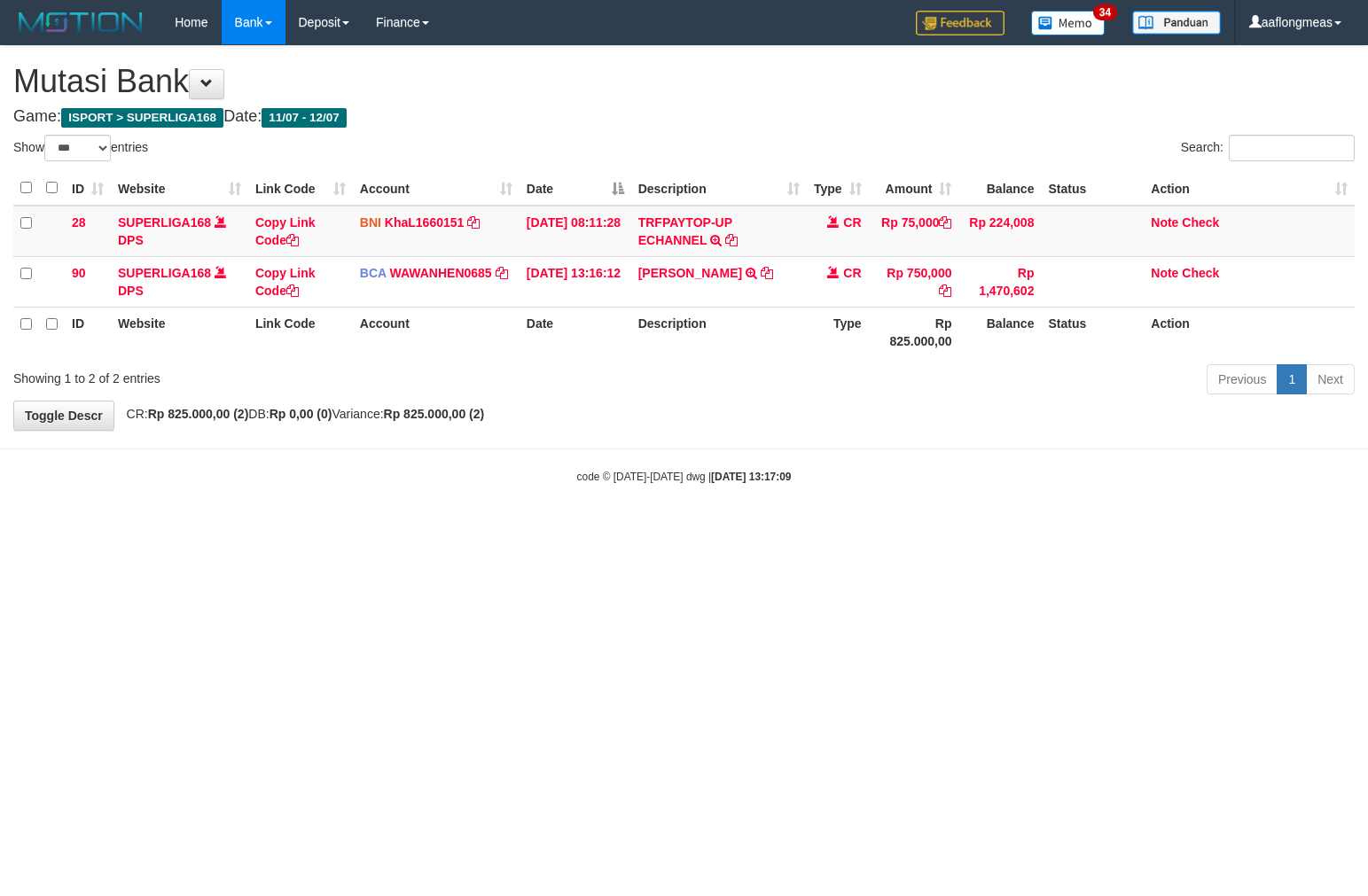 select on "***" 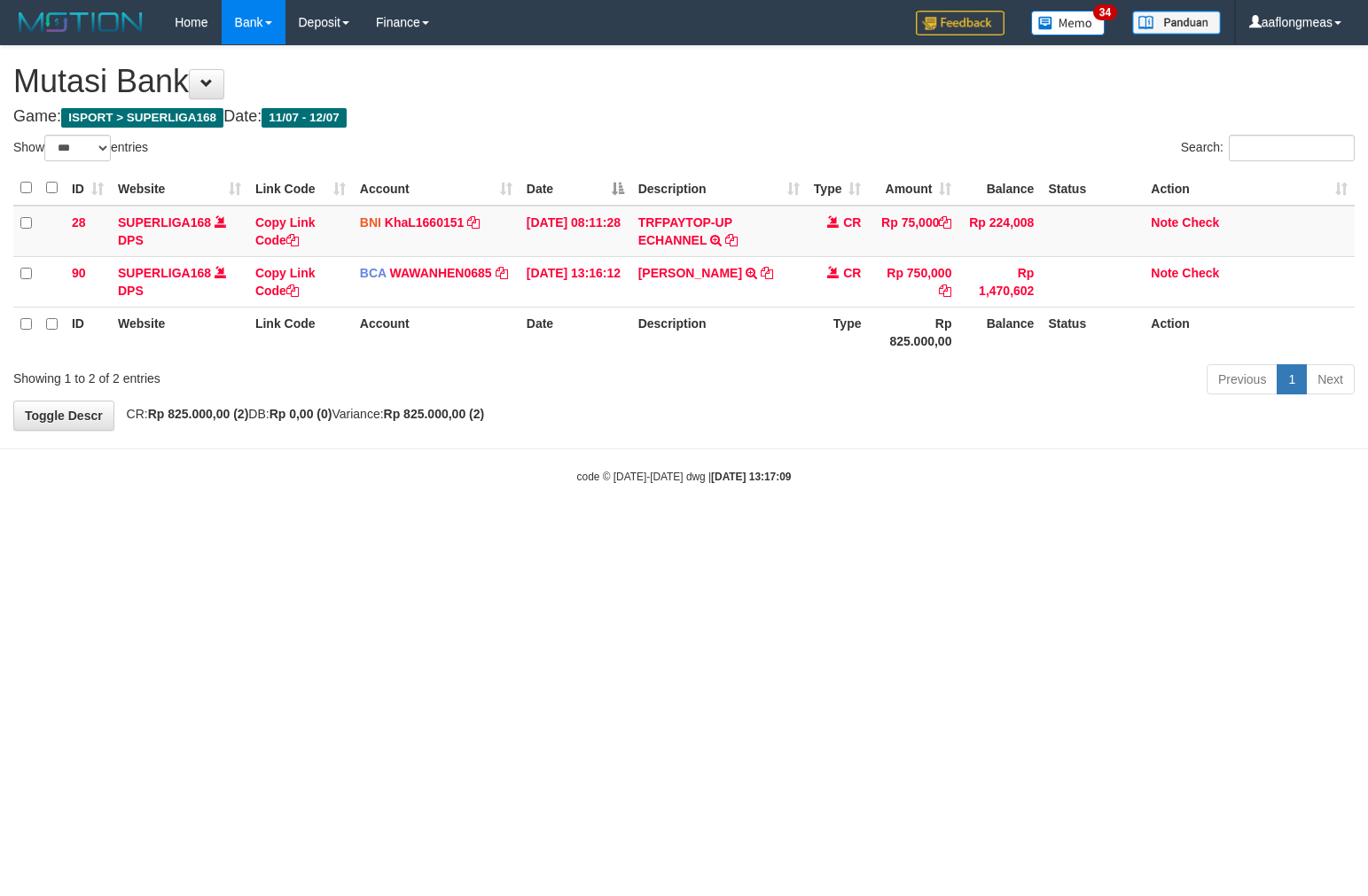 scroll, scrollTop: 0, scrollLeft: 0, axis: both 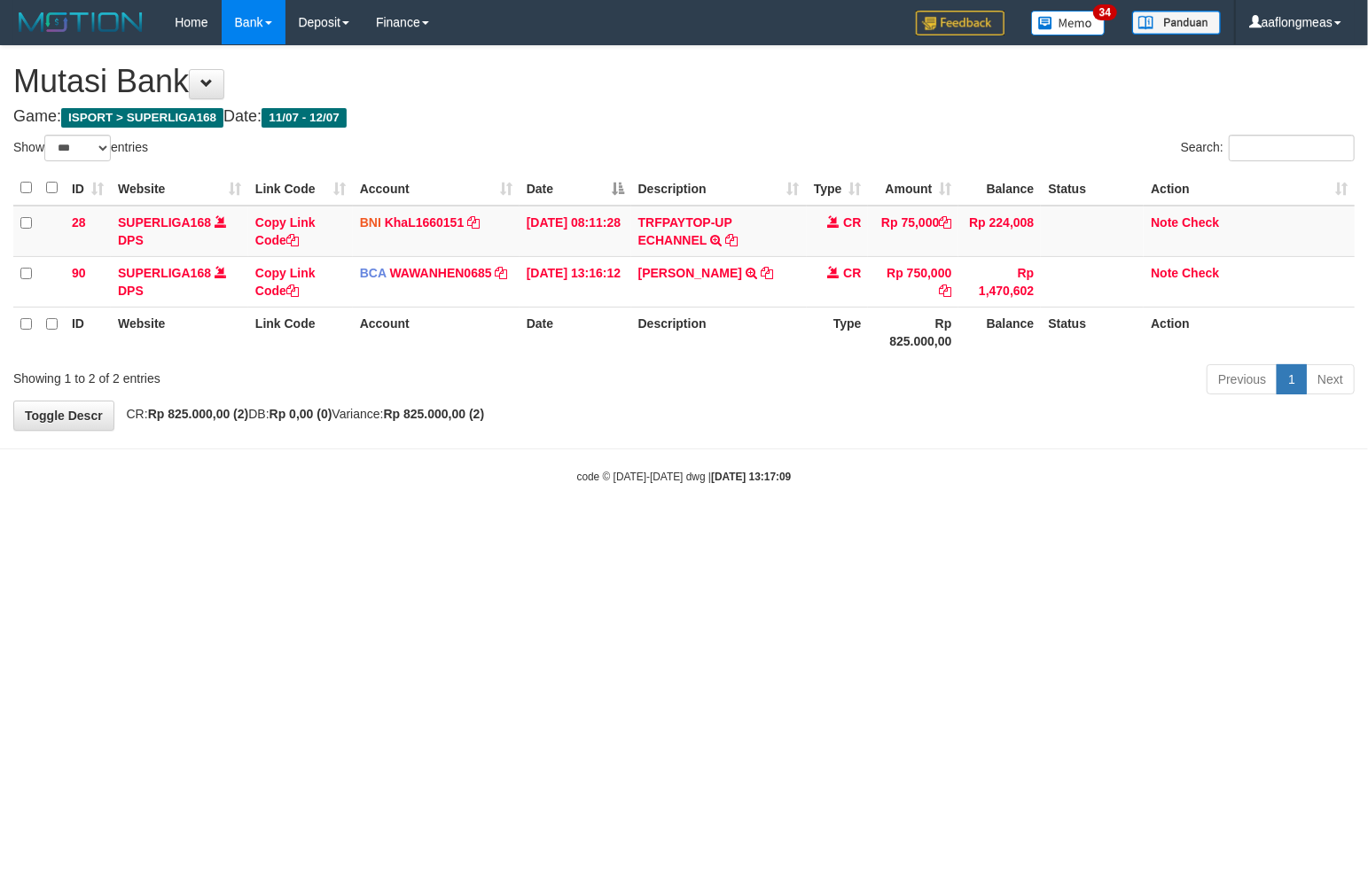 drag, startPoint x: 654, startPoint y: 649, endPoint x: 695, endPoint y: 644, distance: 41.303753 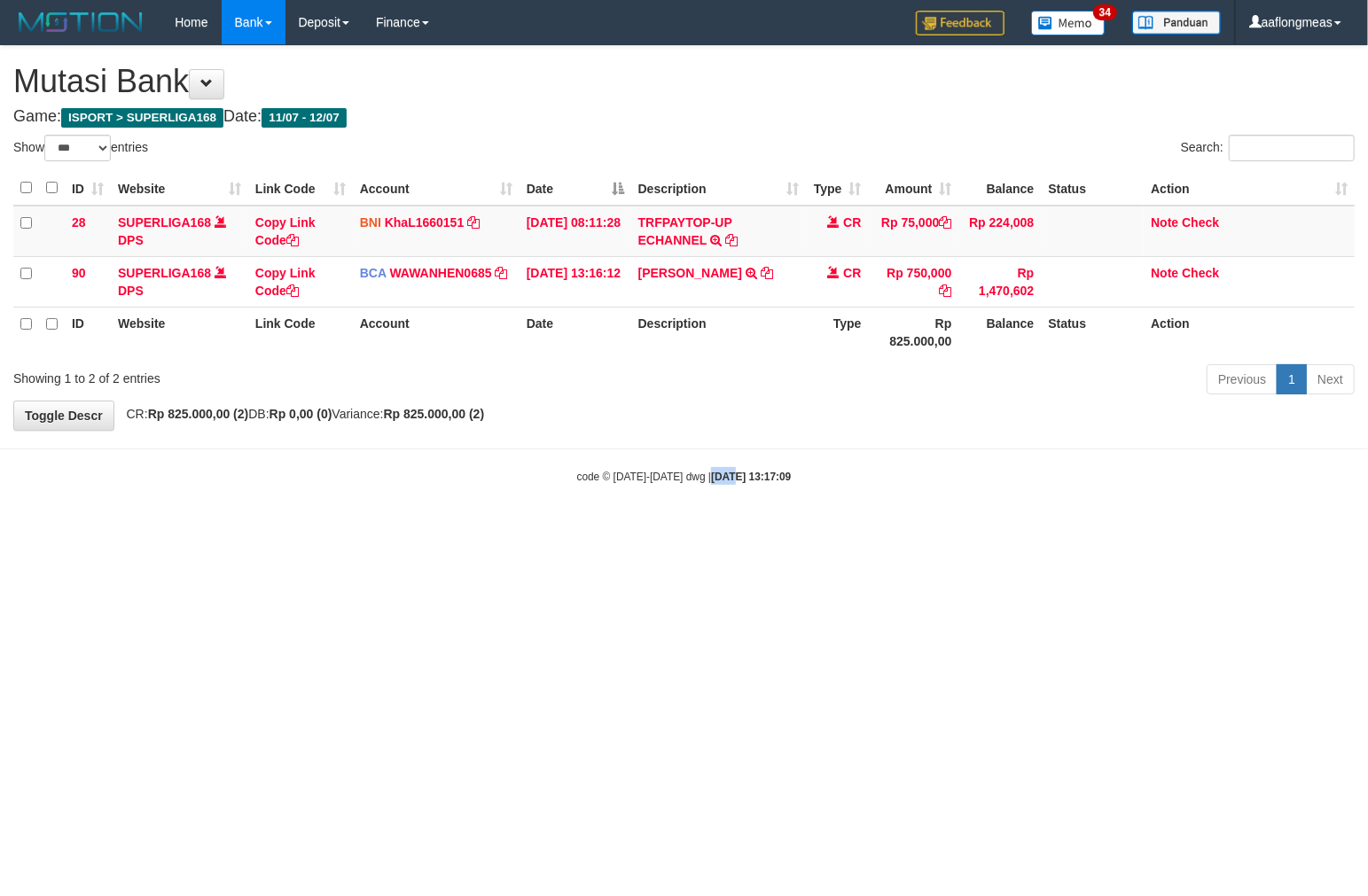 click on "Toggle navigation
Home
Bank
Account List
Load
By Website
Group
[ISPORT]													SUPERLIGA168
By Load Group (DPS)" at bounding box center [684, 264] 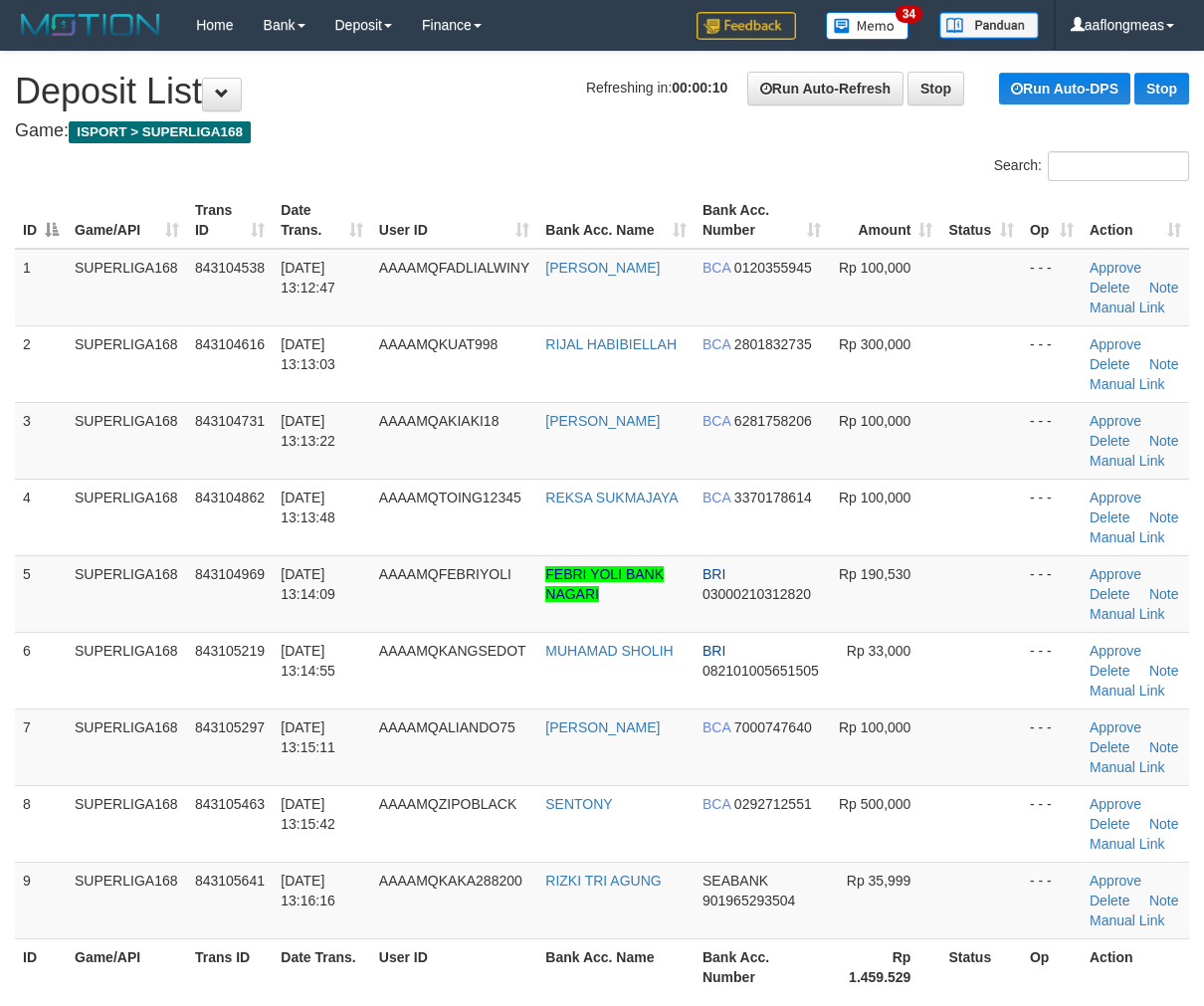 scroll, scrollTop: 0, scrollLeft: 0, axis: both 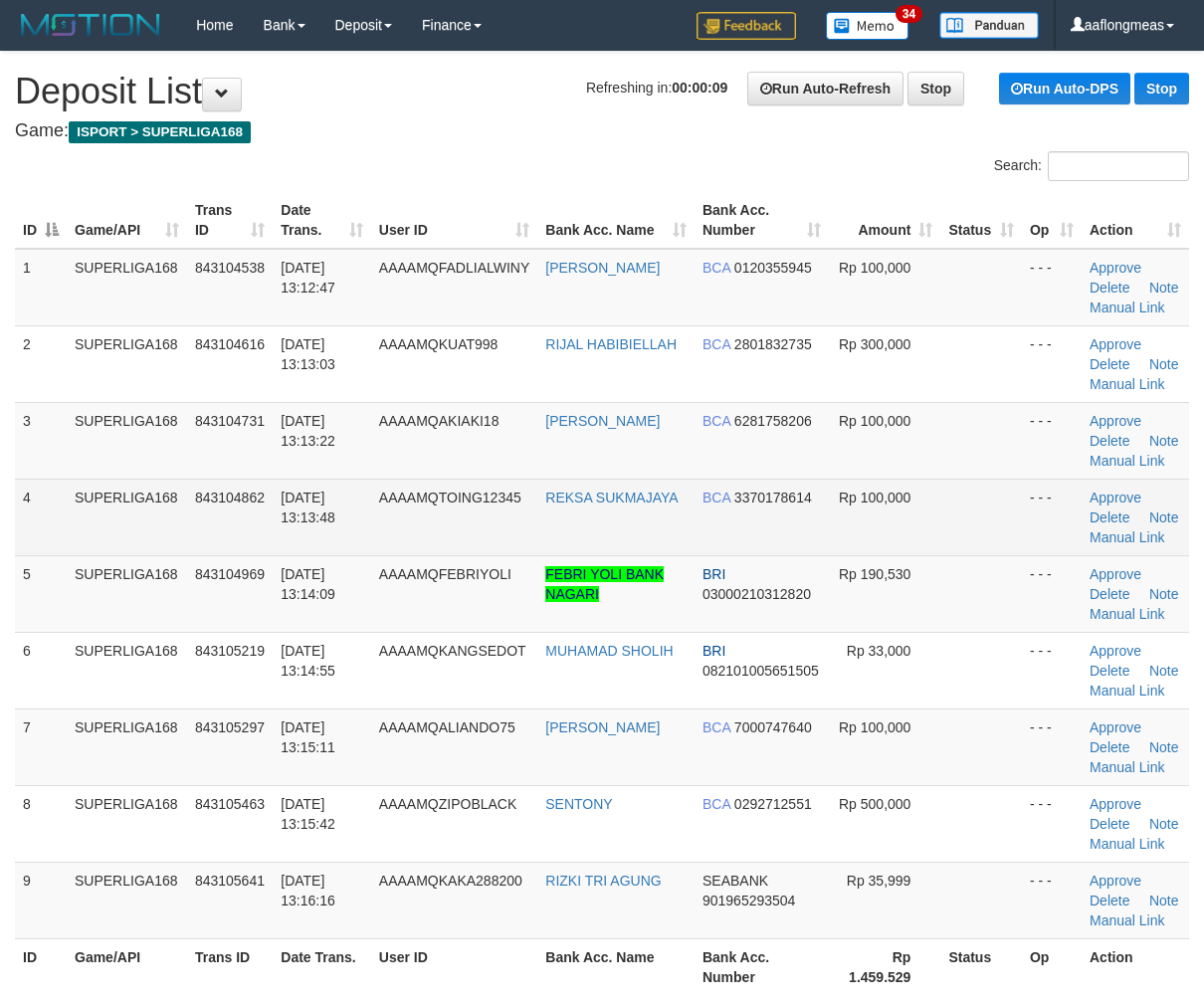 click at bounding box center [980, 516] 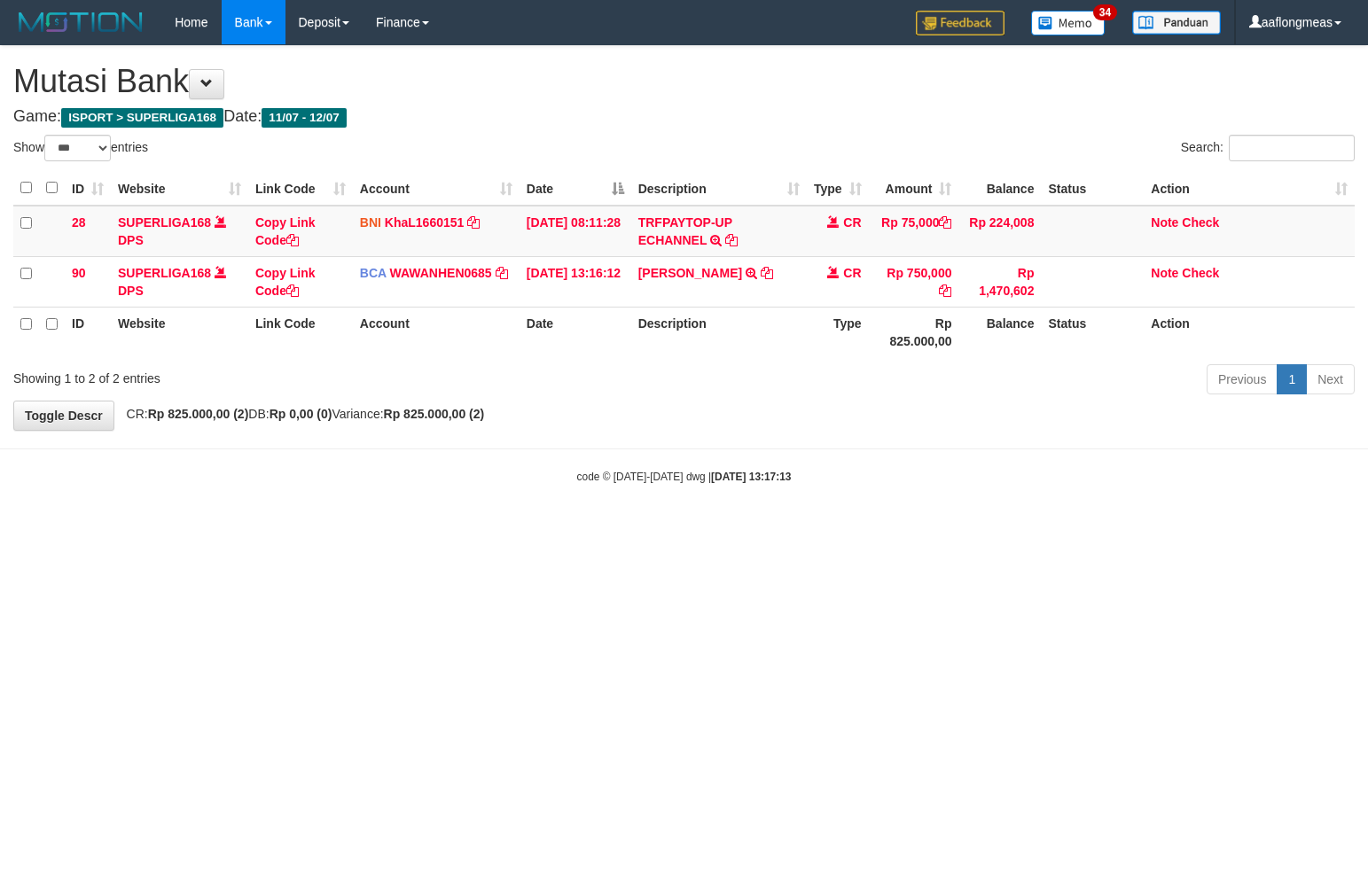 select on "***" 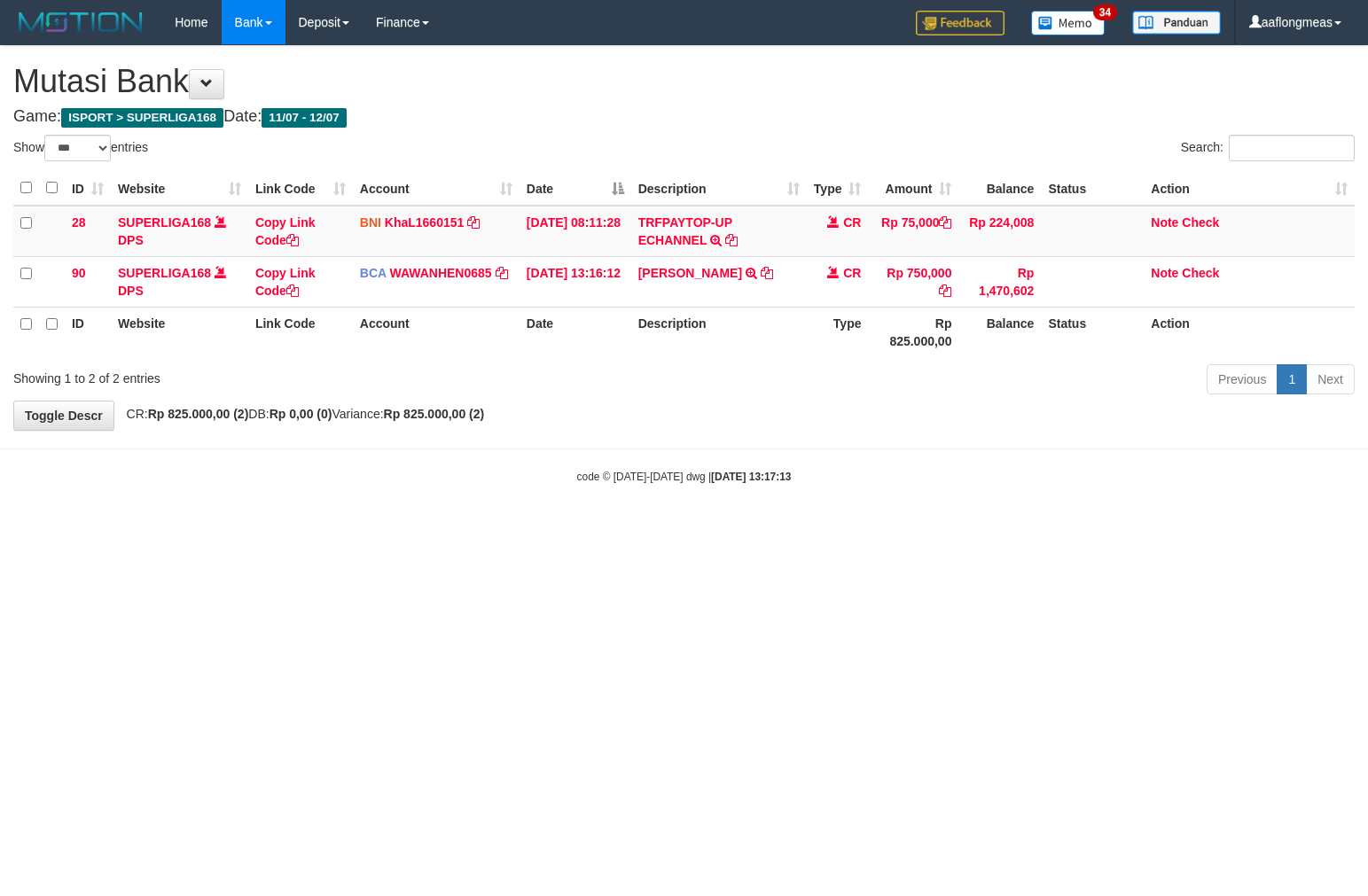 scroll, scrollTop: 0, scrollLeft: 0, axis: both 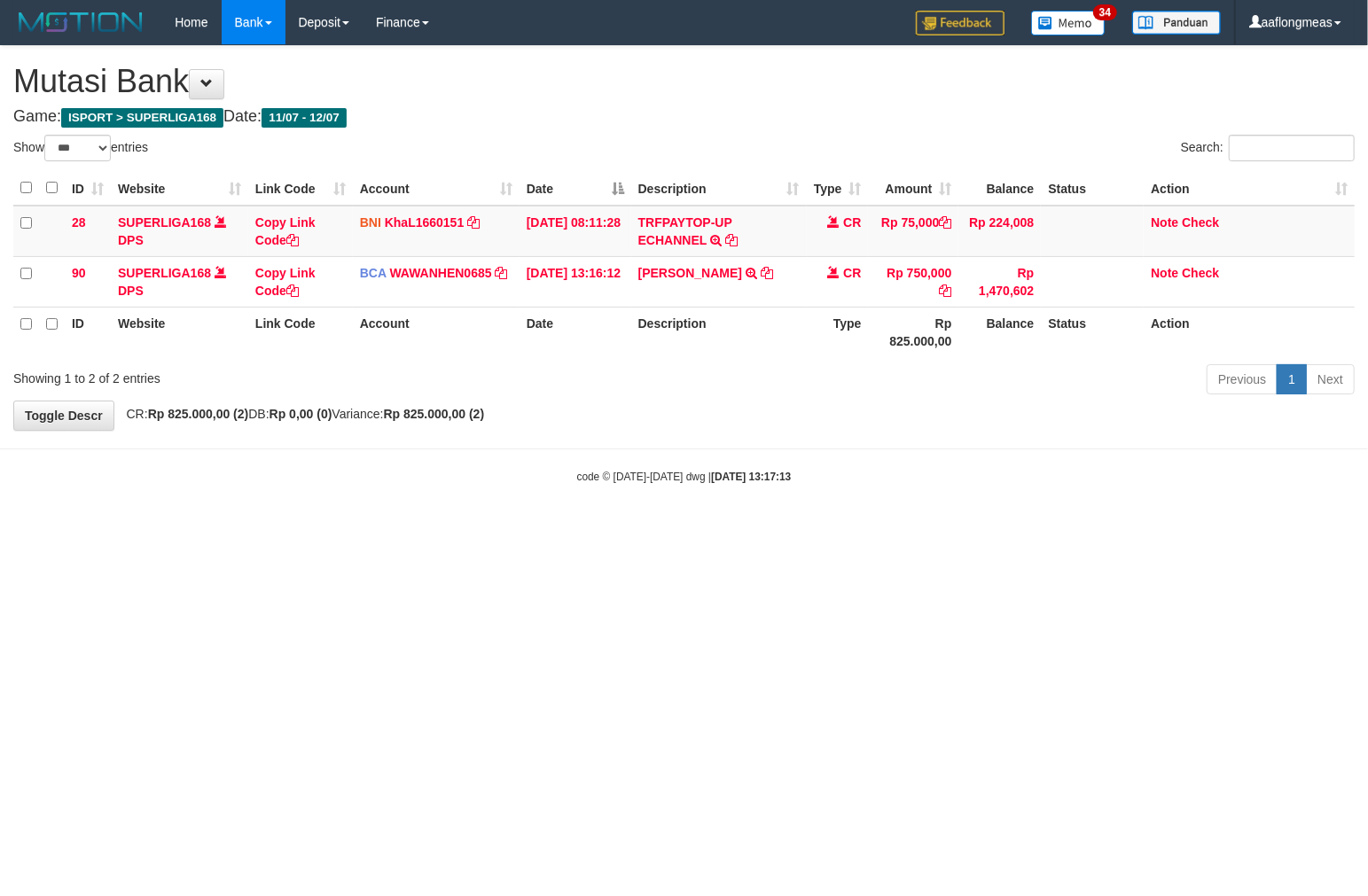 click on "Toggle navigation
Home
Bank
Account List
Load
By Website
Group
[ISPORT]													SUPERLIGA168
By Load Group (DPS)" at bounding box center (684, 264) 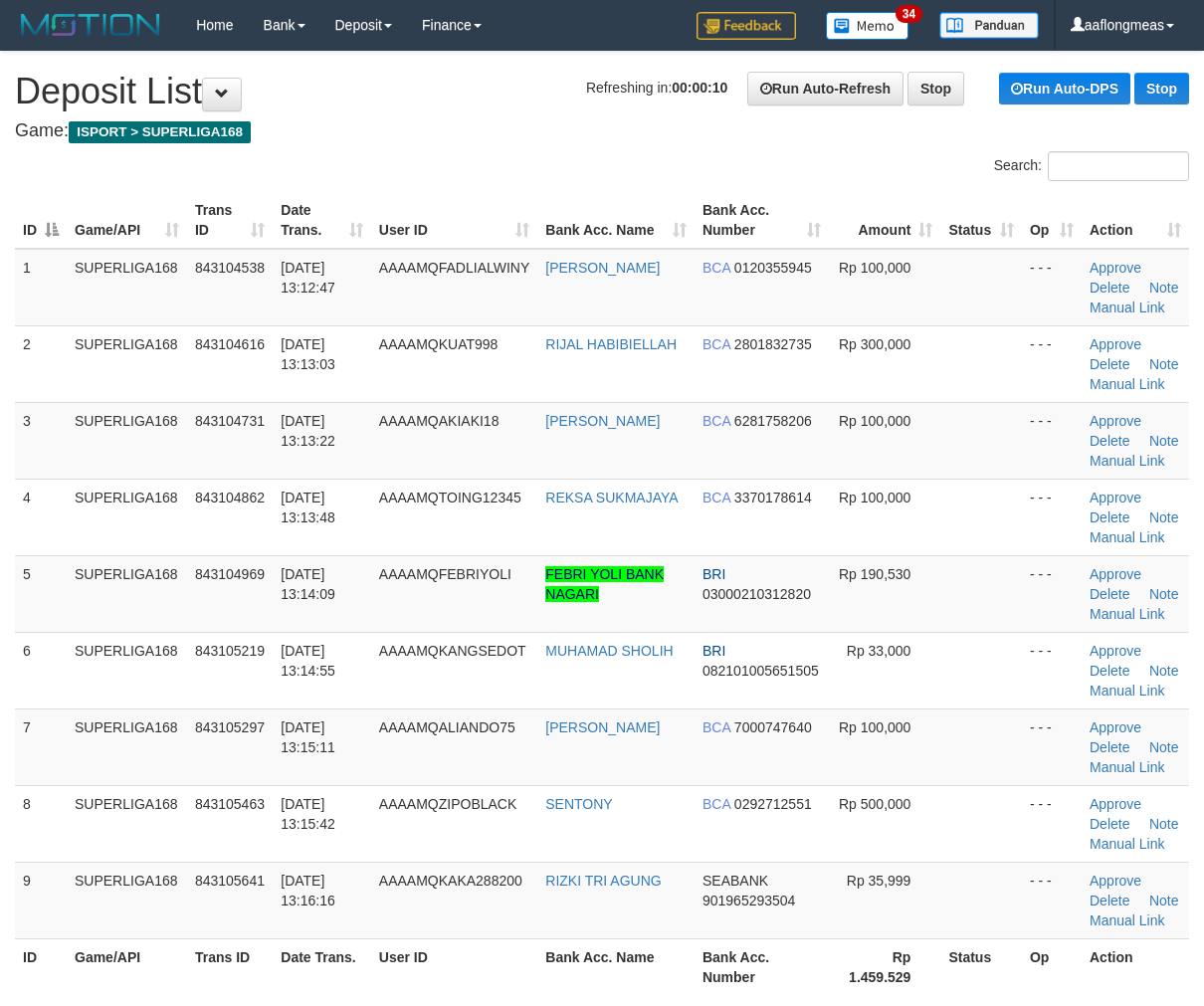 scroll, scrollTop: 0, scrollLeft: 0, axis: both 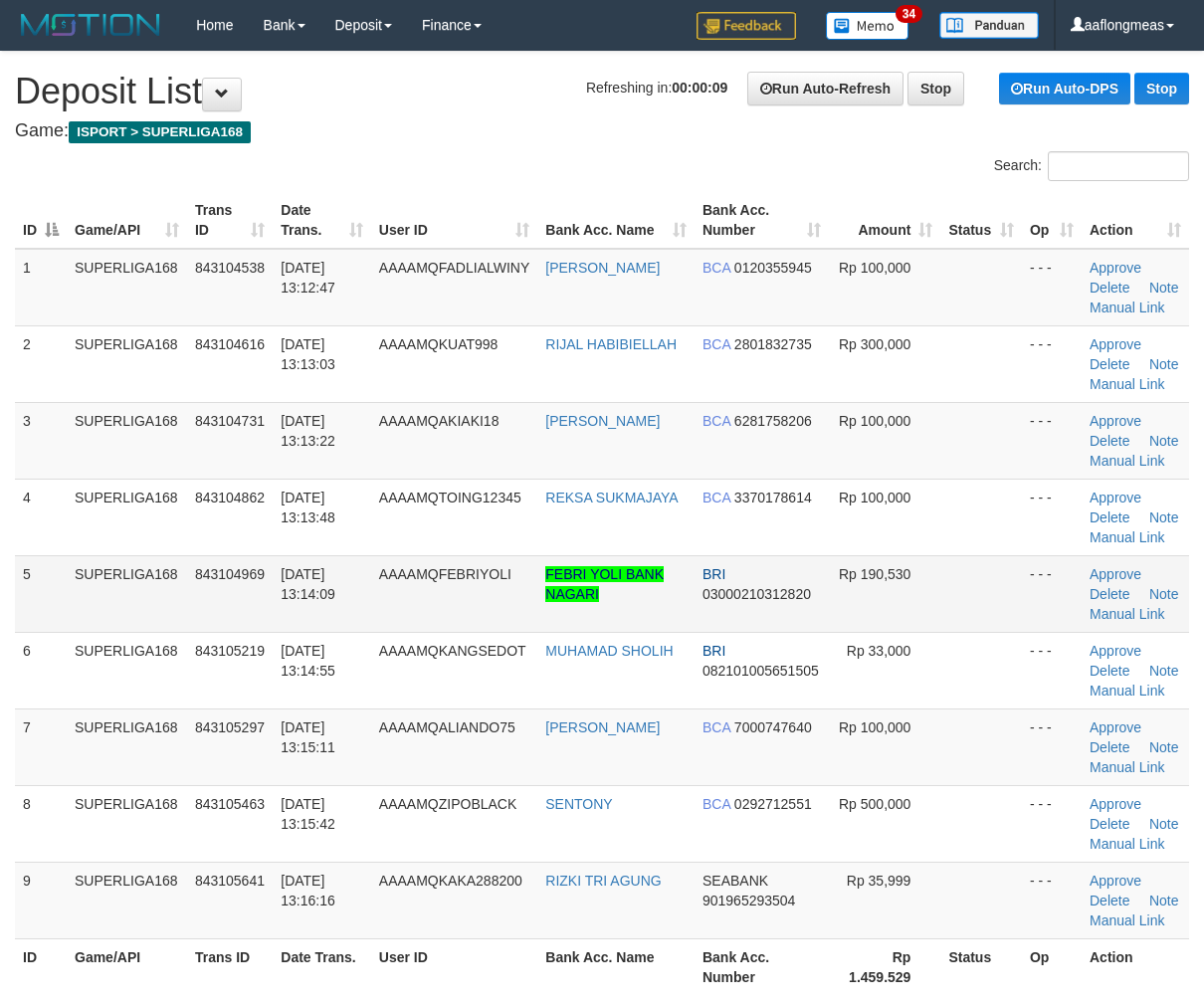 click at bounding box center [980, 593] 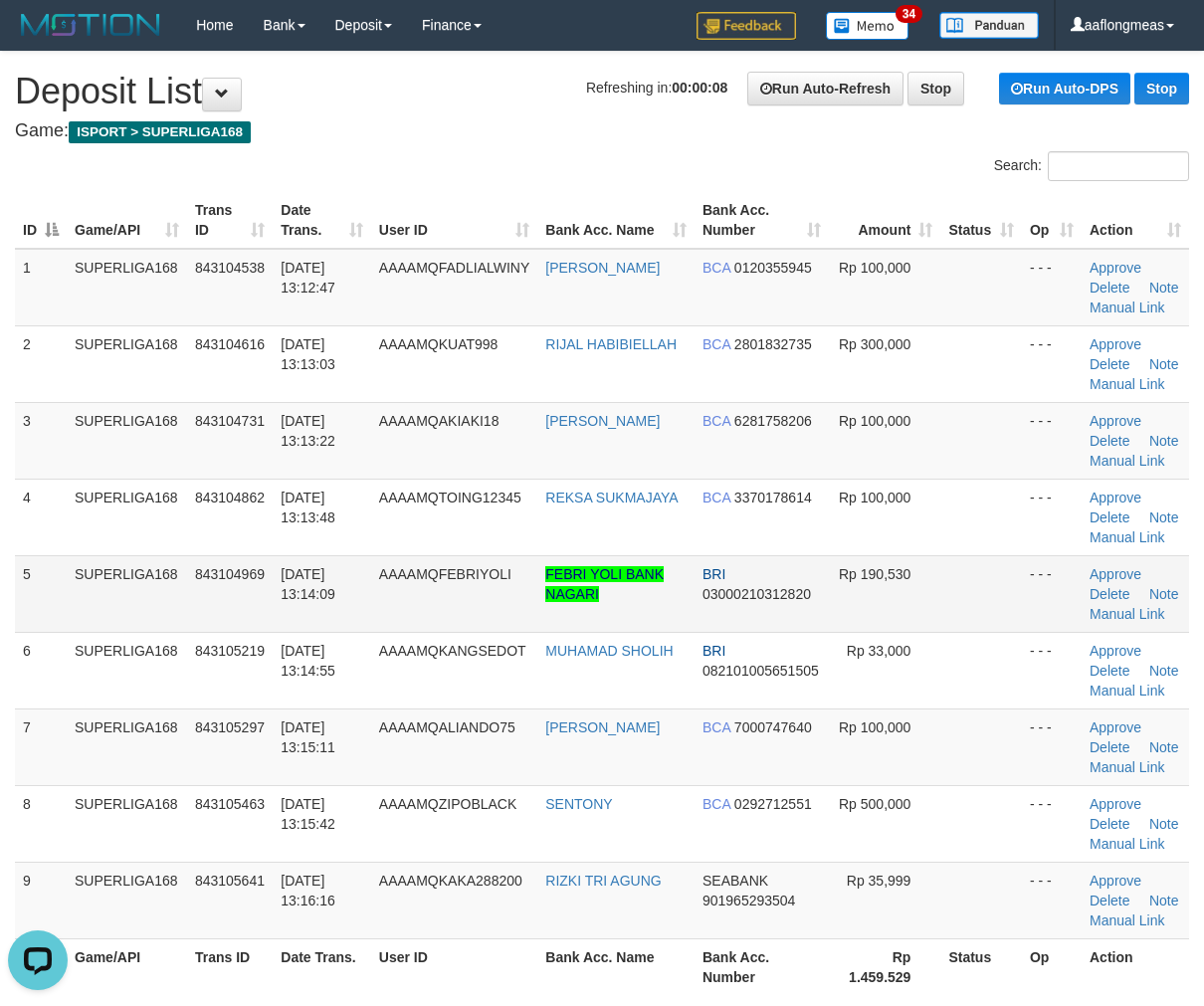 scroll, scrollTop: 0, scrollLeft: 0, axis: both 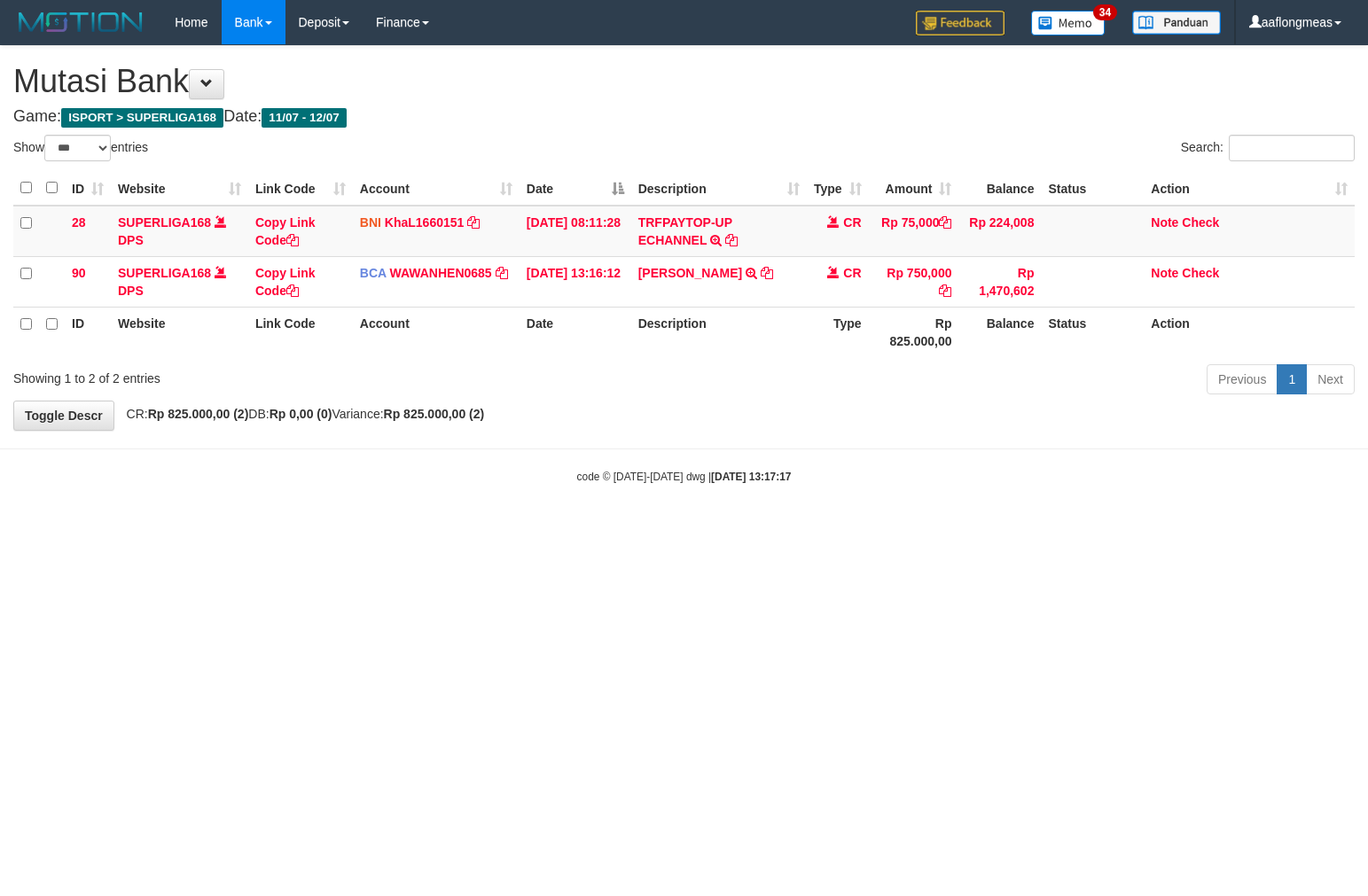 select on "***" 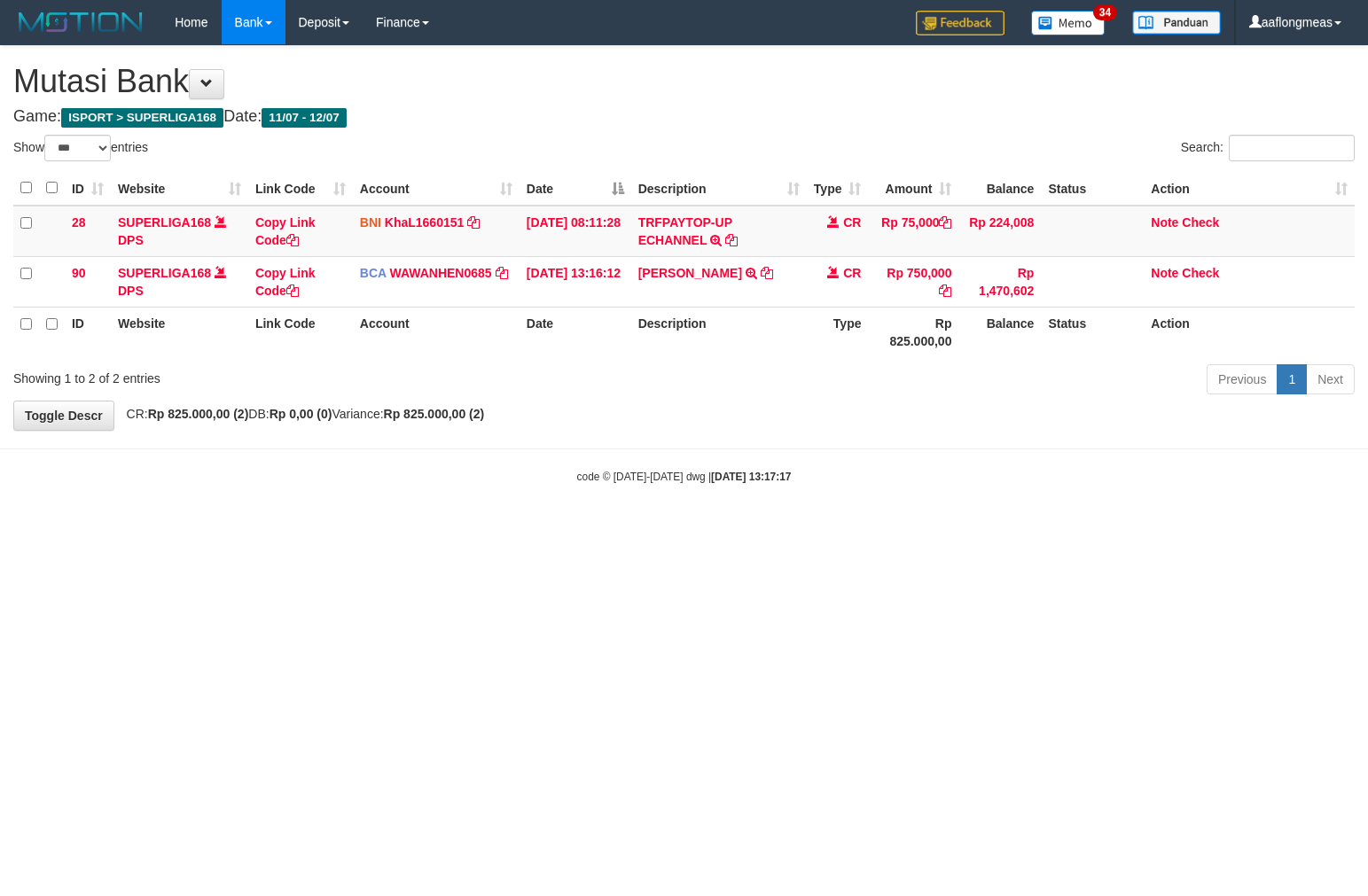 scroll, scrollTop: 0, scrollLeft: 0, axis: both 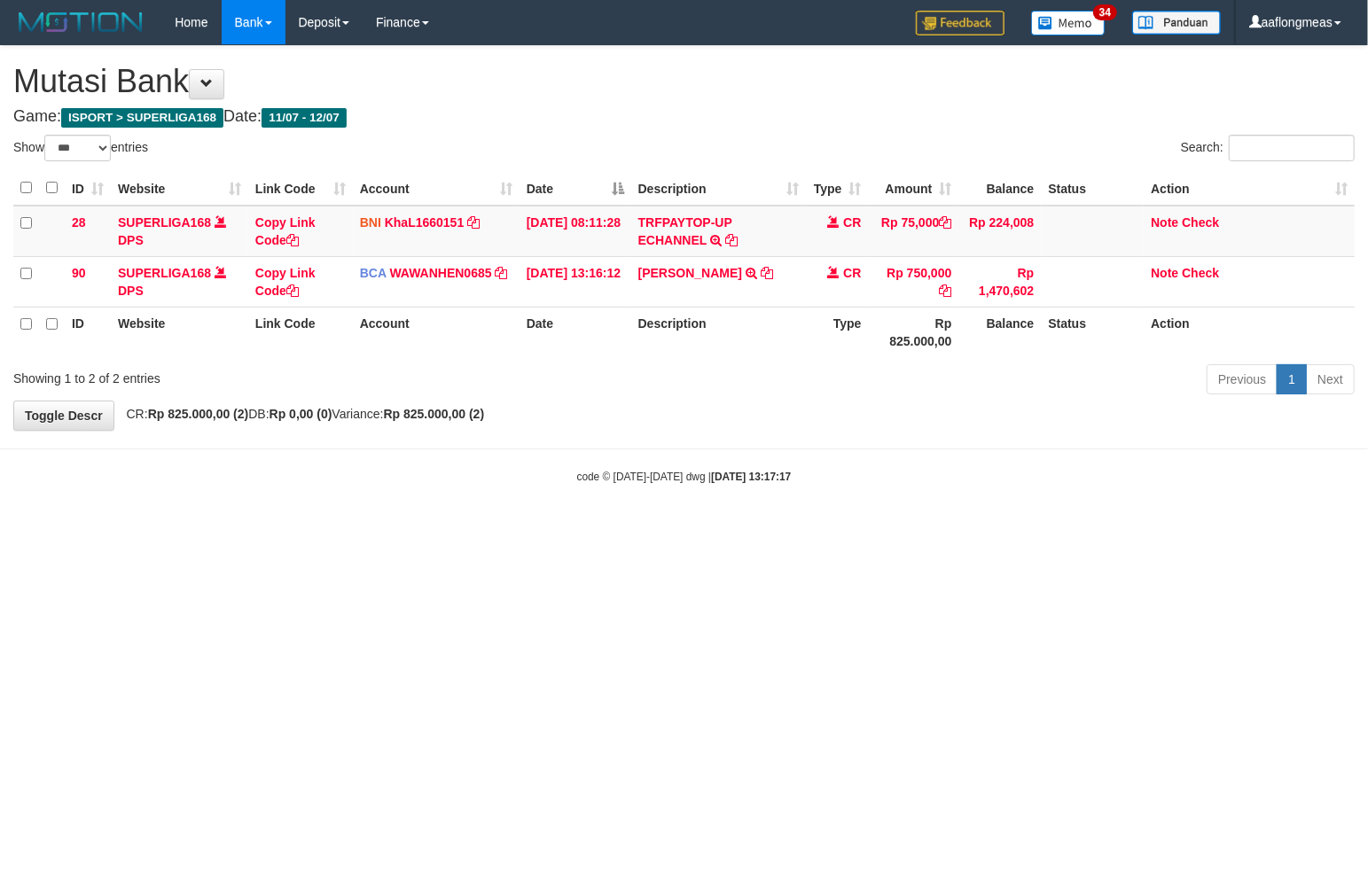 click on "Toggle navigation
Home
Bank
Account List
Load
By Website
Group
[ISPORT]													SUPERLIGA168
By Load Group (DPS)" at bounding box center [684, 264] 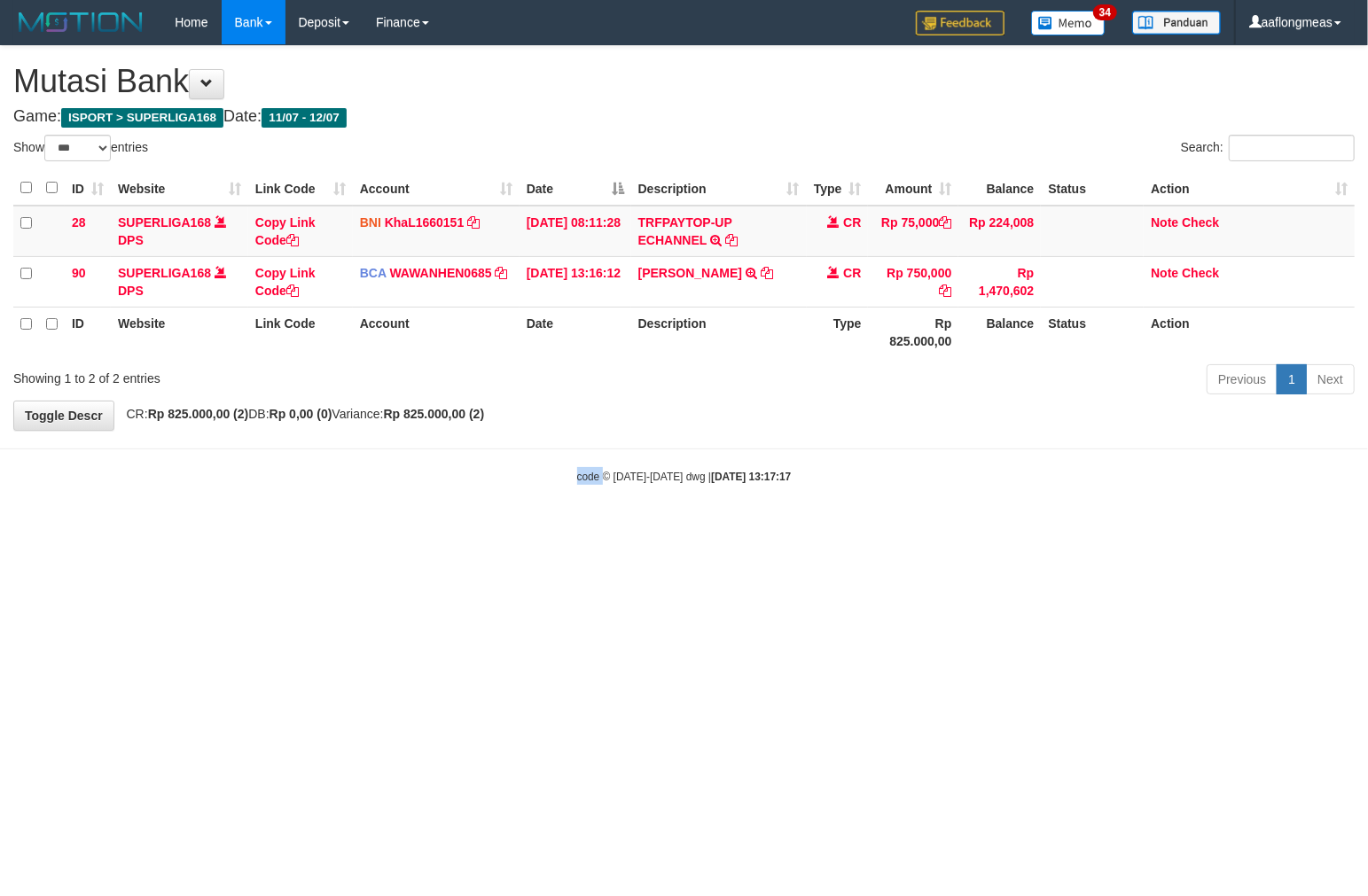drag, startPoint x: 561, startPoint y: 582, endPoint x: 543, endPoint y: 587, distance: 18.681542 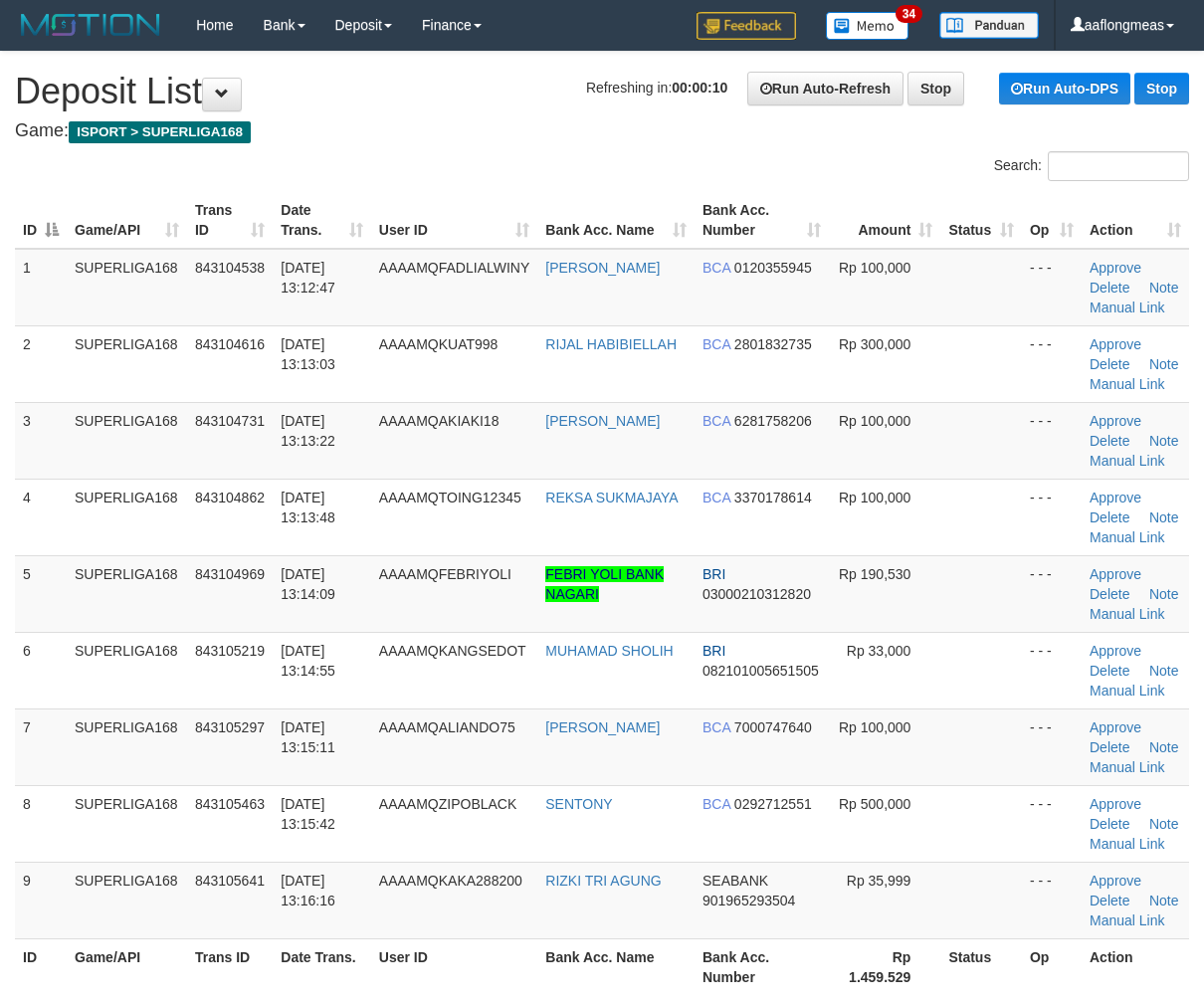 scroll, scrollTop: 0, scrollLeft: 0, axis: both 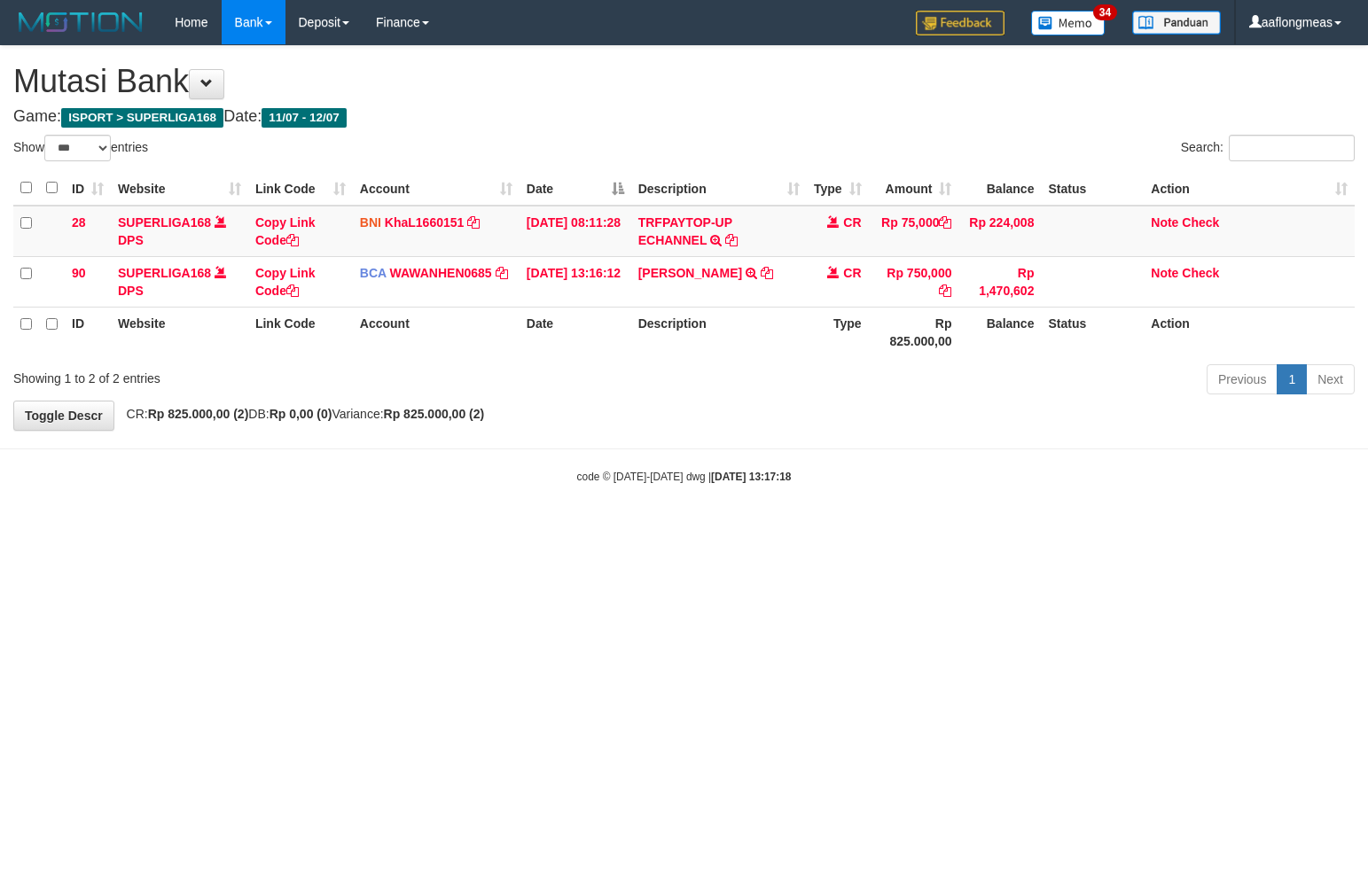 select on "***" 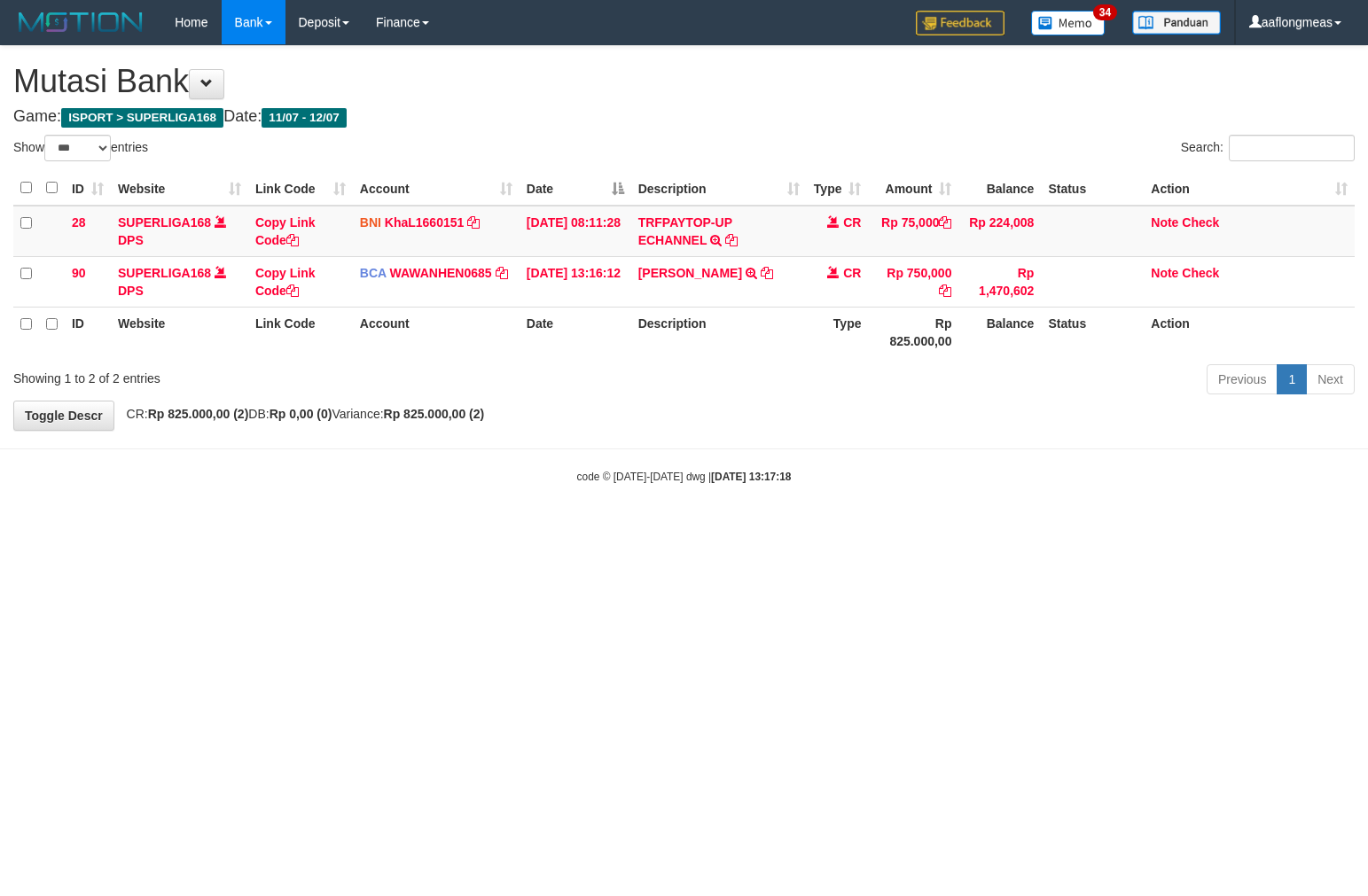 scroll, scrollTop: 0, scrollLeft: 0, axis: both 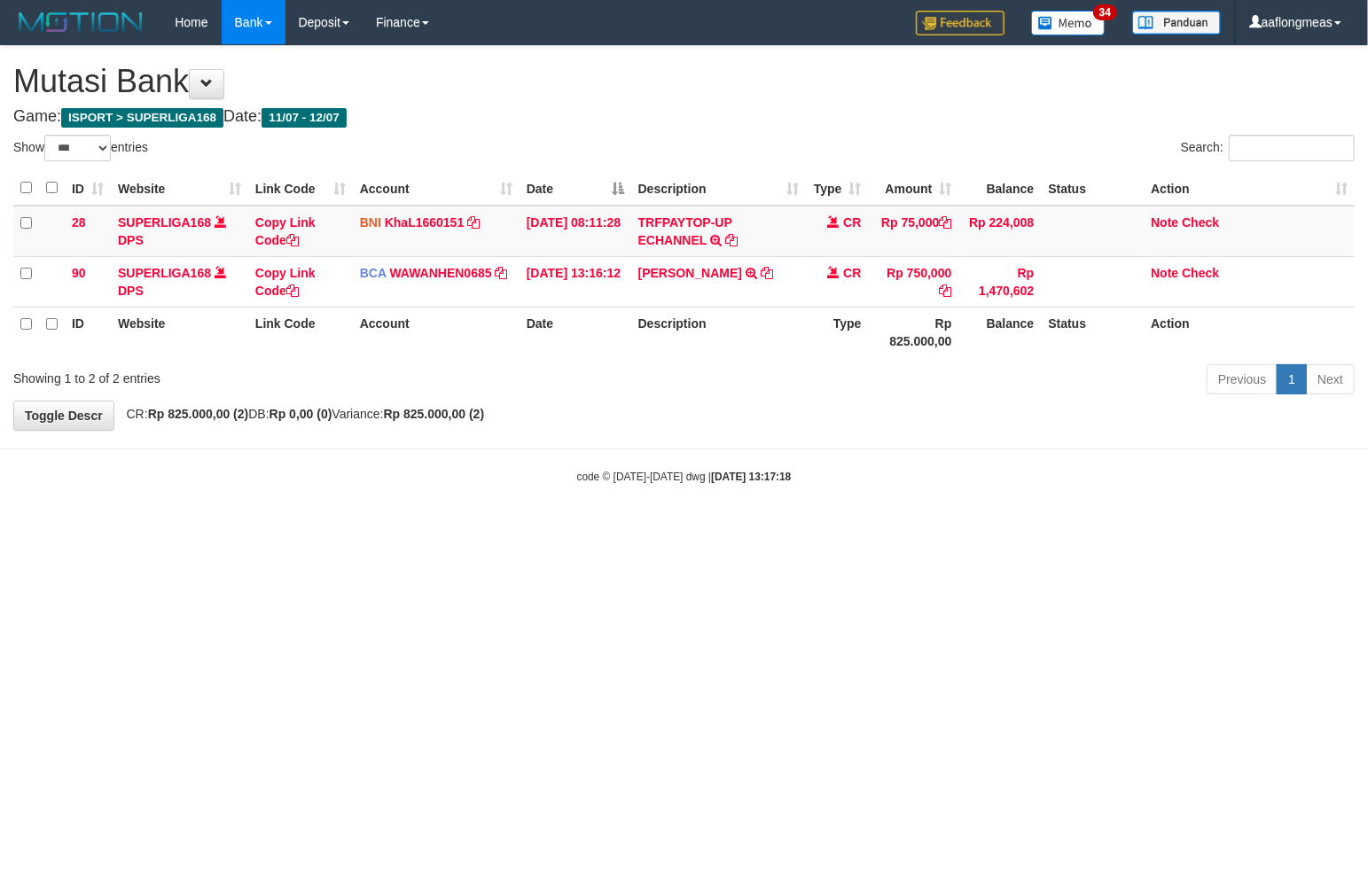 click on "Toggle navigation
Home
Bank
Account List
Load
By Website
Group
[ISPORT]													SUPERLIGA168
By Load Group (DPS)" at bounding box center [684, 264] 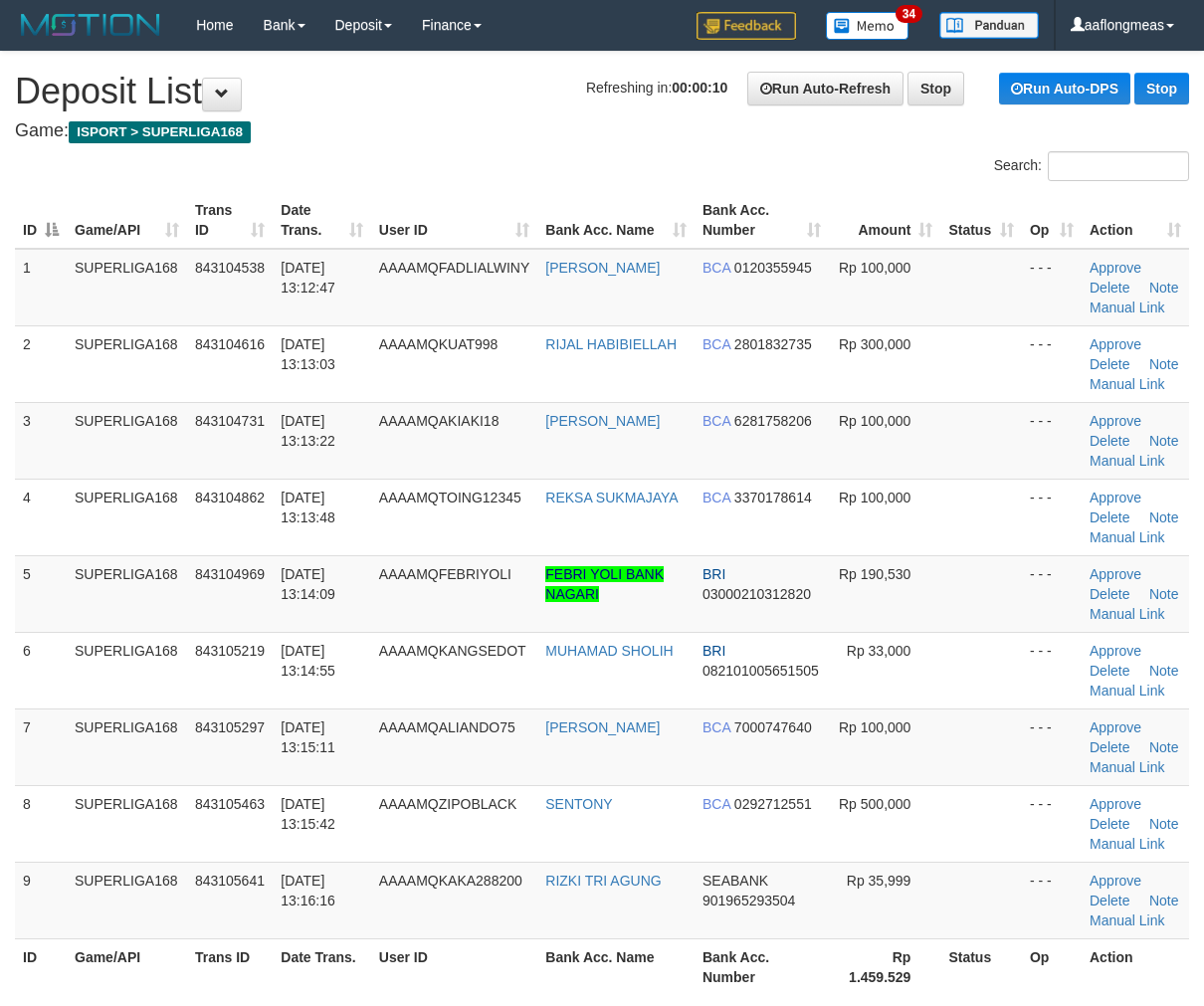 scroll, scrollTop: 0, scrollLeft: 0, axis: both 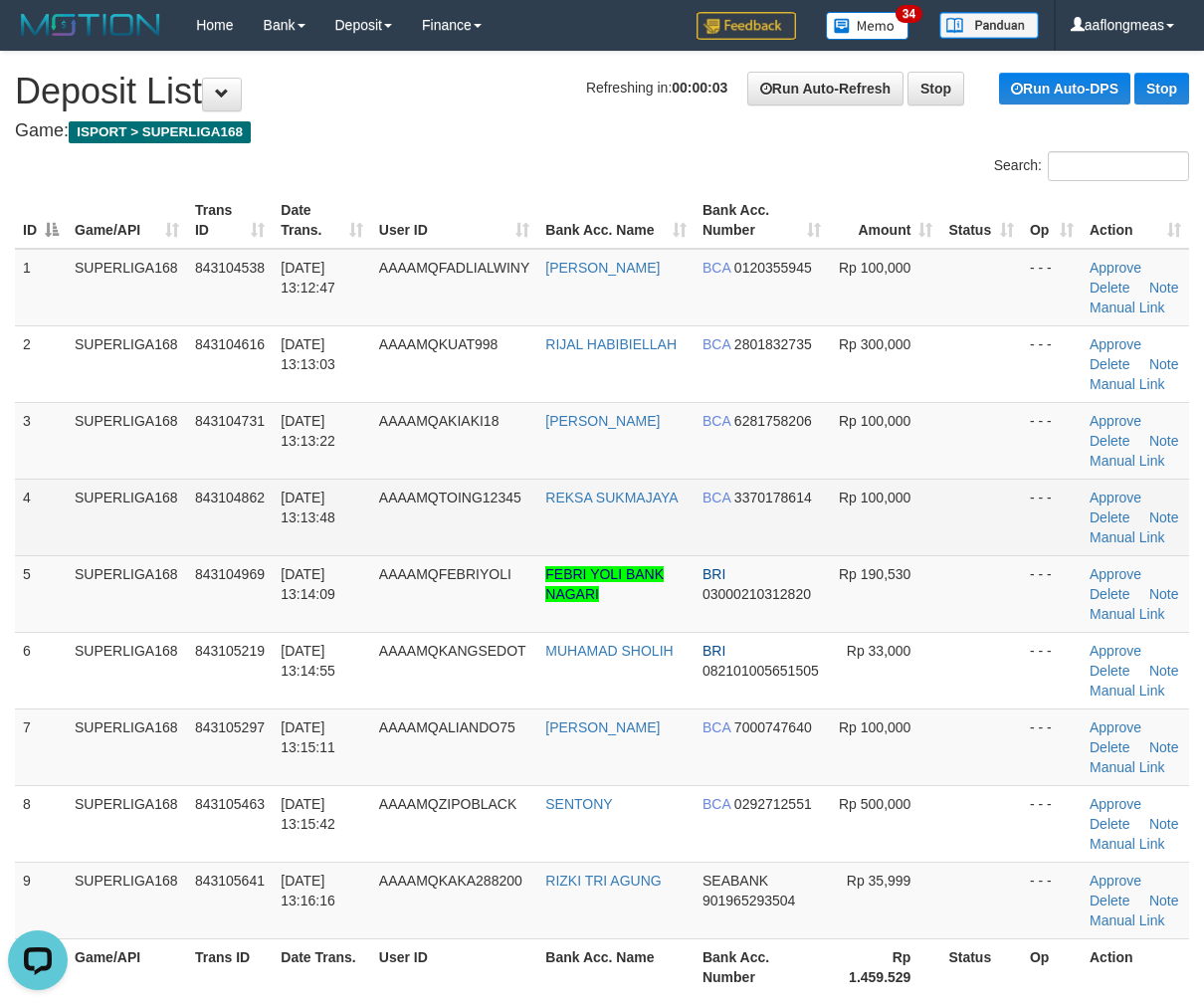 click at bounding box center [980, 516] 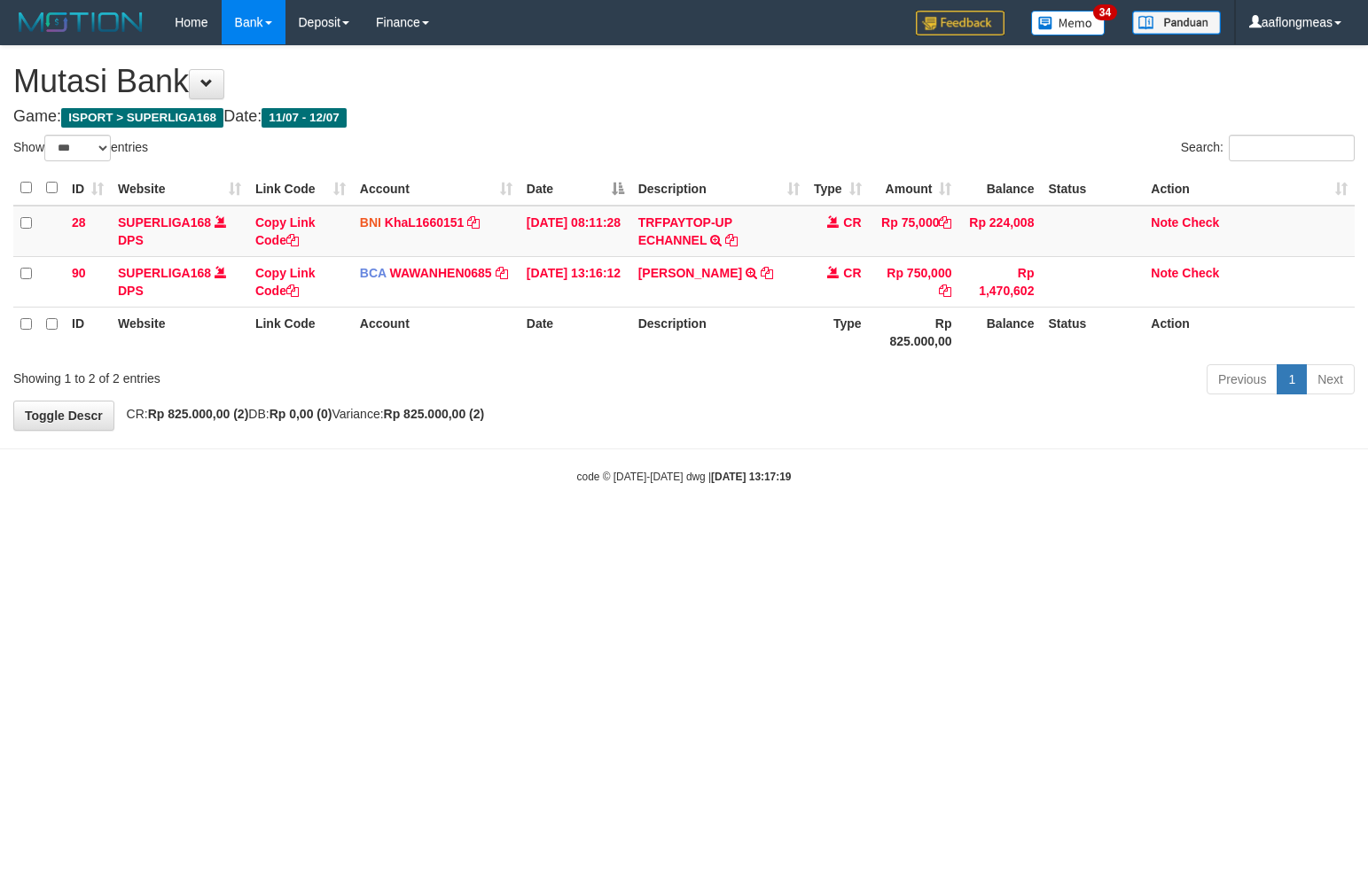 select on "***" 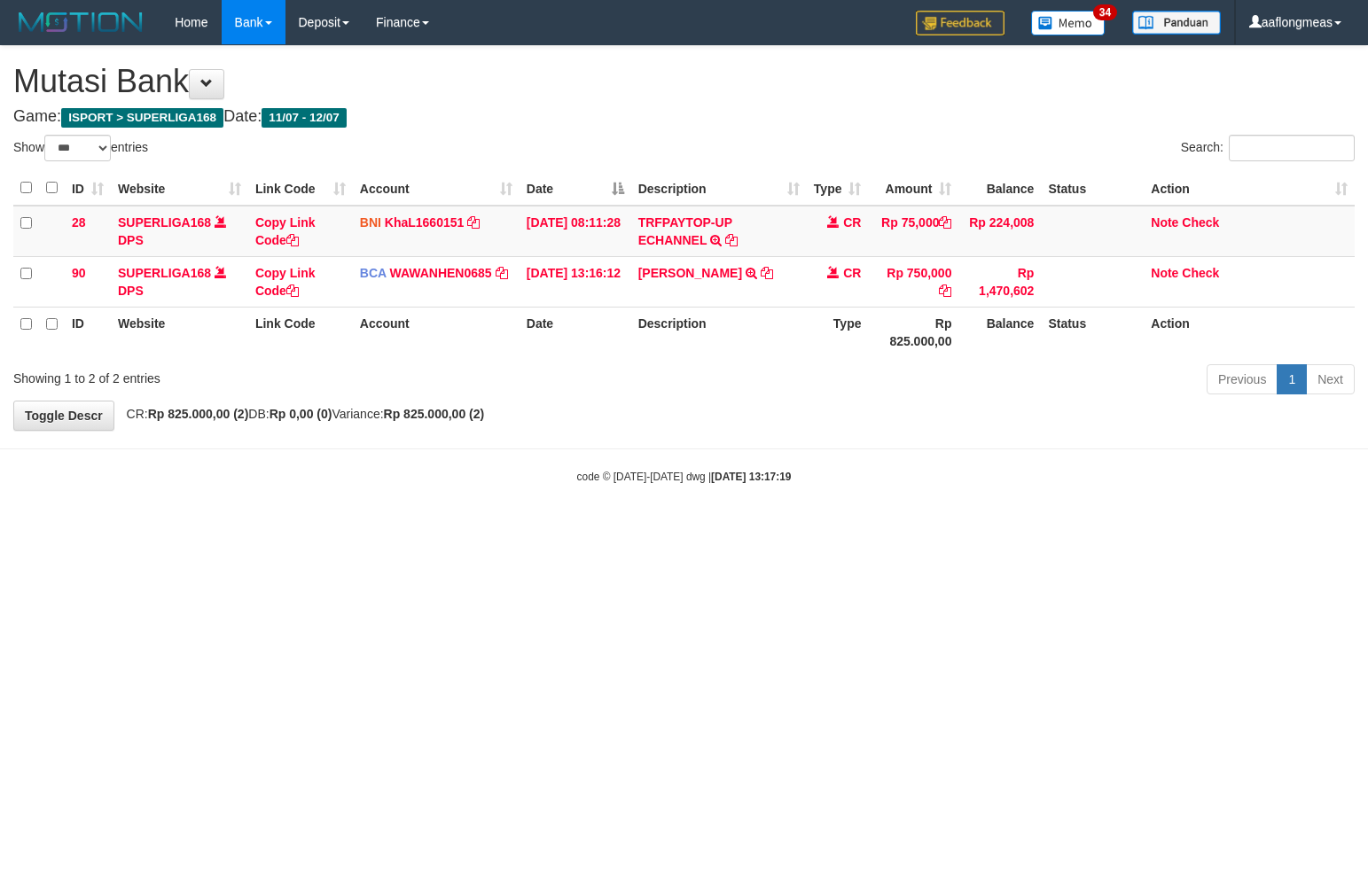 scroll, scrollTop: 0, scrollLeft: 0, axis: both 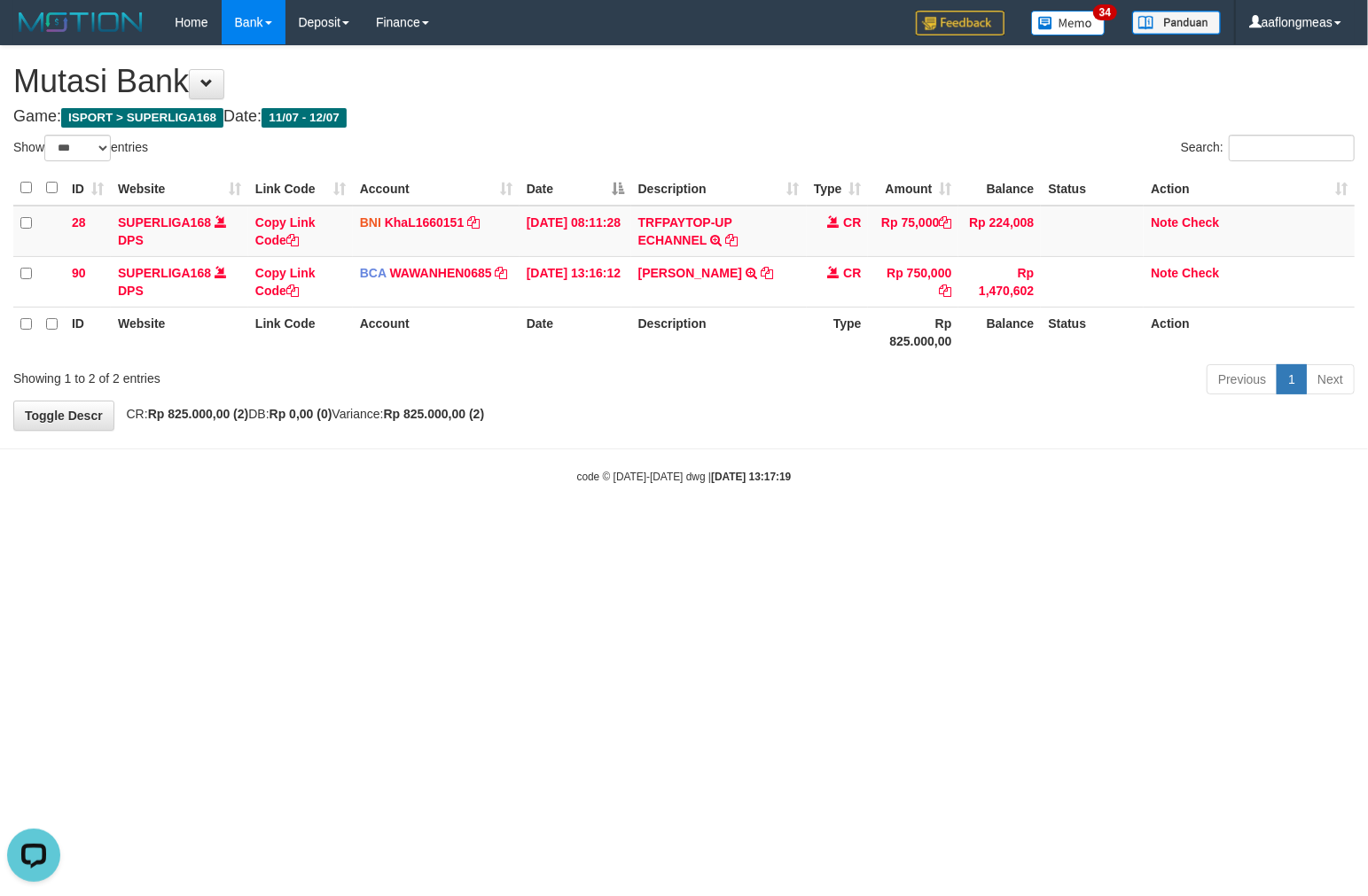 click on "Toggle navigation
Home
Bank
Account List
Load
By Website
Group
[ISPORT]													SUPERLIGA168
By Load Group (DPS)" at bounding box center [684, 264] 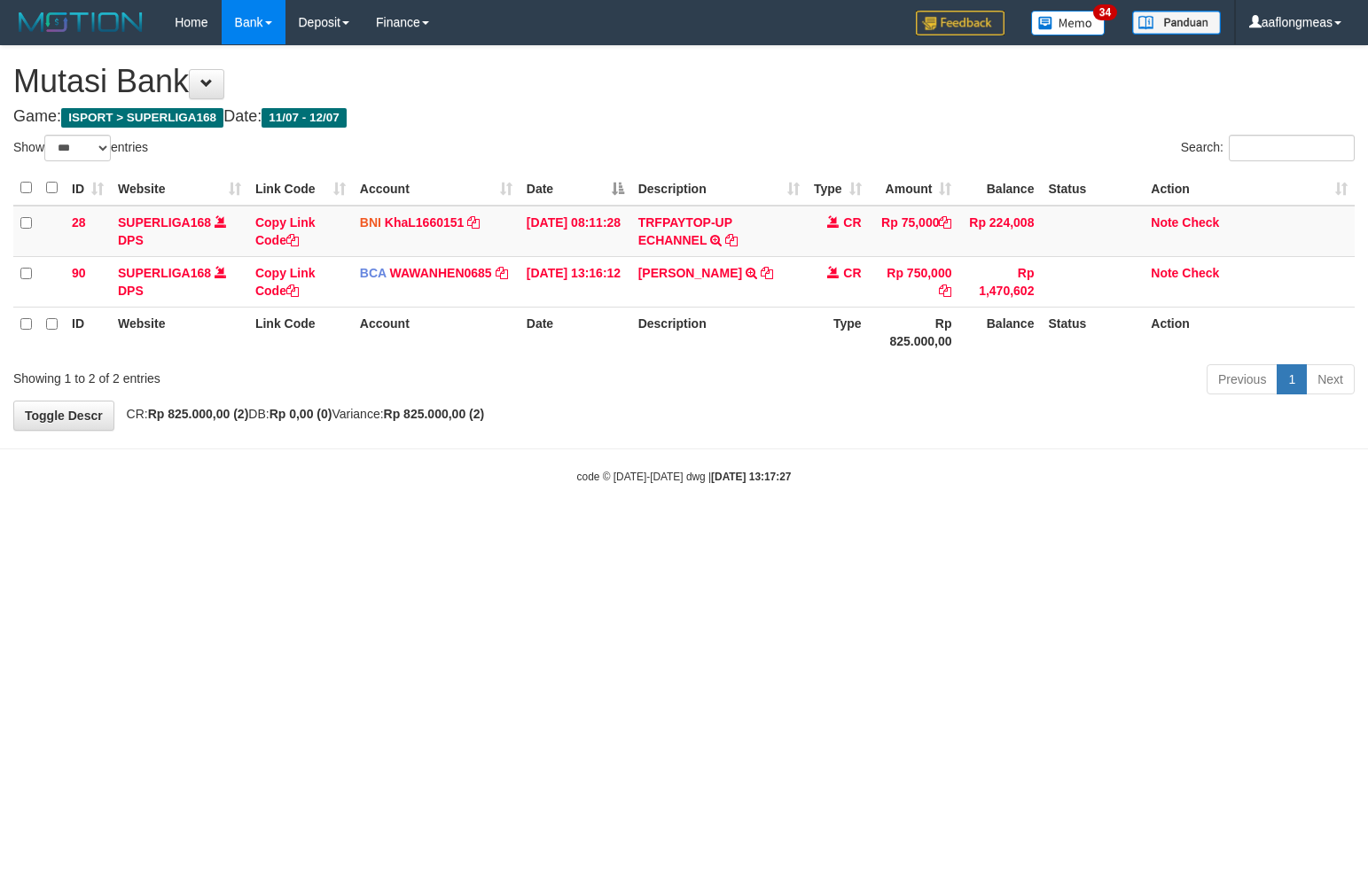 select on "***" 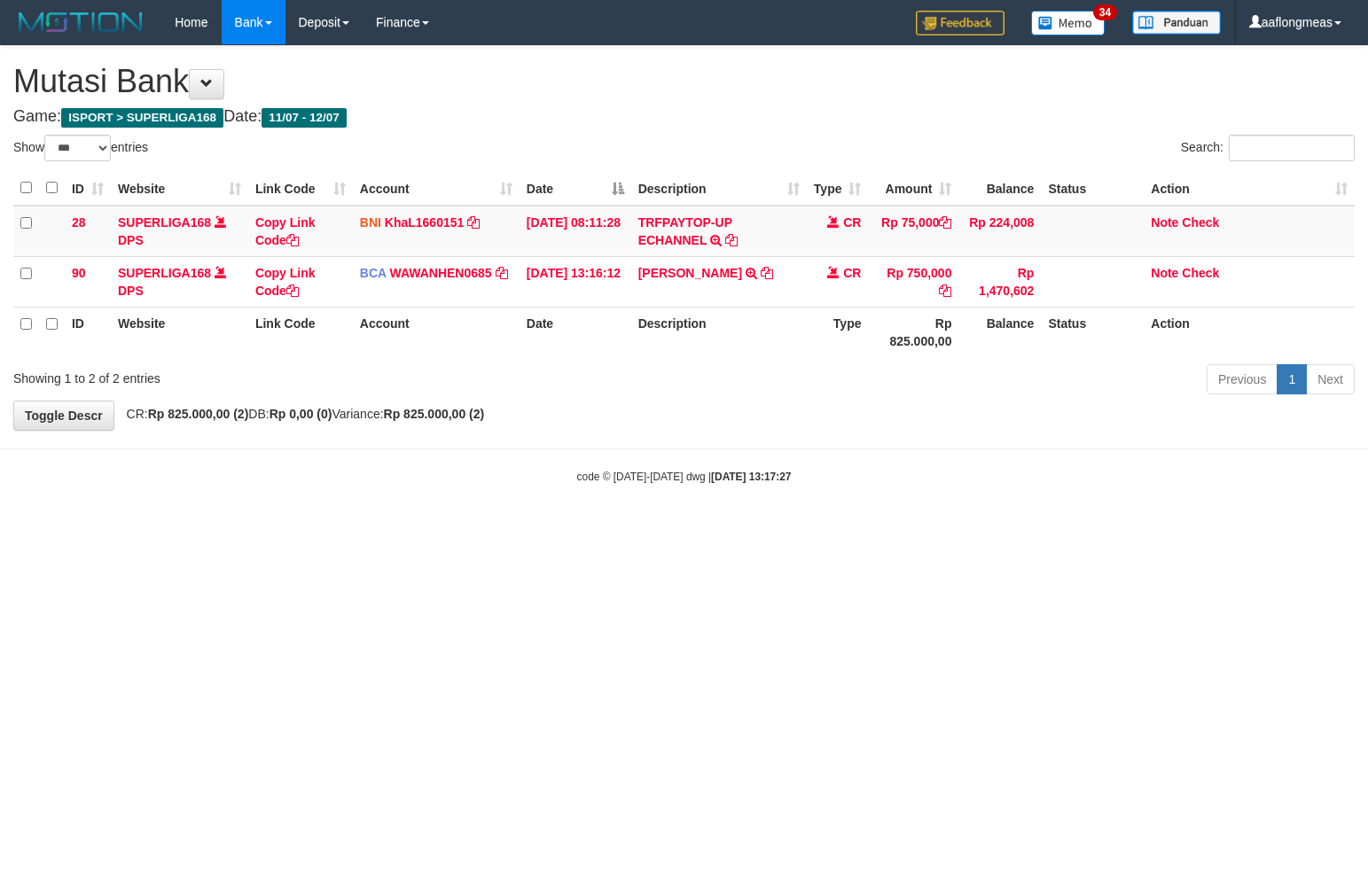 scroll, scrollTop: 0, scrollLeft: 0, axis: both 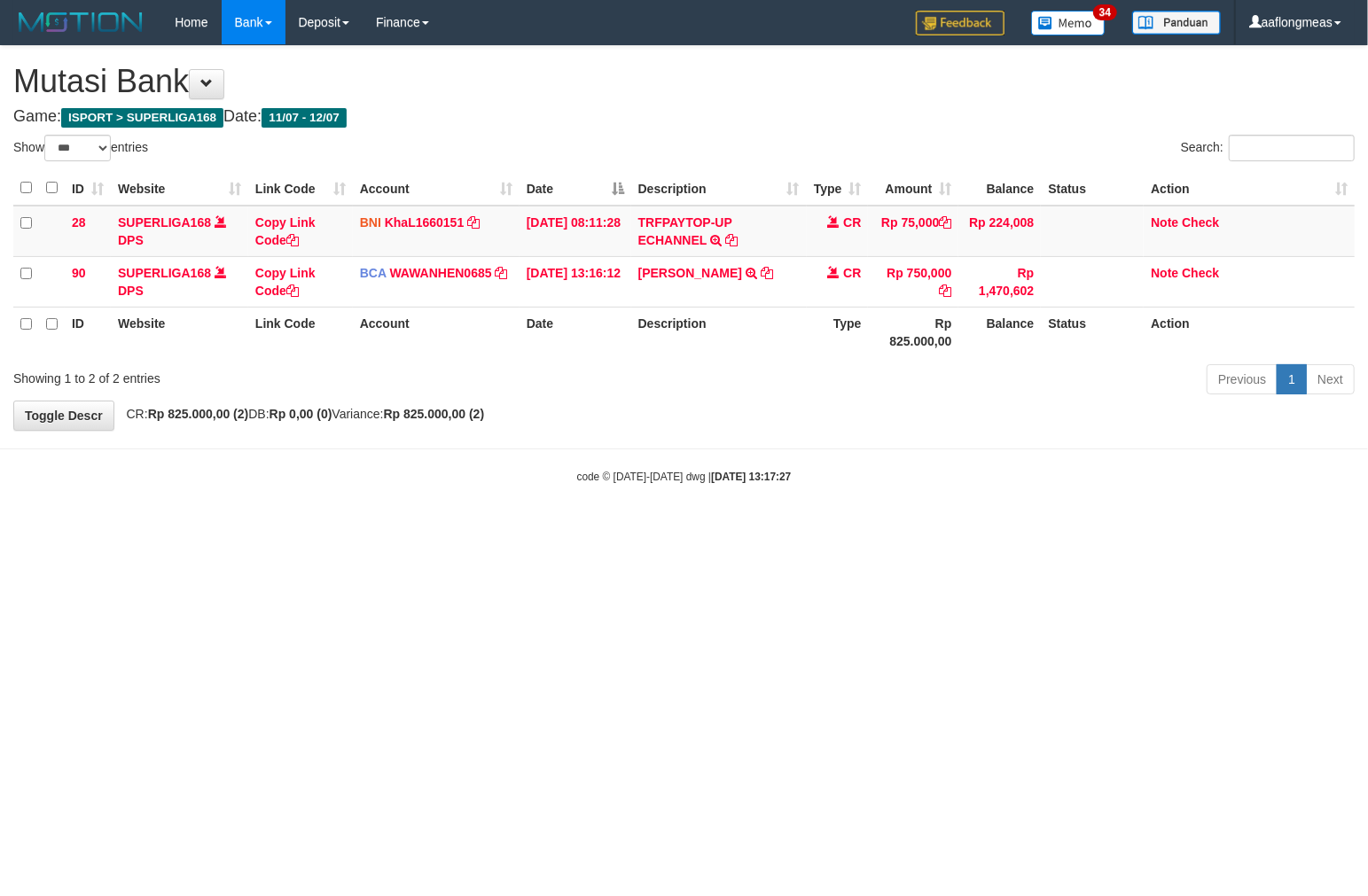 click on "Toggle navigation
Home
Bank
Account List
Load
By Website
Group
[ISPORT]													SUPERLIGA168
By Load Group (DPS)
34" at bounding box center [684, 264] 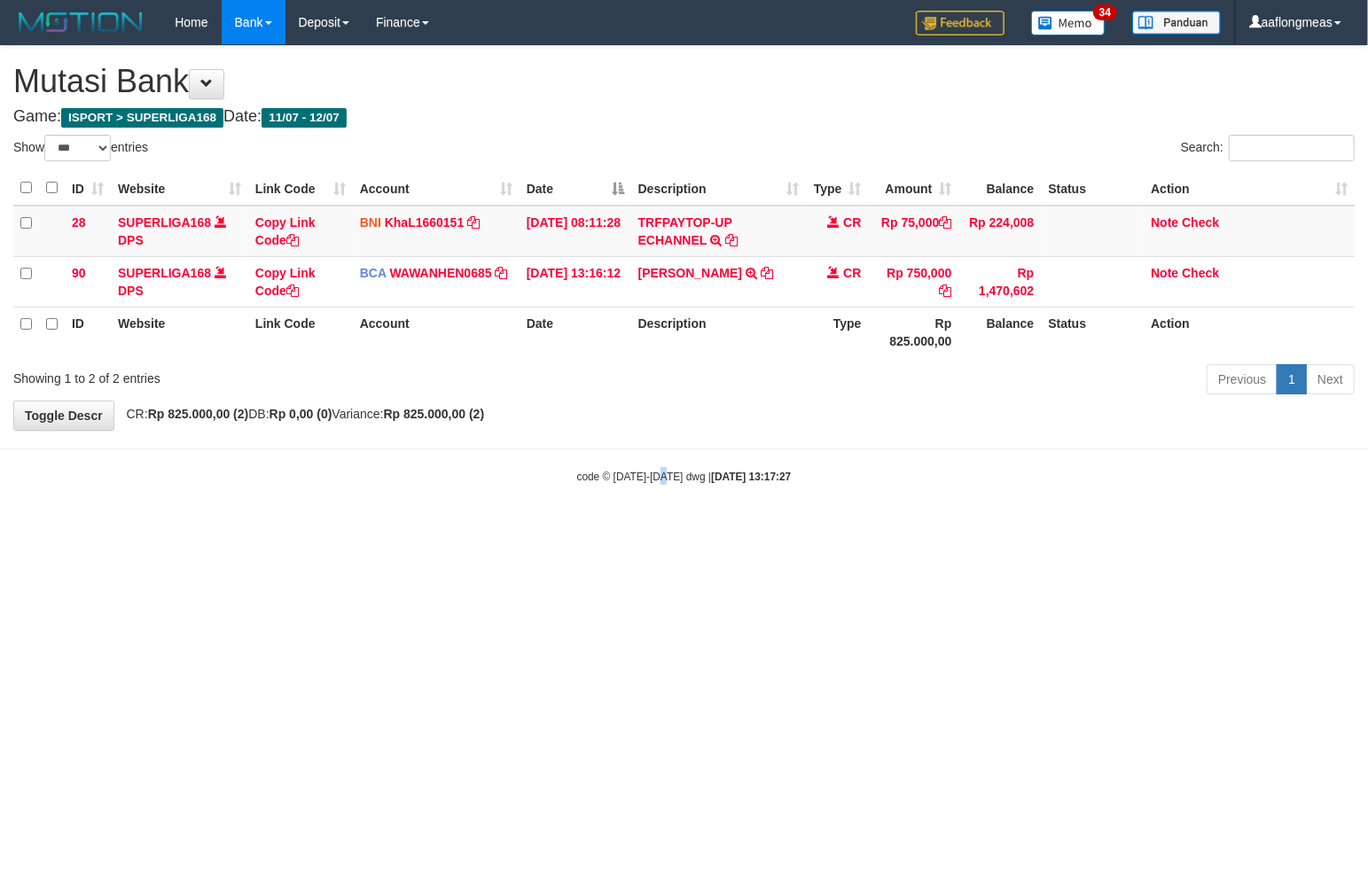 click on "Toggle navigation
Home
Bank
Account List
Load
By Website
Group
[ISPORT]													SUPERLIGA168
By Load Group (DPS)
34" at bounding box center (684, 264) 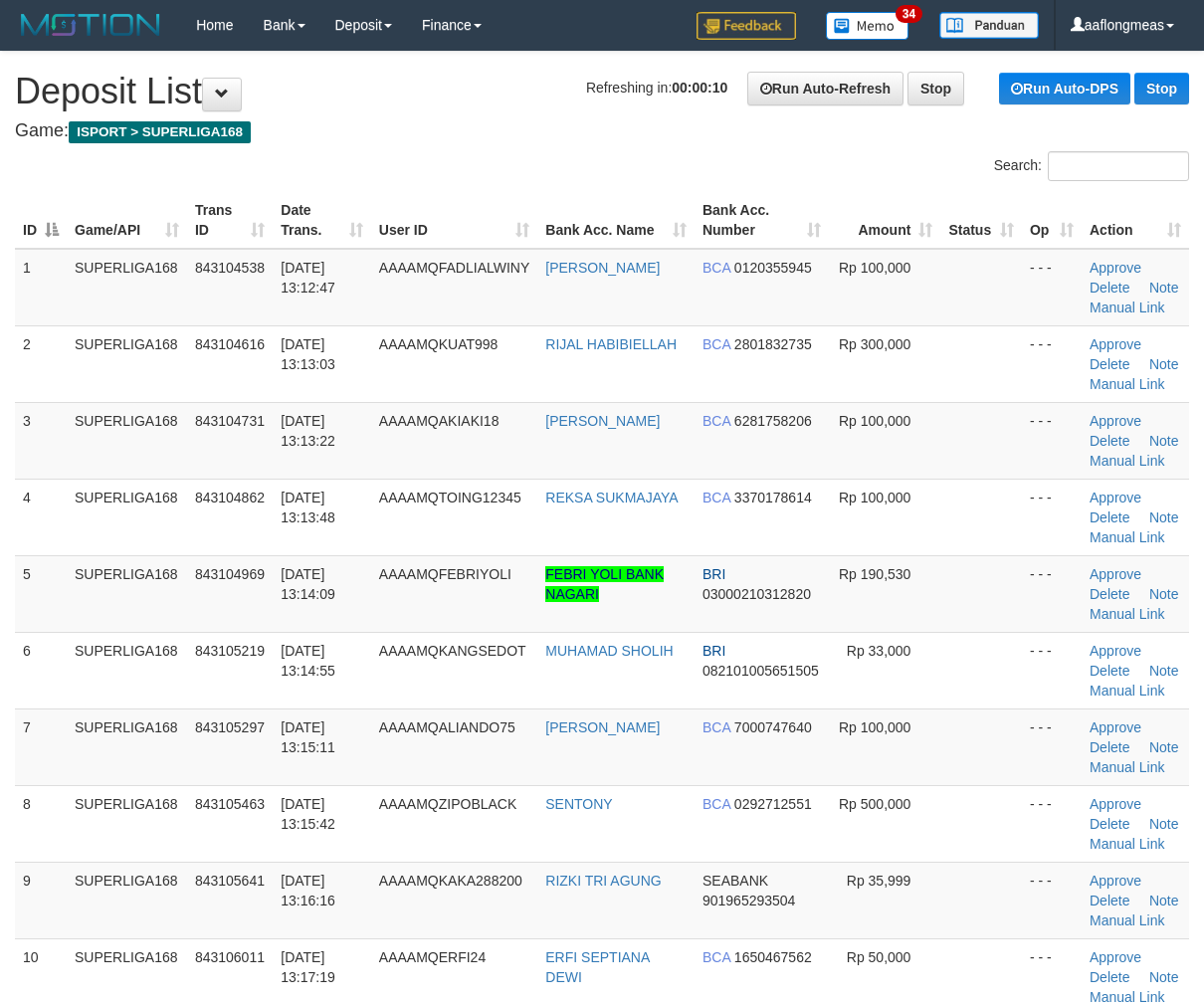scroll, scrollTop: 0, scrollLeft: 0, axis: both 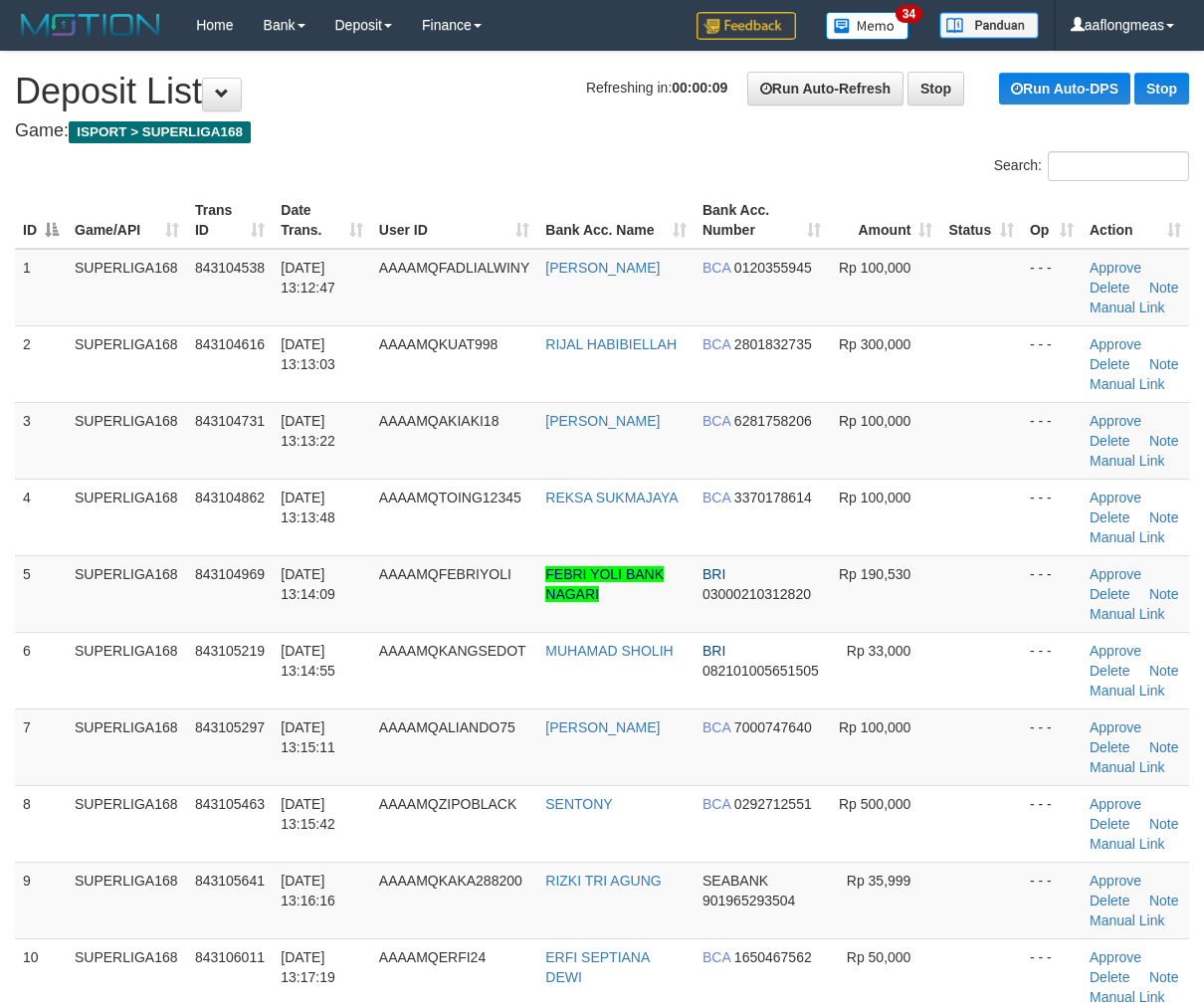 drag, startPoint x: 987, startPoint y: 529, endPoint x: 1212, endPoint y: 540, distance: 225.26873 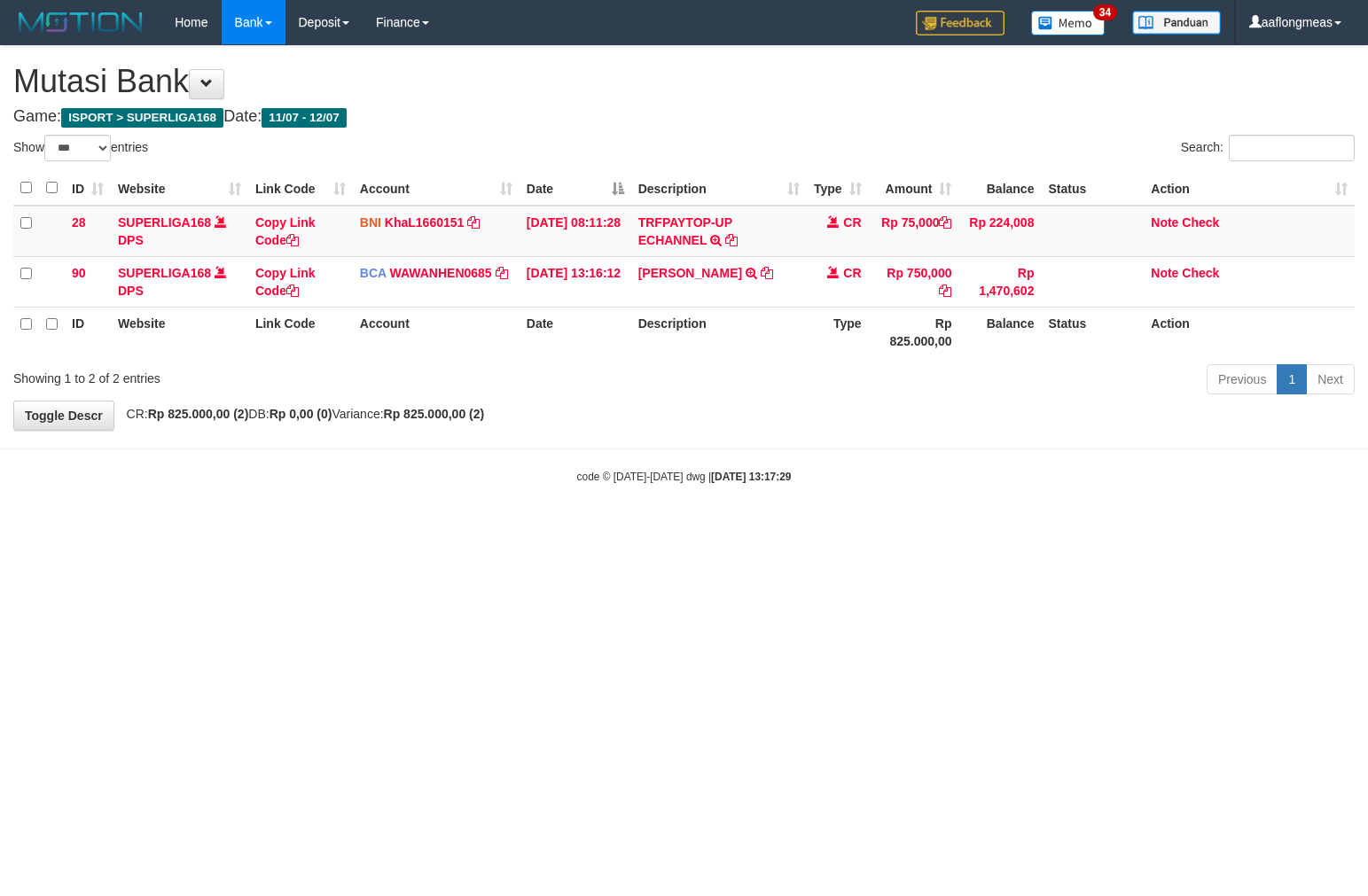 select on "***" 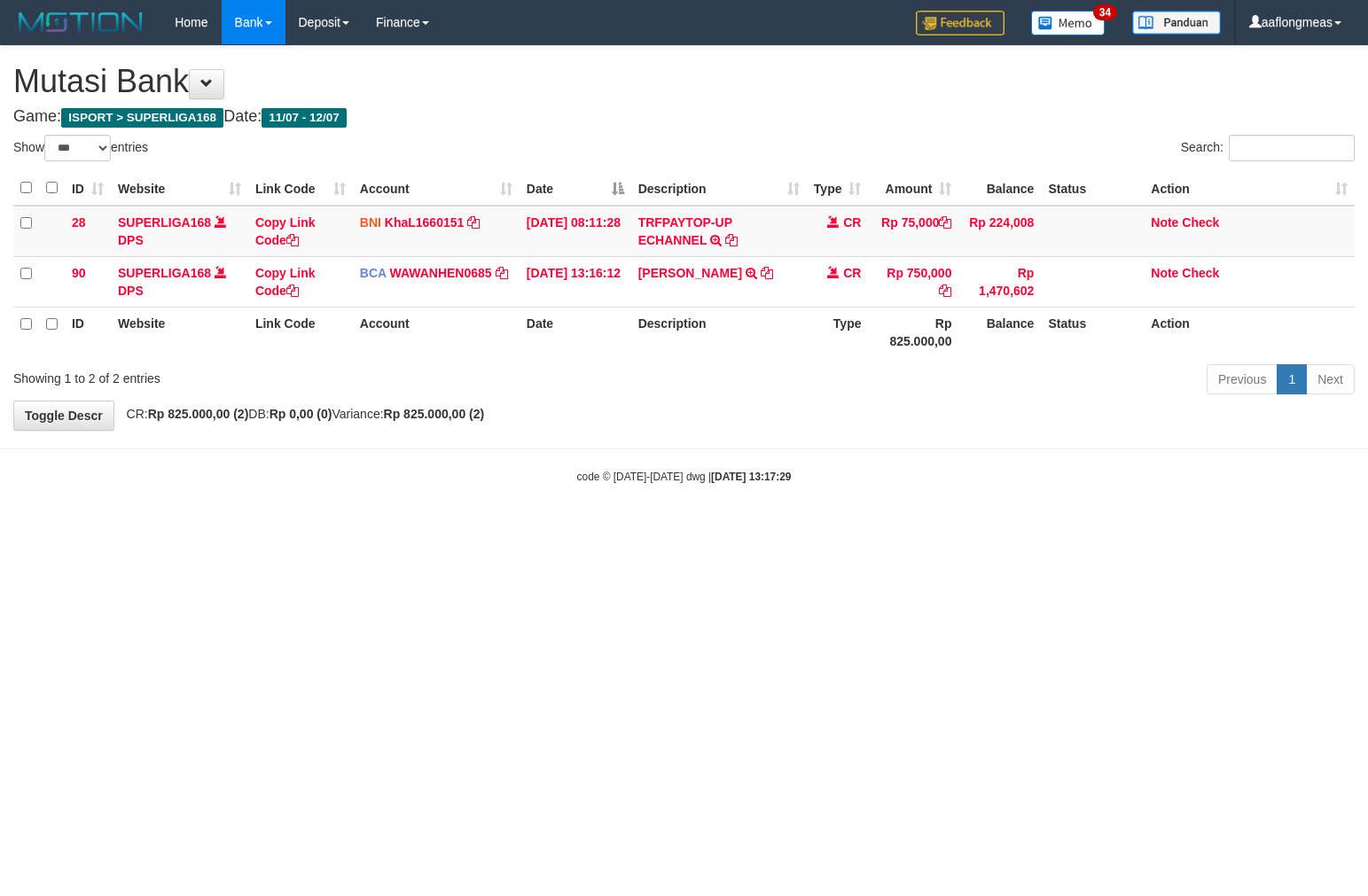 scroll, scrollTop: 0, scrollLeft: 0, axis: both 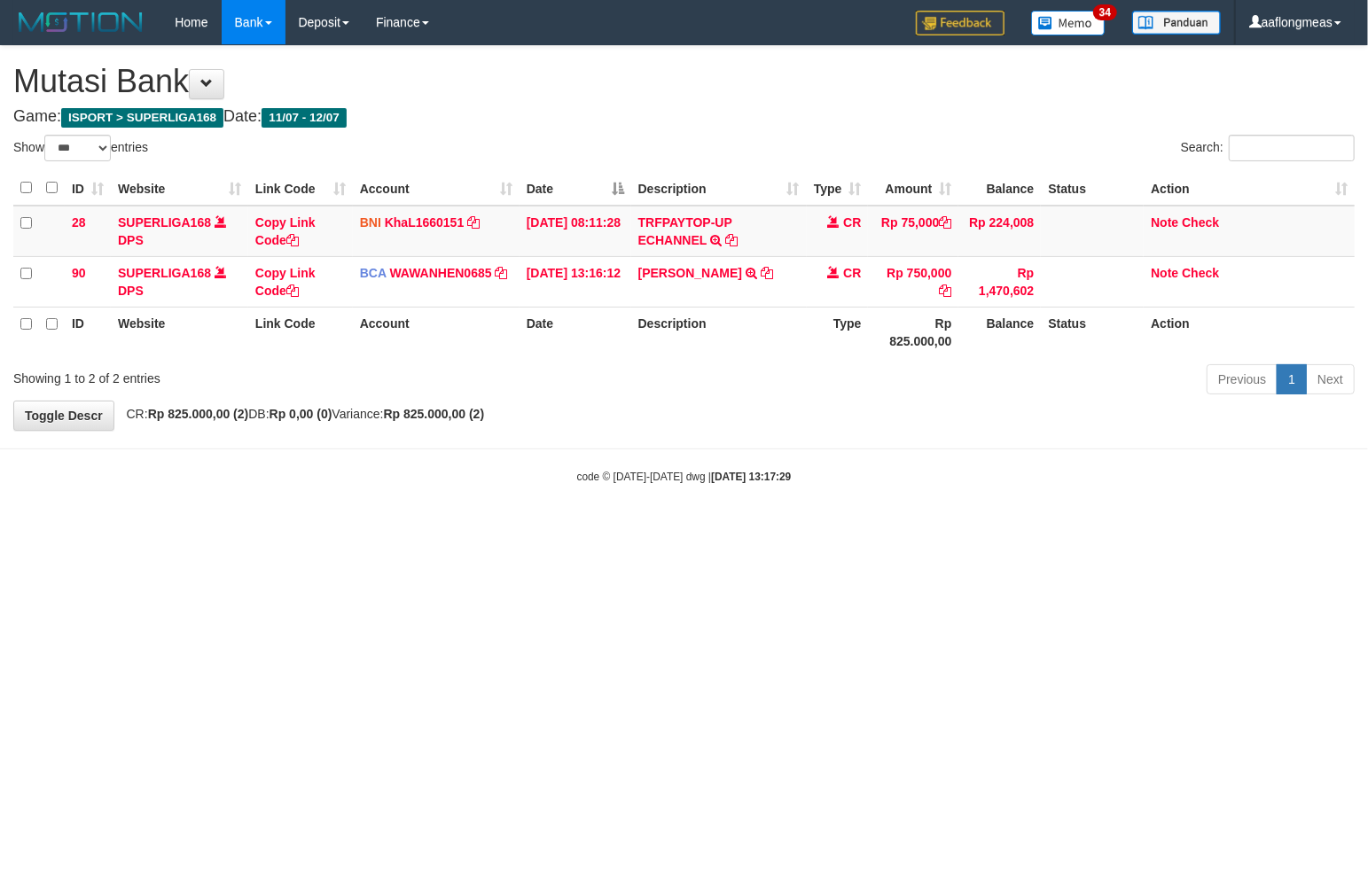 click on "Toggle navigation
Home
Bank
Account List
Load
By Website
Group
[ISPORT]													SUPERLIGA168
By Load Group (DPS)" at bounding box center (684, 264) 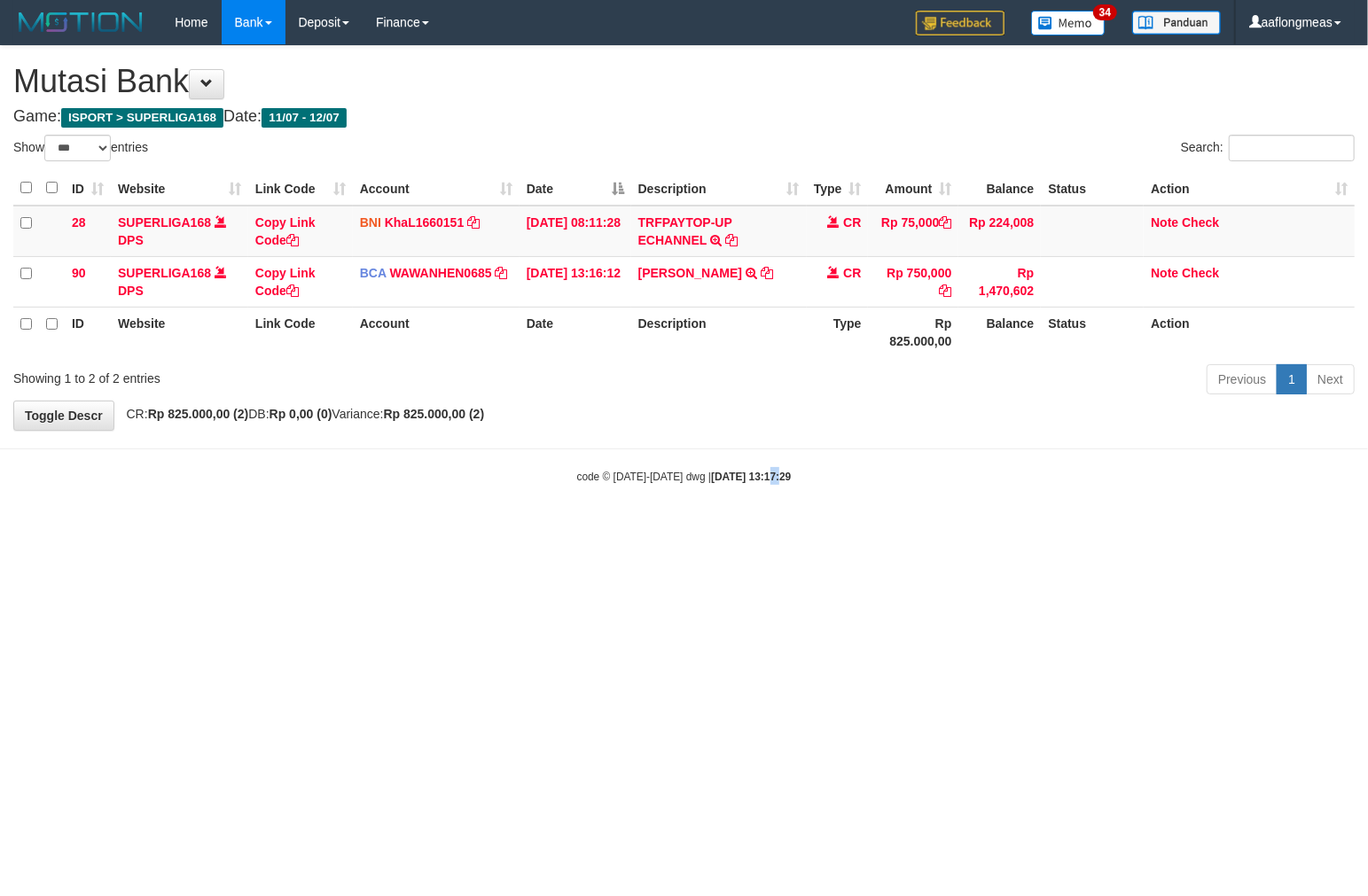 click on "Toggle navigation
Home
Bank
Account List
Load
By Website
Group
[ISPORT]													SUPERLIGA168
By Load Group (DPS)" at bounding box center (684, 264) 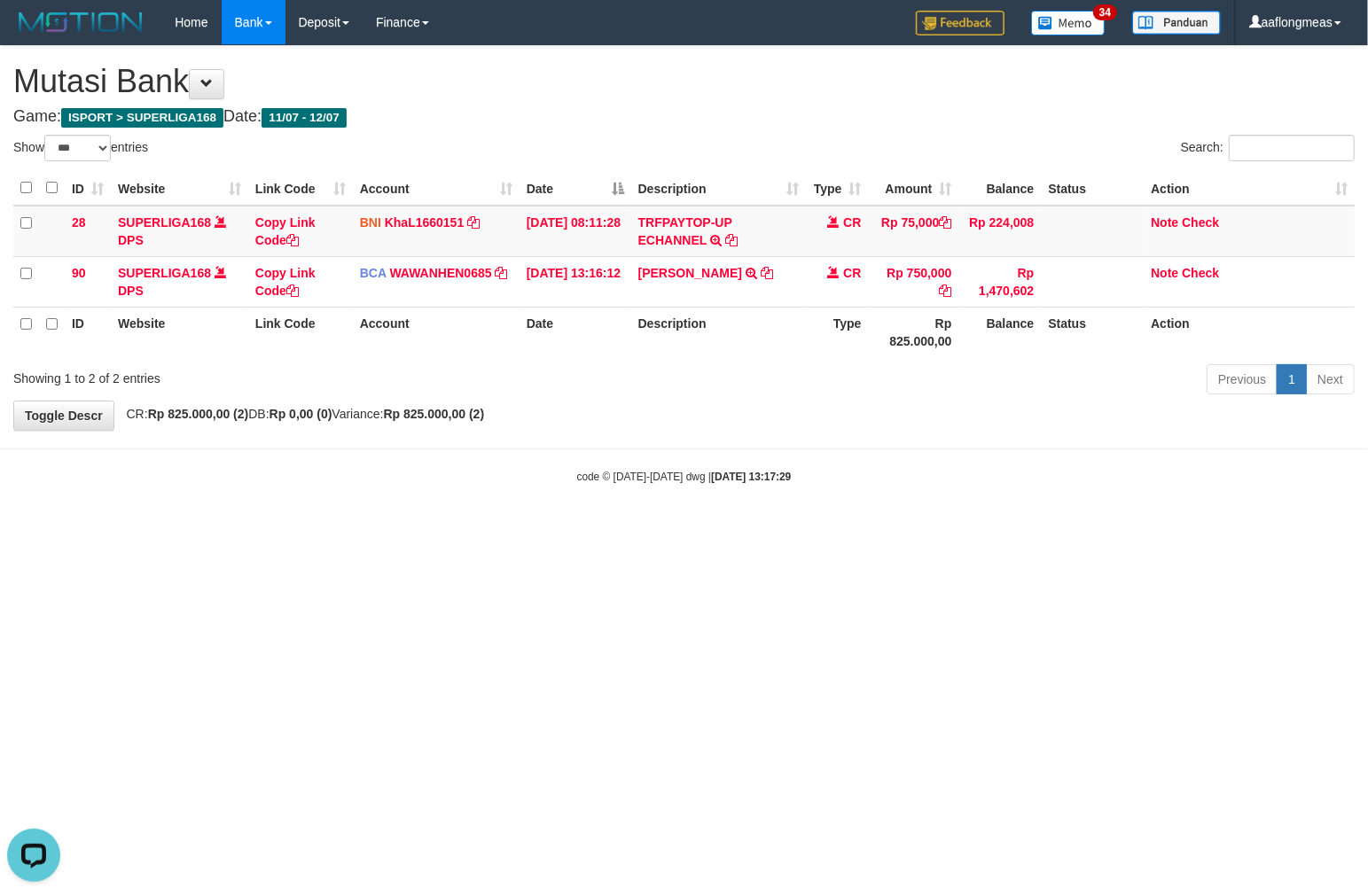 scroll, scrollTop: 0, scrollLeft: 0, axis: both 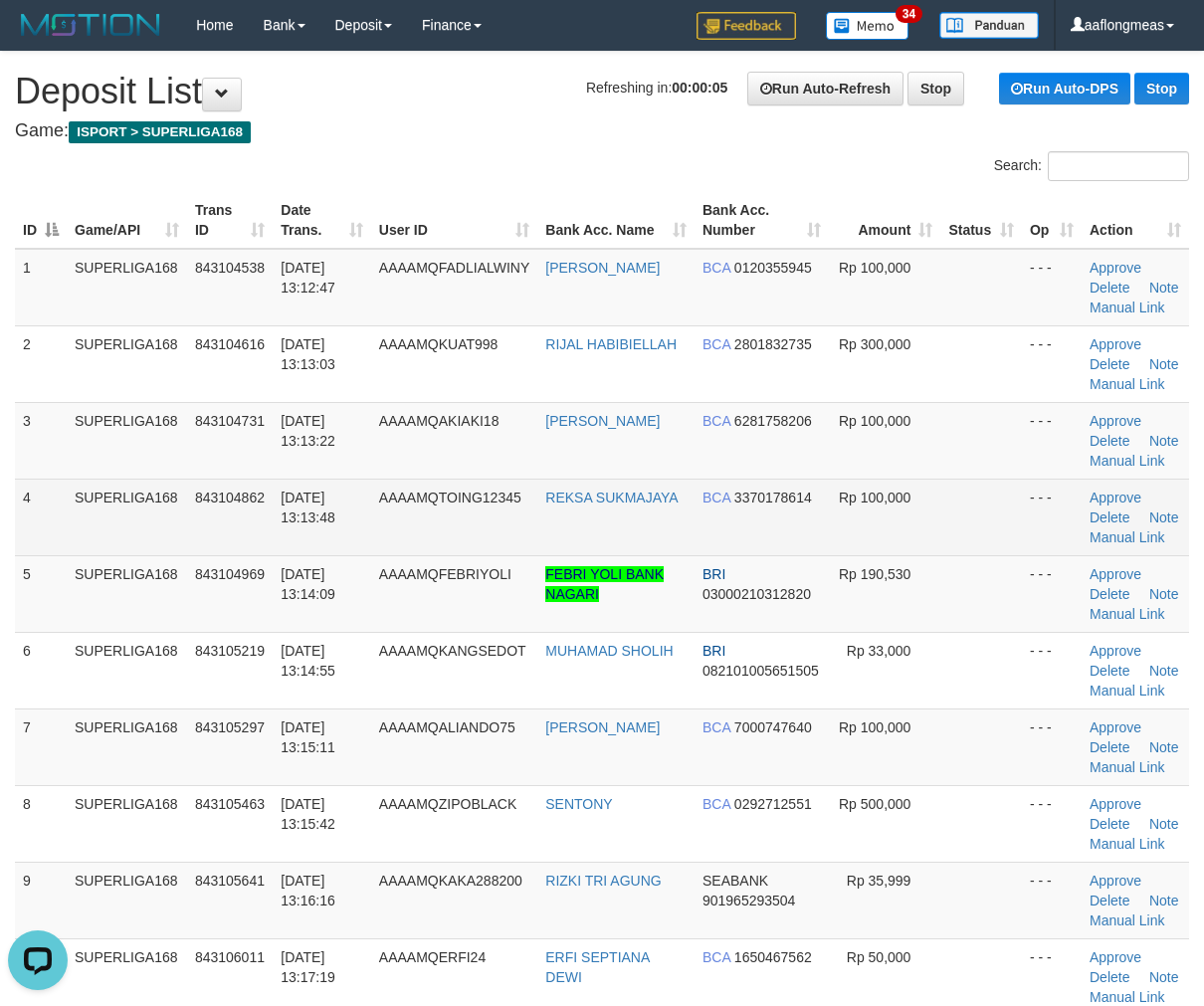 drag, startPoint x: 971, startPoint y: 545, endPoint x: 1211, endPoint y: 561, distance: 240.53274 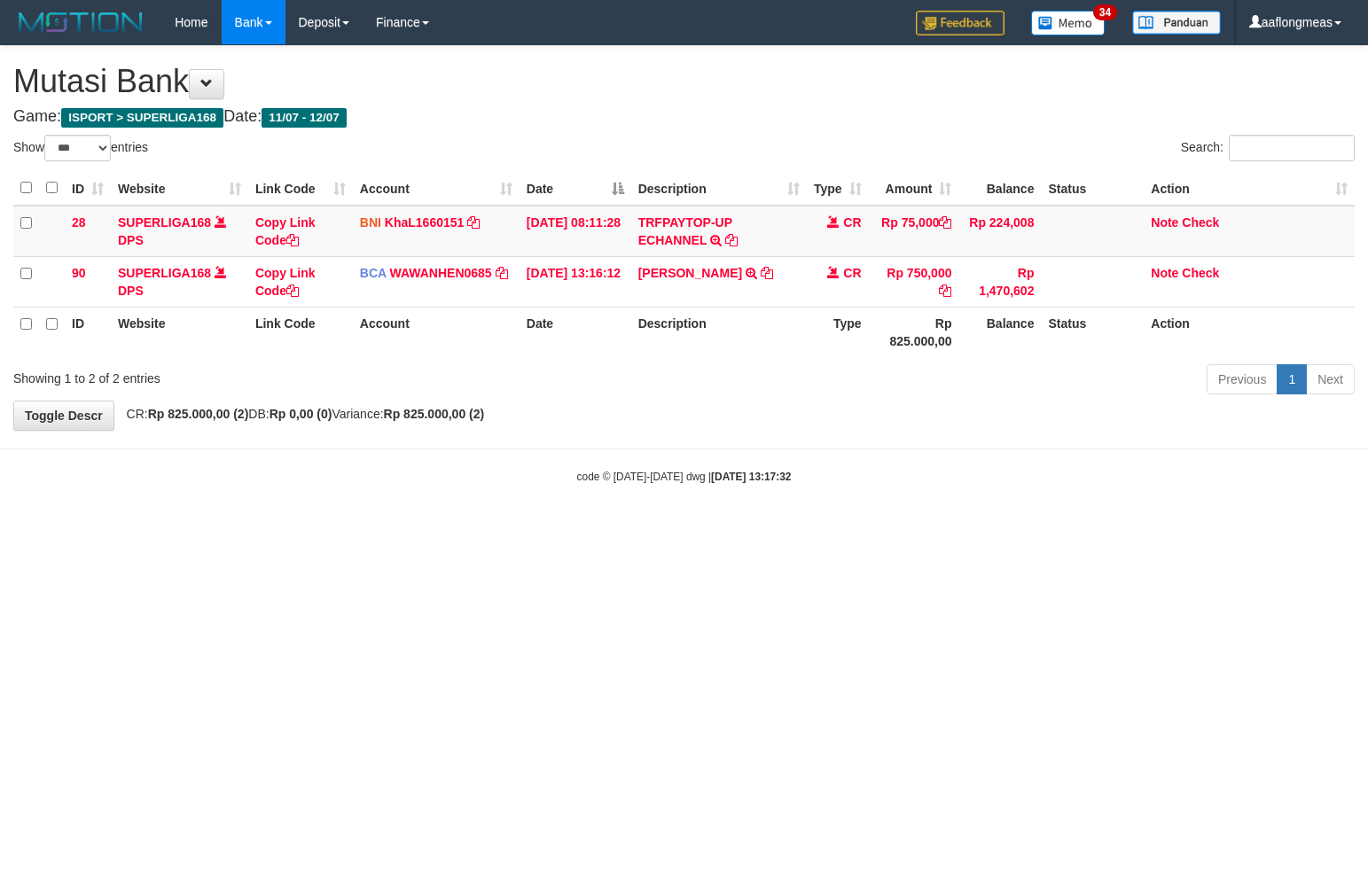 select on "***" 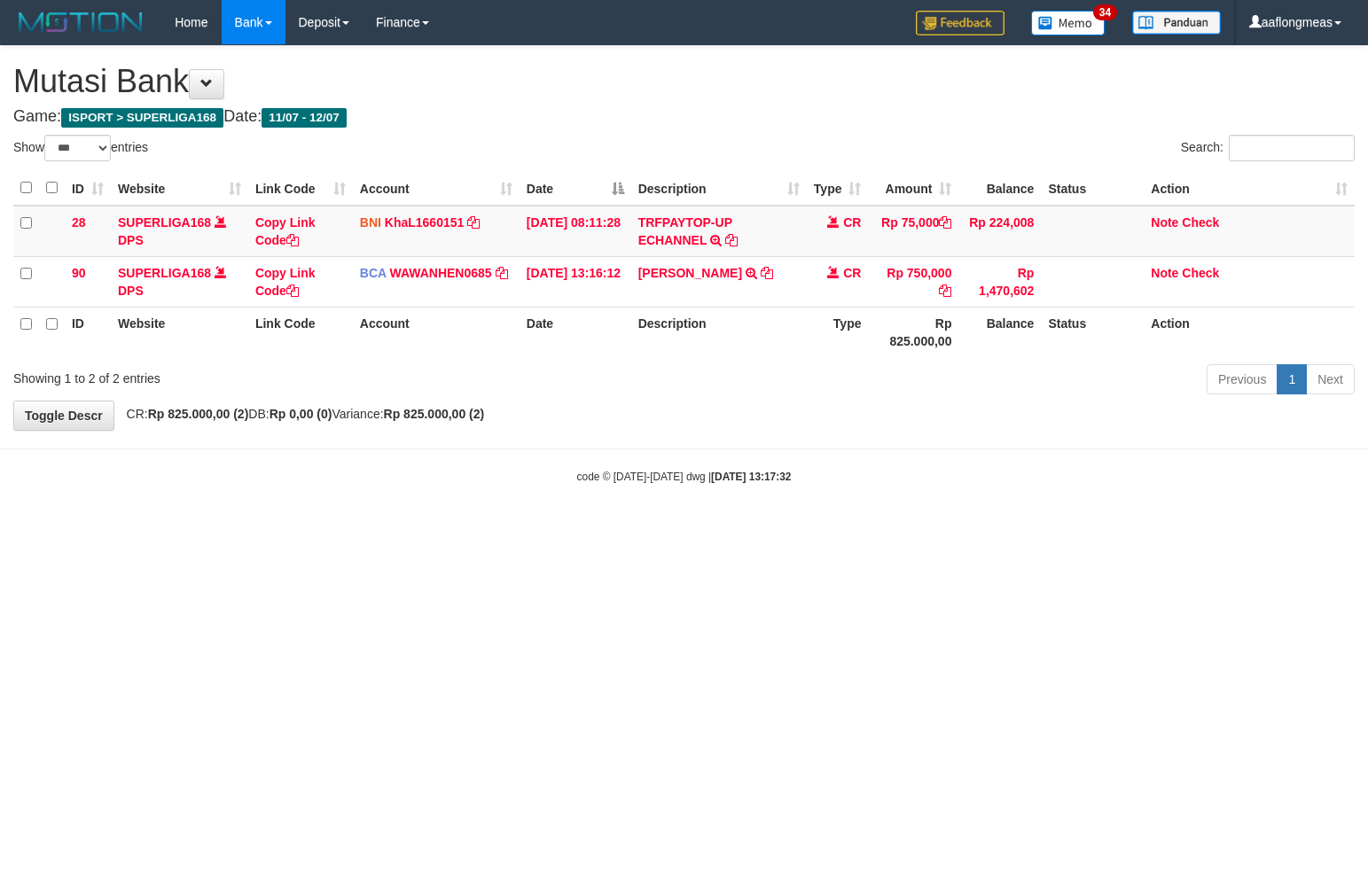 scroll, scrollTop: 0, scrollLeft: 0, axis: both 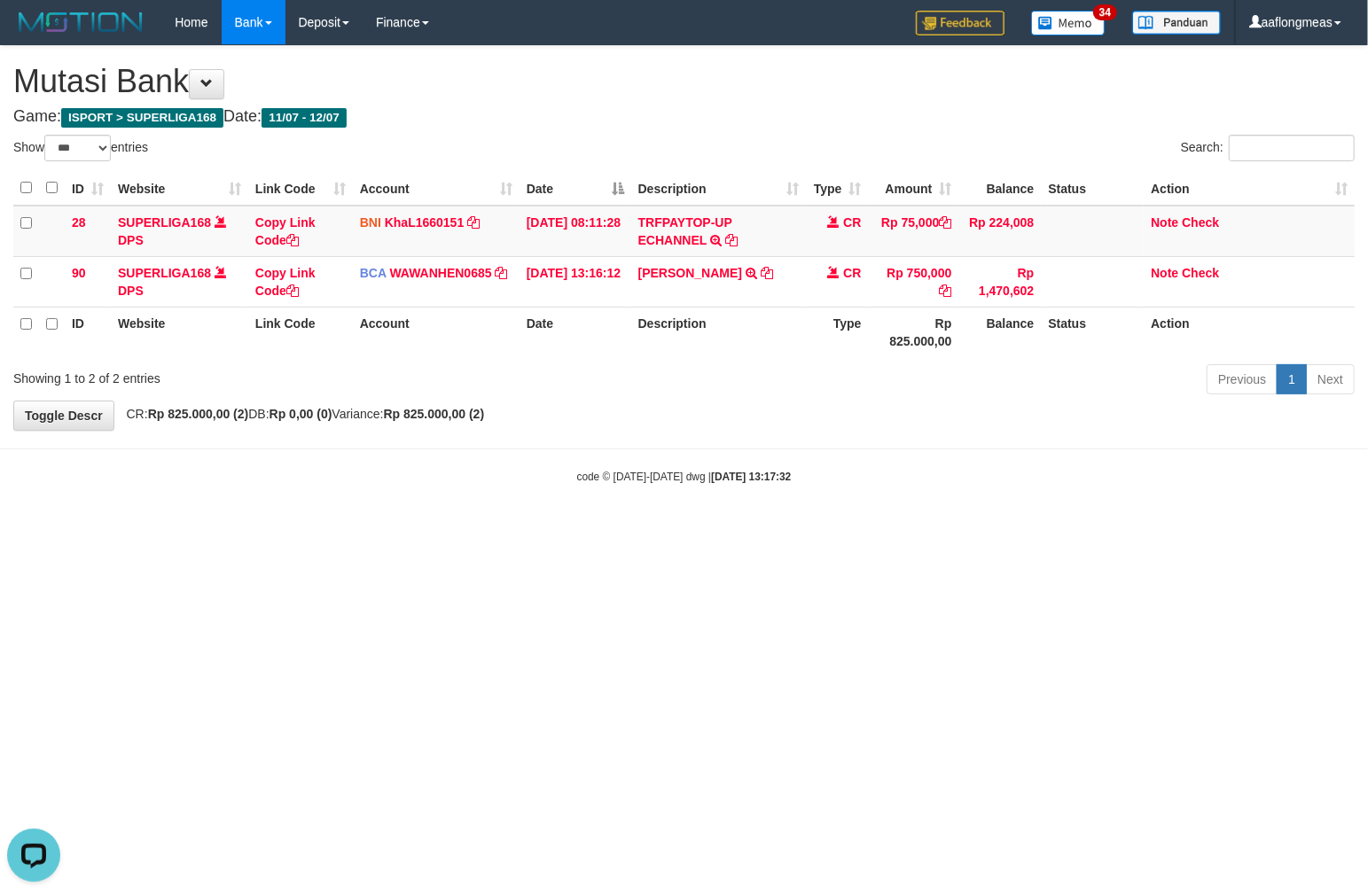 click on "Toggle navigation
Home
Bank
Account List
Load
By Website
Group
[ISPORT]													SUPERLIGA168
By Load Group (DPS)" at bounding box center (684, 264) 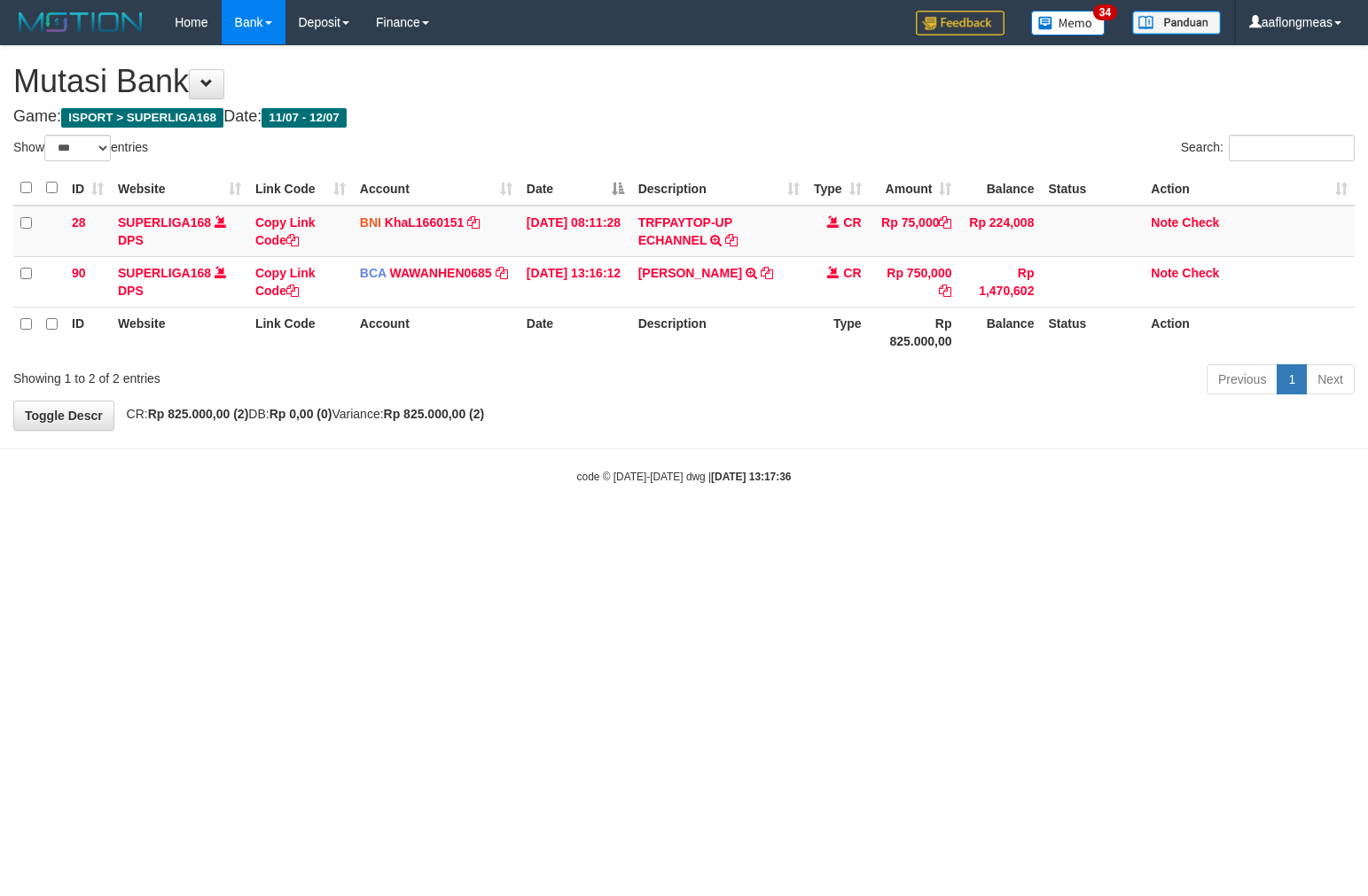select on "***" 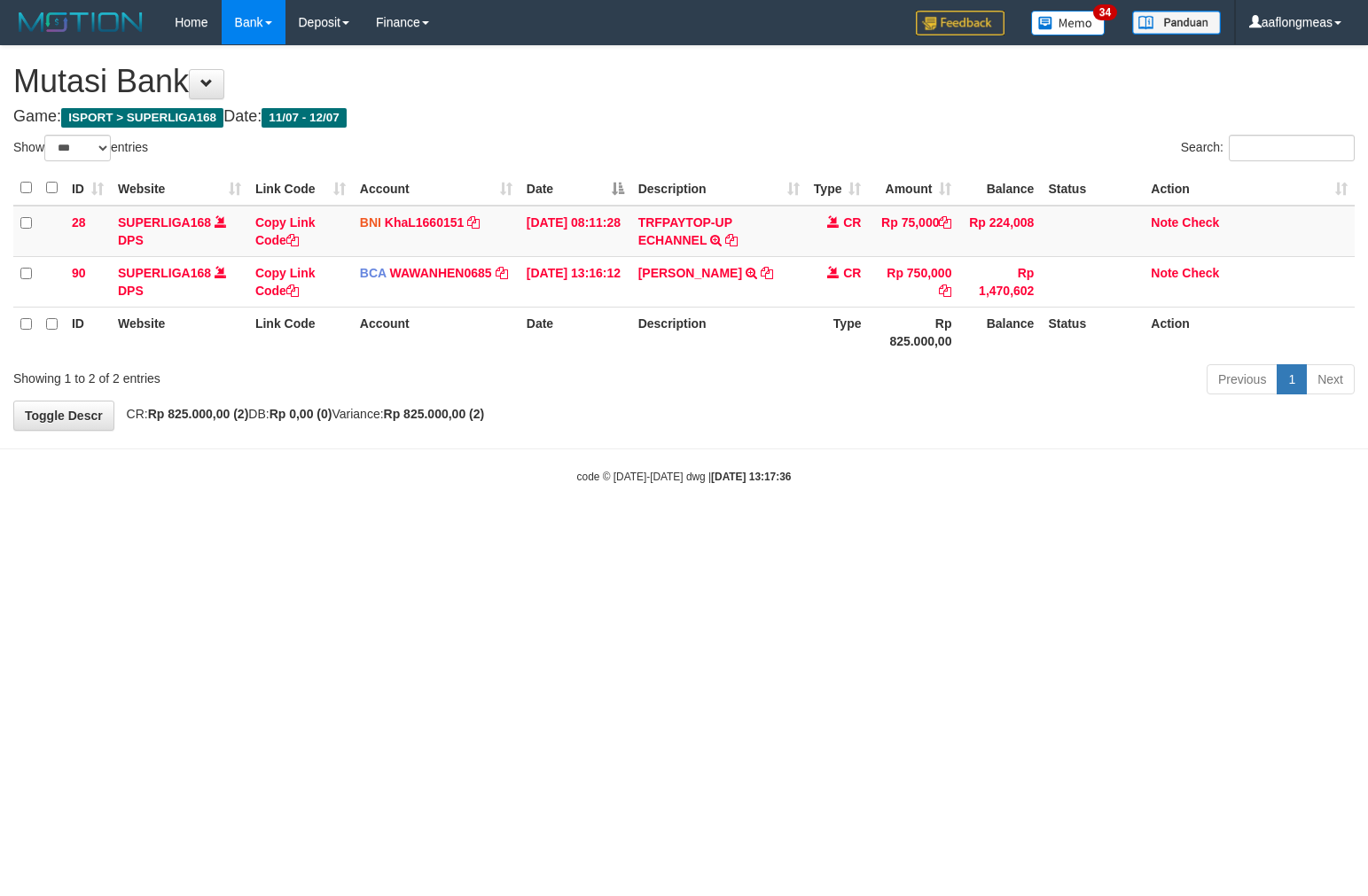 scroll, scrollTop: 0, scrollLeft: 0, axis: both 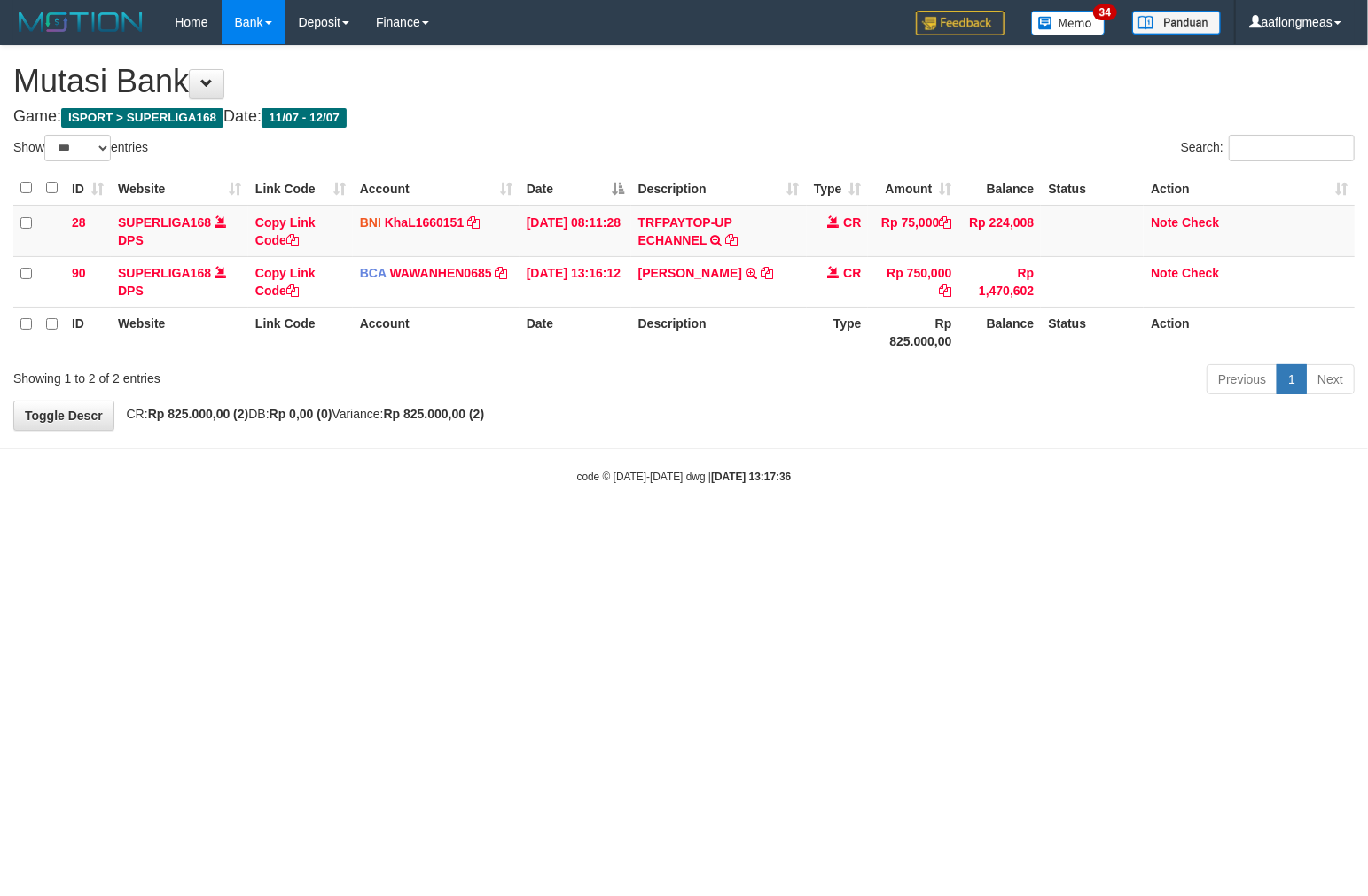 click on "Toggle navigation
Home
Bank
Account List
Load
By Website
Group
[ISPORT]													SUPERLIGA168
By Load Group (DPS)" at bounding box center (684, 264) 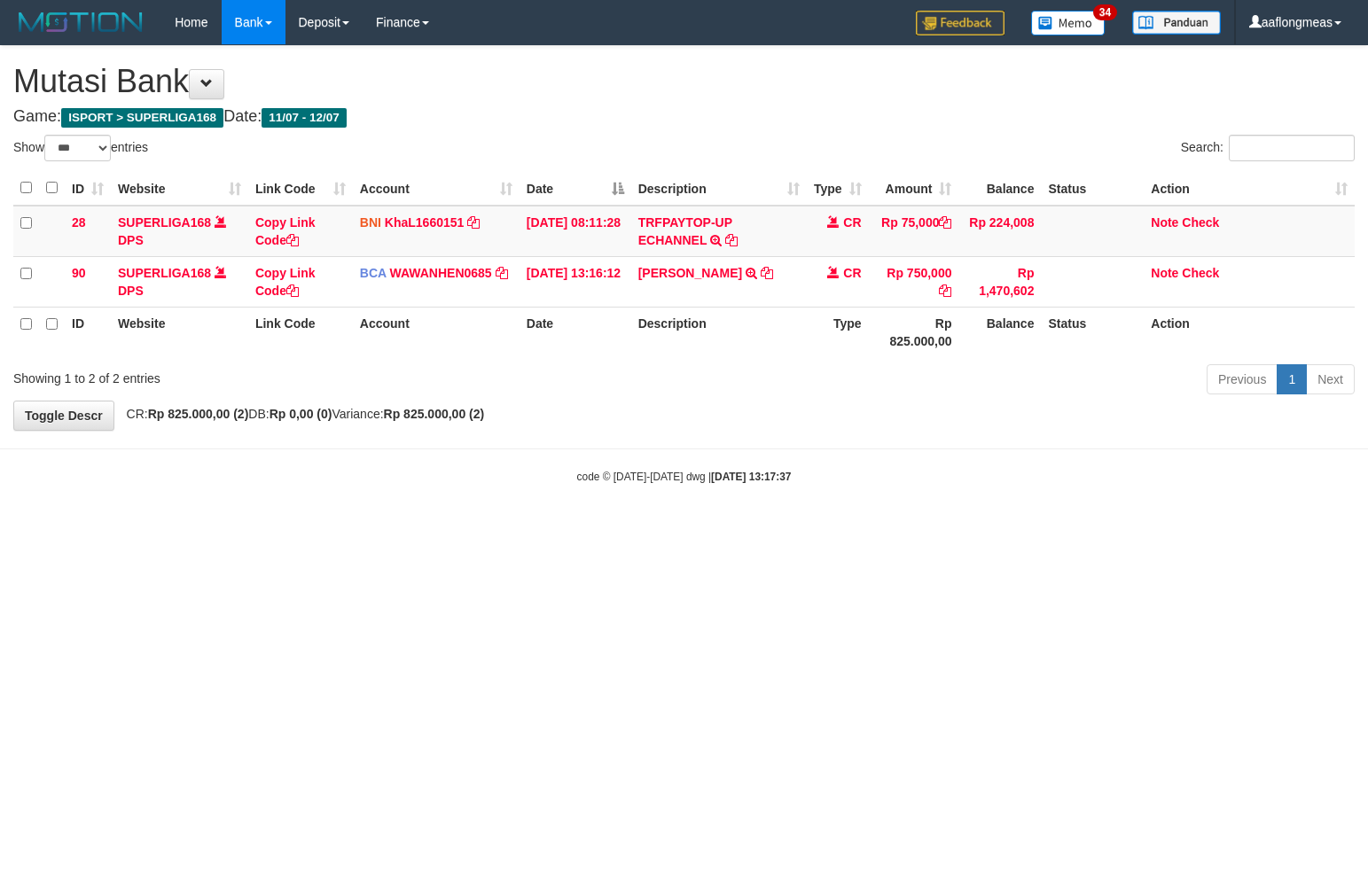 select on "***" 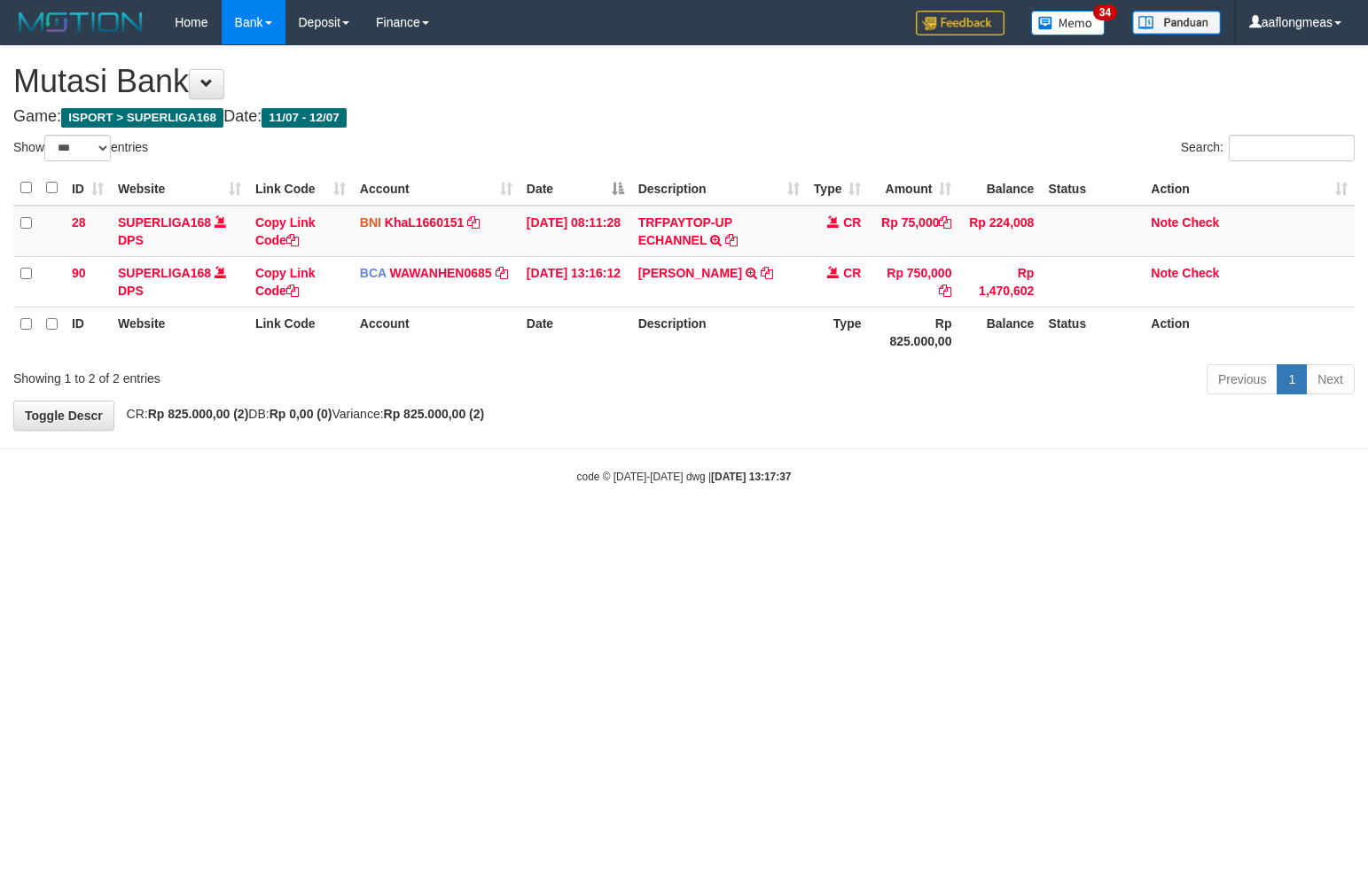 scroll, scrollTop: 0, scrollLeft: 0, axis: both 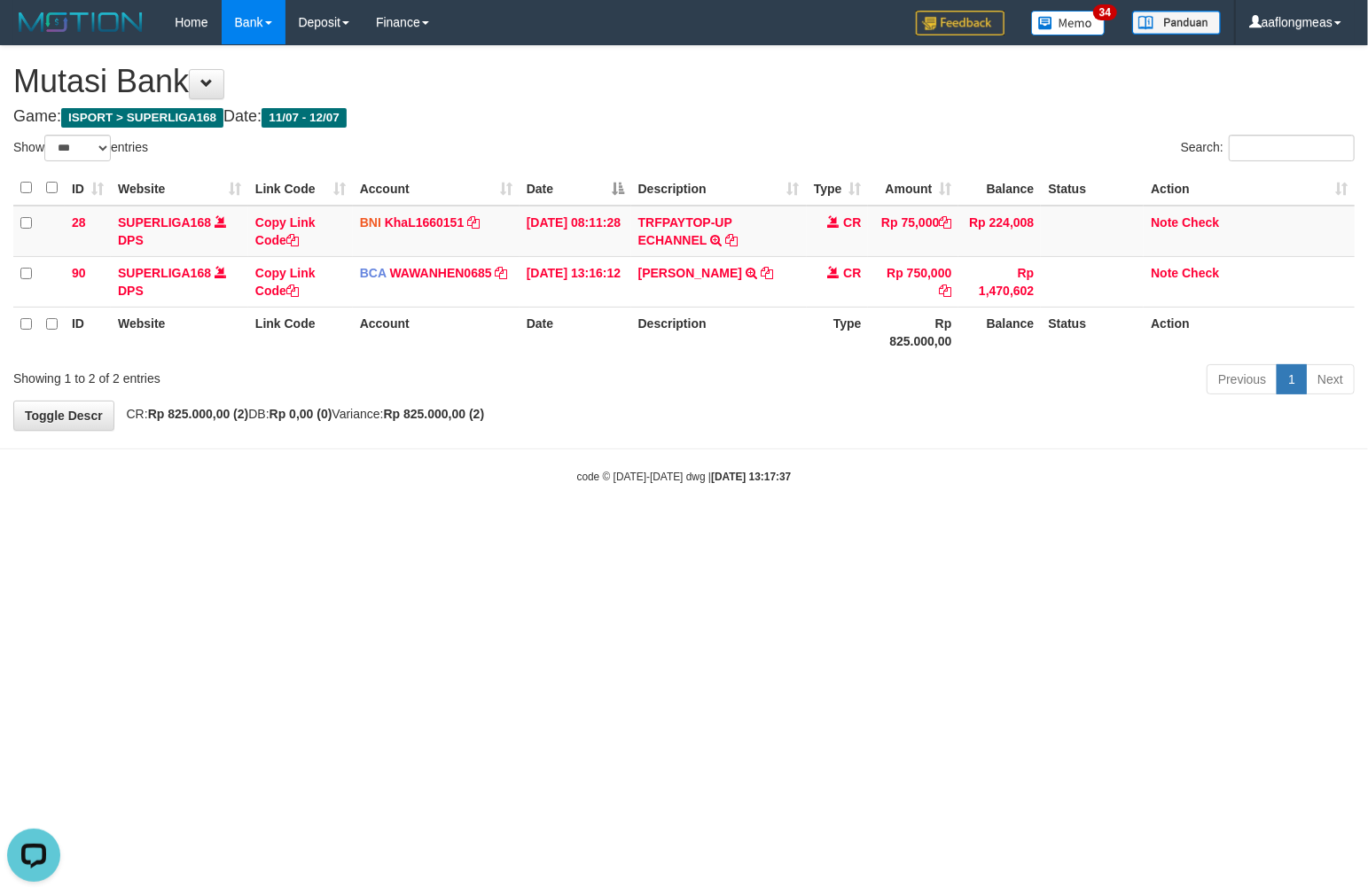 click on "Toggle navigation
Home
Bank
Account List
Load
By Website
Group
[ISPORT]													SUPERLIGA168
By Load Group (DPS)
34" at bounding box center (684, 264) 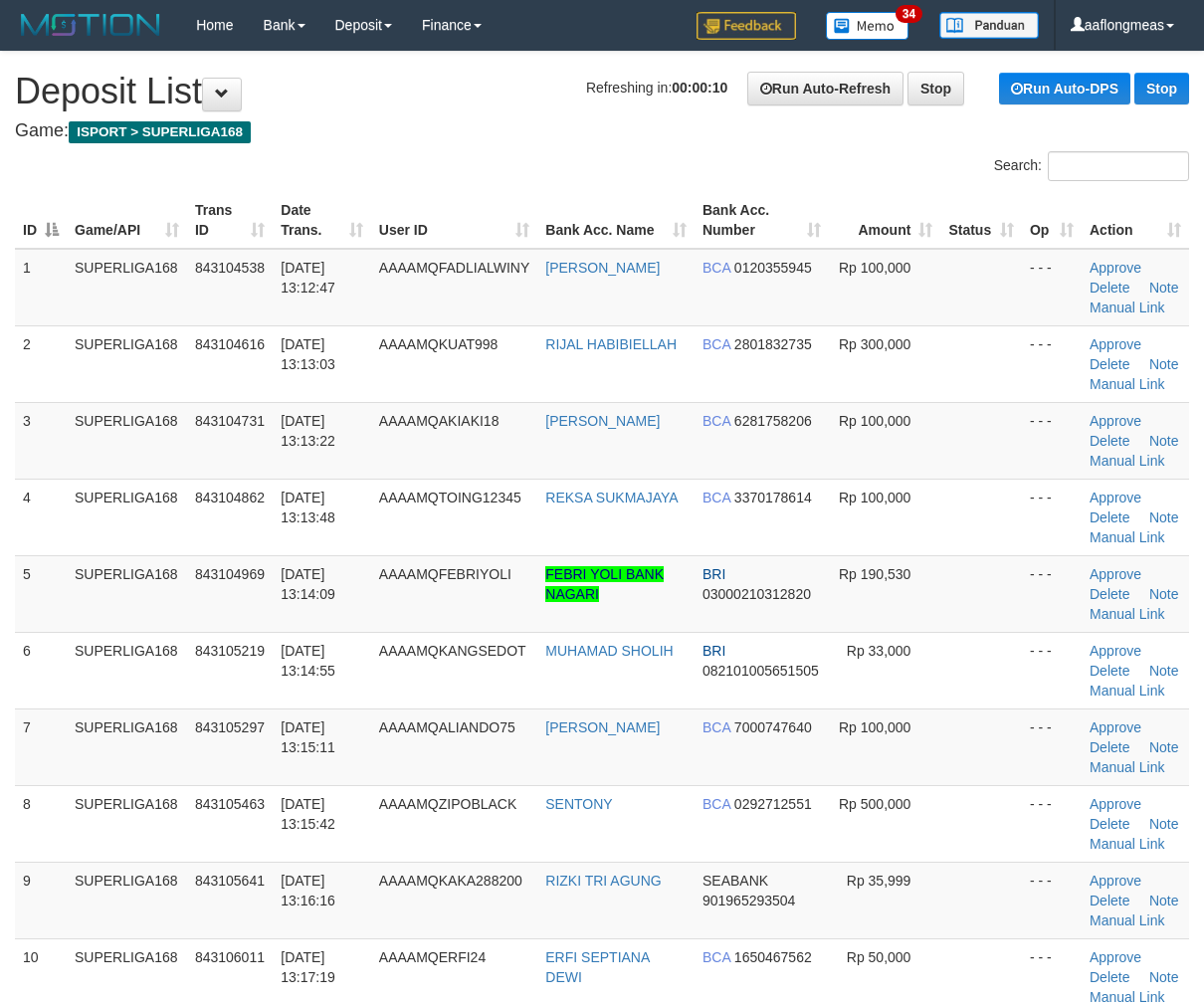 scroll, scrollTop: 0, scrollLeft: 0, axis: both 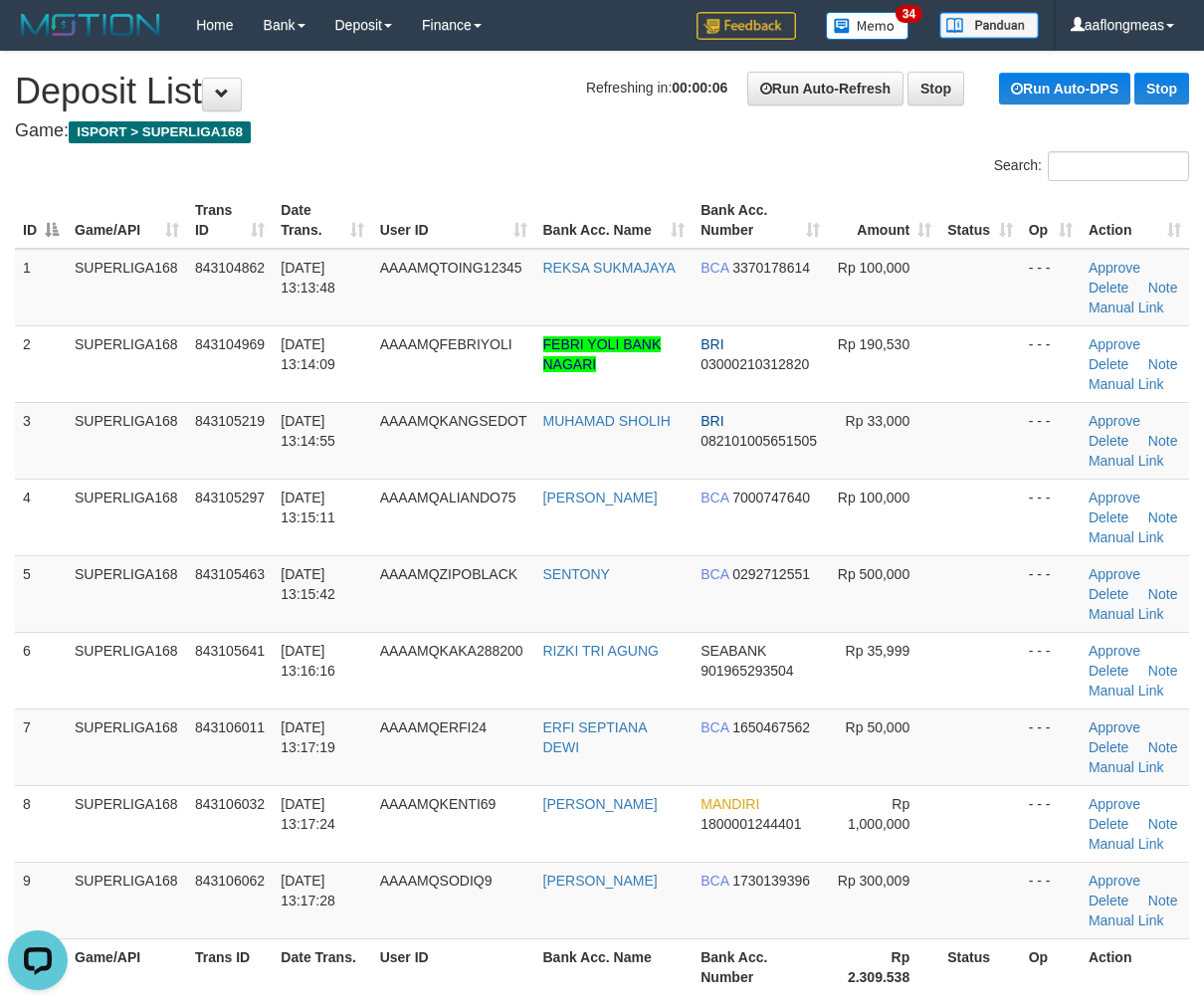drag, startPoint x: 933, startPoint y: 509, endPoint x: 1215, endPoint y: 493, distance: 282.45354 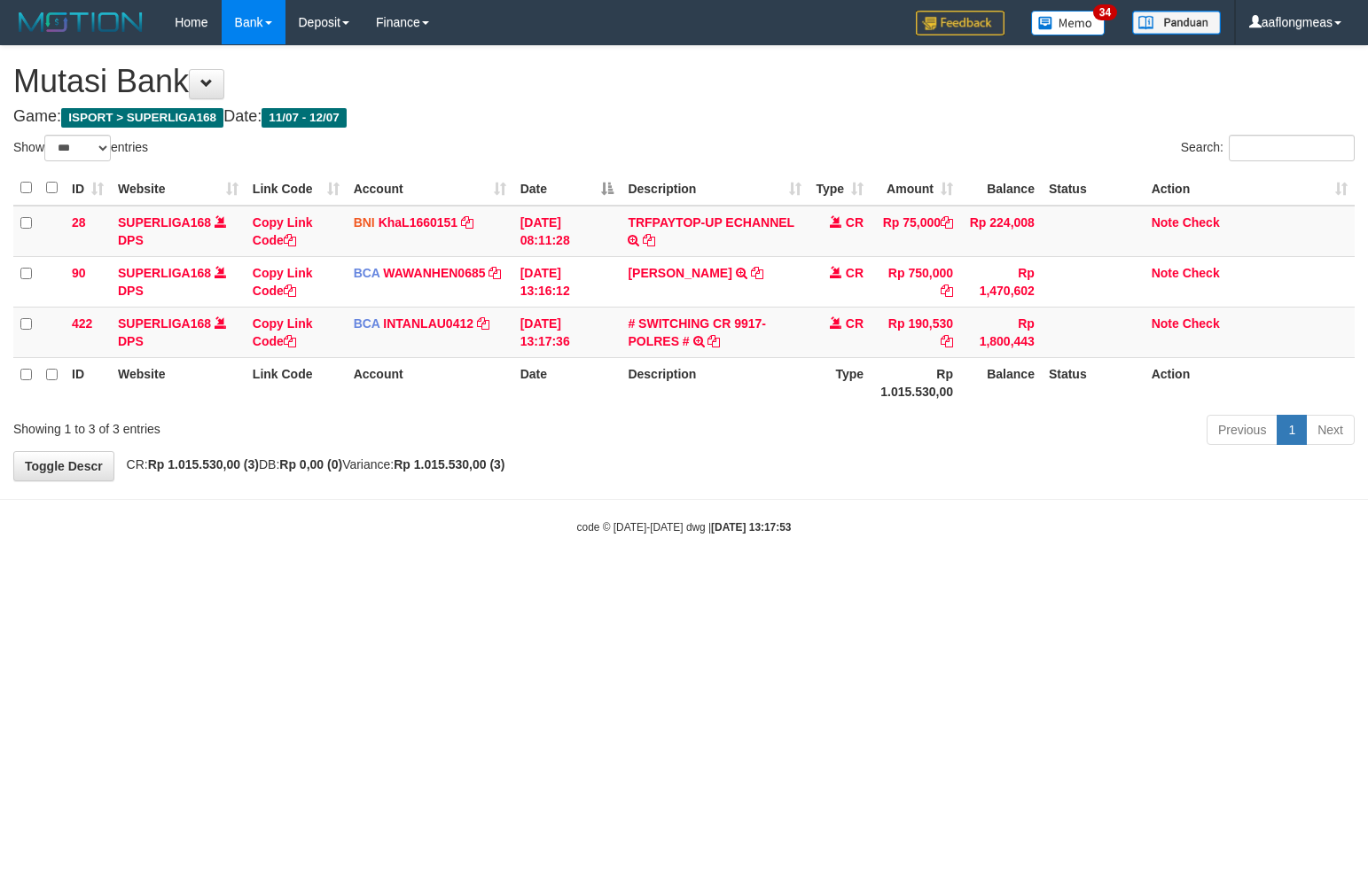 select on "***" 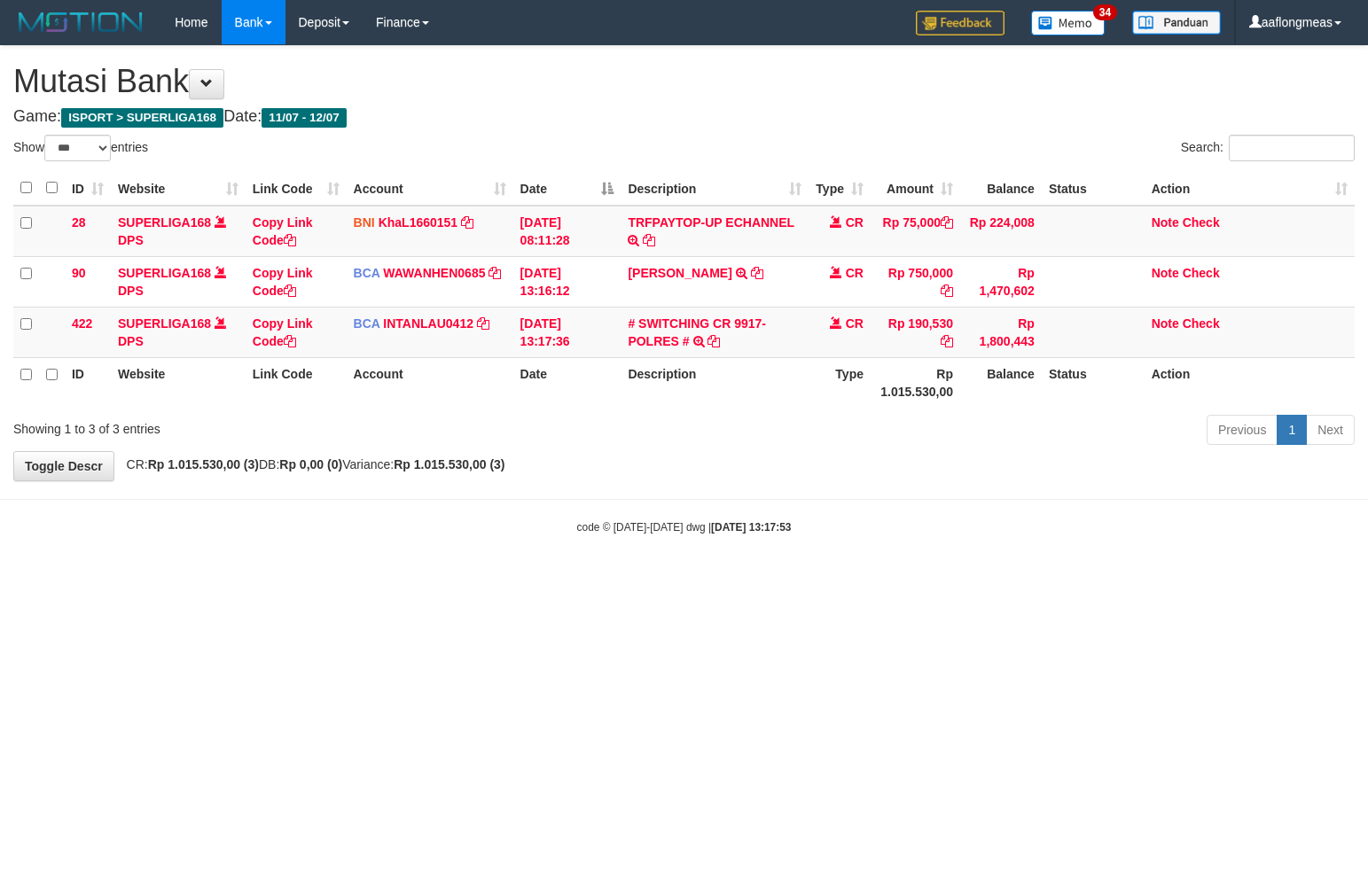 scroll, scrollTop: 0, scrollLeft: 0, axis: both 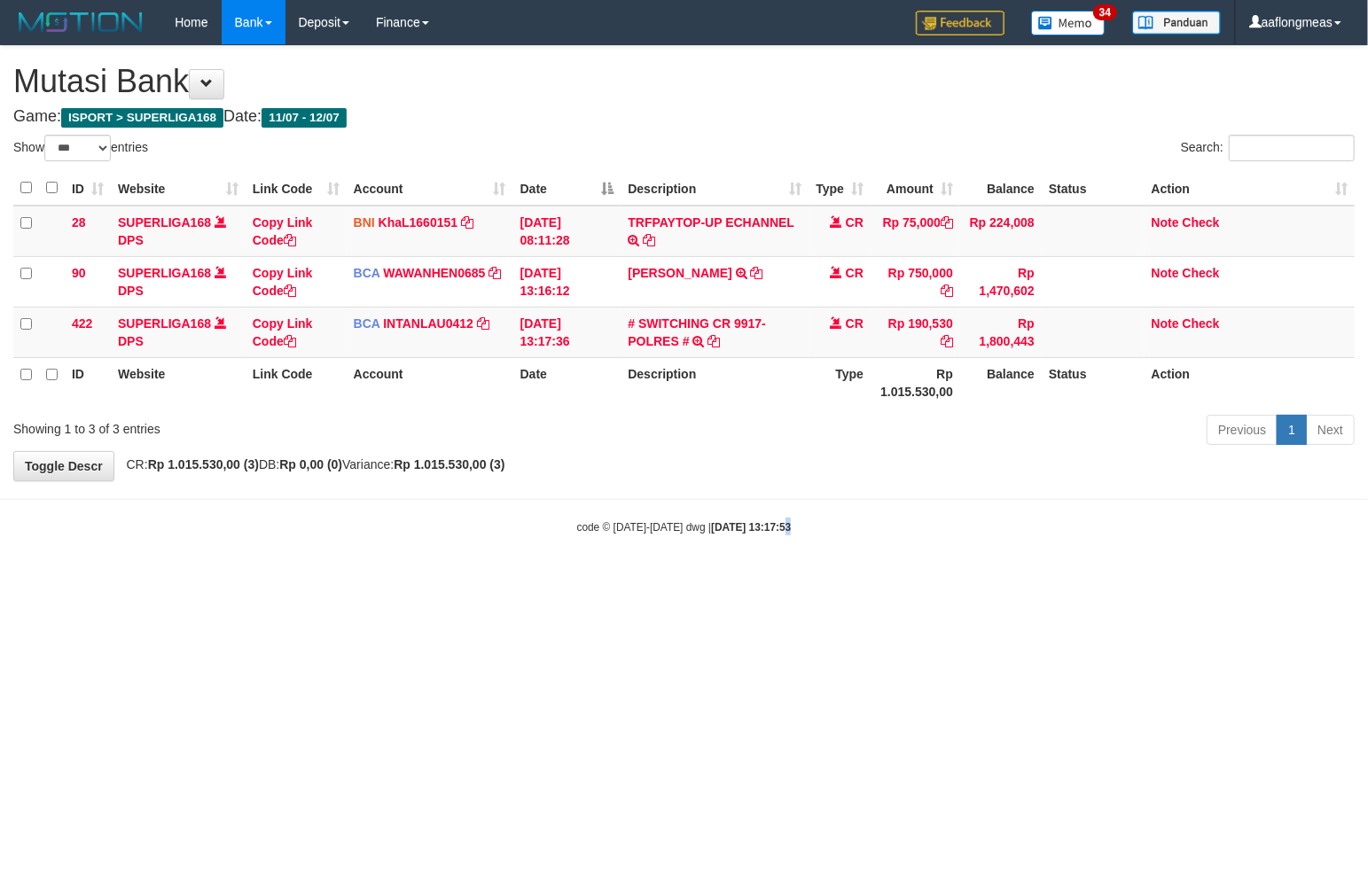 click on "Toggle navigation
Home
Bank
Account List
Load
By Website
Group
[ISPORT]													SUPERLIGA168
By Load Group (DPS)
34" at bounding box center (684, 290) 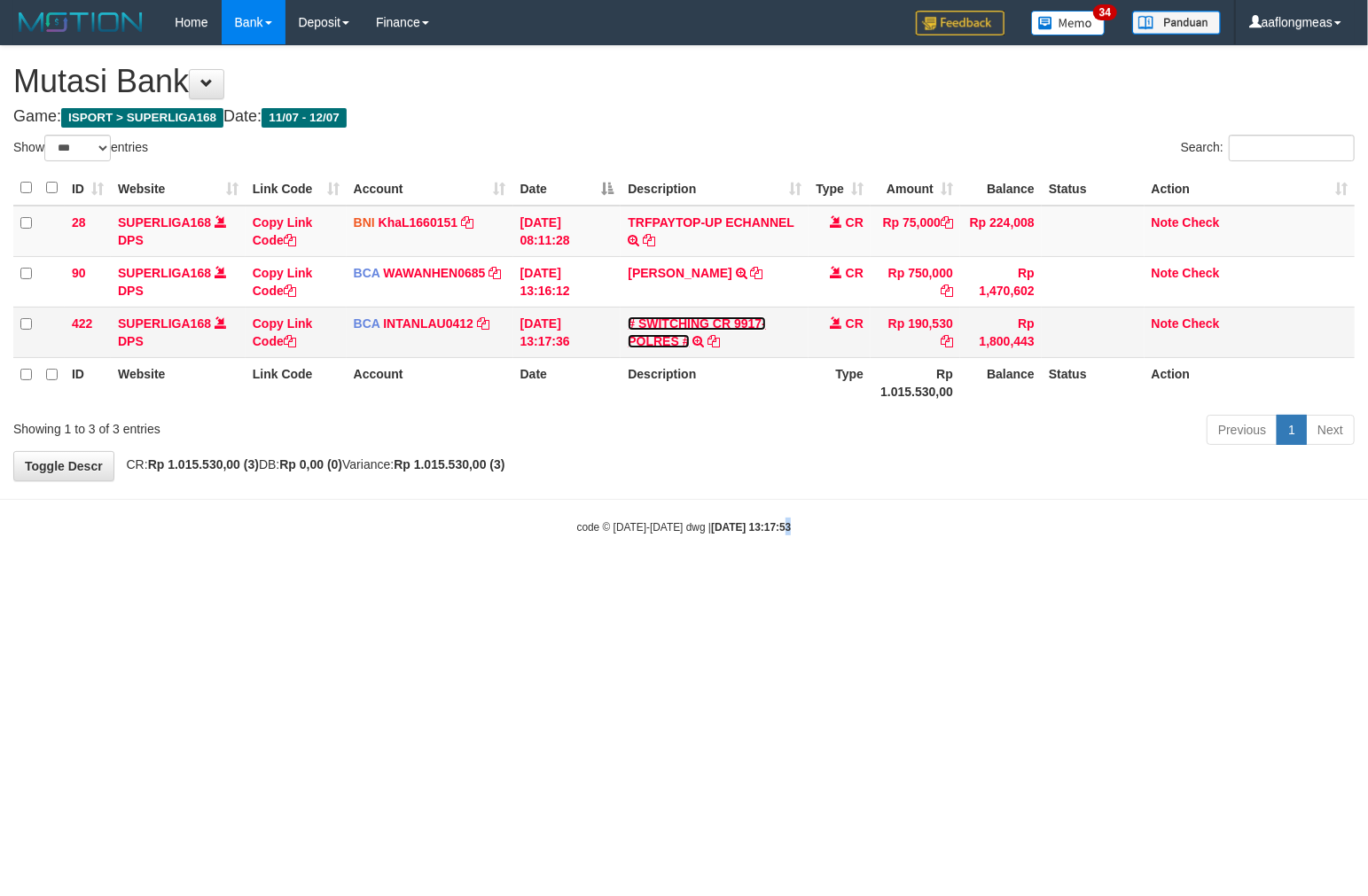 click on "# SWITCHING CR 9917-POLRES #" at bounding box center [697, 332] 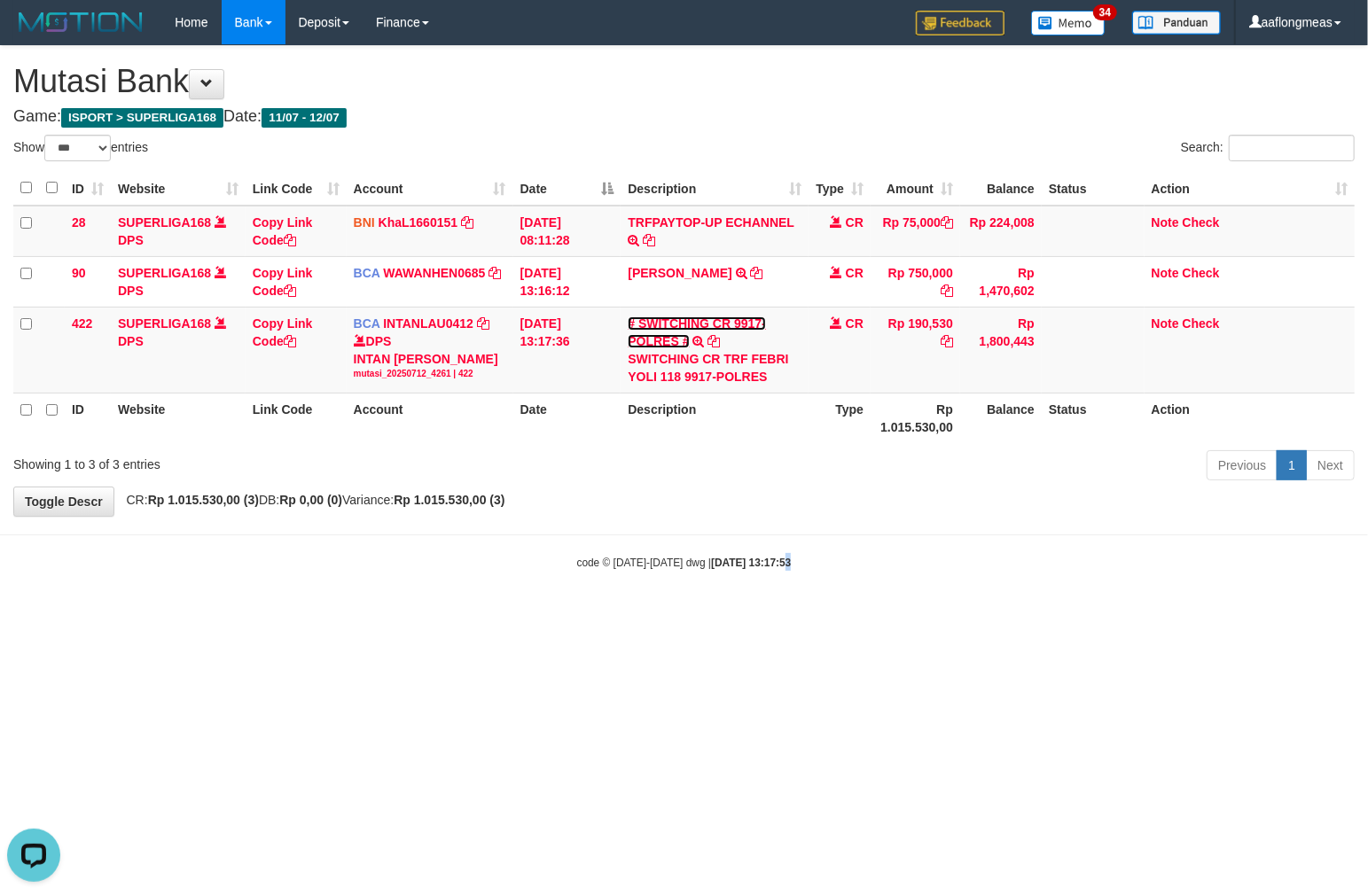 scroll, scrollTop: 0, scrollLeft: 0, axis: both 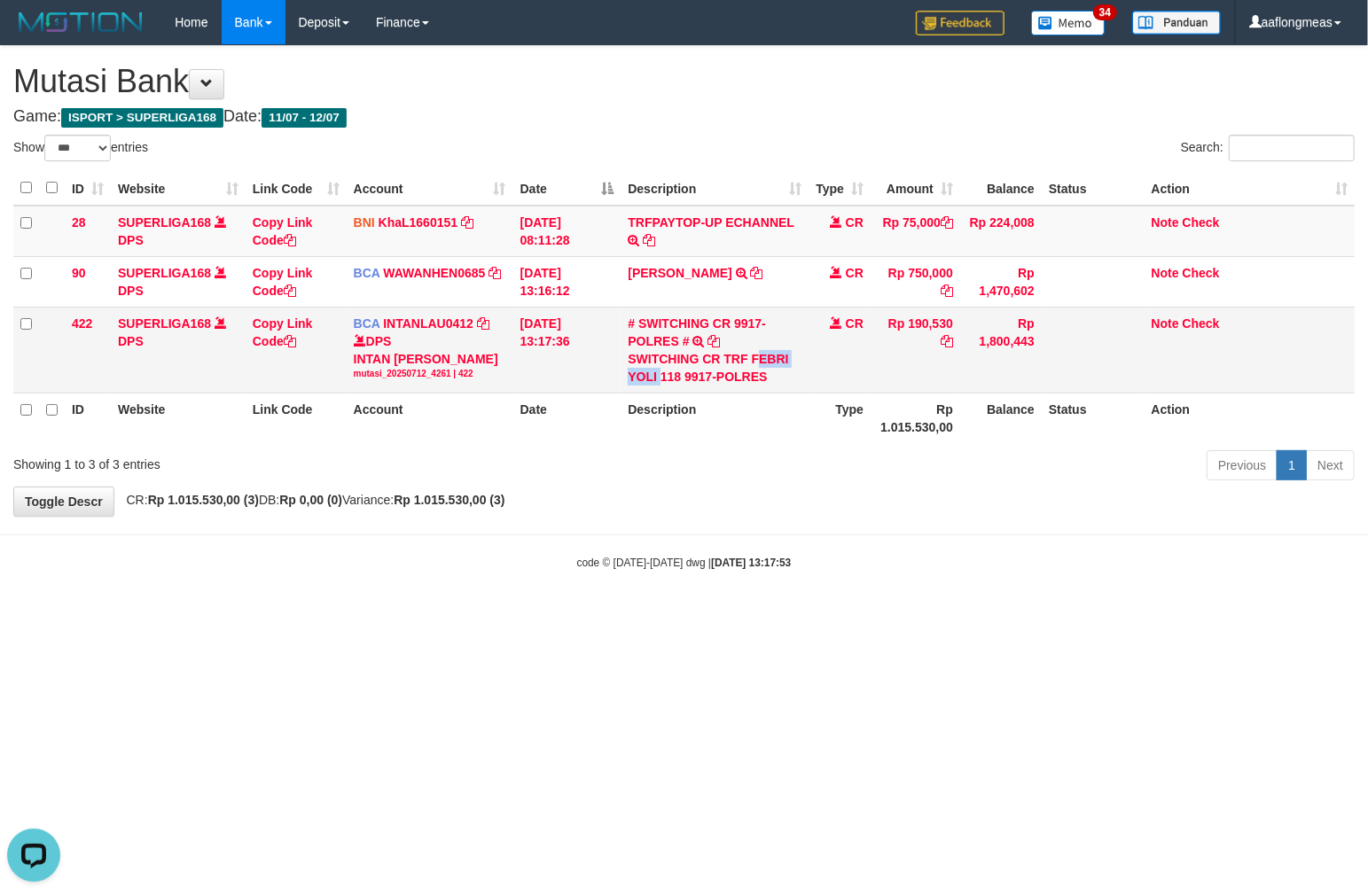 copy on "EBRI YOLI" 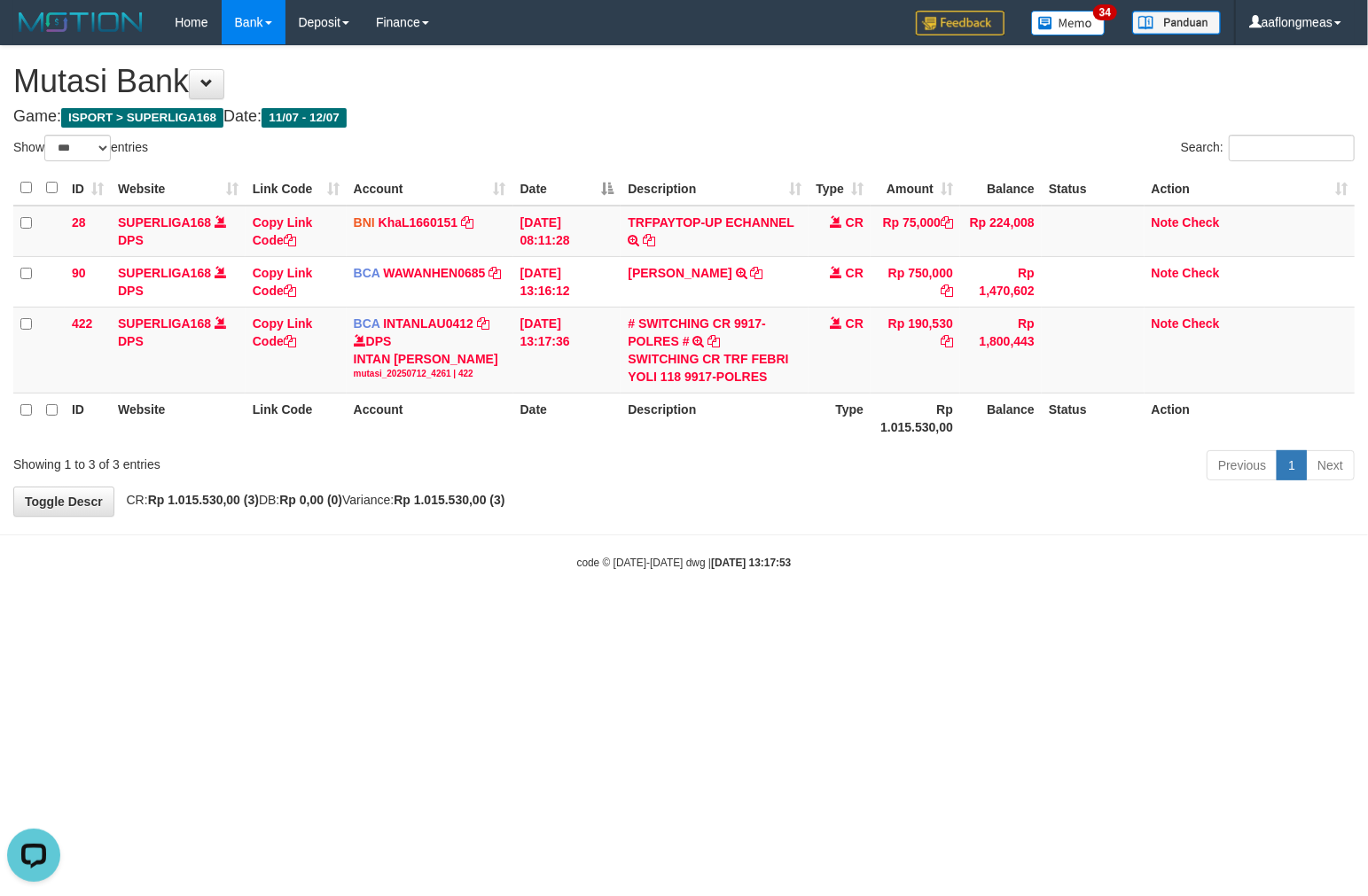click on "Toggle navigation
Home
Bank
Account List
Load
By Website
Group
[ISPORT]													SUPERLIGA168
By Load Group (DPS)
34" at bounding box center (684, 308) 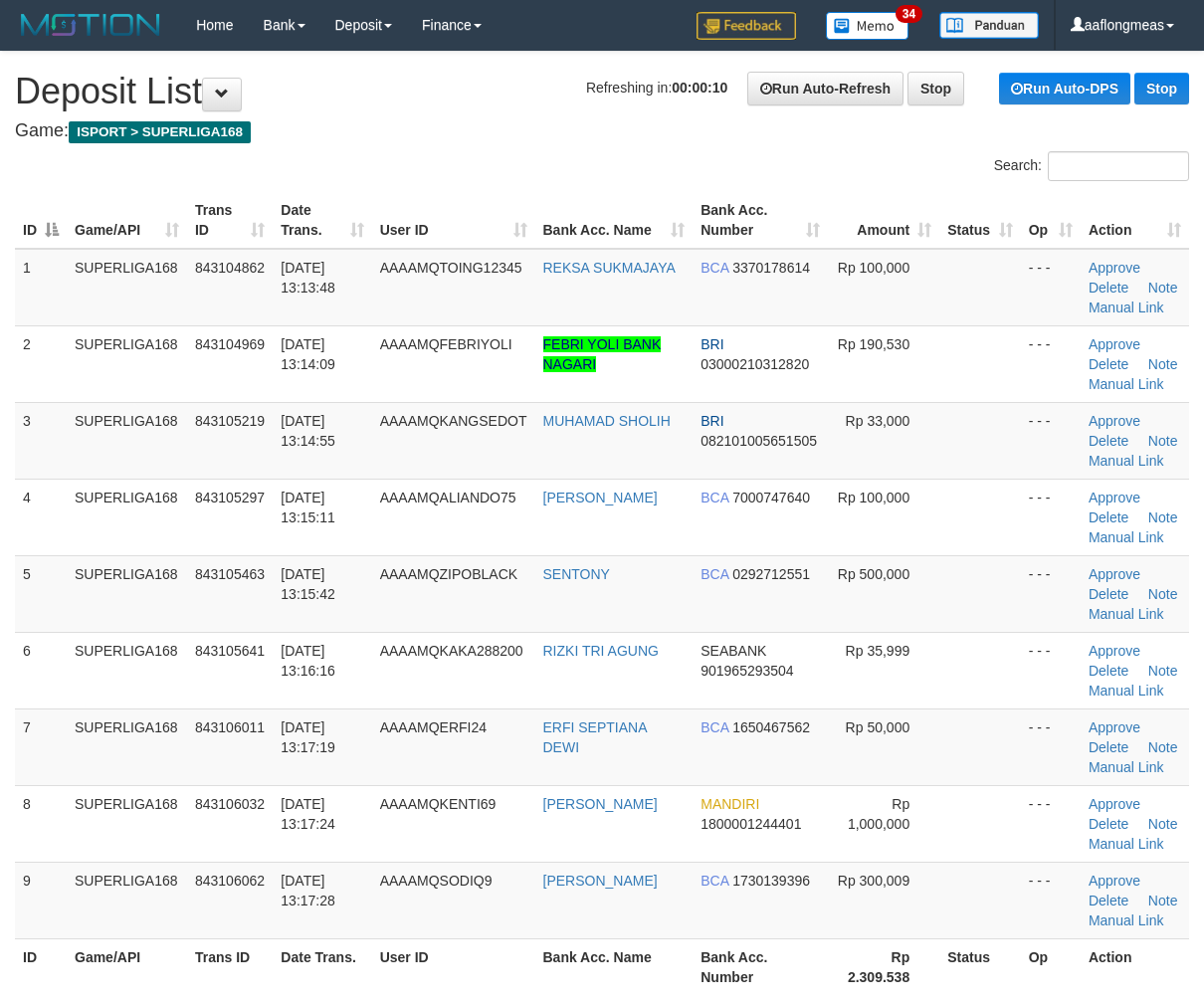 scroll, scrollTop: 0, scrollLeft: 0, axis: both 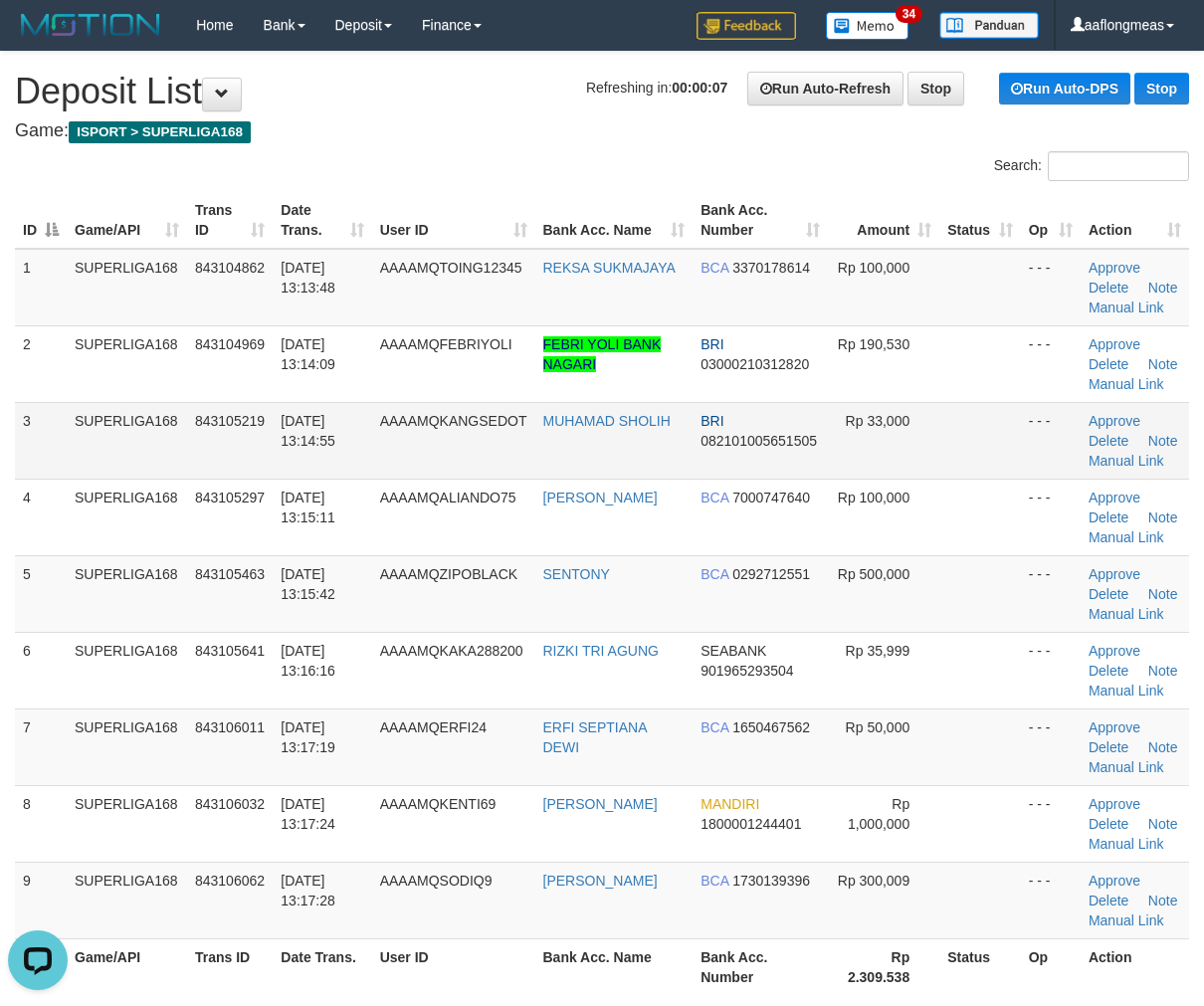 drag, startPoint x: 1032, startPoint y: 465, endPoint x: 999, endPoint y: 468, distance: 33.13608 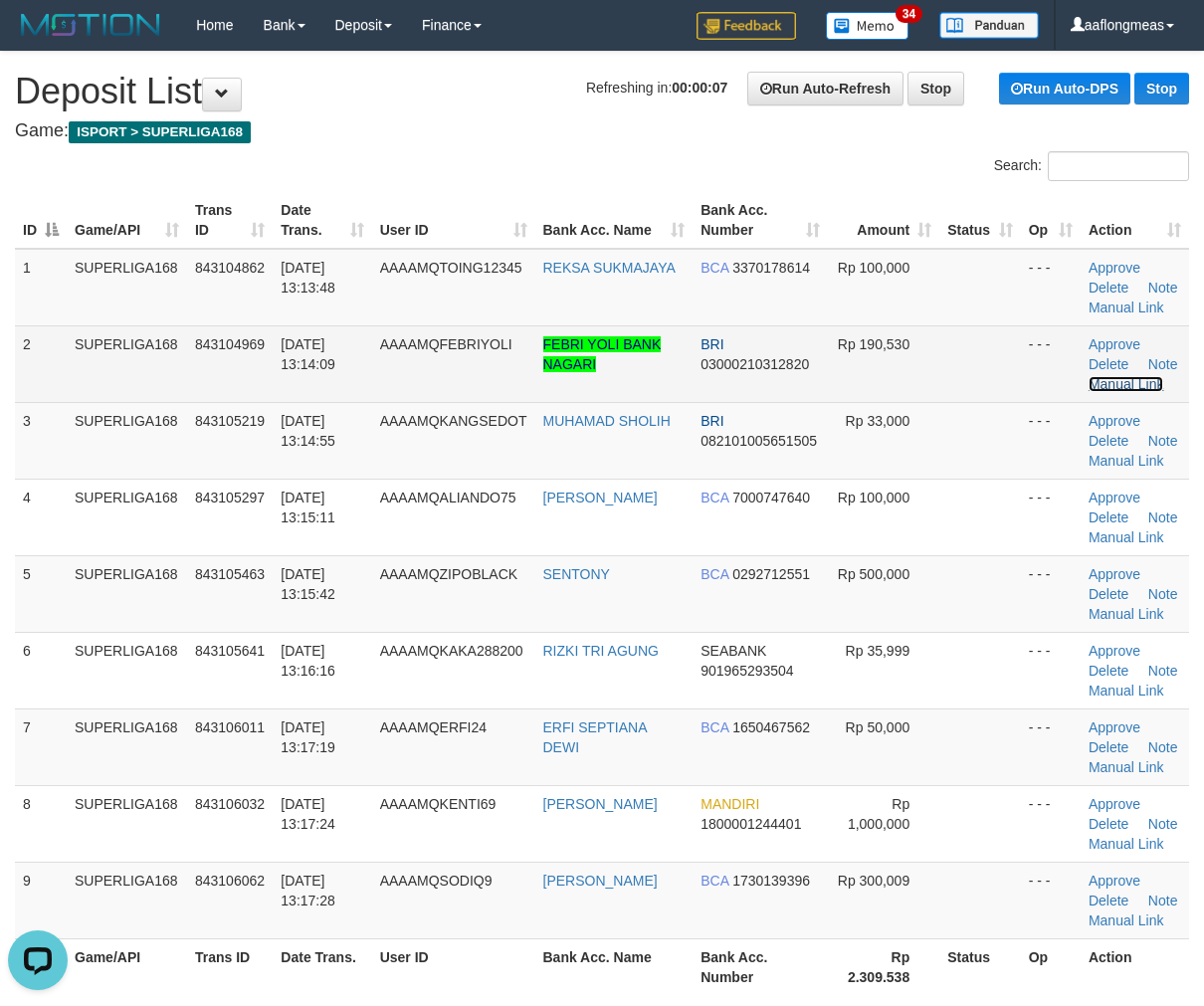 click on "Manual Link" at bounding box center [1126, 384] 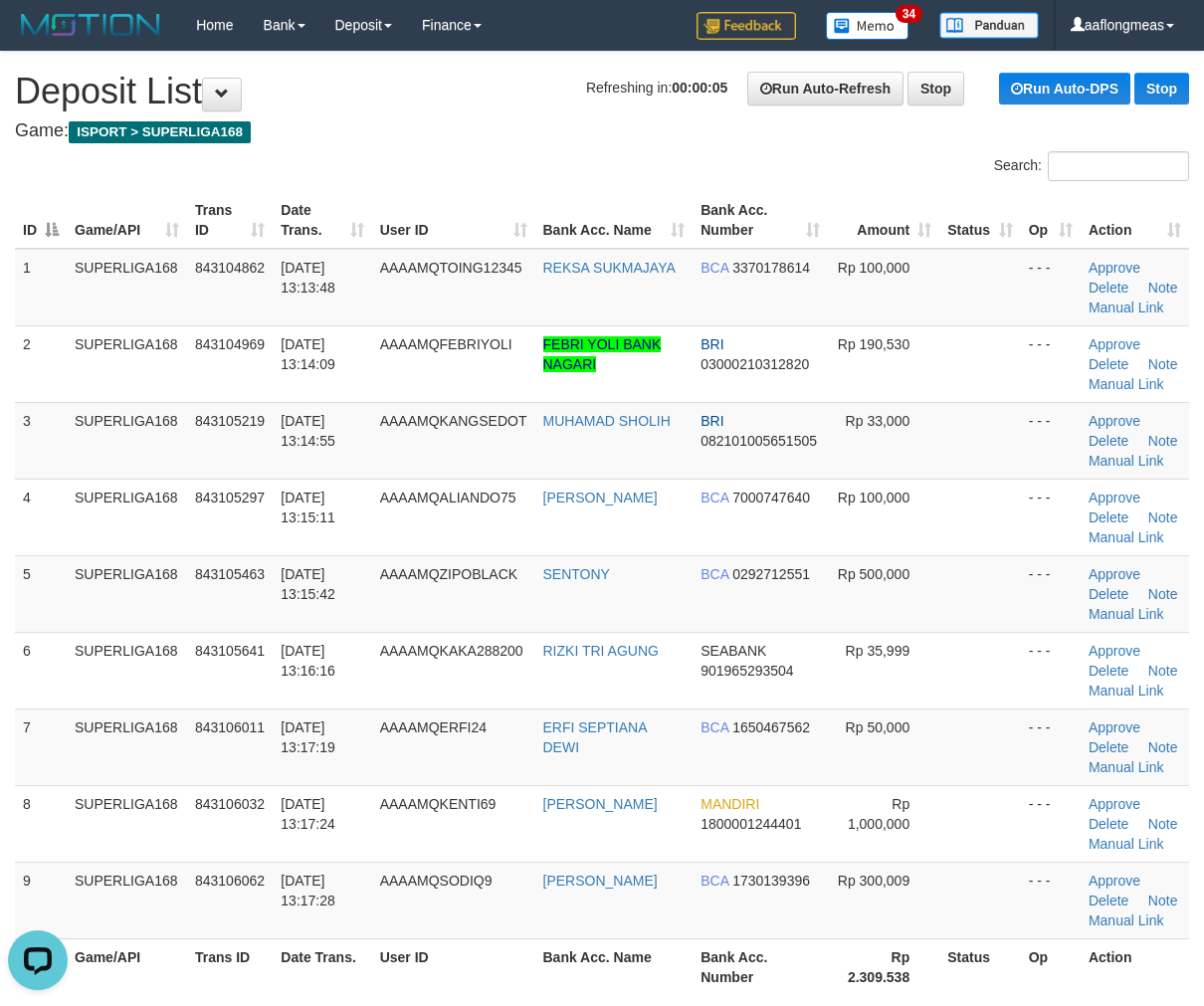 drag, startPoint x: 678, startPoint y: 542, endPoint x: 1211, endPoint y: 570, distance: 533.73495 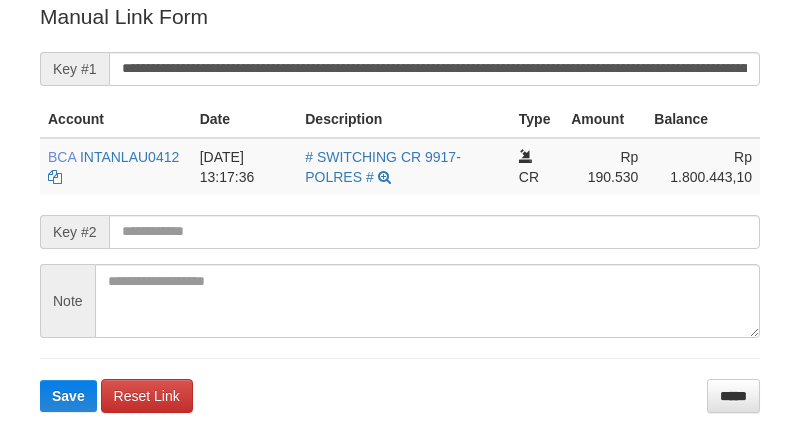 scroll, scrollTop: 464, scrollLeft: 0, axis: vertical 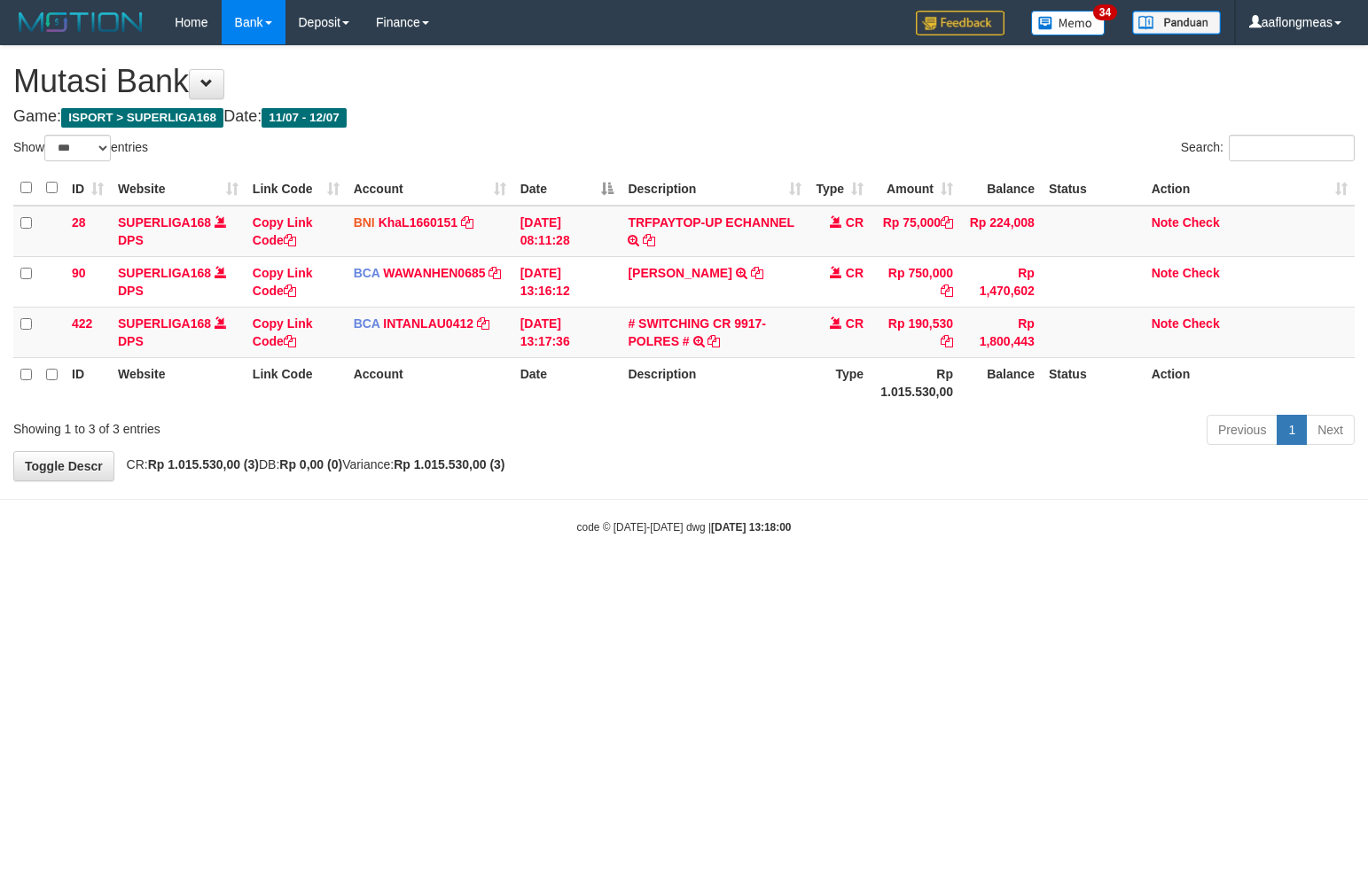 select on "***" 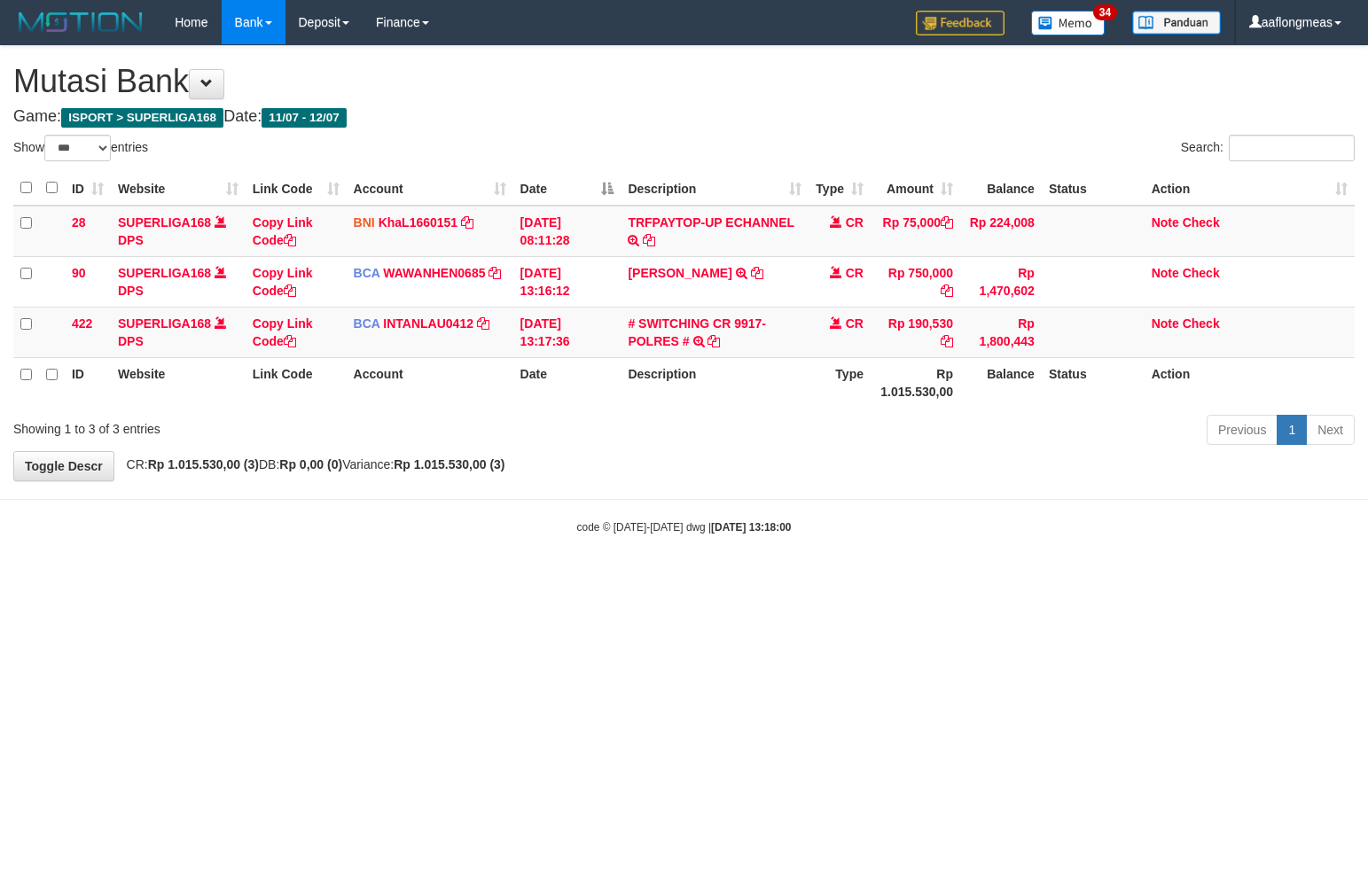 scroll, scrollTop: 0, scrollLeft: 0, axis: both 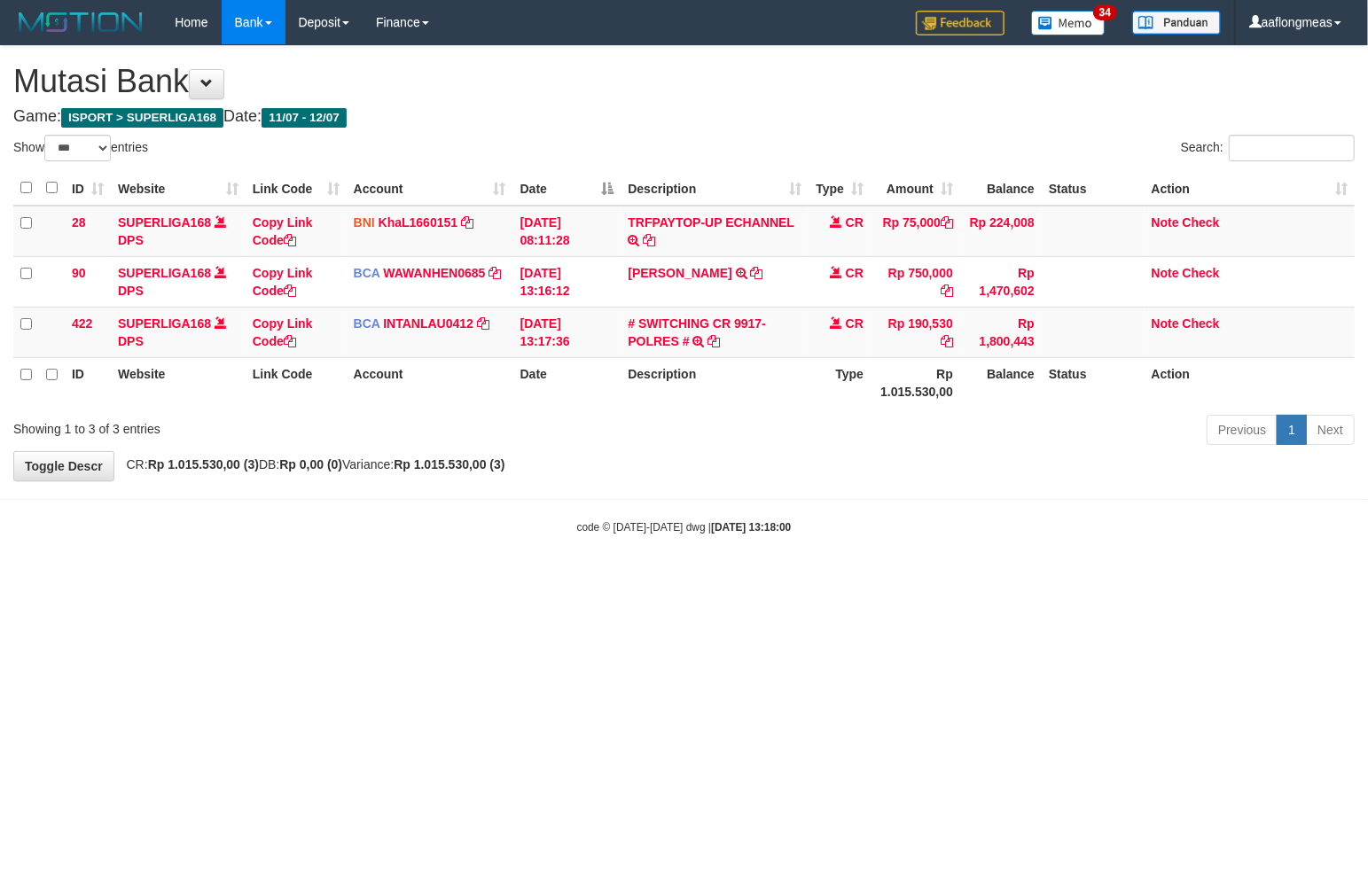 click on "Toggle navigation
Home
Bank
Account List
Load
By Website
Group
[ISPORT]													SUPERLIGA168
By Load Group (DPS)
34" at bounding box center [684, 290] 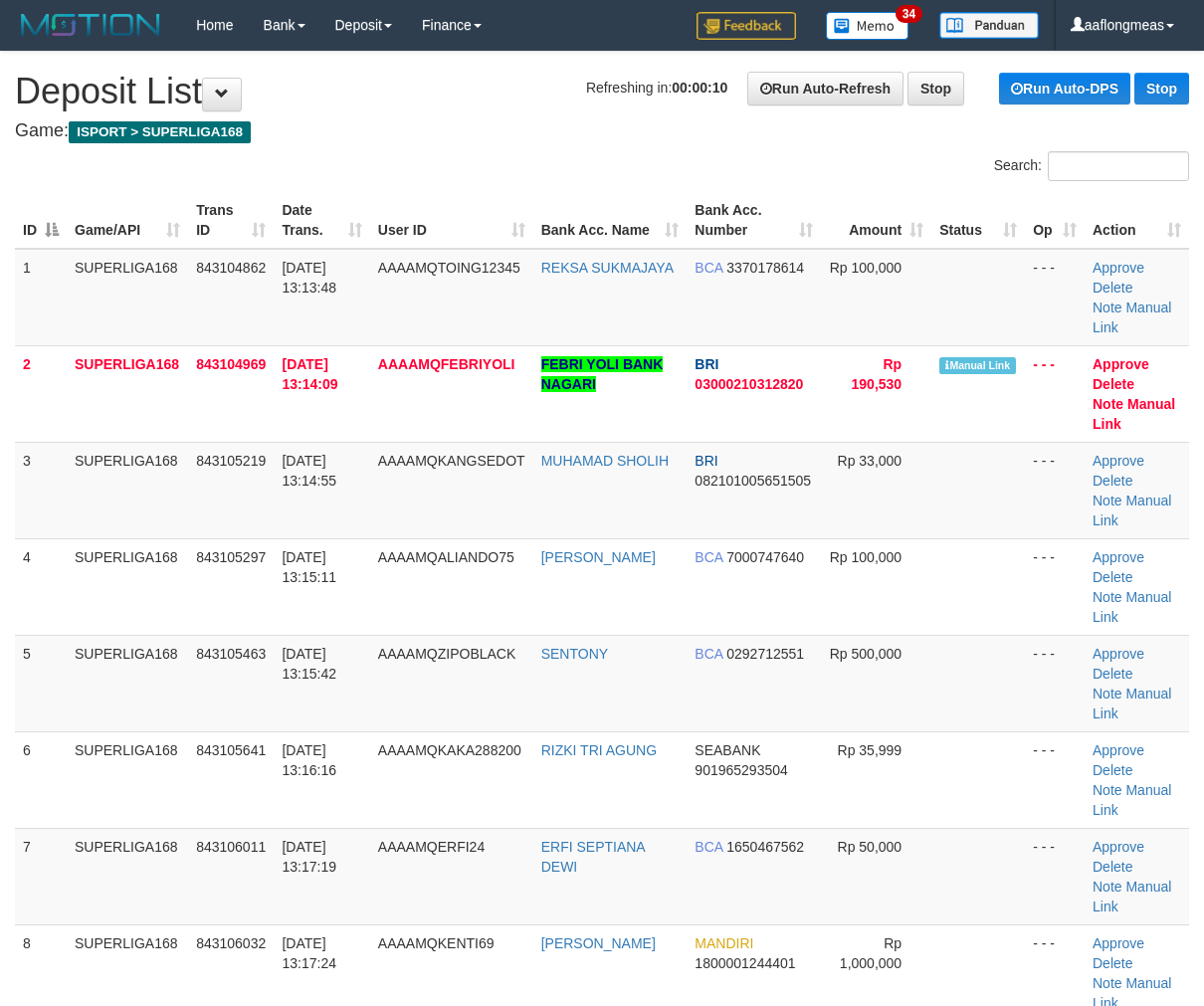 scroll, scrollTop: 0, scrollLeft: 0, axis: both 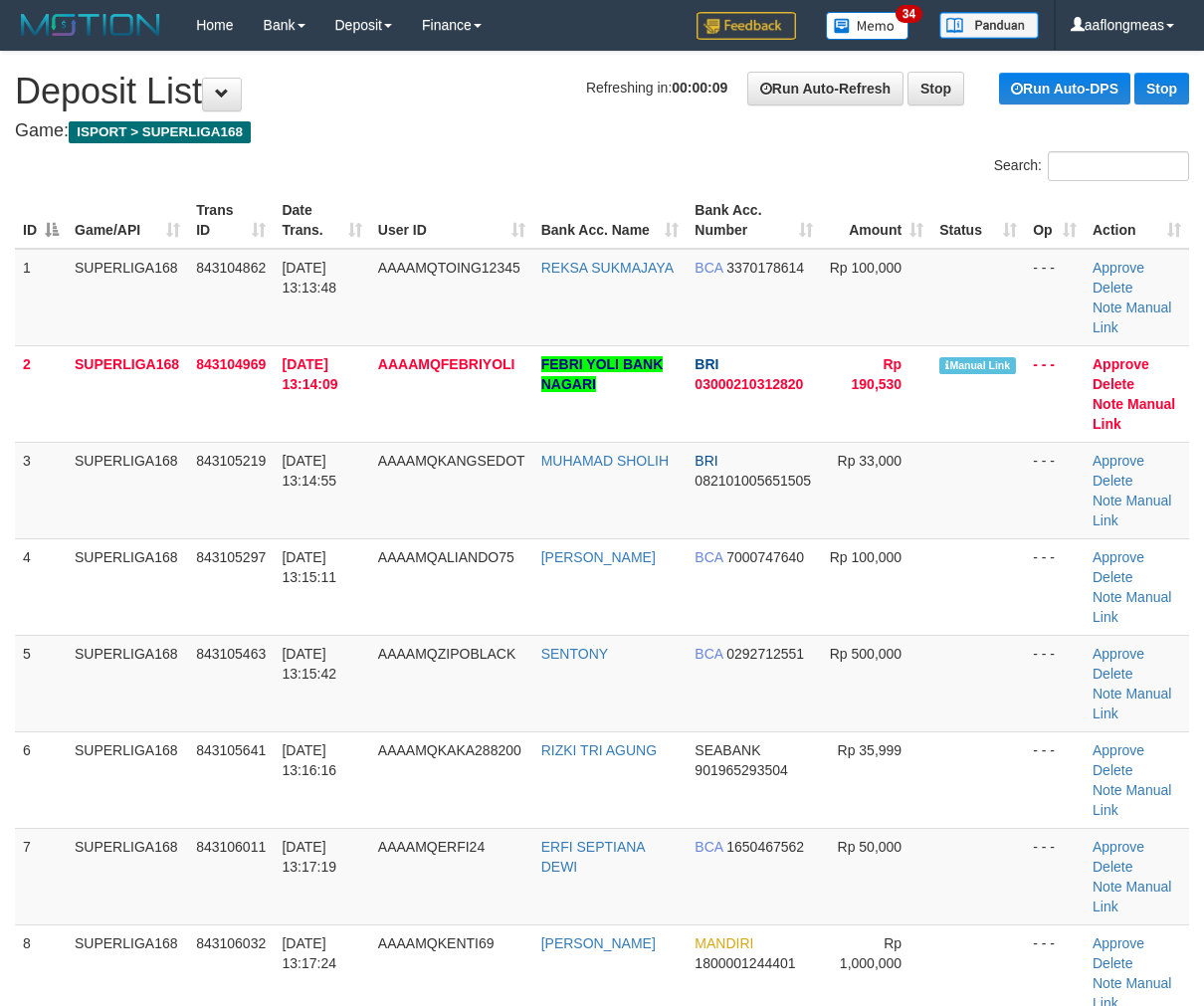 drag, startPoint x: 693, startPoint y: 609, endPoint x: 1209, endPoint y: 609, distance: 516 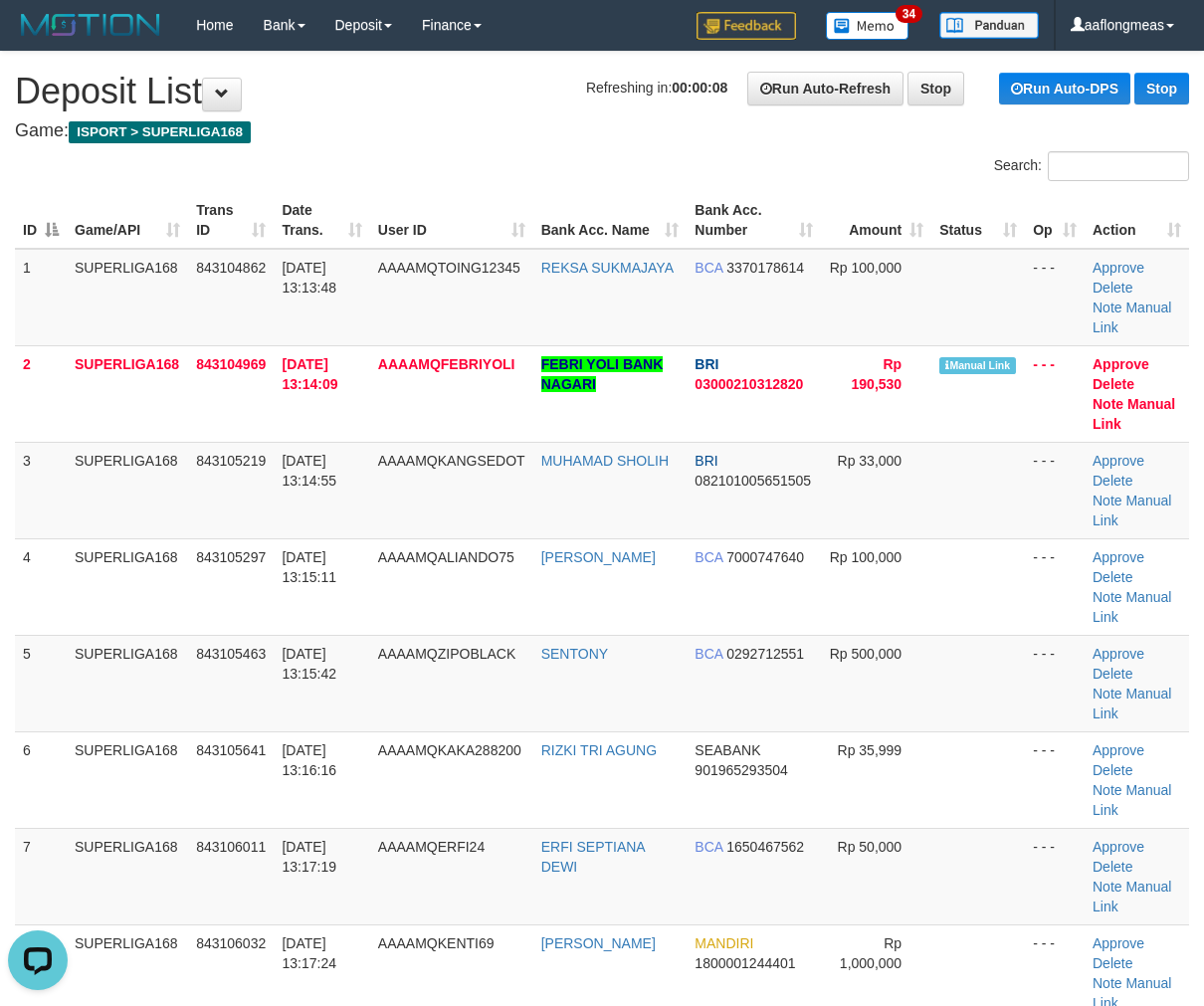 scroll, scrollTop: 0, scrollLeft: 0, axis: both 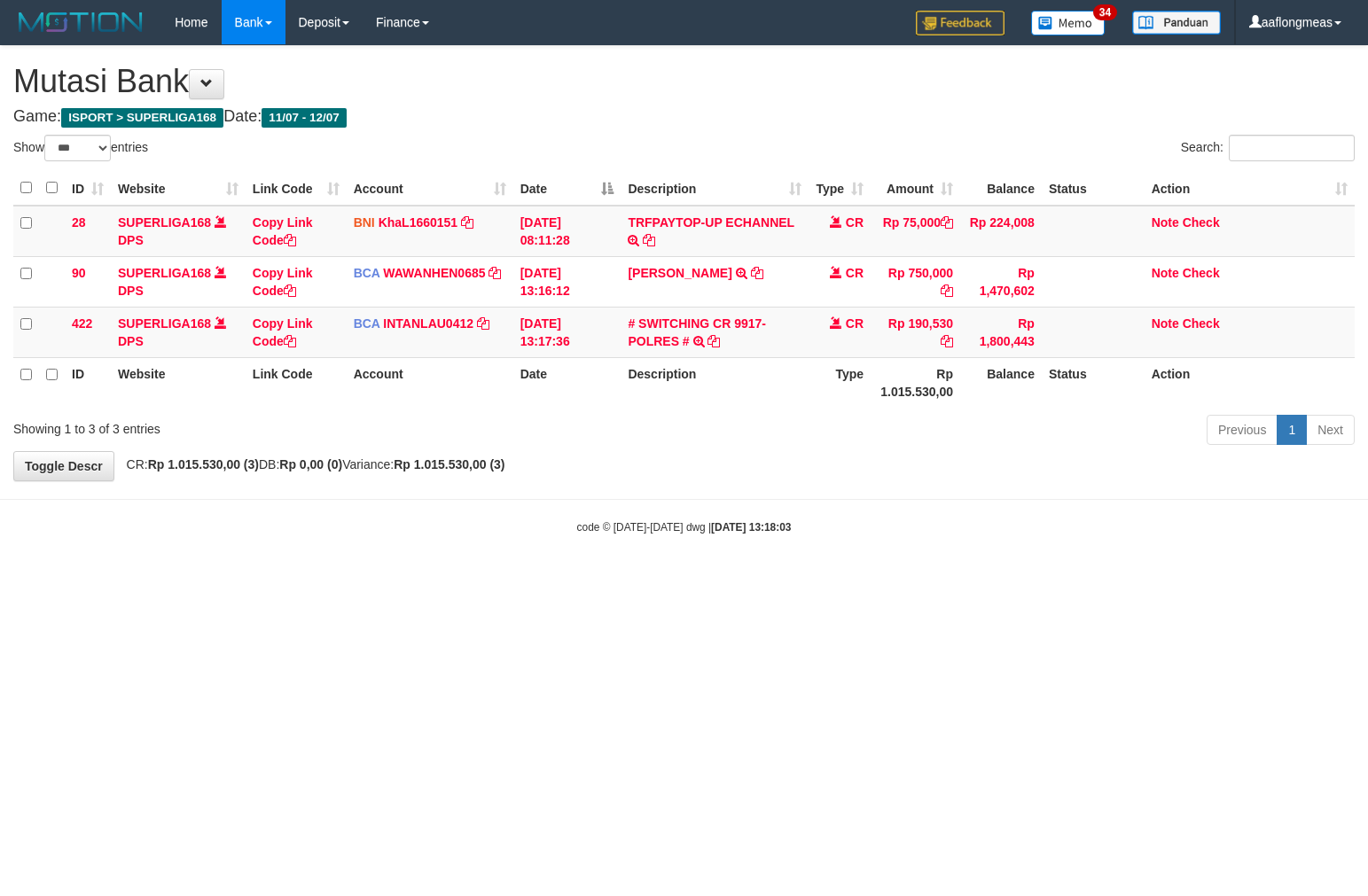 select on "***" 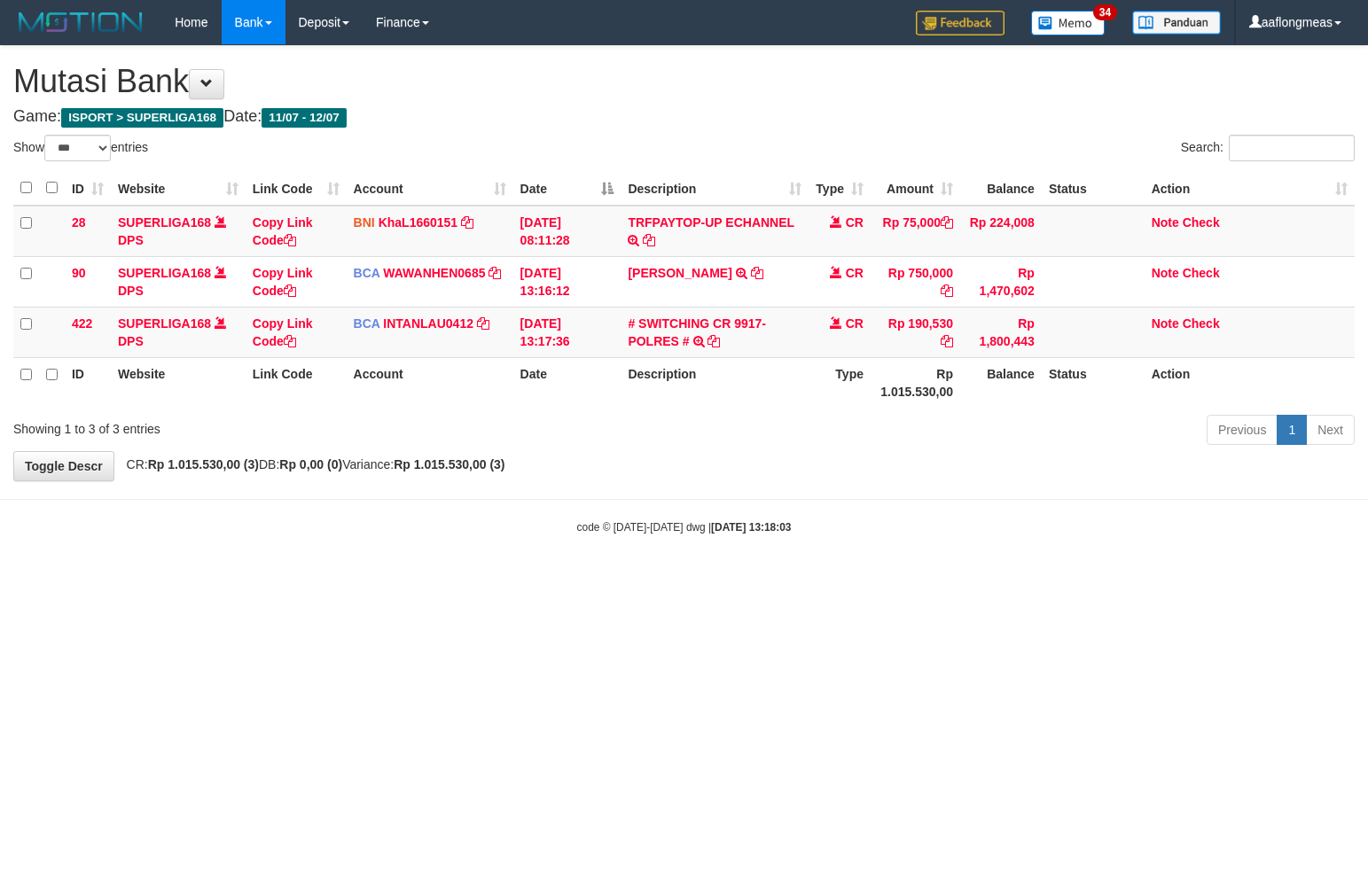 scroll, scrollTop: 0, scrollLeft: 0, axis: both 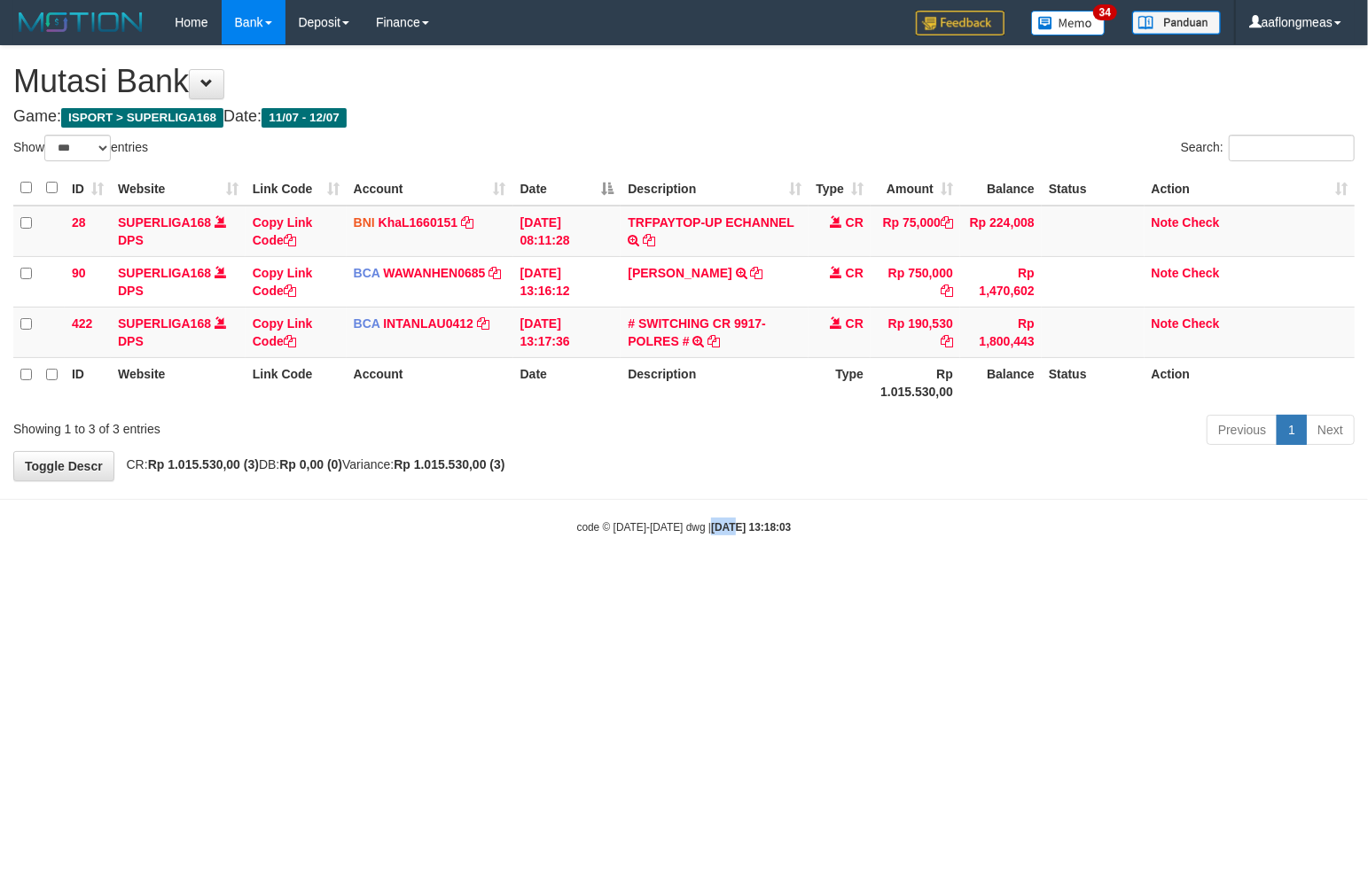 click on "Toggle navigation
Home
Bank
Account List
Load
By Website
Group
[ISPORT]													SUPERLIGA168
By Load Group (DPS)
34" at bounding box center (684, 290) 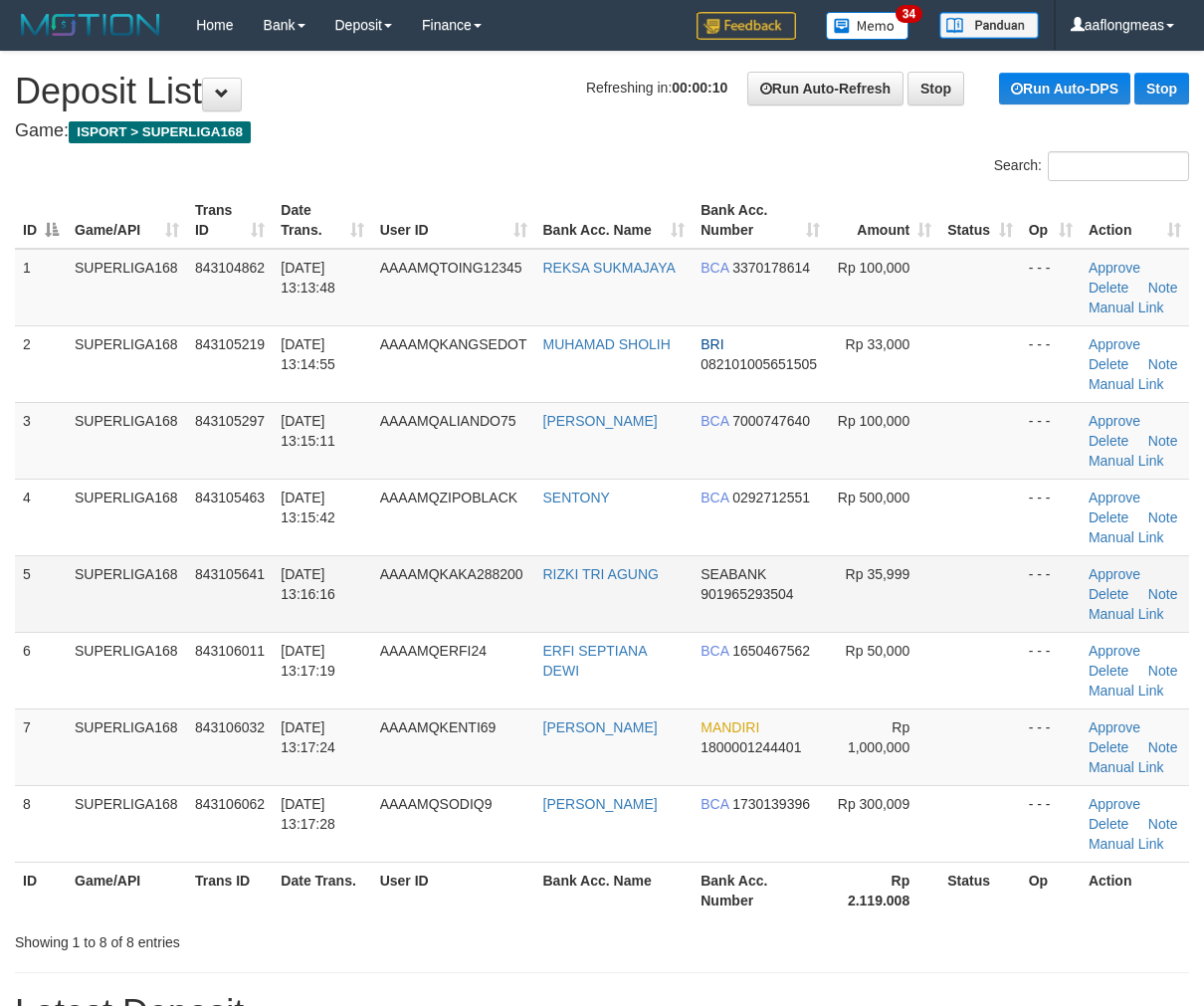 scroll, scrollTop: 0, scrollLeft: 0, axis: both 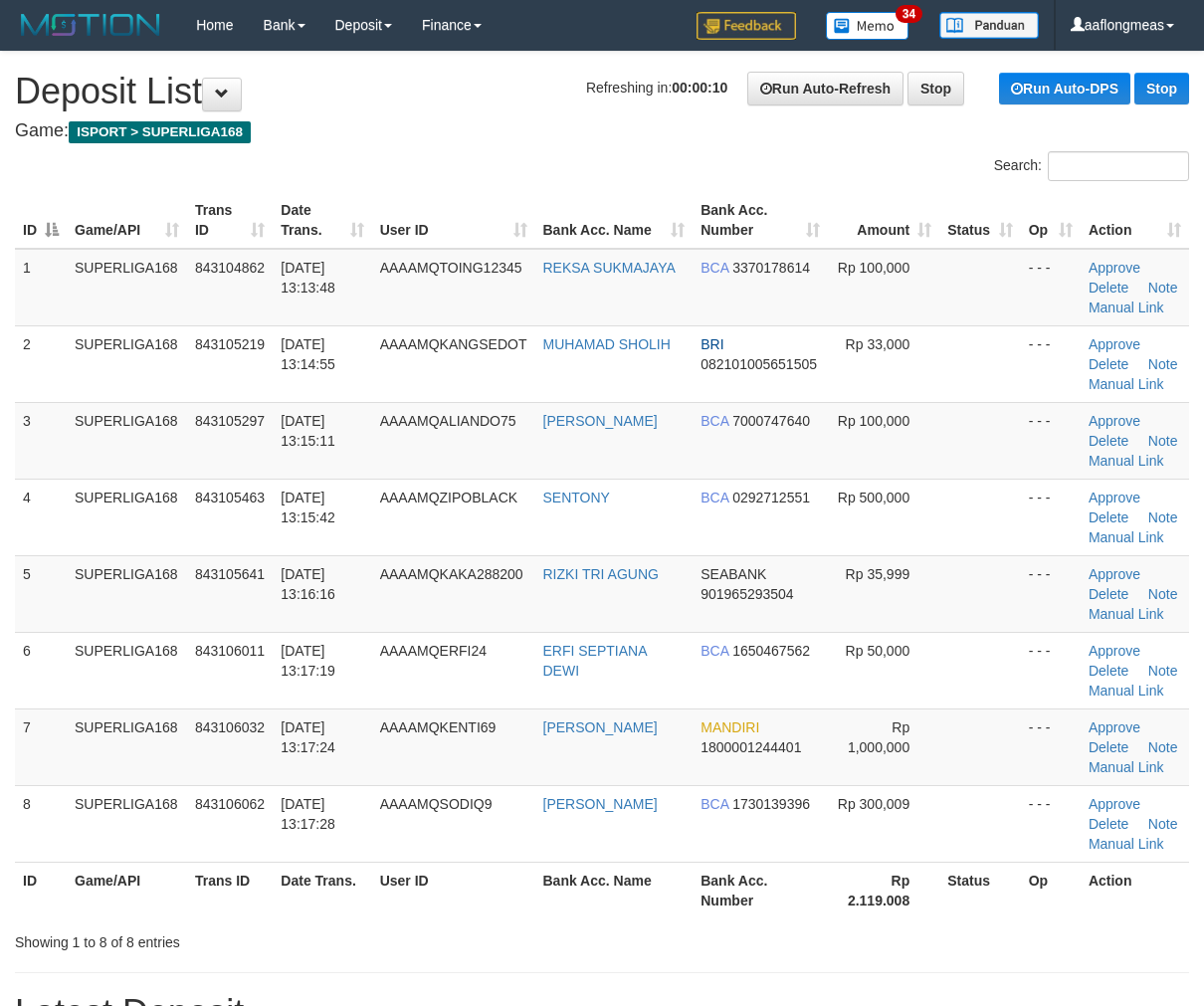 drag, startPoint x: 847, startPoint y: 581, endPoint x: 1205, endPoint y: 581, distance: 358 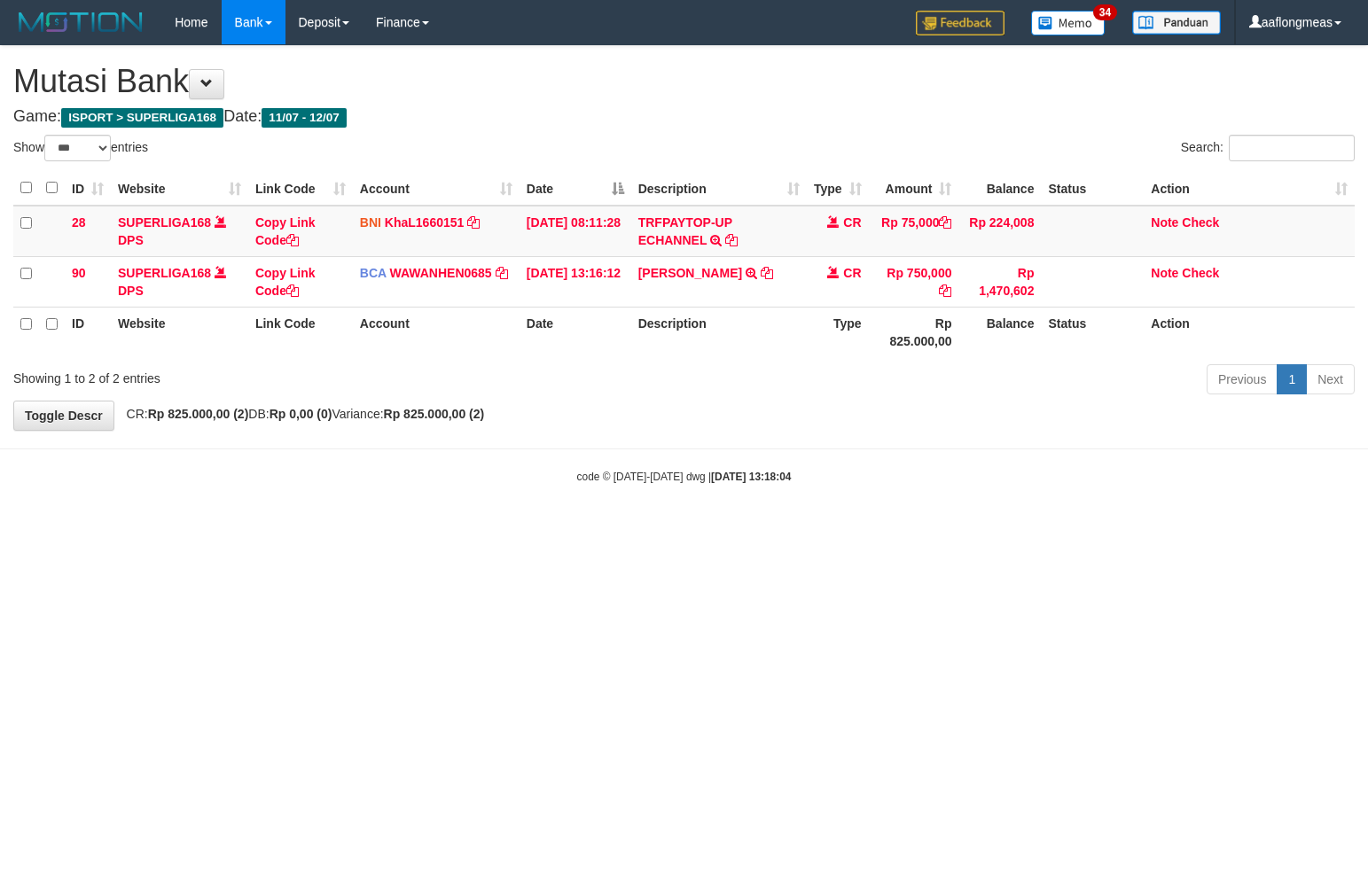 select on "***" 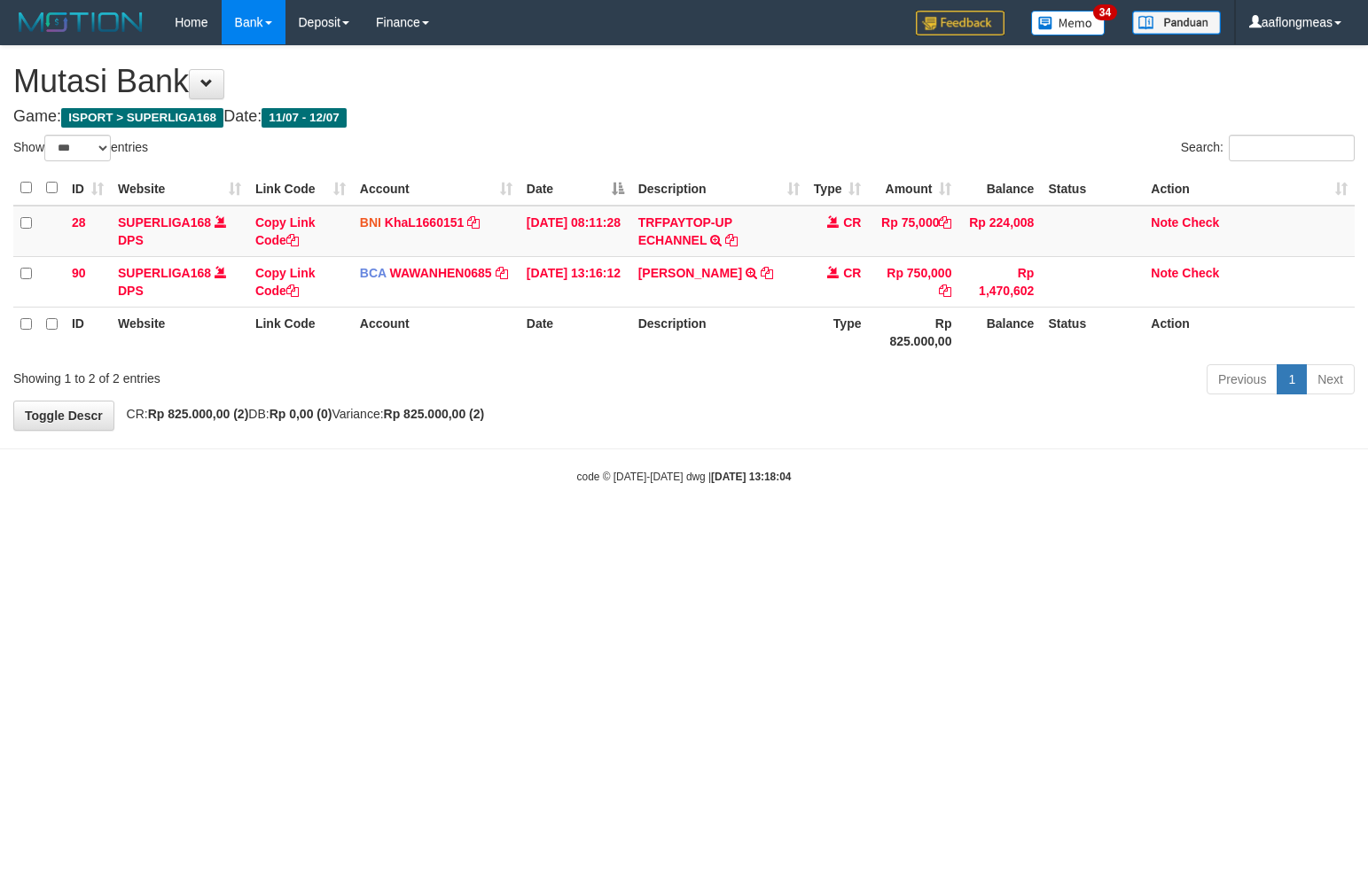 scroll, scrollTop: 0, scrollLeft: 0, axis: both 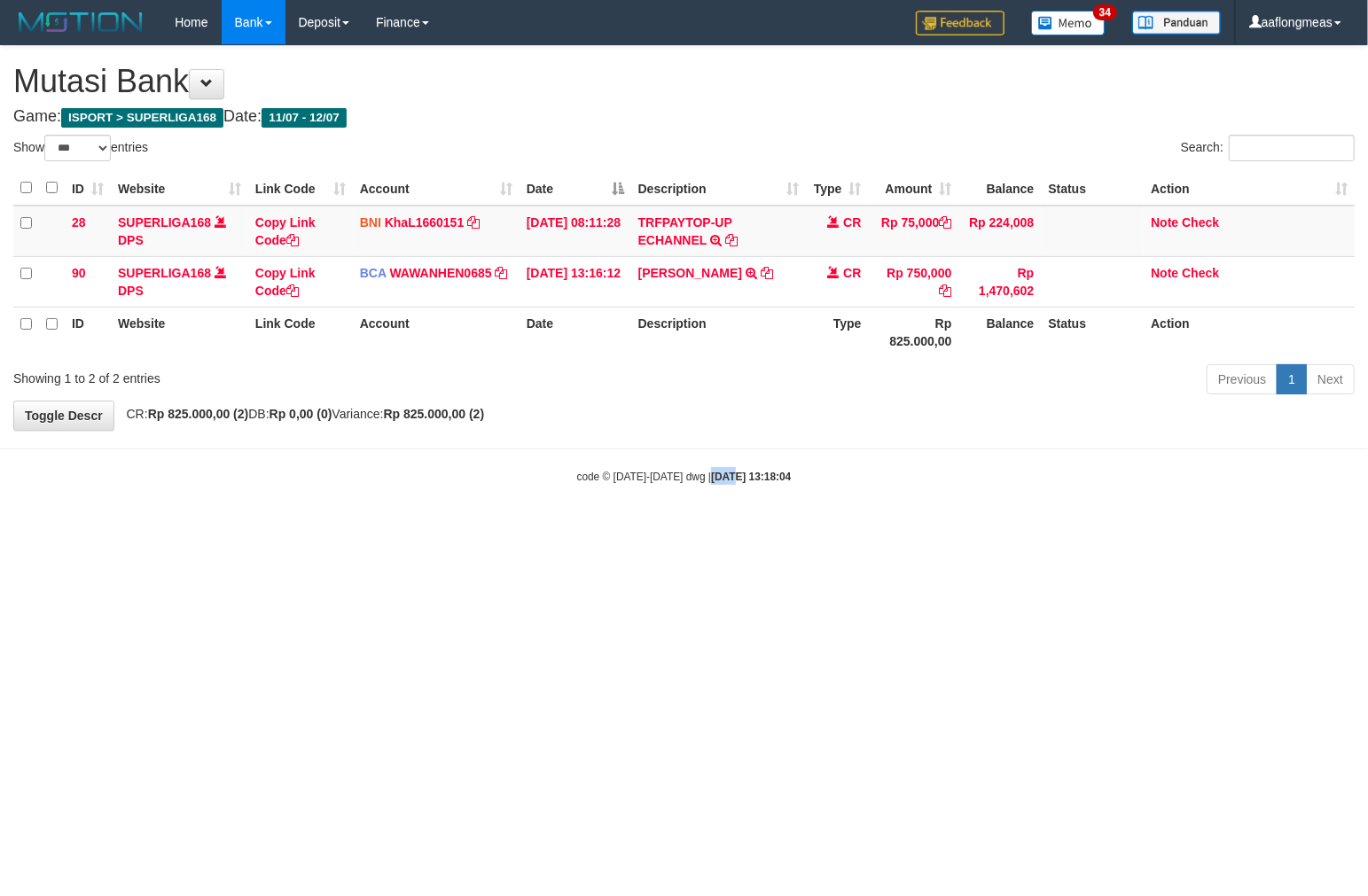 click on "Toggle navigation
Home
Bank
Account List
Load
By Website
Group
[ISPORT]													SUPERLIGA168
By Load Group (DPS)" at bounding box center (684, 264) 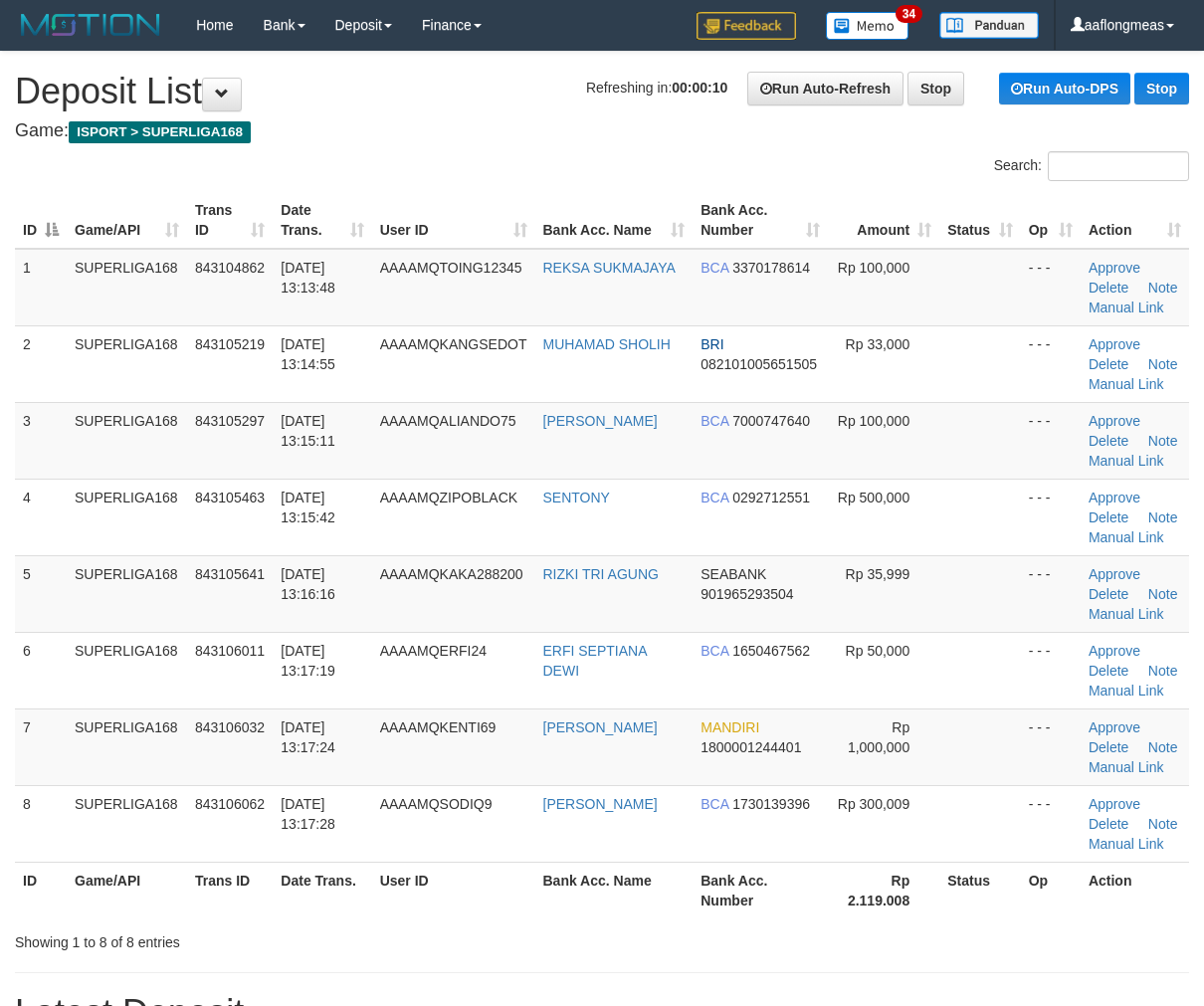 scroll, scrollTop: 0, scrollLeft: 0, axis: both 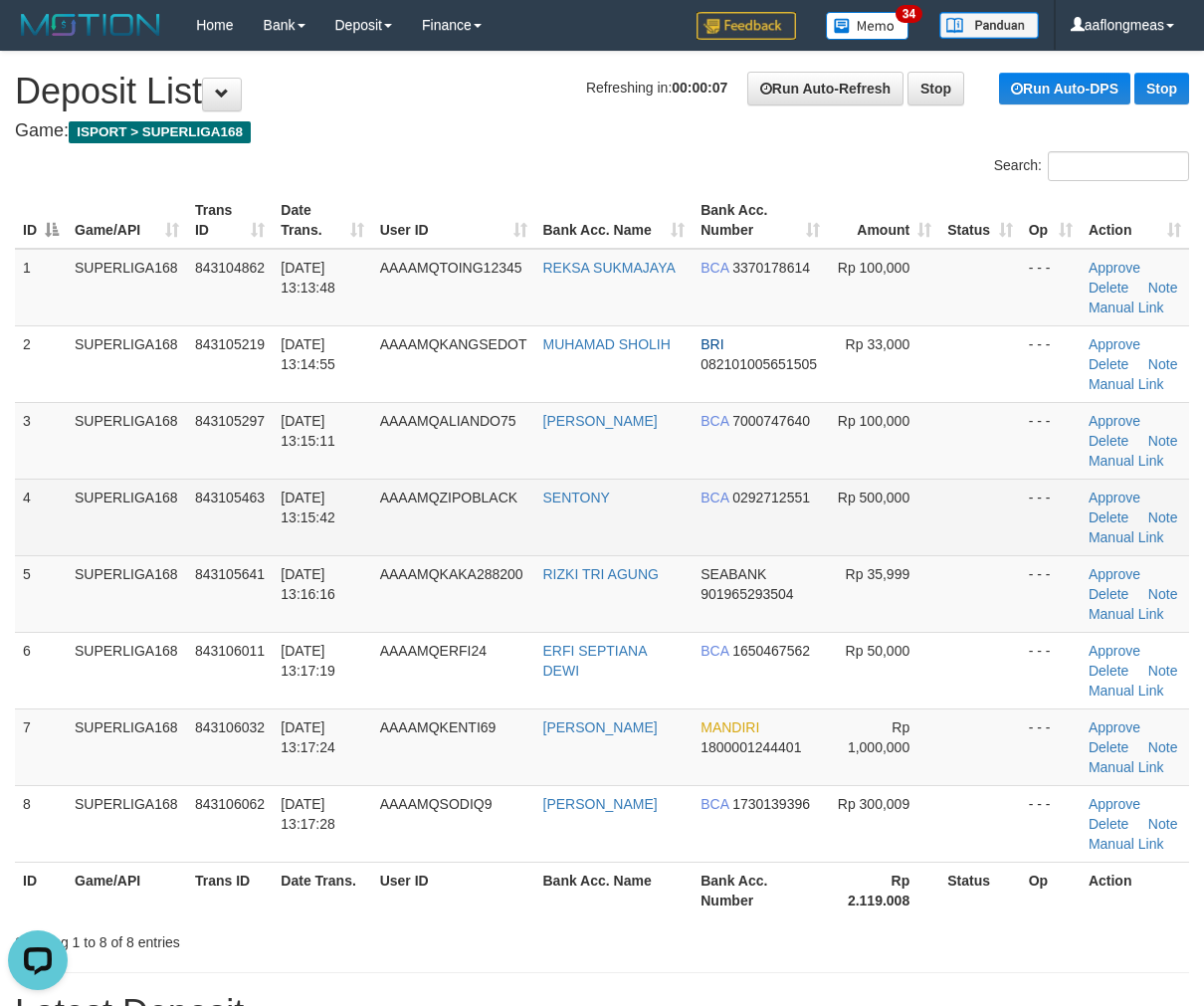 drag, startPoint x: 896, startPoint y: 525, endPoint x: 1046, endPoint y: 535, distance: 150.33296 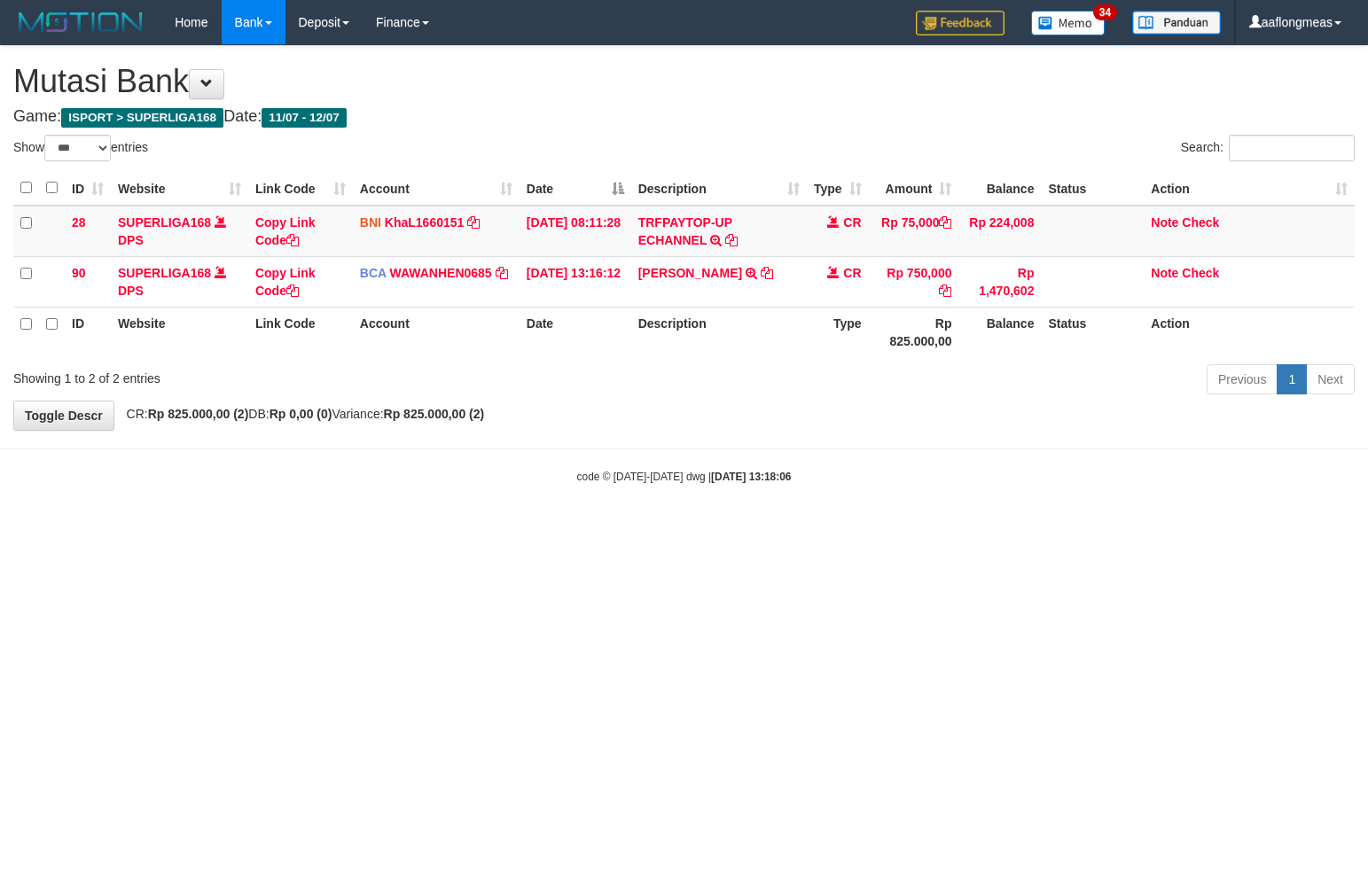 select on "***" 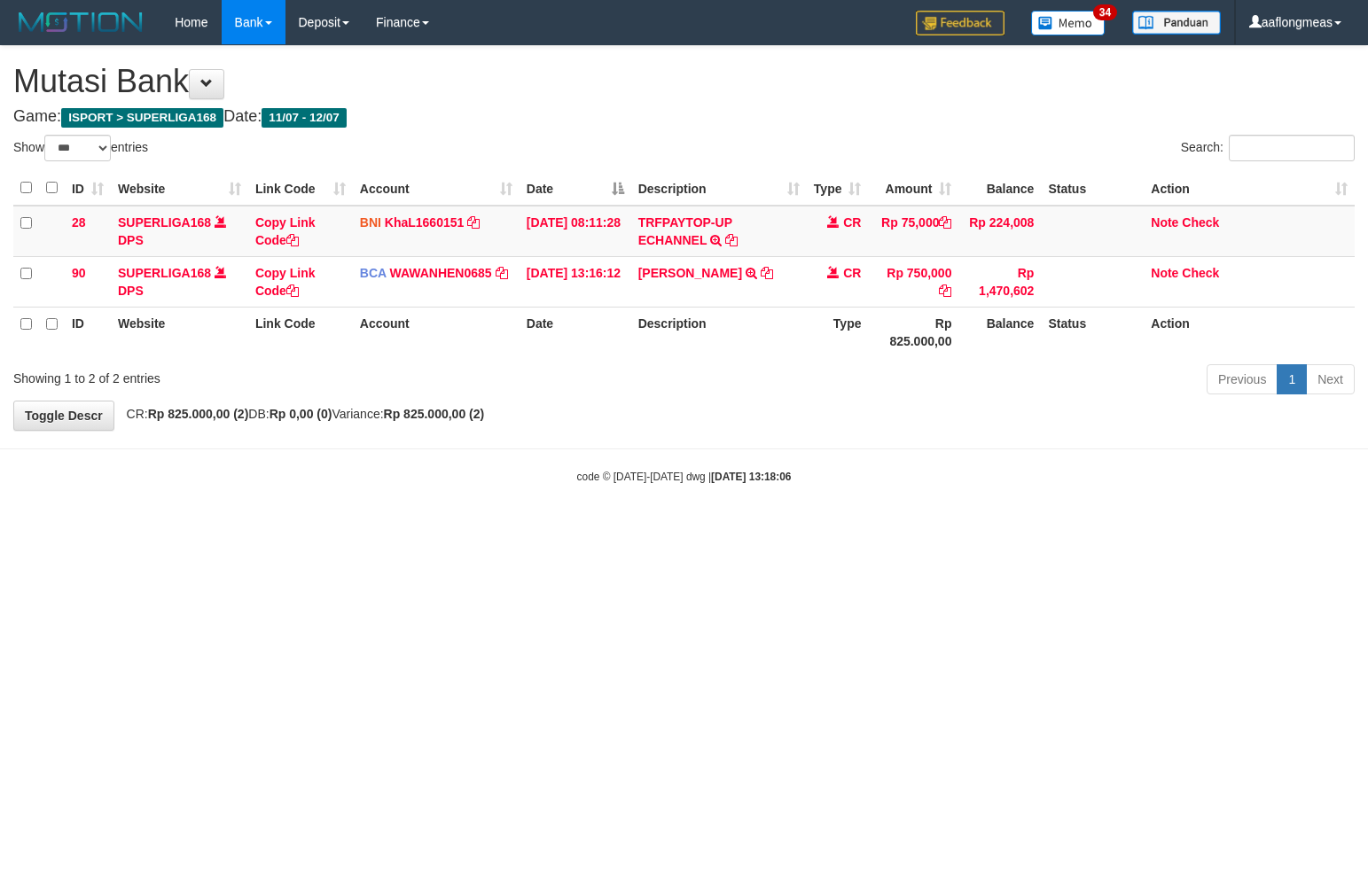 scroll, scrollTop: 0, scrollLeft: 0, axis: both 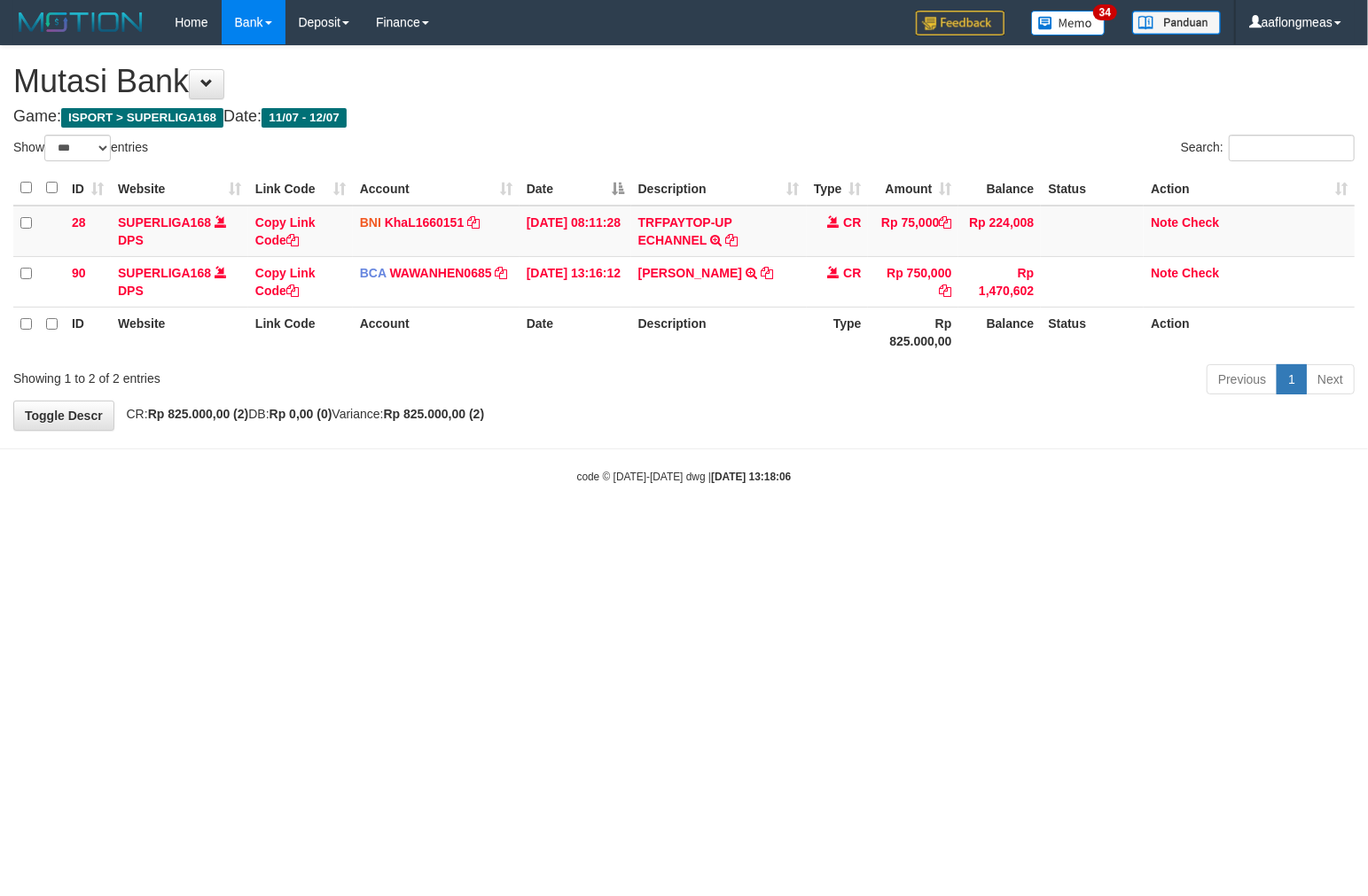 click on "Toggle navigation
Home
Bank
Account List
Load
By Website
Group
[ISPORT]													SUPERLIGA168
By Load Group (DPS)" at bounding box center [684, 264] 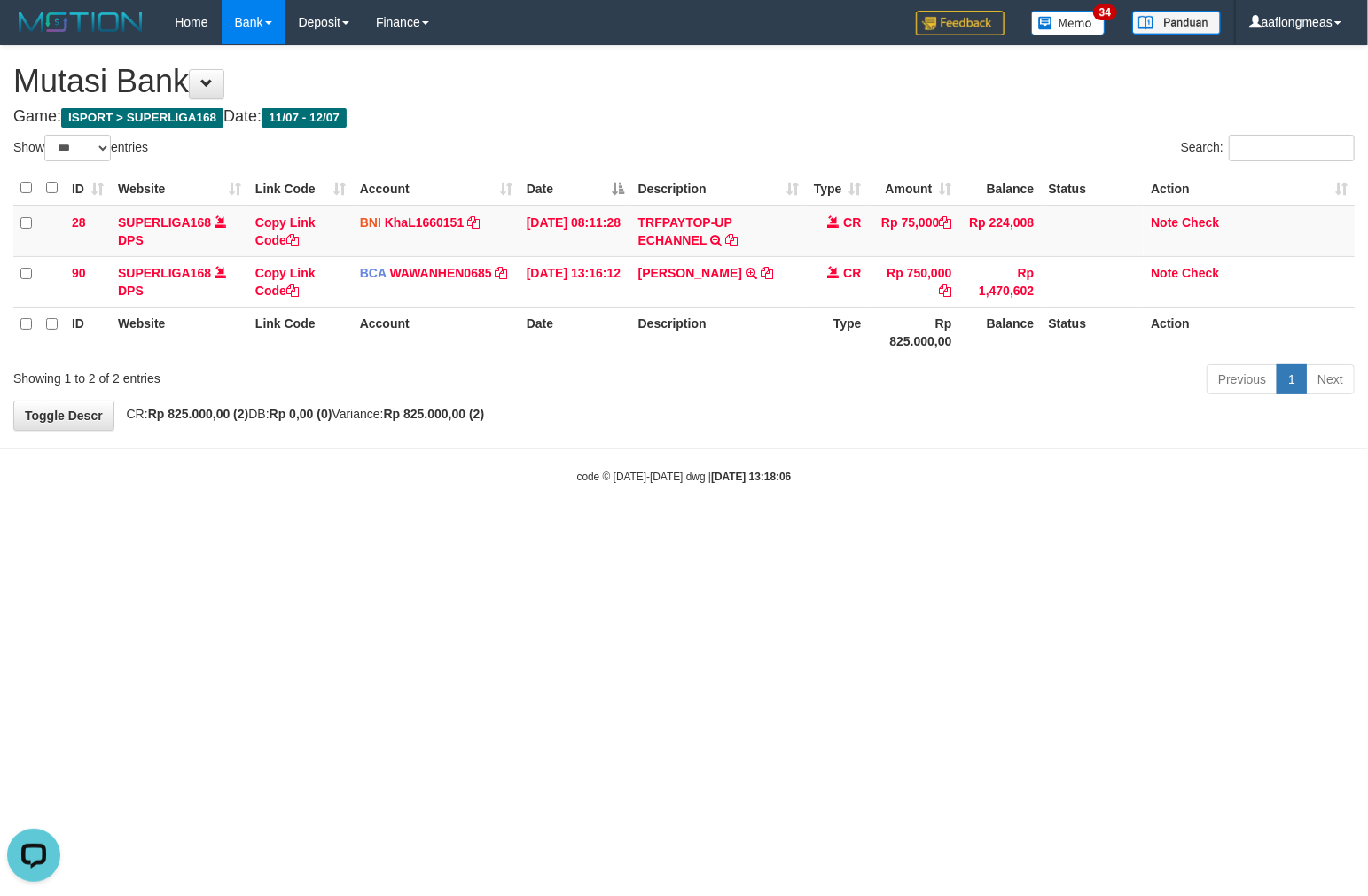 scroll, scrollTop: 0, scrollLeft: 0, axis: both 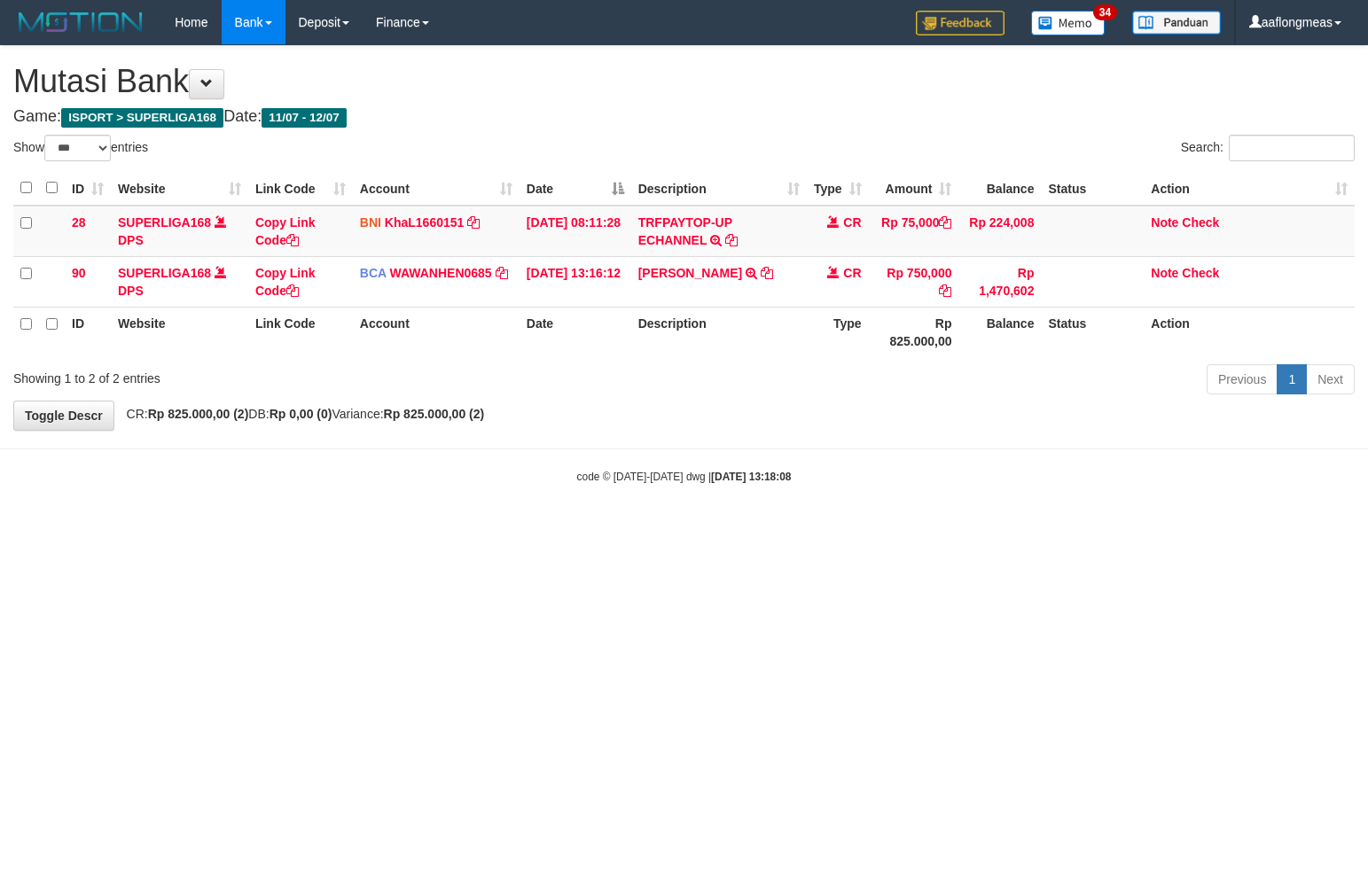 select on "***" 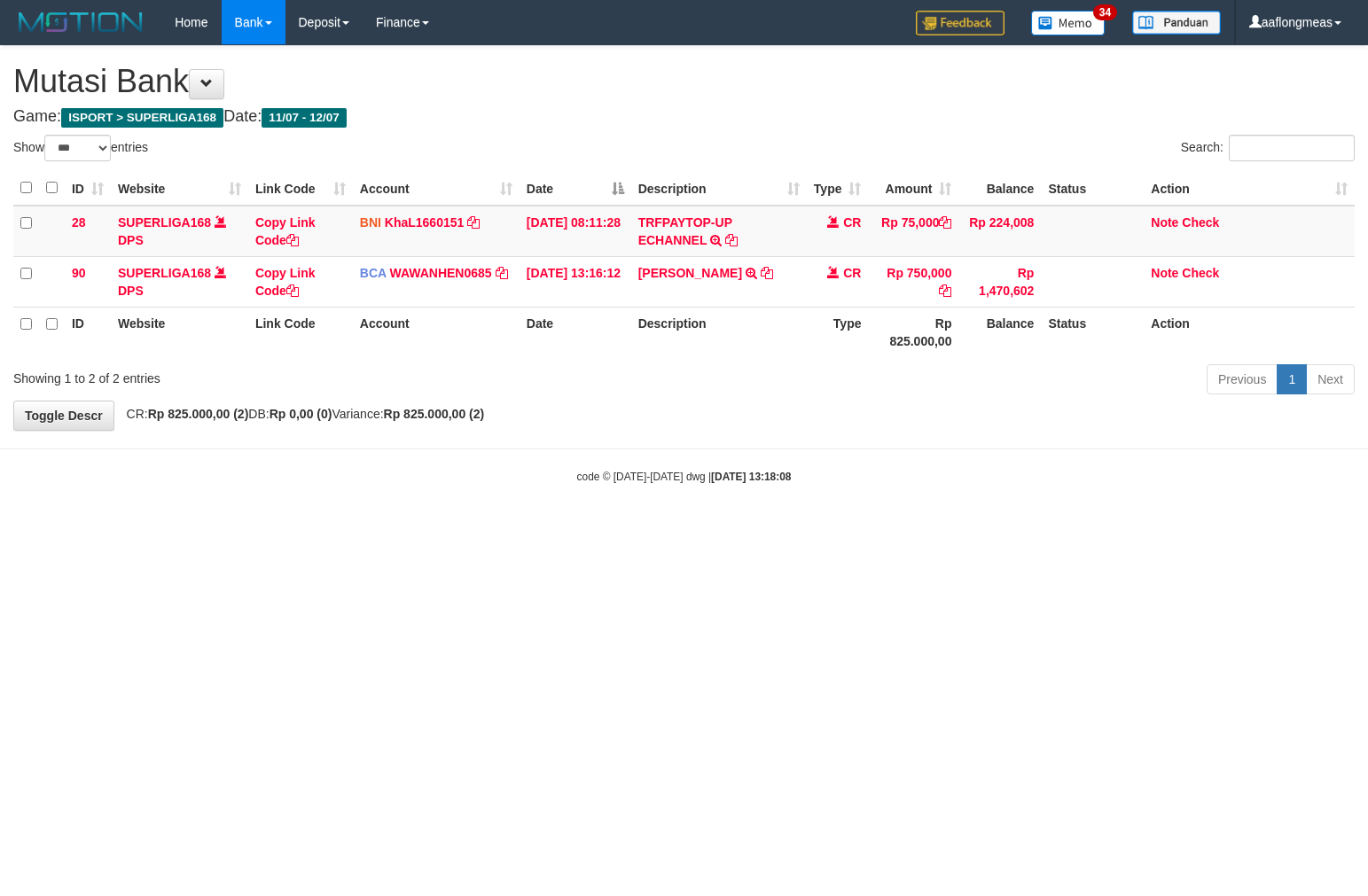 scroll, scrollTop: 0, scrollLeft: 0, axis: both 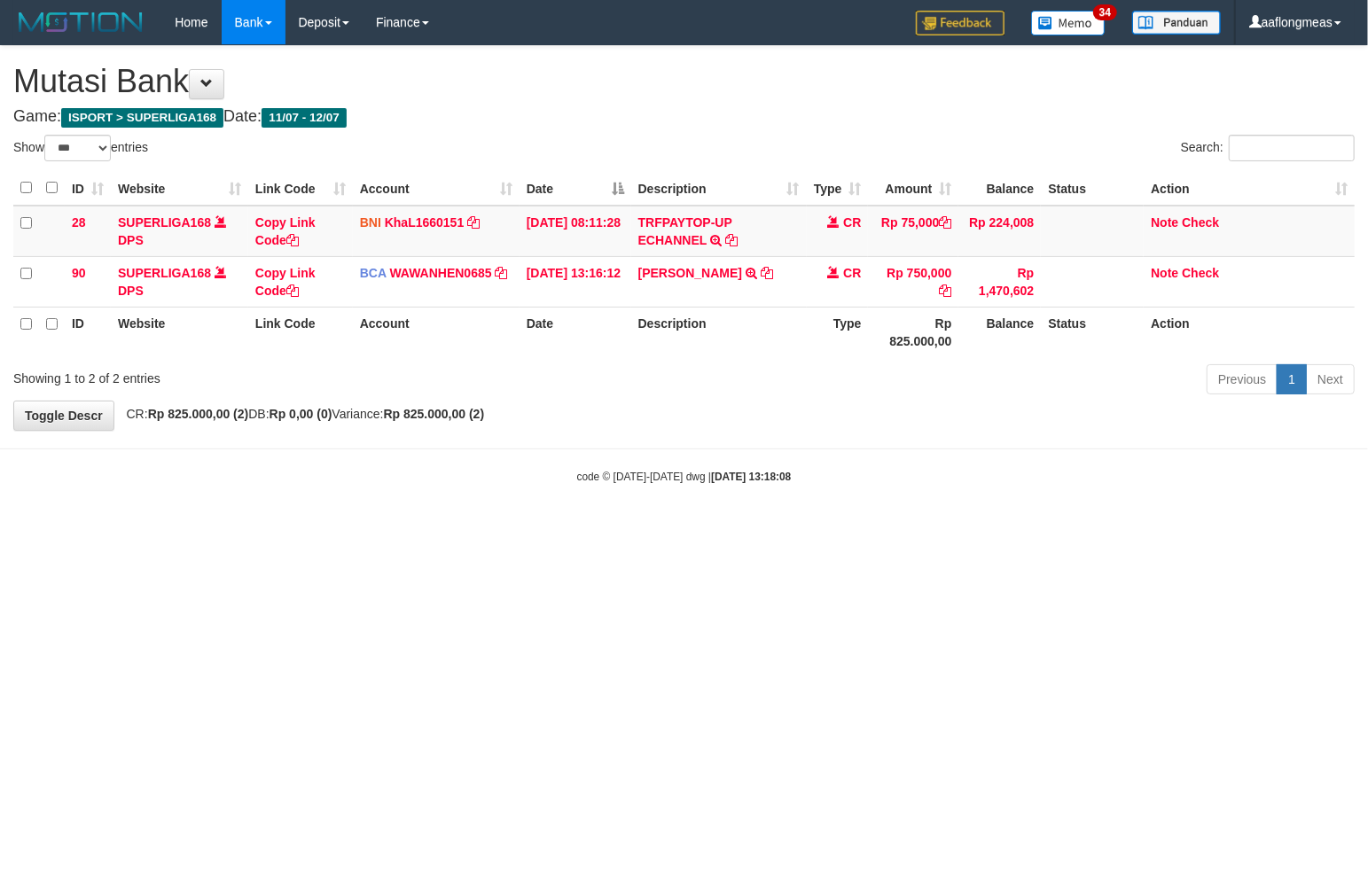 click on "Toggle navigation
Home
Bank
Account List
Load
By Website
Group
[ISPORT]													SUPERLIGA168
By Load Group (DPS)" at bounding box center [684, 264] 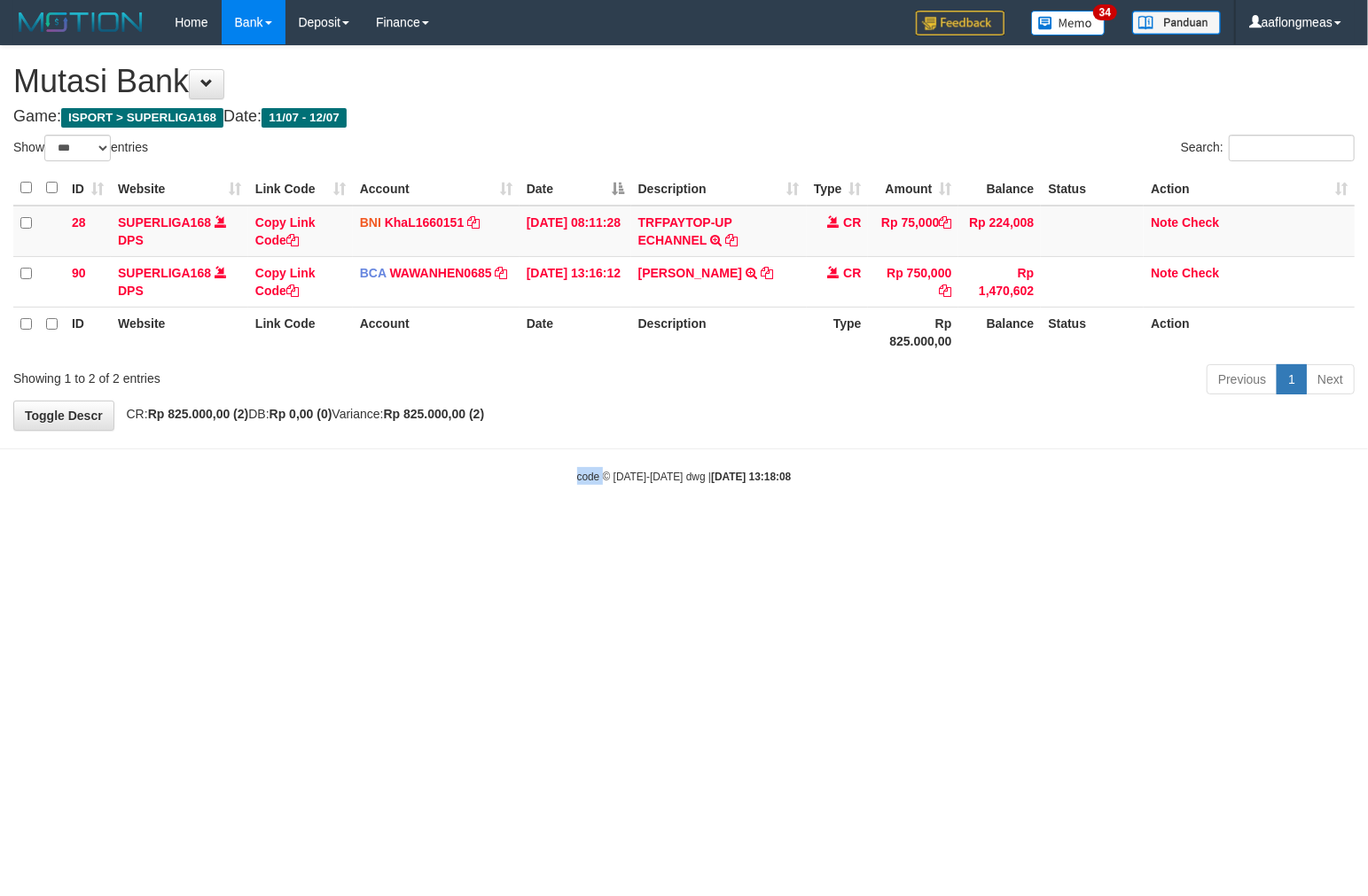 click on "Toggle navigation
Home
Bank
Account List
Load
By Website
Group
[ISPORT]													SUPERLIGA168
By Load Group (DPS)" at bounding box center [684, 264] 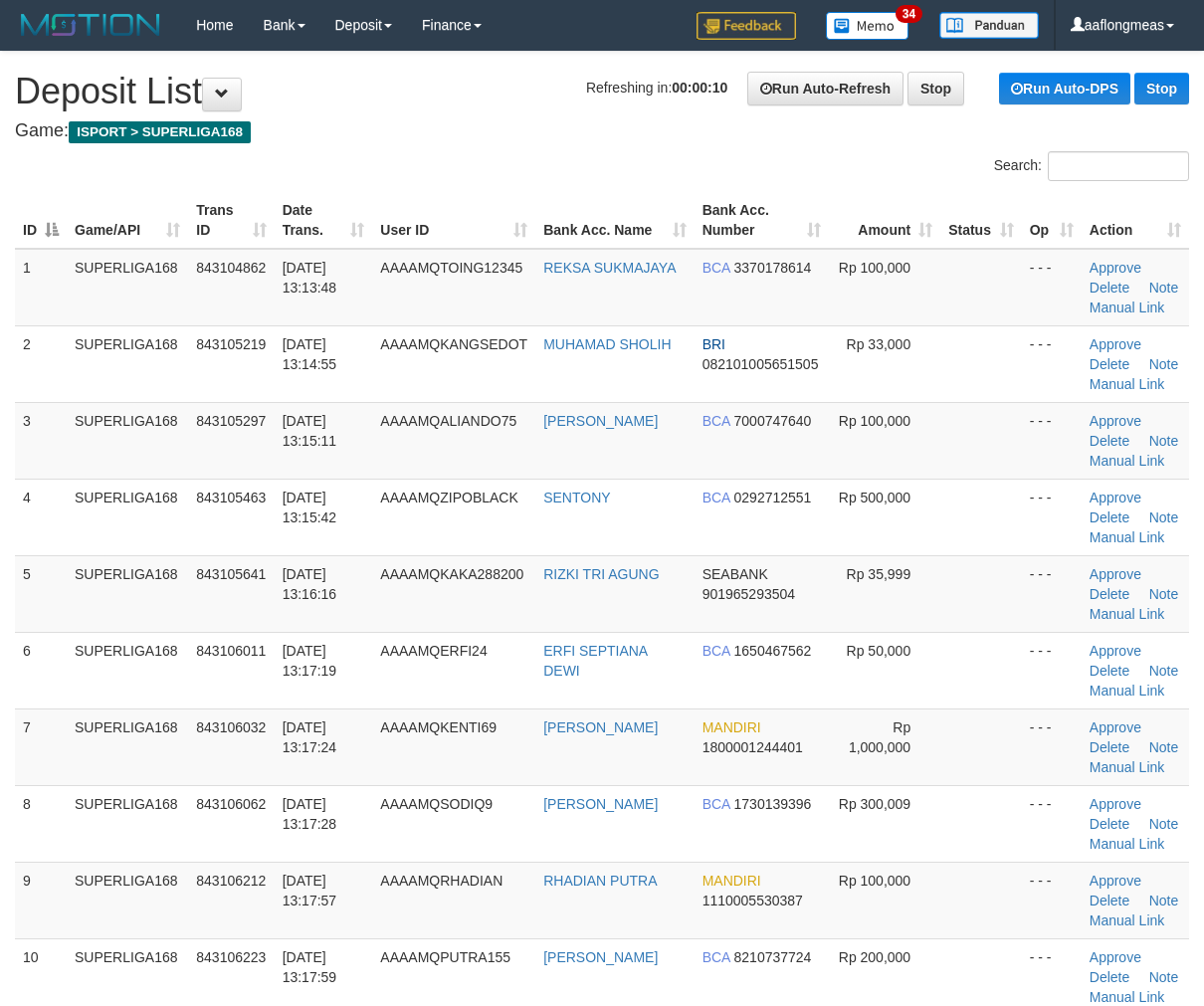 scroll, scrollTop: 0, scrollLeft: 0, axis: both 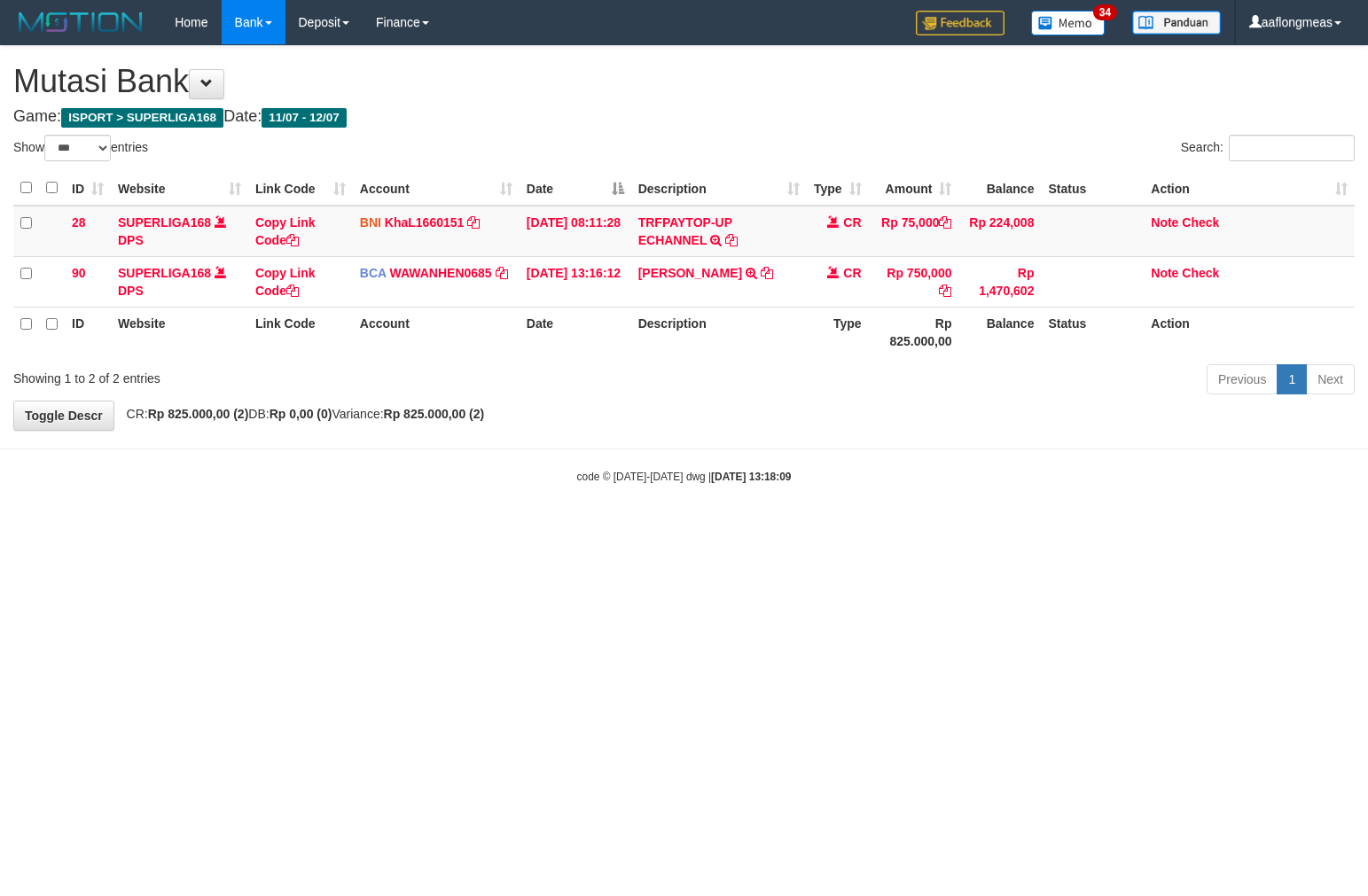 select on "***" 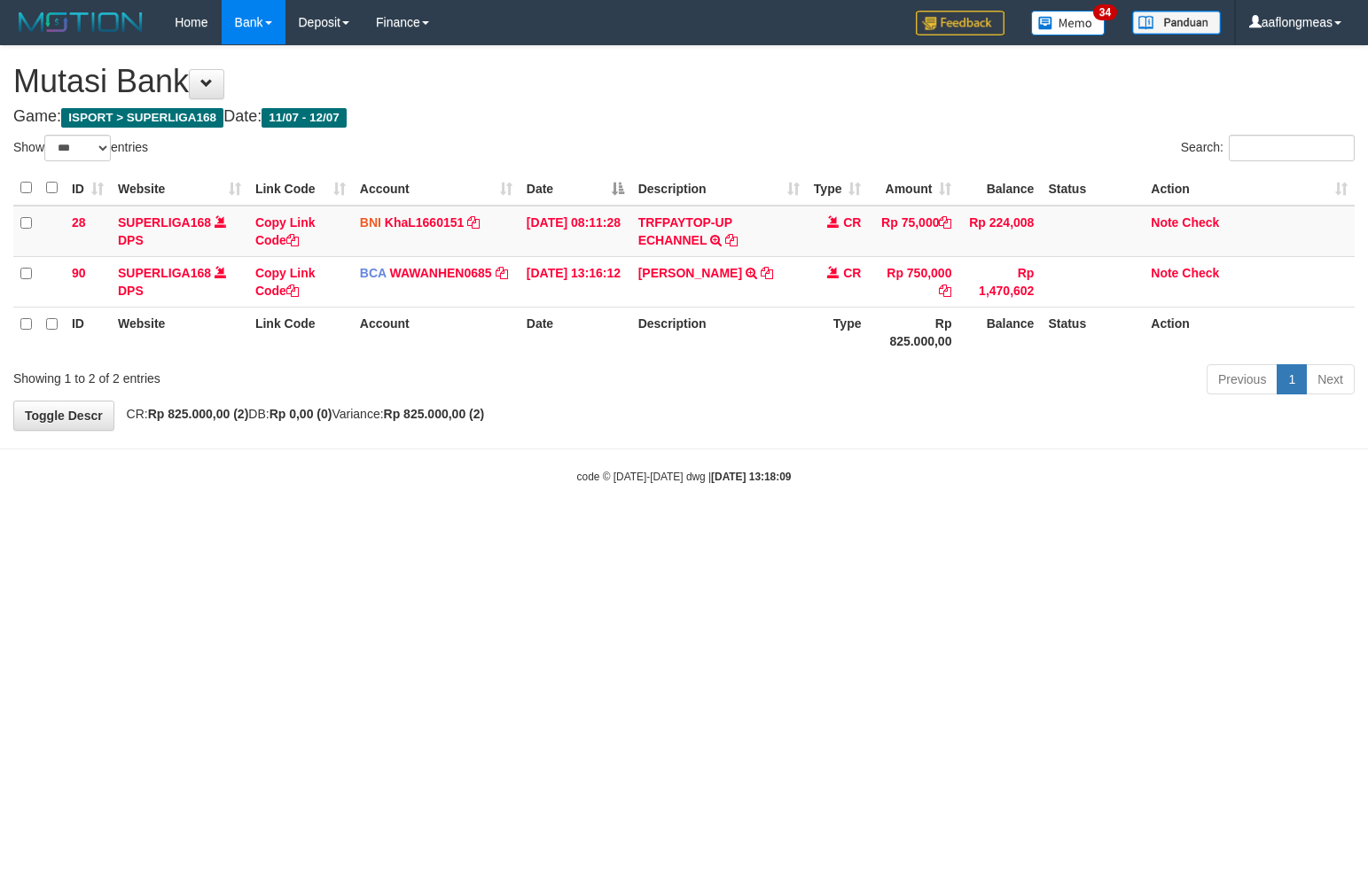 scroll, scrollTop: 0, scrollLeft: 0, axis: both 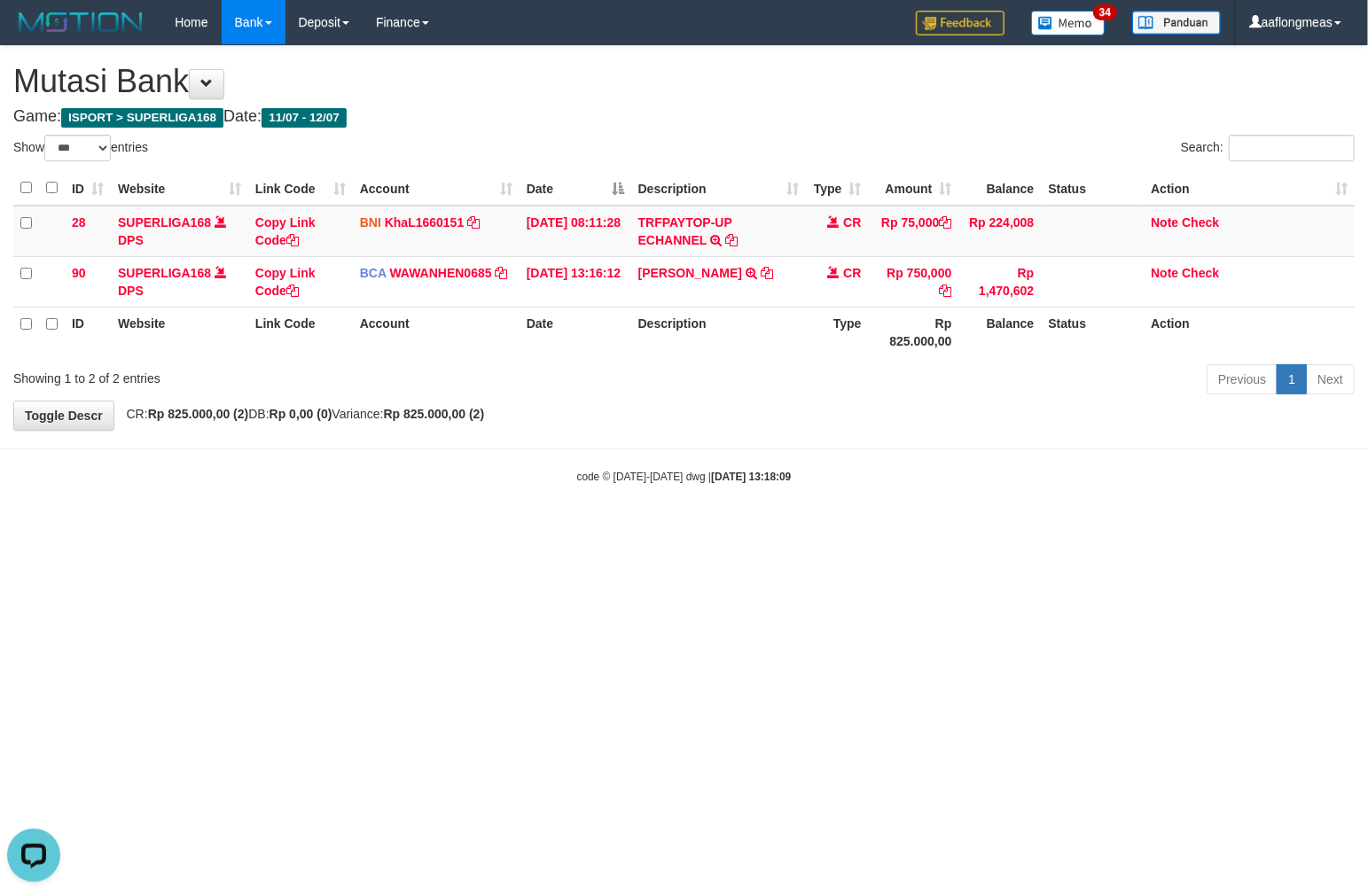 click on "Toggle navigation
Home
Bank
Account List
Load
By Website
Group
[ISPORT]													SUPERLIGA168
By Load Group (DPS)" at bounding box center (684, 264) 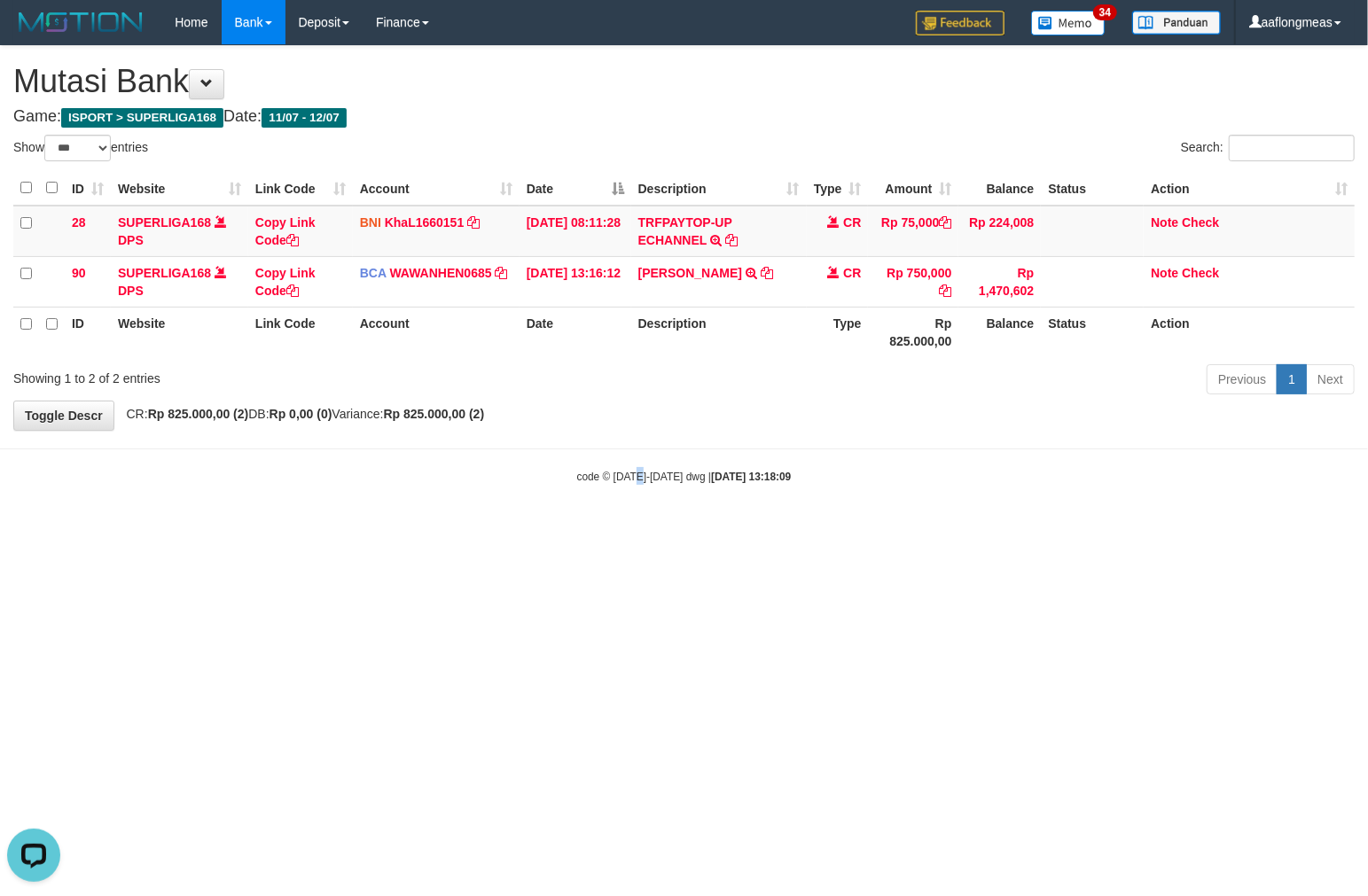 click on "Toggle navigation
Home
Bank
Account List
Load
By Website
Group
[ISPORT]													SUPERLIGA168
By Load Group (DPS)" at bounding box center (684, 264) 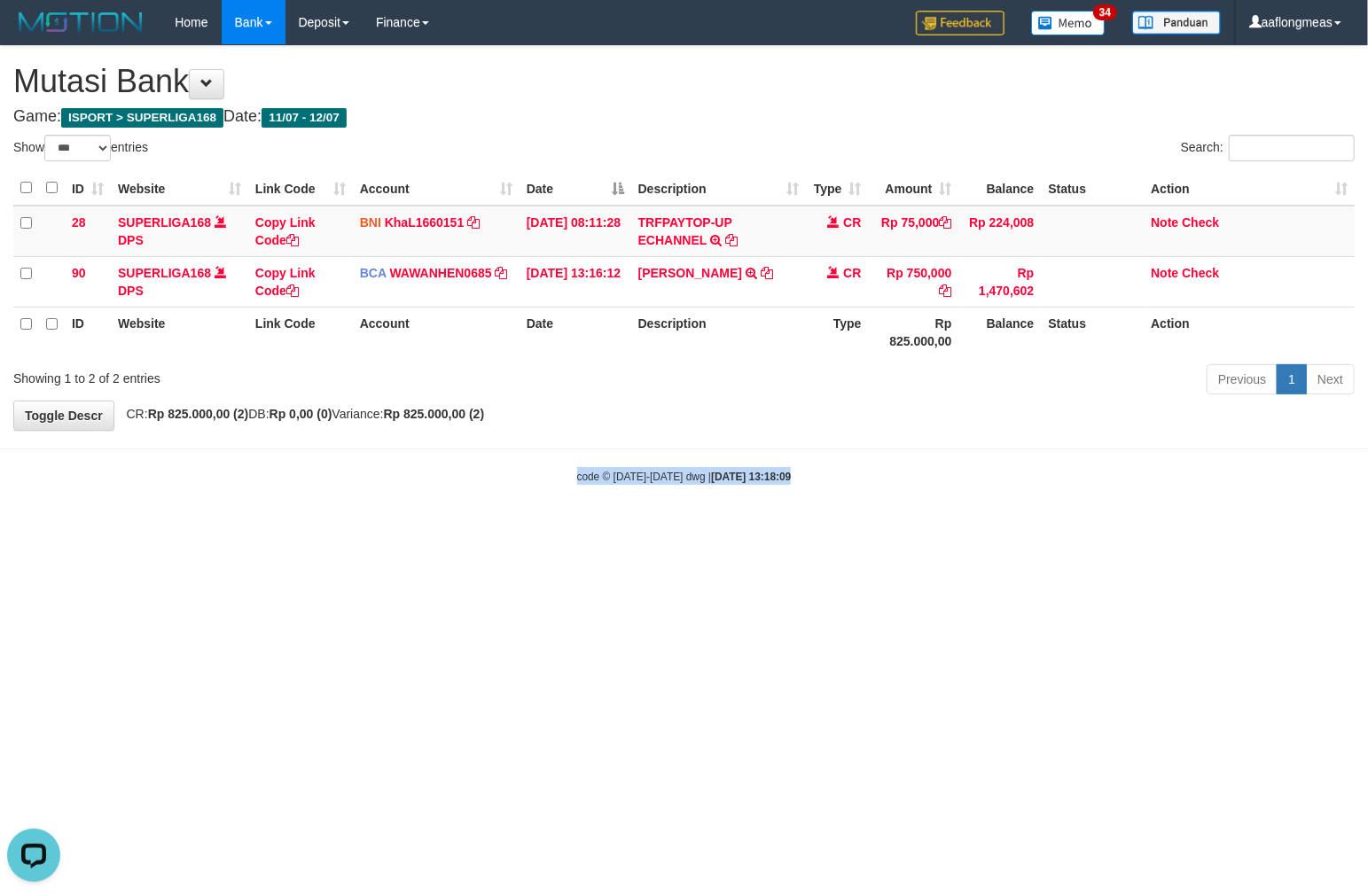 click on "Toggle navigation
Home
Bank
Account List
Load
By Website
Group
[ISPORT]													SUPERLIGA168
By Load Group (DPS)" at bounding box center [684, 264] 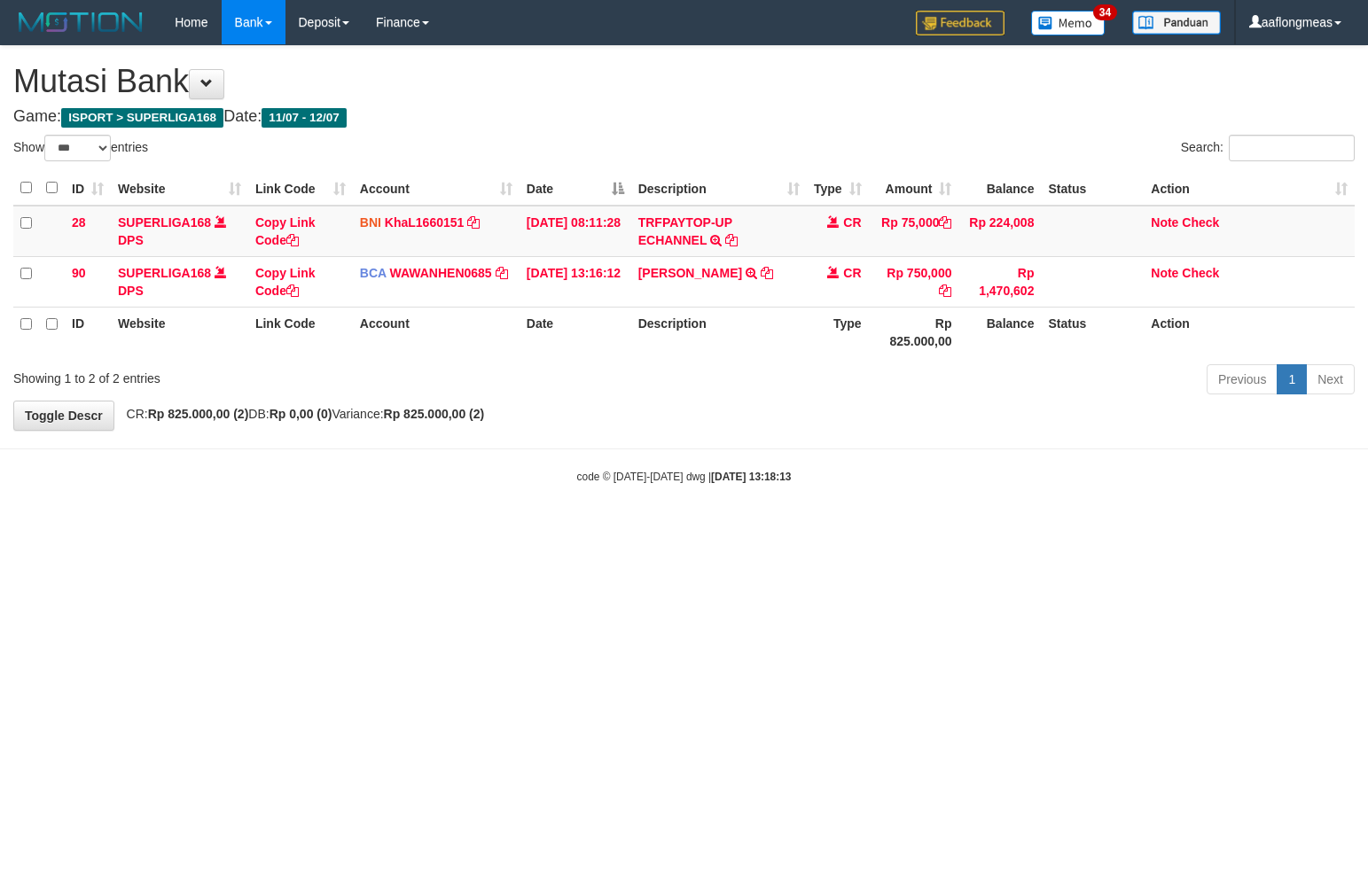 select on "***" 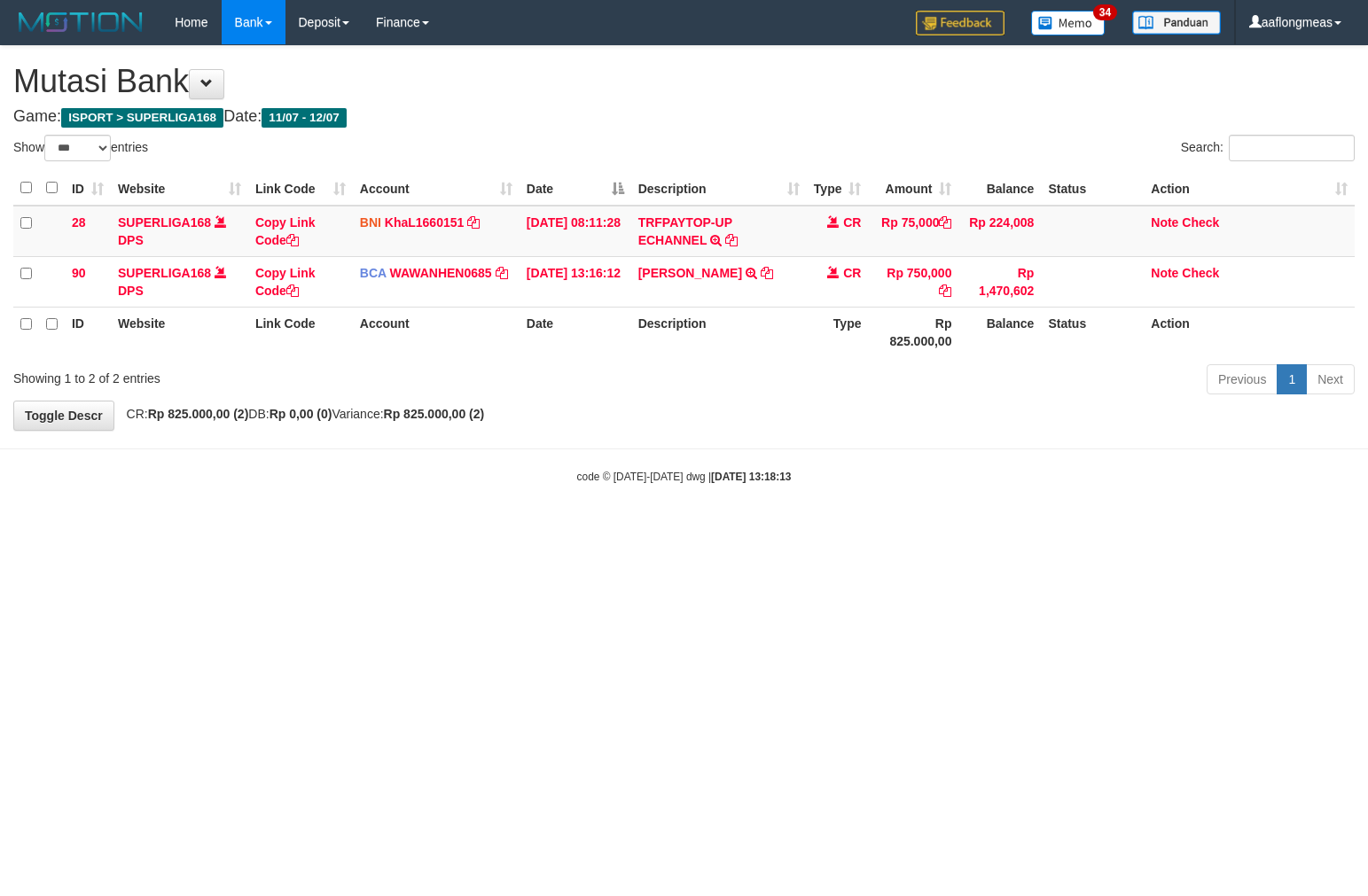 scroll, scrollTop: 0, scrollLeft: 0, axis: both 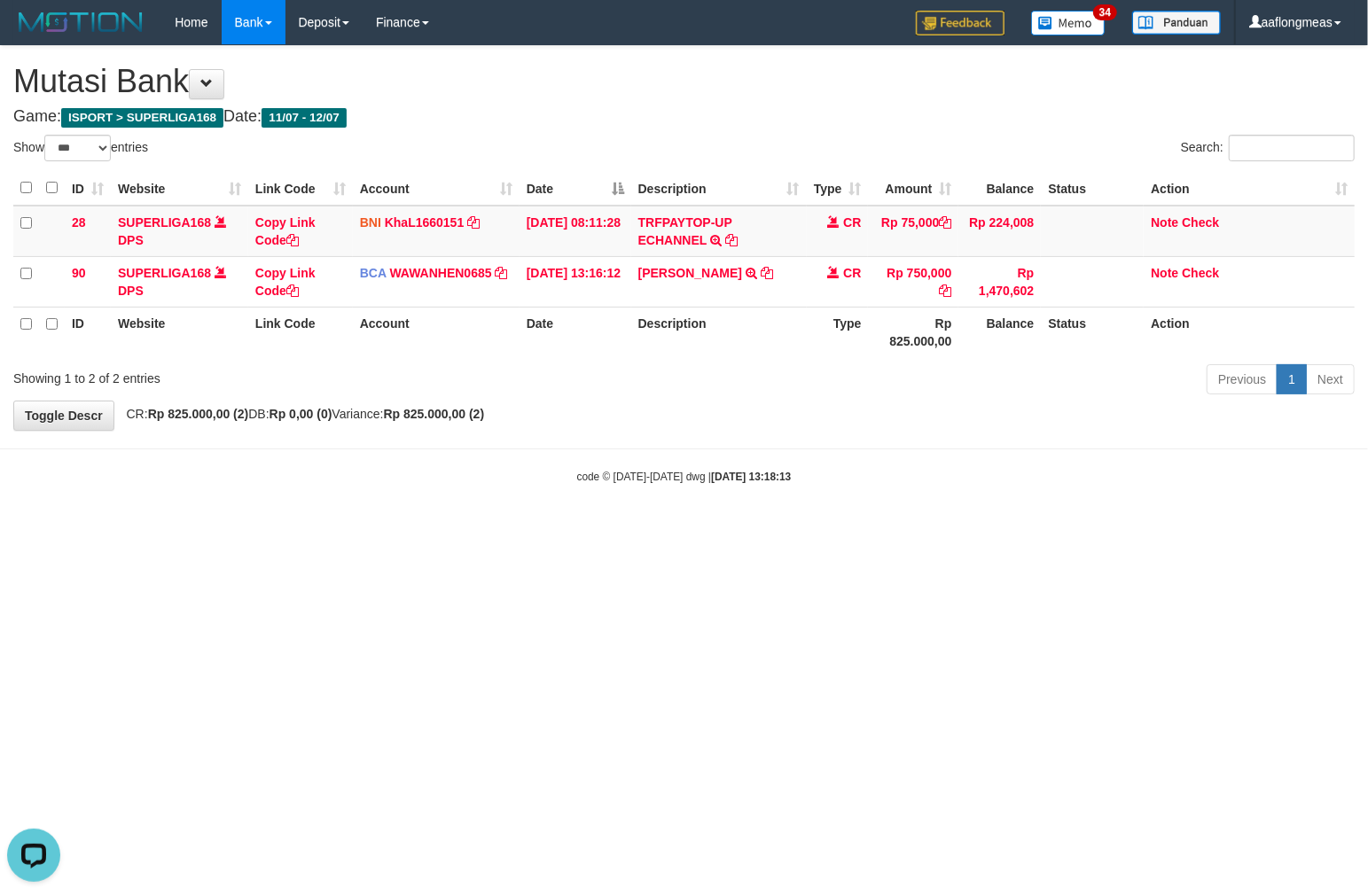 click on "Toggle navigation
Home
Bank
Account List
Load
By Website
Group
[ISPORT]													SUPERLIGA168
By Load Group (DPS)" at bounding box center [684, 264] 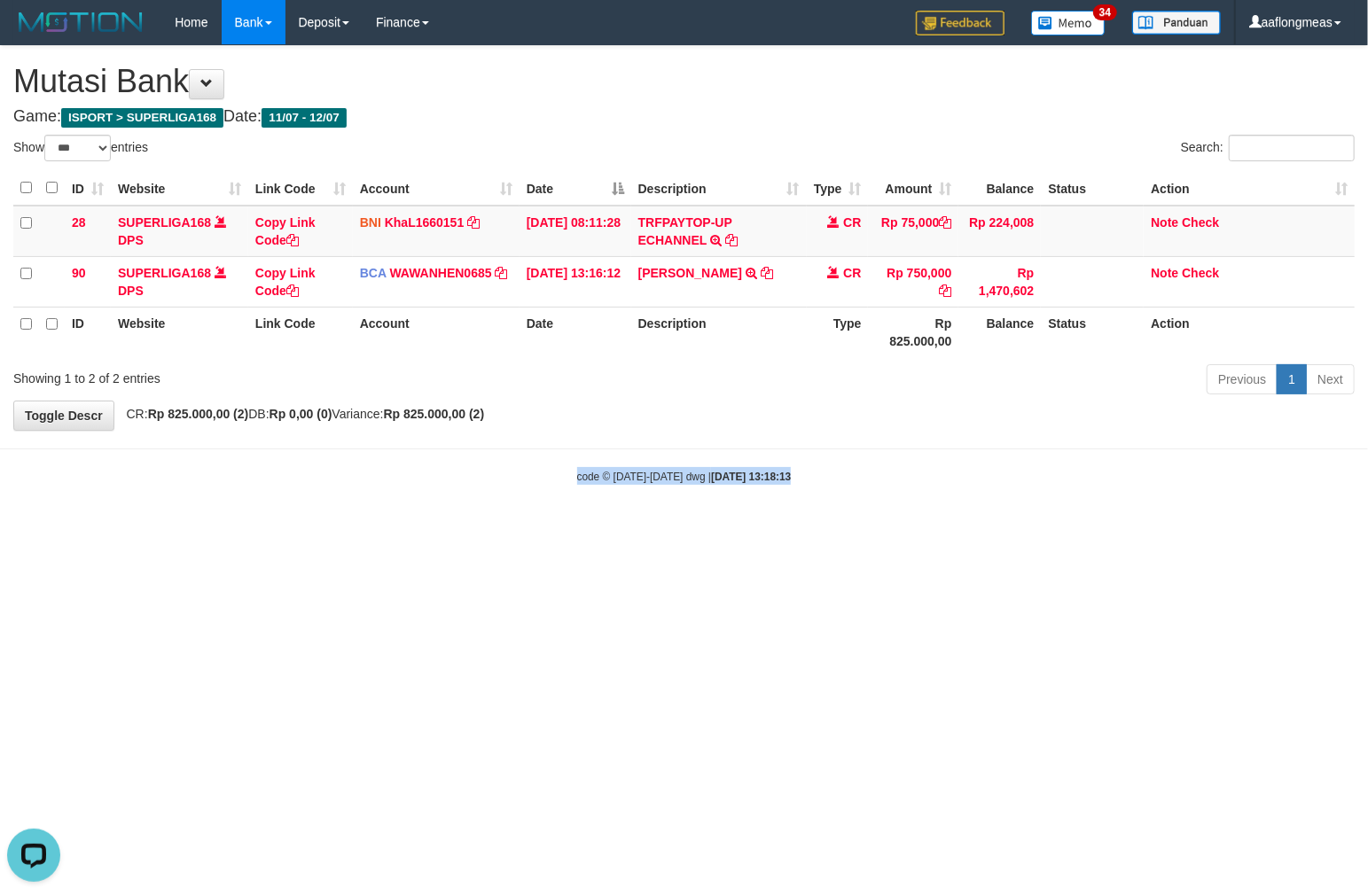 click on "Toggle navigation
Home
Bank
Account List
Load
By Website
Group
[ISPORT]													SUPERLIGA168
By Load Group (DPS)" at bounding box center (684, 264) 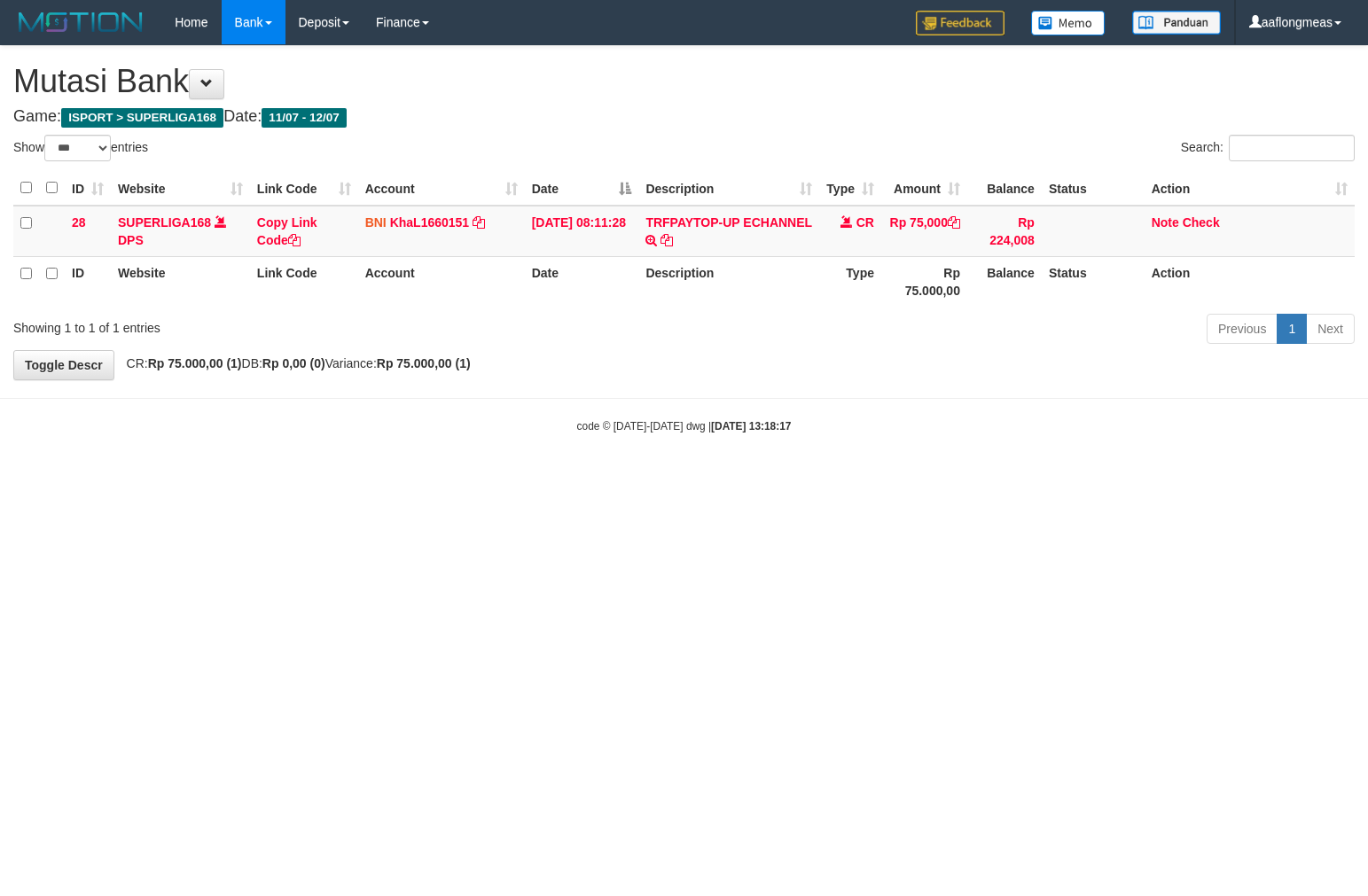 select on "***" 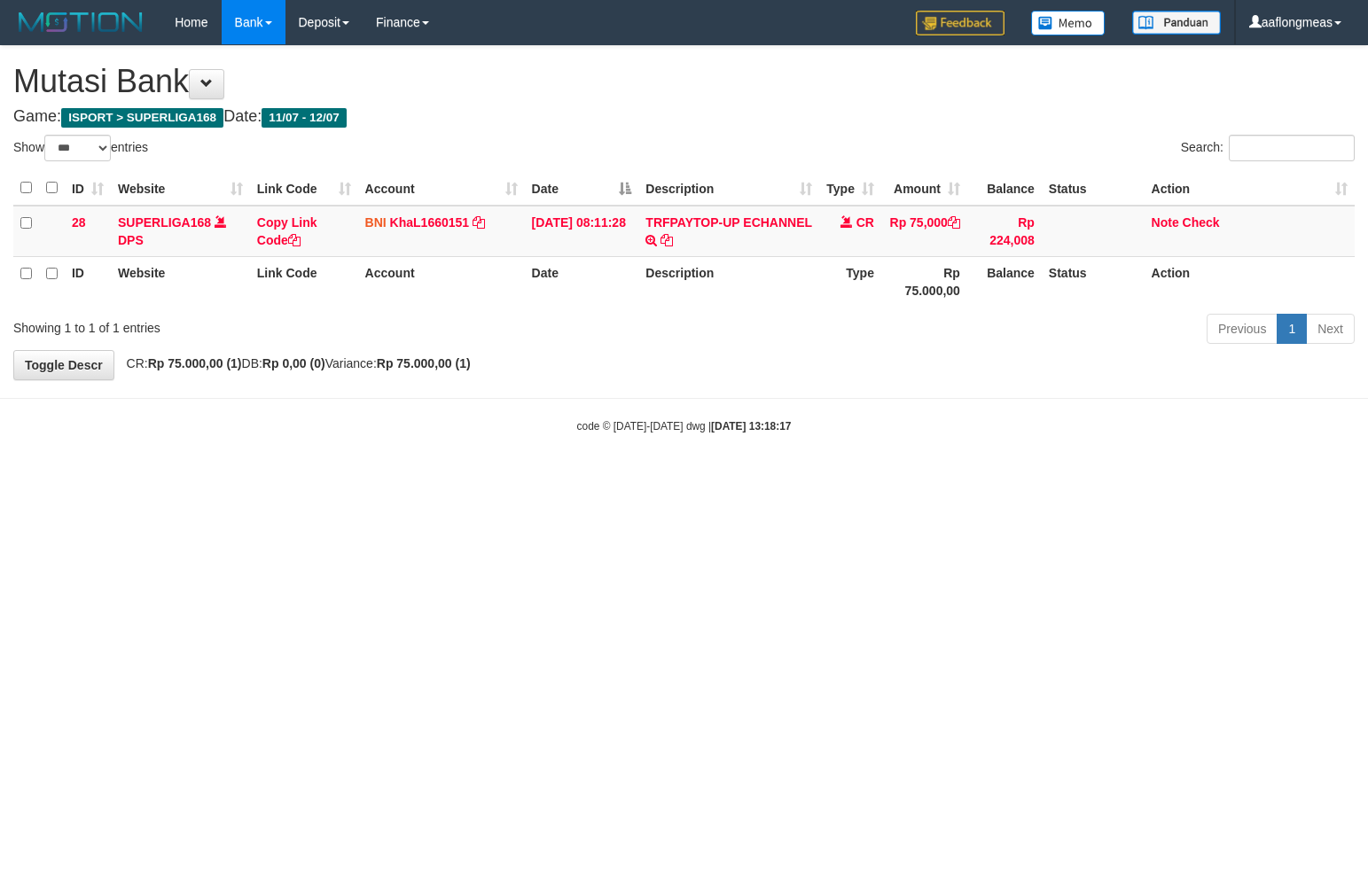 scroll, scrollTop: 0, scrollLeft: 0, axis: both 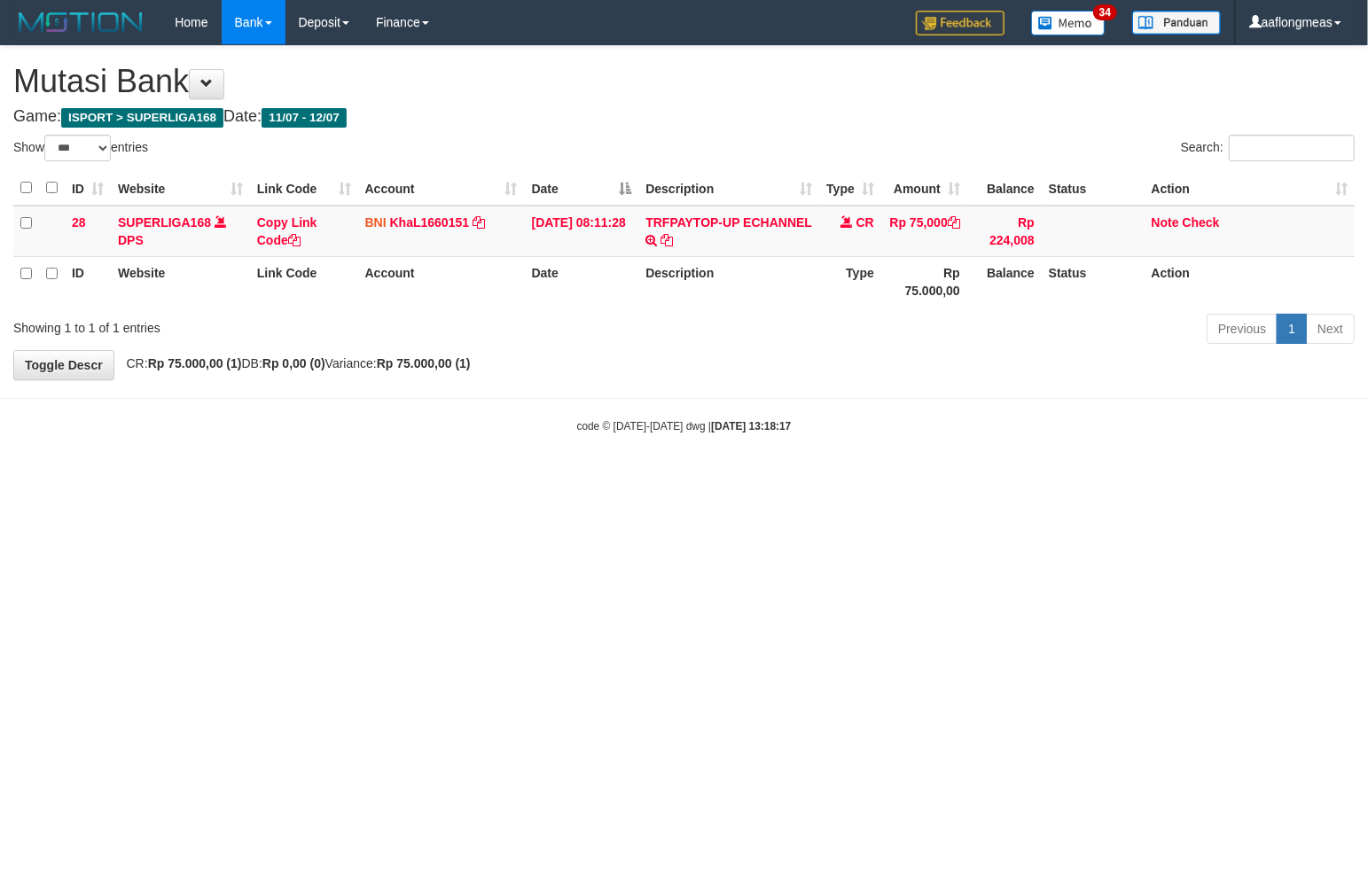 click on "Toggle navigation
Home
Bank
Account List
Load
By Website
Group
[ISPORT]													SUPERLIGA168
By Load Group (DPS)" at bounding box center [684, 239] 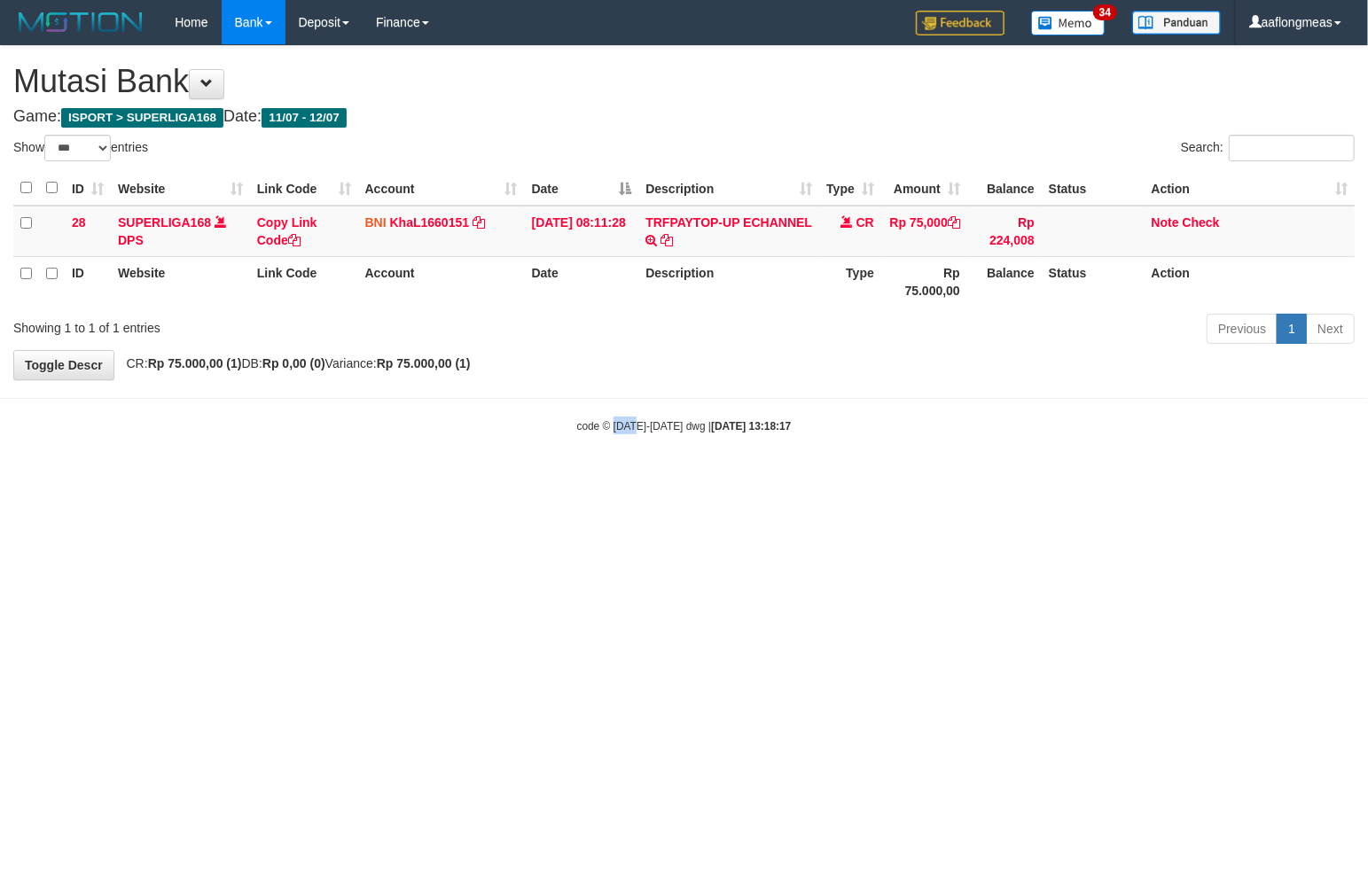 click on "Toggle navigation
Home
Bank
Account List
Load
By Website
Group
[ISPORT]													SUPERLIGA168
By Load Group (DPS)" at bounding box center [684, 239] 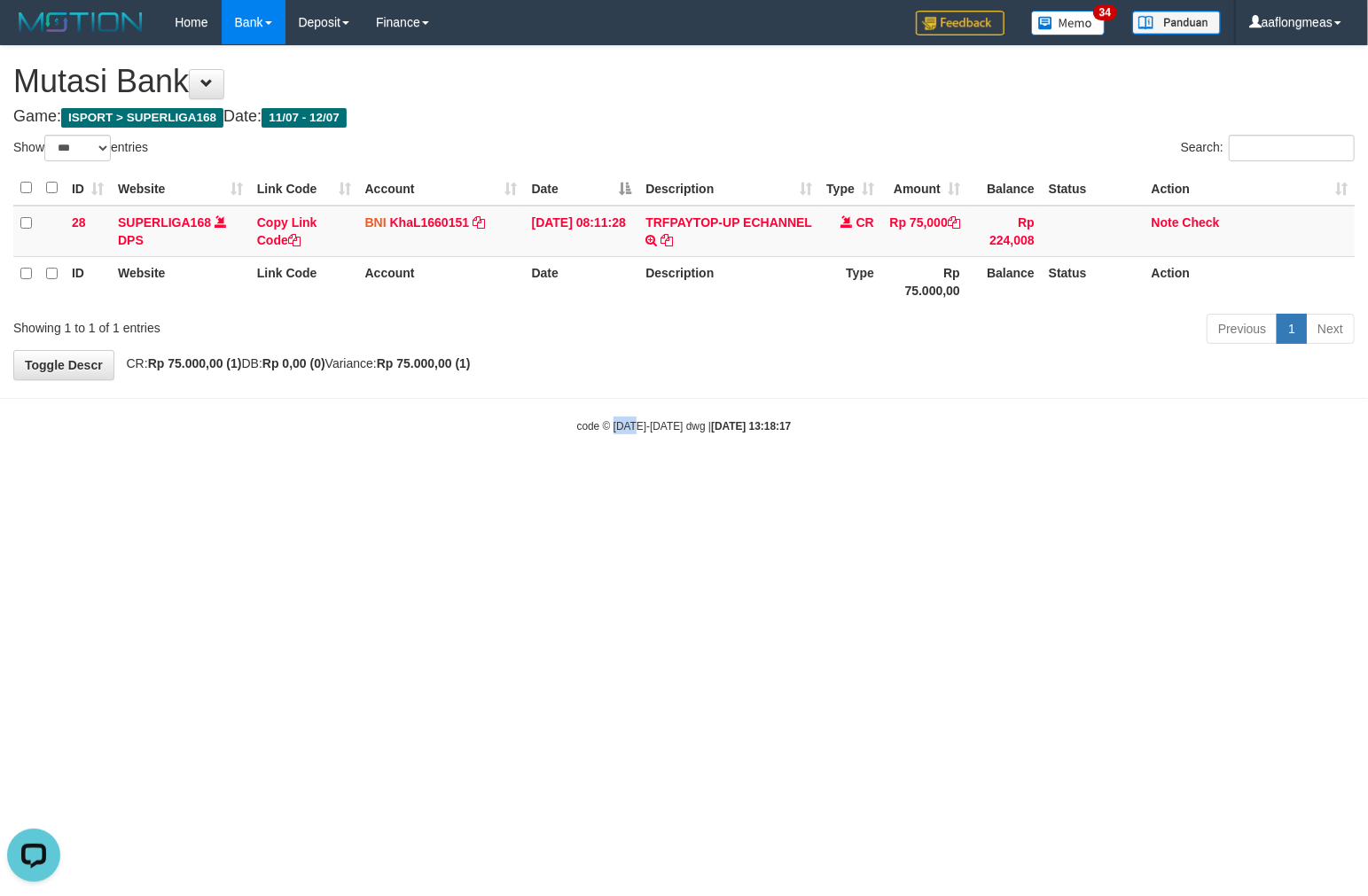scroll, scrollTop: 0, scrollLeft: 0, axis: both 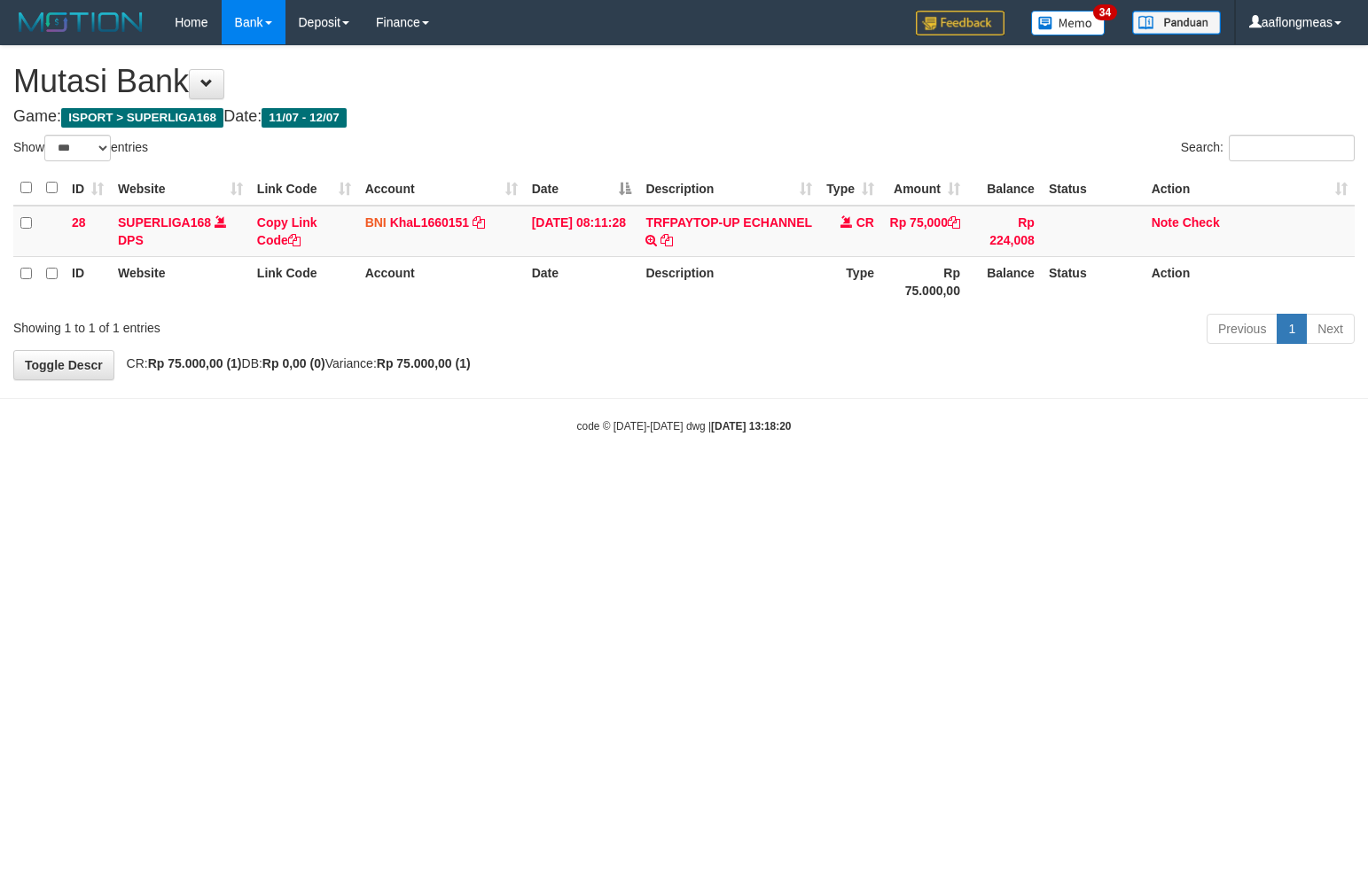 select on "***" 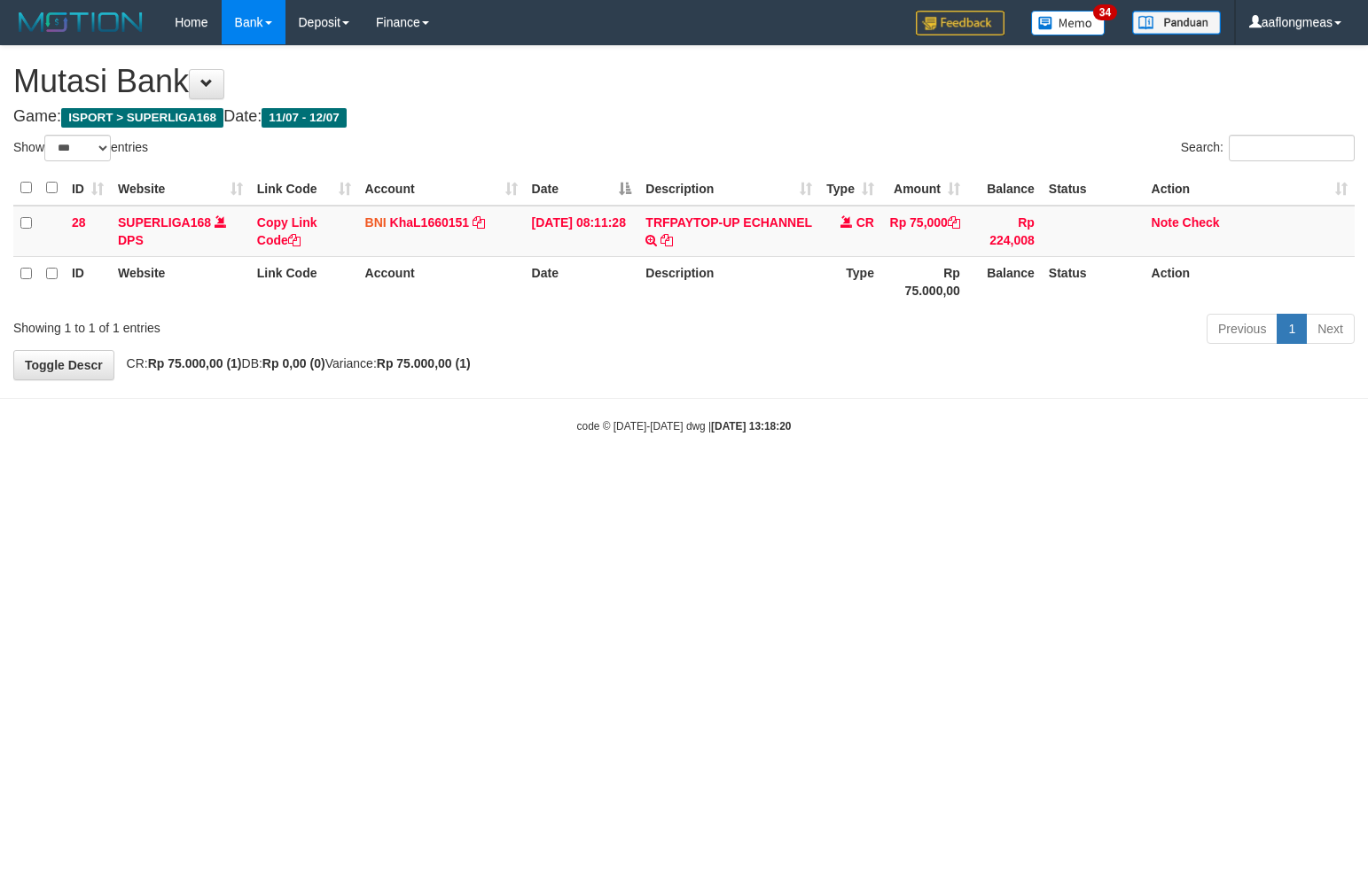 scroll, scrollTop: 0, scrollLeft: 0, axis: both 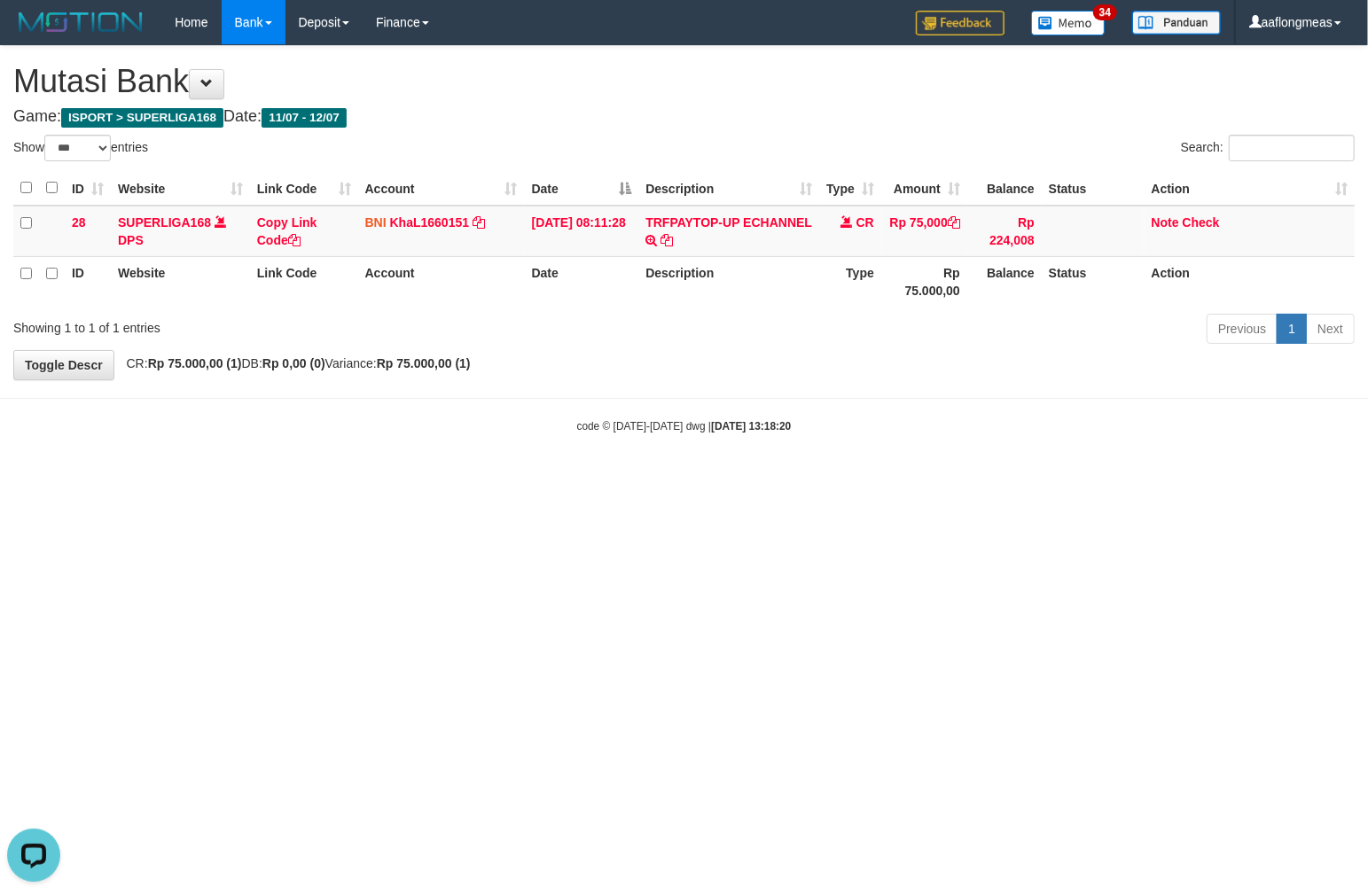 click on "Toggle navigation
Home
Bank
Account List
Load
By Website
Group
[ISPORT]													SUPERLIGA168
By Load Group (DPS)" at bounding box center (684, 239) 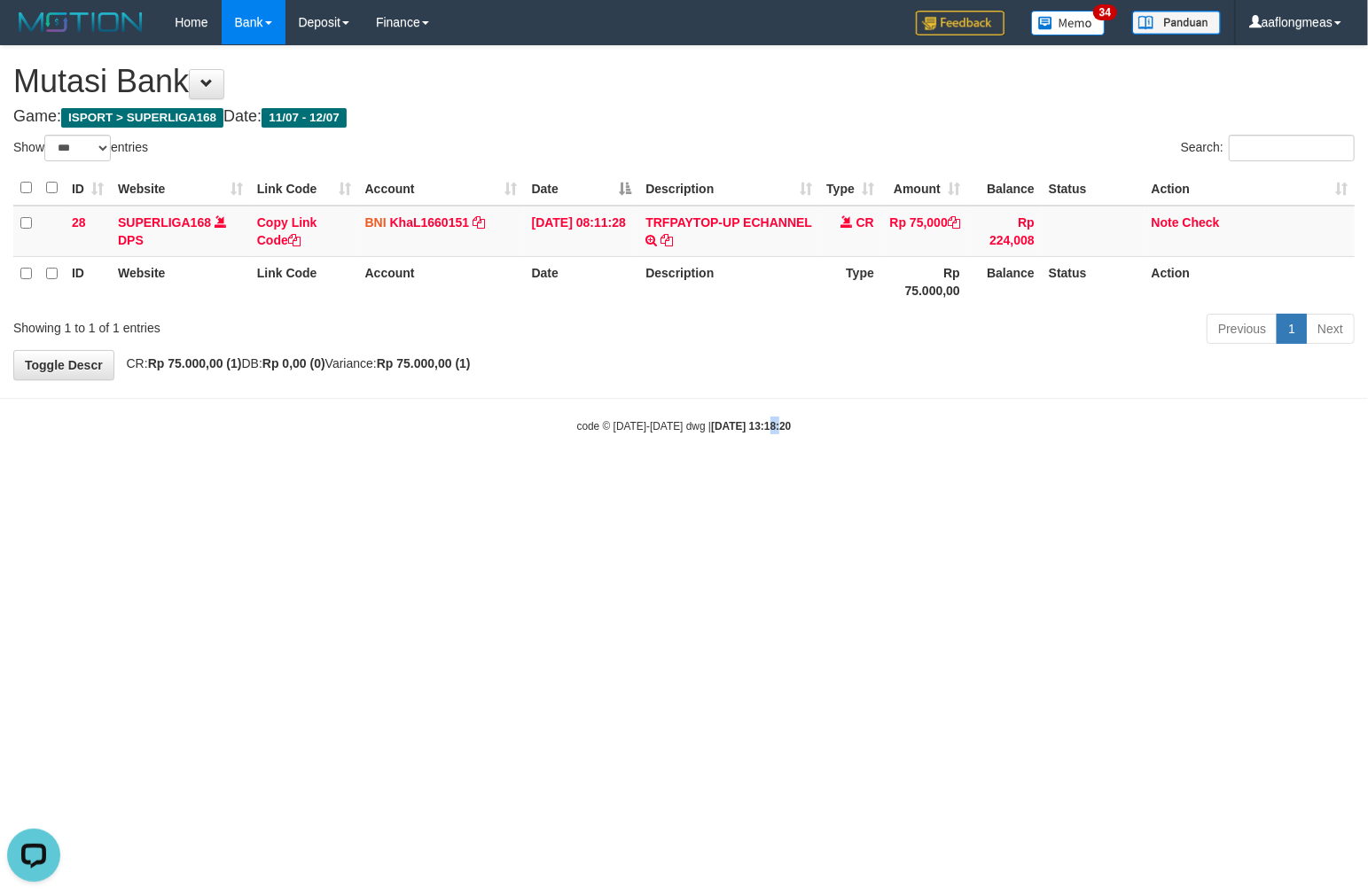 click on "Toggle navigation
Home
Bank
Account List
Load
By Website
Group
[ISPORT]													SUPERLIGA168
By Load Group (DPS)" at bounding box center (684, 239) 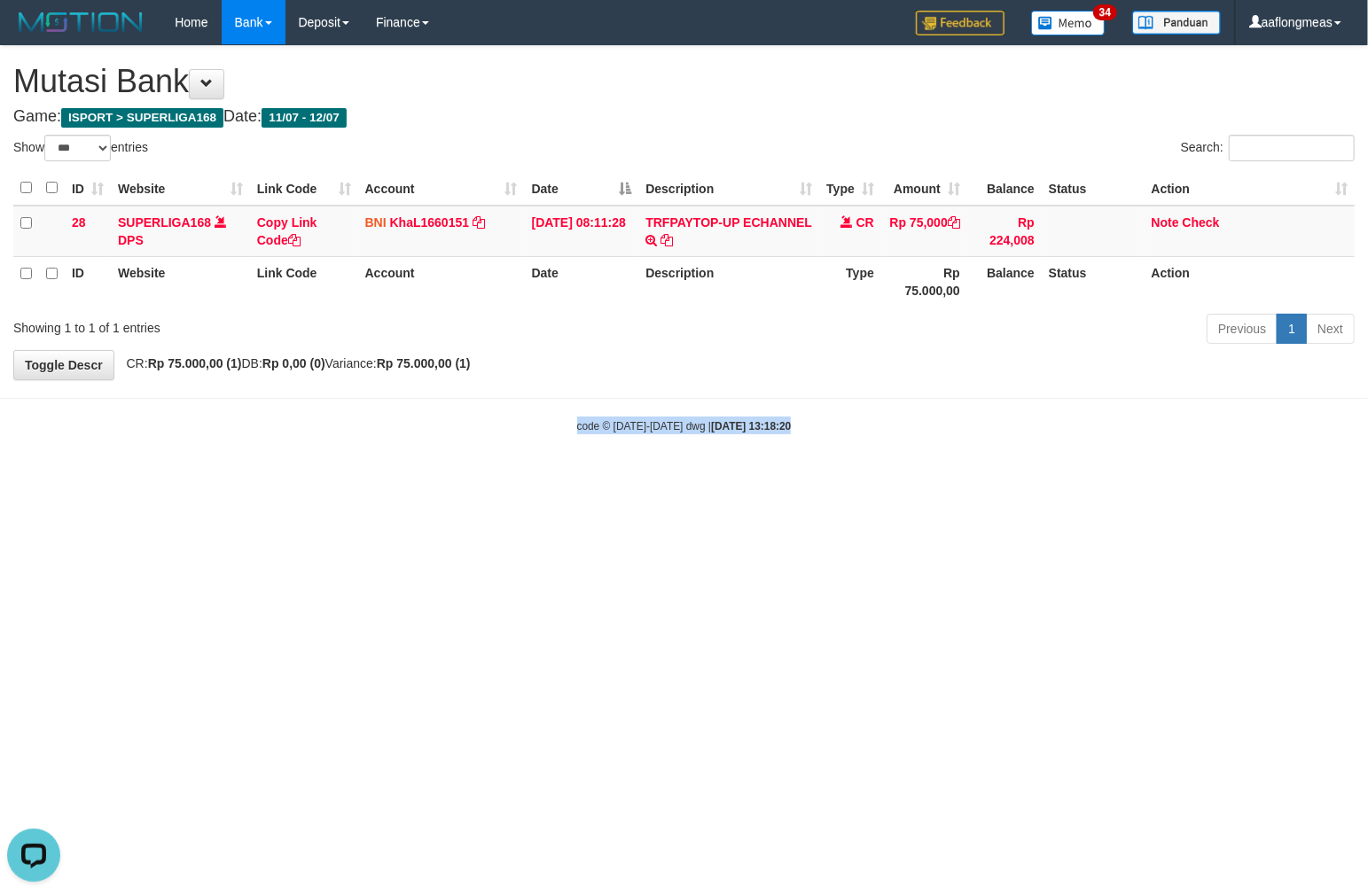 click on "Toggle navigation
Home
Bank
Account List
Load
By Website
Group
[ISPORT]													SUPERLIGA168
By Load Group (DPS)" at bounding box center (684, 239) 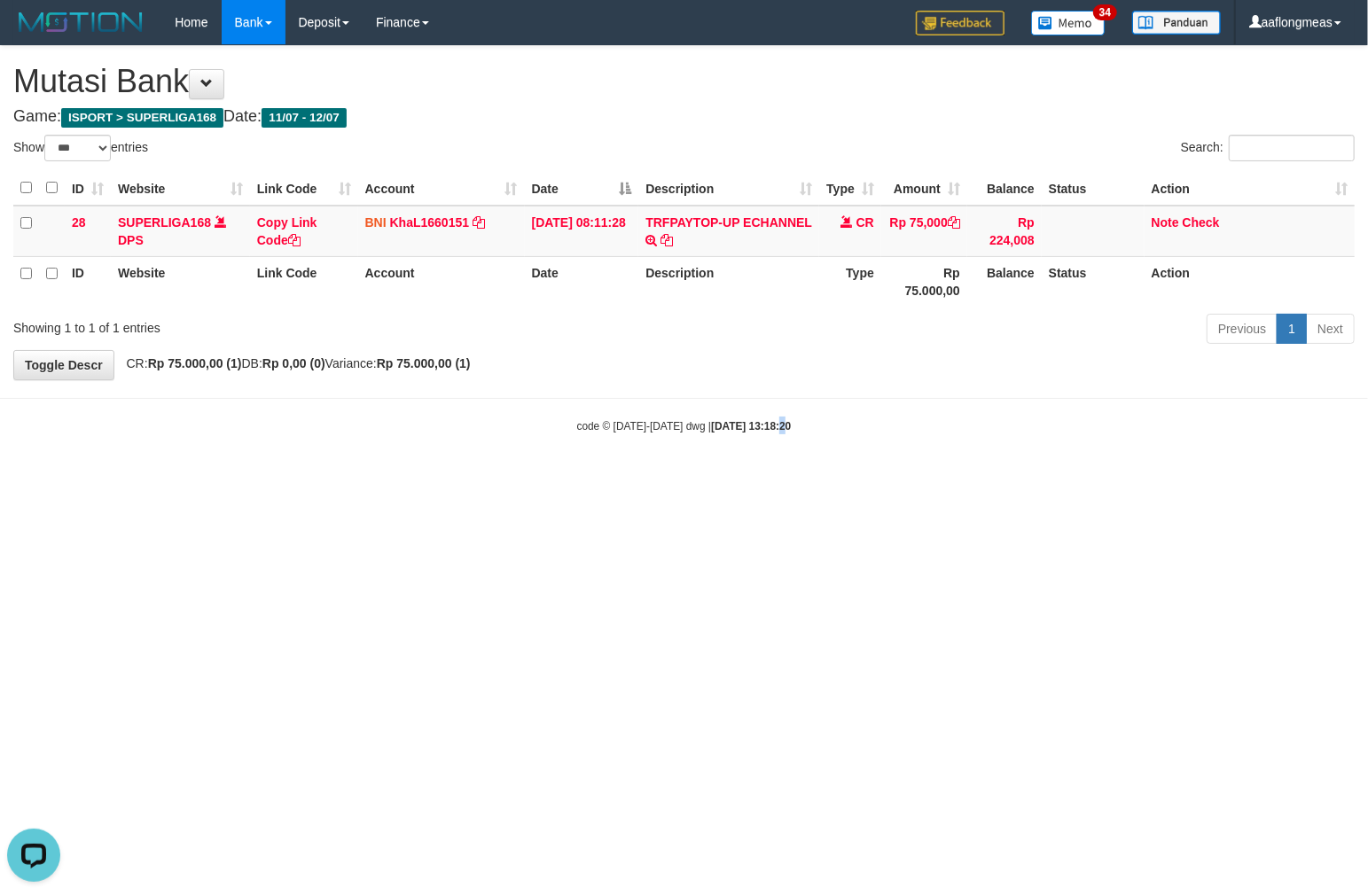 click on "Toggle navigation
Home
Bank
Account List
Load
By Website
Group
[ISPORT]													SUPERLIGA168
By Load Group (DPS)" at bounding box center (684, 239) 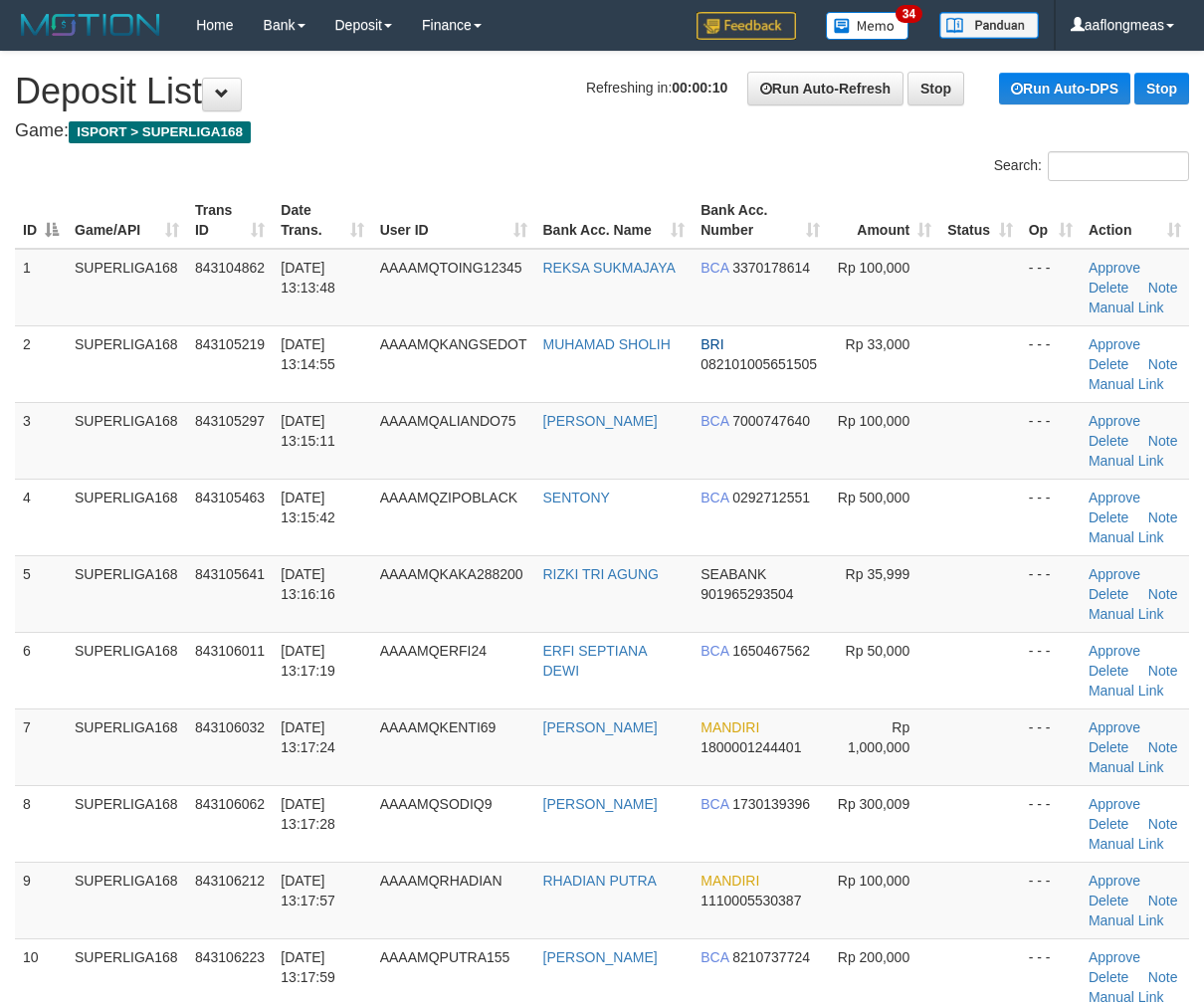 scroll, scrollTop: 0, scrollLeft: 0, axis: both 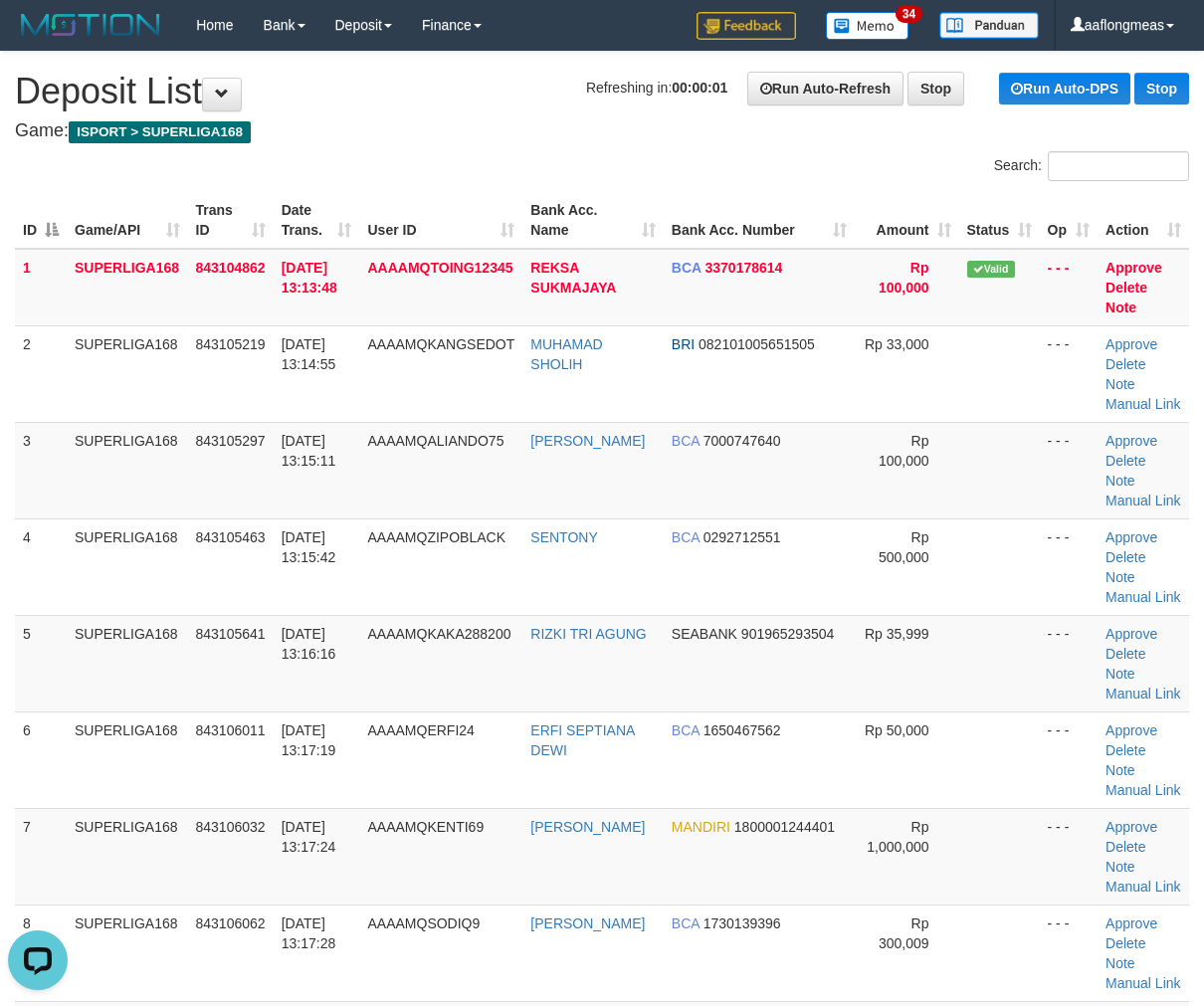 drag, startPoint x: 828, startPoint y: 627, endPoint x: 1217, endPoint y: 624, distance: 389.0116 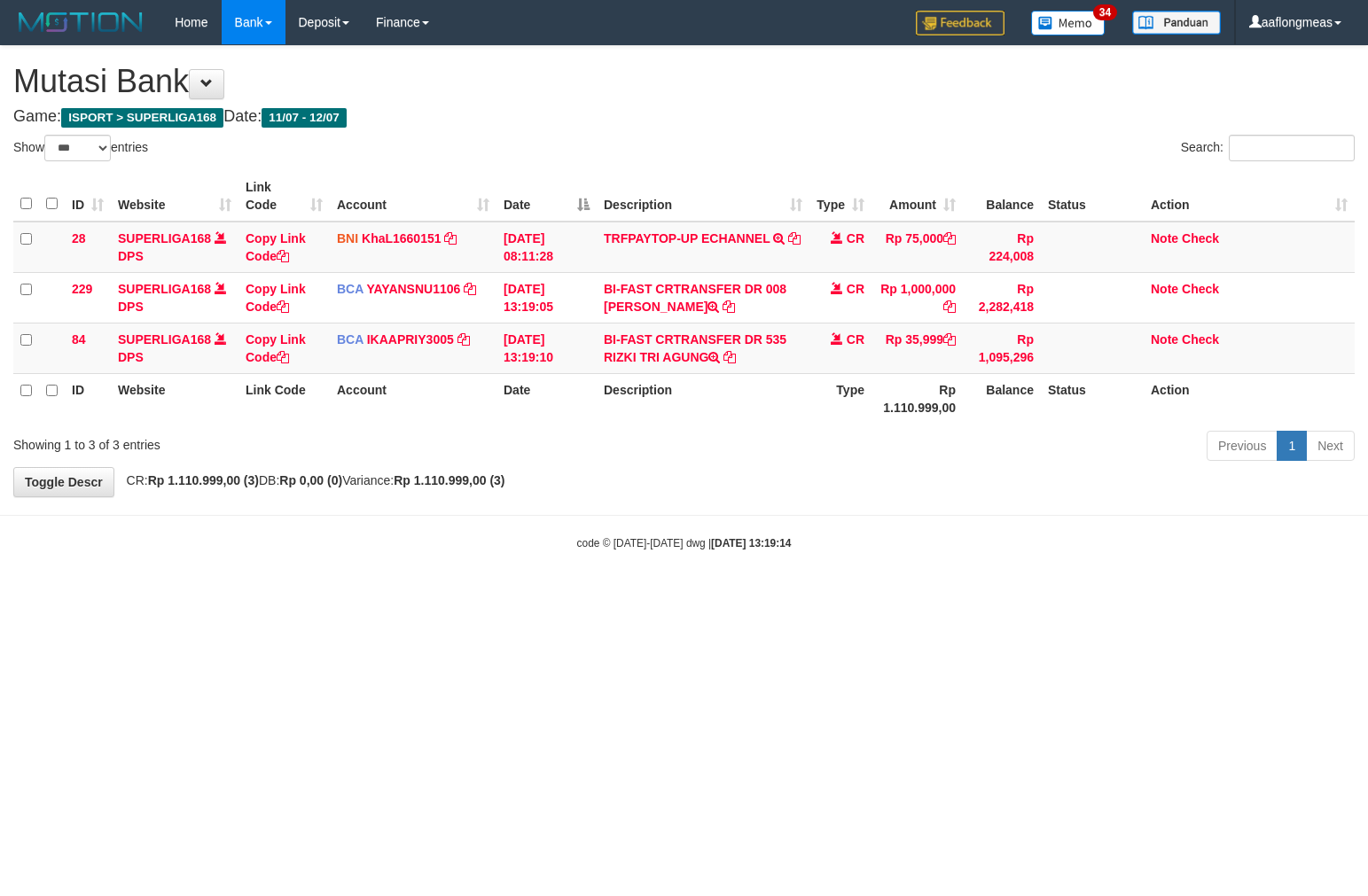 select on "***" 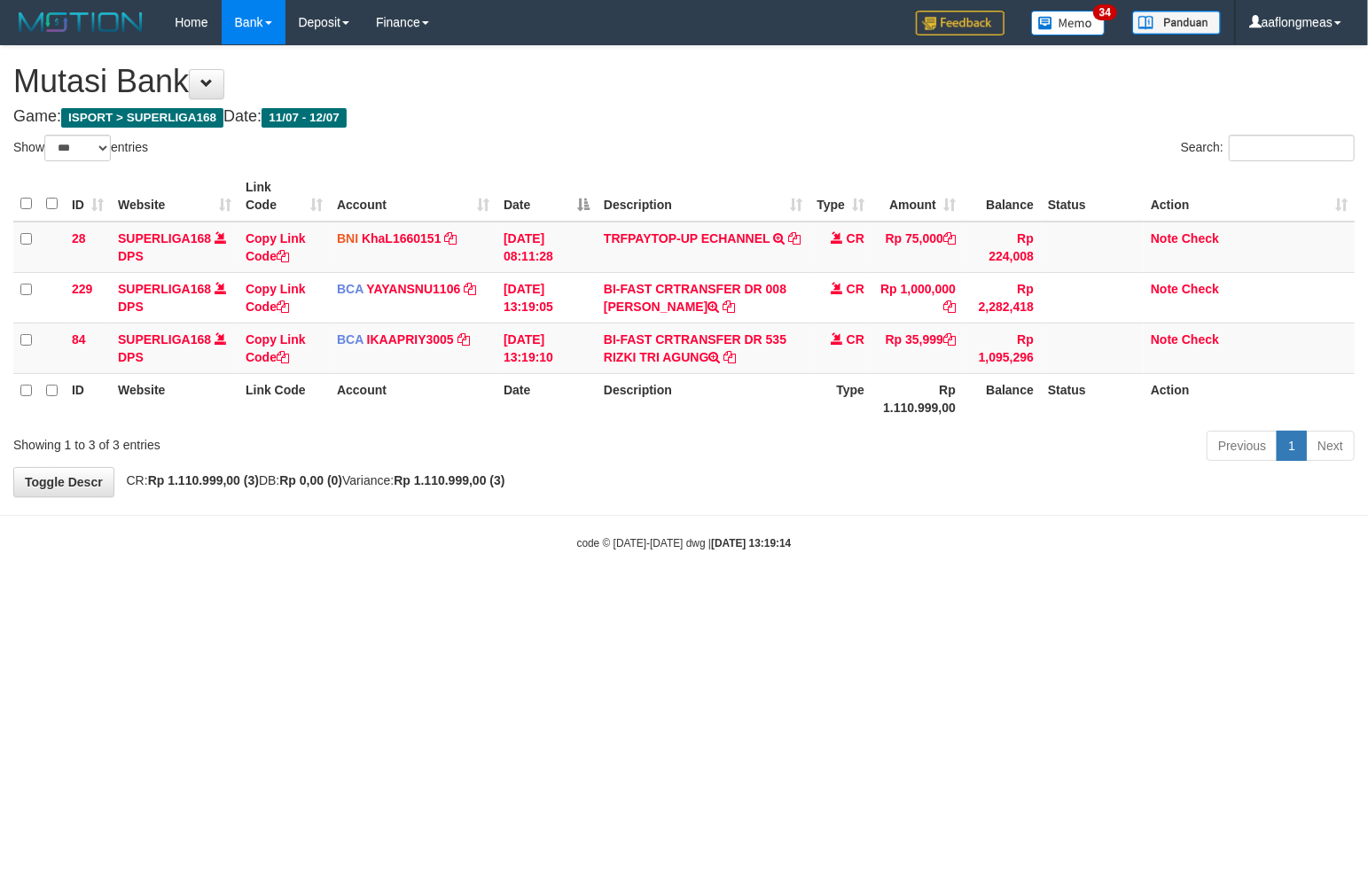 click on "Toggle navigation
Home
Bank
Account List
Load
By Website
Group
[ISPORT]													SUPERLIGA168
By Load Group (DPS)
34" at bounding box center (684, 298) 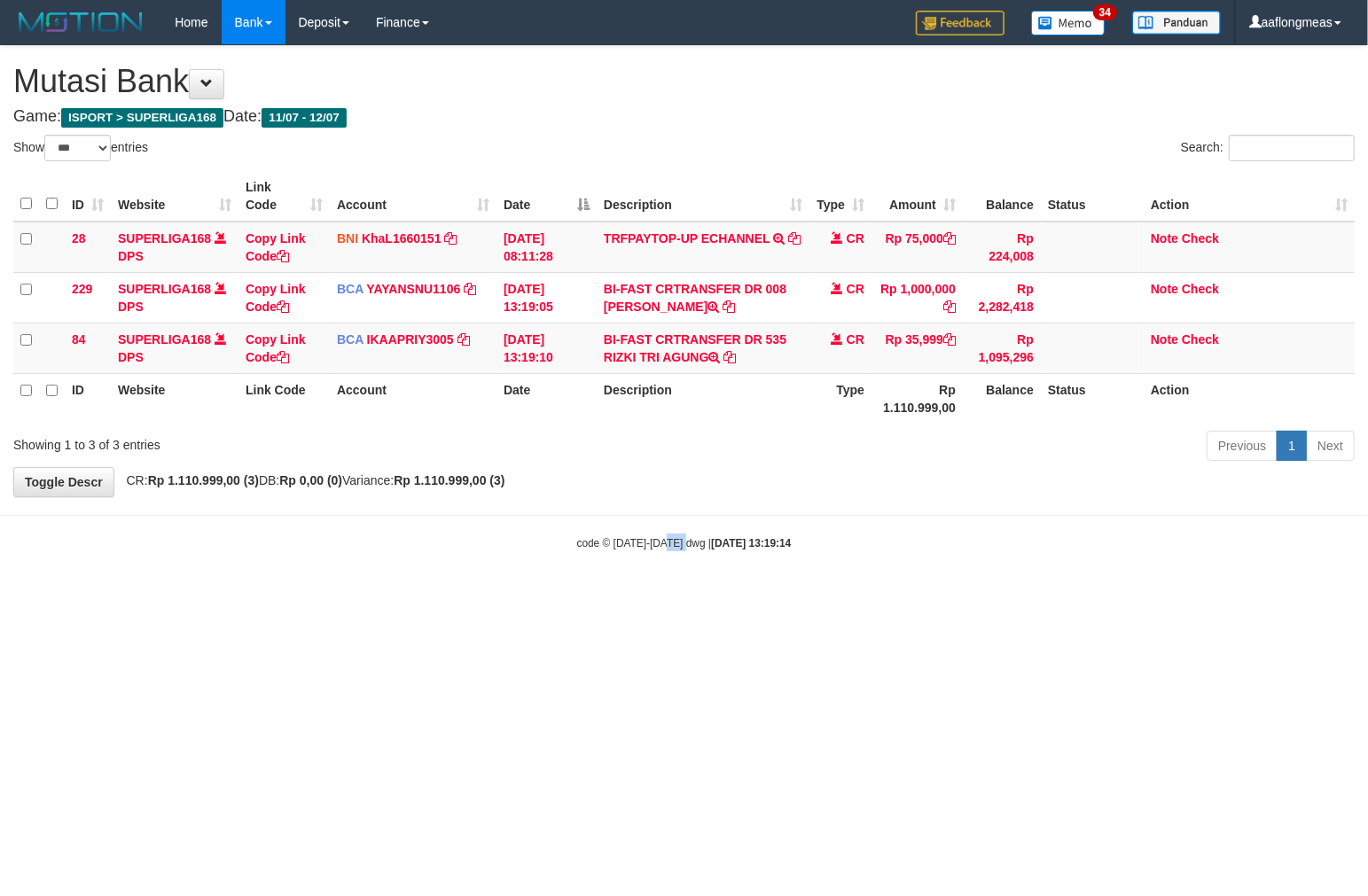click on "Toggle navigation
Home
Bank
Account List
Load
By Website
Group
[ISPORT]													SUPERLIGA168
By Load Group (DPS)
34" at bounding box center (684, 298) 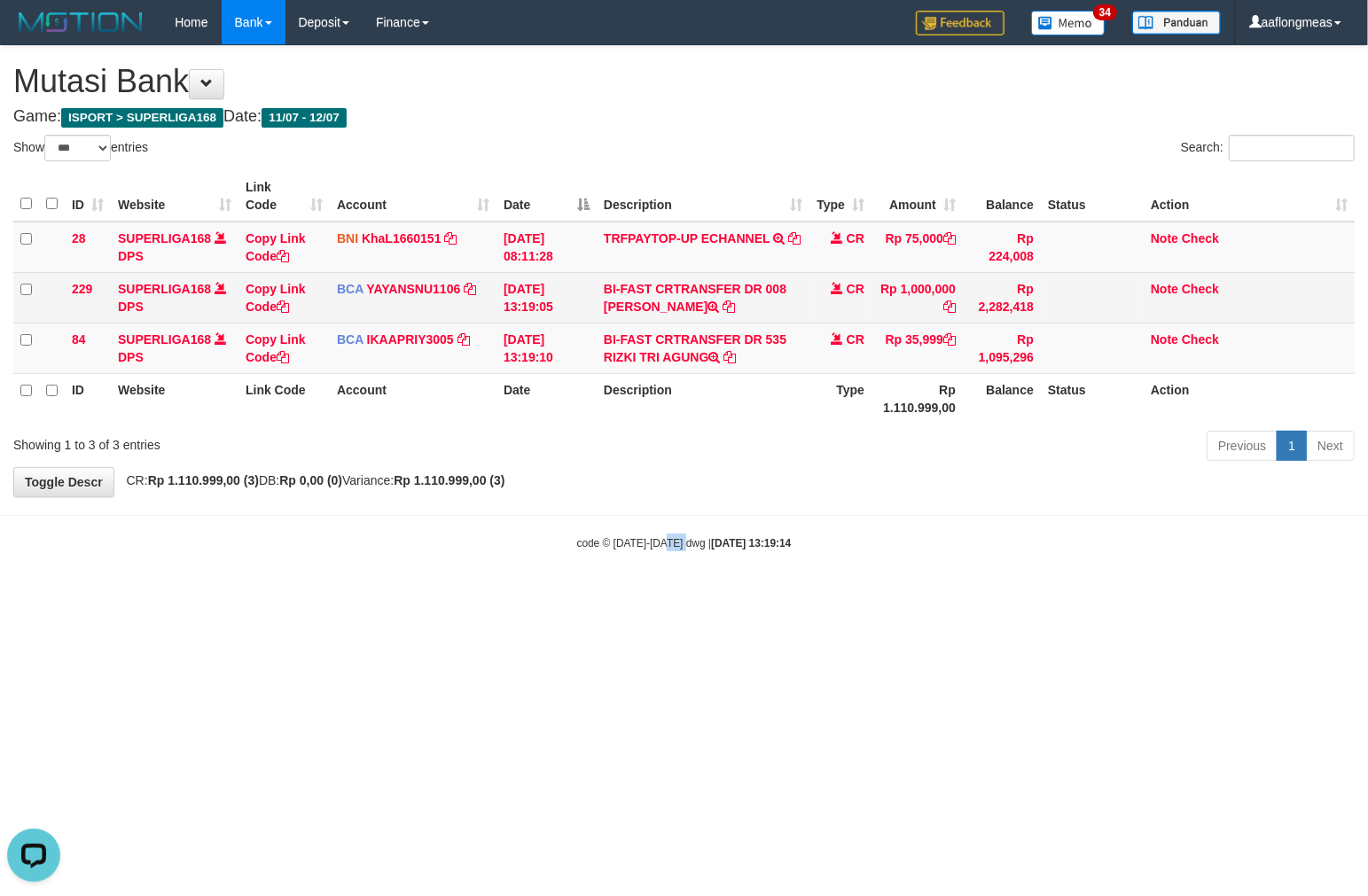 scroll, scrollTop: 0, scrollLeft: 0, axis: both 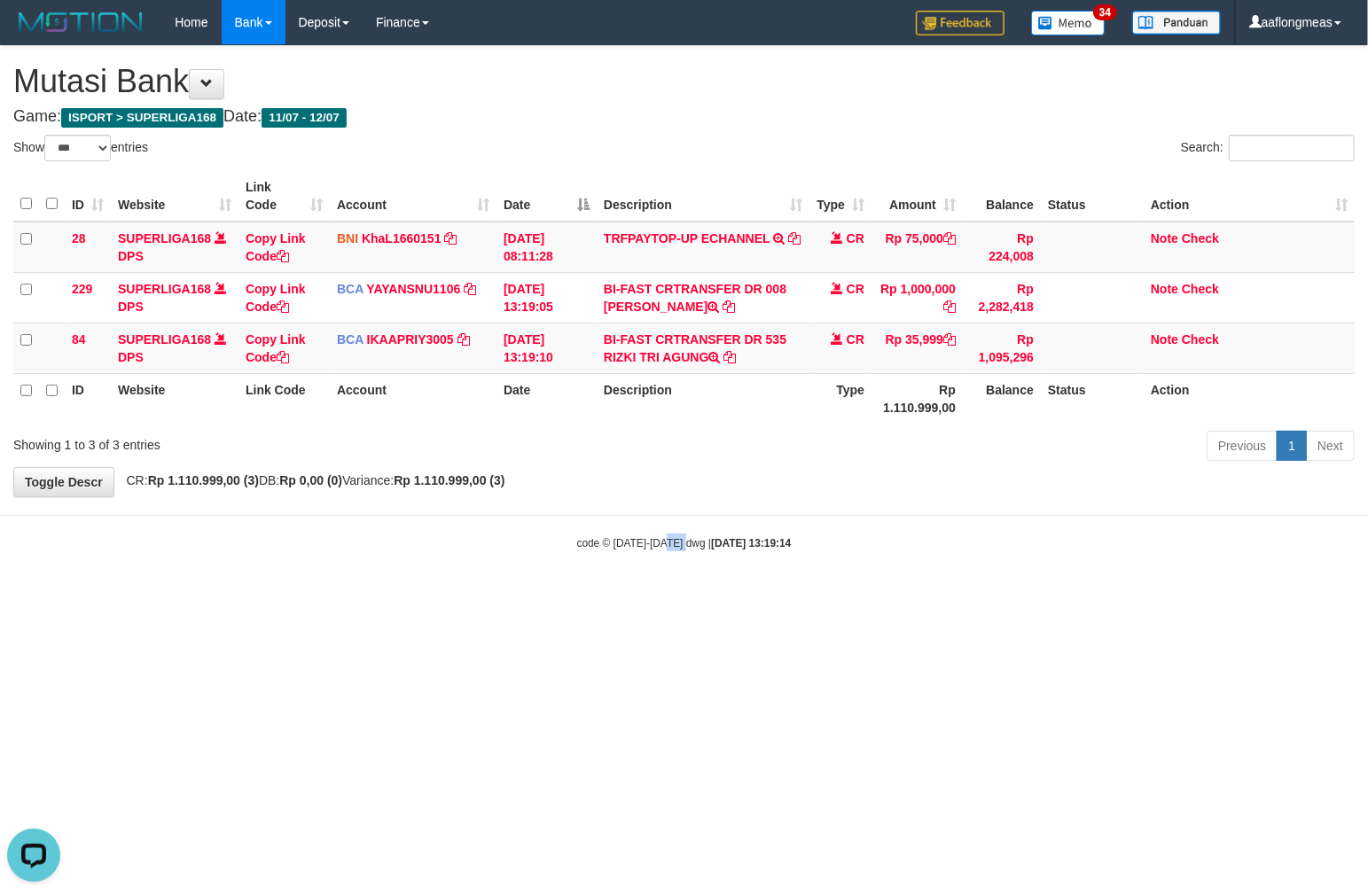 copy on "ENDRIK ADIT" 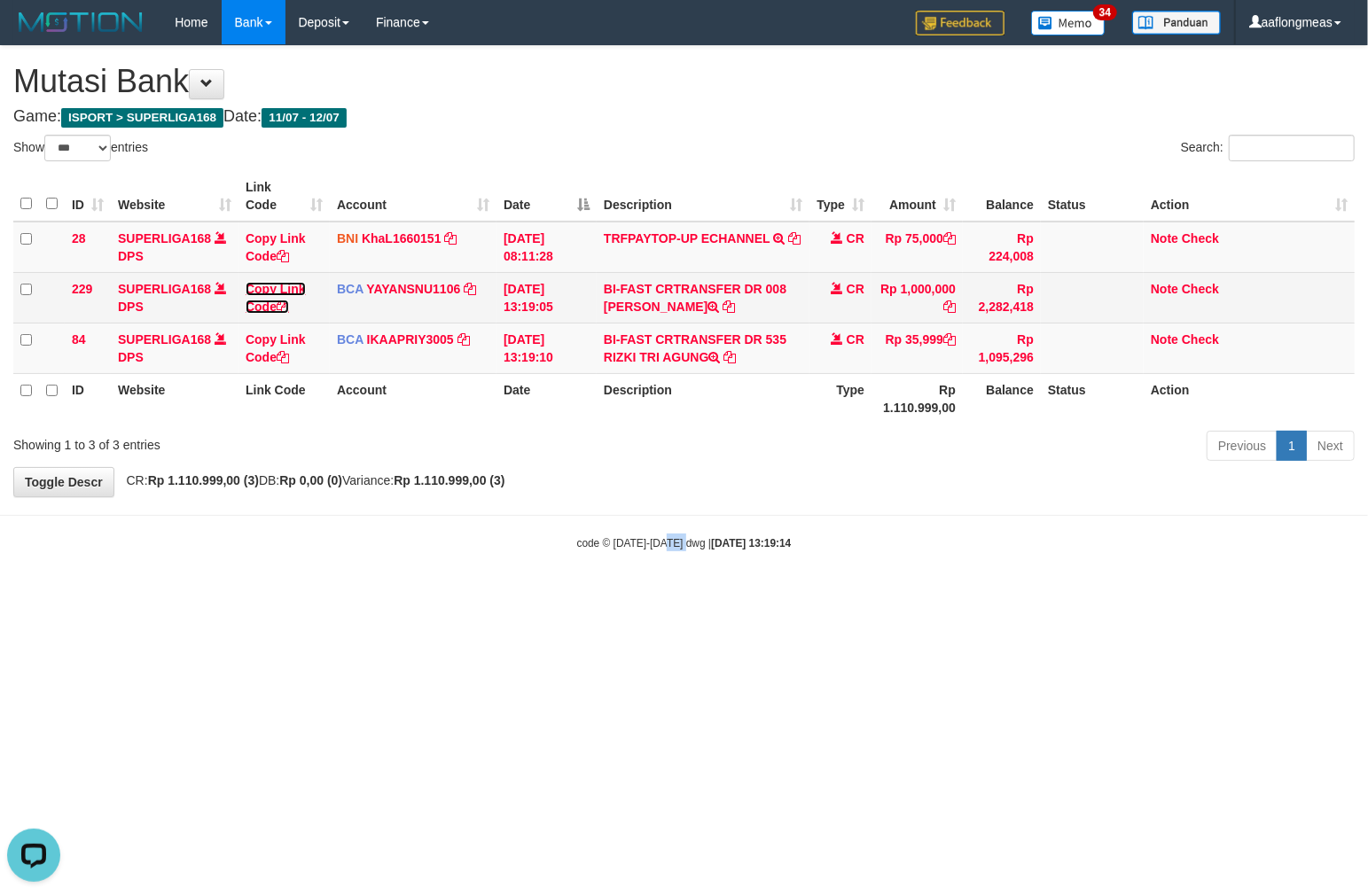 click on "Copy Link Code" at bounding box center [276, 298] 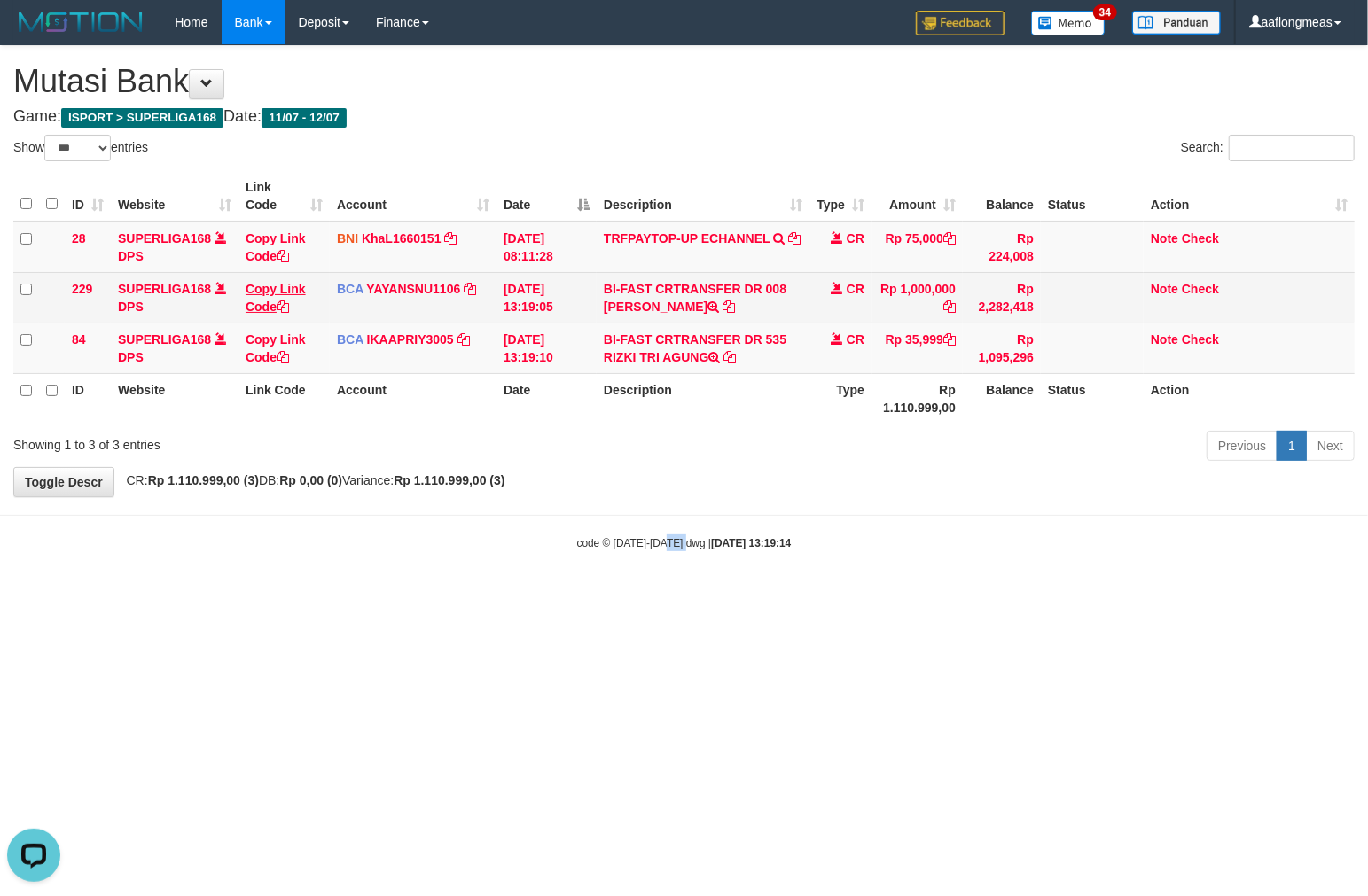 copy on "ENDRIK ADIT" 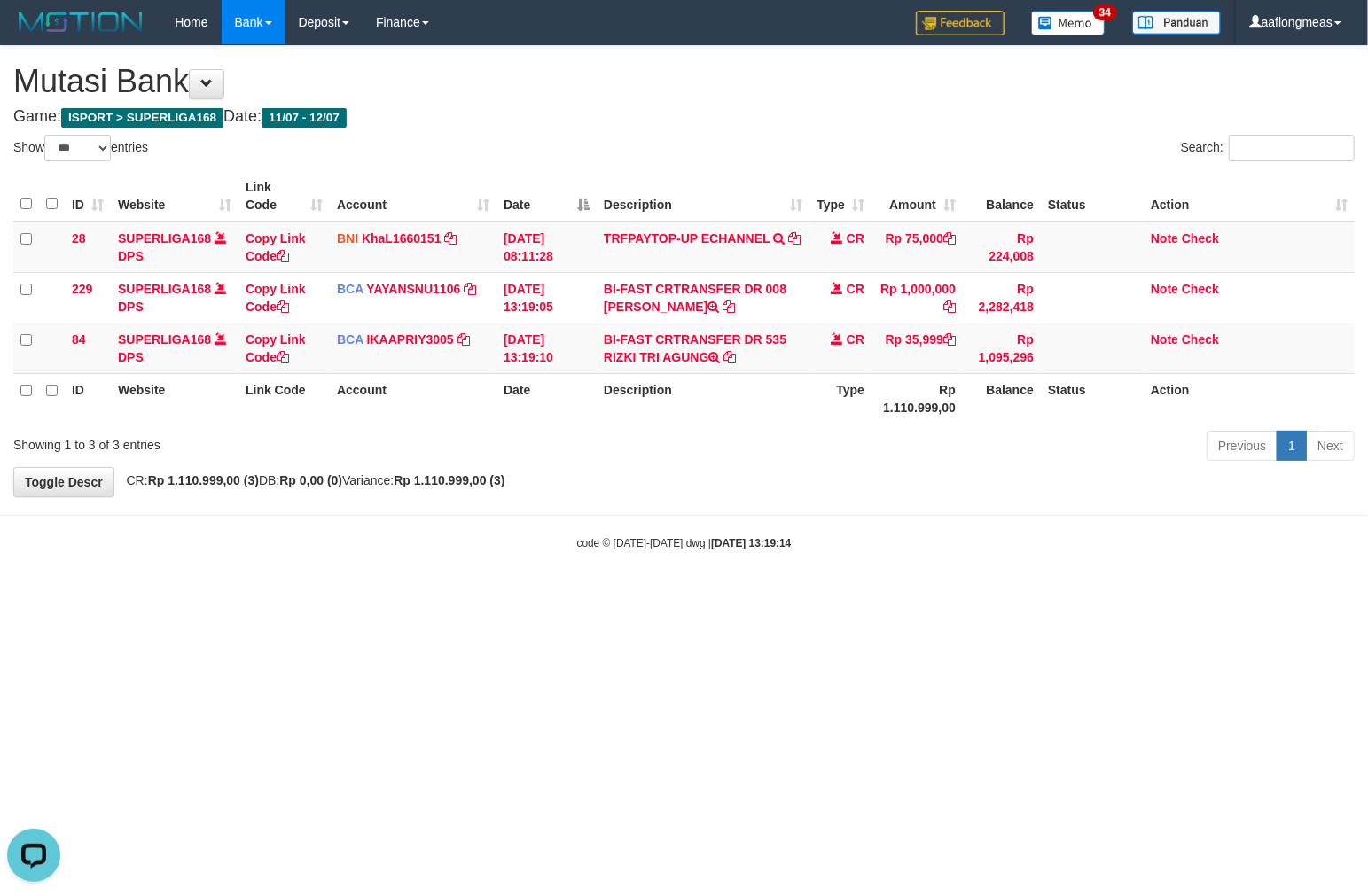 scroll, scrollTop: 263, scrollLeft: 0, axis: vertical 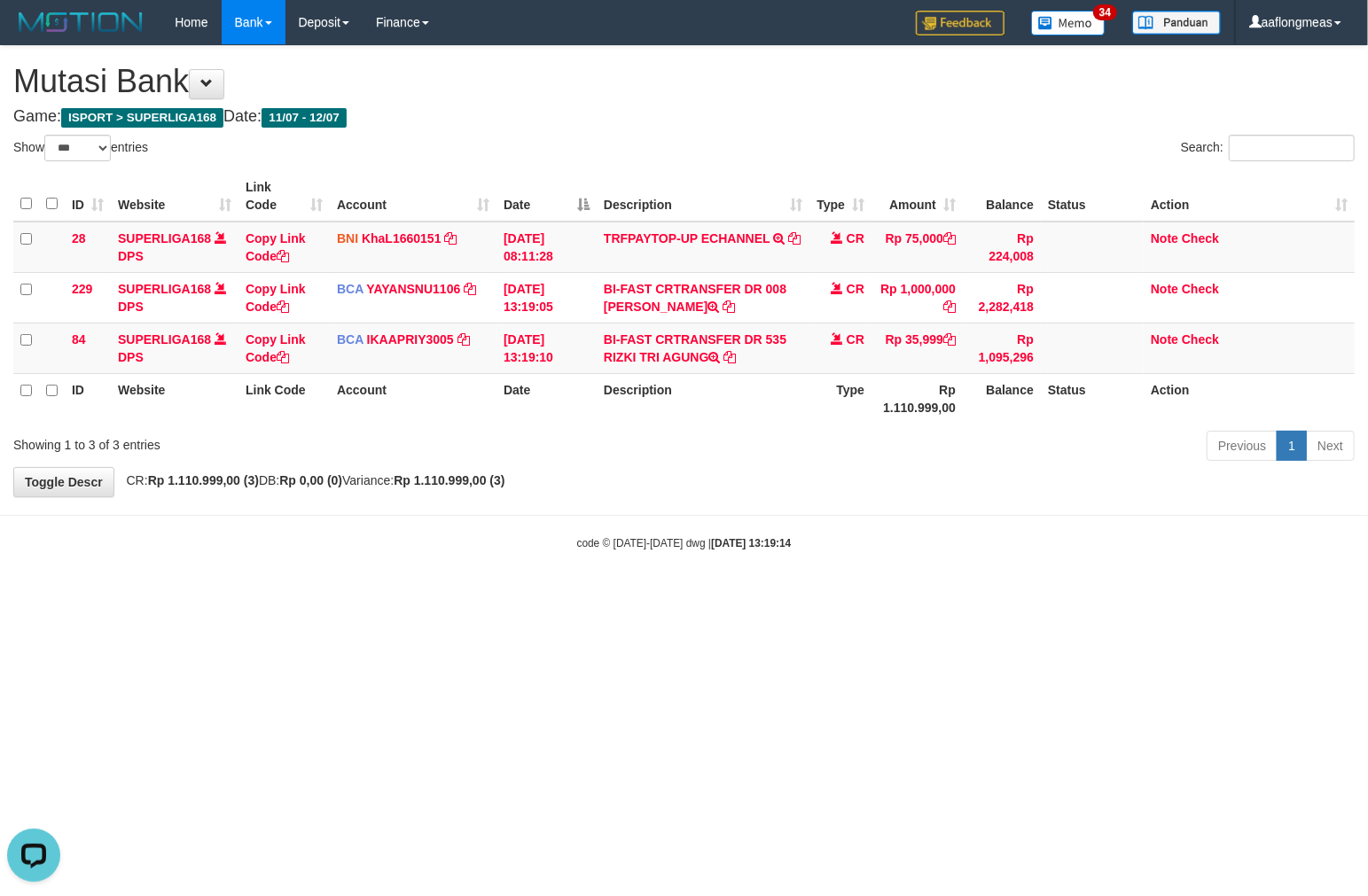 click on "Toggle navigation
Home
Bank
Account List
Load
By Website
Group
[ISPORT]													SUPERLIGA168
By Load Group (DPS)
34" at bounding box center (684, 298) 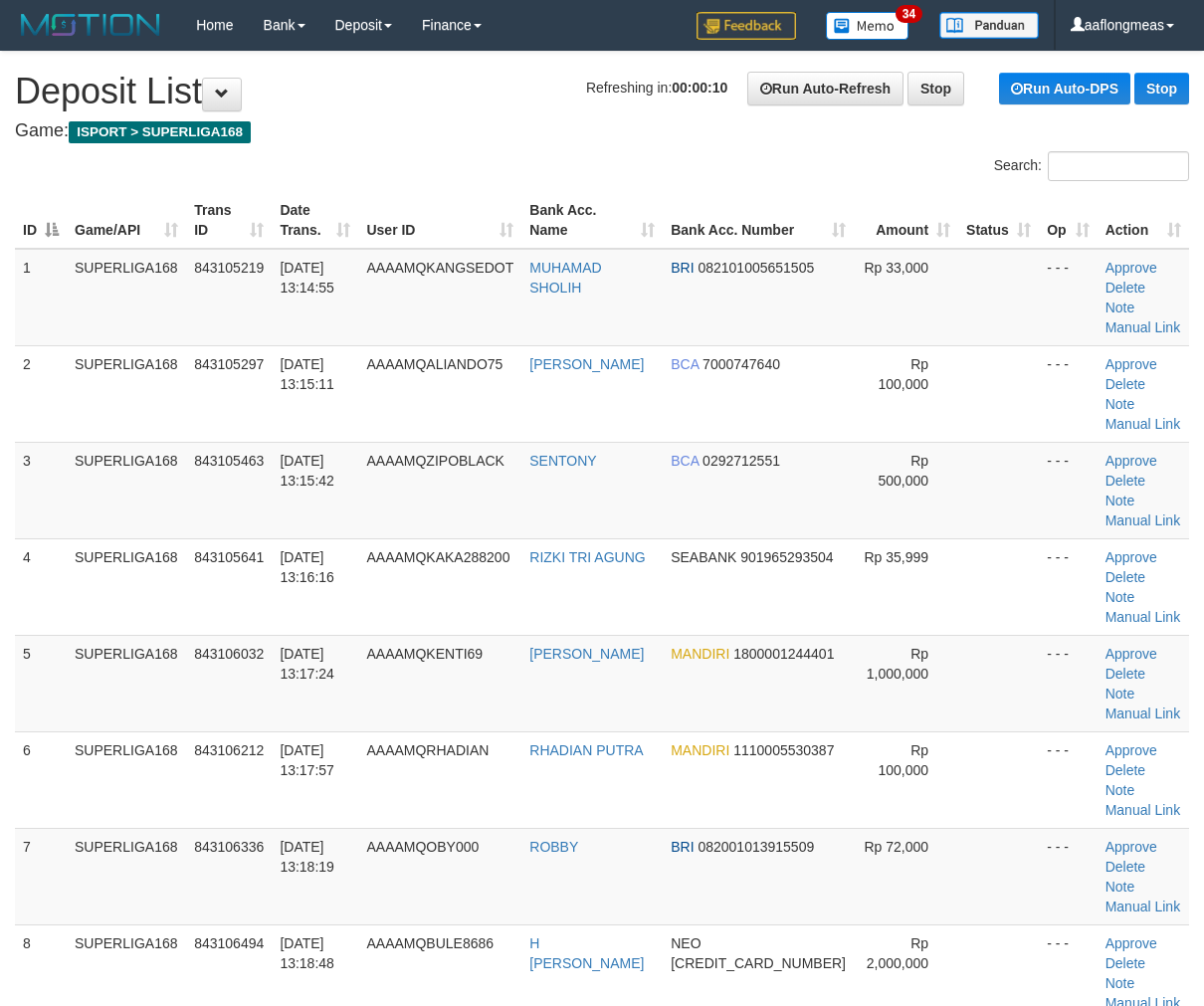 scroll, scrollTop: 0, scrollLeft: 0, axis: both 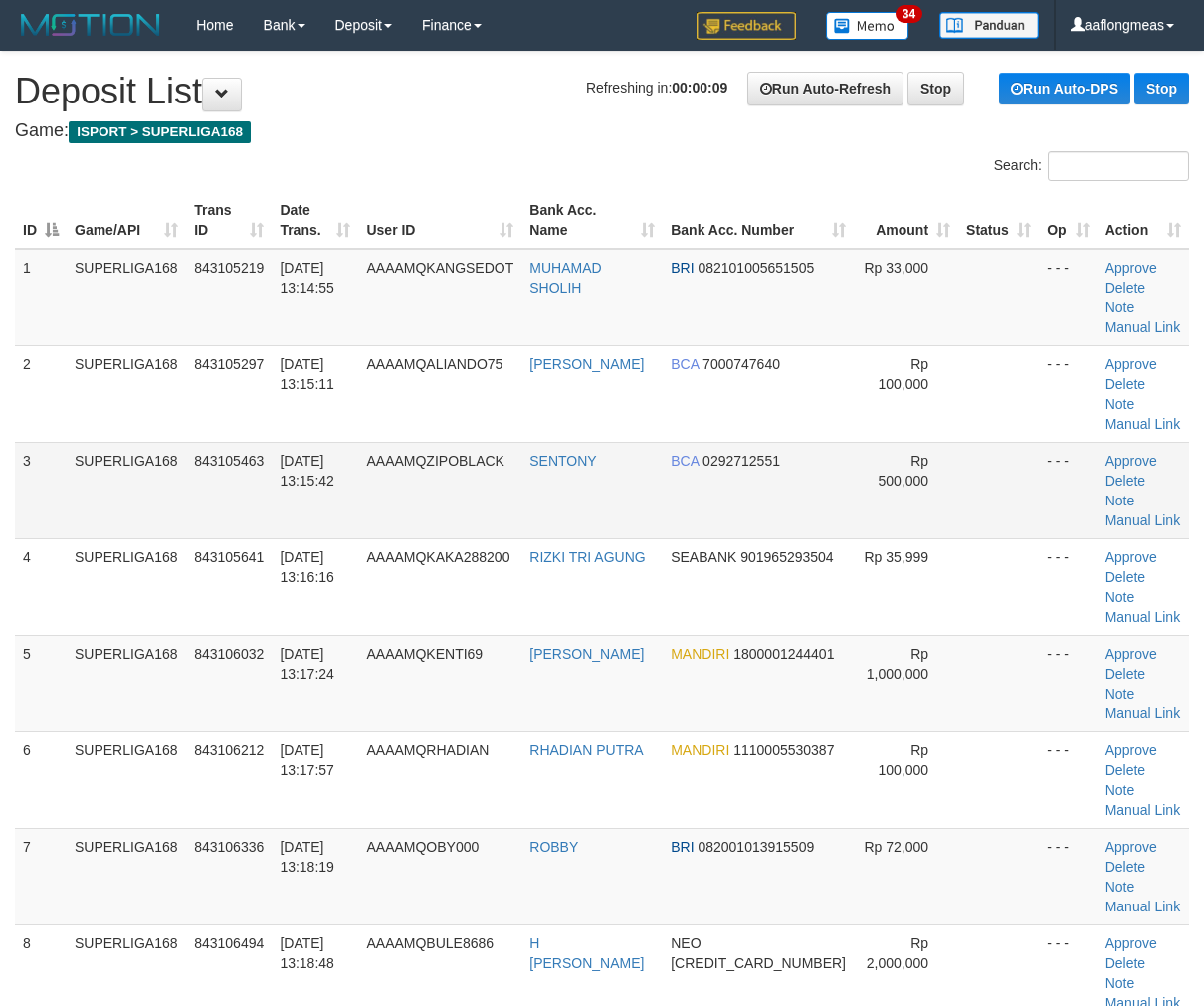 click at bounding box center [998, 490] 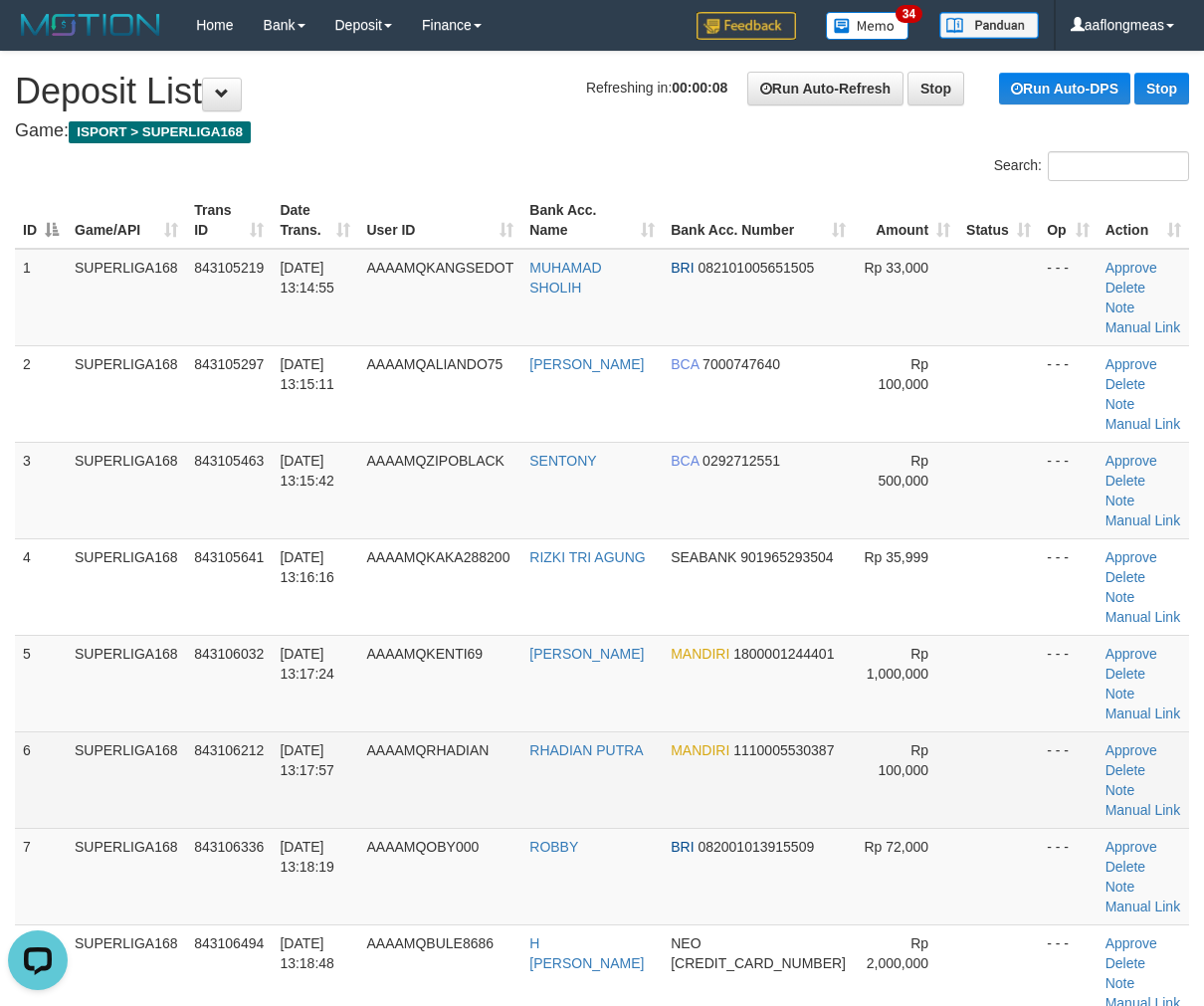 scroll, scrollTop: 0, scrollLeft: 0, axis: both 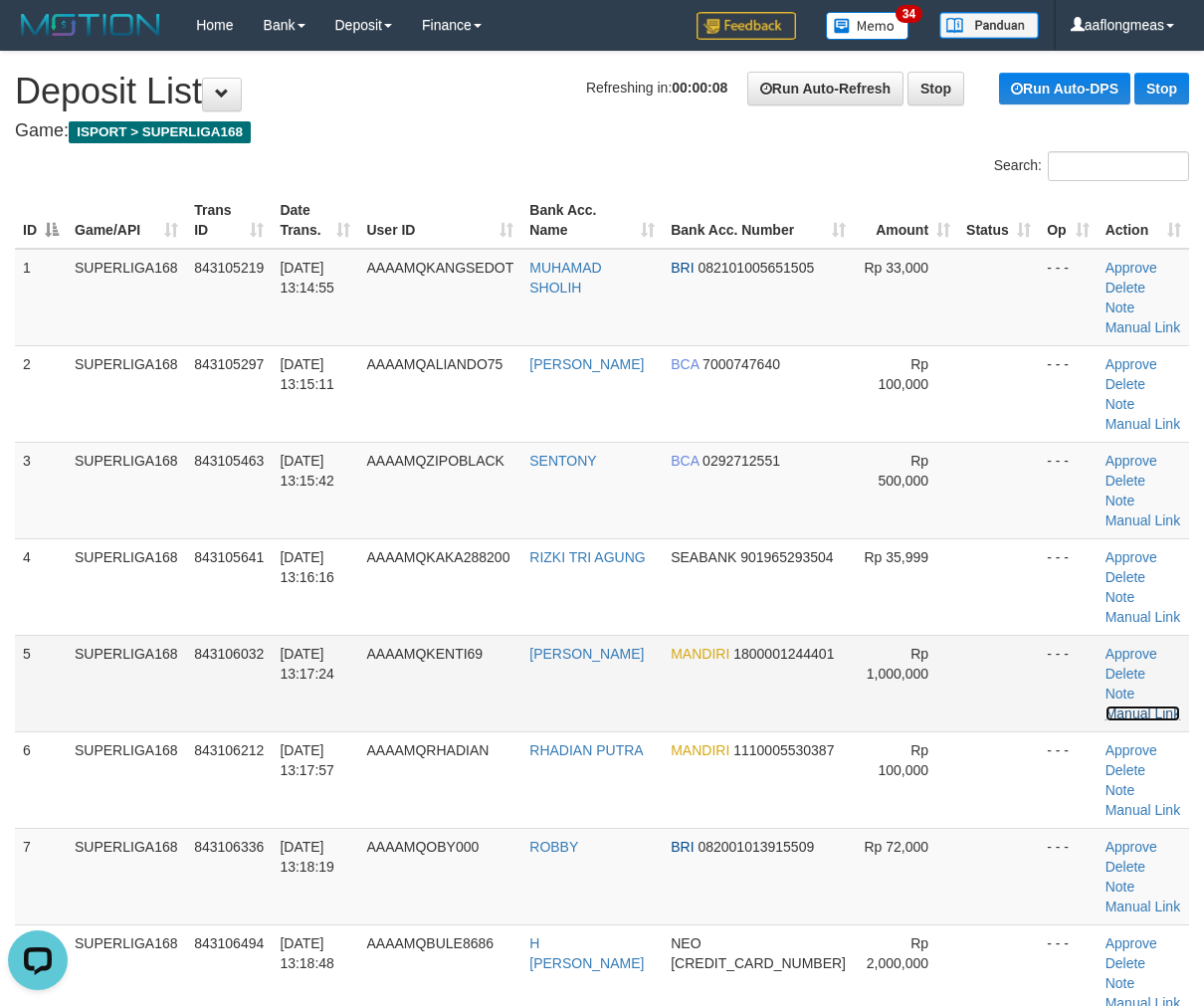click on "Manual Link" at bounding box center [1143, 713] 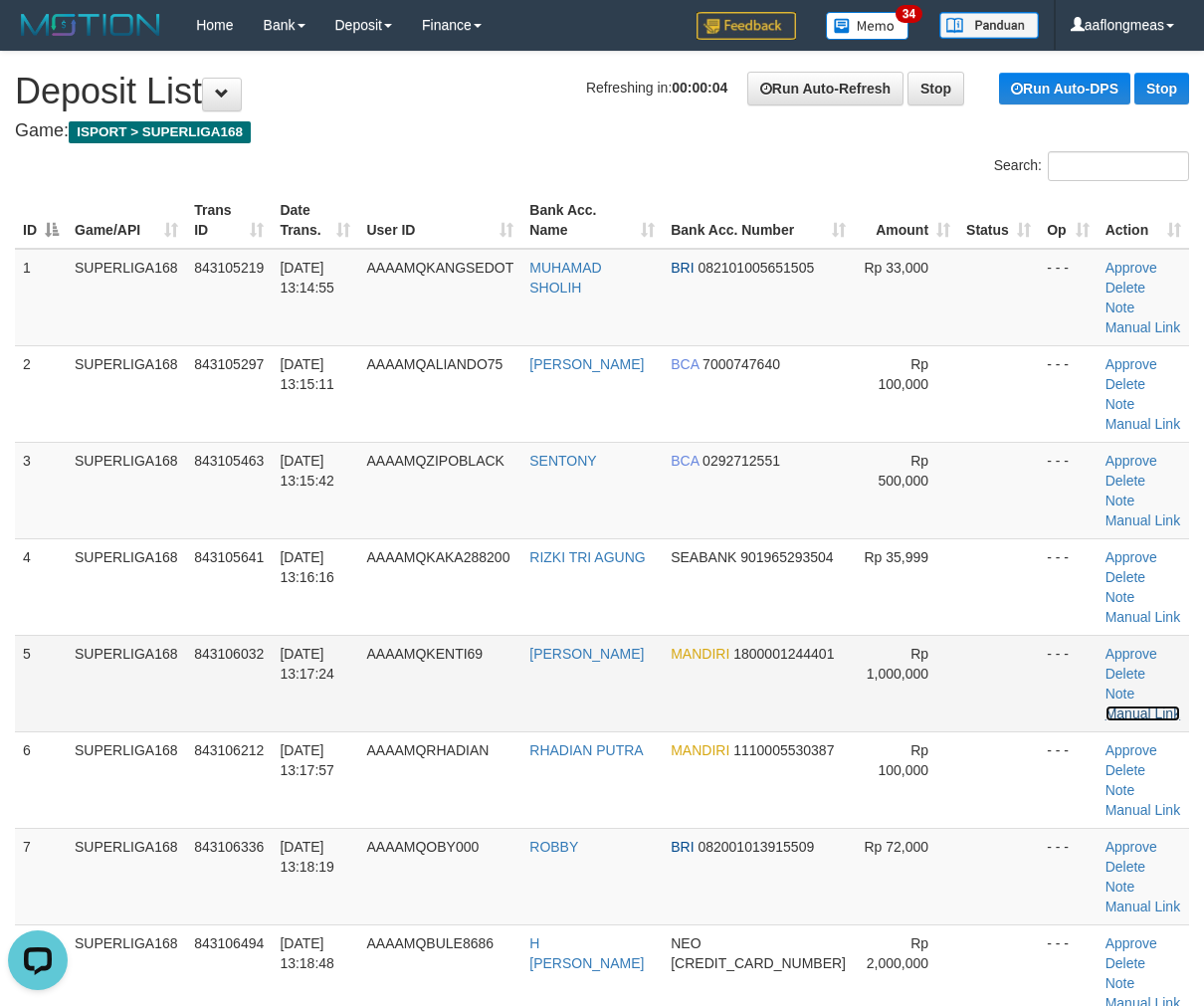 click on "Manual Link" at bounding box center (1143, 713) 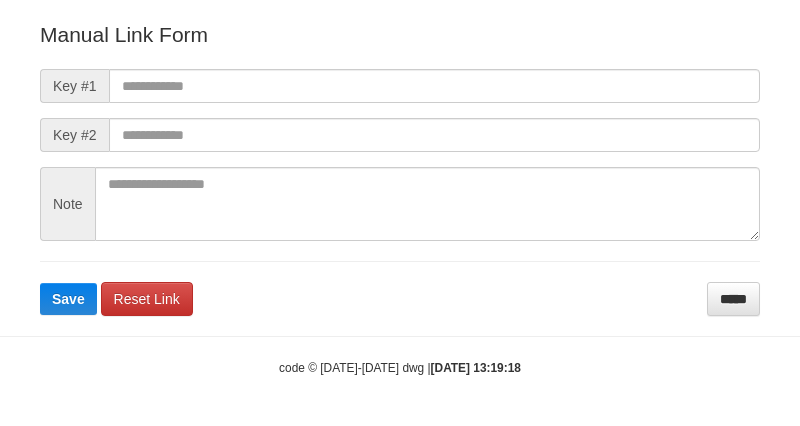 scroll, scrollTop: 222, scrollLeft: 0, axis: vertical 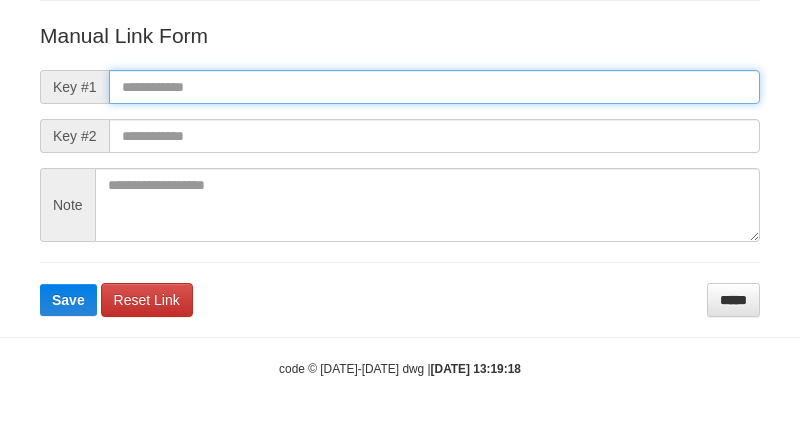 click at bounding box center [434, 87] 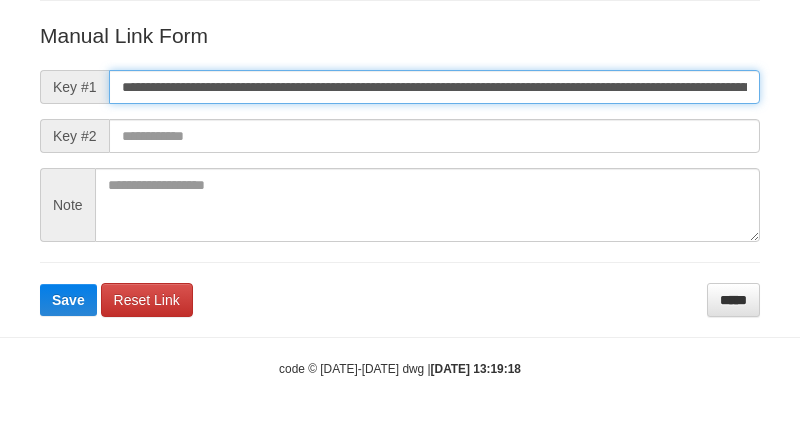 scroll, scrollTop: 0, scrollLeft: 1395, axis: horizontal 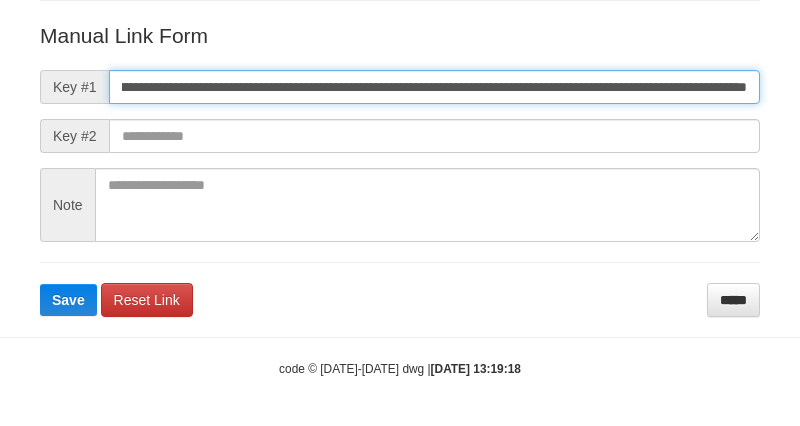 type on "**********" 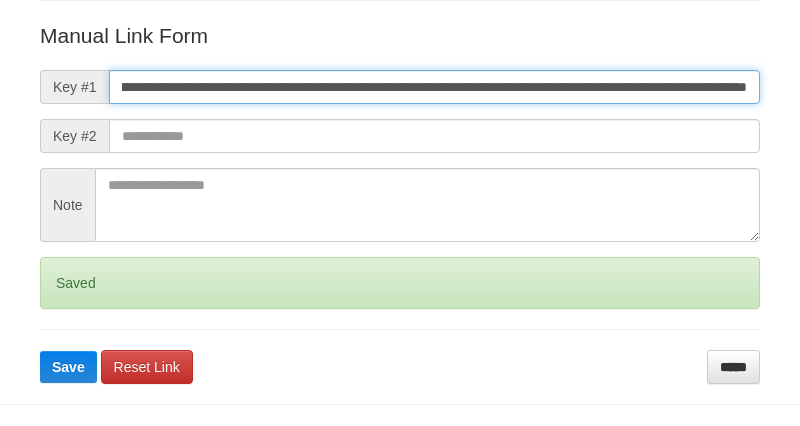 click on "Save" at bounding box center (68, 367) 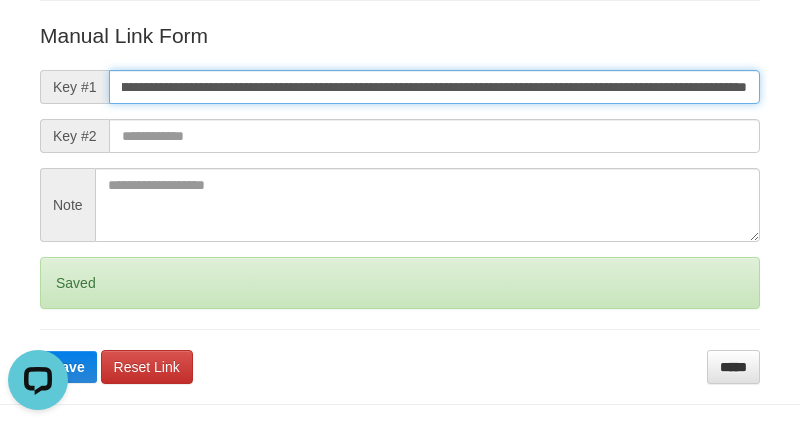 scroll, scrollTop: 0, scrollLeft: 0, axis: both 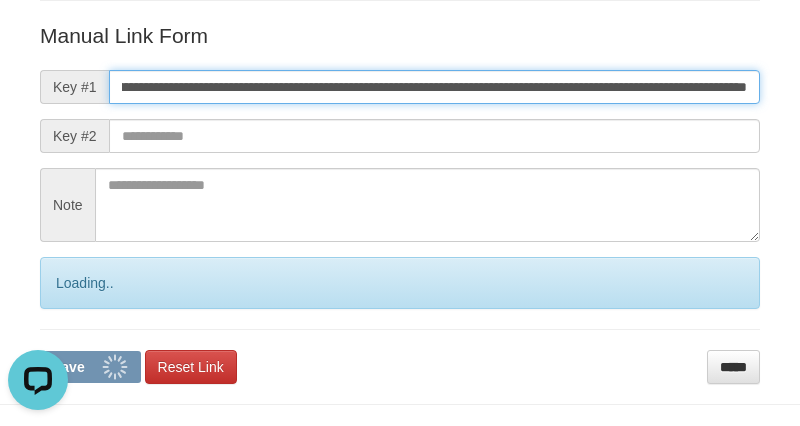 click on "Save" at bounding box center (90, 367) 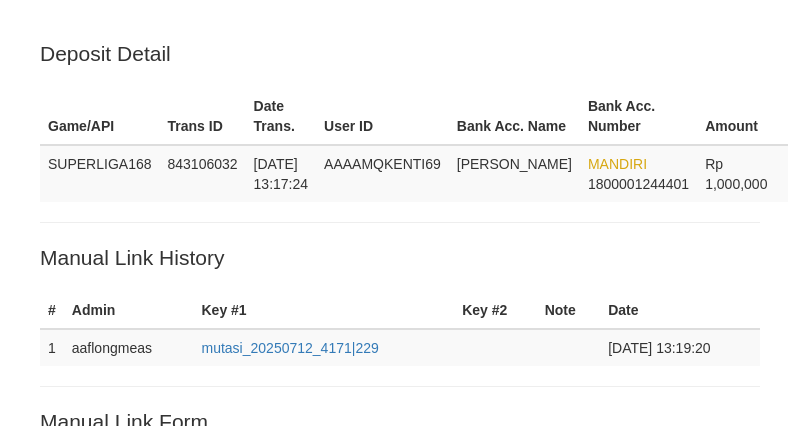 scroll, scrollTop: 405, scrollLeft: 0, axis: vertical 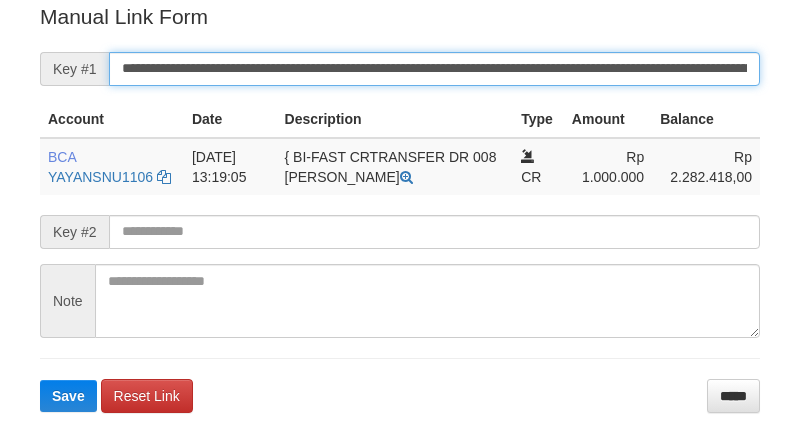 drag, startPoint x: 0, startPoint y: 0, endPoint x: 621, endPoint y: 78, distance: 625.8794 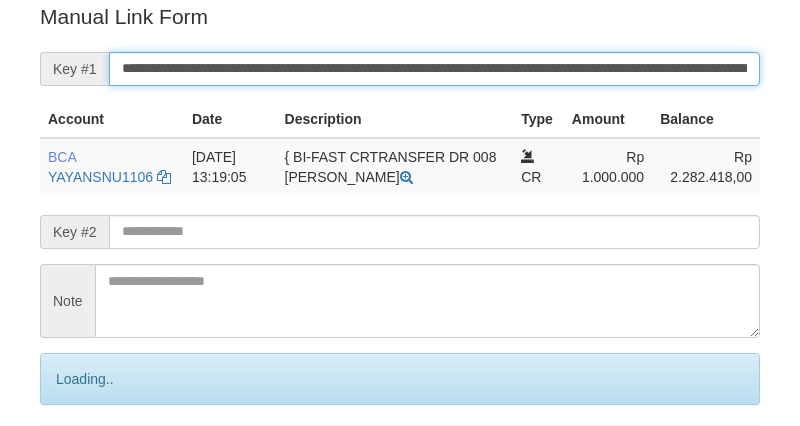 click on "**********" at bounding box center (434, 69) 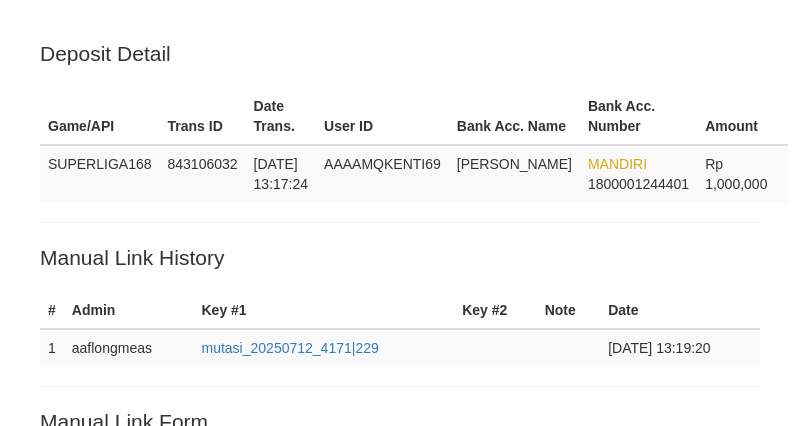 click on "**********" at bounding box center (434, 474) 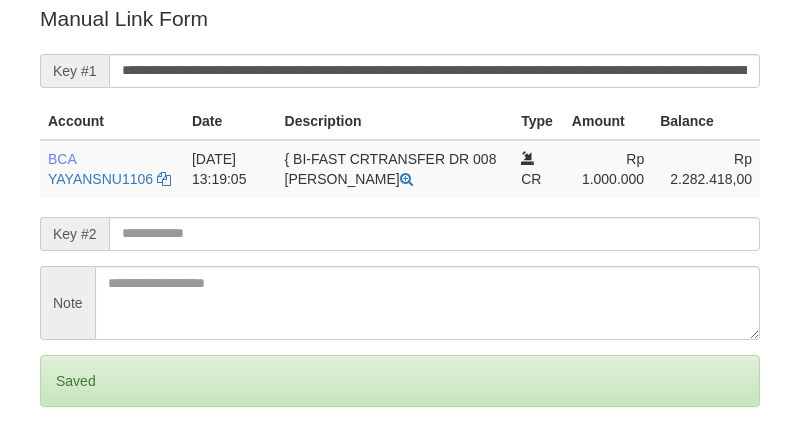 click on "Save" at bounding box center (68, 465) 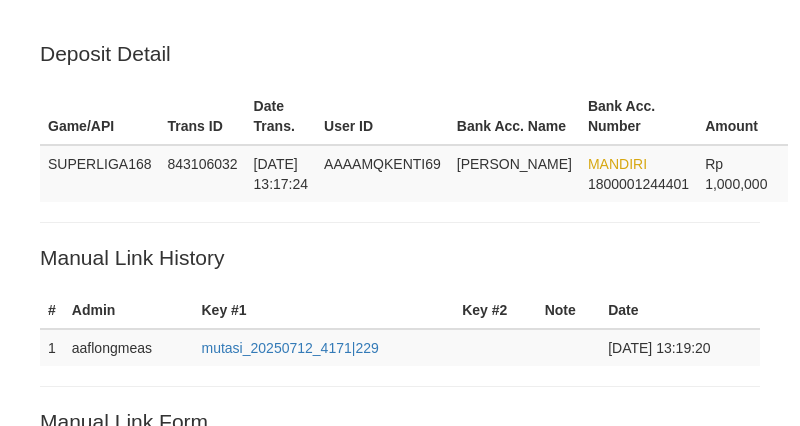 click on "Save" at bounding box center (68, 868) 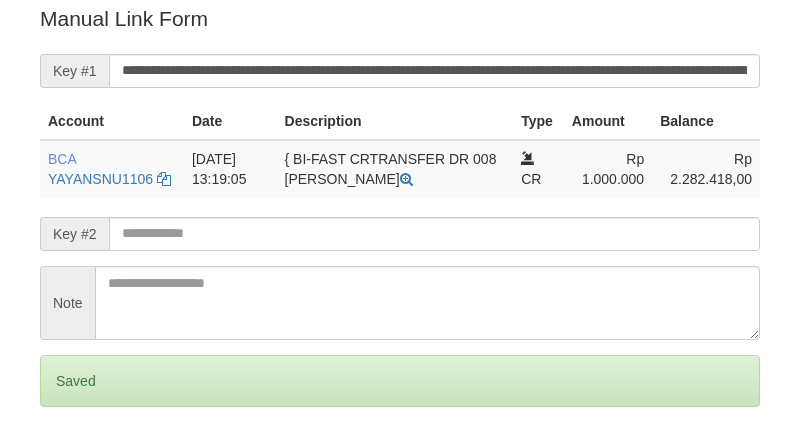 click on "**********" at bounding box center (434, 71) 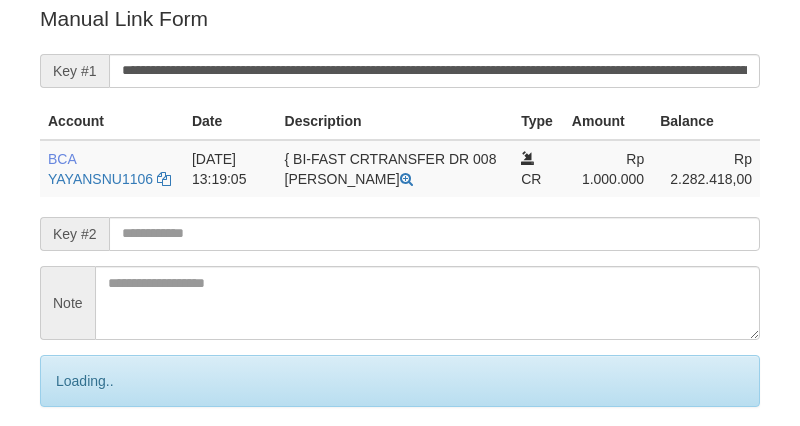 drag, startPoint x: 0, startPoint y: 0, endPoint x: 618, endPoint y: 74, distance: 622.4147 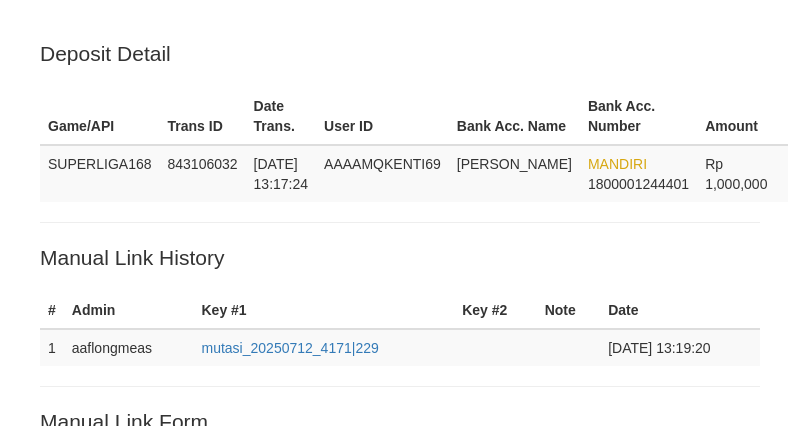 click on "**********" at bounding box center (434, 474) 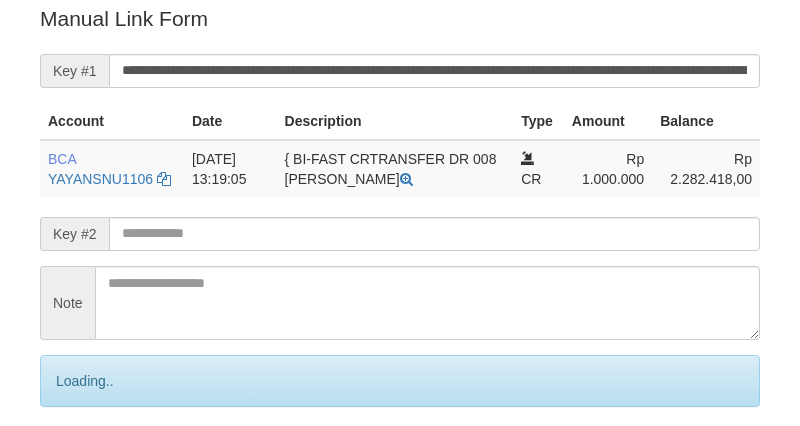 click on "**********" at bounding box center [434, 71] 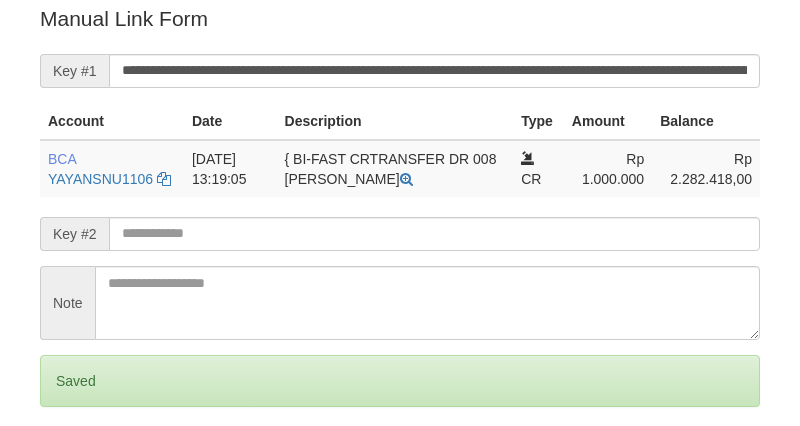 scroll, scrollTop: 404, scrollLeft: 0, axis: vertical 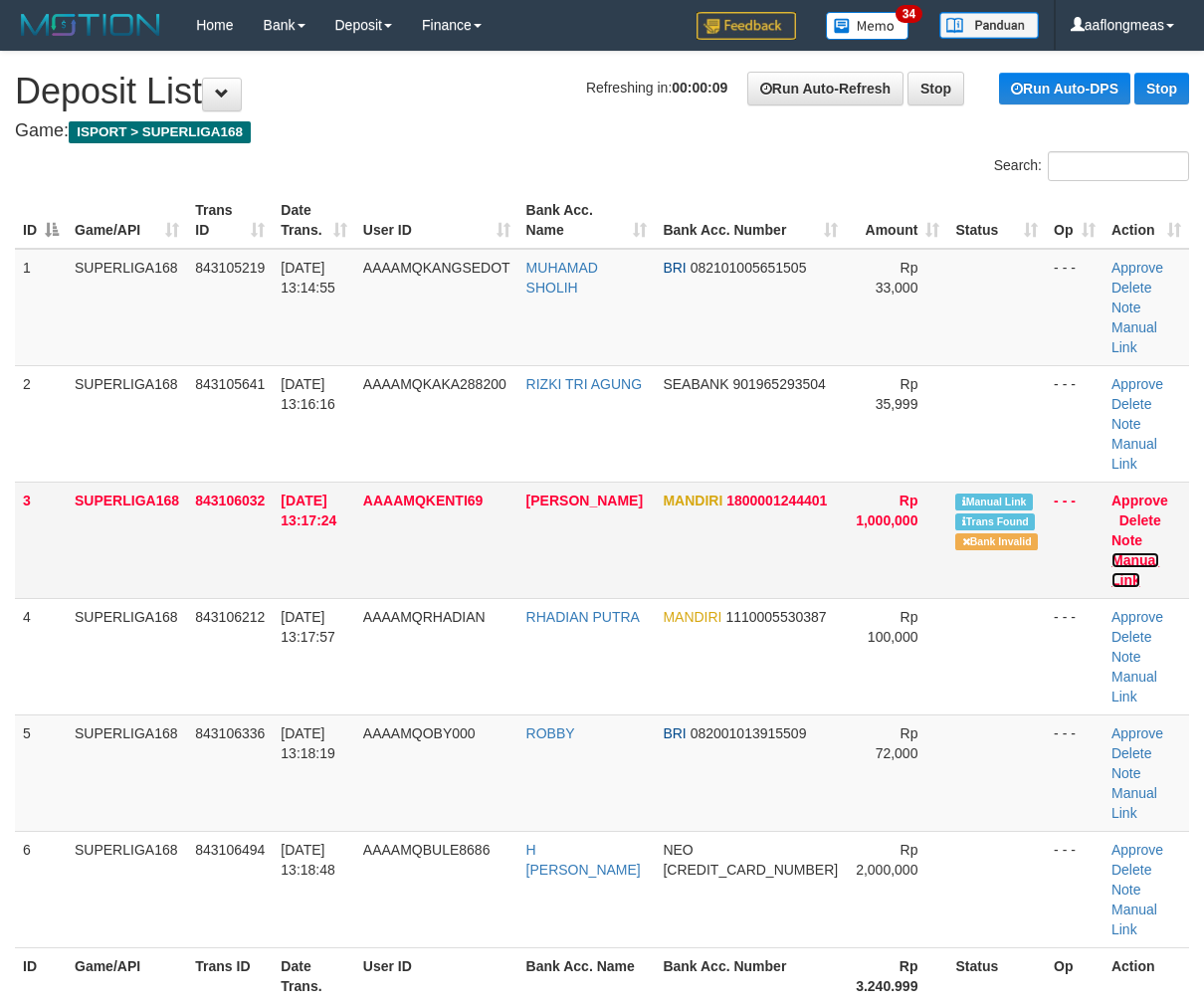 click on "Manual Link" at bounding box center [1135, 570] 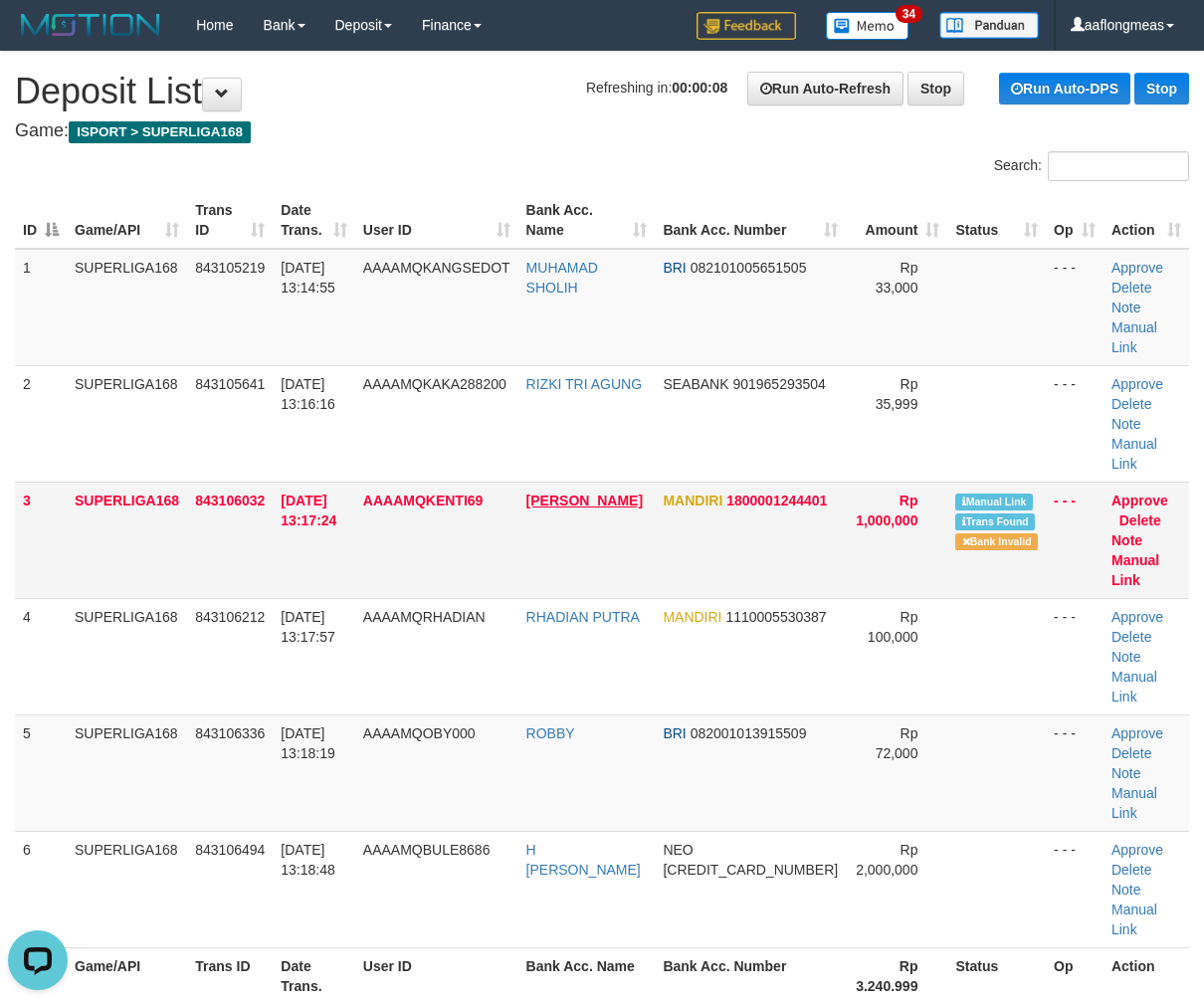 scroll, scrollTop: 0, scrollLeft: 0, axis: both 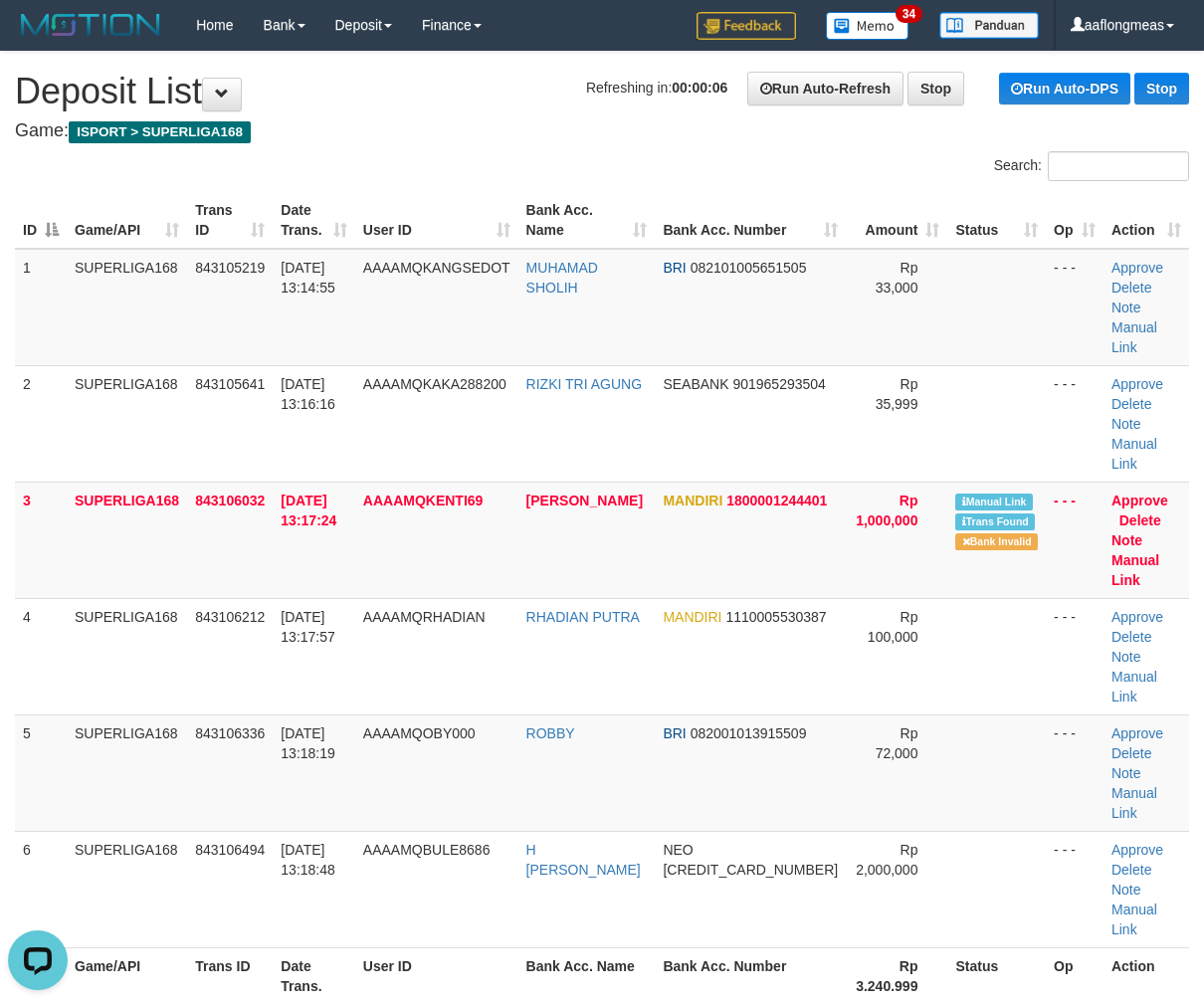 drag, startPoint x: 628, startPoint y: 584, endPoint x: 1208, endPoint y: 629, distance: 581.74307 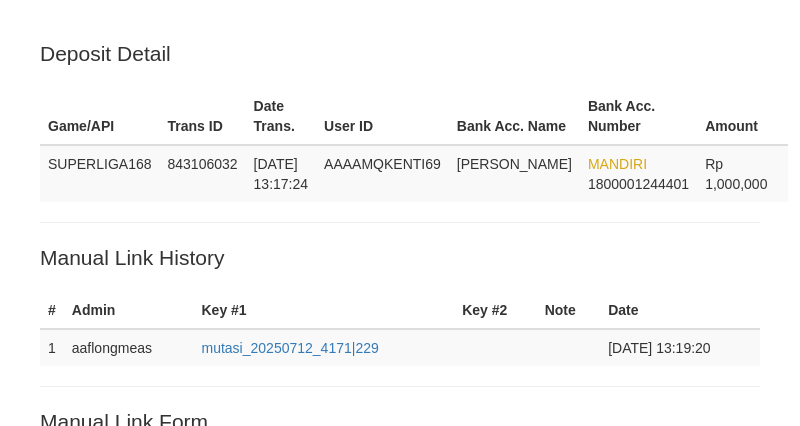 scroll, scrollTop: 405, scrollLeft: 0, axis: vertical 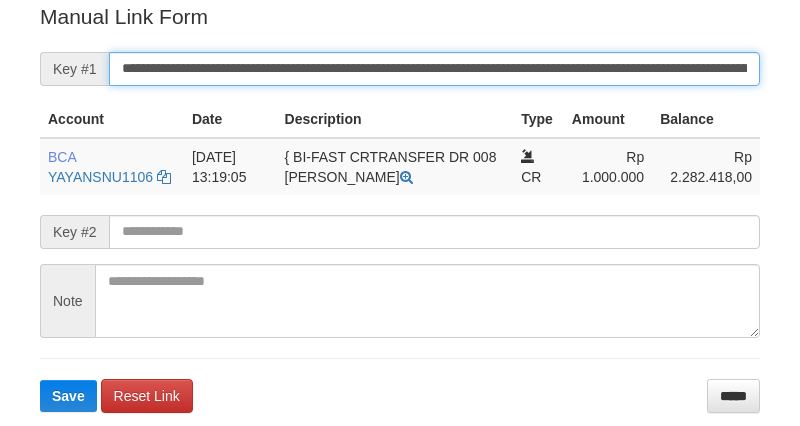 click on "Save" at bounding box center (68, 396) 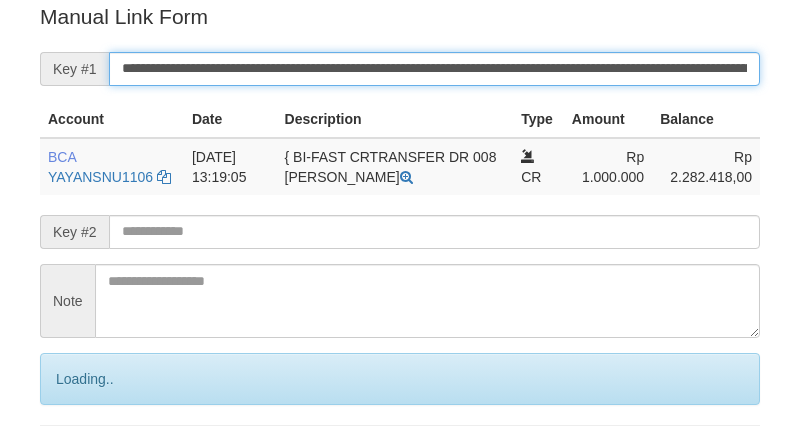 click on "**********" at bounding box center (434, 69) 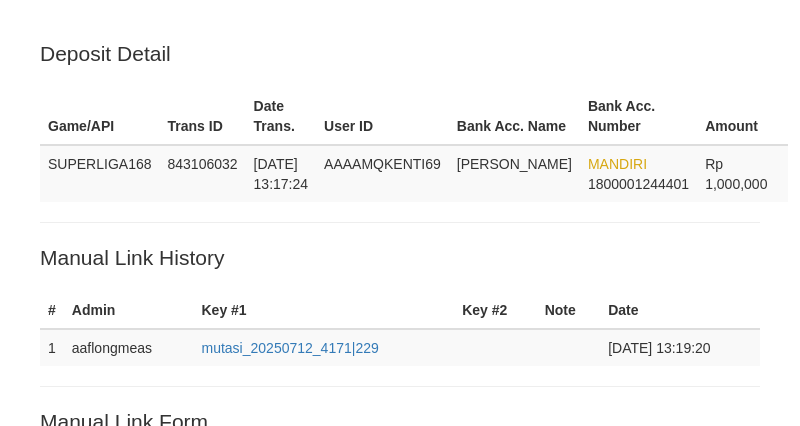 click on "**********" at bounding box center (434, 474) 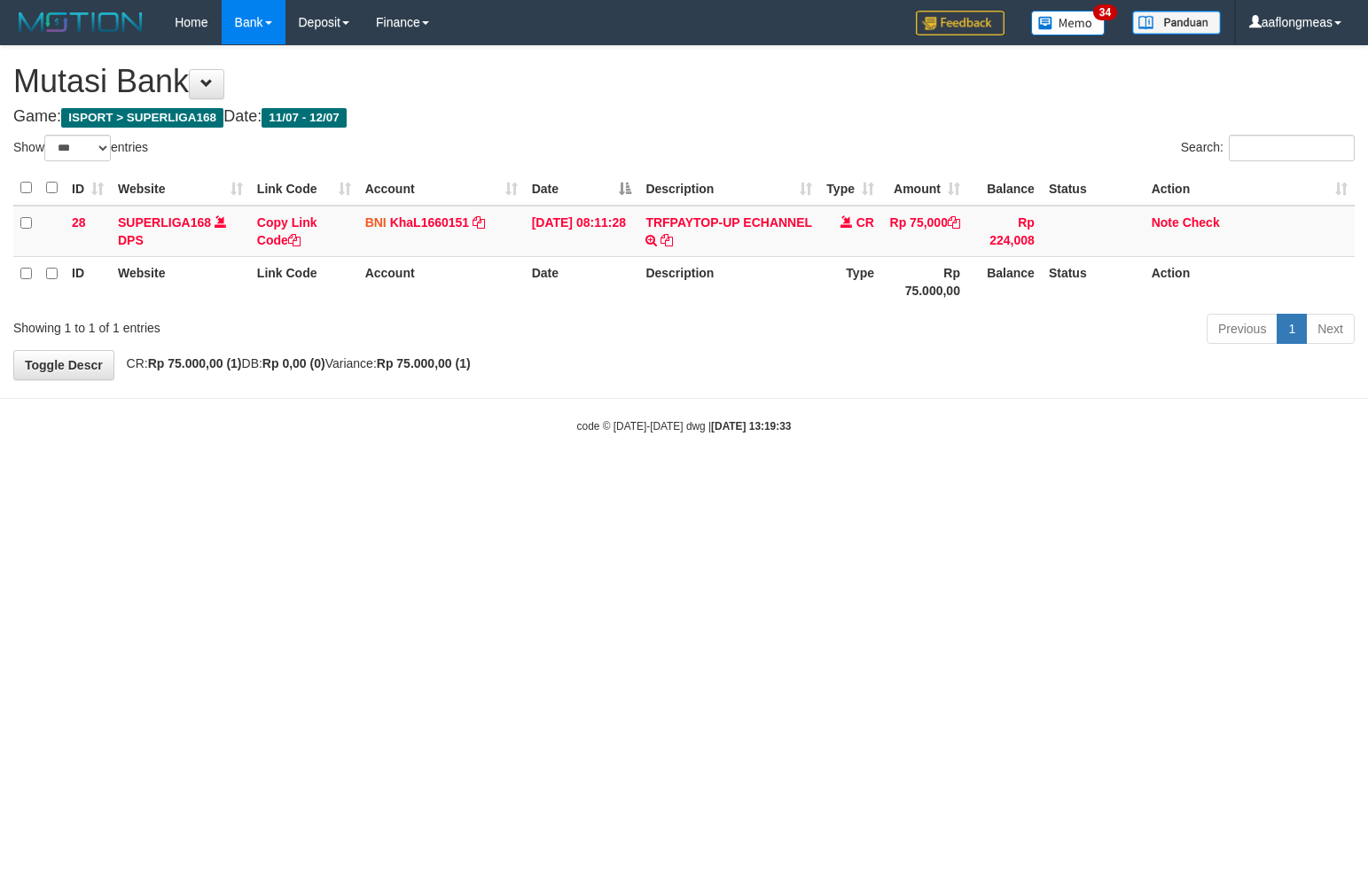 select on "***" 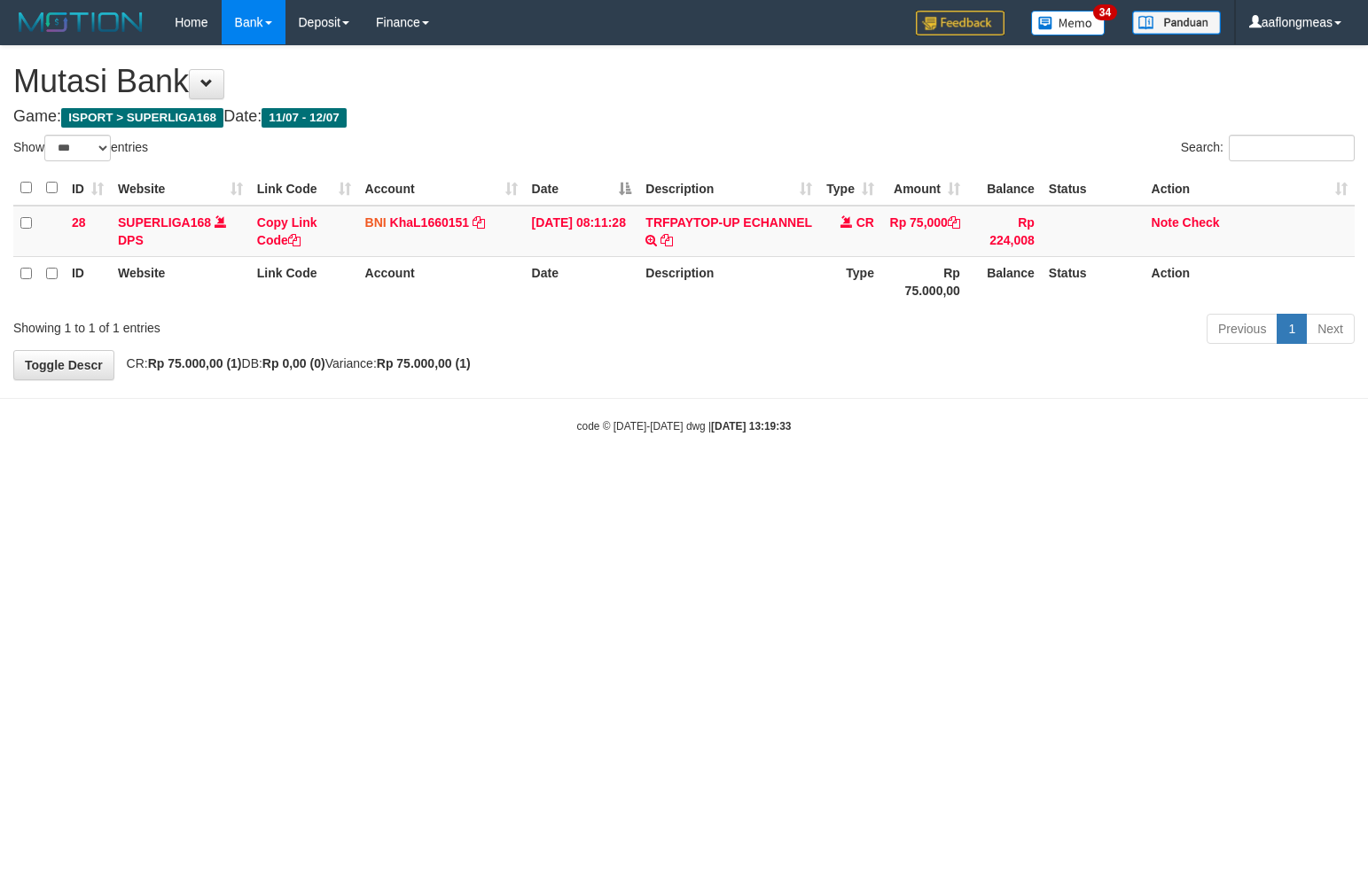 scroll, scrollTop: 0, scrollLeft: 0, axis: both 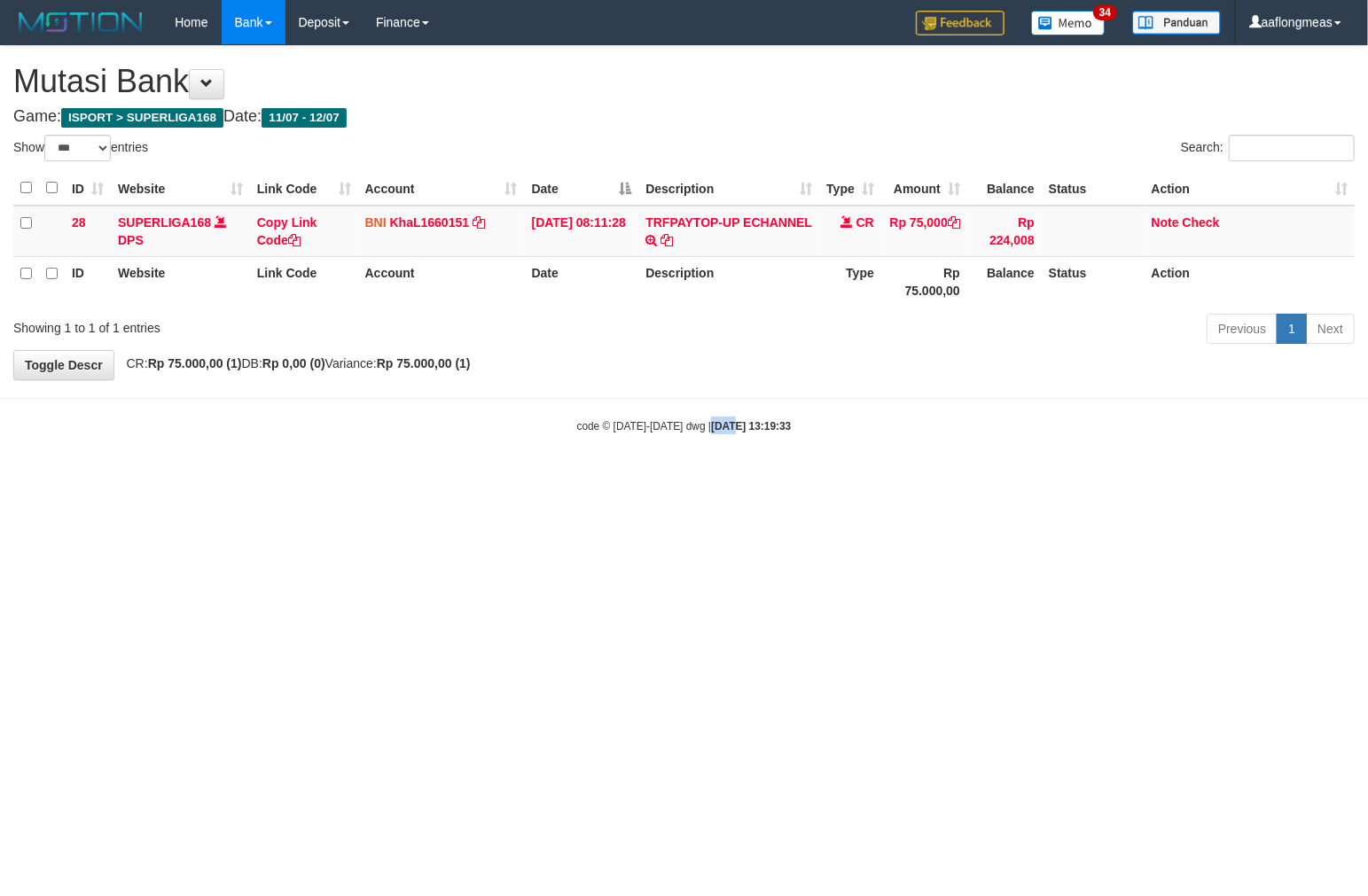 click on "Toggle navigation
Home
Bank
Account List
Load
By Website
Group
[ISPORT]													SUPERLIGA168
By Load Group (DPS)" at bounding box center (684, 239) 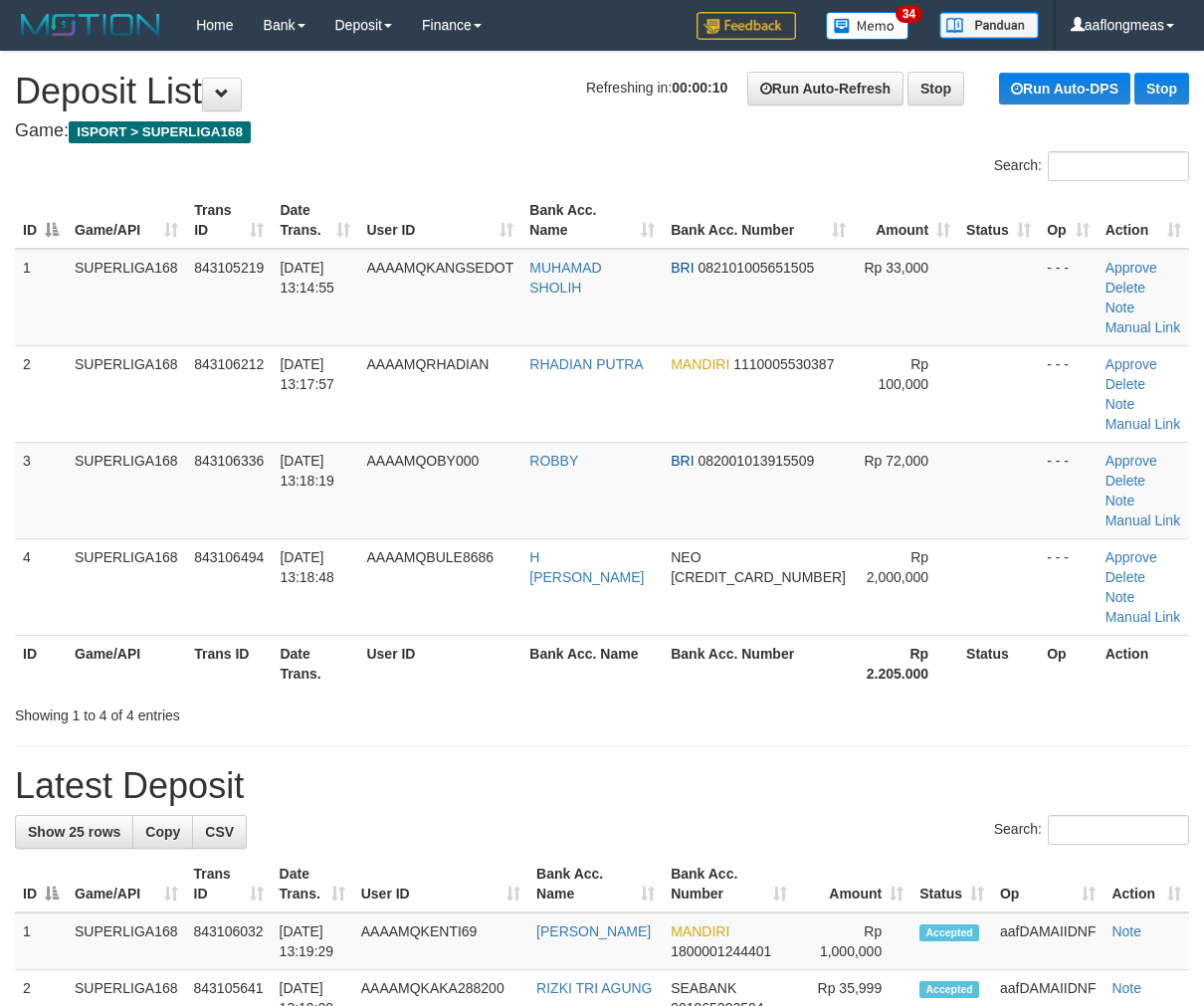 scroll, scrollTop: 0, scrollLeft: 0, axis: both 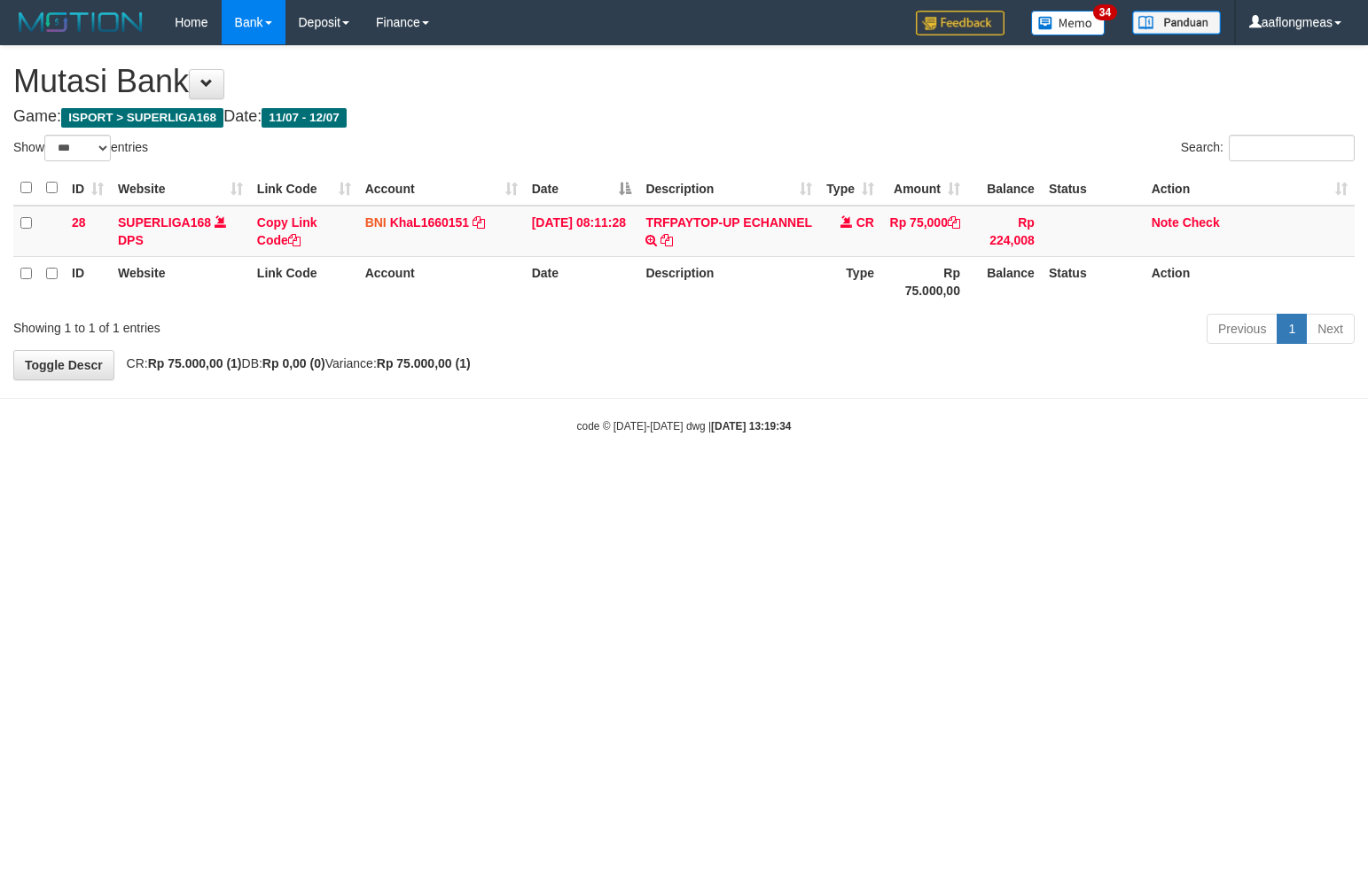 select on "***" 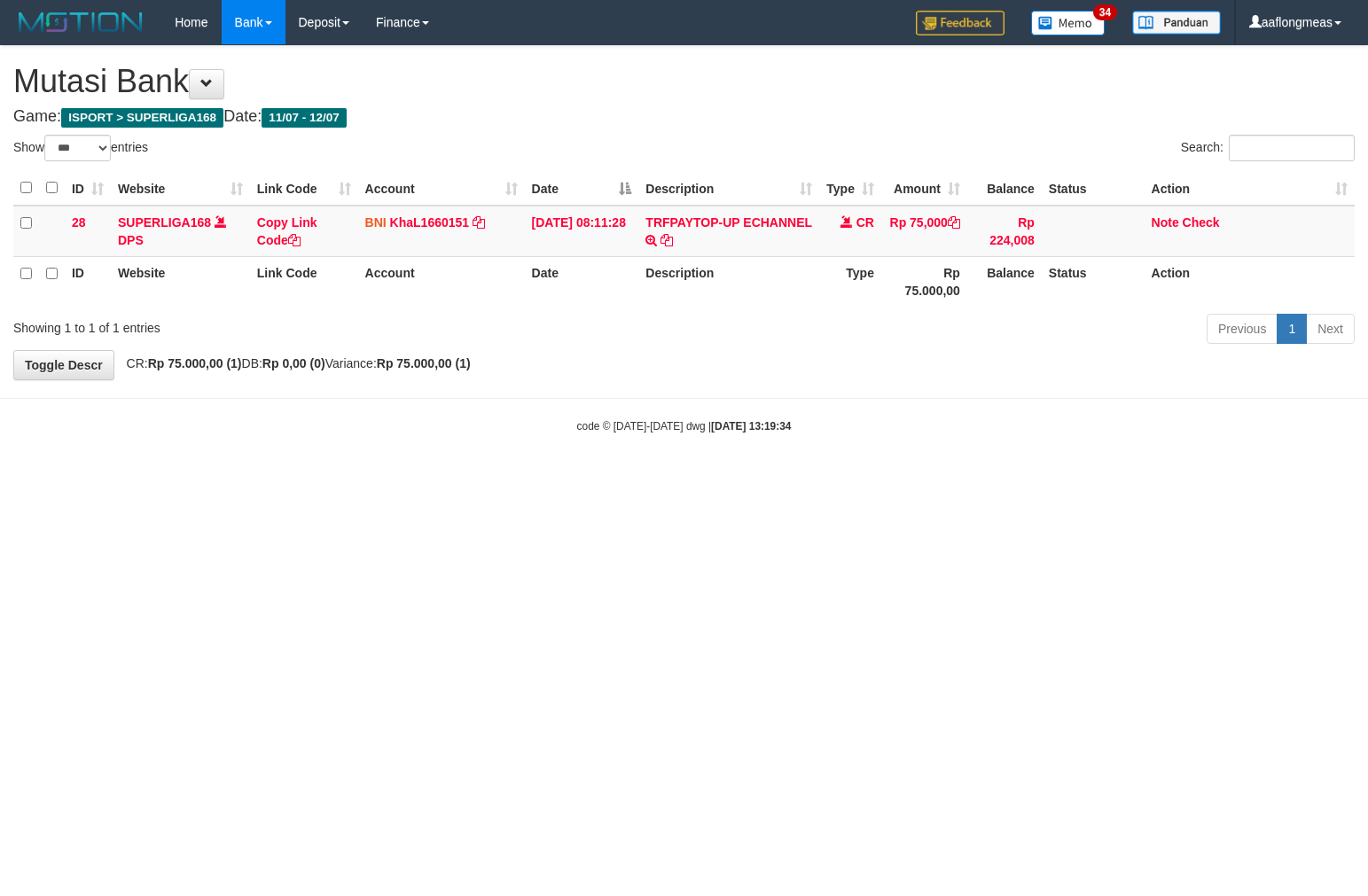 scroll, scrollTop: 0, scrollLeft: 0, axis: both 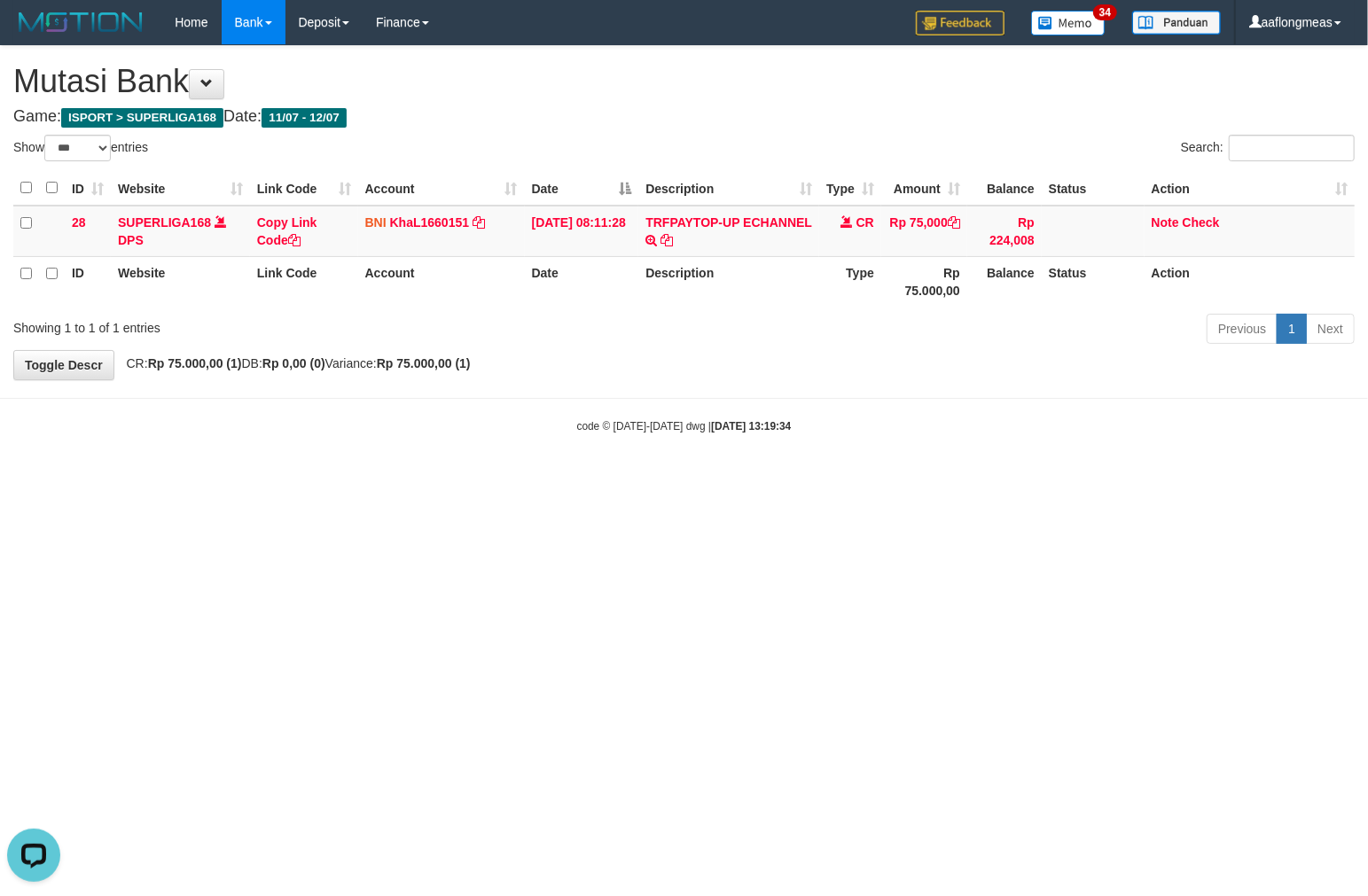 click on "Toggle navigation
Home
Bank
Account List
Load
By Website
Group
[ISPORT]													SUPERLIGA168
By Load Group (DPS)" at bounding box center (684, 239) 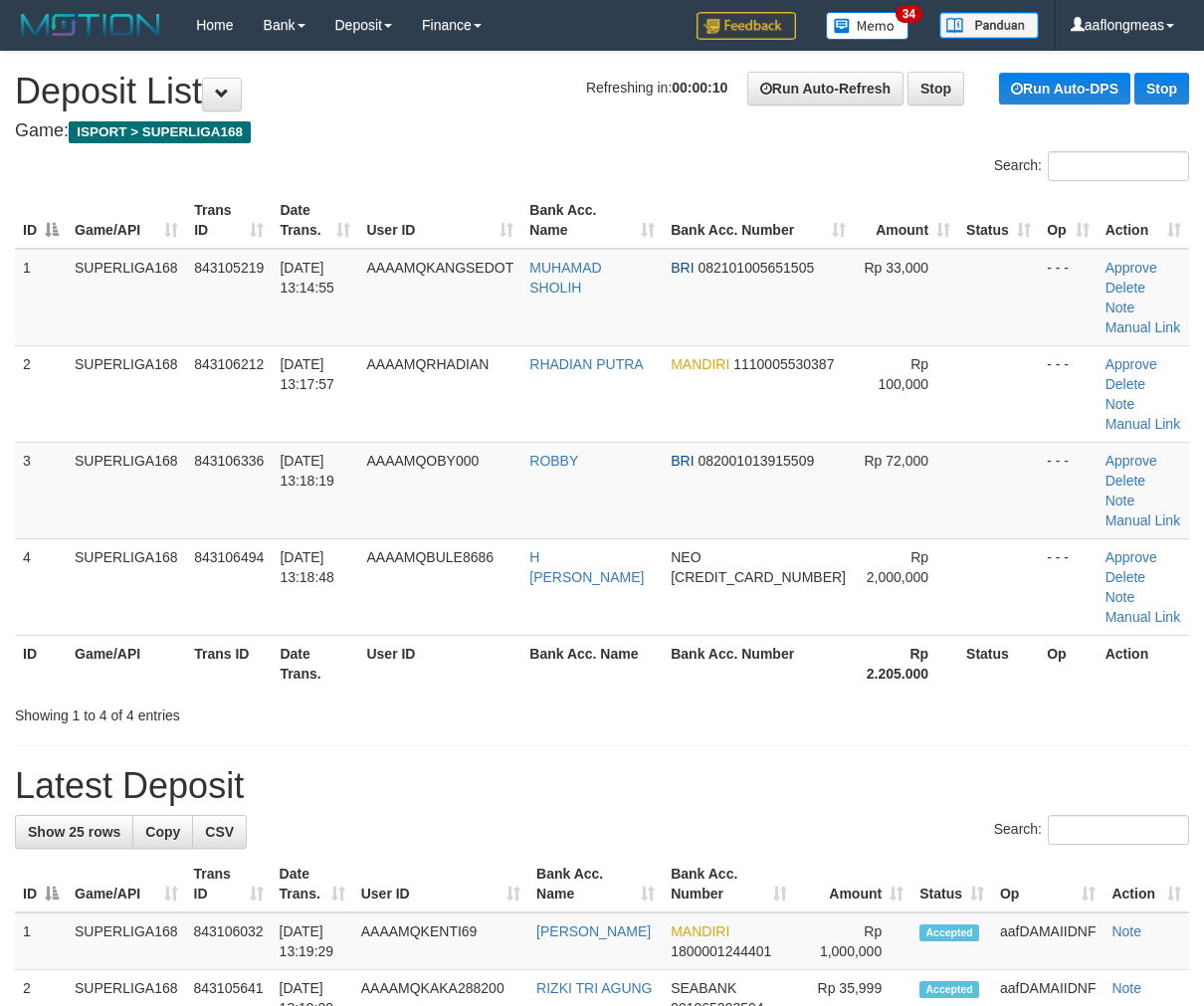 scroll, scrollTop: 0, scrollLeft: 0, axis: both 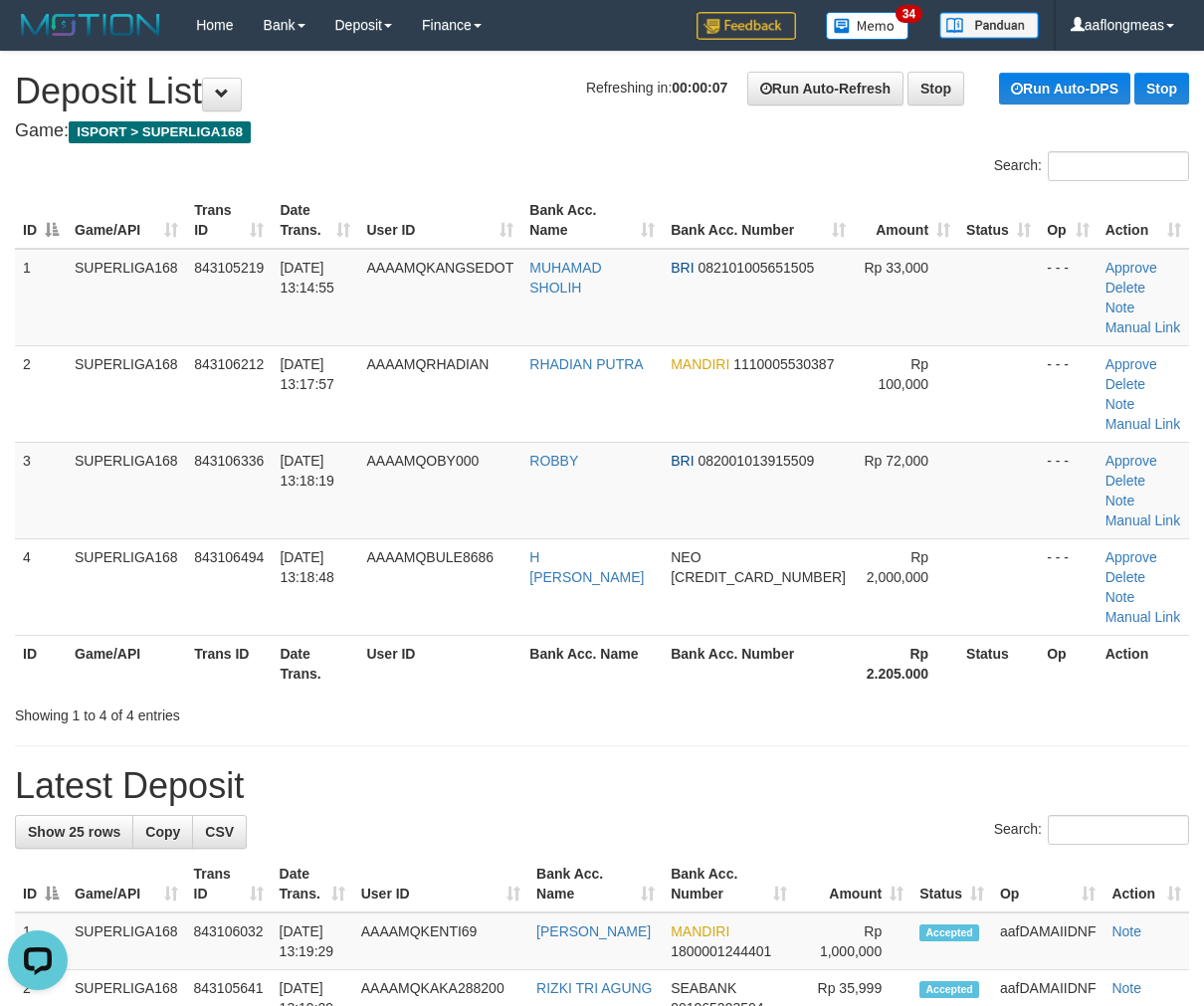 drag, startPoint x: 791, startPoint y: 664, endPoint x: 1209, endPoint y: 657, distance: 418.05861 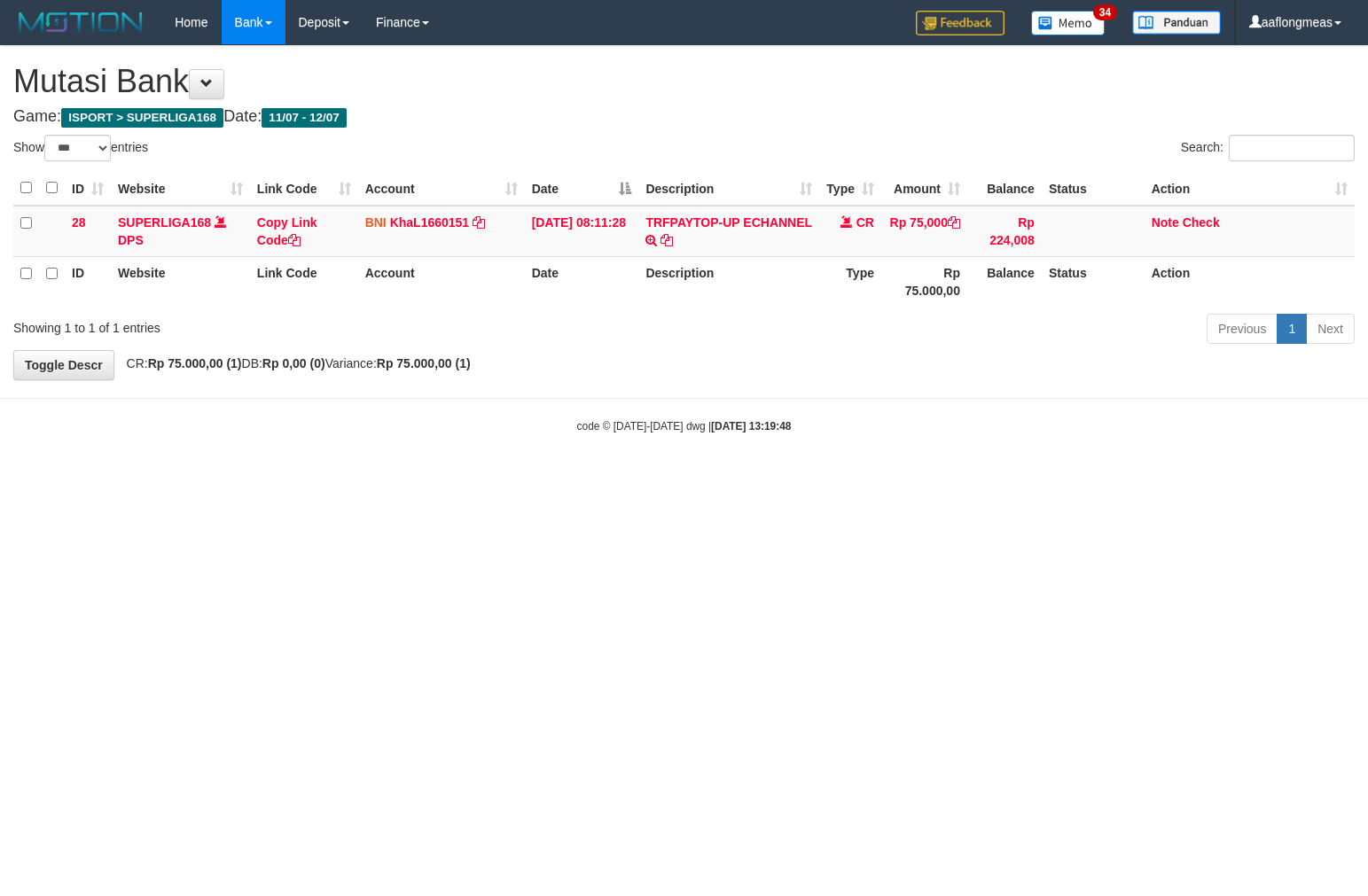 select on "***" 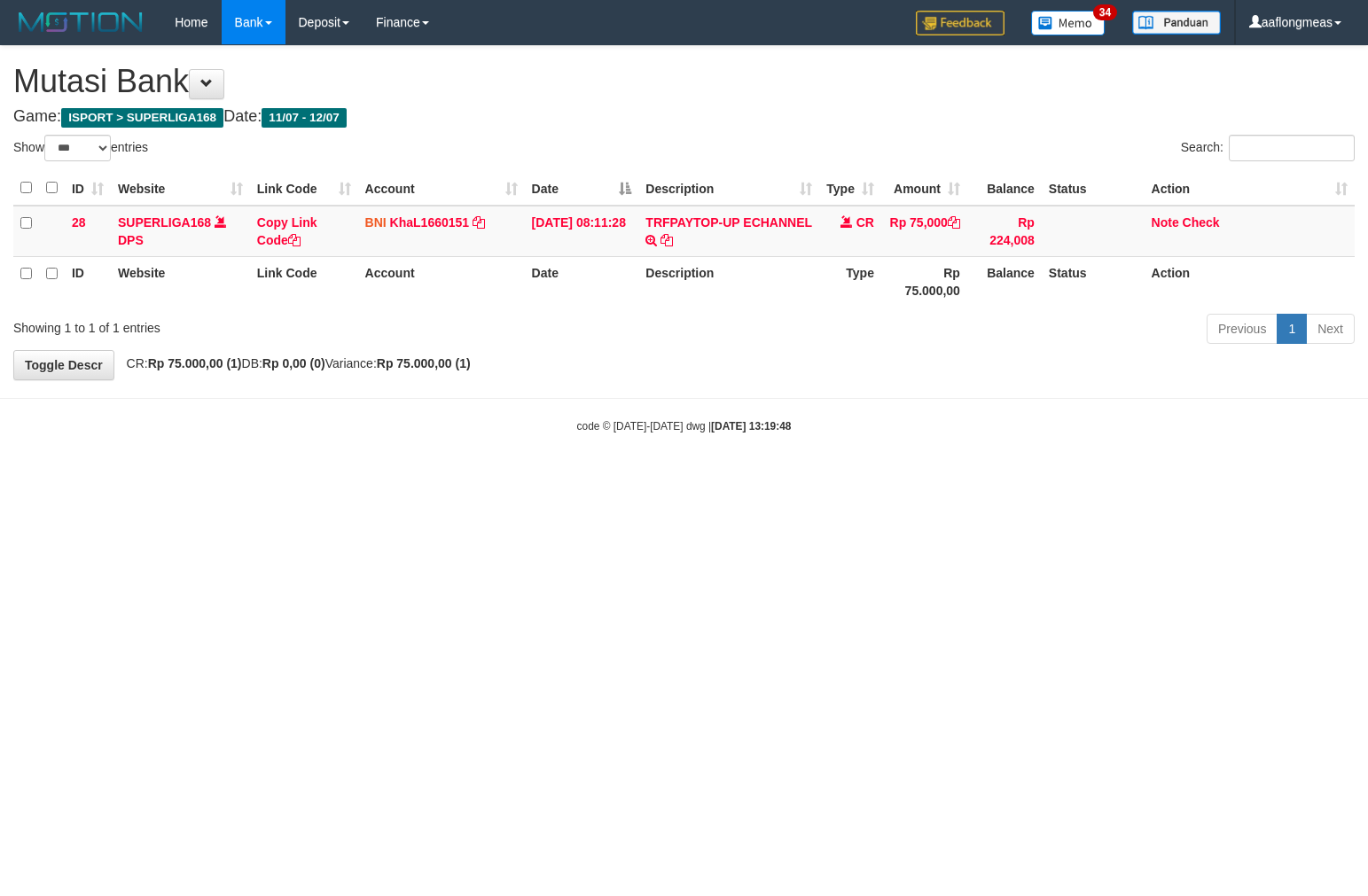 scroll, scrollTop: 0, scrollLeft: 0, axis: both 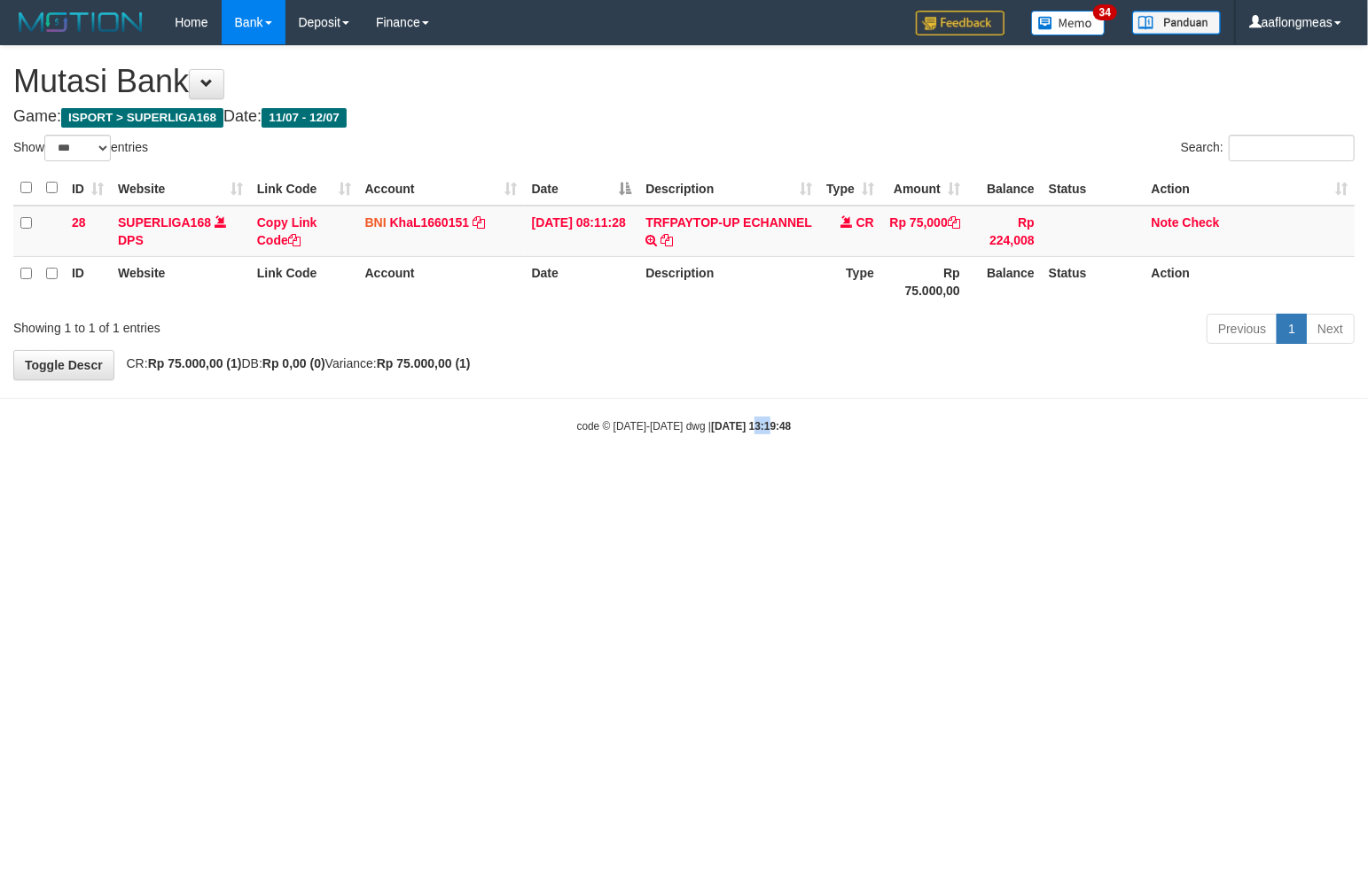 click on "Toggle navigation
Home
Bank
Account List
Load
By Website
Group
[ISPORT]													SUPERLIGA168
By Load Group (DPS)" at bounding box center [684, 239] 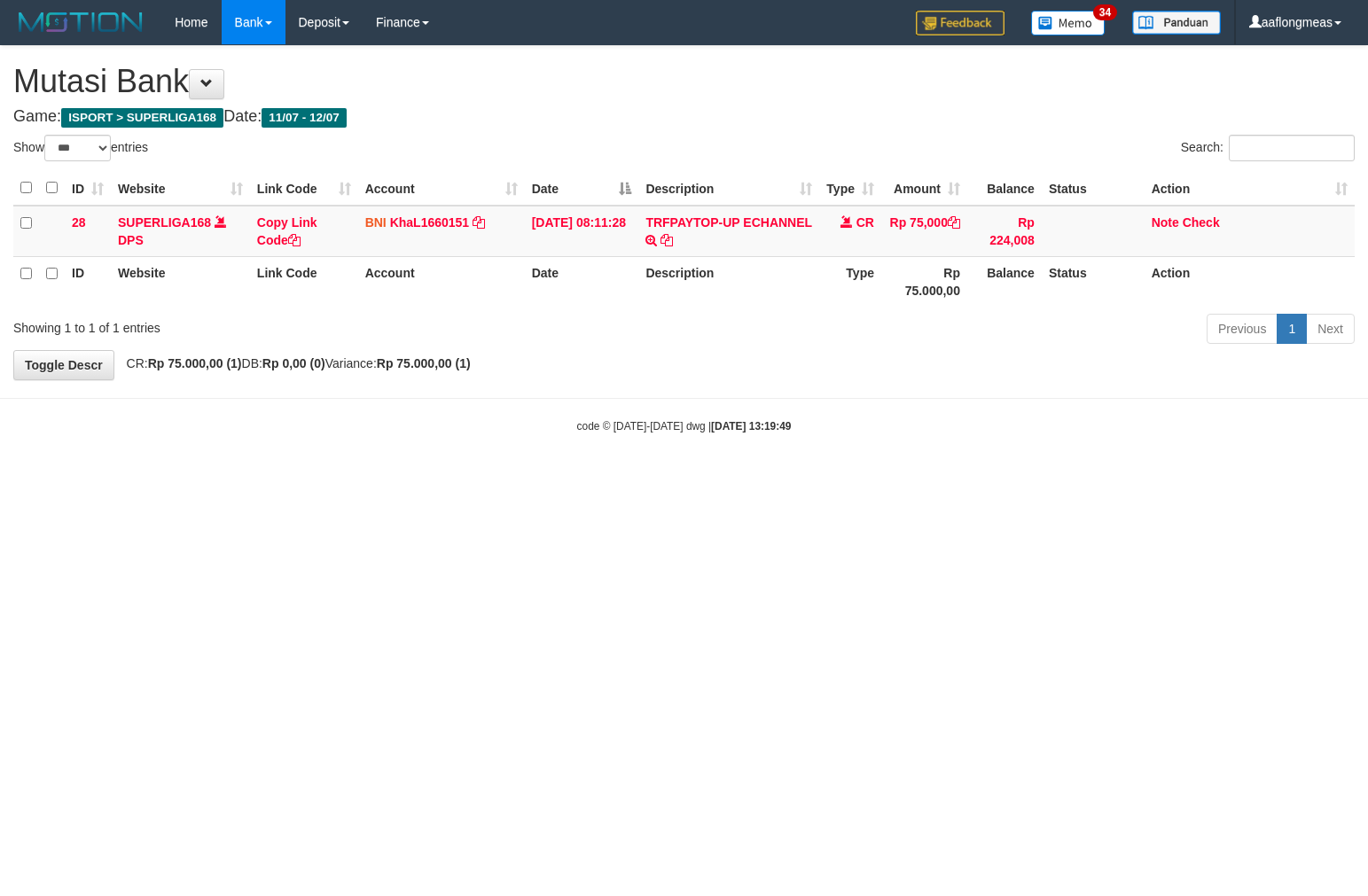 select on "***" 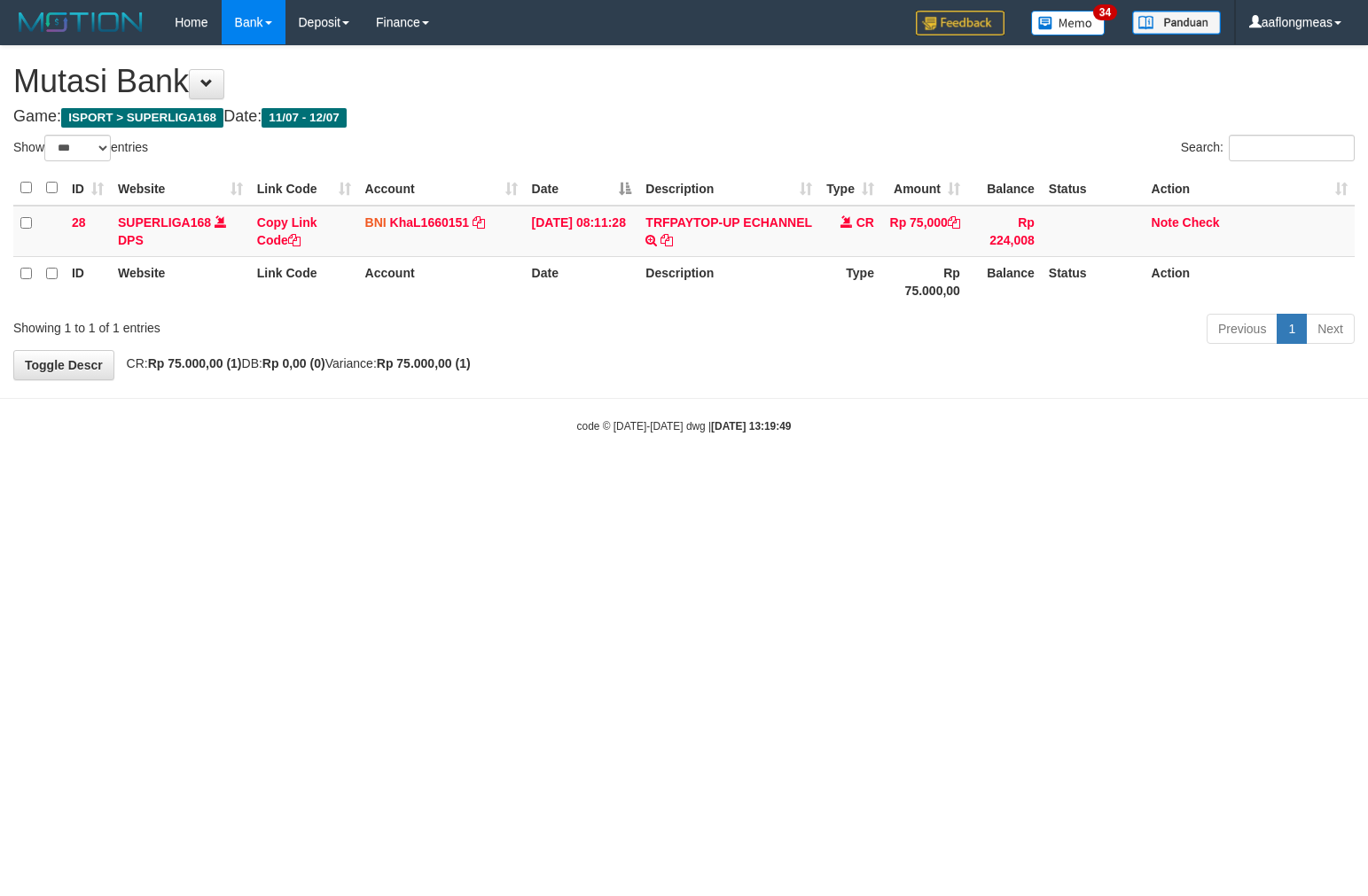 scroll, scrollTop: 0, scrollLeft: 0, axis: both 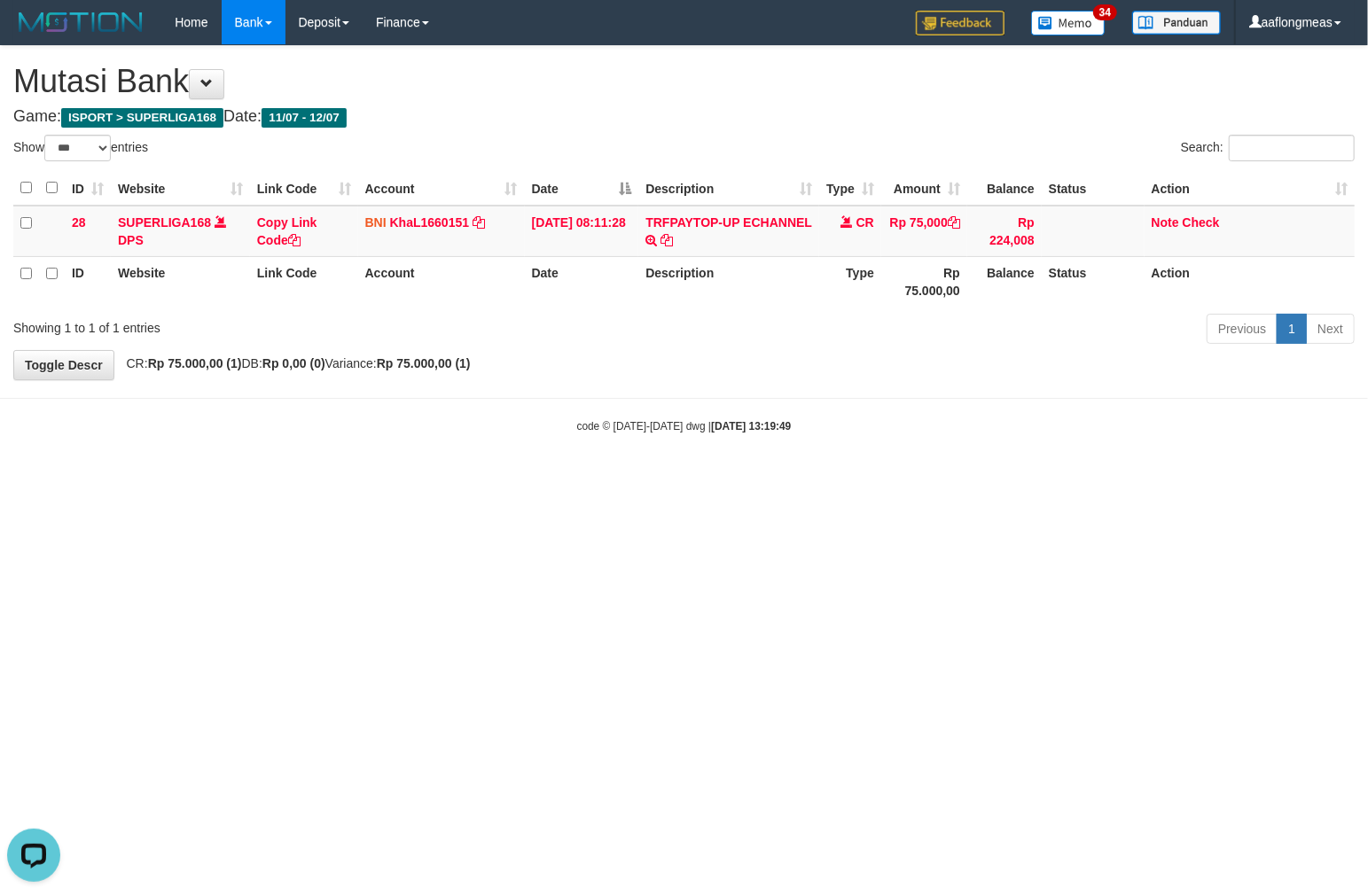 click on "Toggle navigation
Home
Bank
Account List
Load
By Website
Group
[ISPORT]													SUPERLIGA168
By Load Group (DPS)" at bounding box center (684, 239) 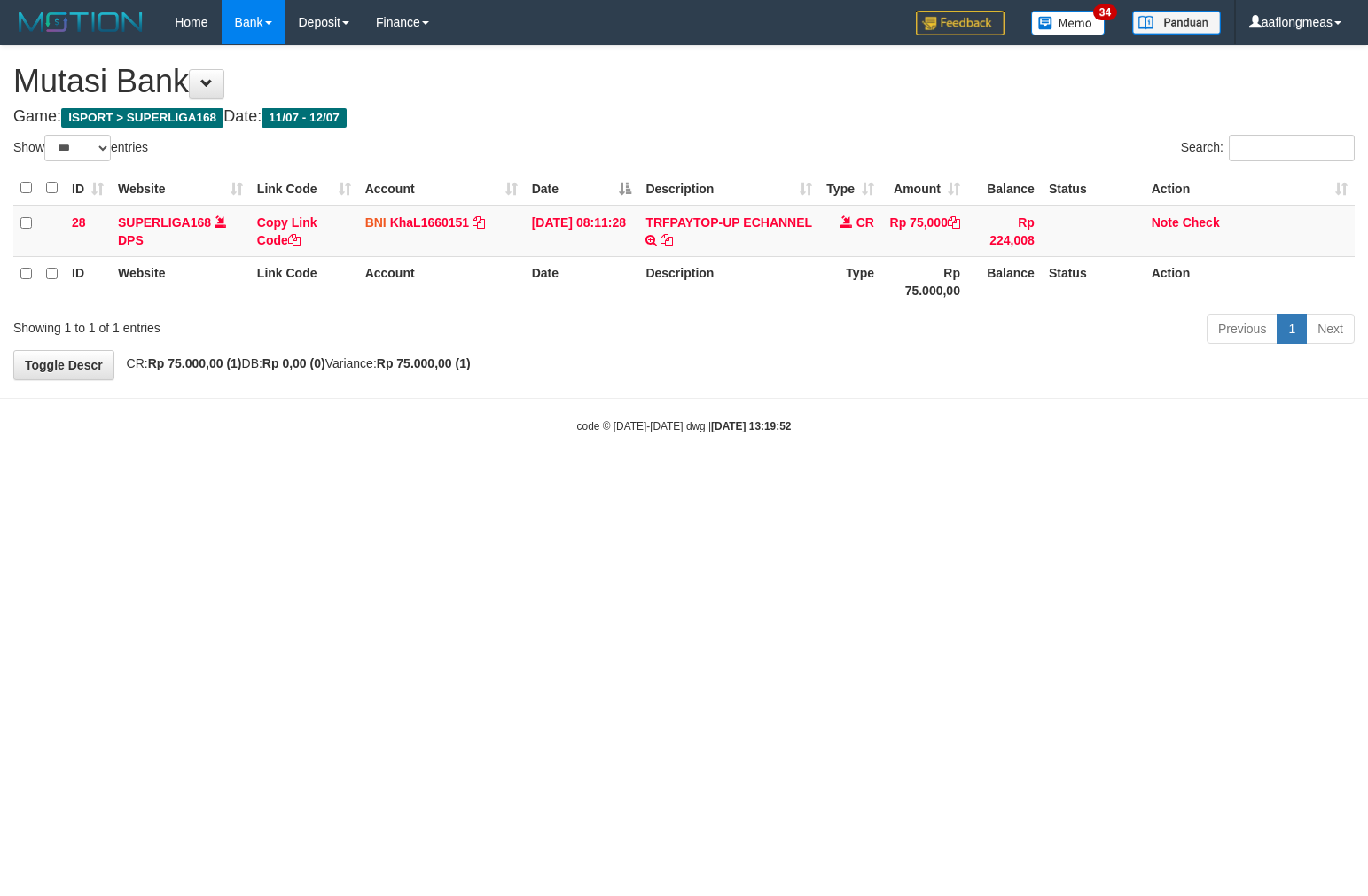 select on "***" 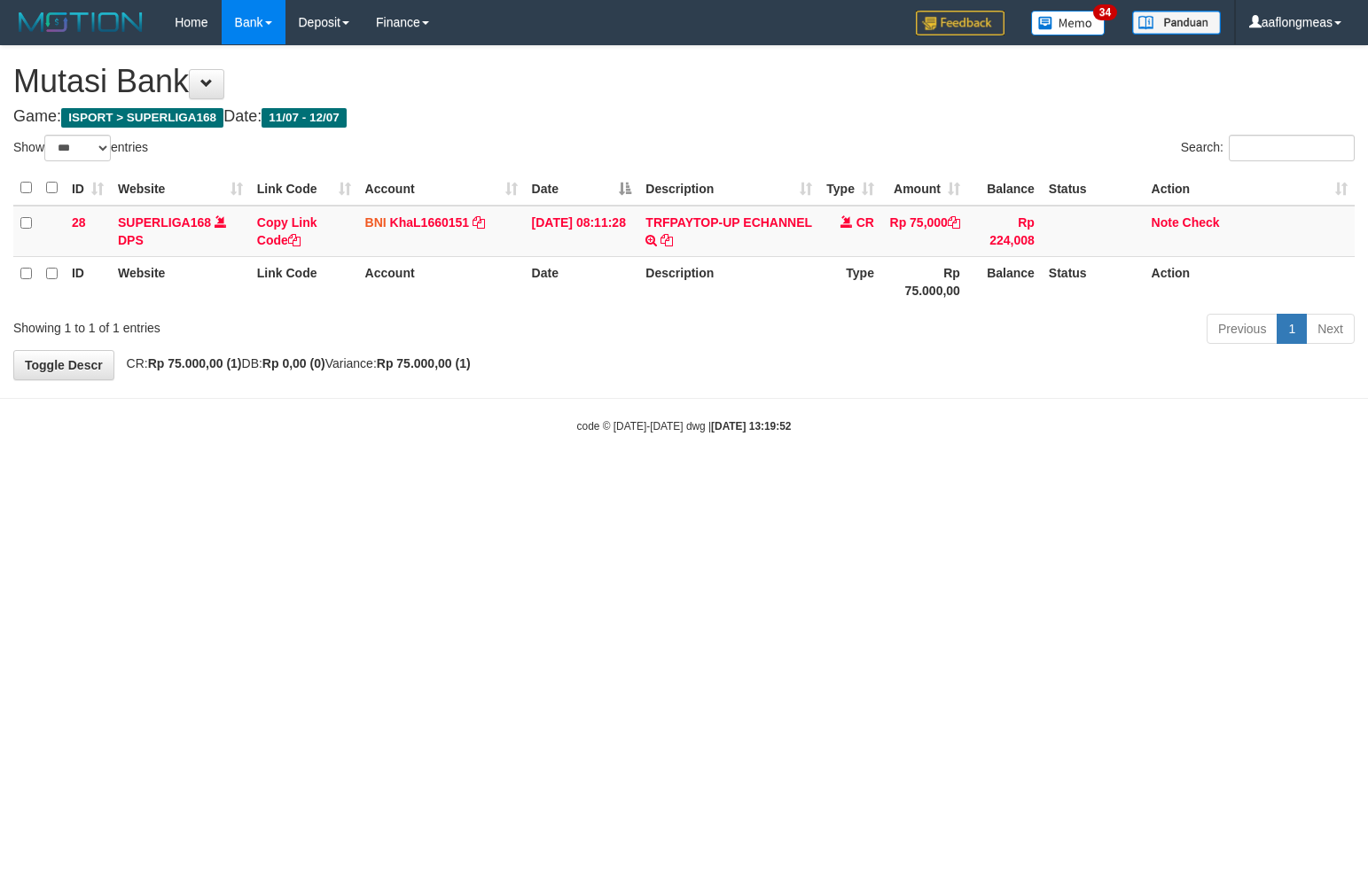 scroll, scrollTop: 0, scrollLeft: 0, axis: both 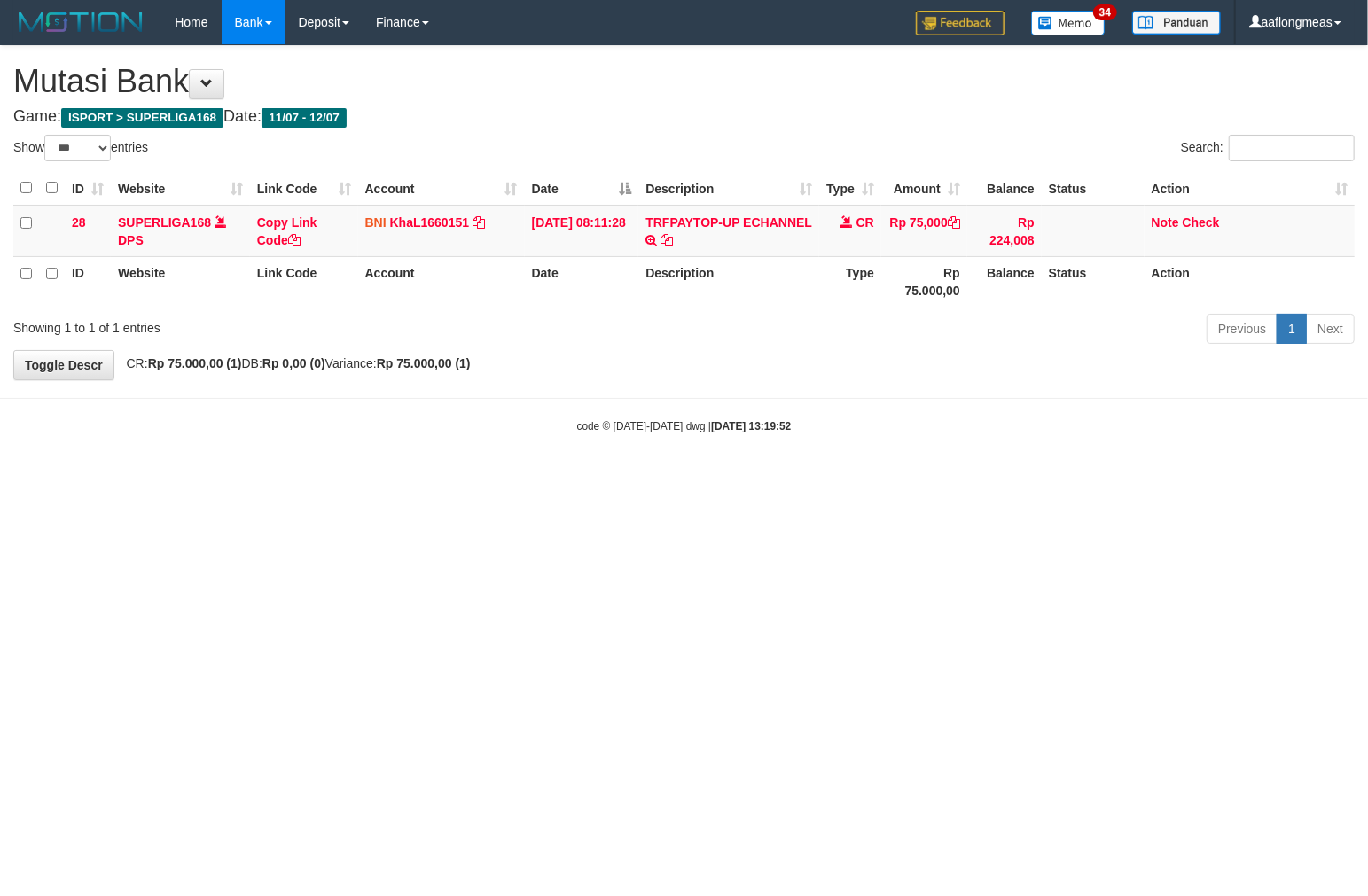 click on "Toggle navigation
Home
Bank
Account List
Load
By Website
Group
[ISPORT]													SUPERLIGA168
By Load Group (DPS)" at bounding box center (684, 239) 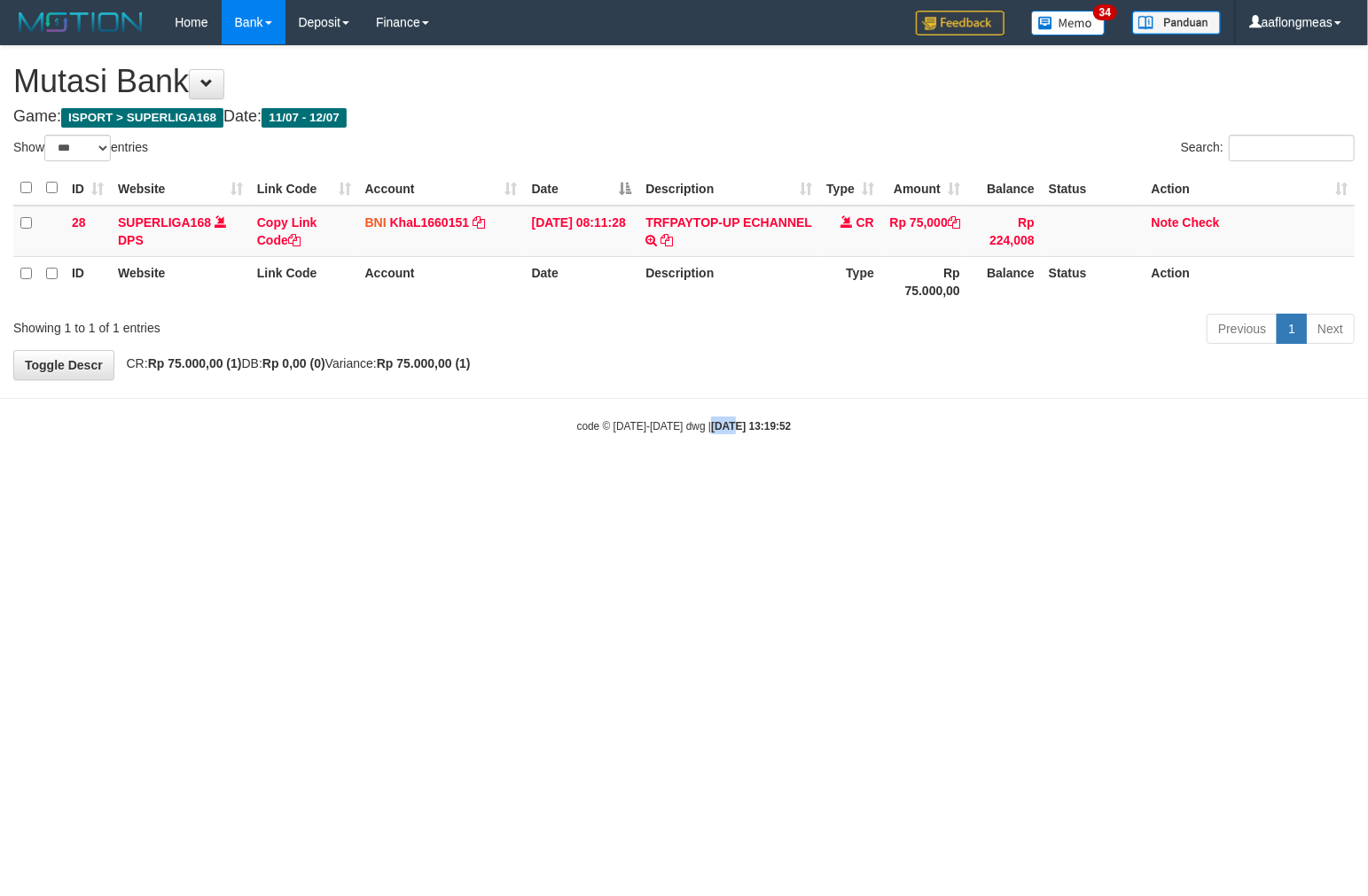 click on "Toggle navigation
Home
Bank
Account List
Load
By Website
Group
[ISPORT]													SUPERLIGA168
By Load Group (DPS)" at bounding box center [684, 239] 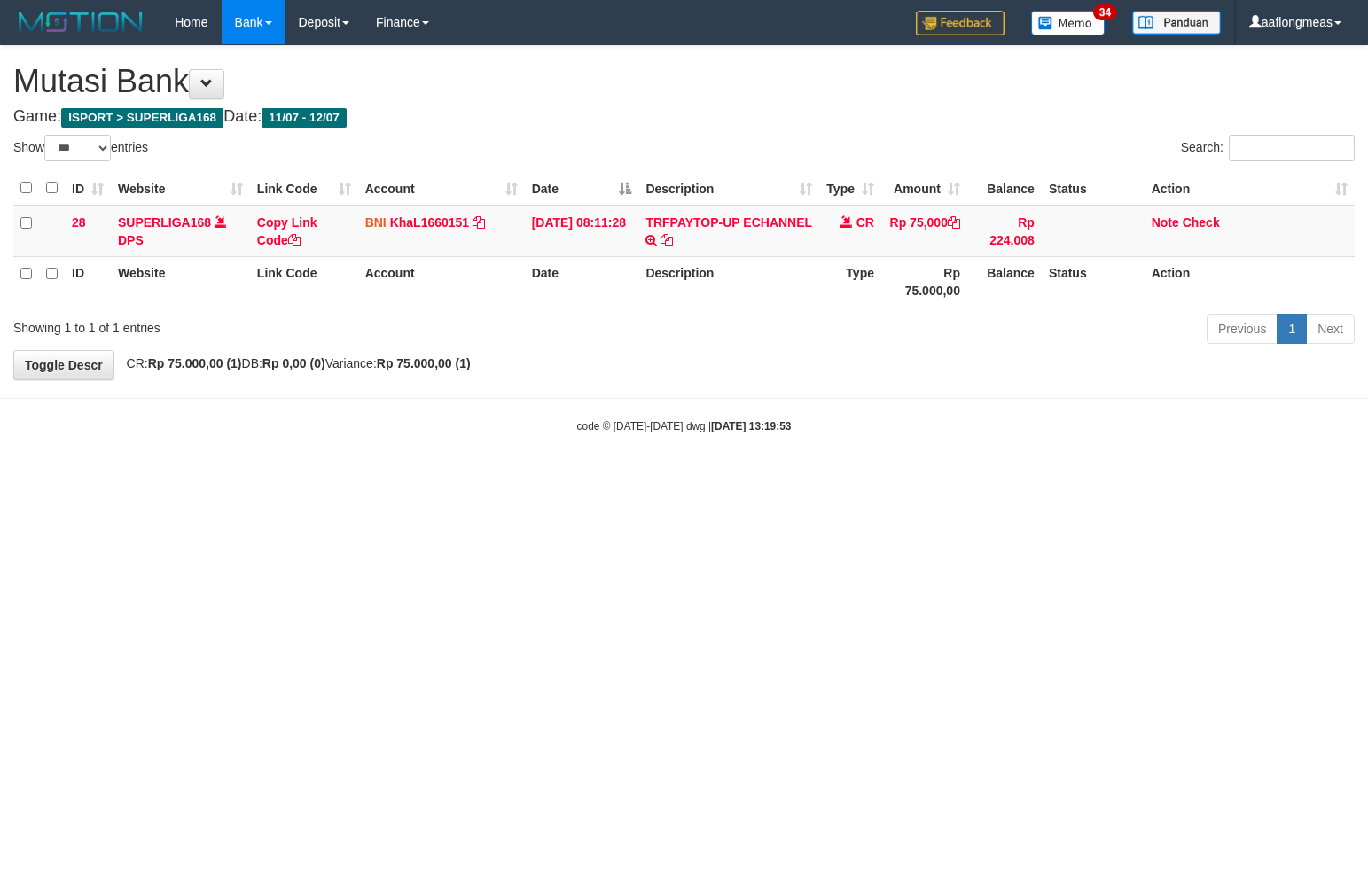 select on "***" 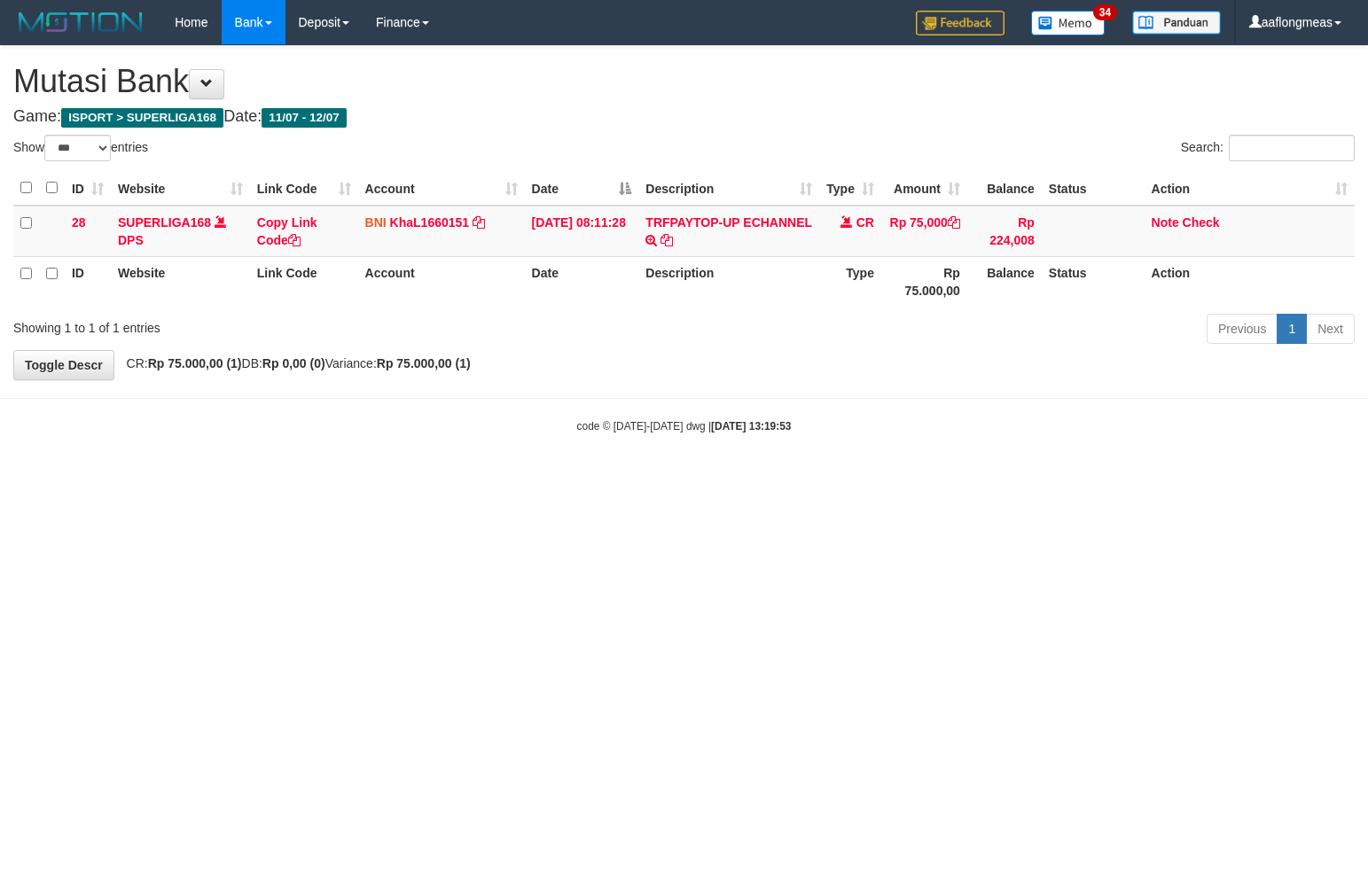 scroll, scrollTop: 0, scrollLeft: 0, axis: both 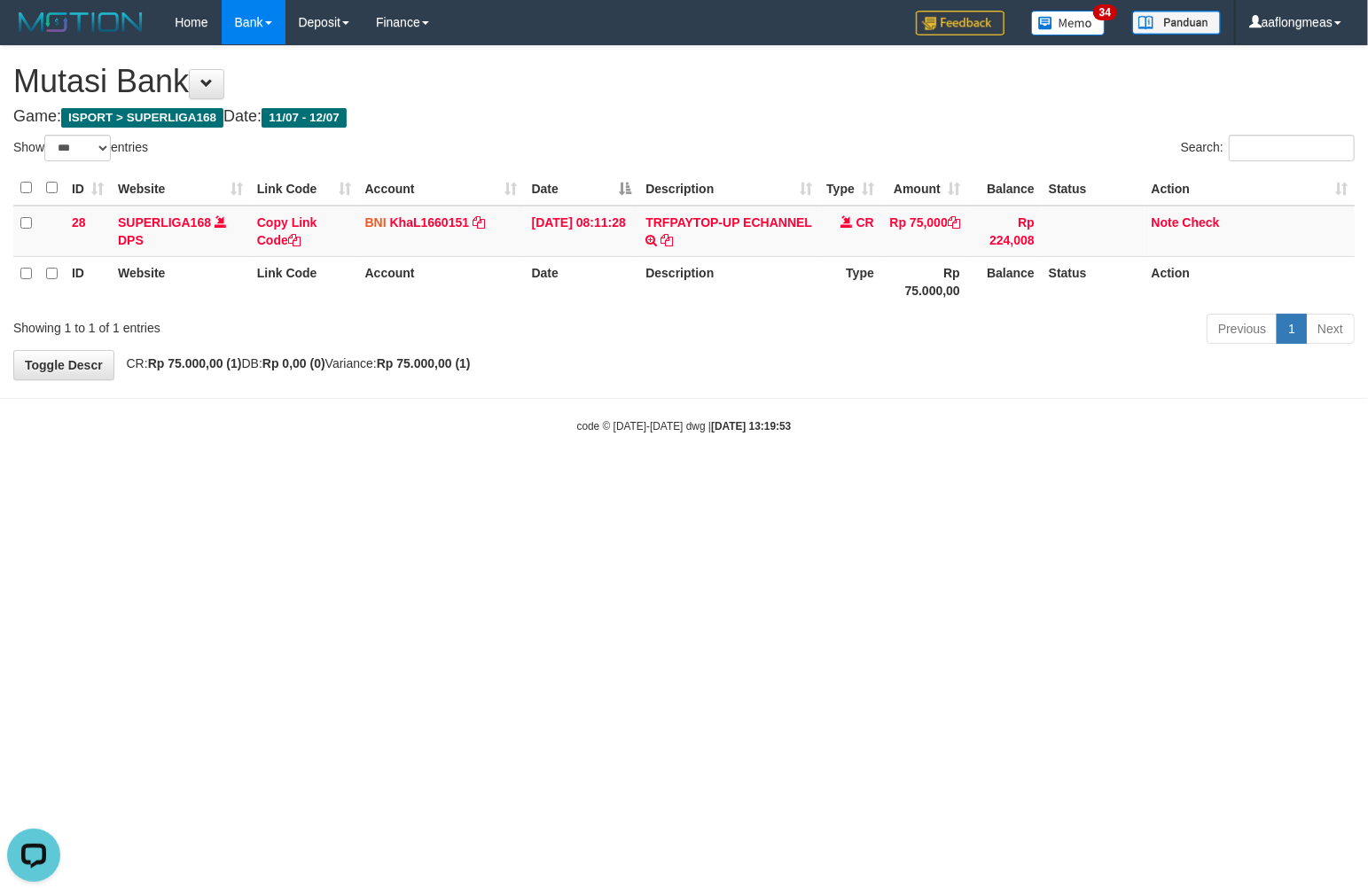 click on "Toggle navigation
Home
Bank
Account List
Load
By Website
Group
[ISPORT]													SUPERLIGA168
By Load Group (DPS)" at bounding box center (684, 239) 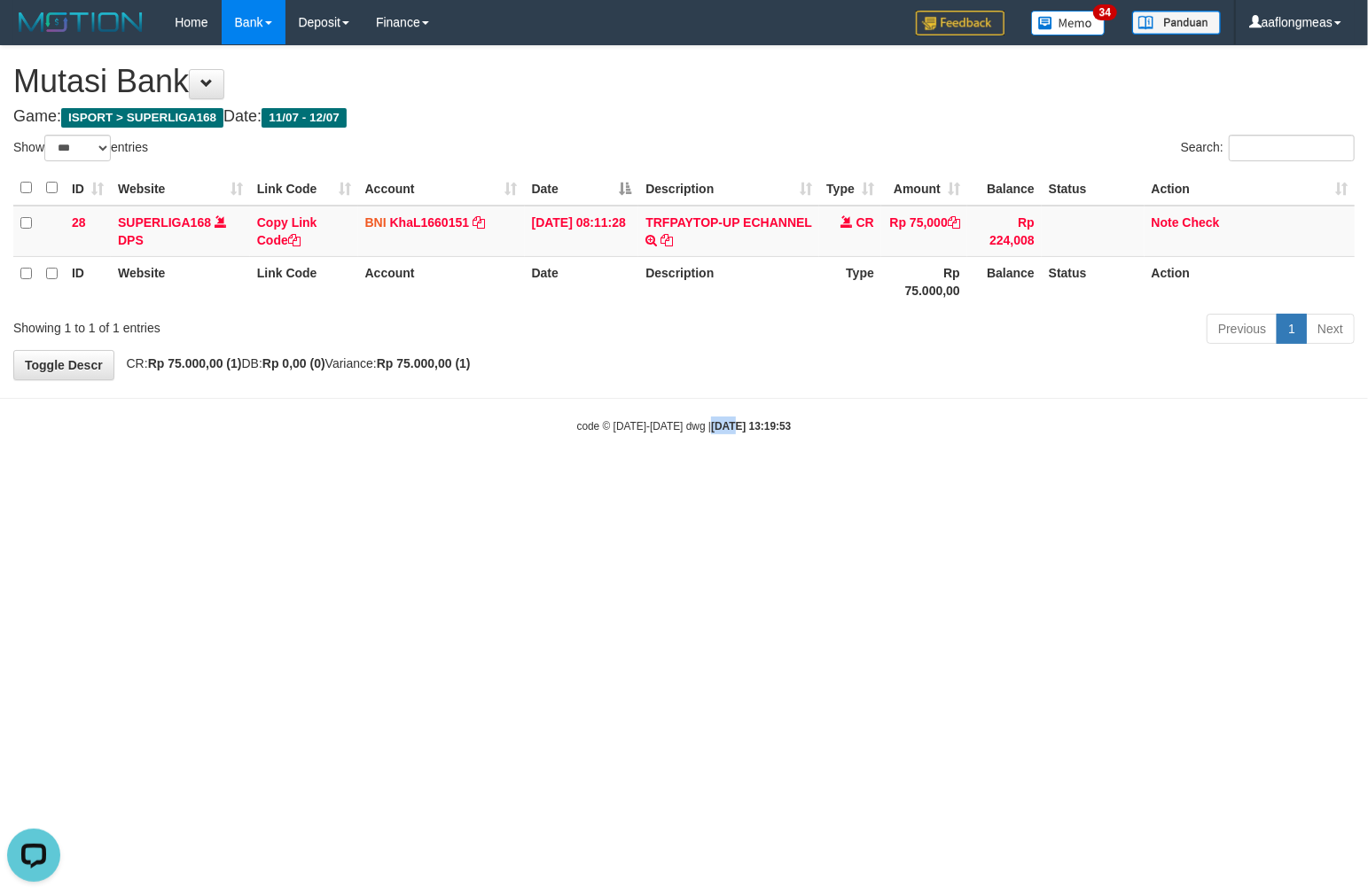 click on "Toggle navigation
Home
Bank
Account List
Load
By Website
Group
[ISPORT]													SUPERLIGA168
By Load Group (DPS)" at bounding box center (684, 239) 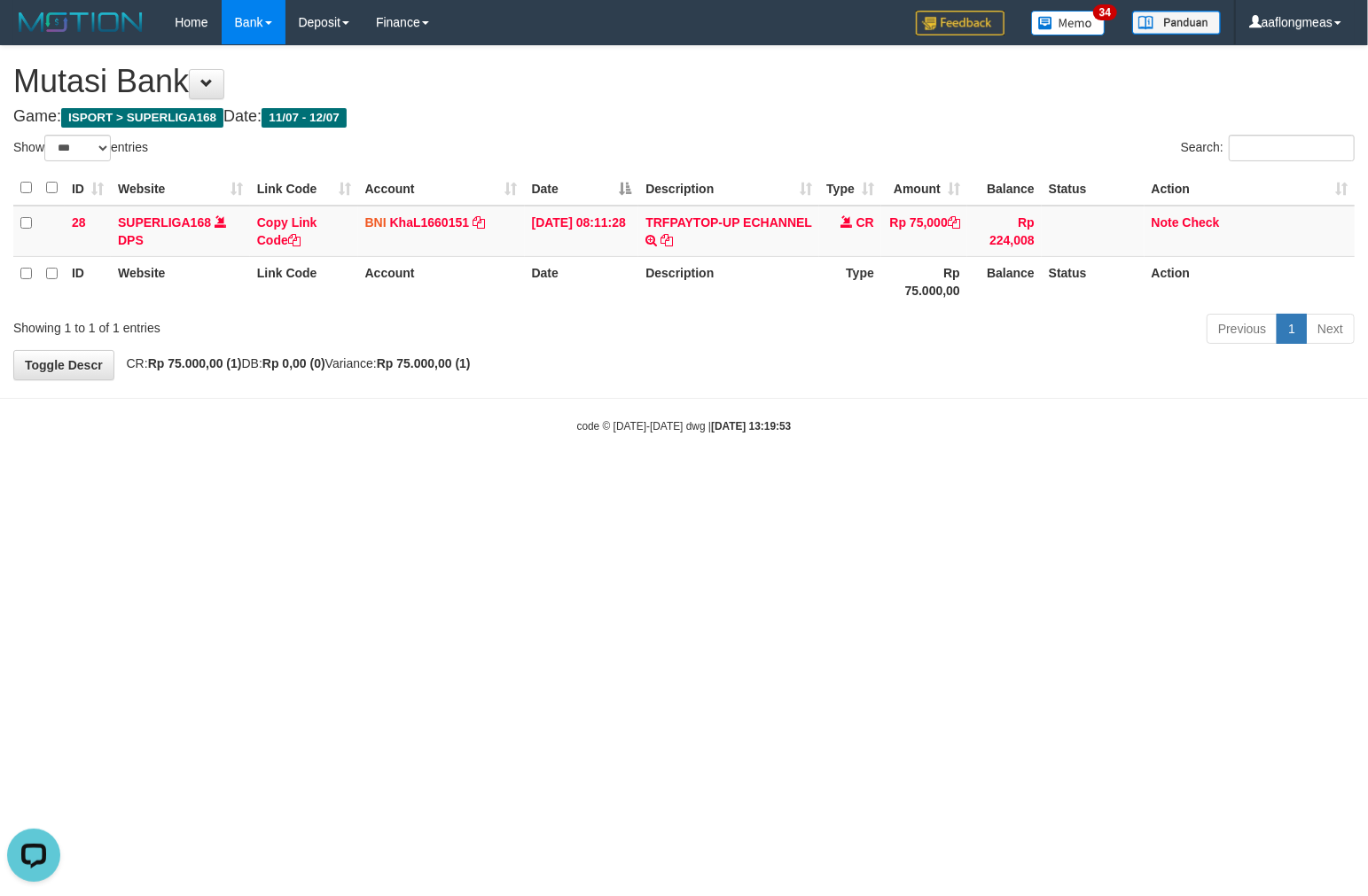 click on "Toggle navigation
Home
Bank
Account List
Load
By Website
Group
[ISPORT]													SUPERLIGA168
By Load Group (DPS)" at bounding box center [684, 239] 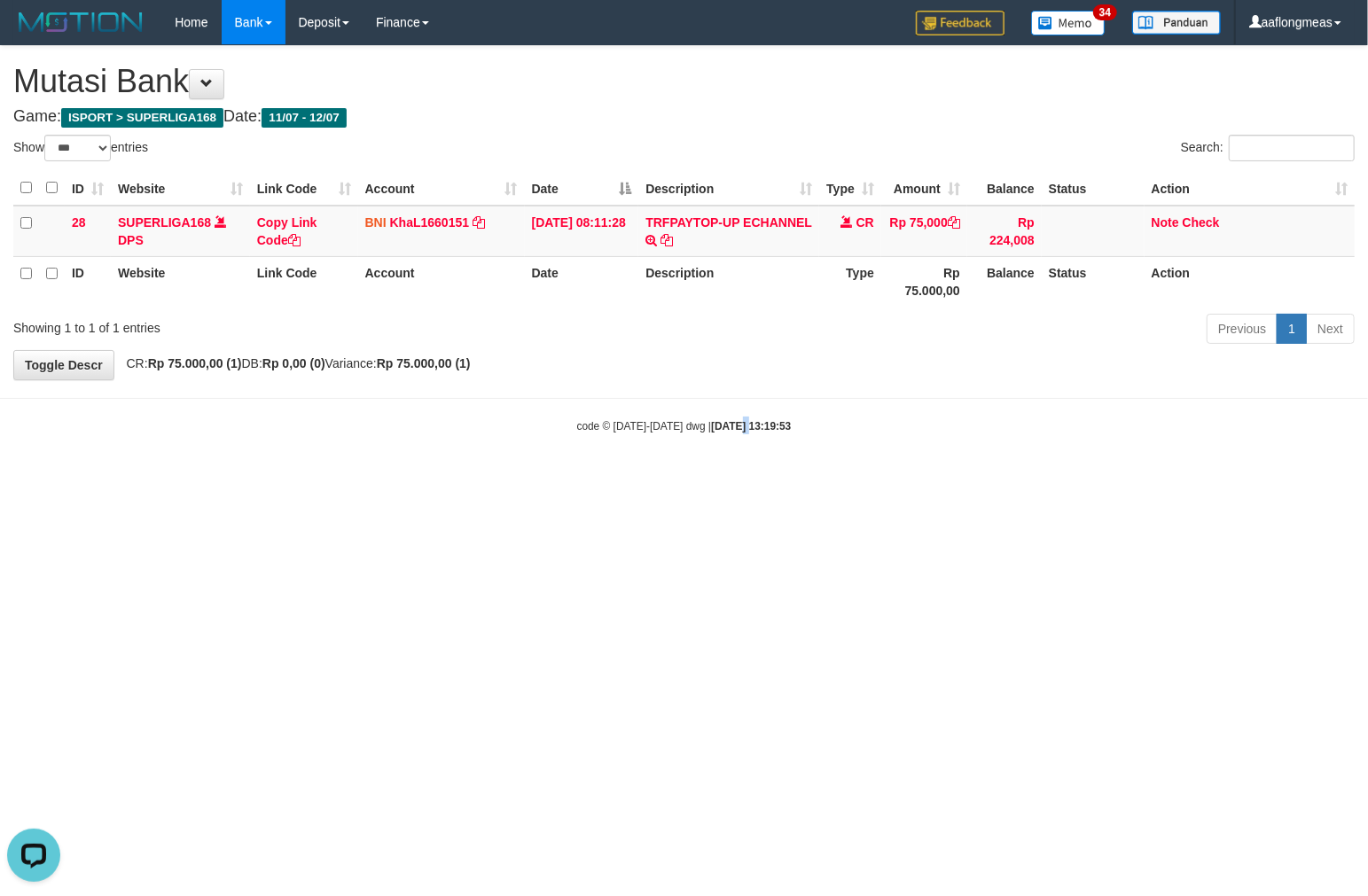 click on "Toggle navigation
Home
Bank
Account List
Load
By Website
Group
[ISPORT]													SUPERLIGA168
By Load Group (DPS)" at bounding box center [684, 239] 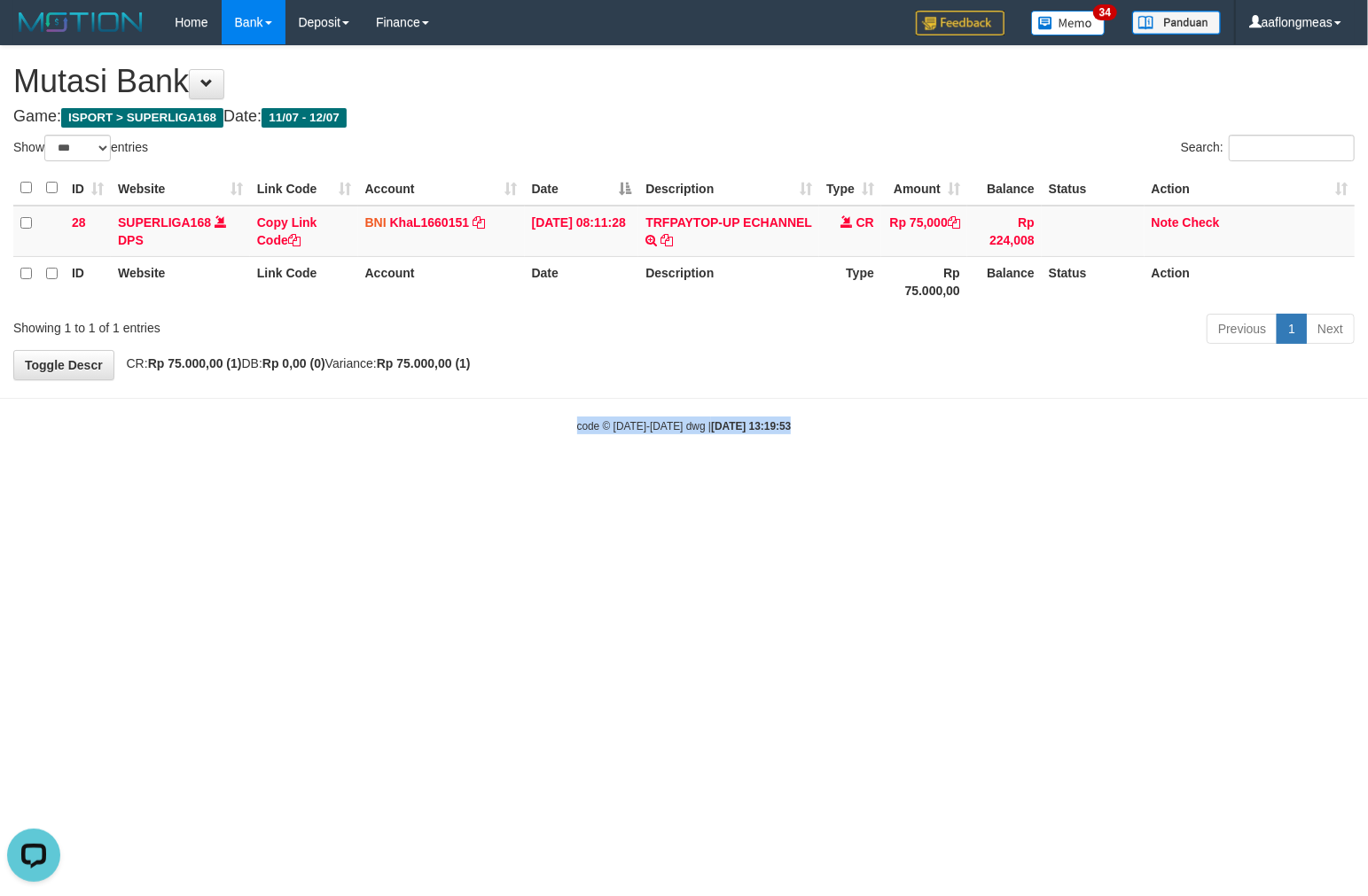 click on "Toggle navigation
Home
Bank
Account List
Load
By Website
Group
[ISPORT]													SUPERLIGA168
By Load Group (DPS)" at bounding box center (684, 239) 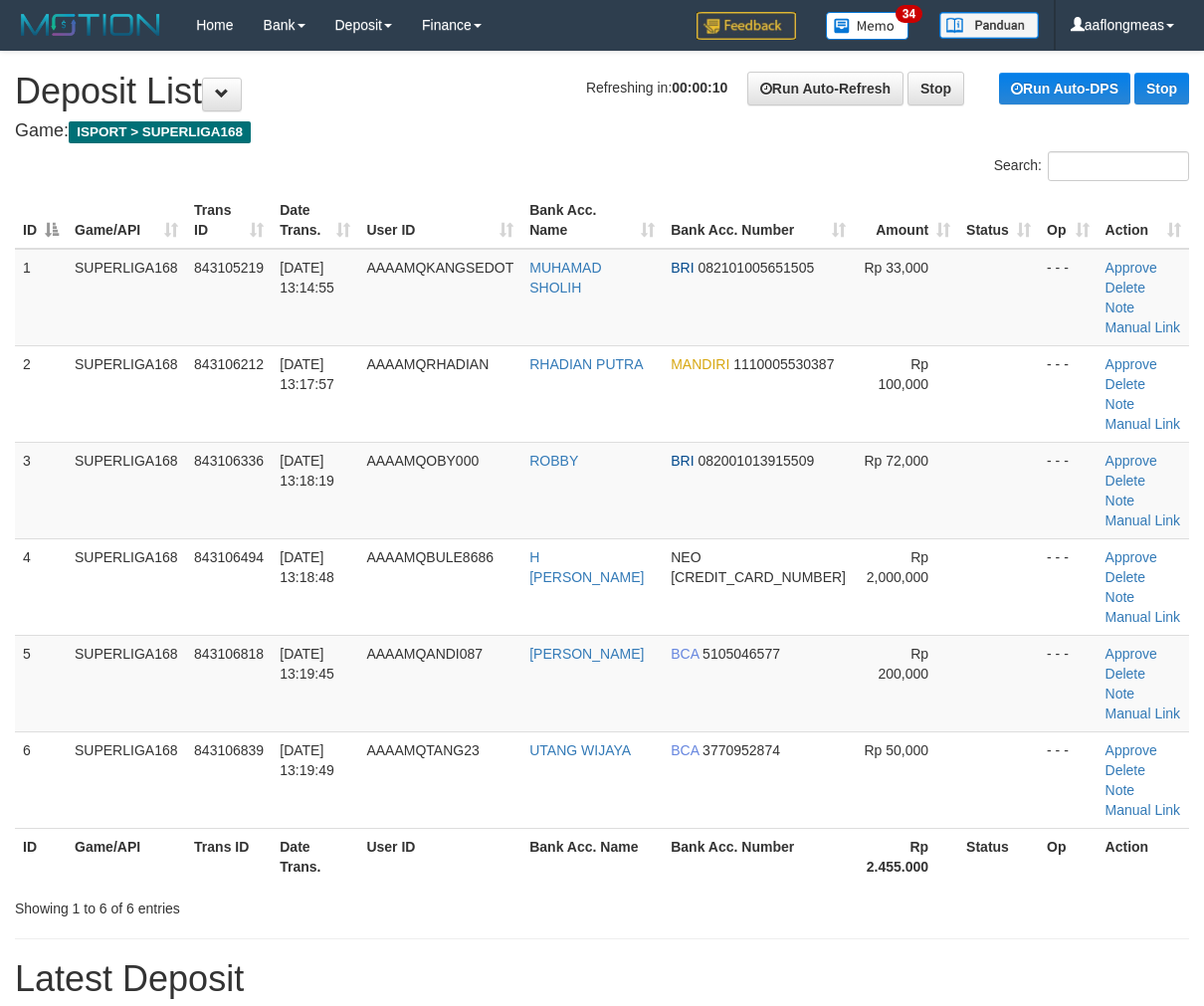 scroll, scrollTop: 0, scrollLeft: 0, axis: both 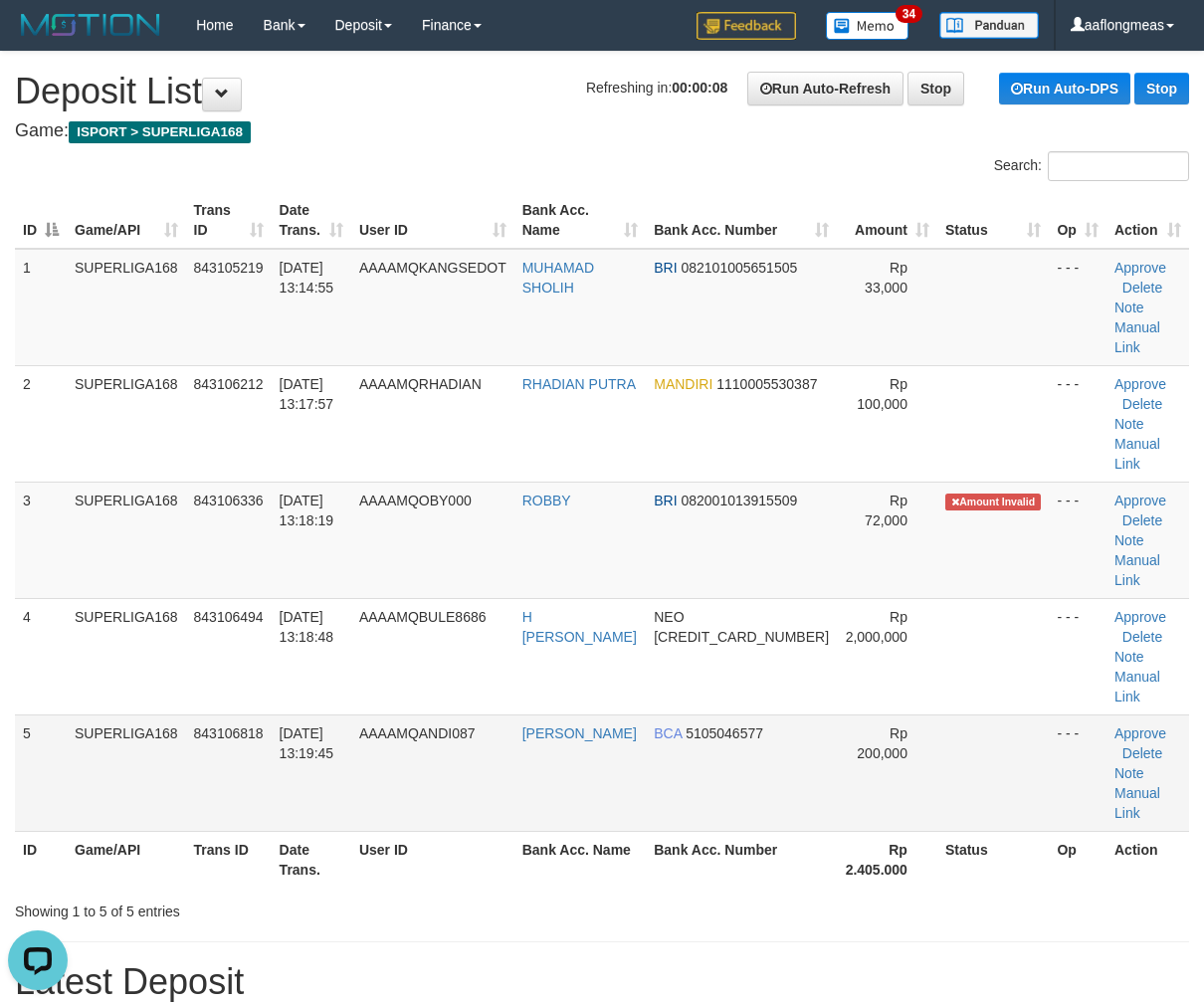 click on "BCA
5105046577" at bounding box center [741, 772] 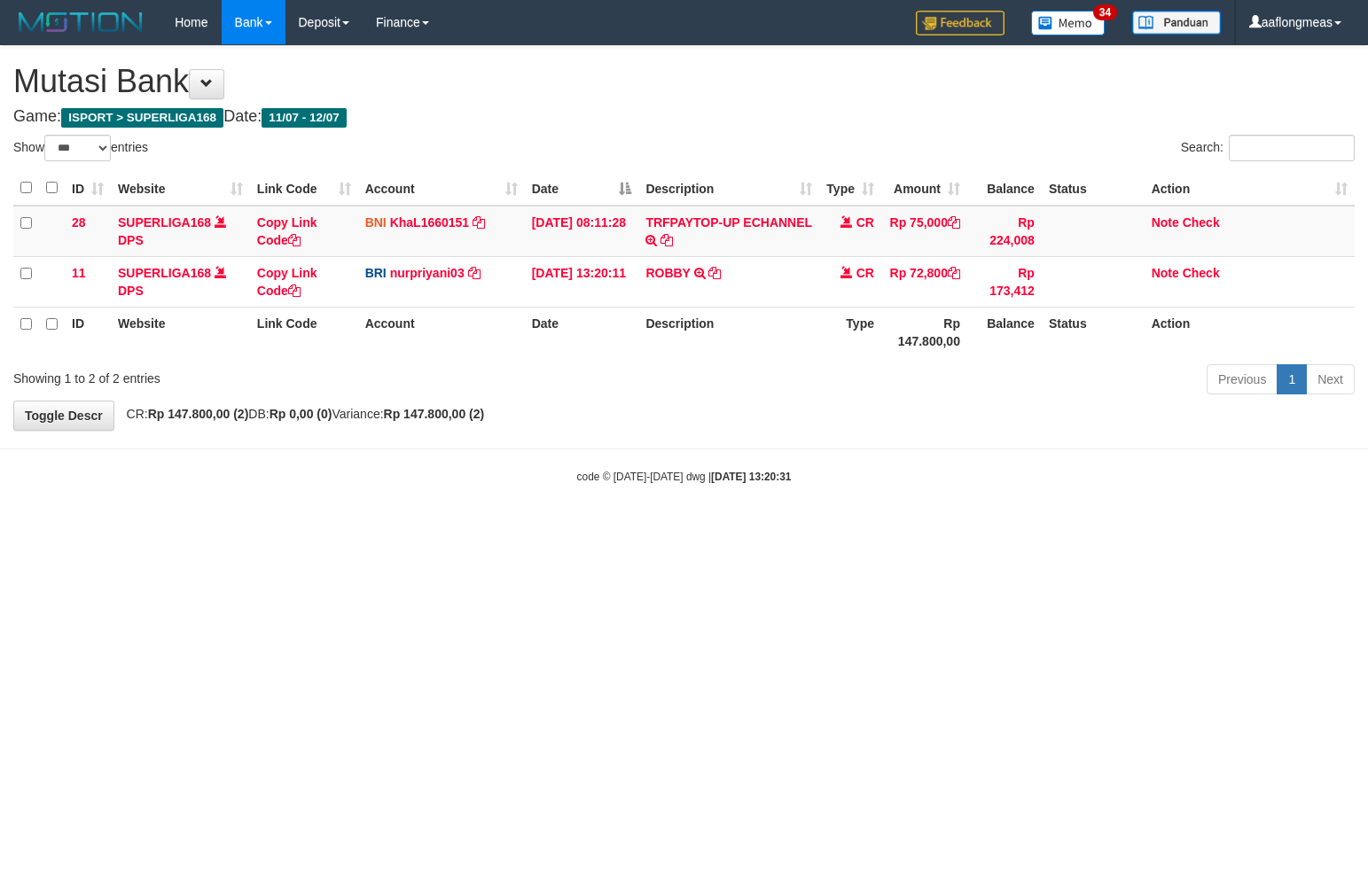 select on "***" 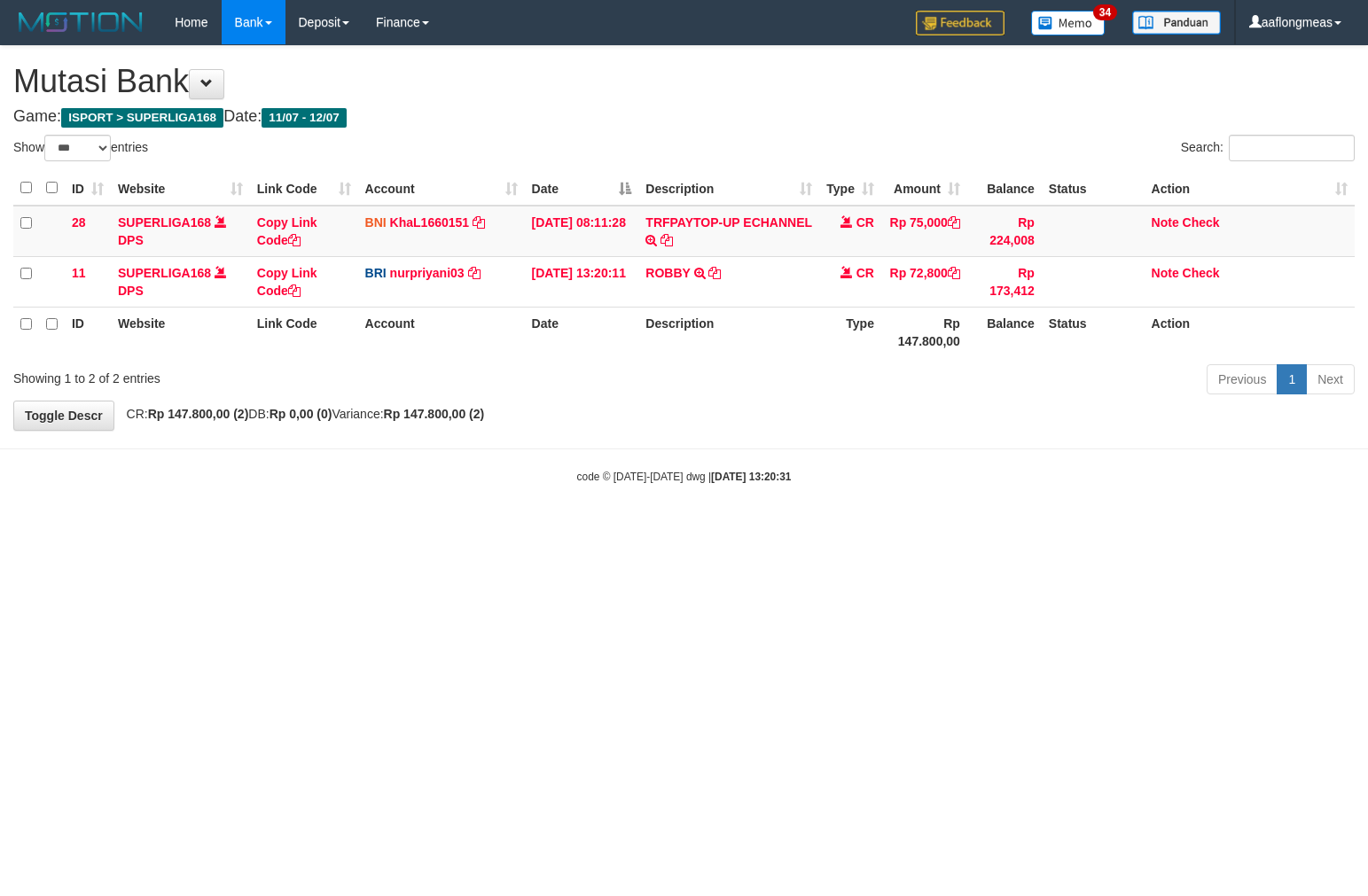 scroll, scrollTop: 0, scrollLeft: 0, axis: both 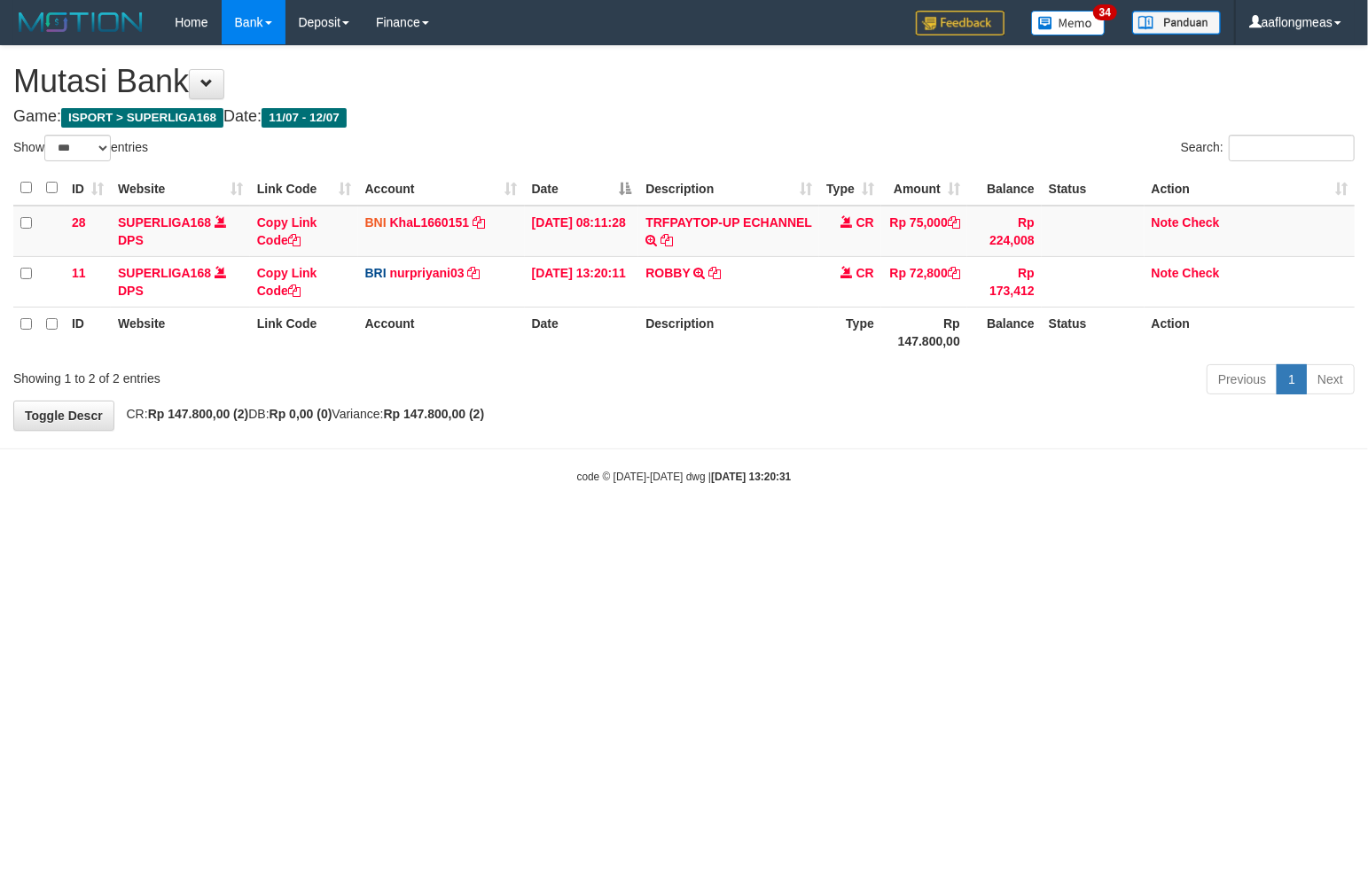 click on "Toggle navigation
Home
Bank
Account List
Load
By Website
Group
[ISPORT]													SUPERLIGA168
By Load Group (DPS)" at bounding box center [684, 264] 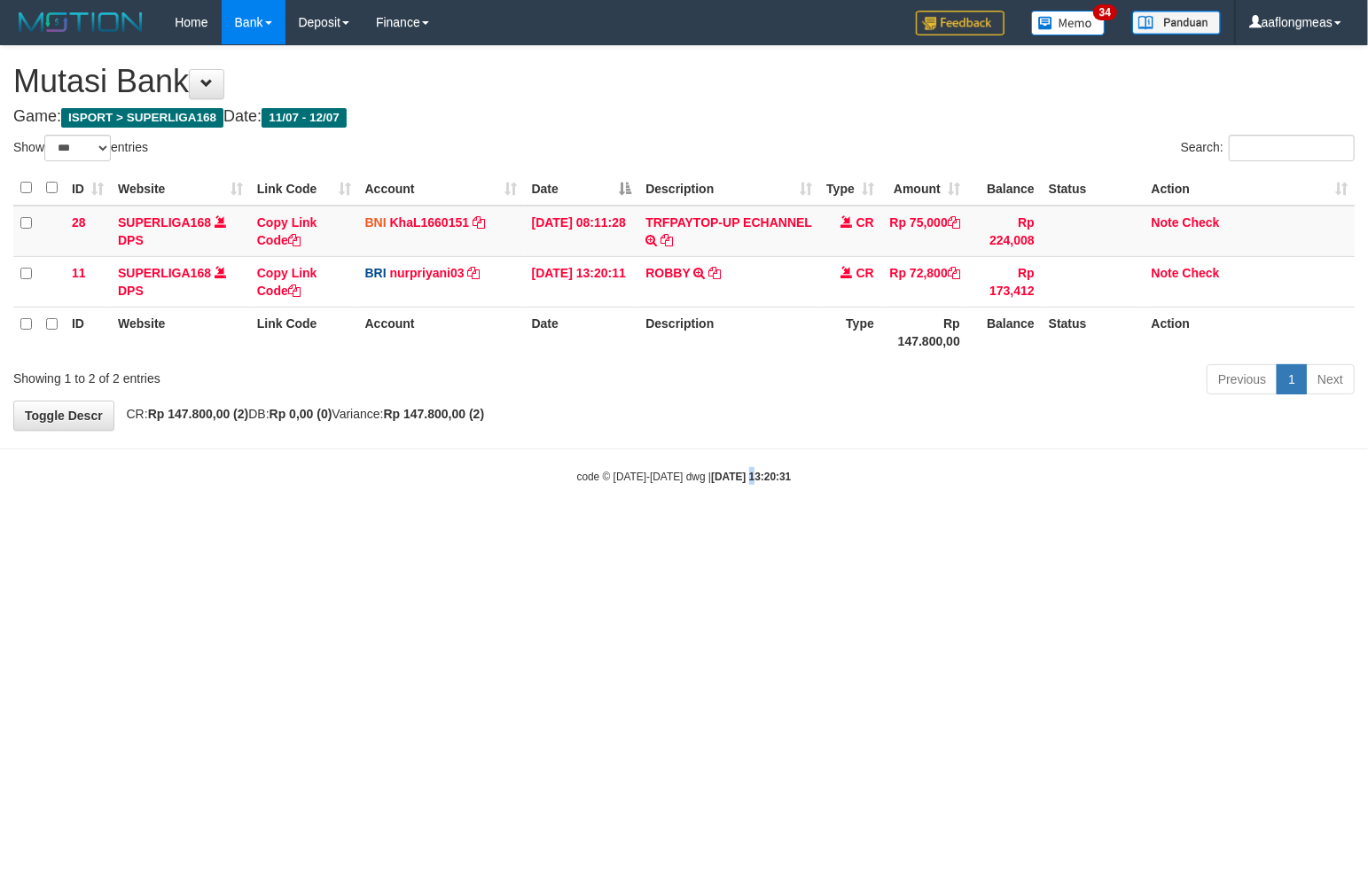 click on "Toggle navigation
Home
Bank
Account List
Load
By Website
Group
[ISPORT]													SUPERLIGA168
By Load Group (DPS)" at bounding box center [684, 264] 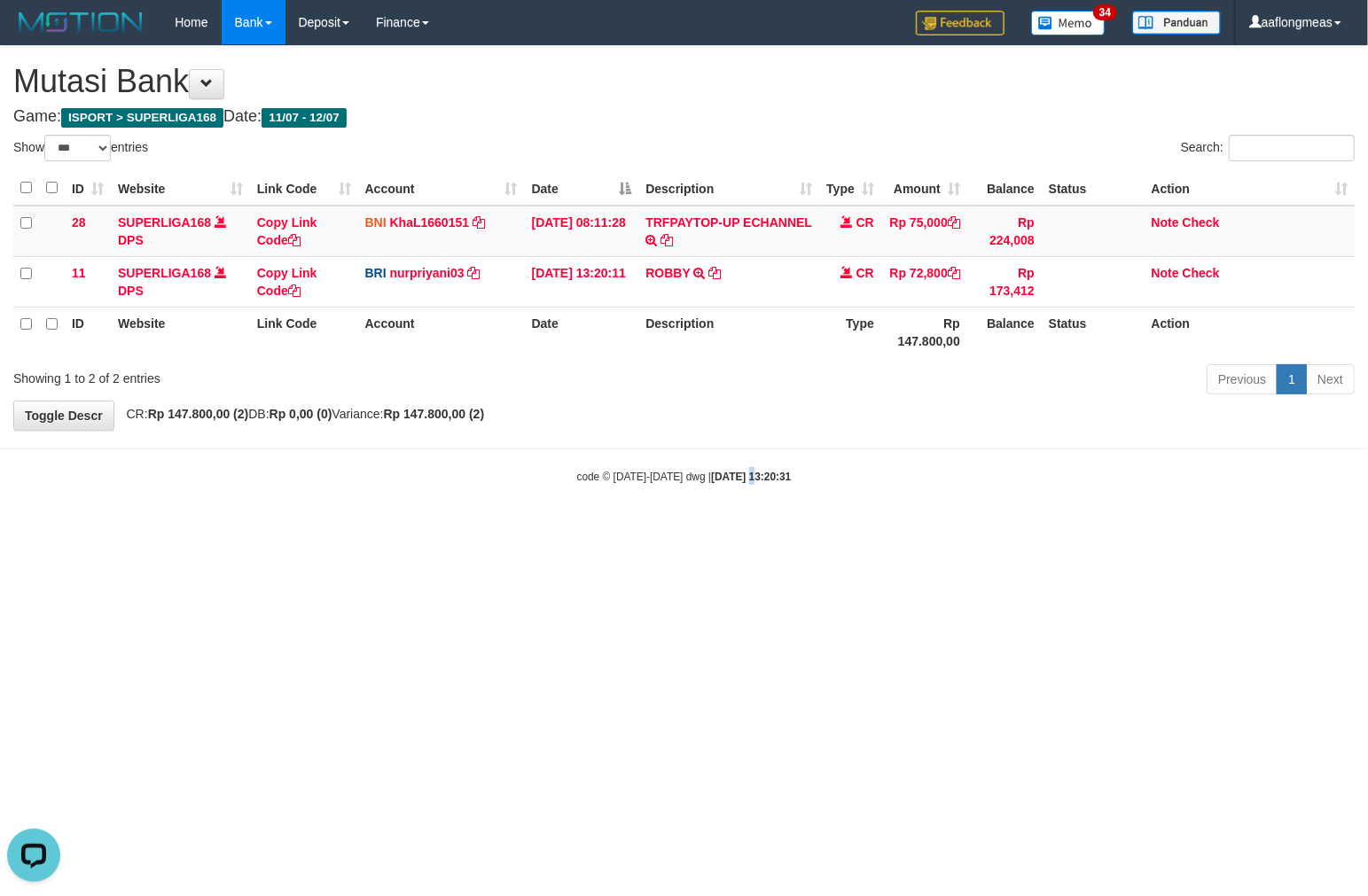 scroll, scrollTop: 0, scrollLeft: 0, axis: both 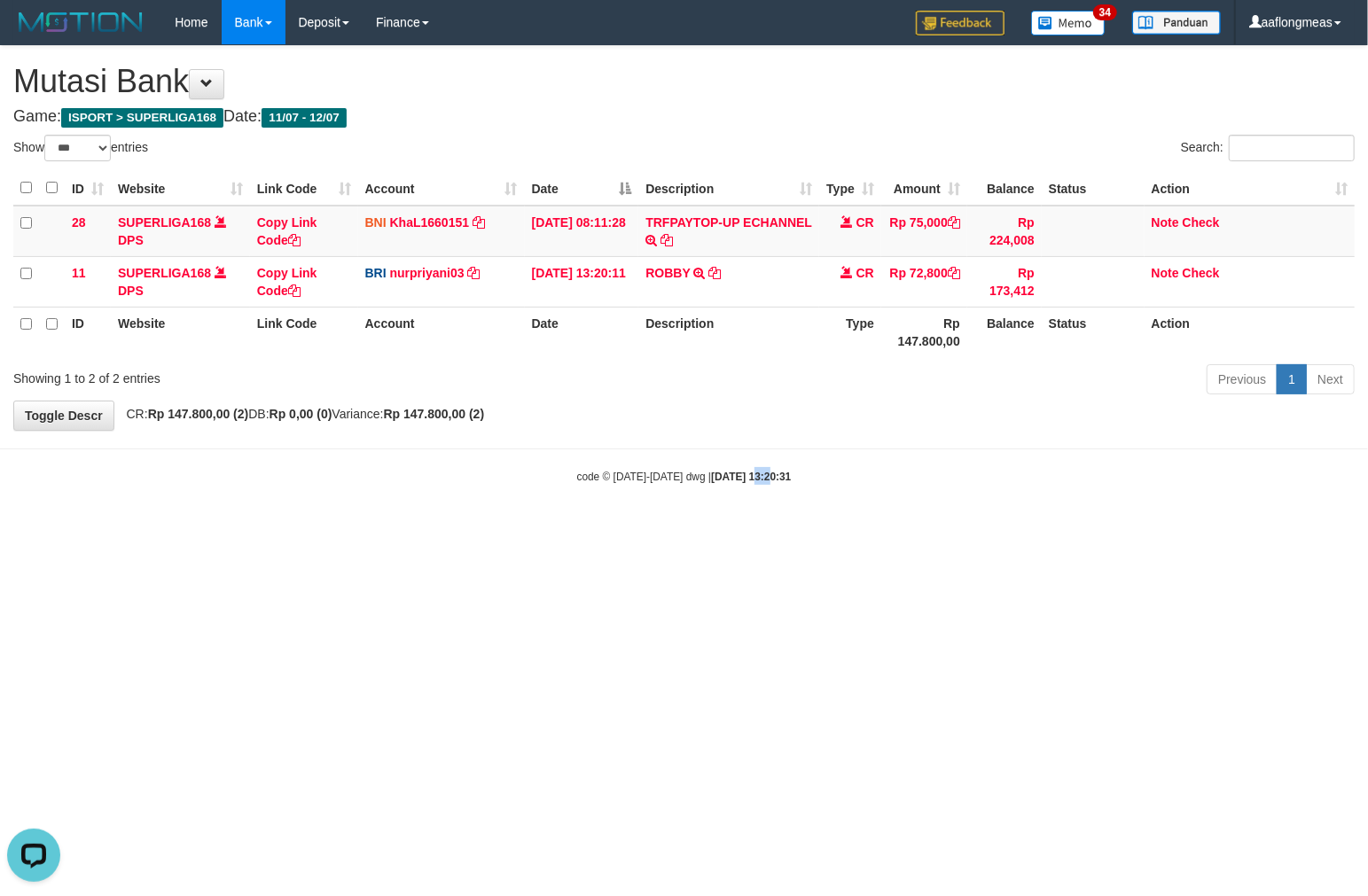 click on "Toggle navigation
Home
Bank
Account List
Load
By Website
Group
[ISPORT]													SUPERLIGA168
By Load Group (DPS)" at bounding box center [684, 264] 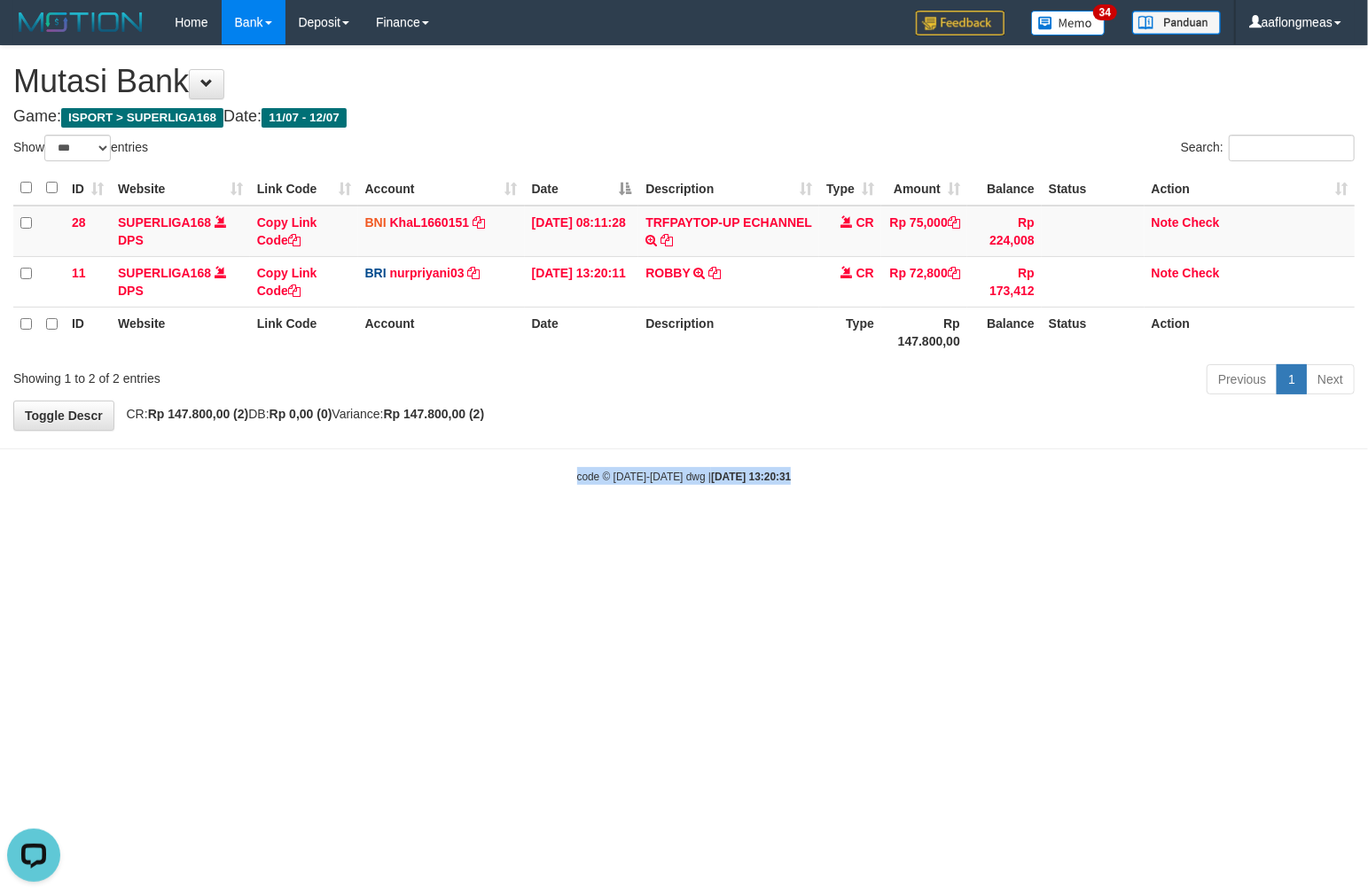 click on "Toggle navigation
Home
Bank
Account List
Load
By Website
Group
[ISPORT]													SUPERLIGA168
By Load Group (DPS)" at bounding box center (684, 264) 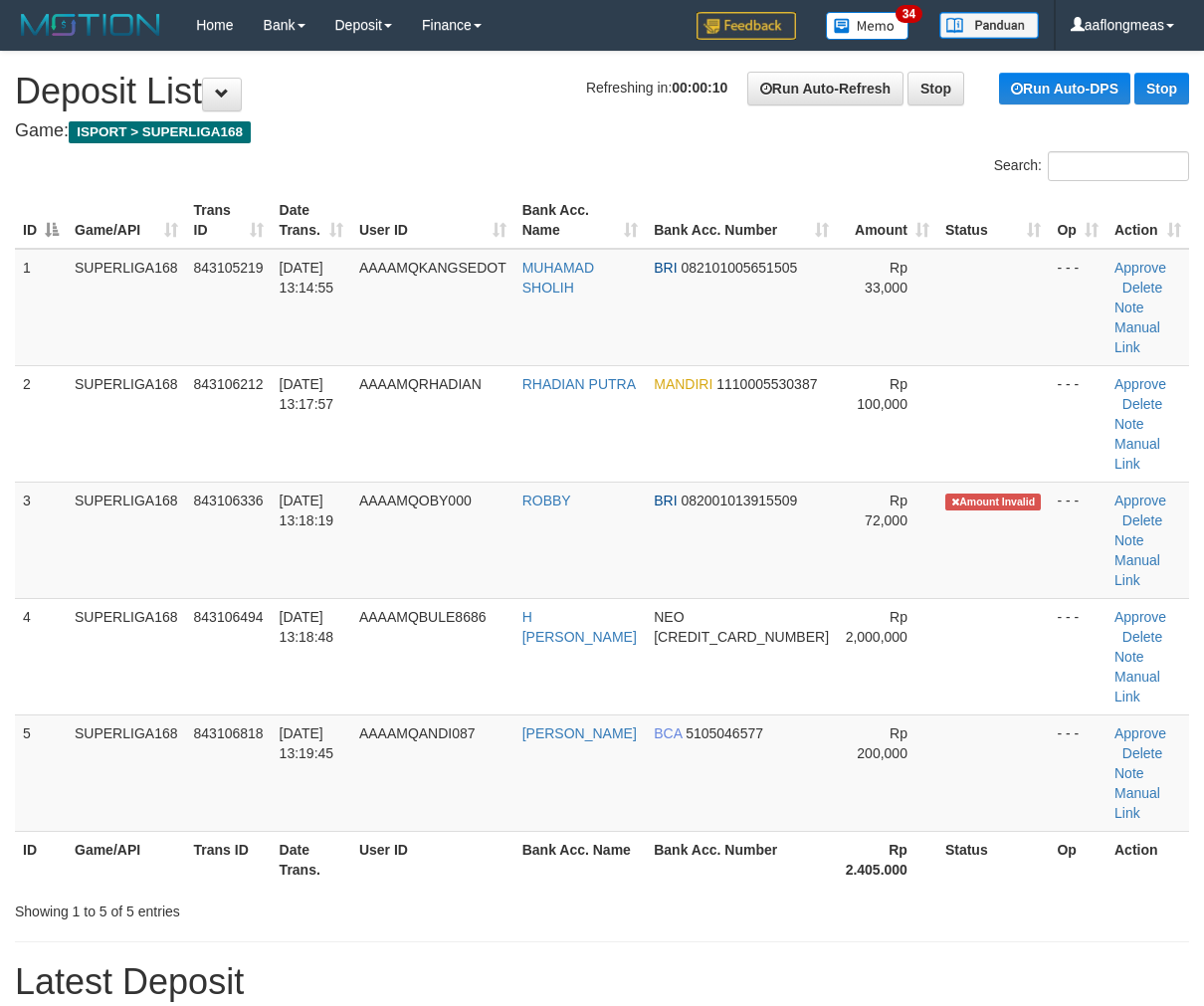 scroll, scrollTop: 0, scrollLeft: 0, axis: both 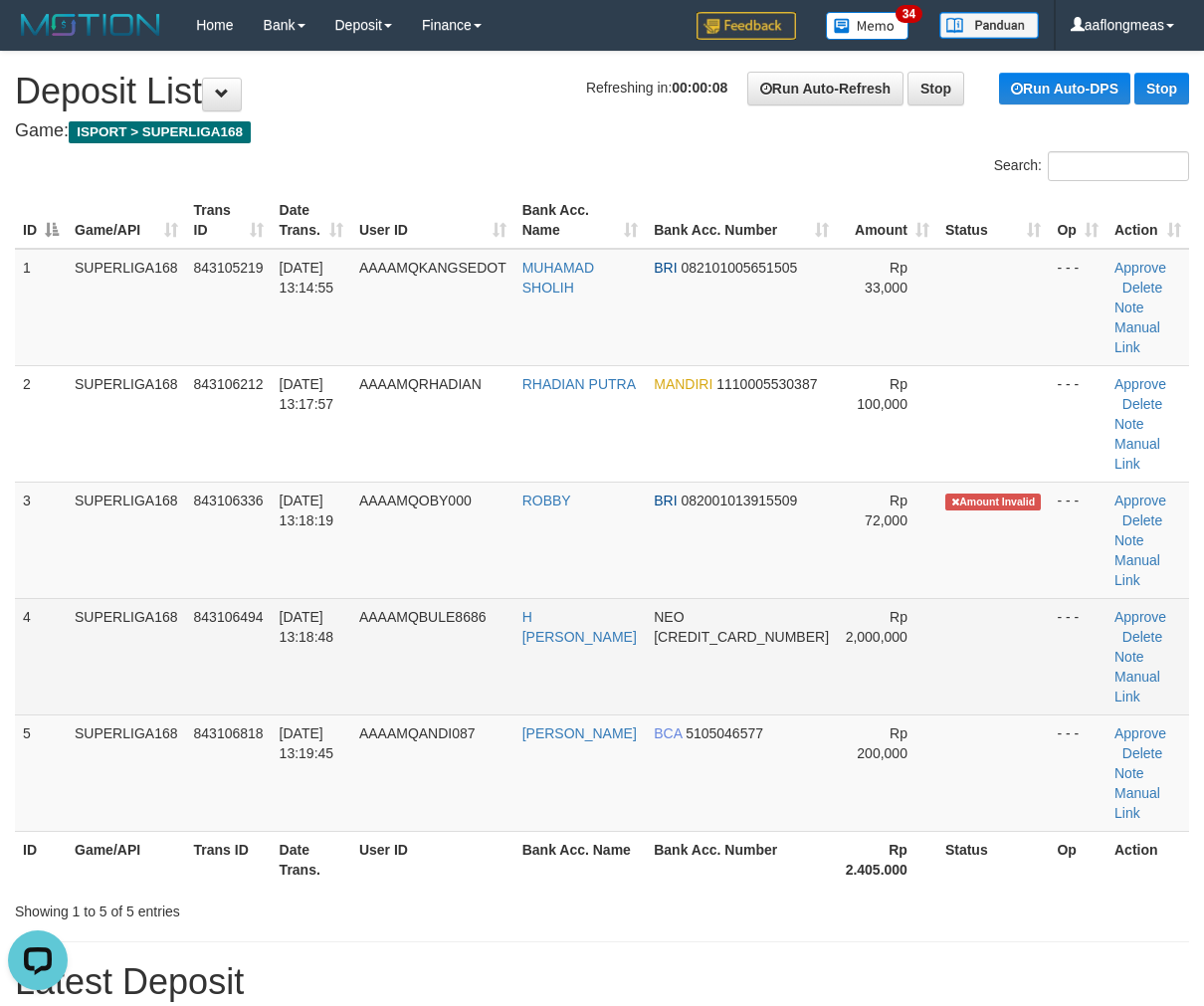 drag, startPoint x: 966, startPoint y: 588, endPoint x: 1178, endPoint y: 589, distance: 212.00236 